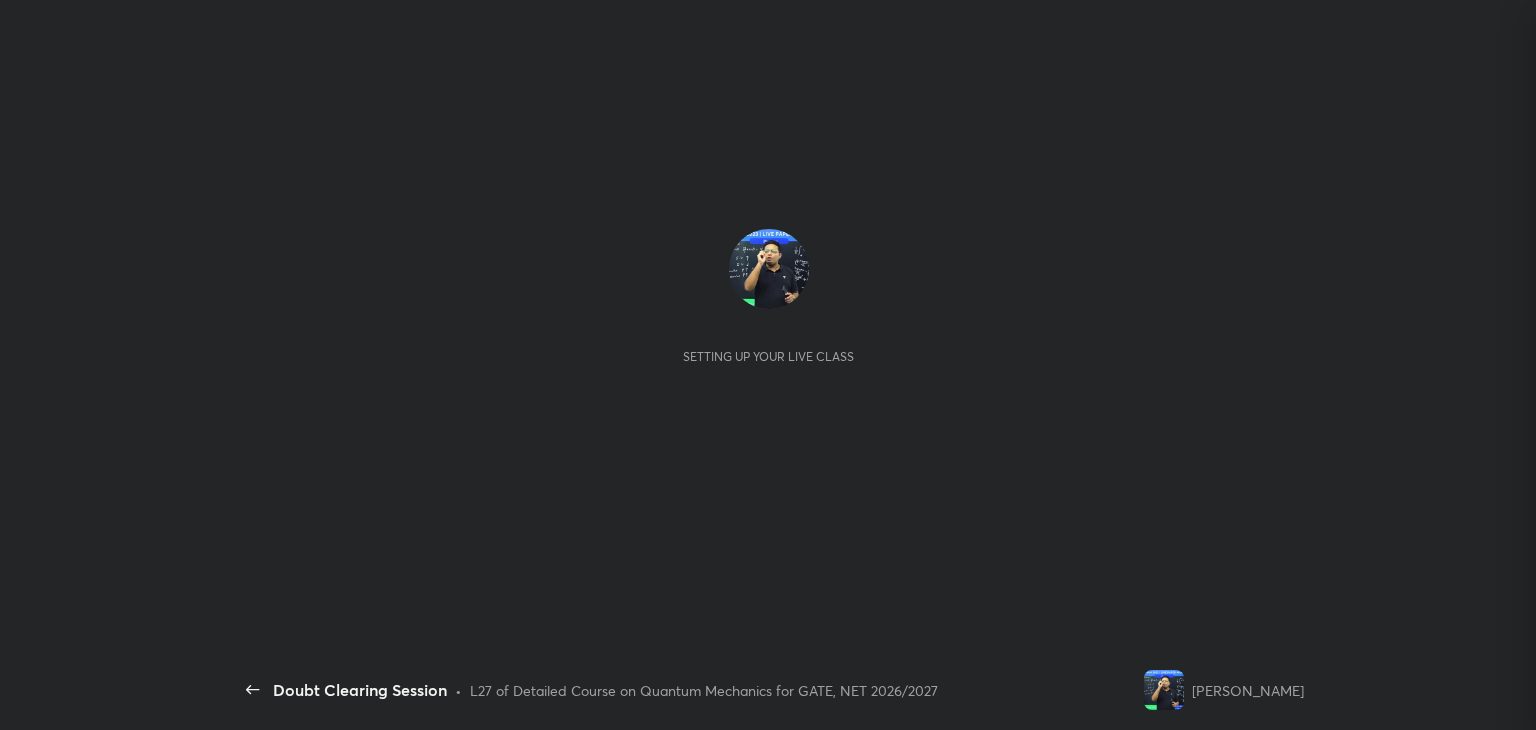 scroll, scrollTop: 0, scrollLeft: 0, axis: both 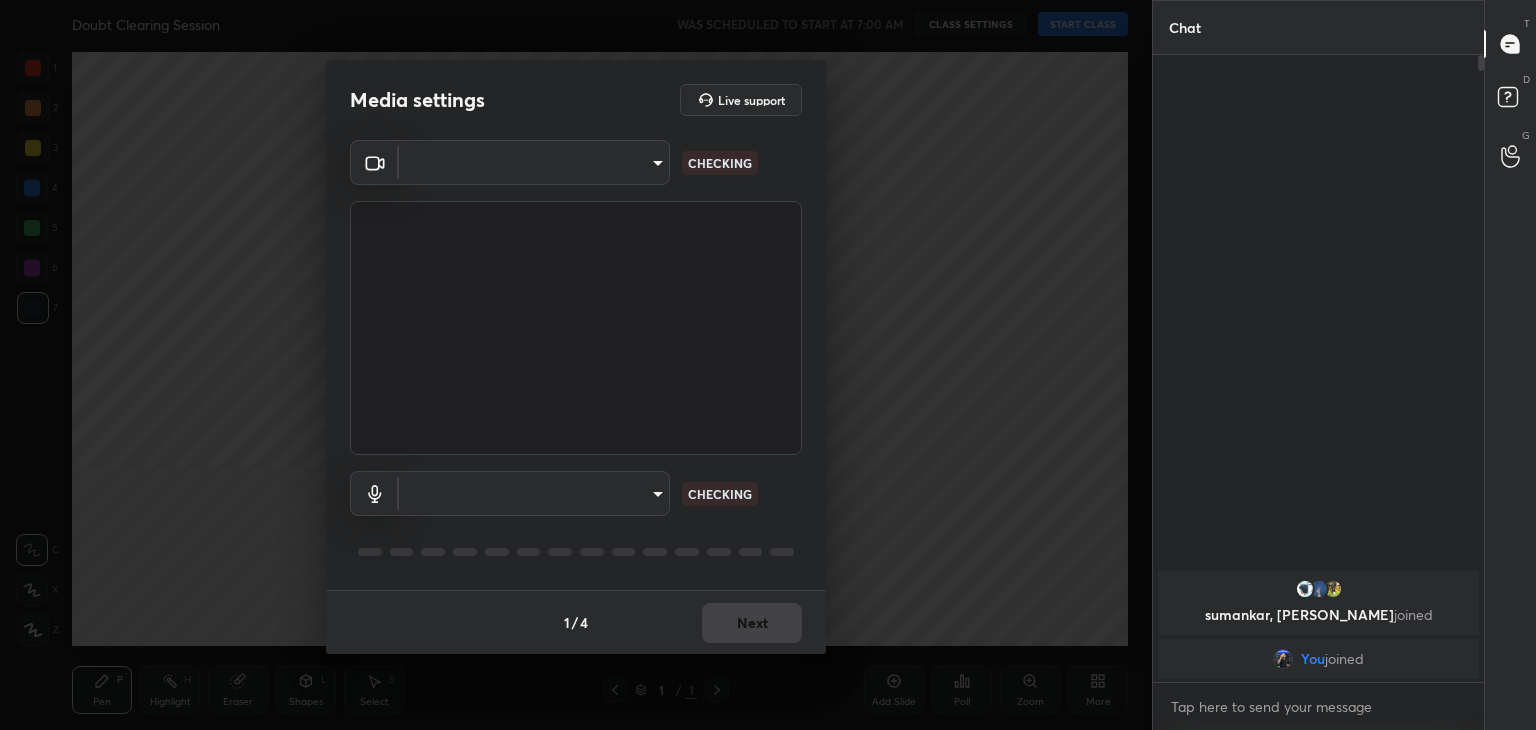 type on "a9fd4f38f379304b0caa4a79f2b732e989e7111bbf315c9f921f4749fc2d4ba3" 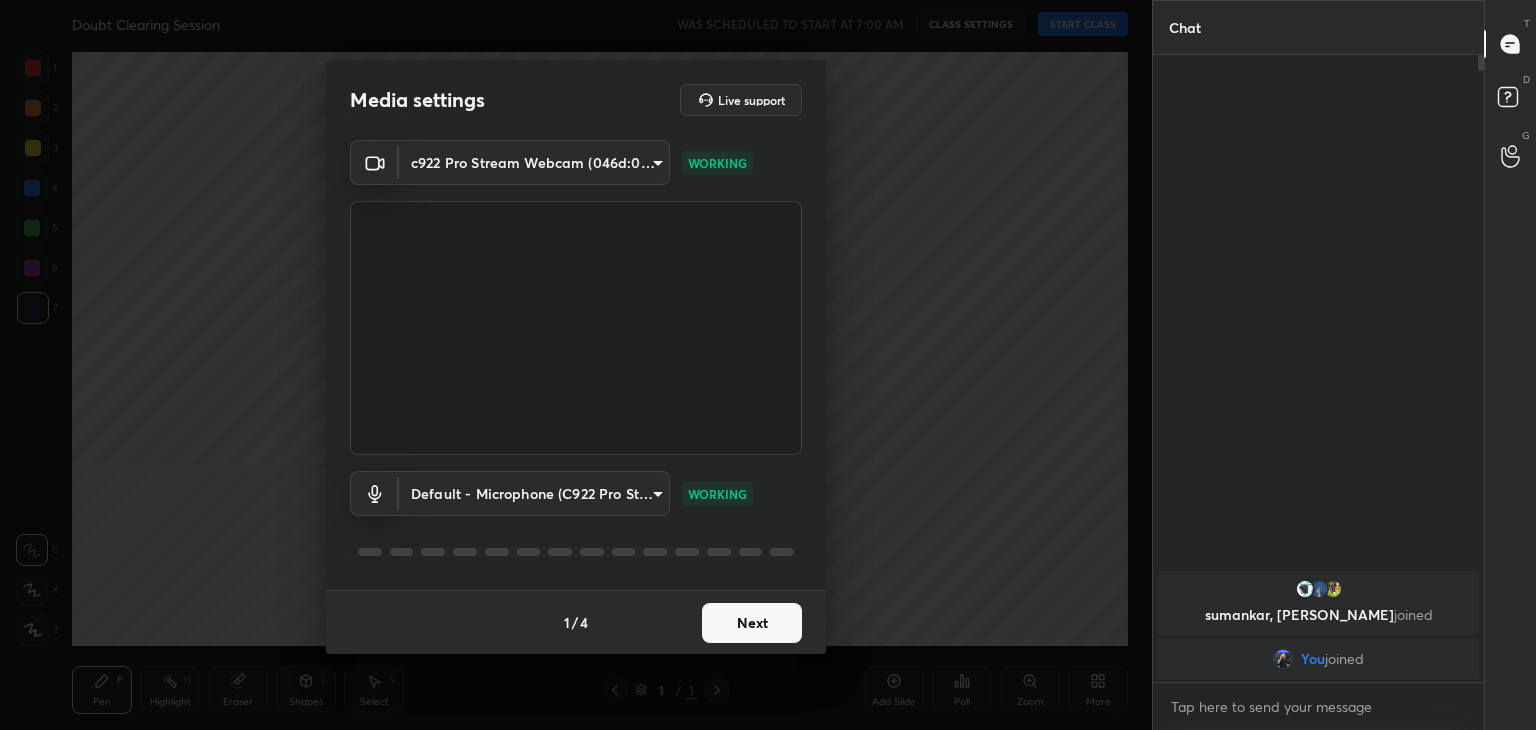 click on "Next" at bounding box center [752, 623] 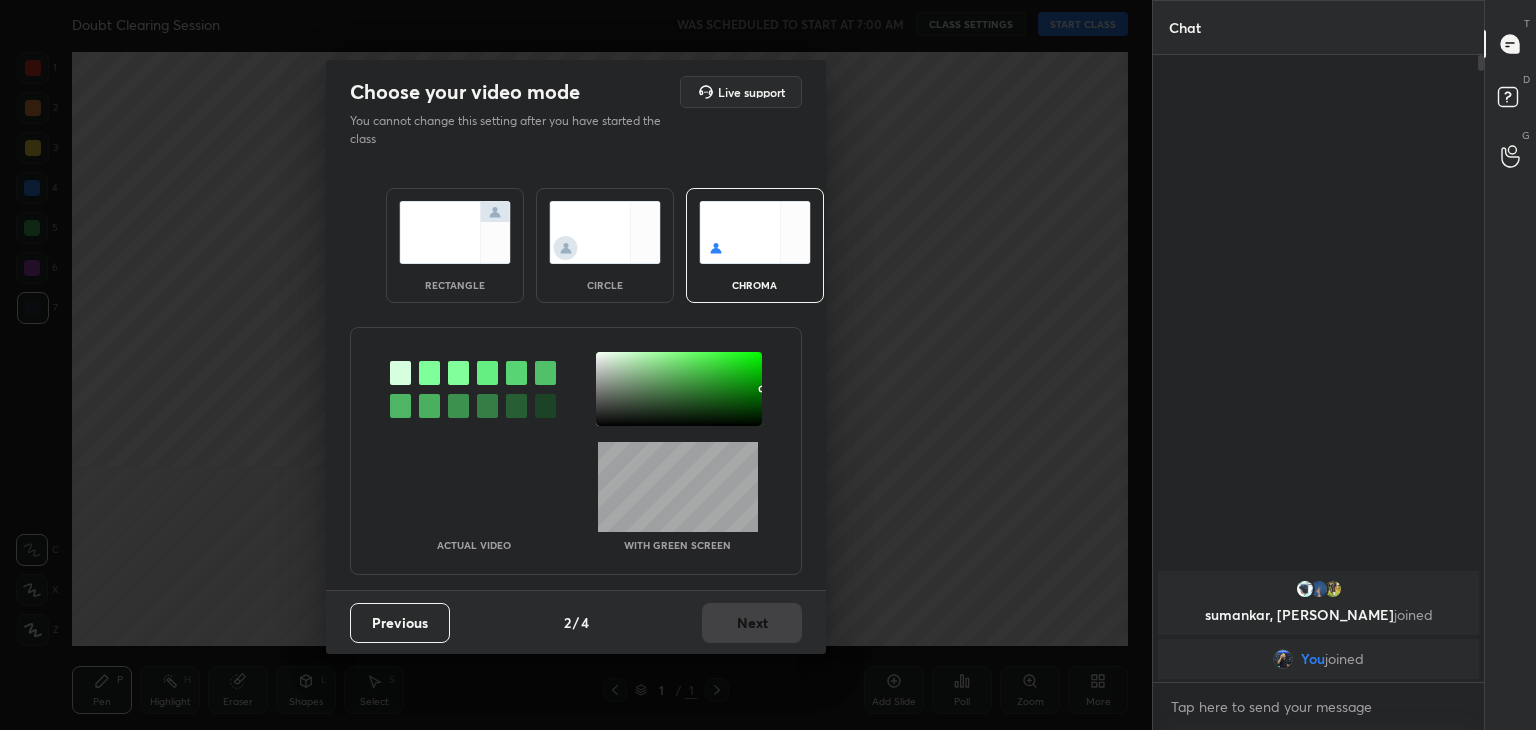 click at bounding box center [605, 232] 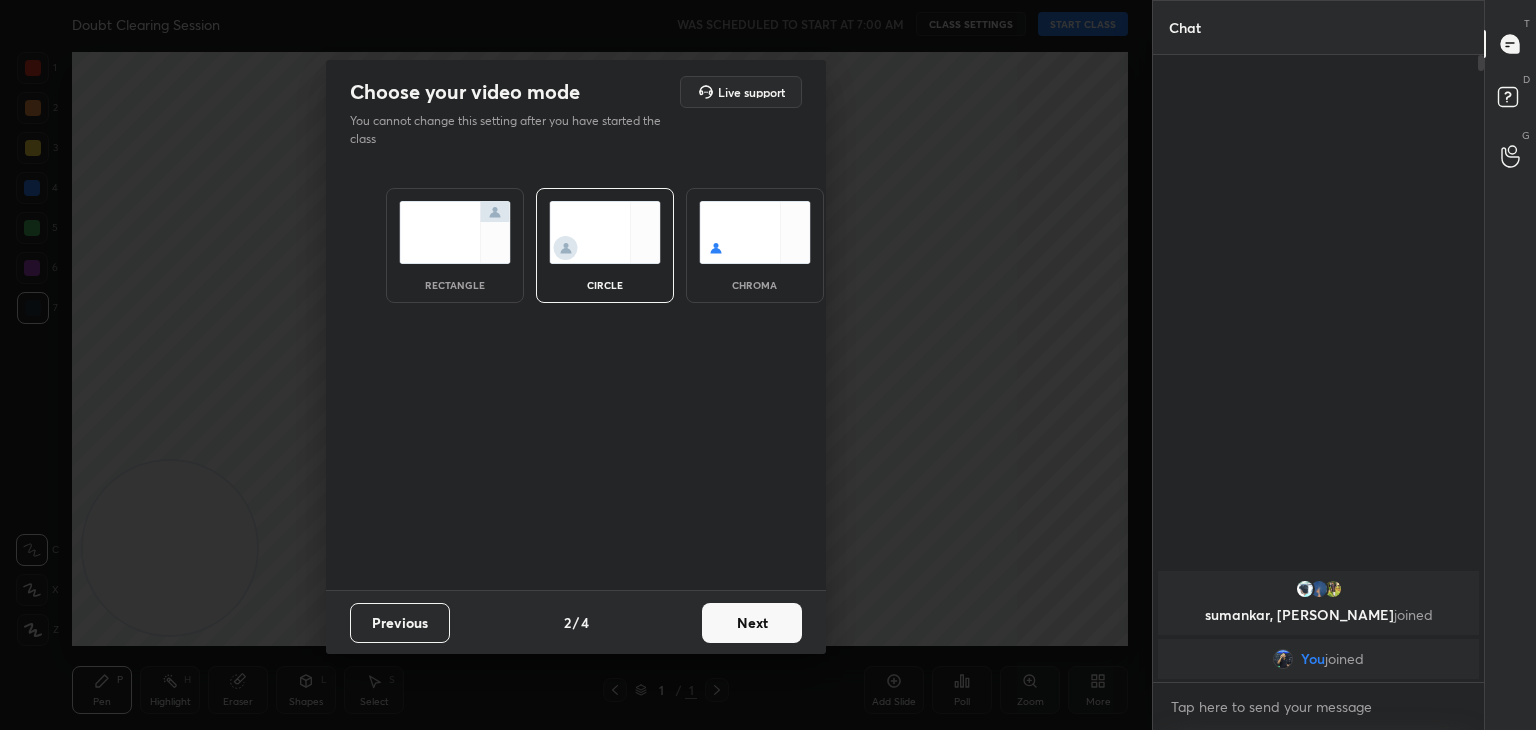 click on "Next" at bounding box center (752, 623) 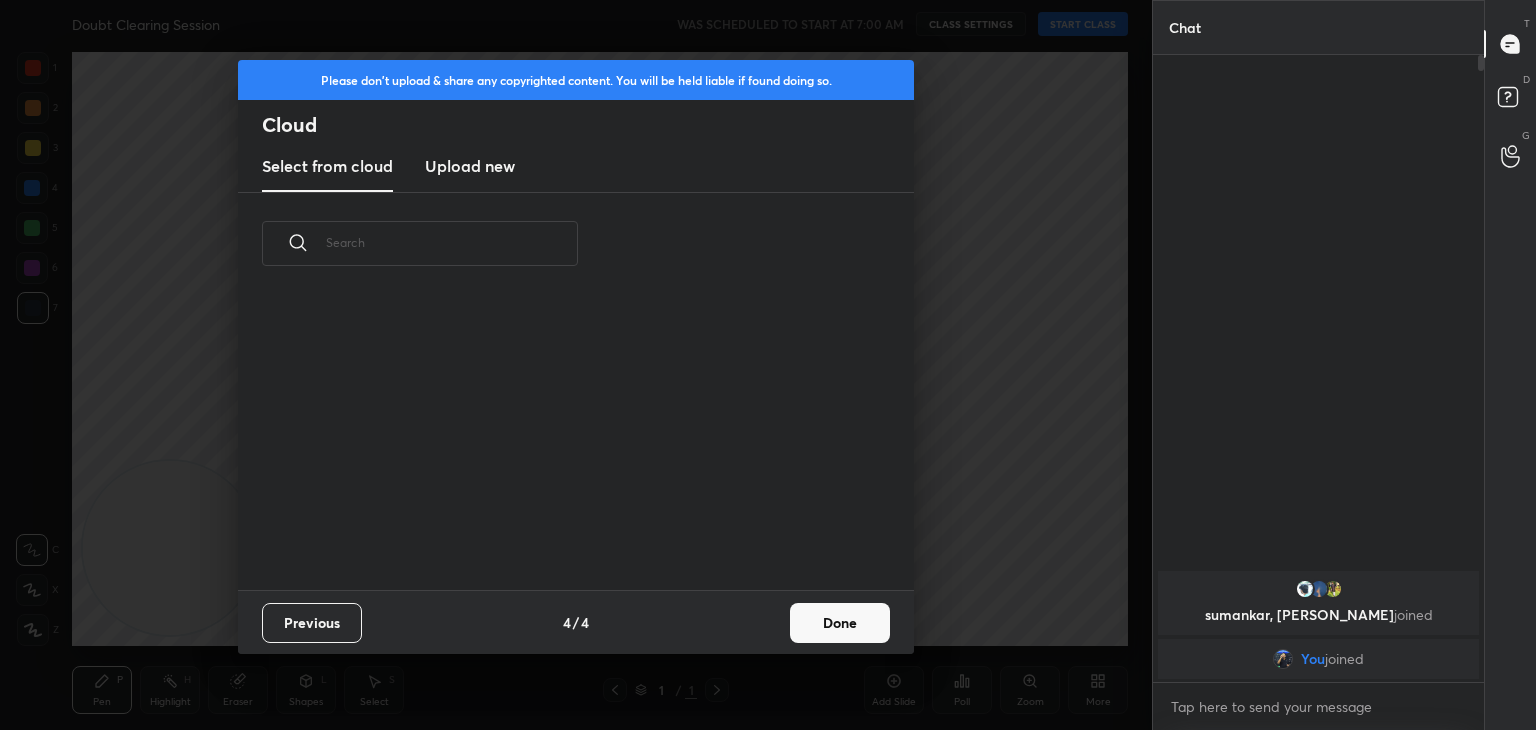 click on "Done" at bounding box center [840, 623] 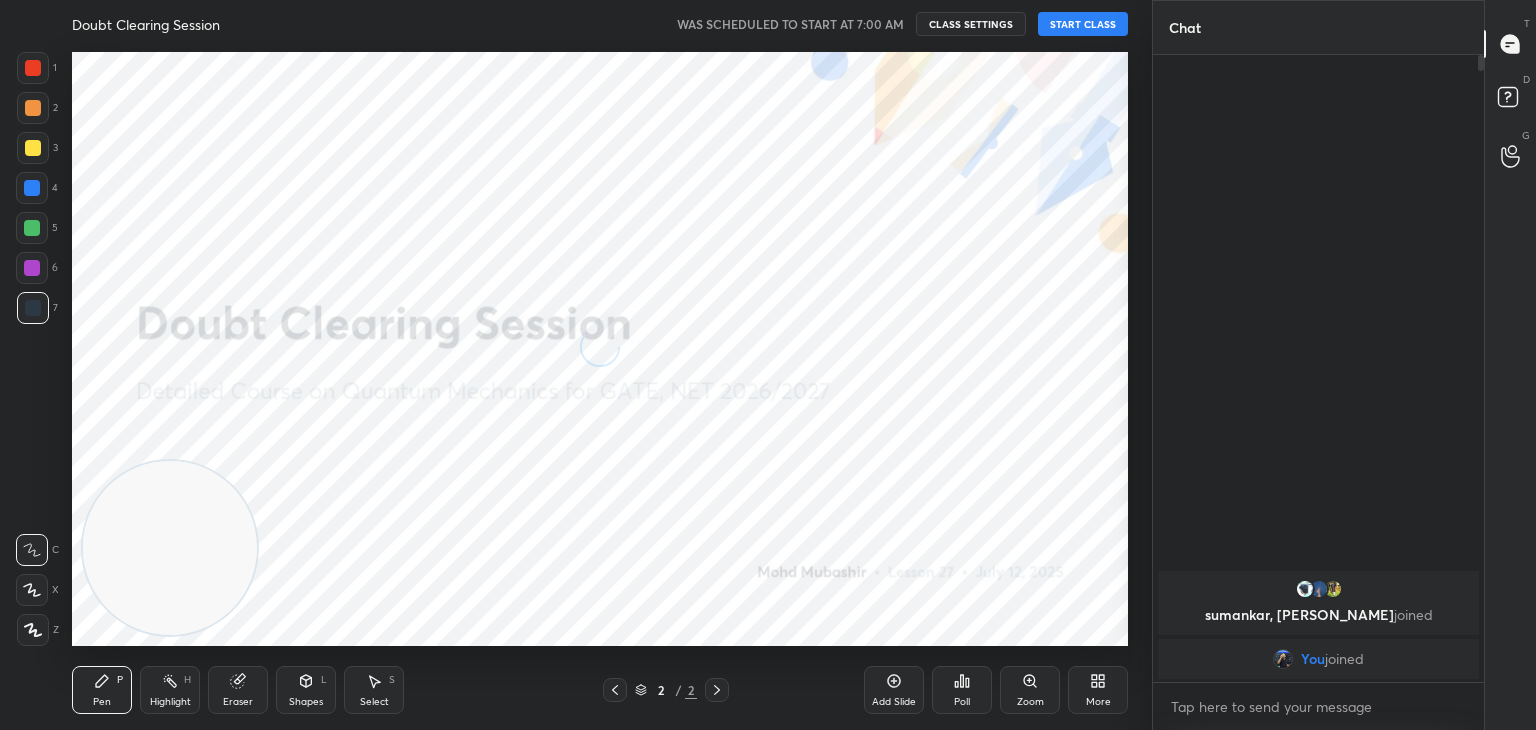 click 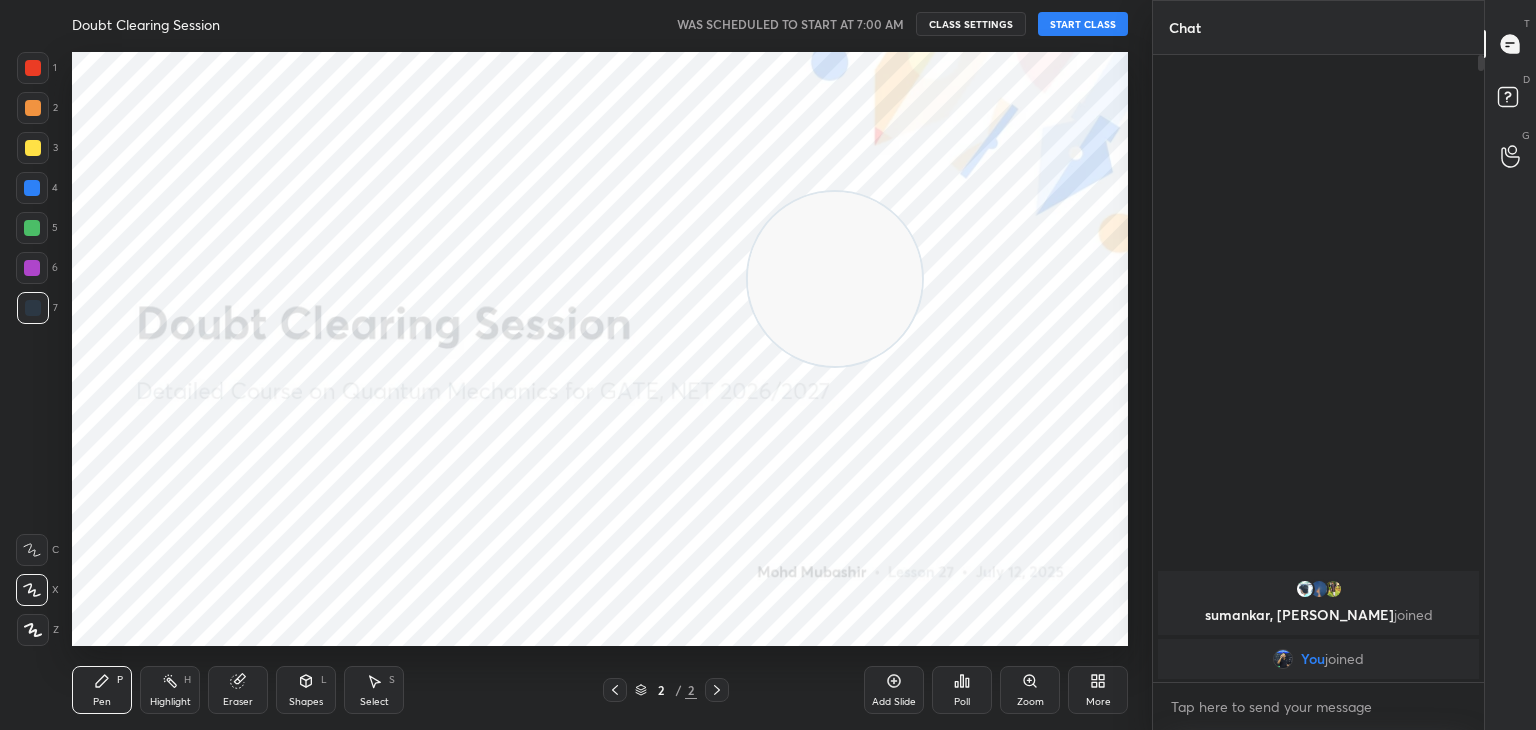 drag, startPoint x: 245, startPoint y: 519, endPoint x: 939, endPoint y: 207, distance: 760.90735 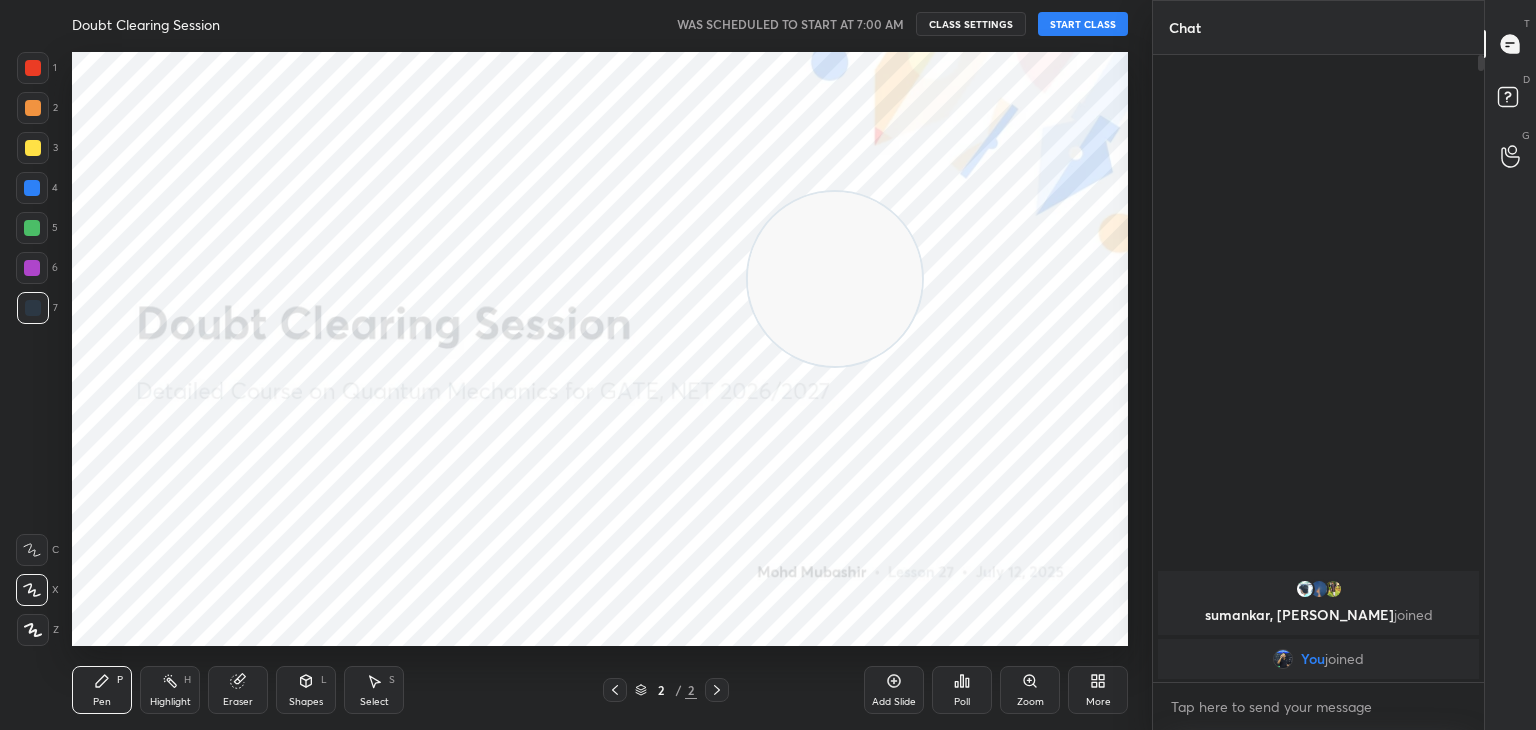 click at bounding box center [835, 279] 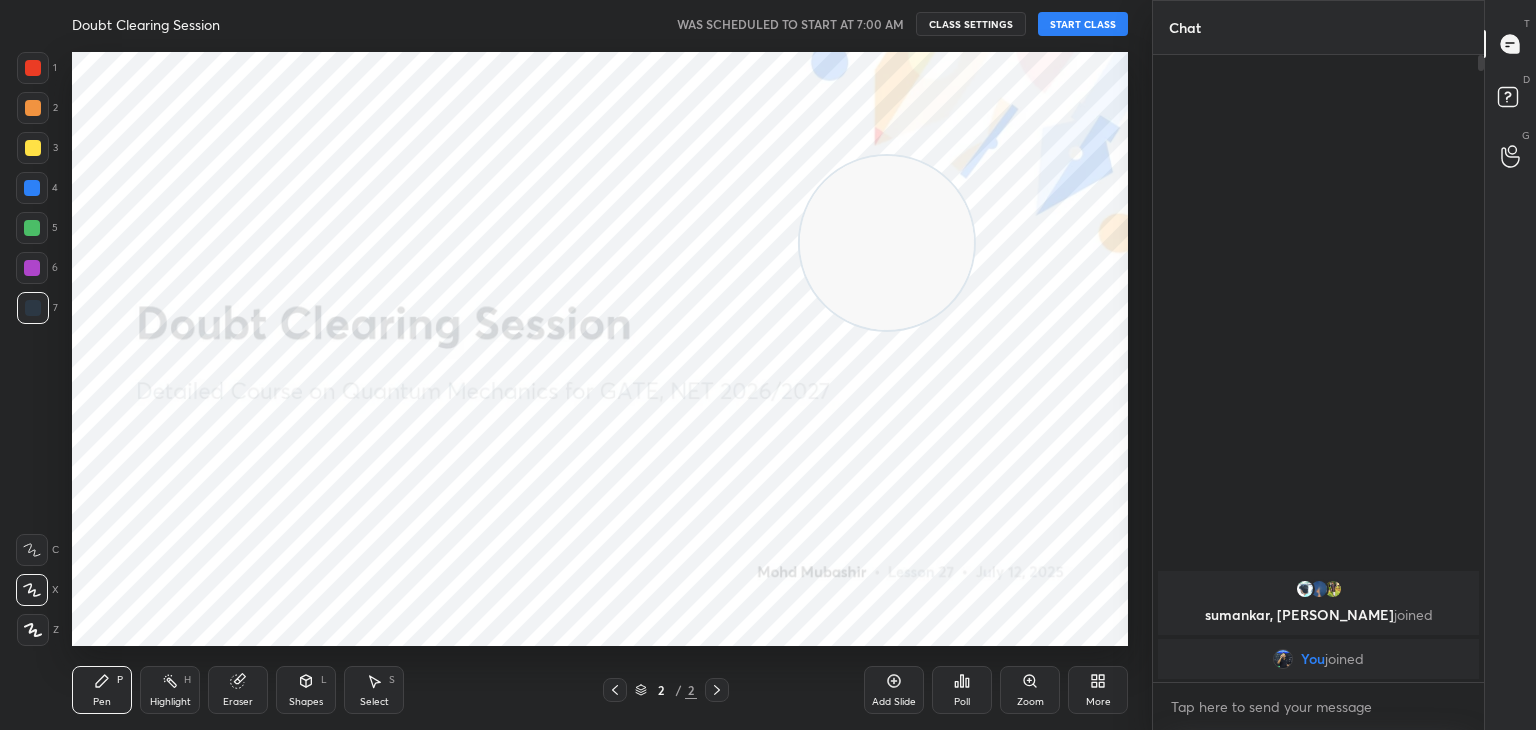 drag, startPoint x: 903, startPoint y: 249, endPoint x: 1209, endPoint y: 29, distance: 376.87665 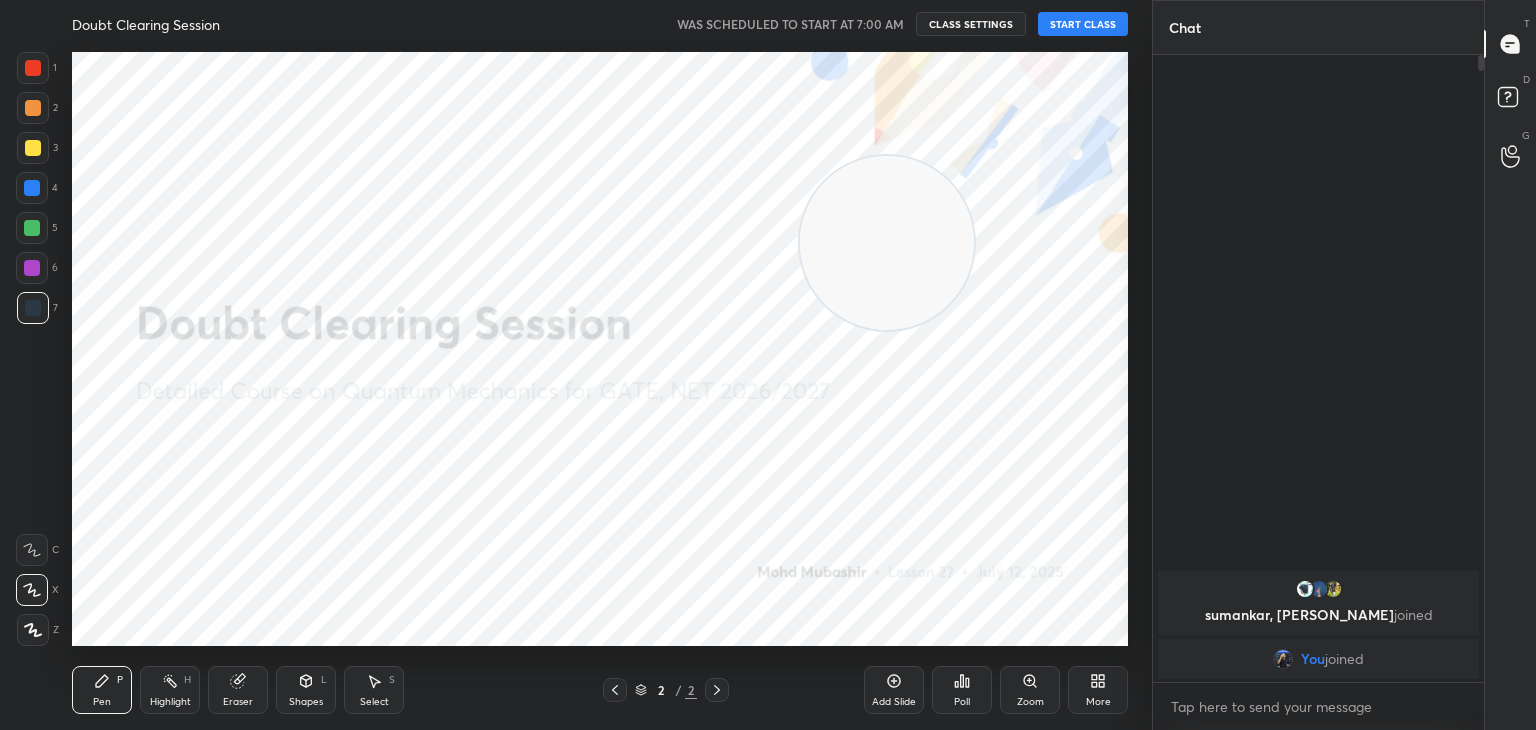 click on "1 2 3 4 5 6 7 C X Z C X Z E E Erase all   H H Doubt Clearing Session WAS SCHEDULED TO START AT  7:00 AM CLASS SETTINGS START CLASS Setting up your live class Back Doubt Clearing Session • L27 of Detailed Course on Quantum Mechanics for GATE, NET 2026/2027 [PERSON_NAME] Pen P Highlight H Eraser Shapes L Select S 2 / 2 Add Slide Poll Zoom More Chat sumankar, [PERSON_NAME]  joined You  joined 1 NEW MESSAGE Enable hand raising Enable raise hand to speak to learners. Once enabled, chat will be turned off temporarily. Enable x   Doubts asked by learners will show up here Raise hand disabled You have disabled Raise hand currently. Enable it to invite learners to speak Enable Can't raise hand Looks like educator just invited you to speak. Please wait before you can raise your hand again. Got it T Messages (T) D Doubts (D) G Raise Hand (G) Report an issue Reason for reporting Buffering Chat not working Audio - Video sync issue Educator video quality low ​ Attach an image Report" at bounding box center (768, 365) 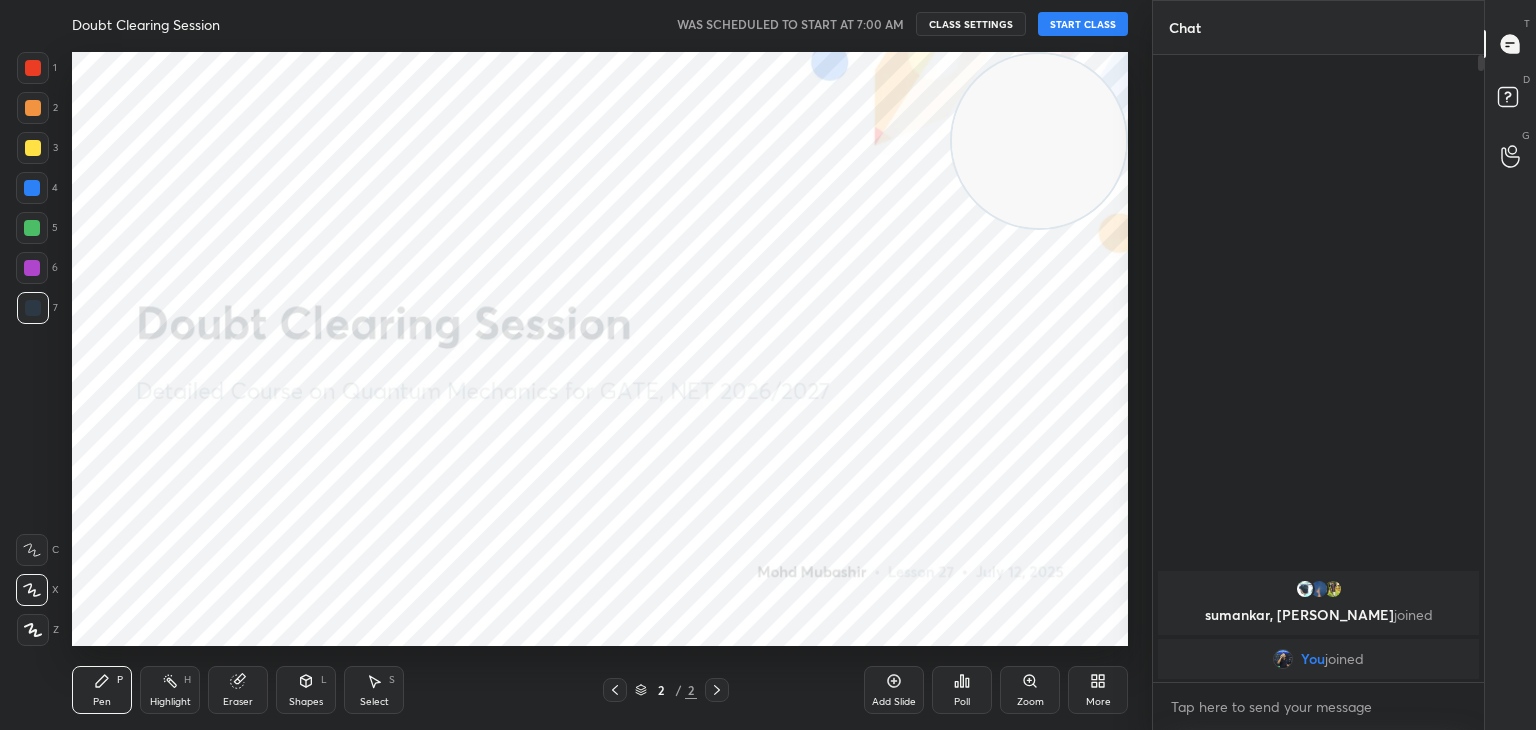 click on "START CLASS" at bounding box center (1083, 24) 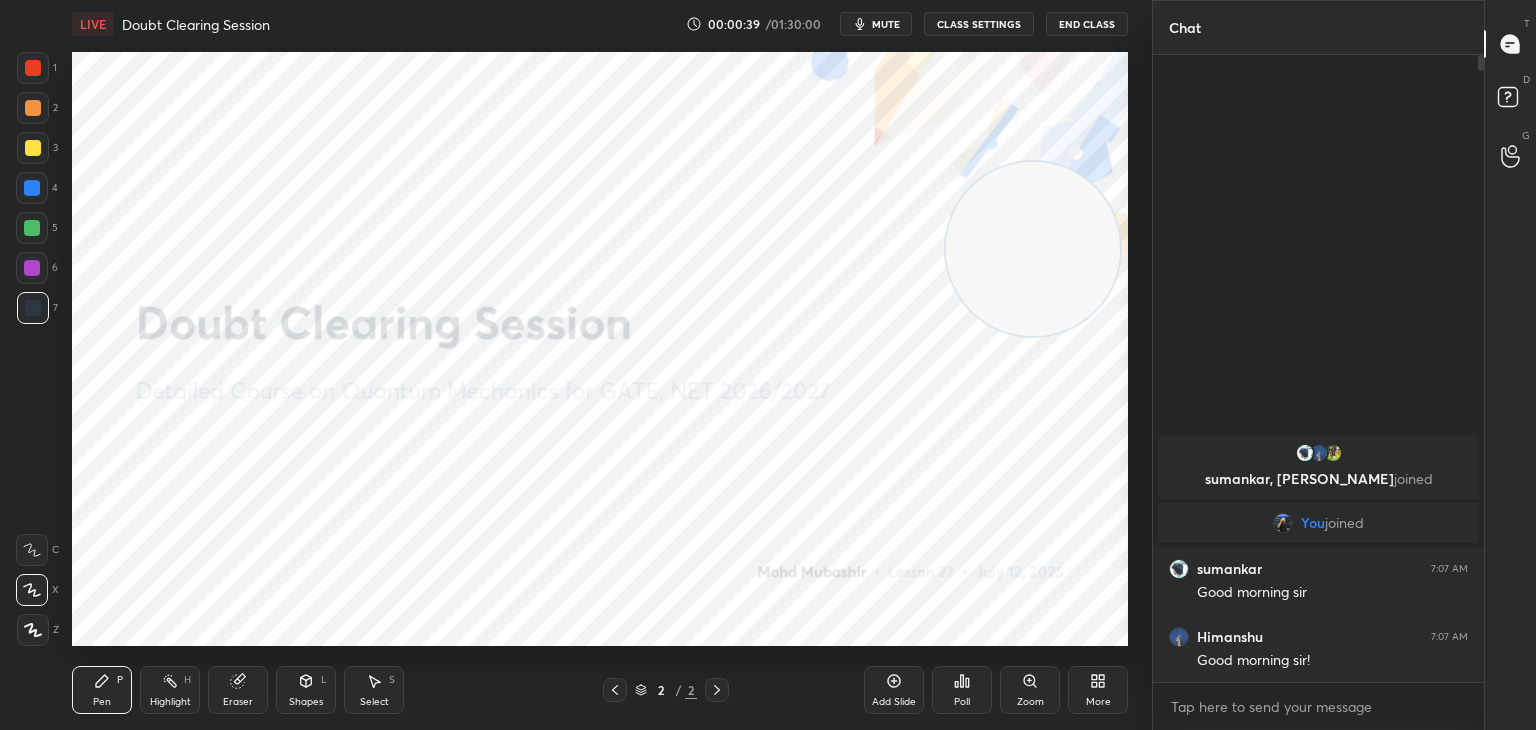 drag, startPoint x: 993, startPoint y: 123, endPoint x: 972, endPoint y: 233, distance: 111.9866 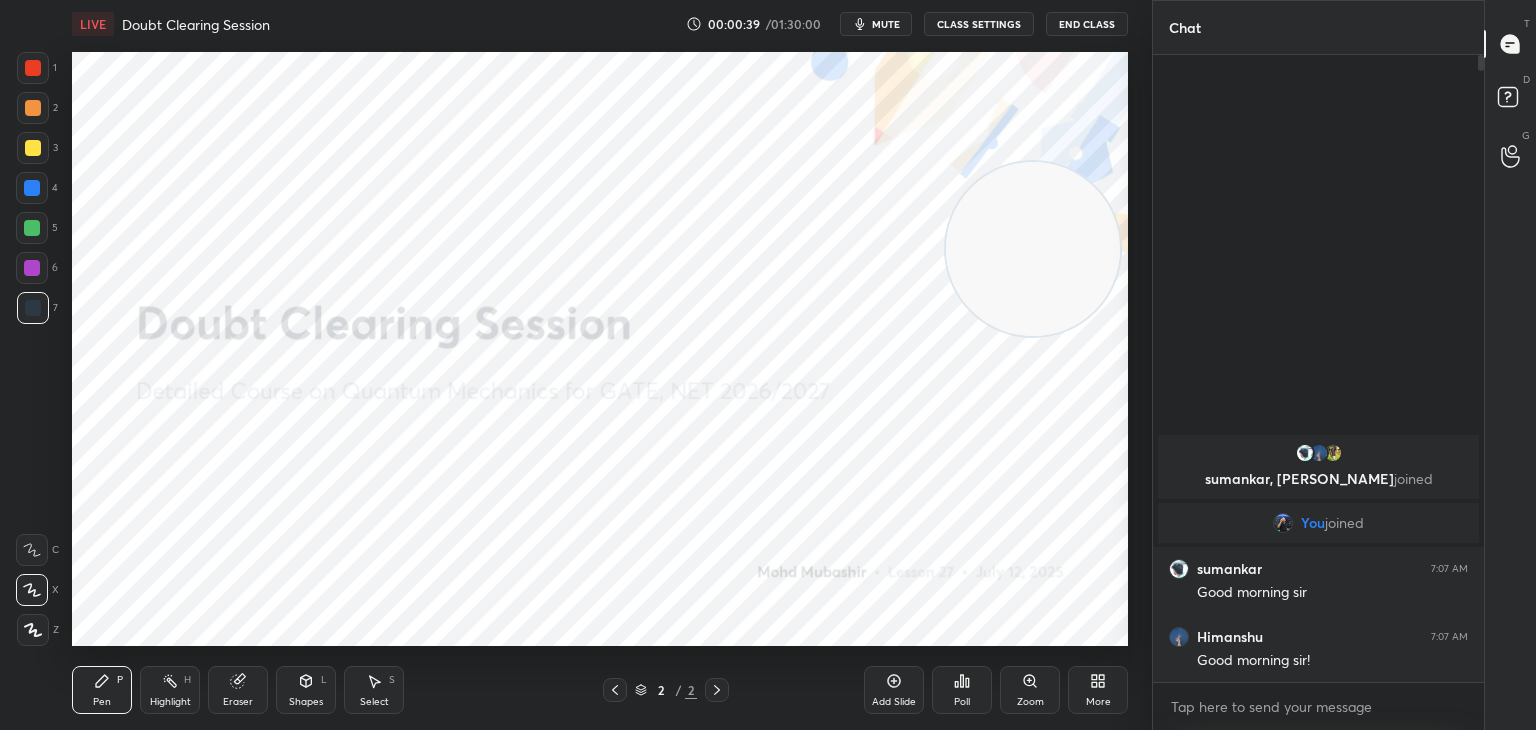 click at bounding box center (1033, 249) 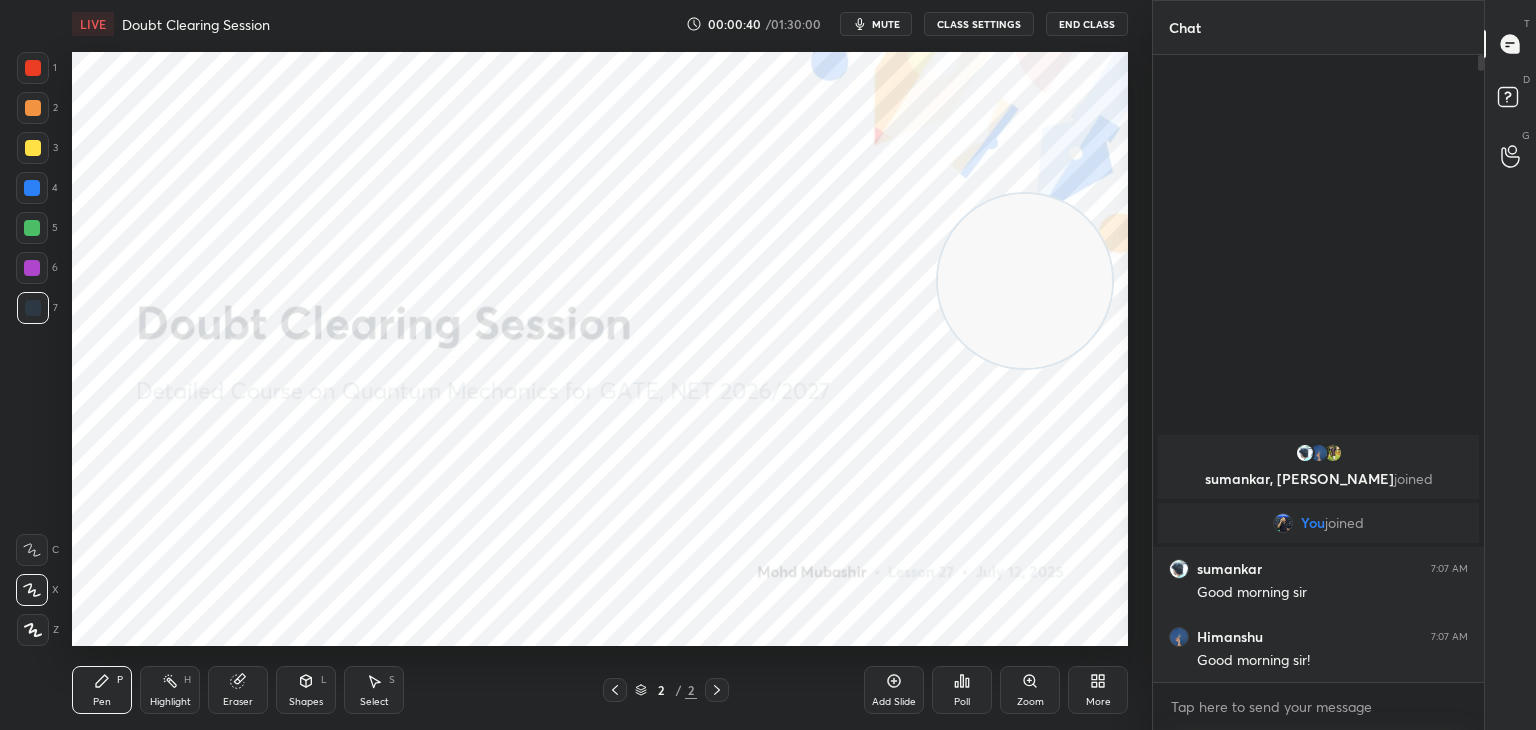 drag, startPoint x: 1001, startPoint y: 273, endPoint x: 993, endPoint y: 299, distance: 27.202942 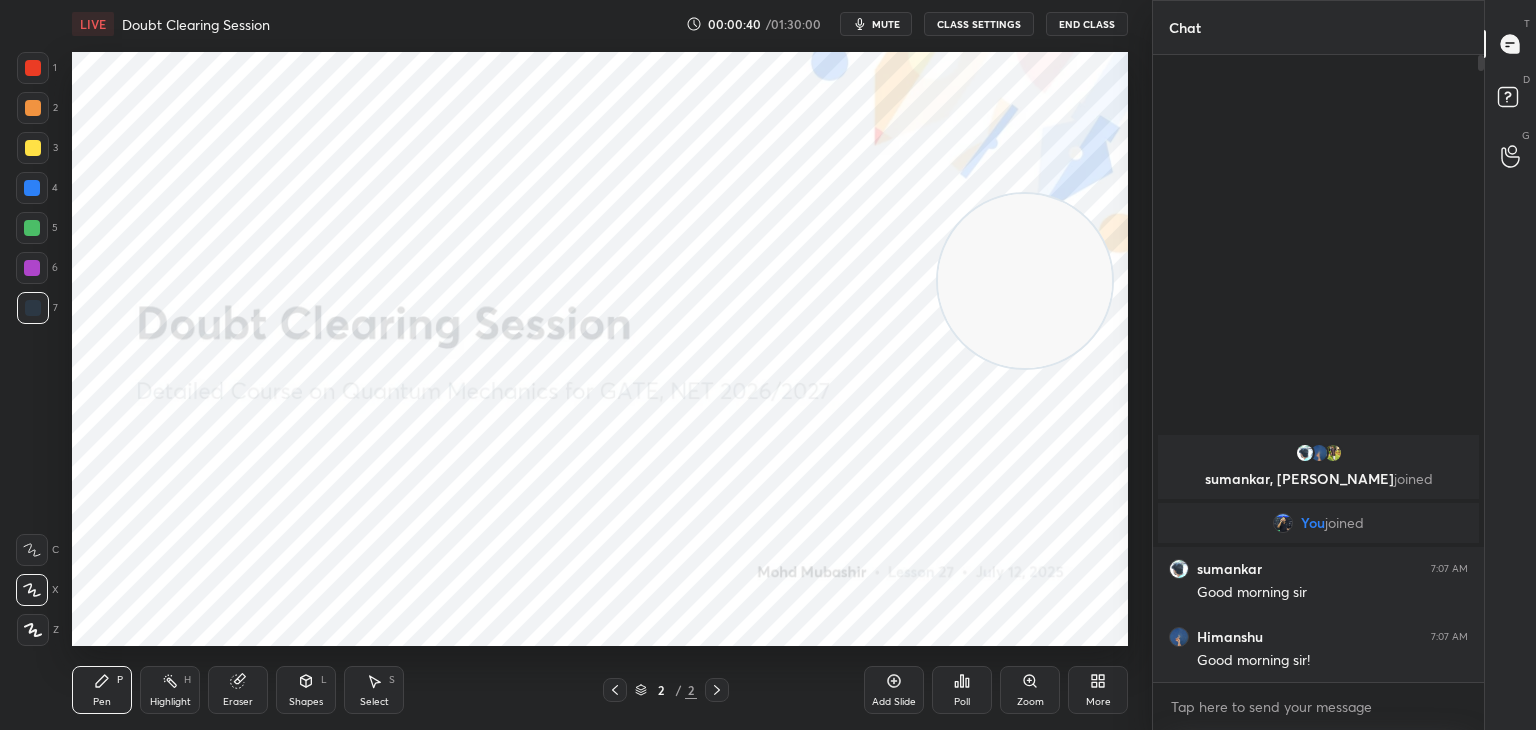 click at bounding box center (1025, 281) 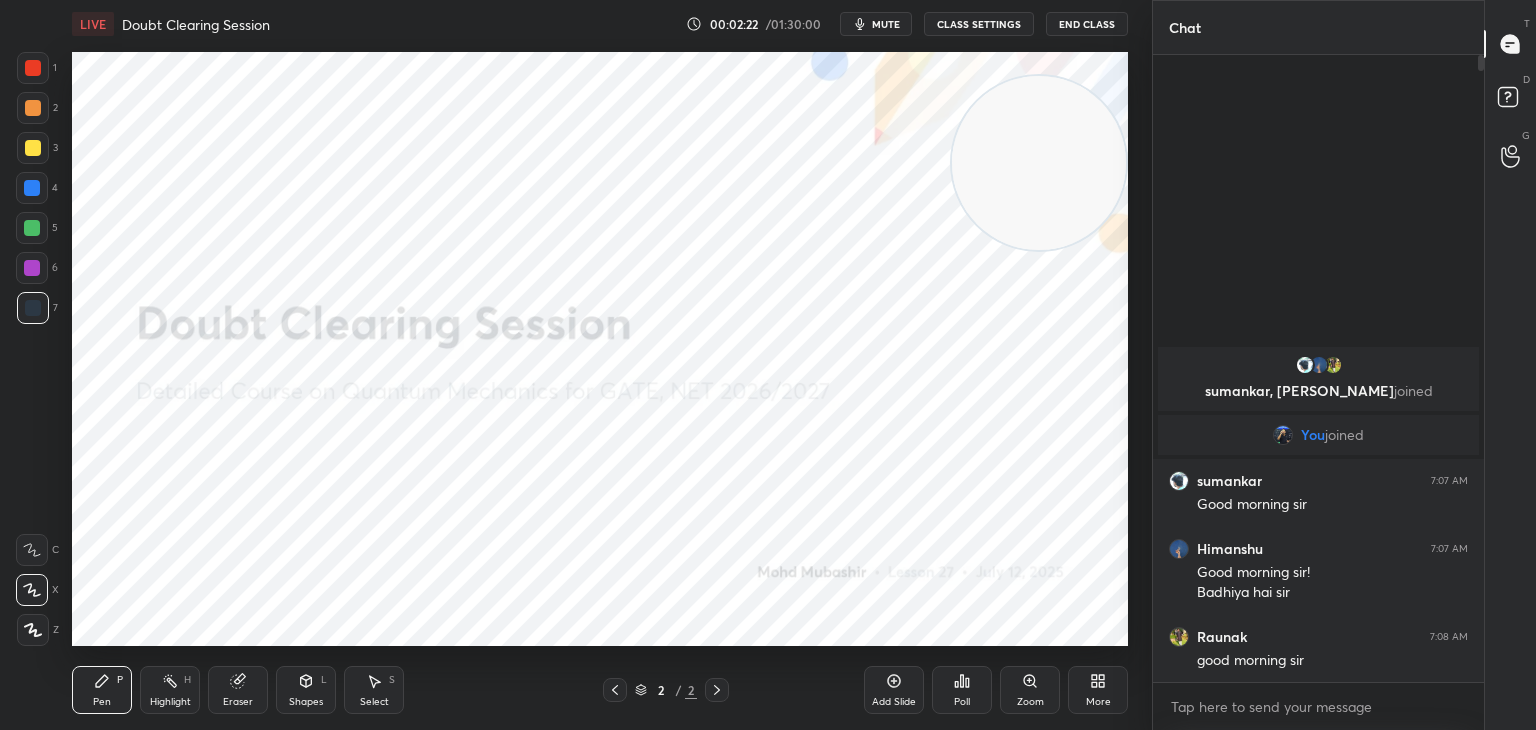 drag, startPoint x: 1049, startPoint y: 173, endPoint x: 1065, endPoint y: 87, distance: 87.47571 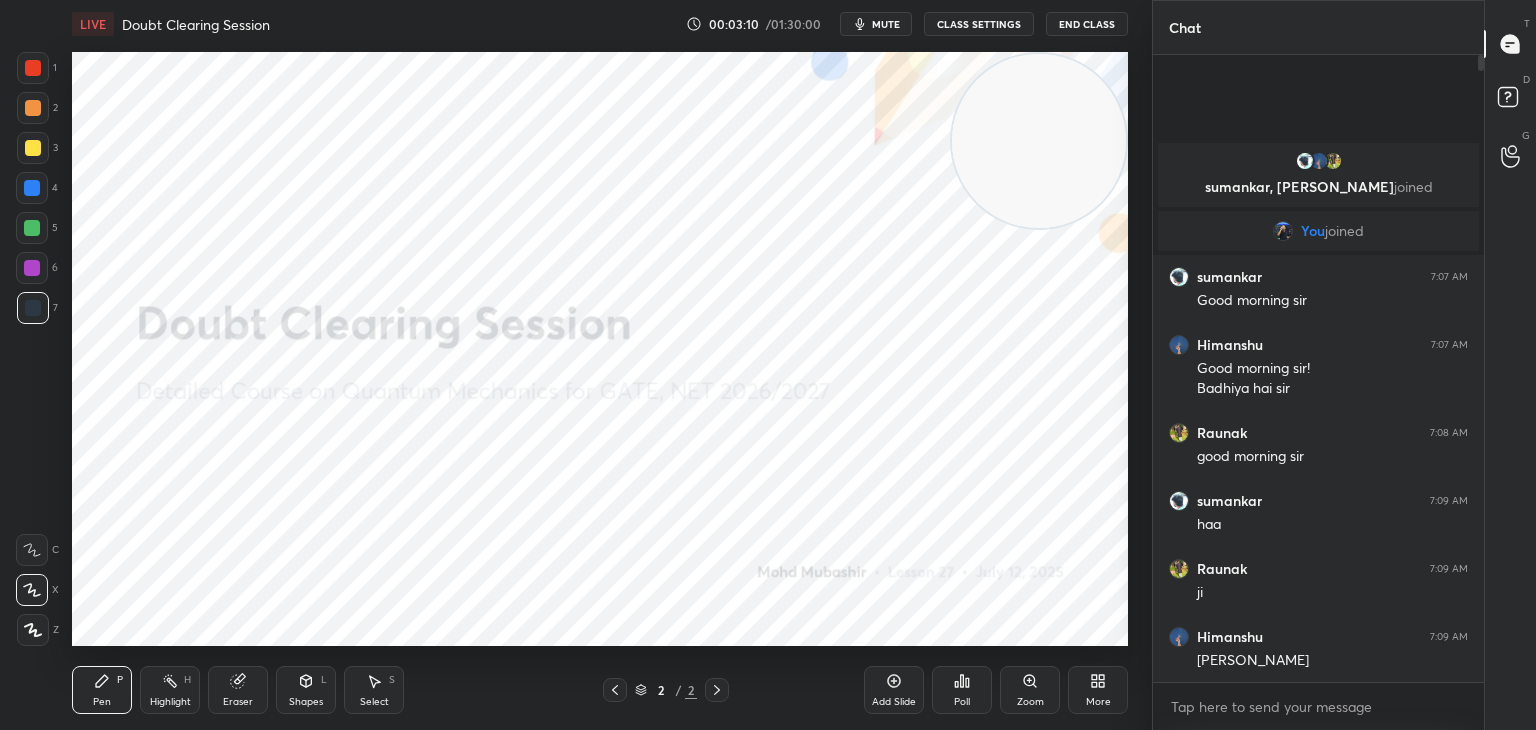 click 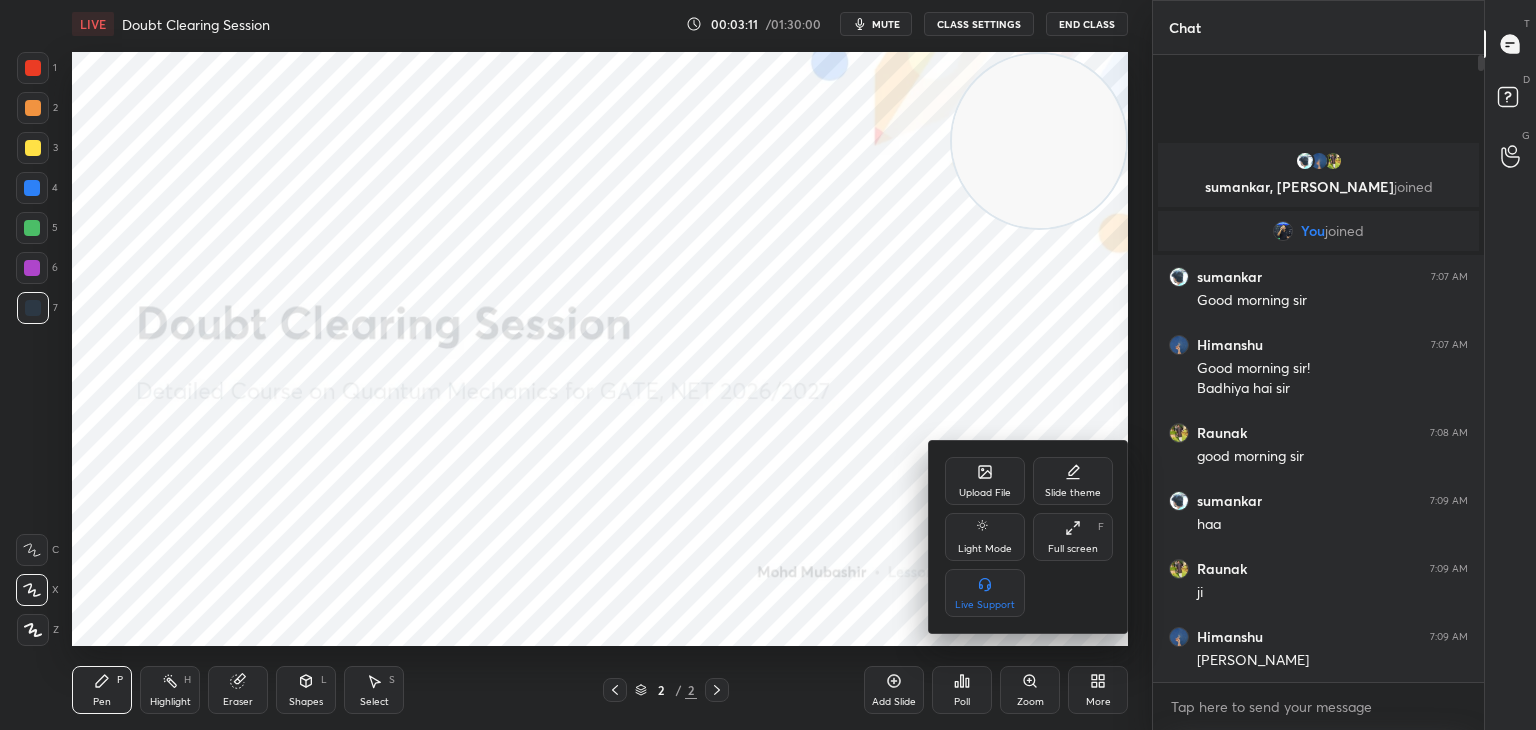 click on "Upload File" at bounding box center (985, 493) 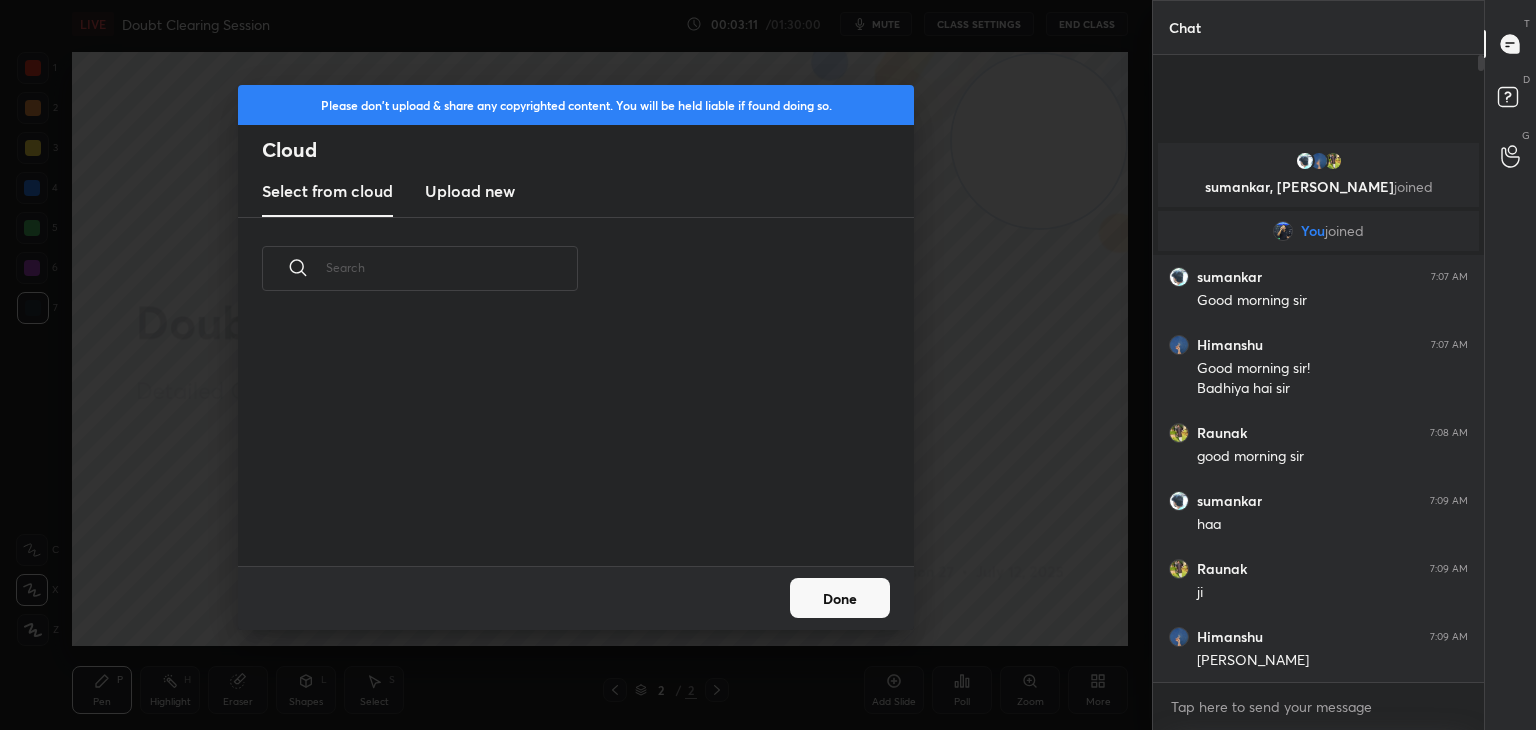 scroll, scrollTop: 5, scrollLeft: 10, axis: both 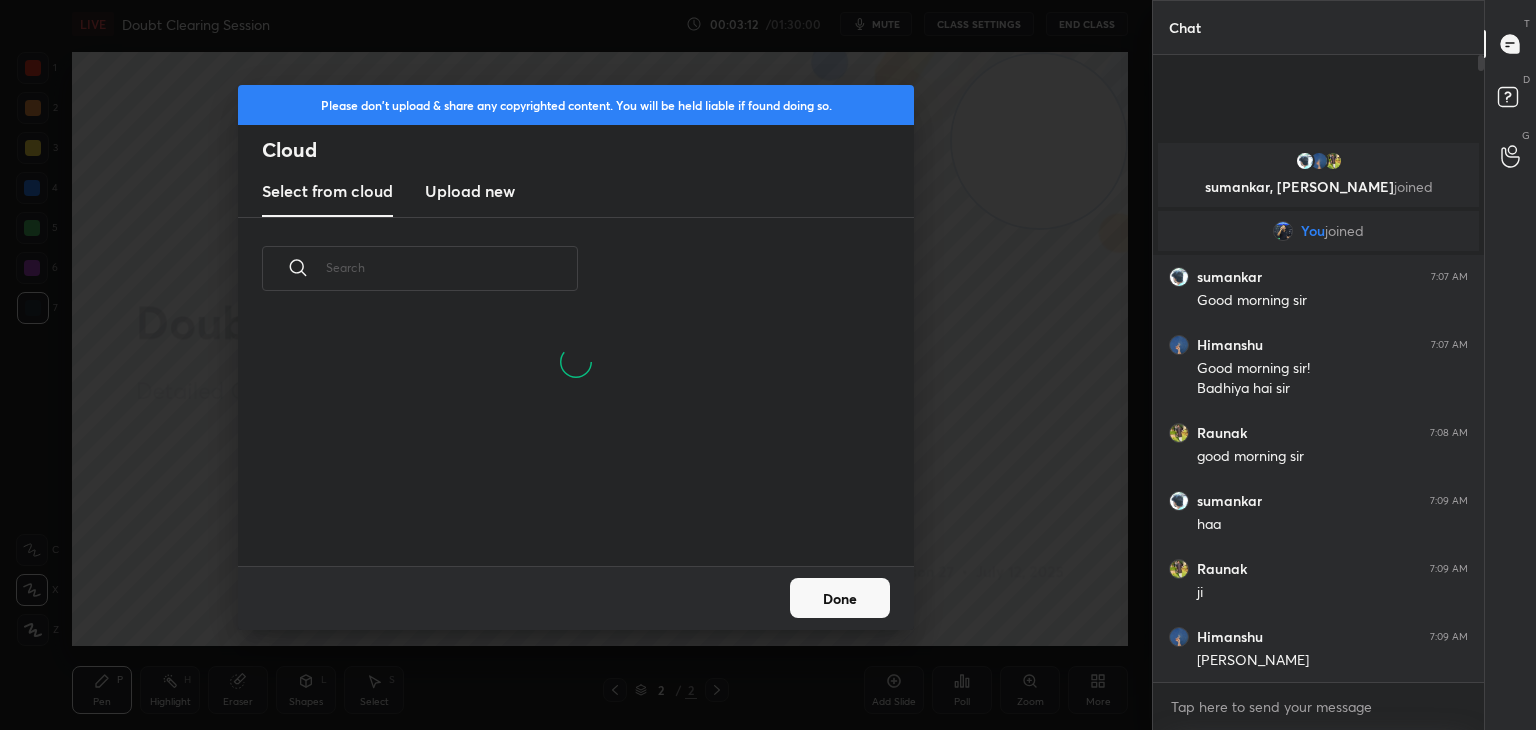 click on "Upload new" at bounding box center [470, 191] 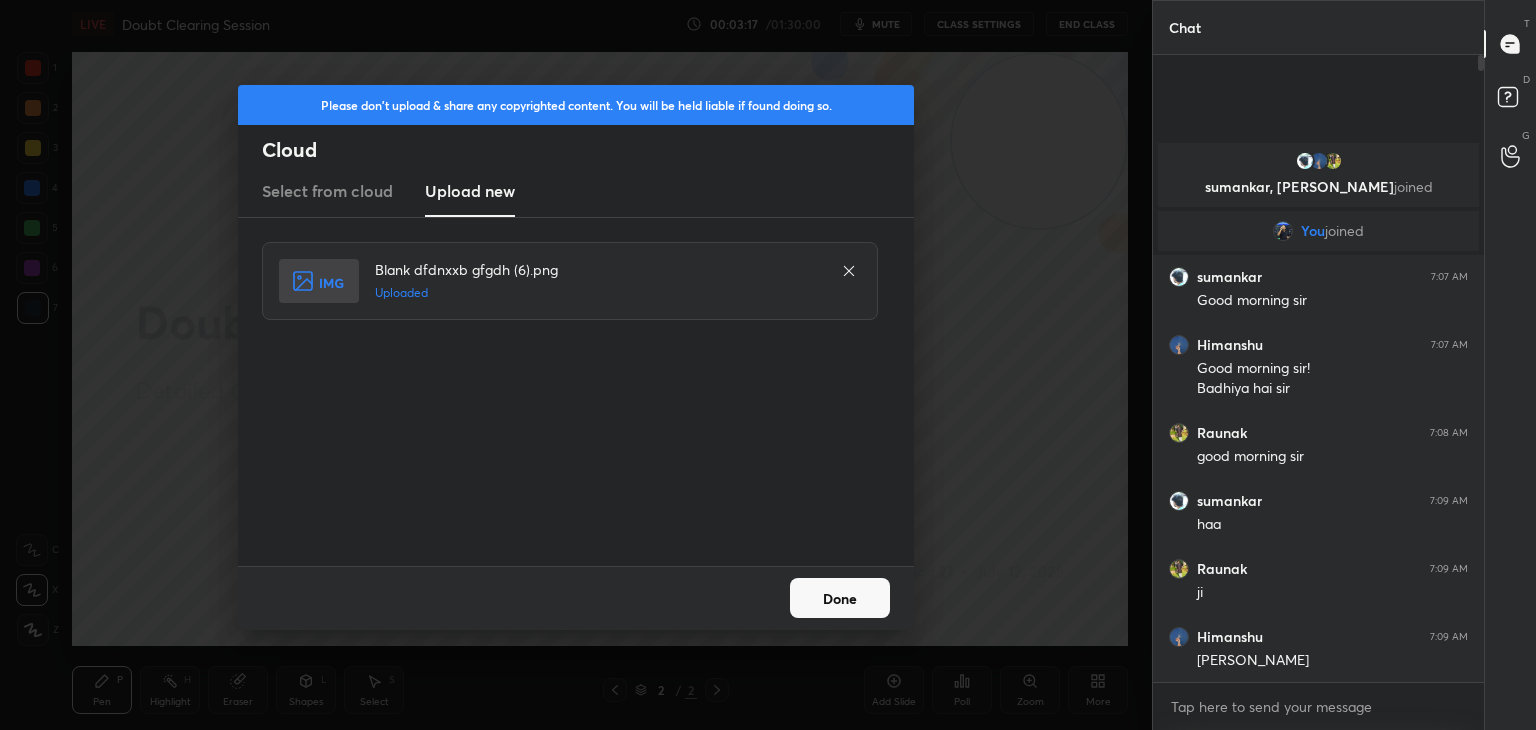 click on "Done" at bounding box center [840, 598] 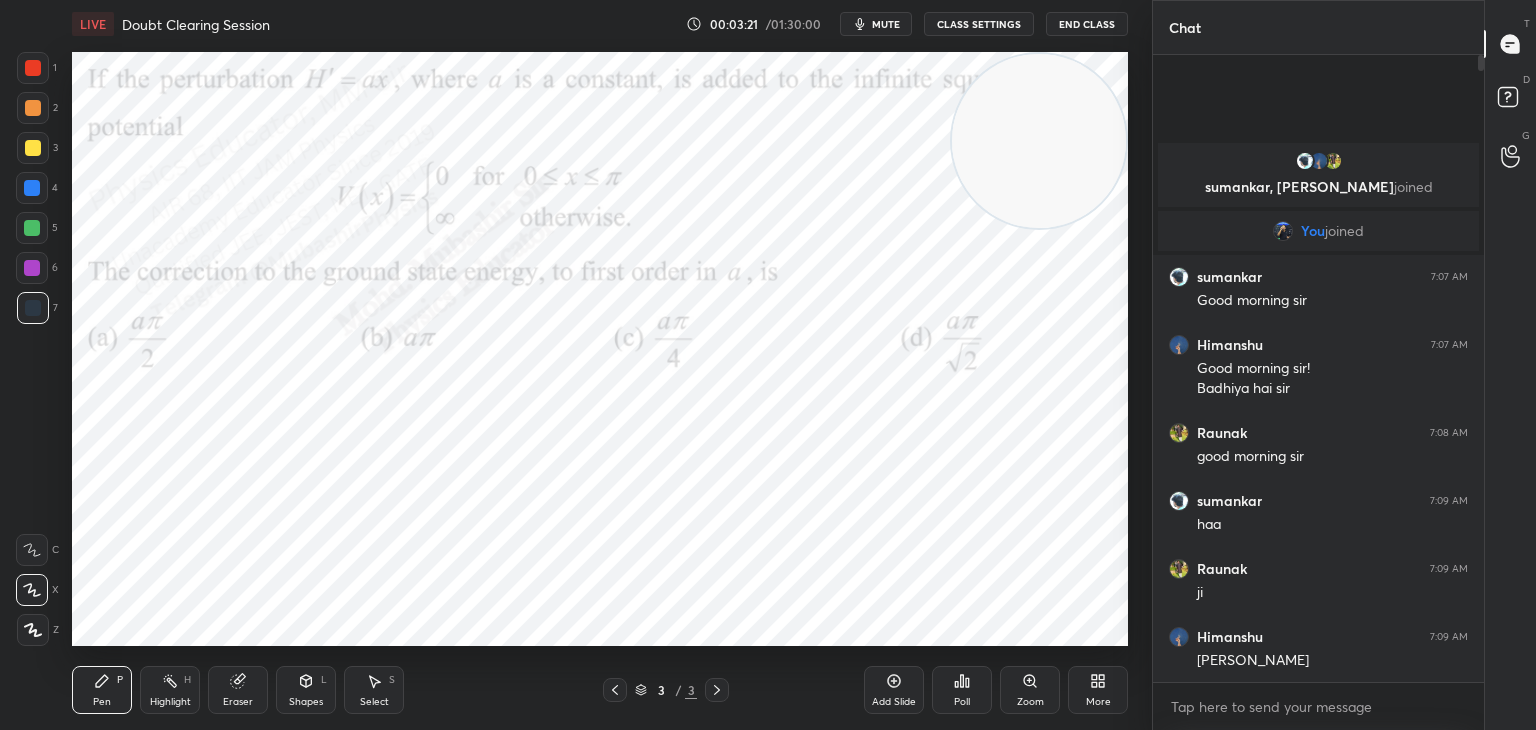 click 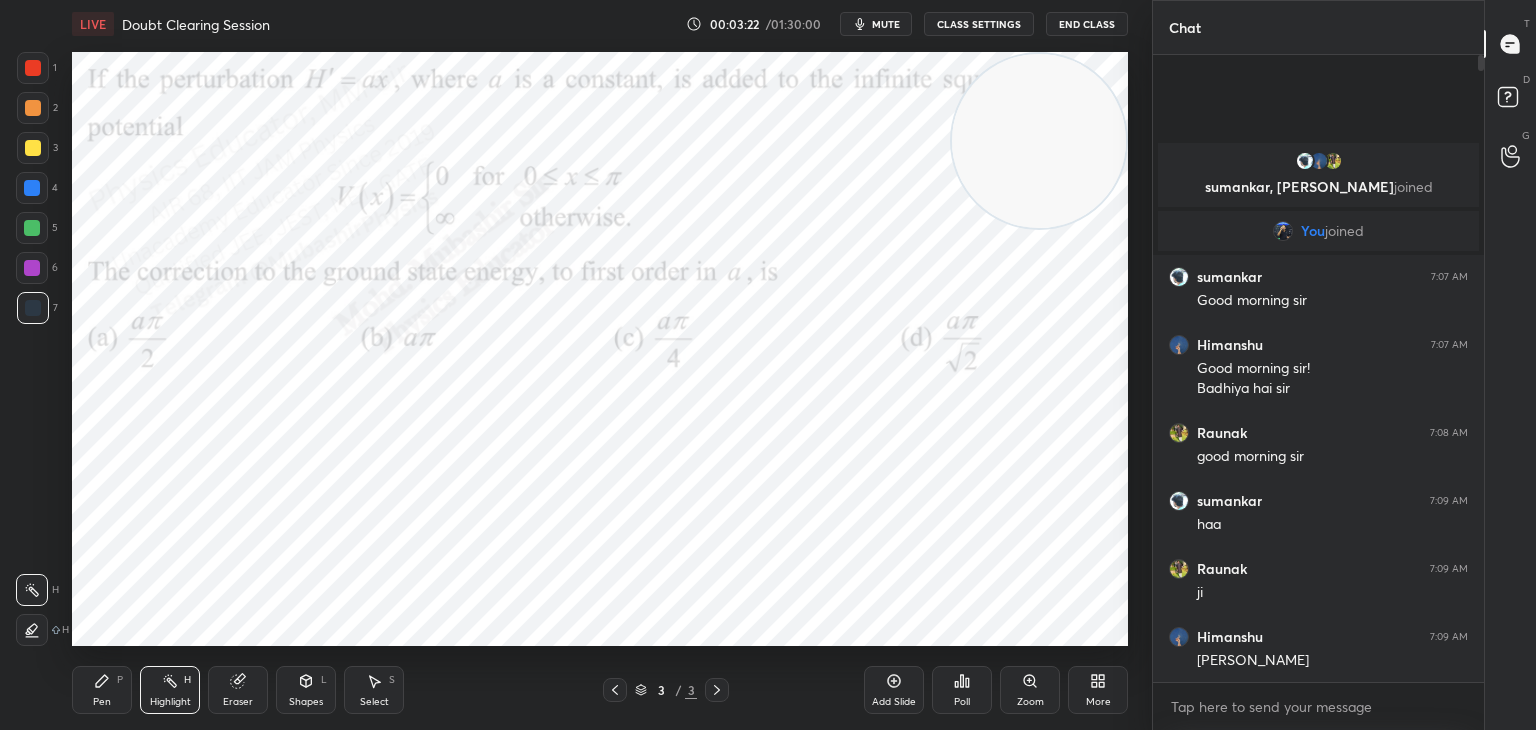 click on "Pen P" at bounding box center (102, 690) 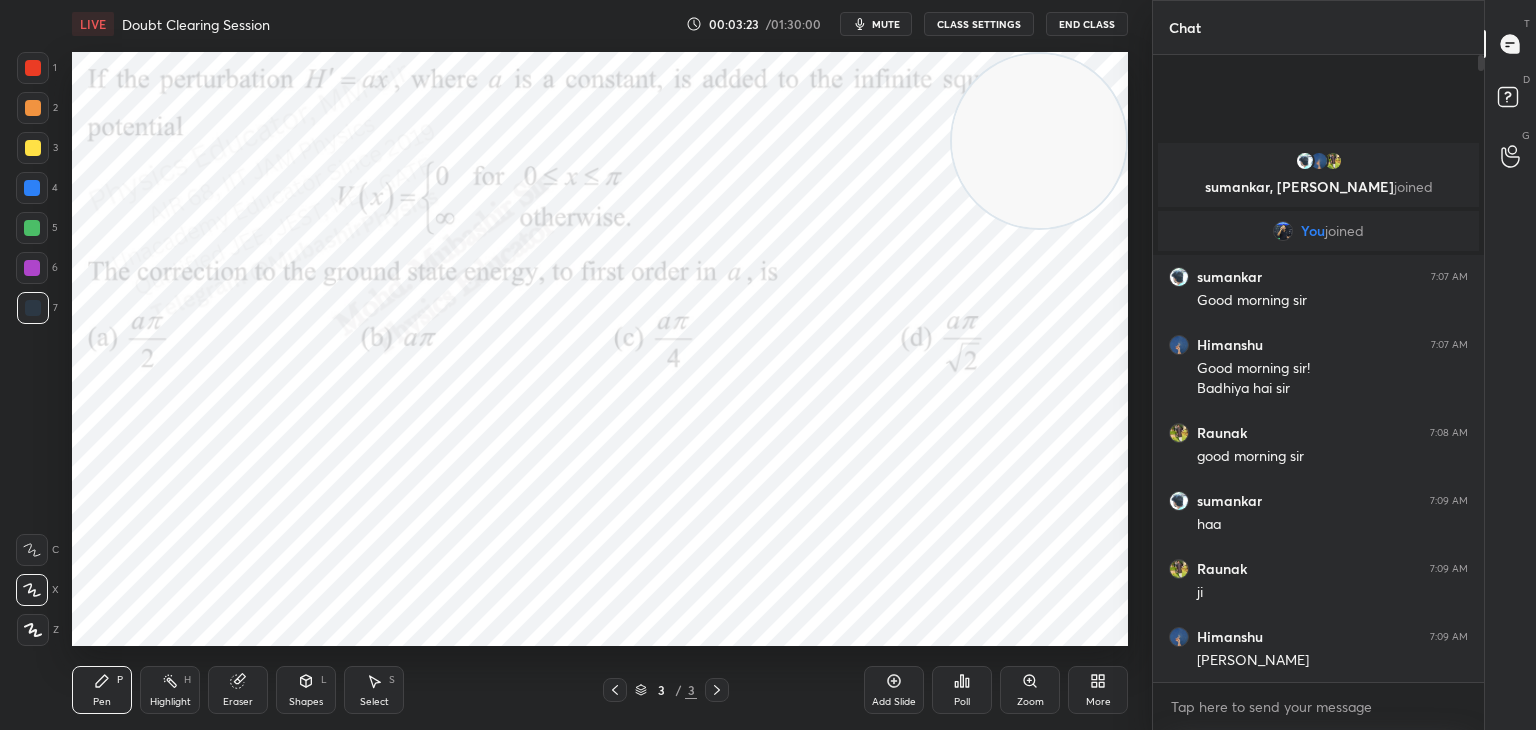 click 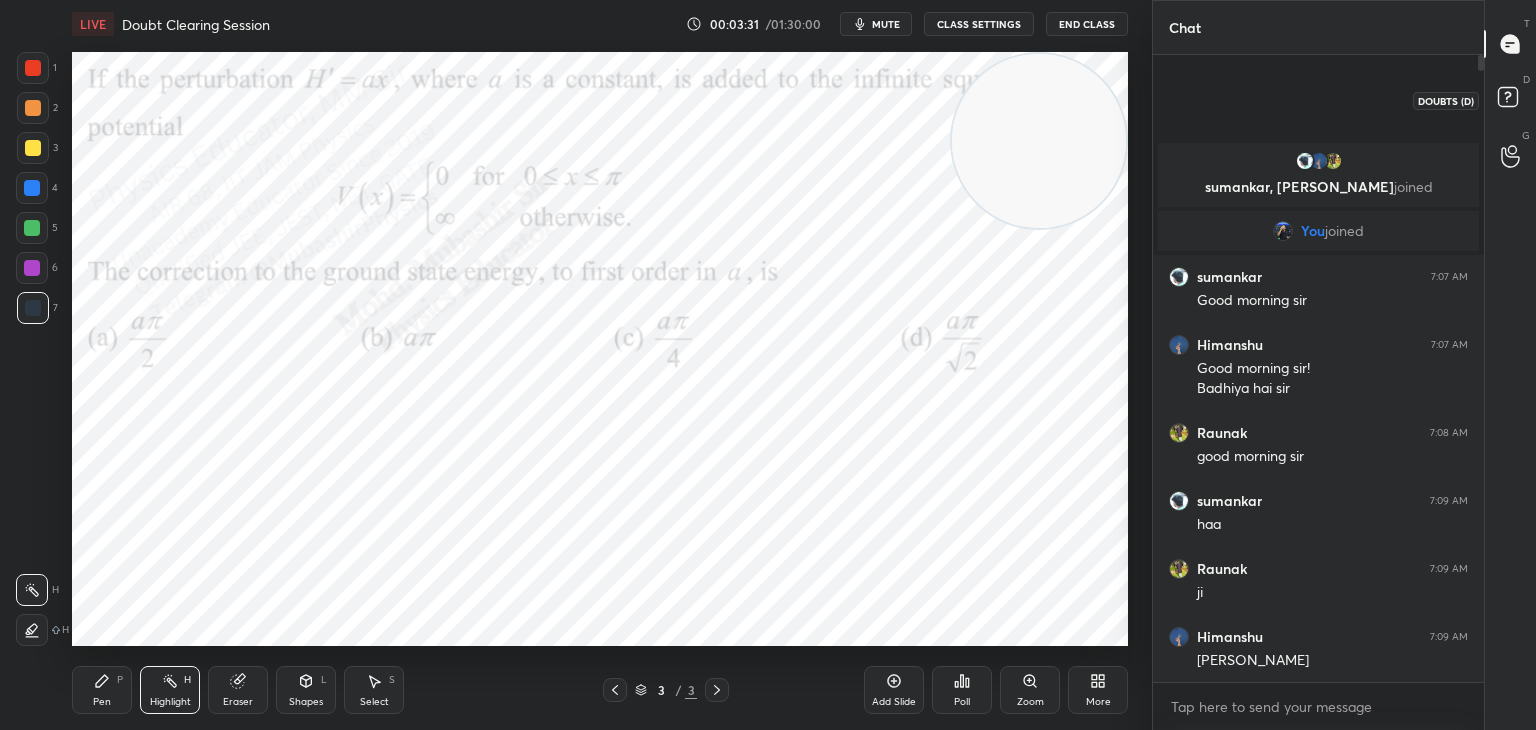 click 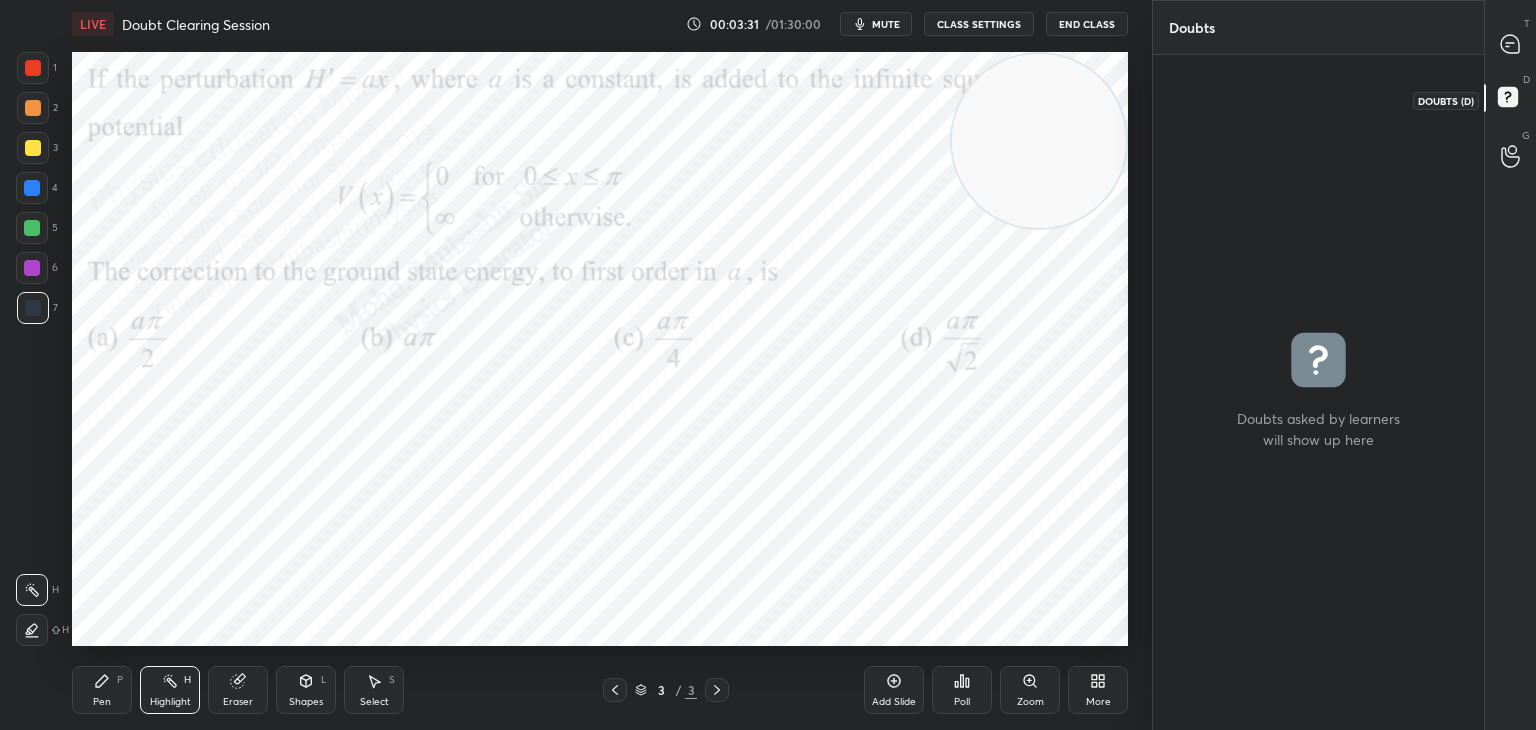 click 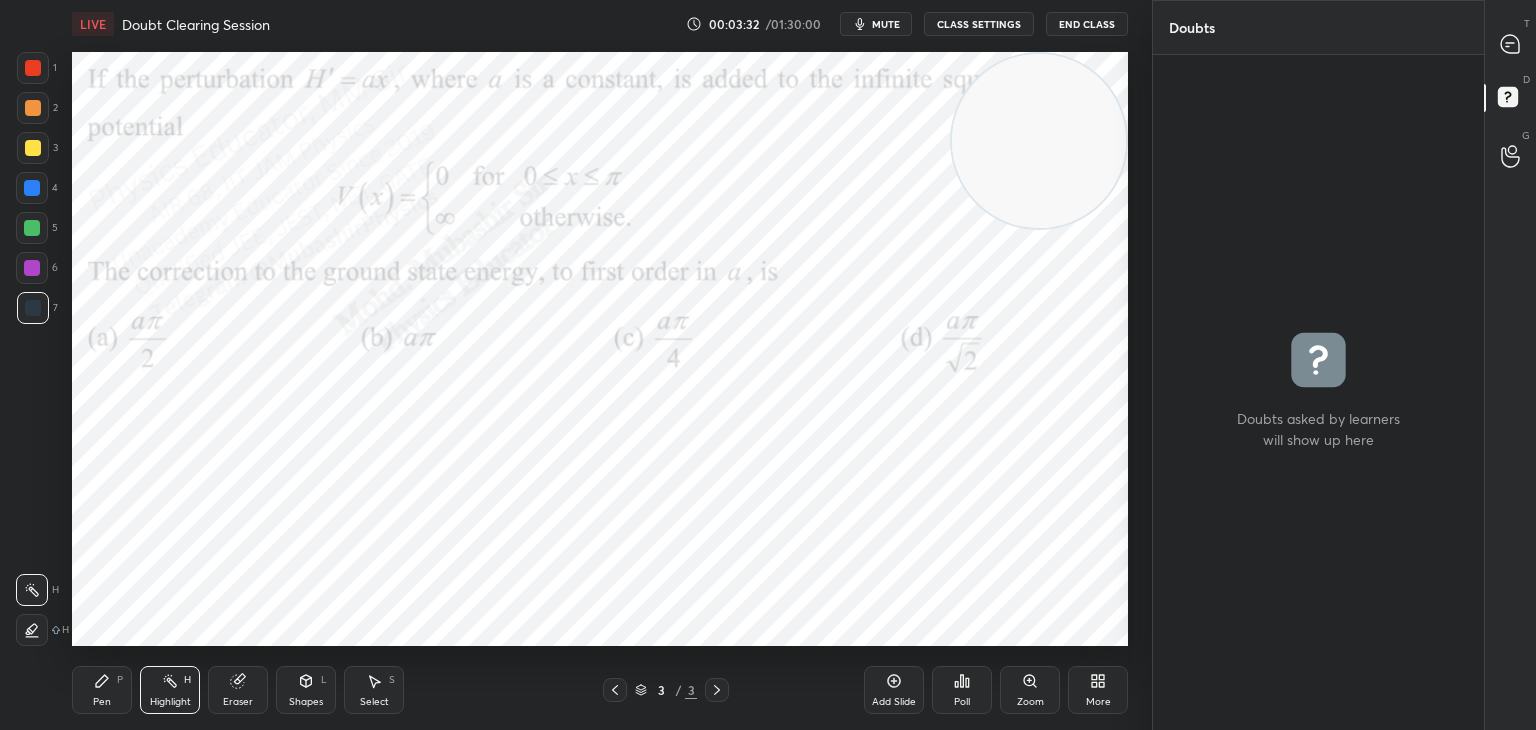 click 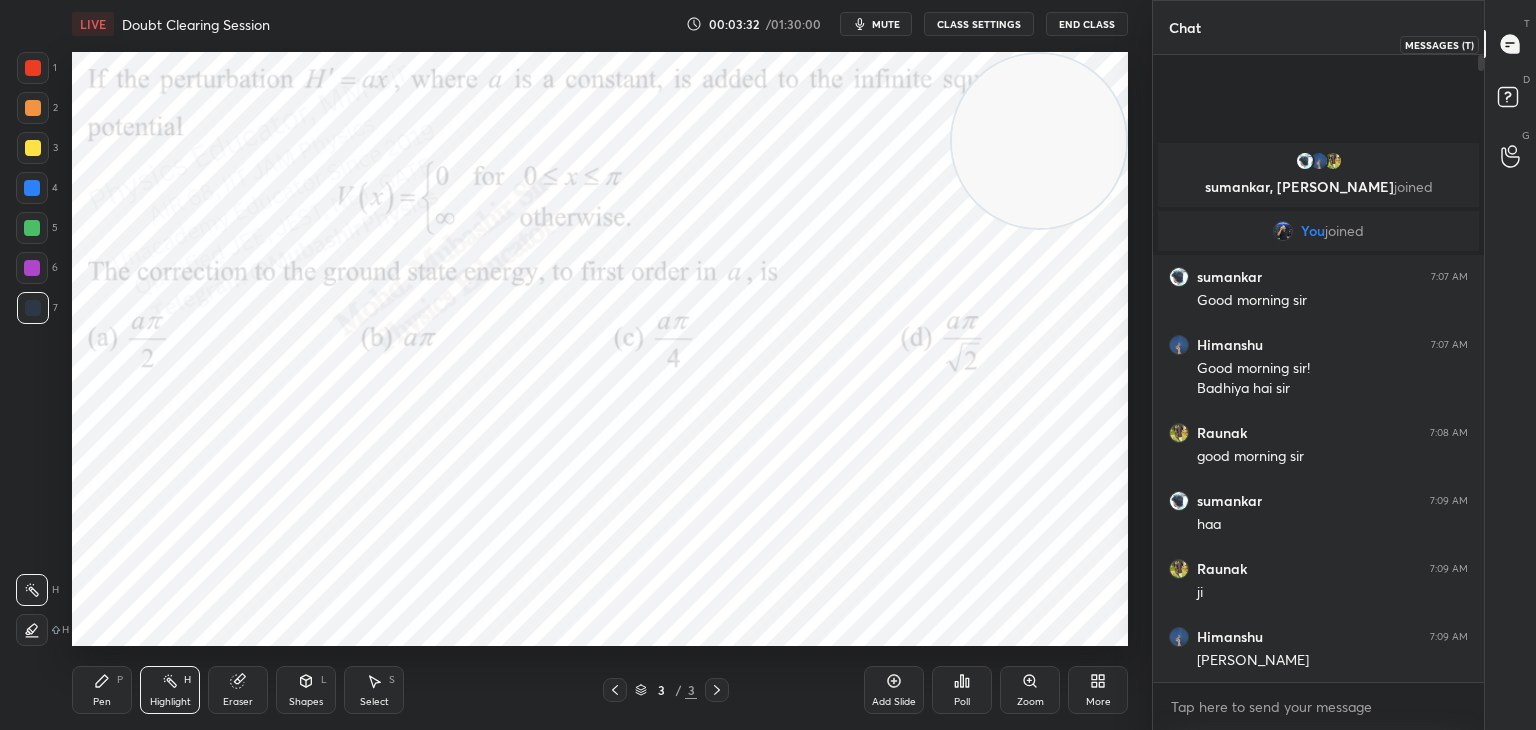 scroll, scrollTop: 6, scrollLeft: 6, axis: both 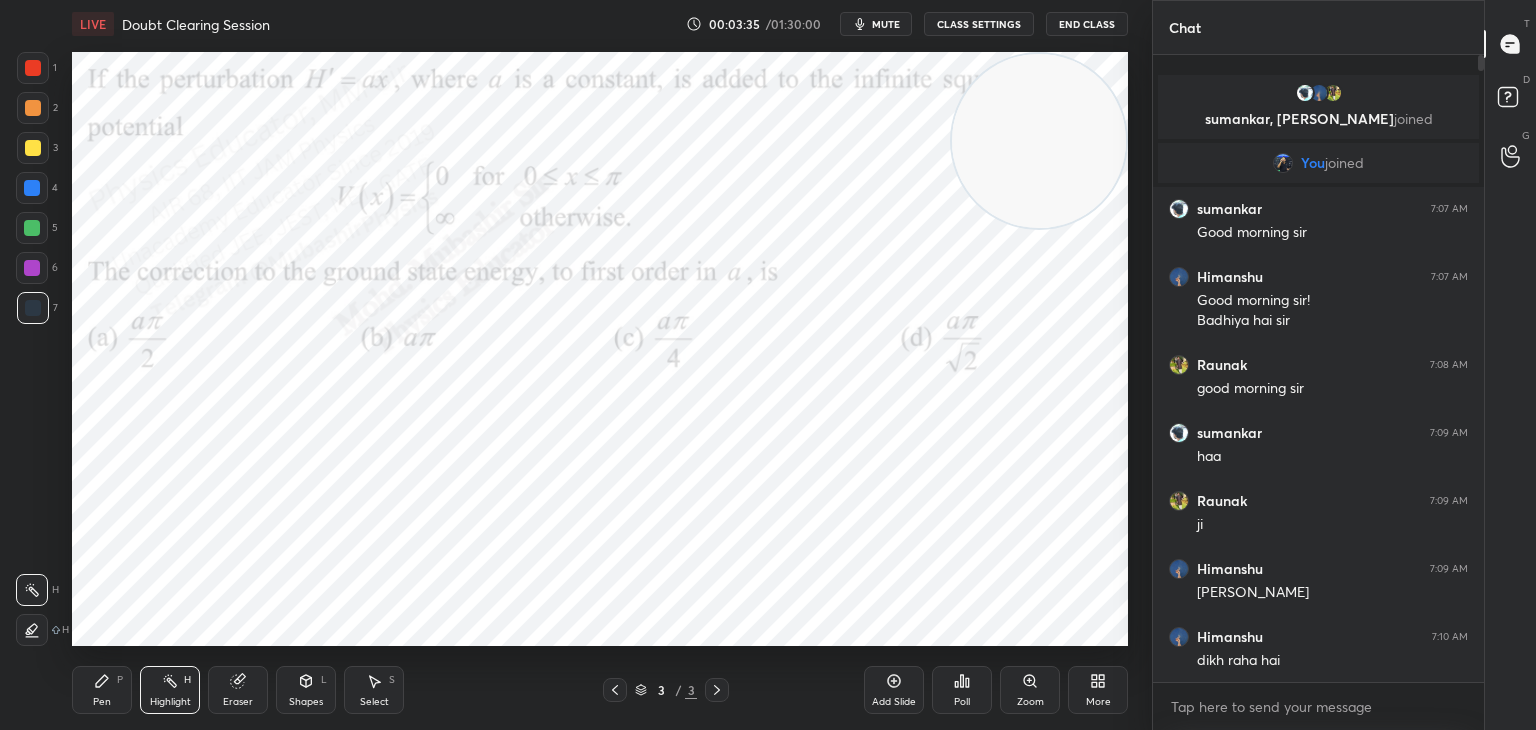 click at bounding box center (1039, 141) 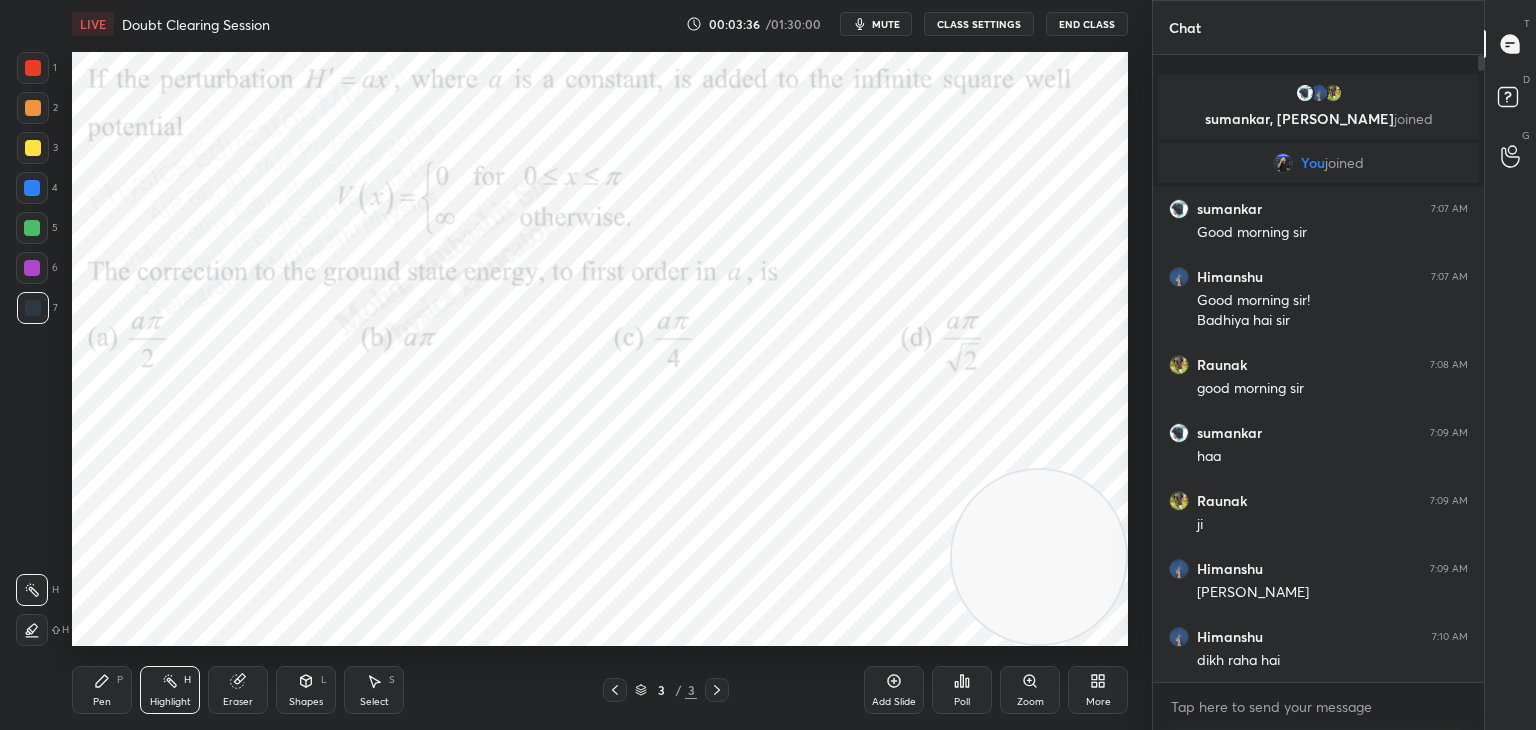 drag, startPoint x: 1045, startPoint y: 174, endPoint x: 1049, endPoint y: 581, distance: 407.01965 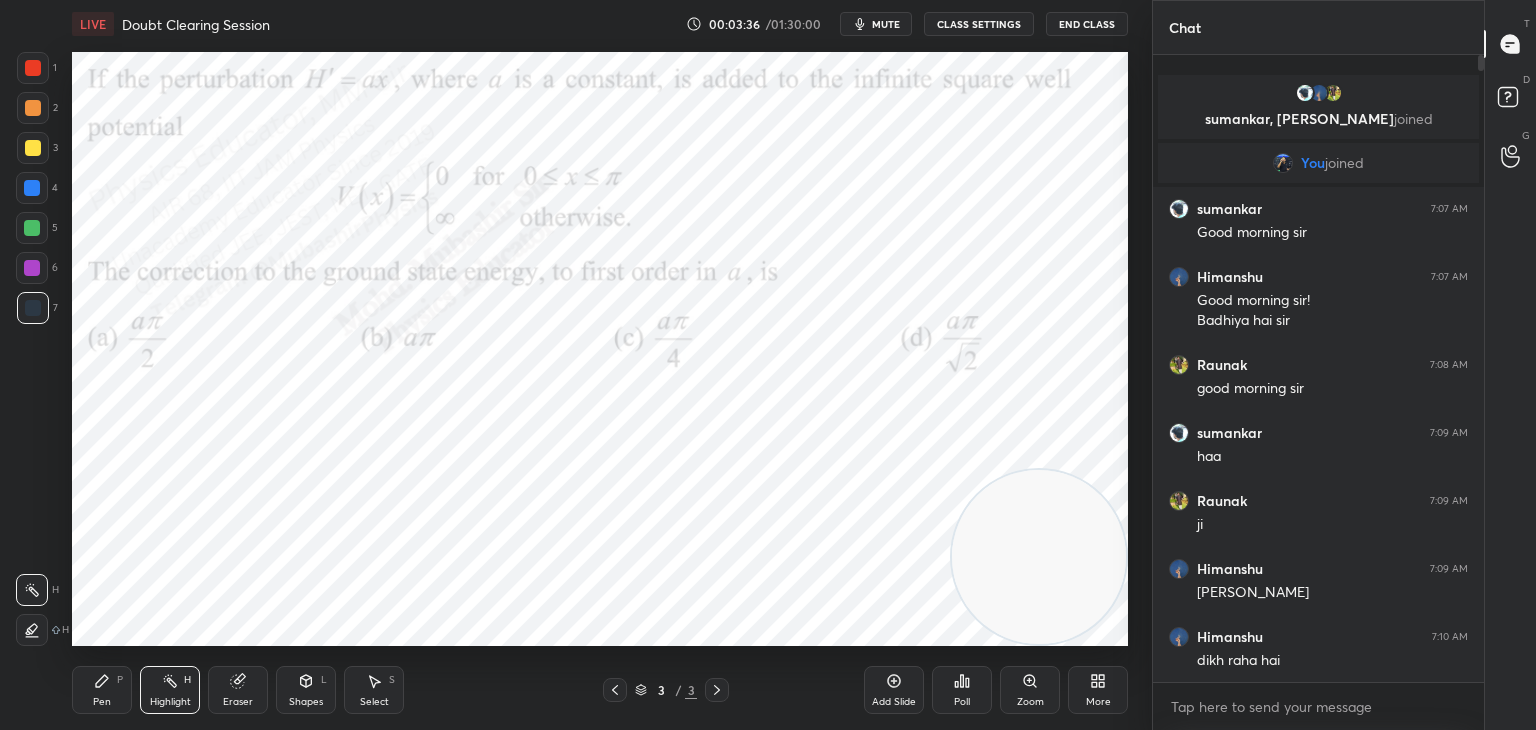 click on "LIVE Doubt Clearing Session 00:03:36 /  01:30:00 mute CLASS SETTINGS End Class Setting up your live class Poll for   secs No correct answer Start poll Back Doubt Clearing Session • L27 of Detailed Course on Quantum Mechanics for GATE, NET 2026/2027 [PERSON_NAME] Pen P Highlight H Eraser Shapes L Select S 3 / 3 Add Slide Poll Zoom More" at bounding box center (600, 365) 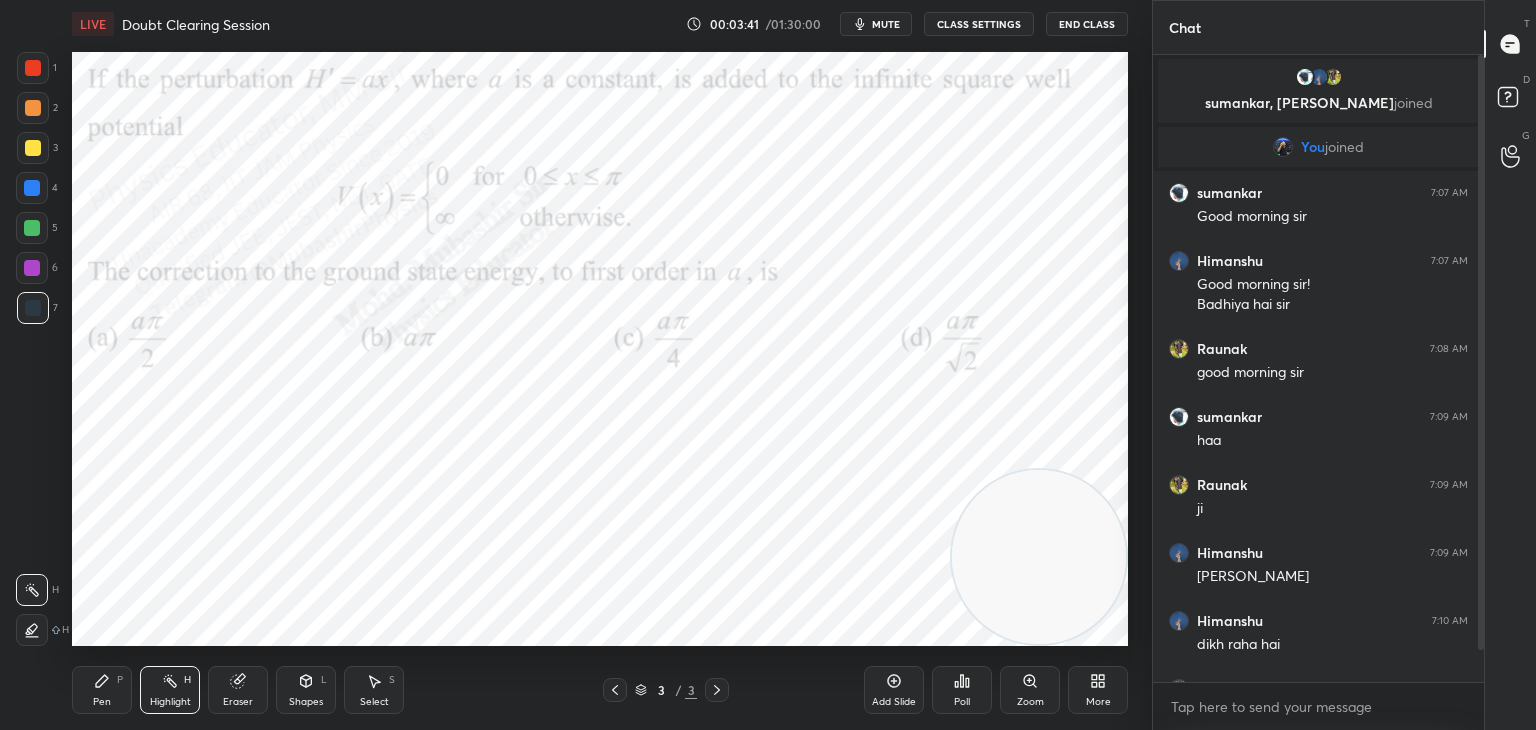 drag, startPoint x: 1476, startPoint y: 441, endPoint x: 1479, endPoint y: 473, distance: 32.140316 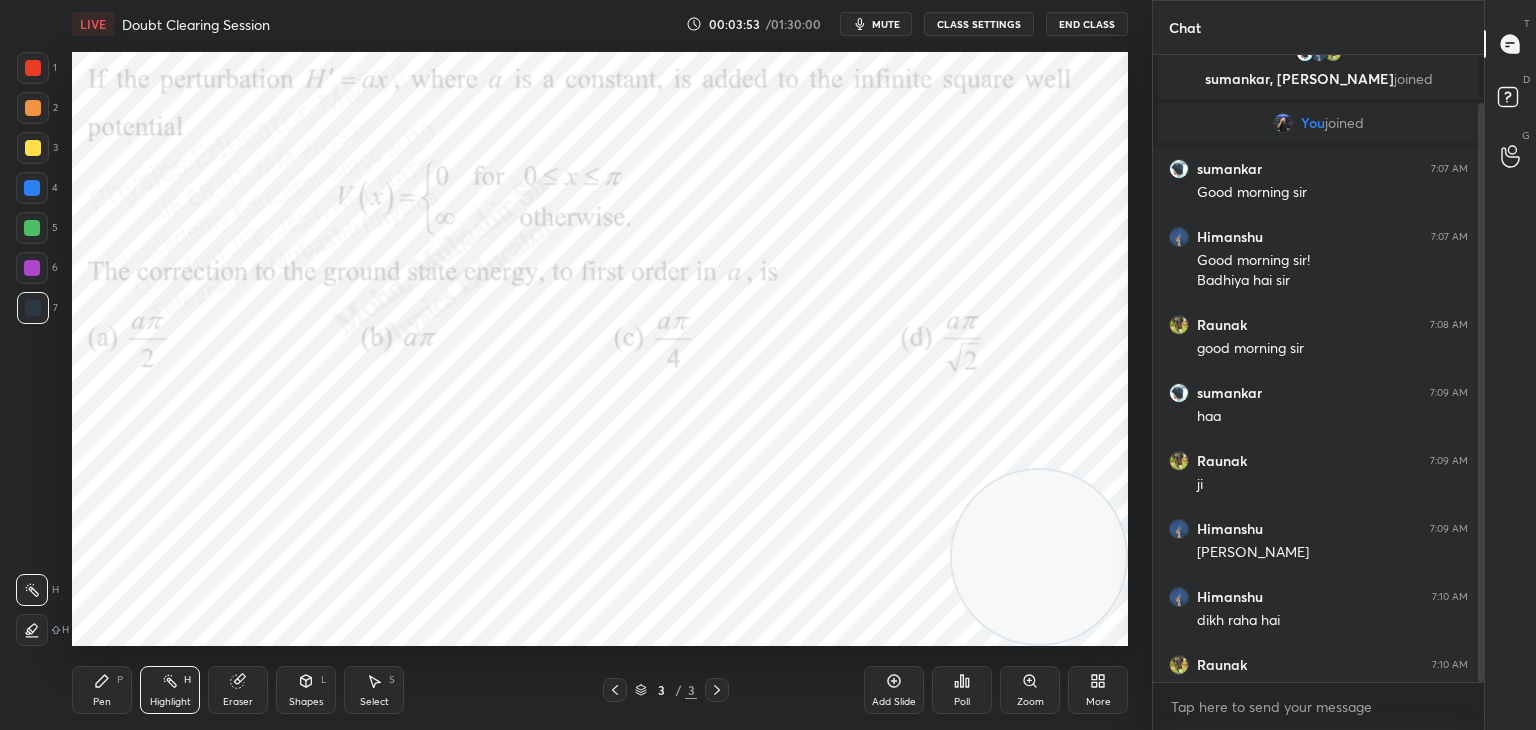 scroll, scrollTop: 52, scrollLeft: 0, axis: vertical 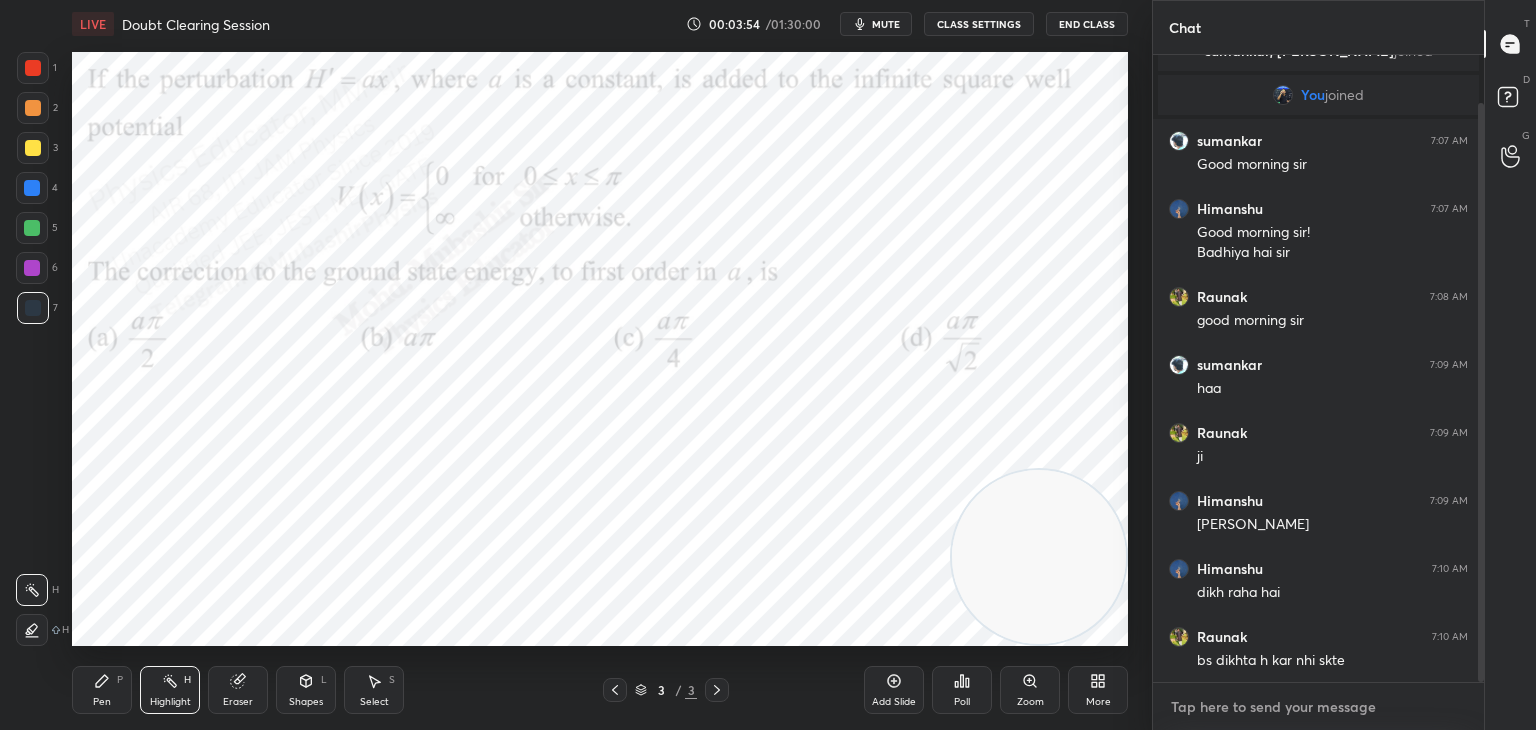 click at bounding box center [1318, 707] 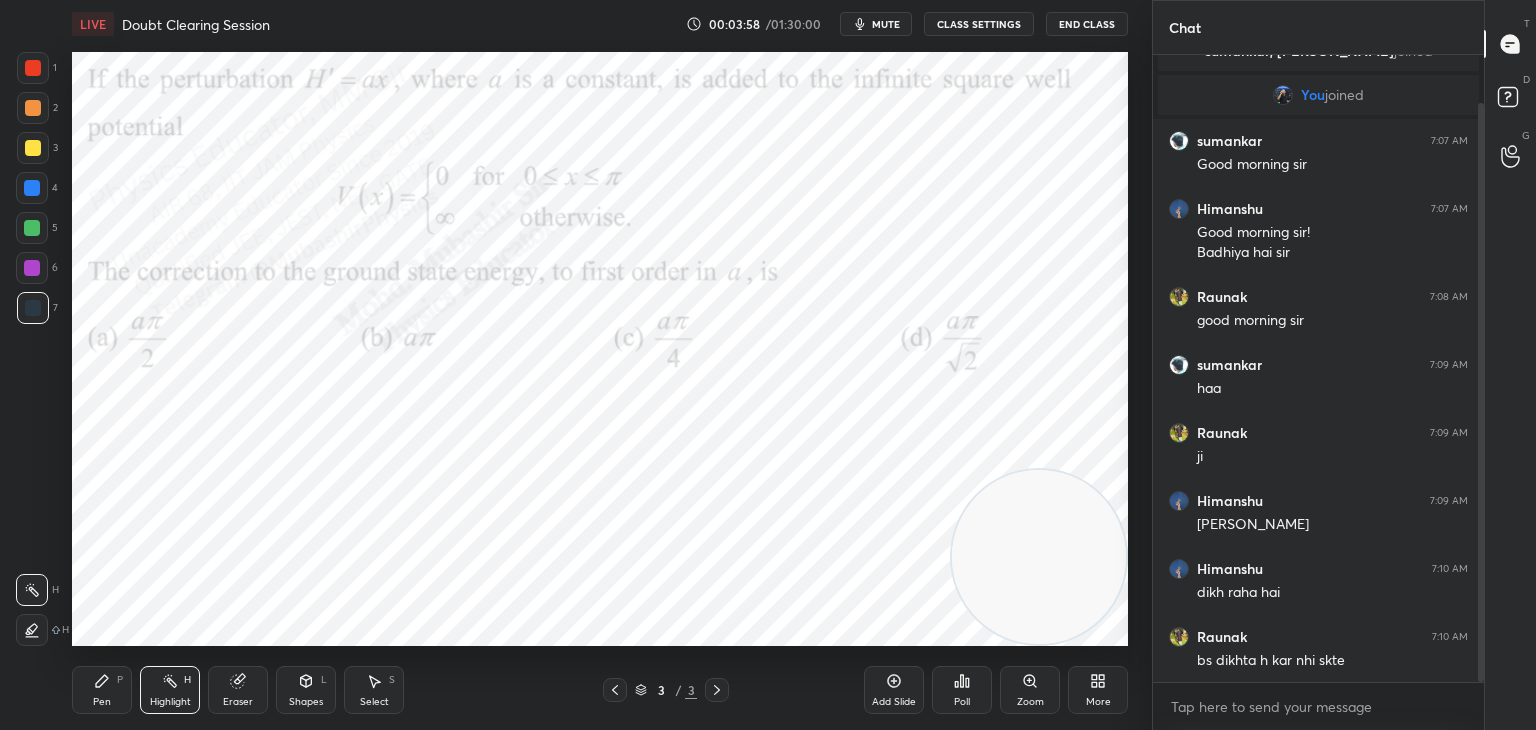click on "mute" at bounding box center (886, 24) 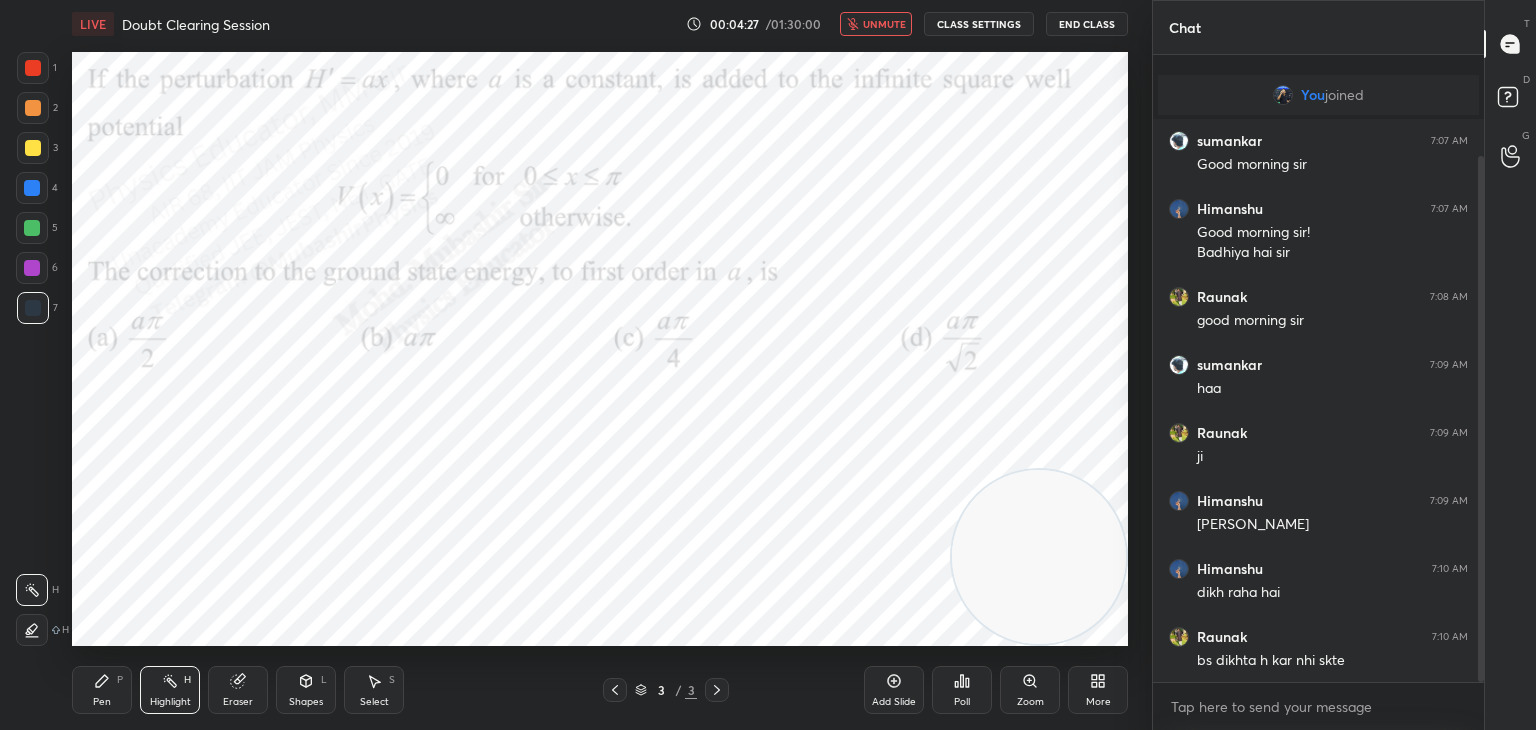 scroll, scrollTop: 120, scrollLeft: 0, axis: vertical 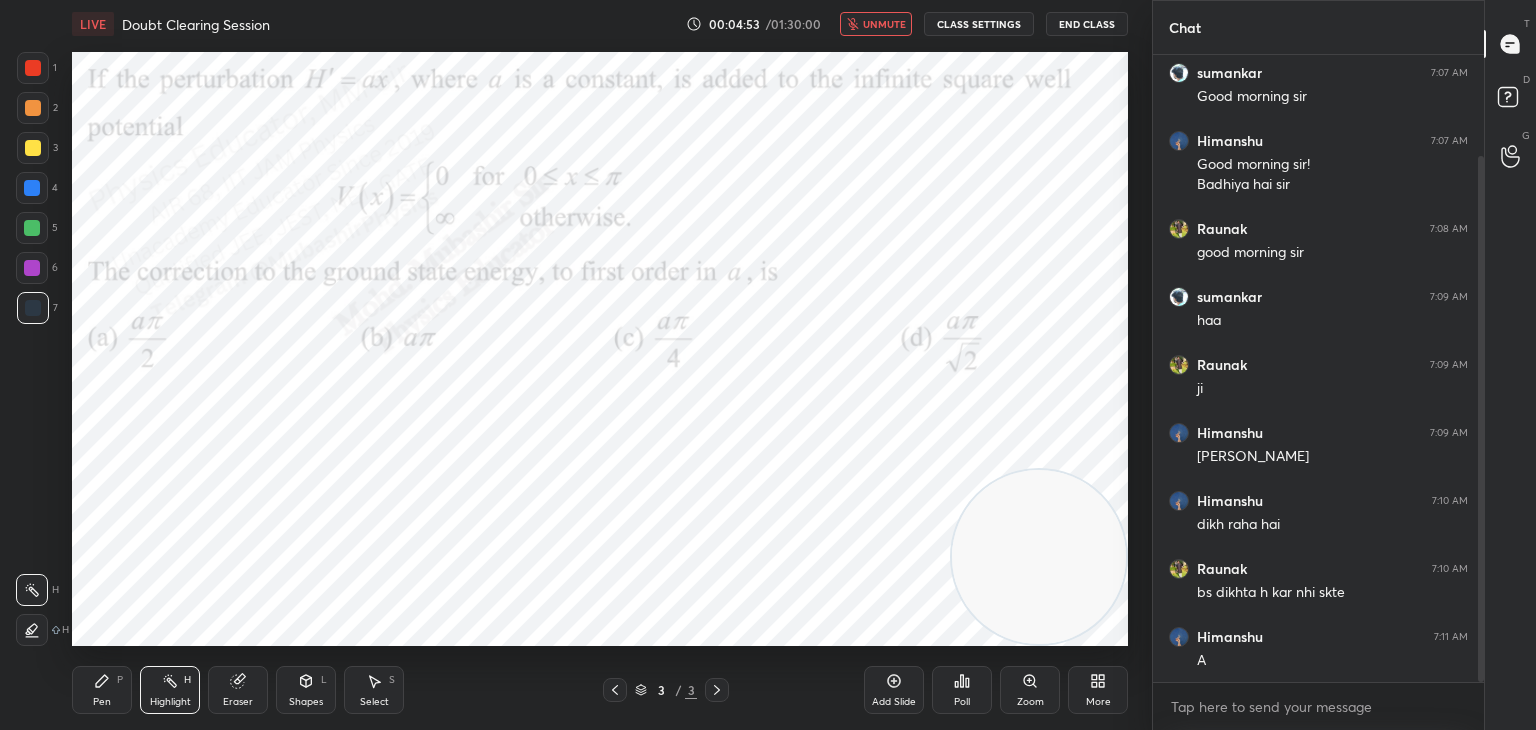 click on "unmute" at bounding box center (884, 24) 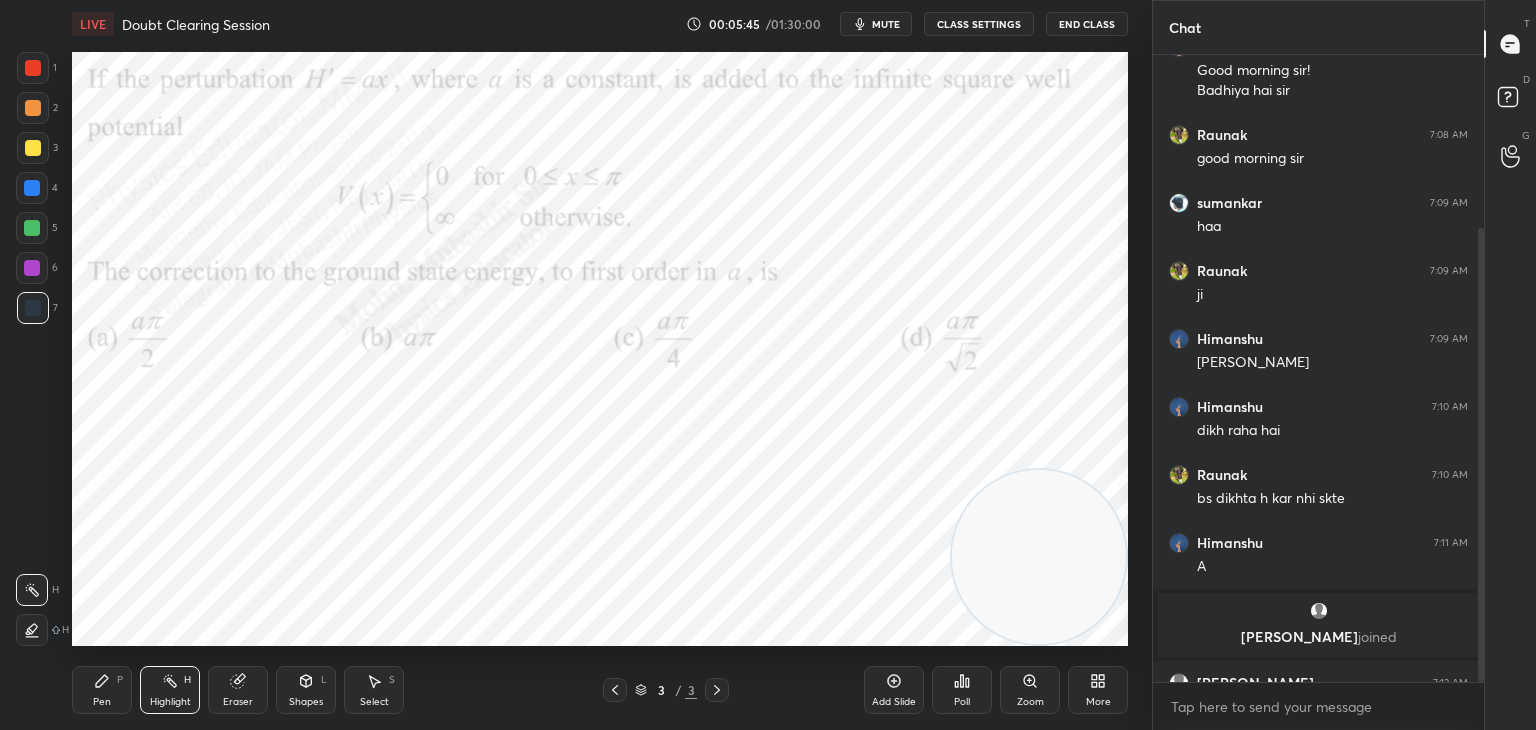 scroll, scrollTop: 238, scrollLeft: 0, axis: vertical 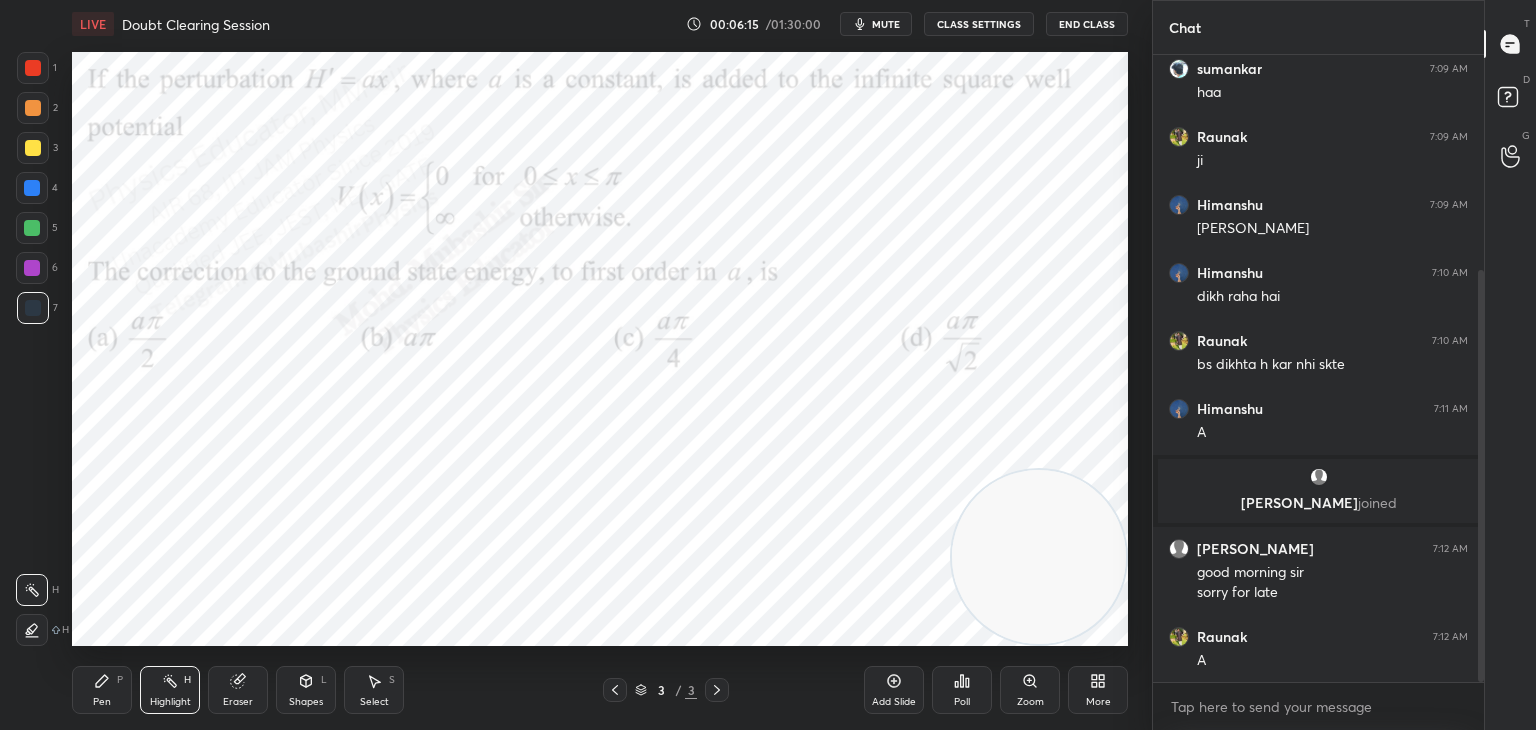 click on "Pen" at bounding box center [102, 702] 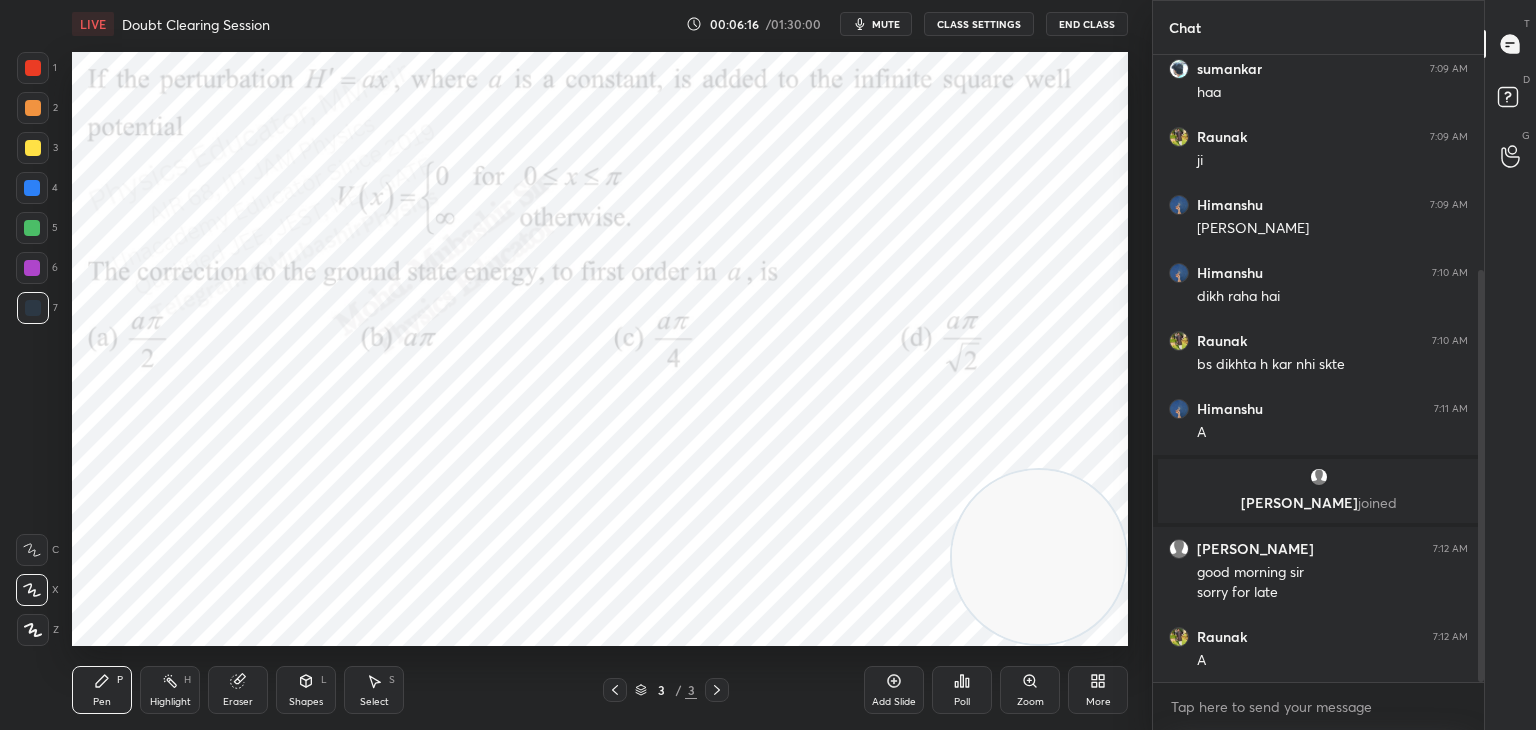 drag, startPoint x: 39, startPoint y: 194, endPoint x: 53, endPoint y: 206, distance: 18.439089 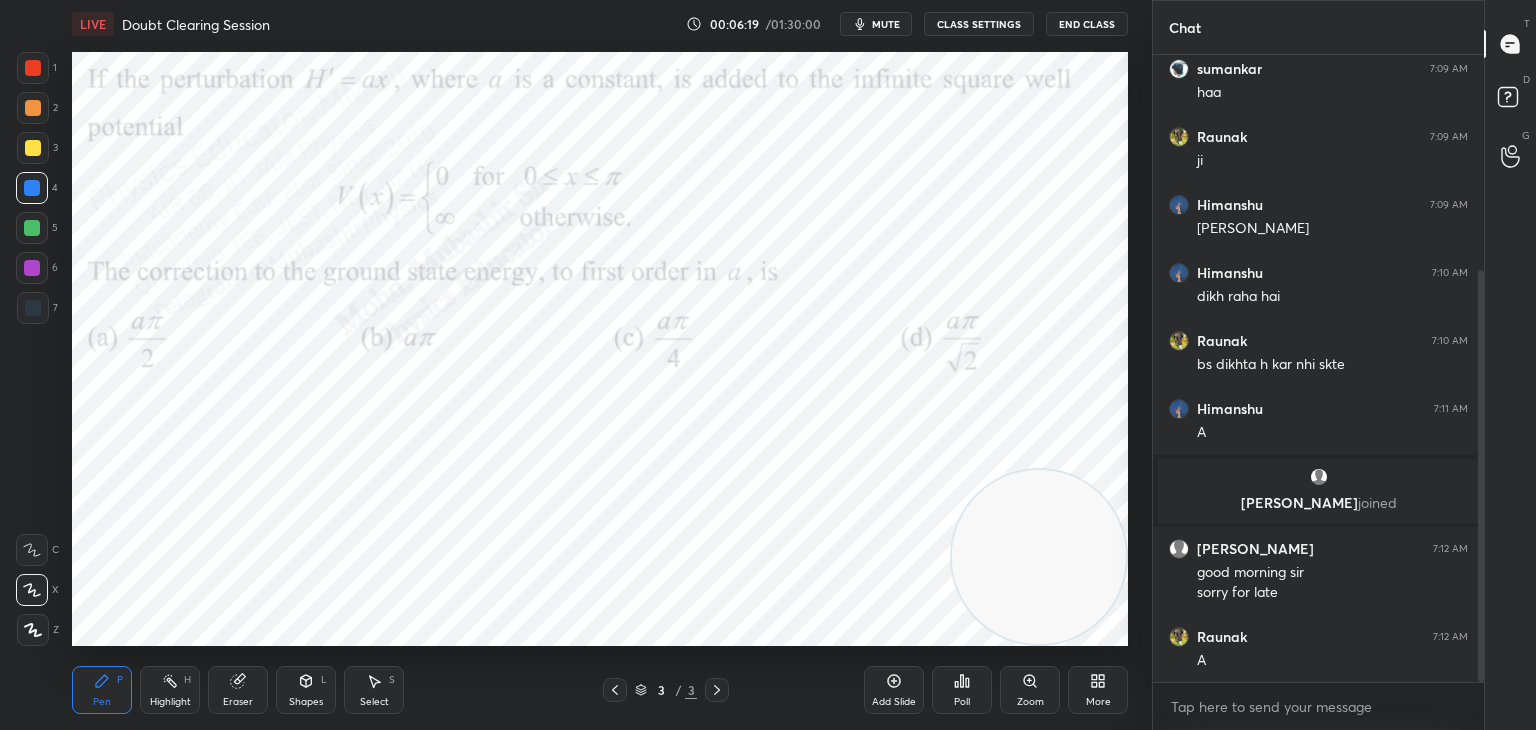 scroll, scrollTop: 394, scrollLeft: 0, axis: vertical 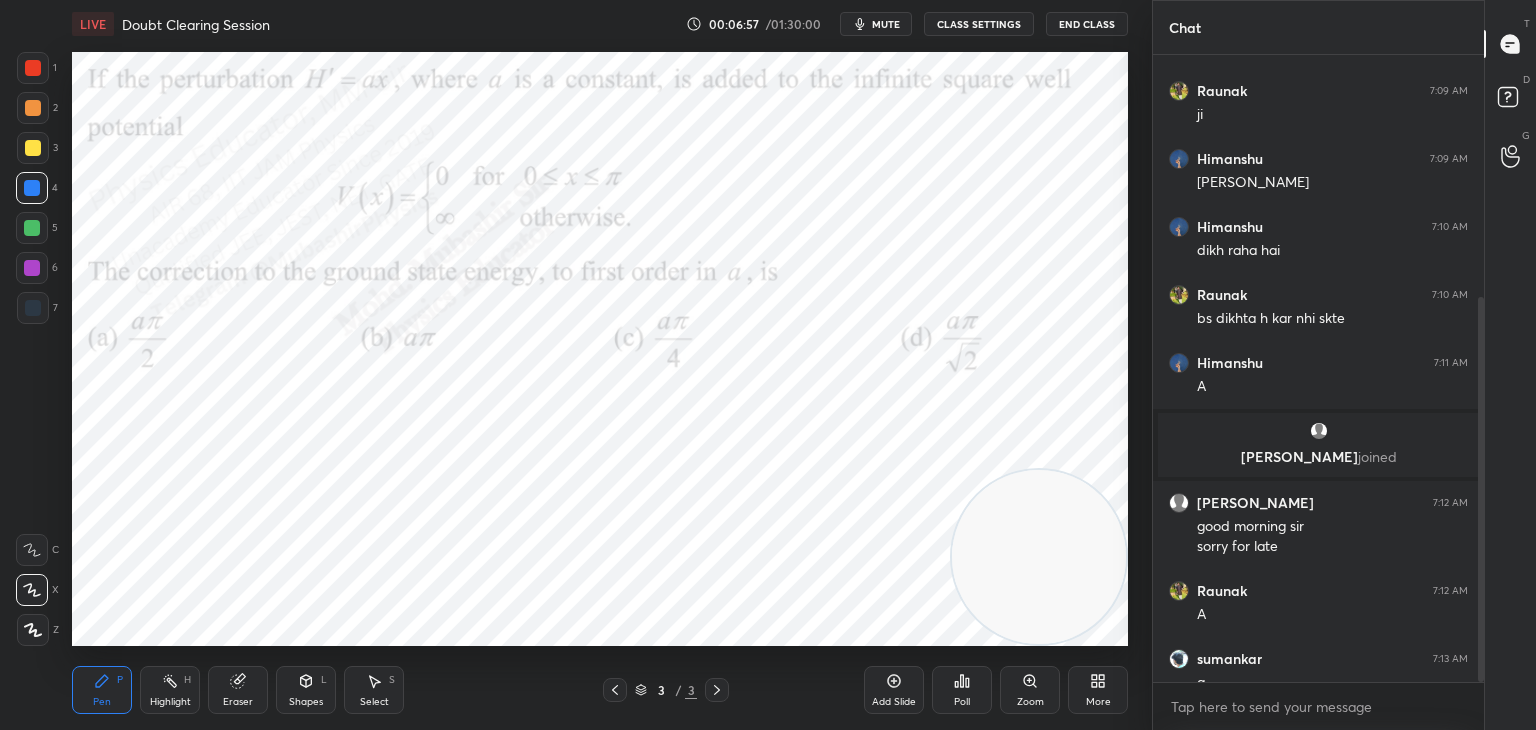 drag, startPoint x: 1025, startPoint y: 317, endPoint x: 976, endPoint y: 230, distance: 99.849884 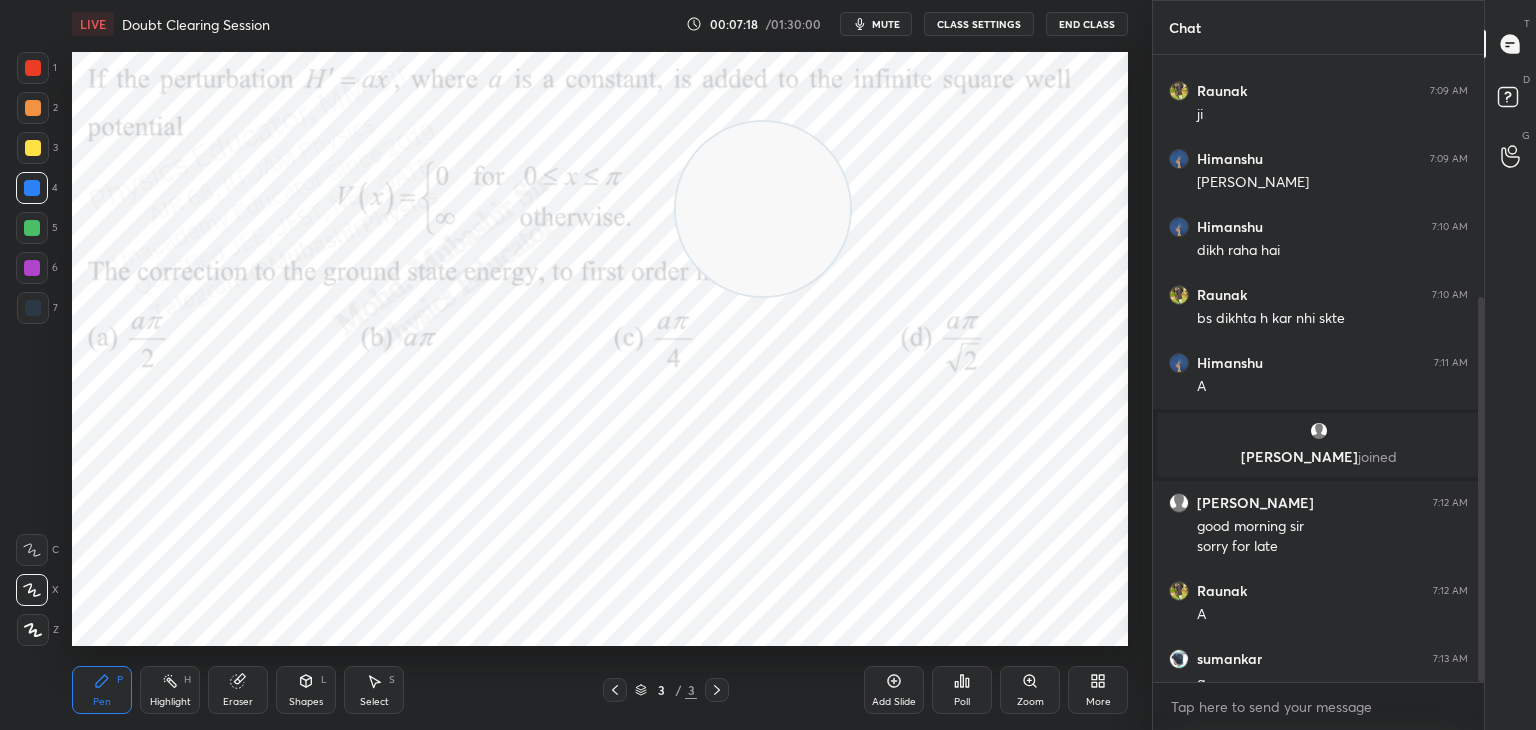drag, startPoint x: 820, startPoint y: 217, endPoint x: 337, endPoint y: 189, distance: 483.8109 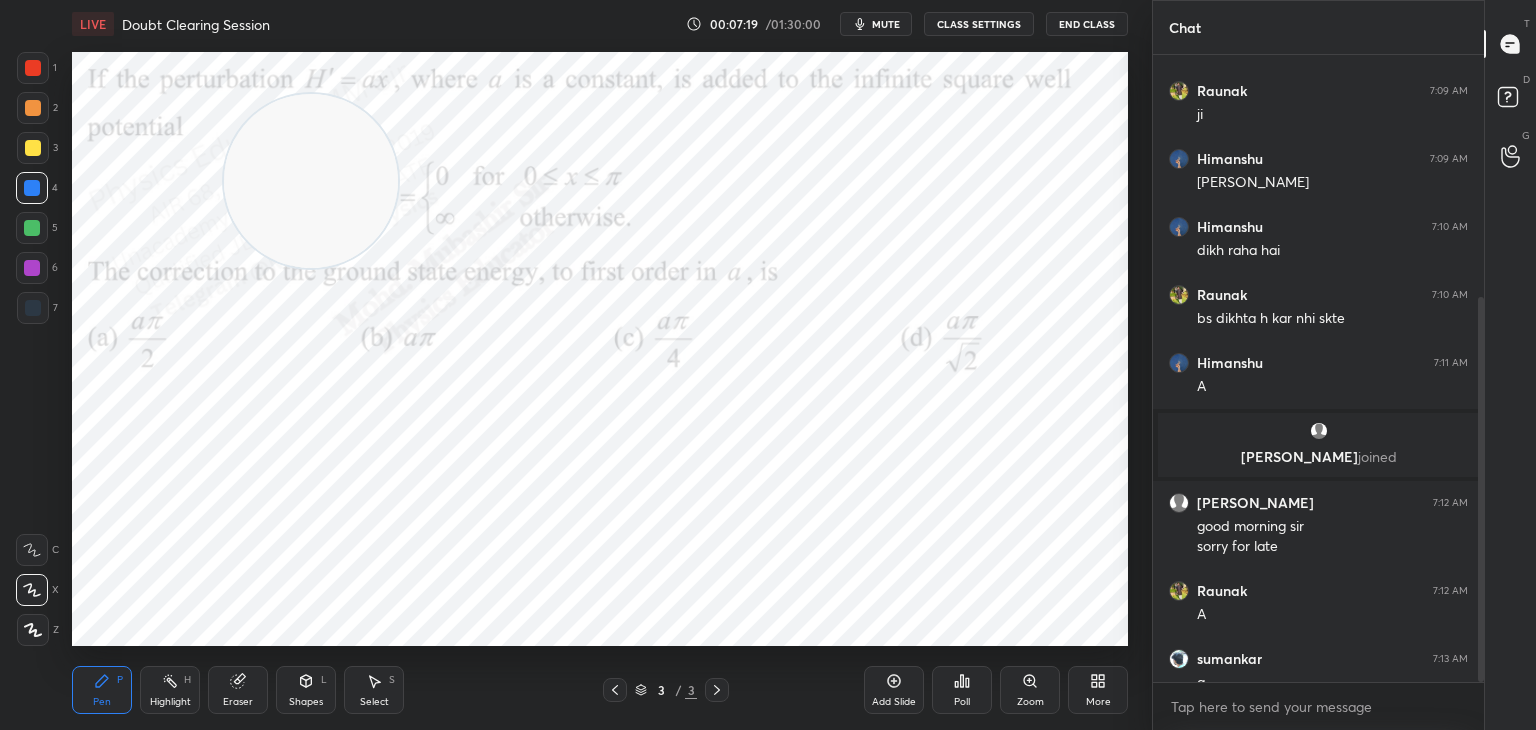 drag, startPoint x: 21, startPoint y: 278, endPoint x: 41, endPoint y: 273, distance: 20.615528 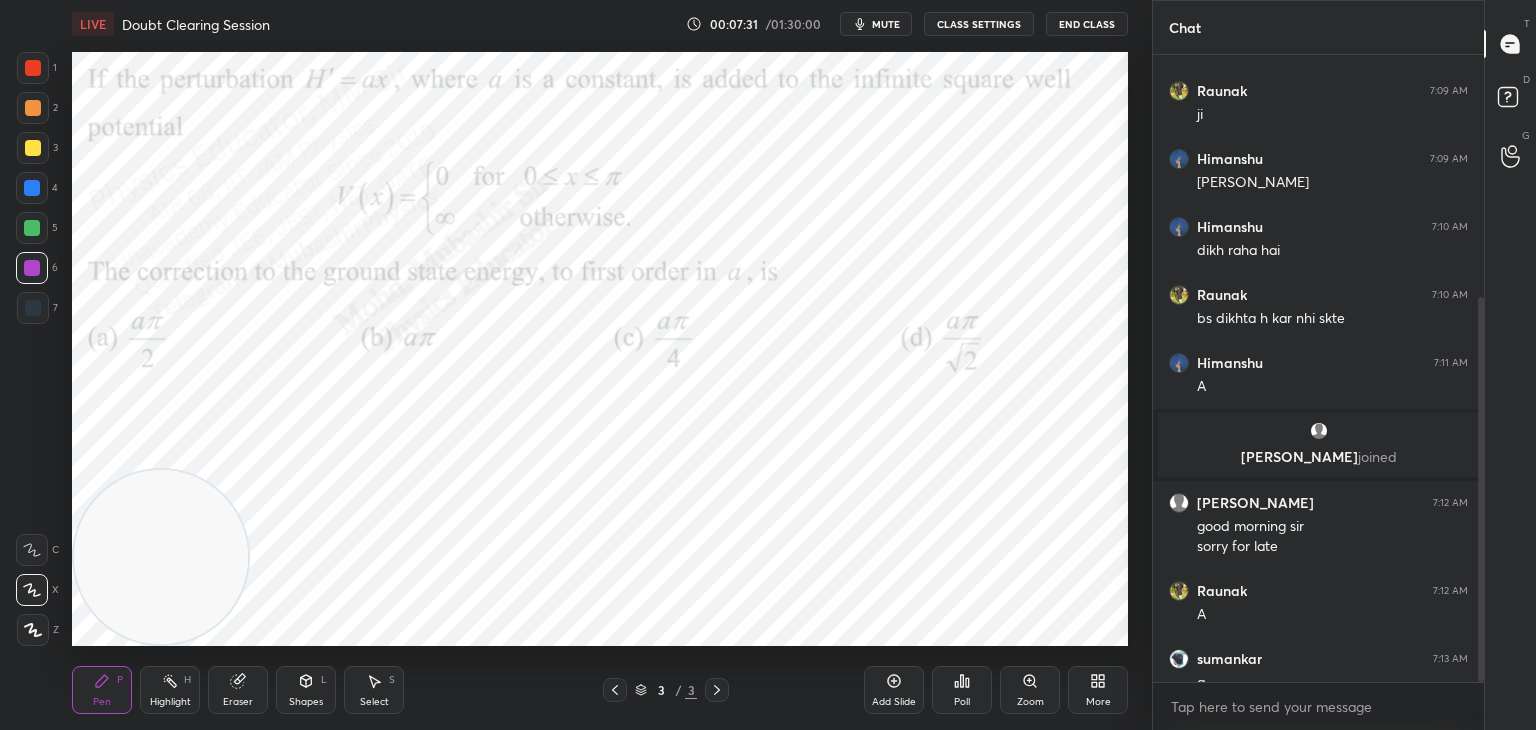drag, startPoint x: 285, startPoint y: 258, endPoint x: 52, endPoint y: 694, distance: 494.35312 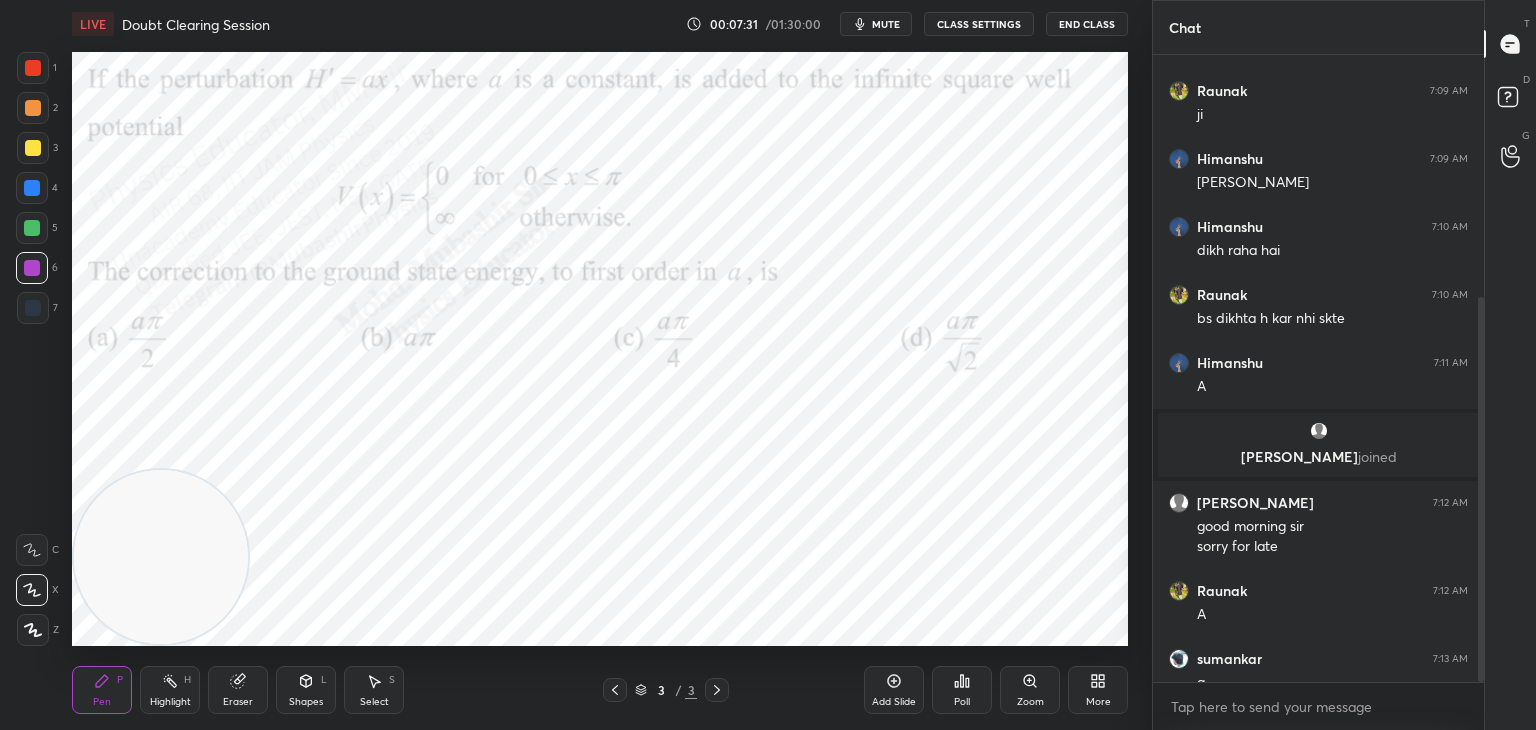 click on "1 2 3 4 5 6 7 C X Z C X Z E E Erase all   H H LIVE Doubt Clearing Session 00:07:31 /  01:30:00 mute CLASS SETTINGS End Class Setting up your live class Poll for   secs No correct answer Start poll Back Doubt Clearing Session • L27 of Detailed Course on Quantum Mechanics for GATE, NET 2026/2027 [PERSON_NAME] Pen P Highlight H Eraser Shapes L Select S 3 / 3 Add Slide Poll Zoom More" at bounding box center [568, 365] 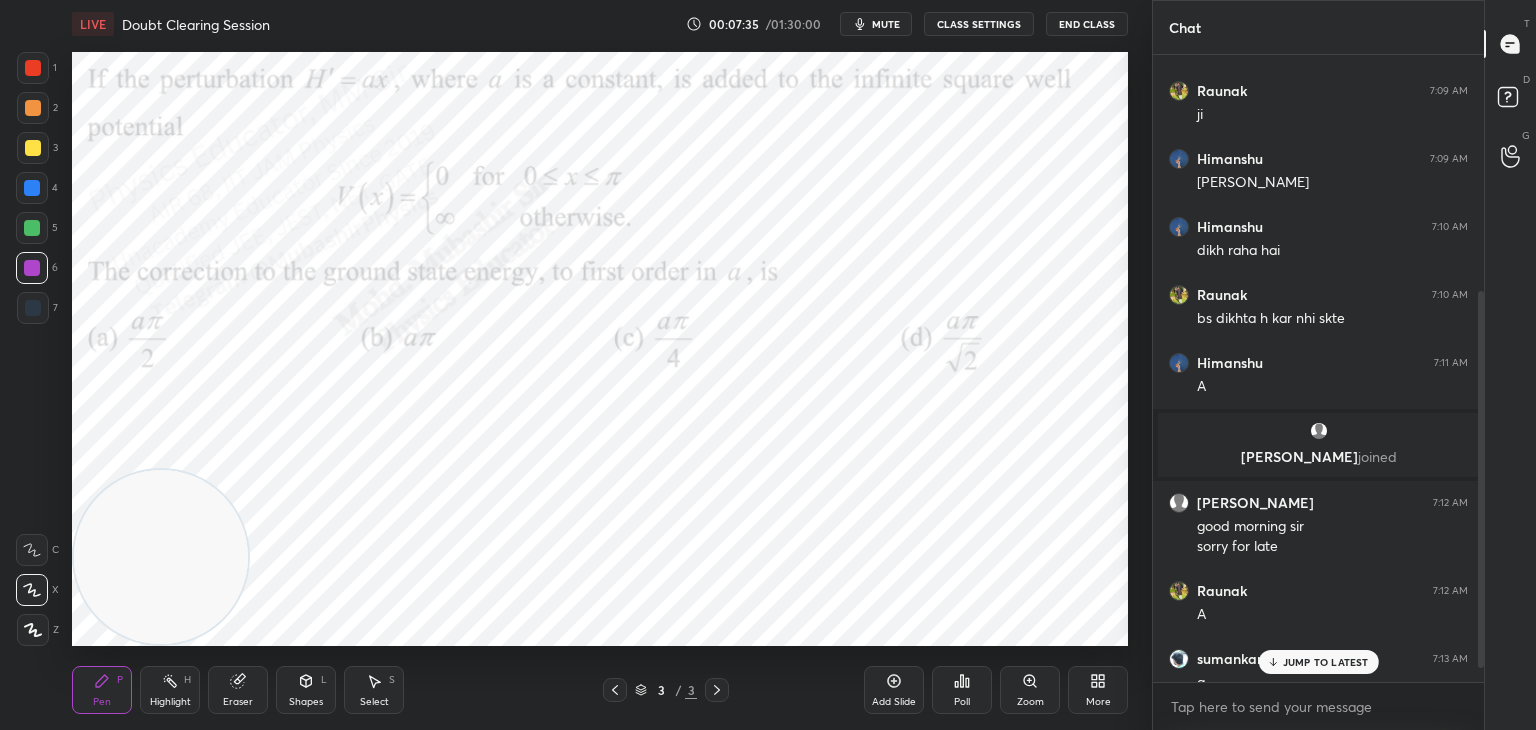 scroll, scrollTop: 416, scrollLeft: 0, axis: vertical 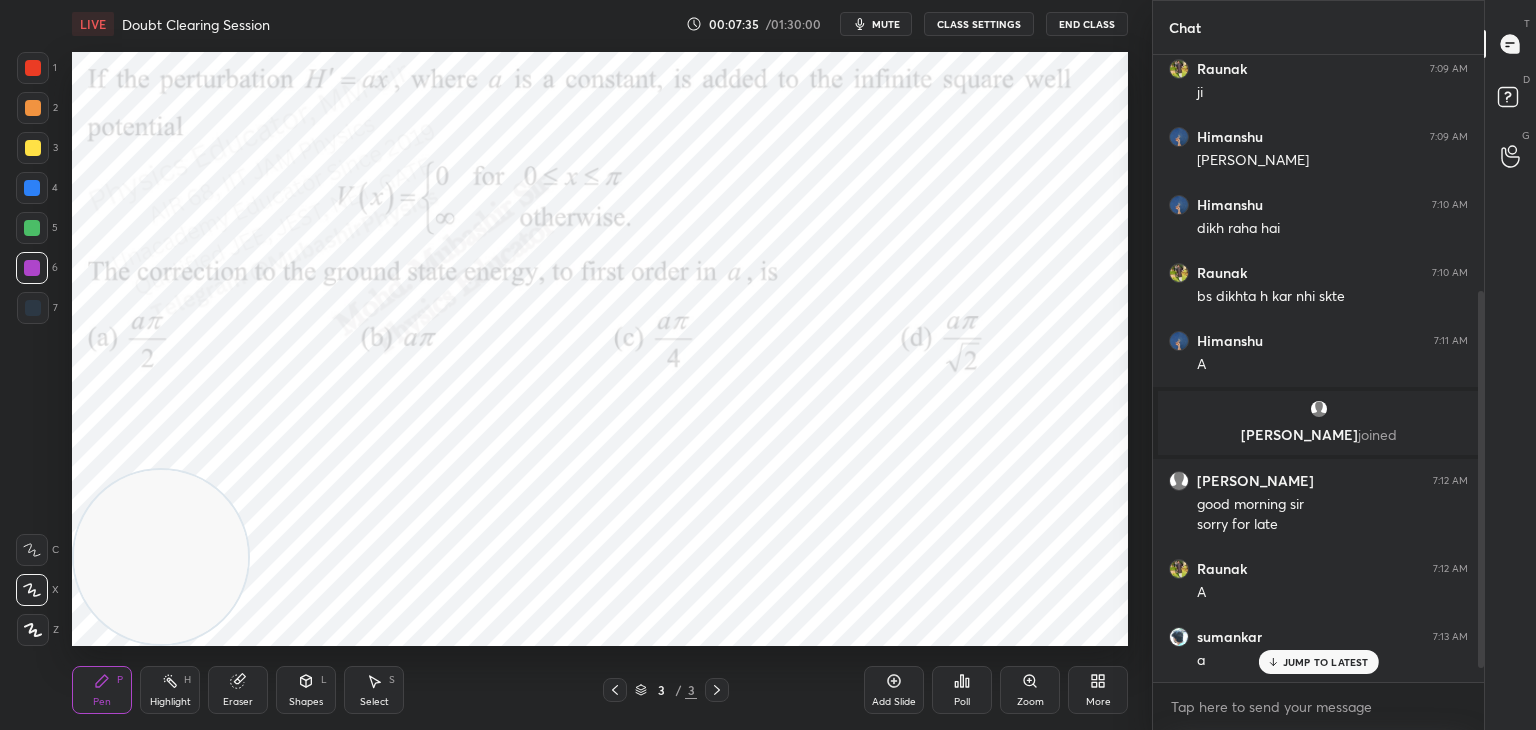 drag, startPoint x: 1477, startPoint y: 510, endPoint x: 1475, endPoint y: 568, distance: 58.034473 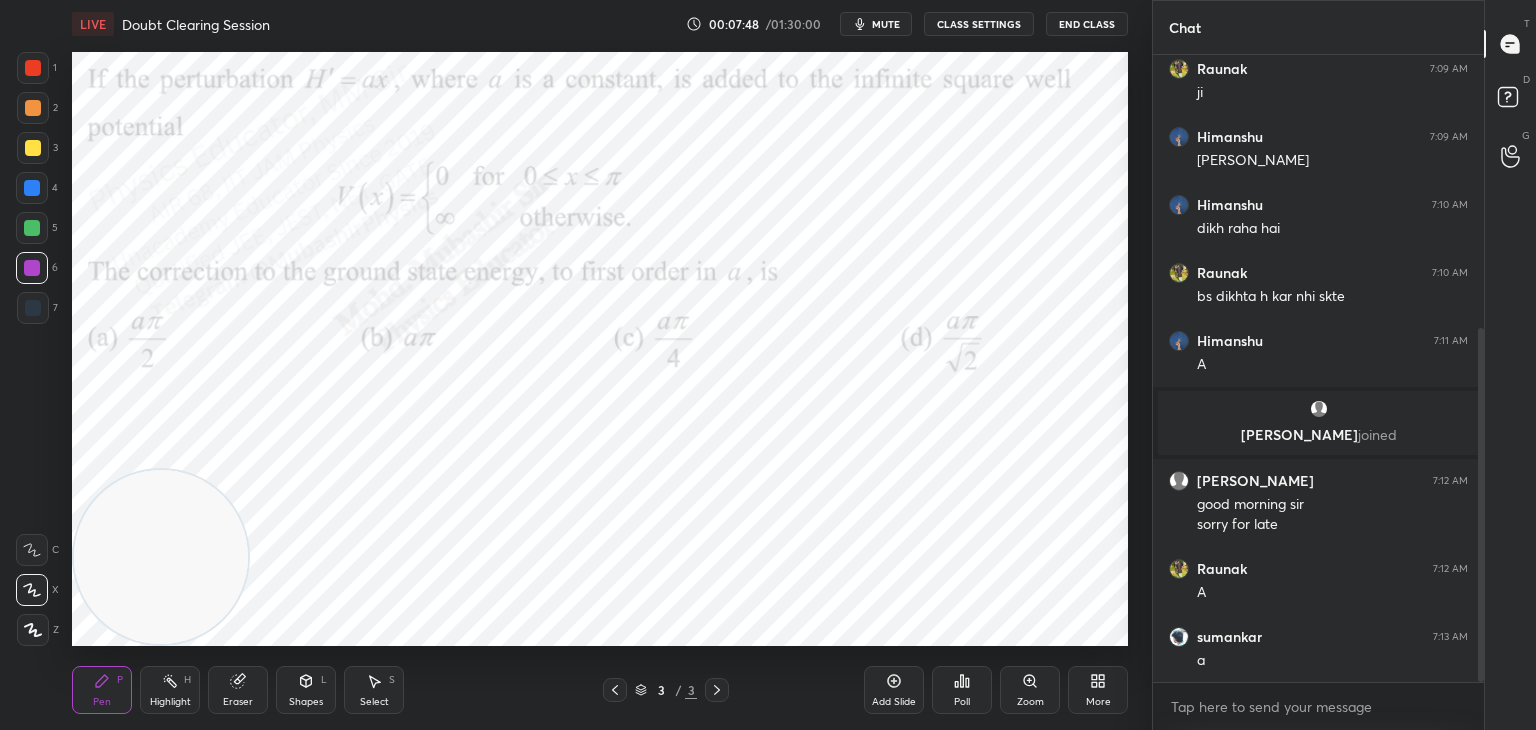 scroll, scrollTop: 484, scrollLeft: 0, axis: vertical 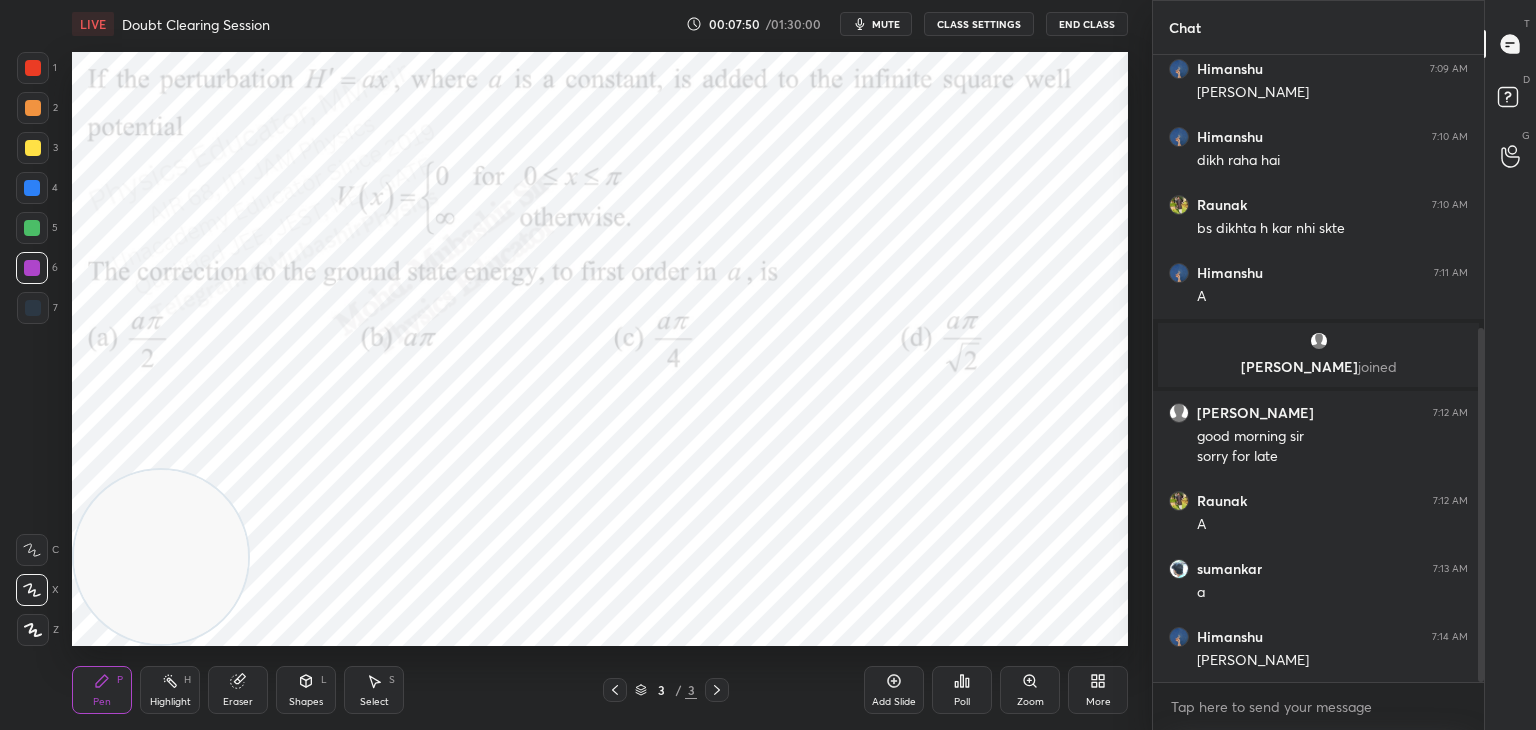 click on "Eraser" at bounding box center (238, 690) 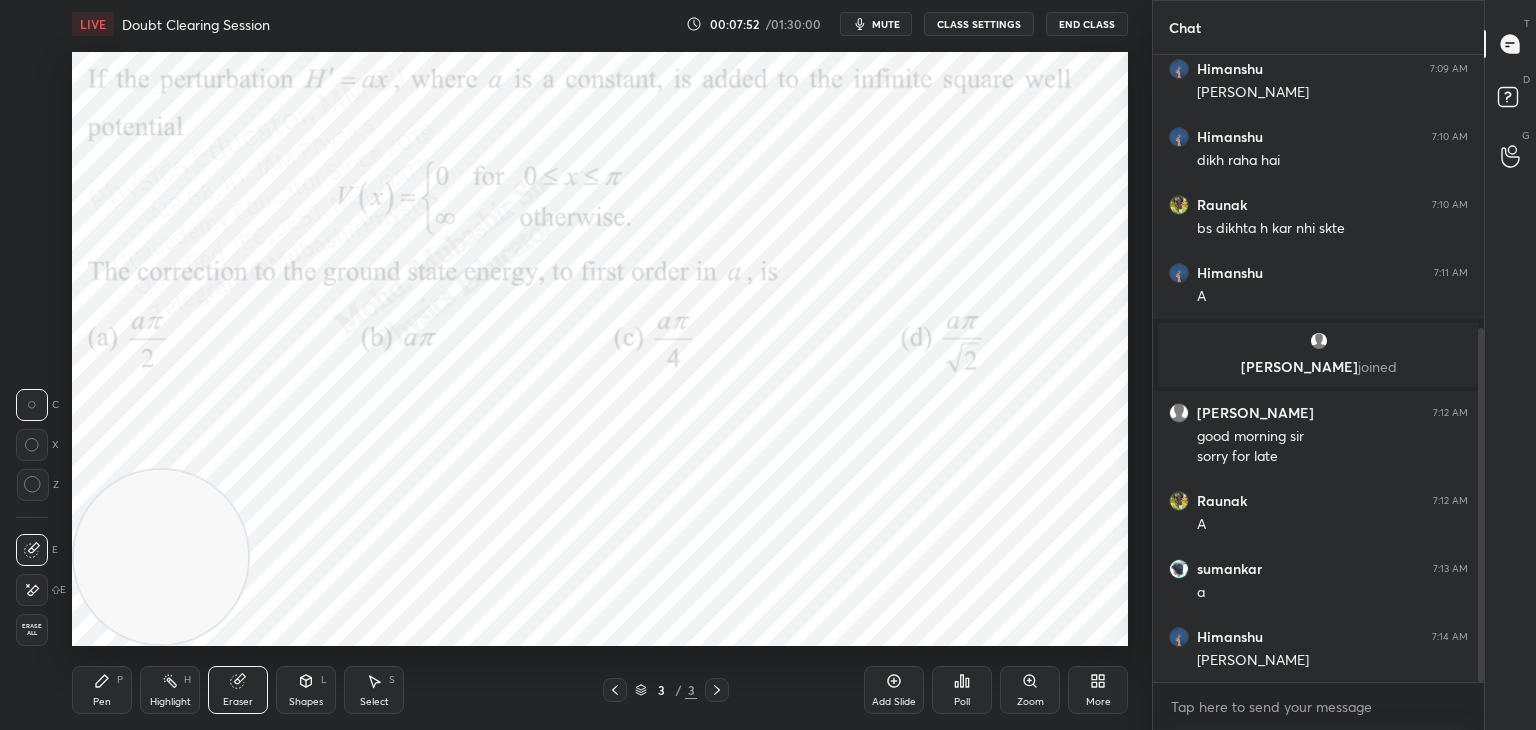 click on "Erase all" at bounding box center [32, 630] 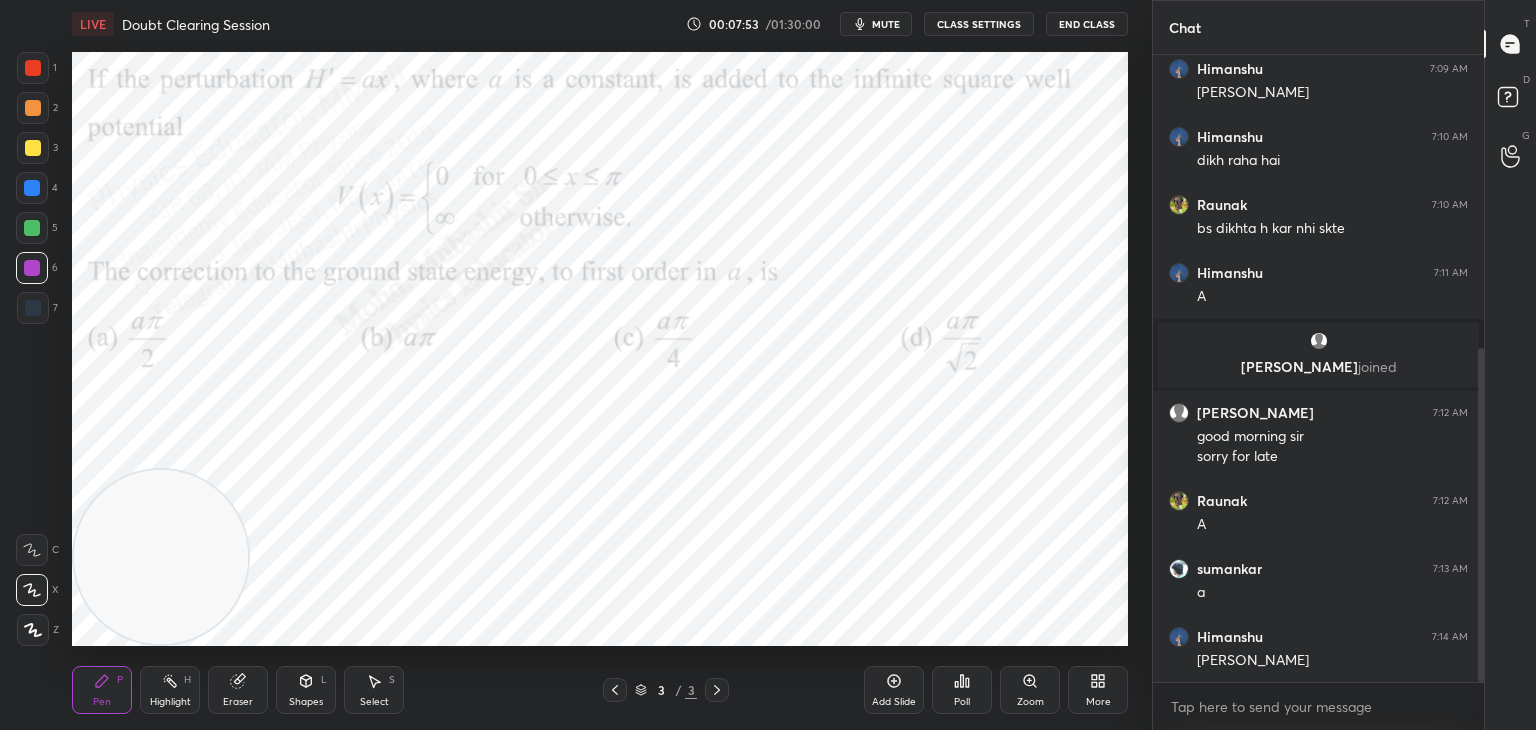 scroll, scrollTop: 552, scrollLeft: 0, axis: vertical 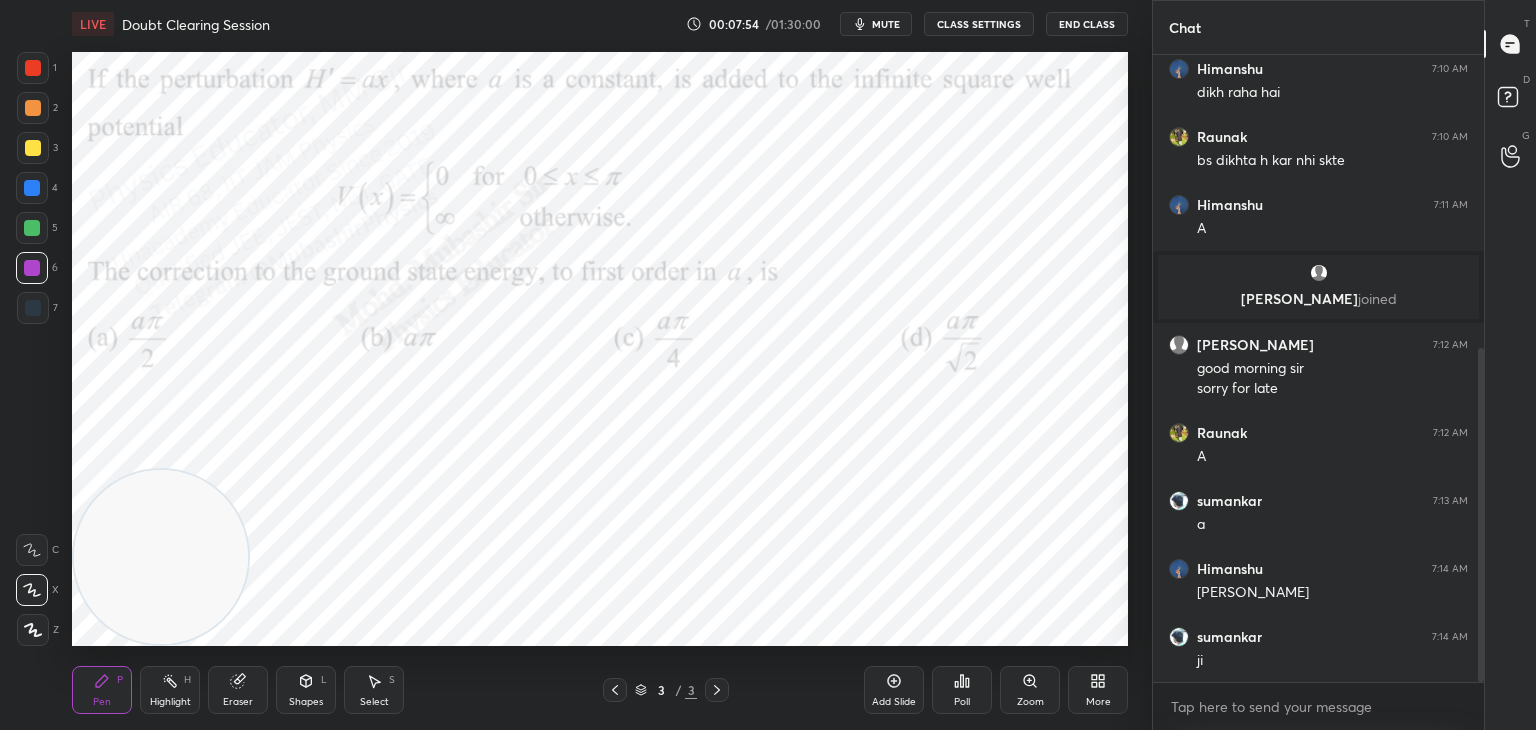 click at bounding box center (33, 68) 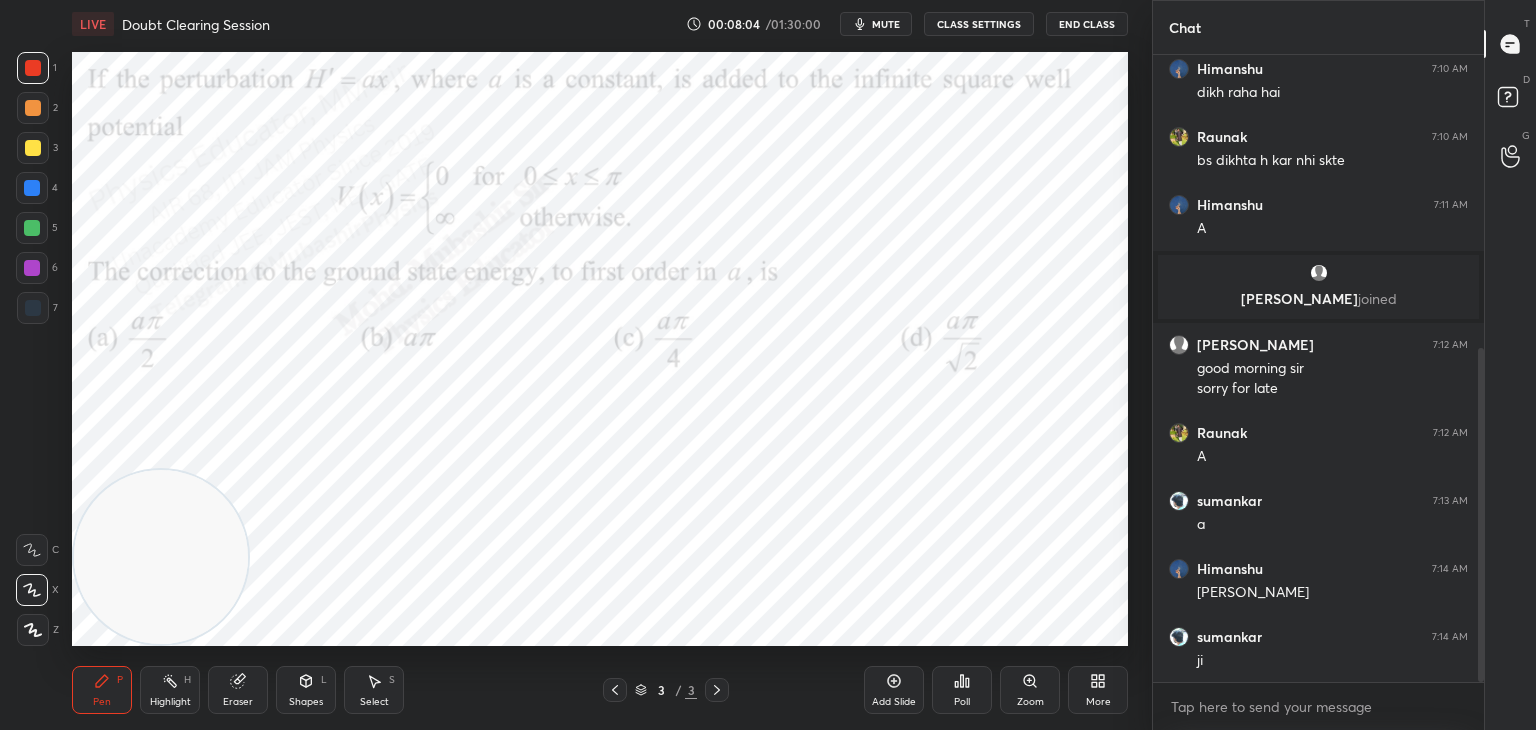 click on "More" at bounding box center (1098, 690) 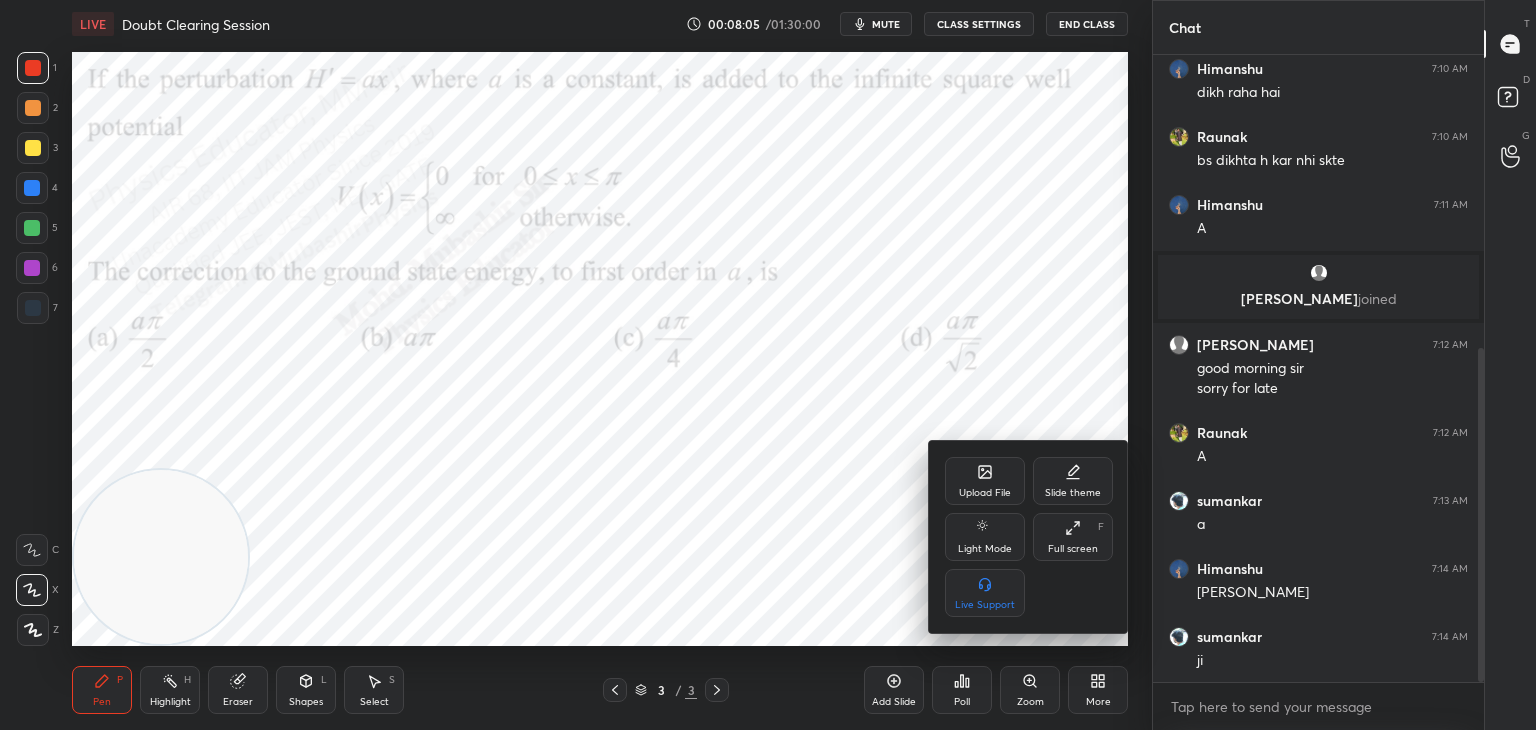 click on "Upload File" at bounding box center (985, 481) 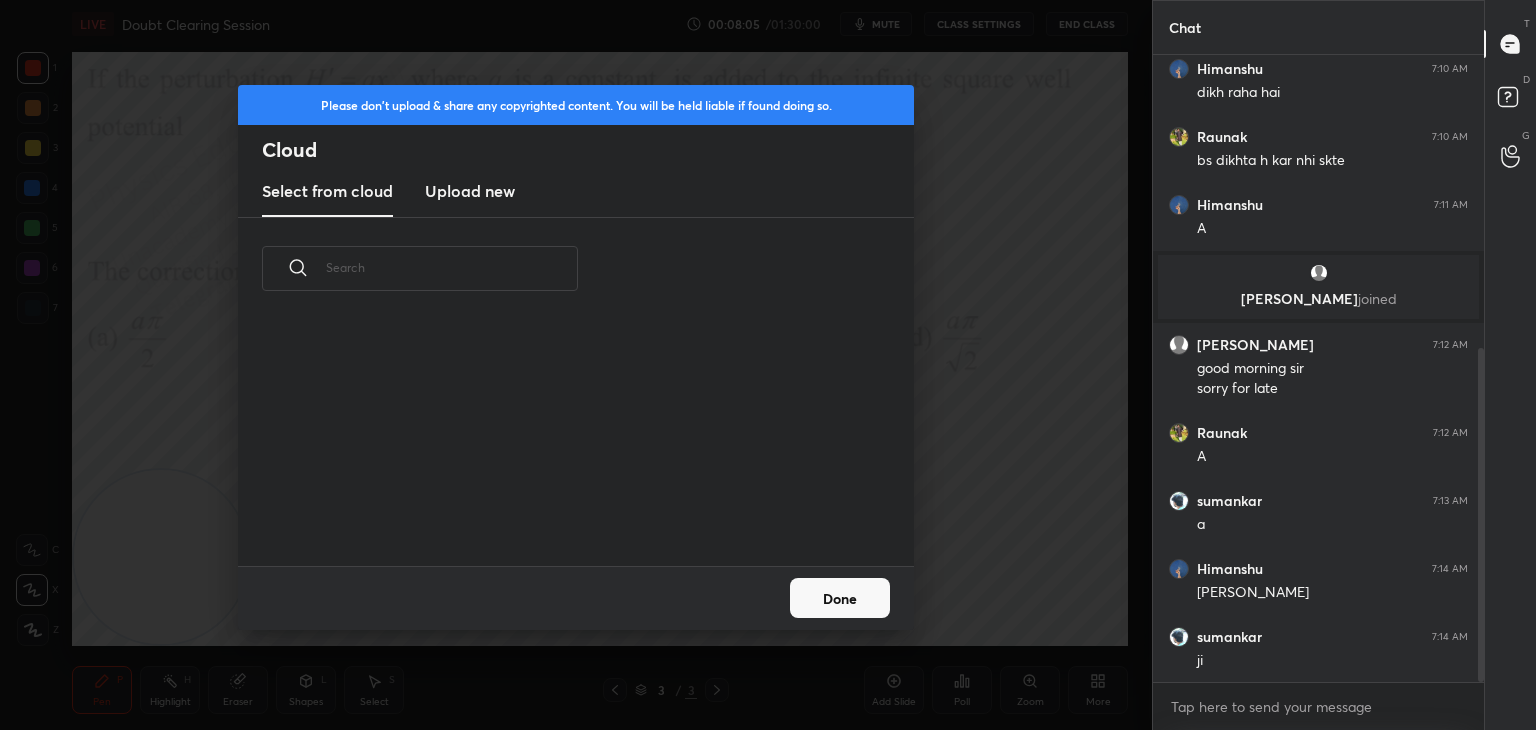 click on "Upload new" at bounding box center (470, 191) 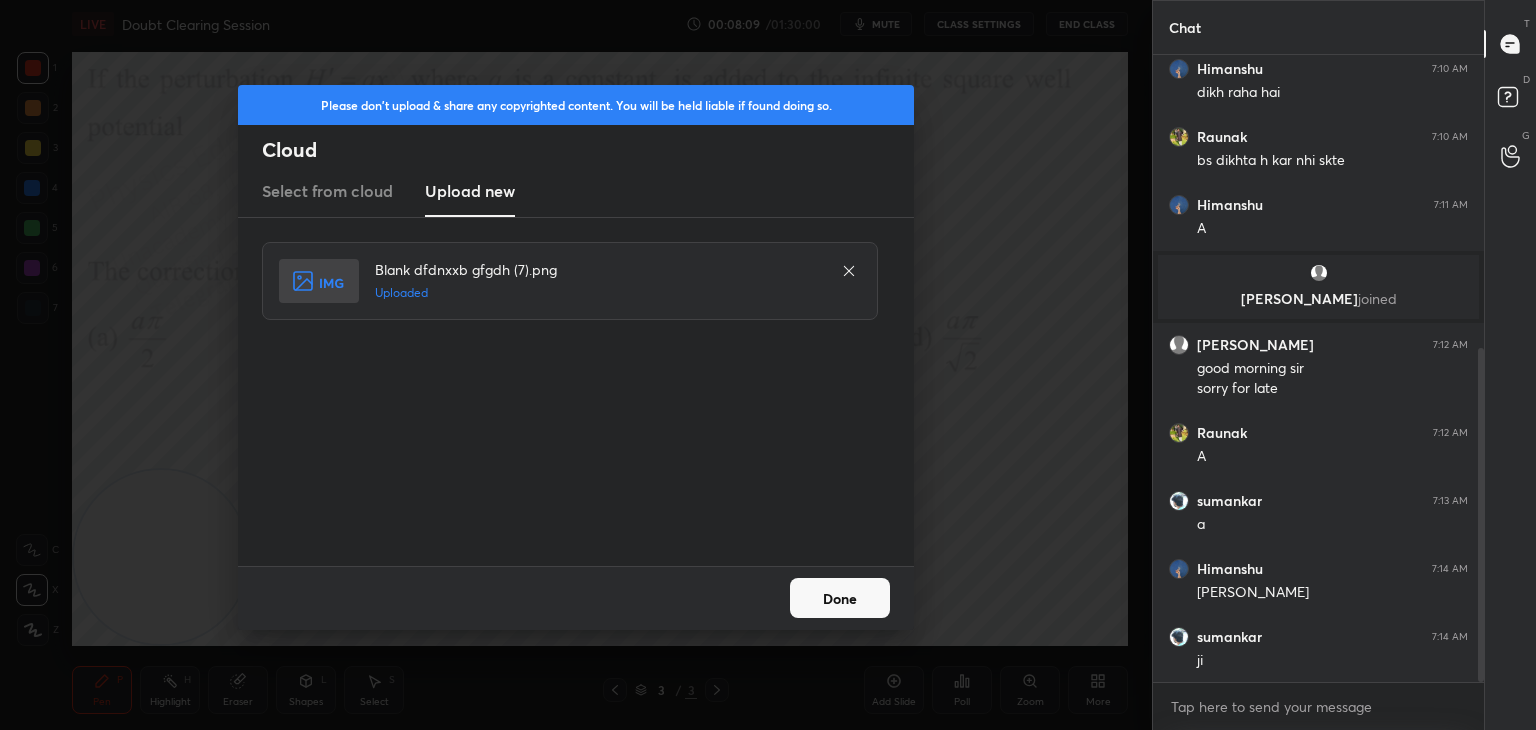 click on "Done" at bounding box center (840, 598) 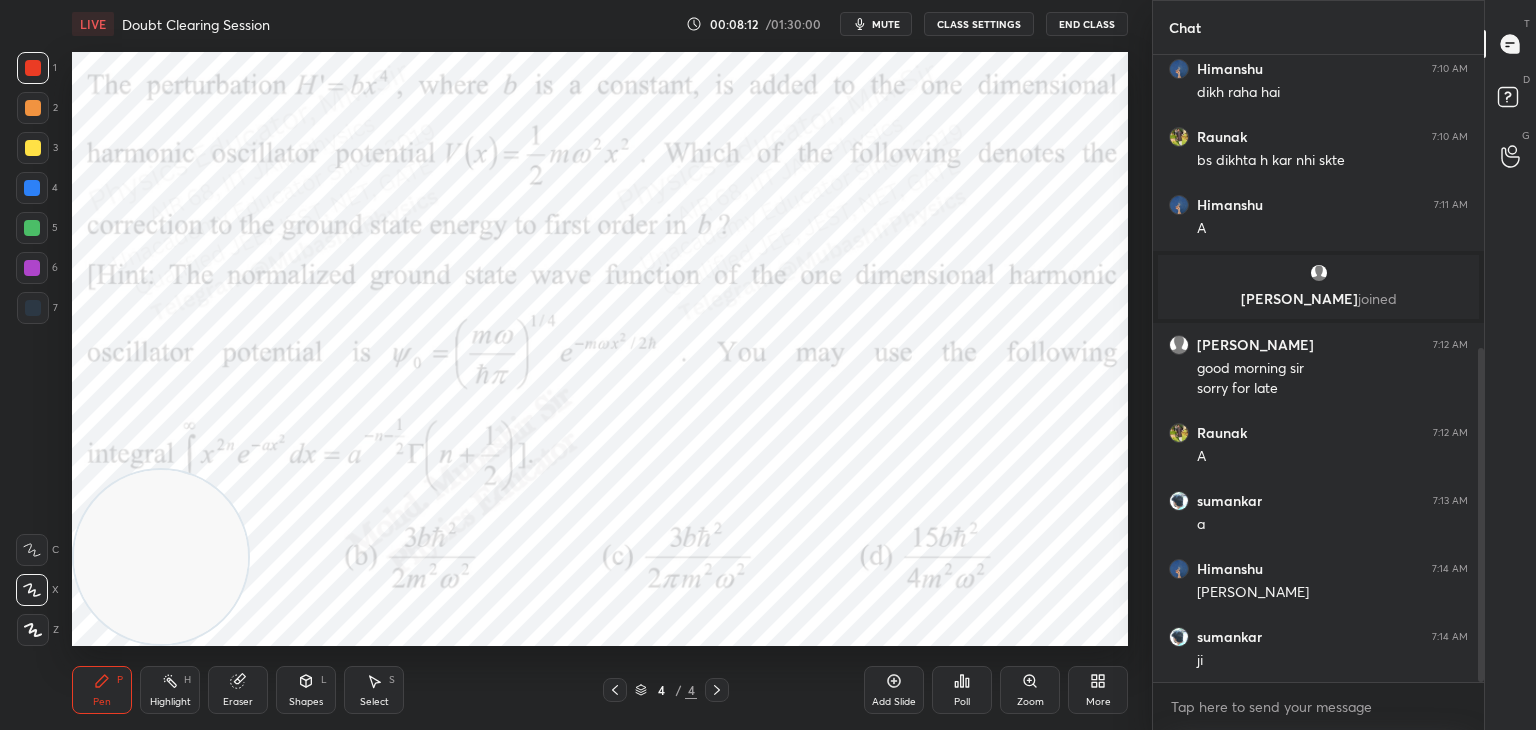 click on "mute" at bounding box center [886, 24] 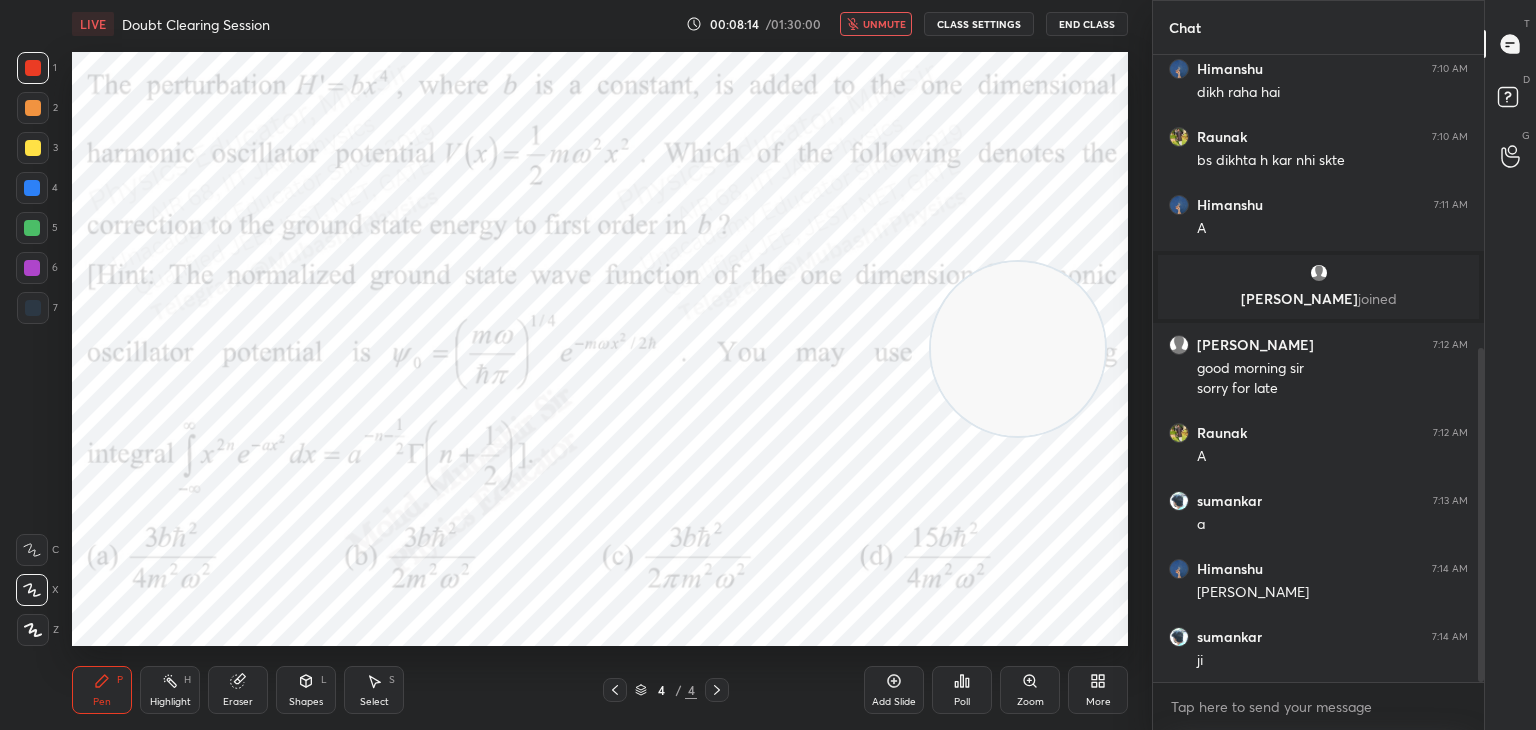 drag, startPoint x: 195, startPoint y: 554, endPoint x: 1027, endPoint y: 374, distance: 851.2485 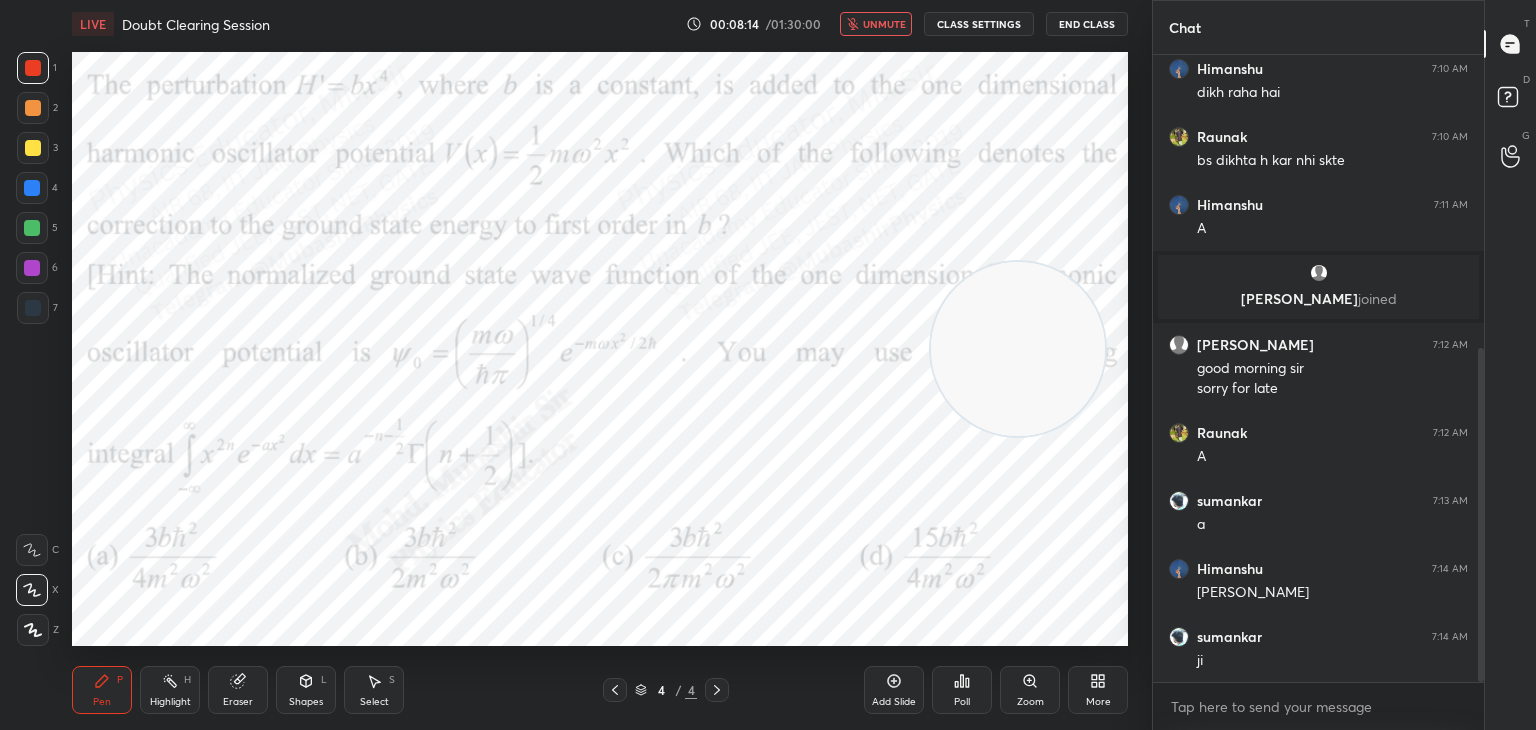 click at bounding box center [1018, 349] 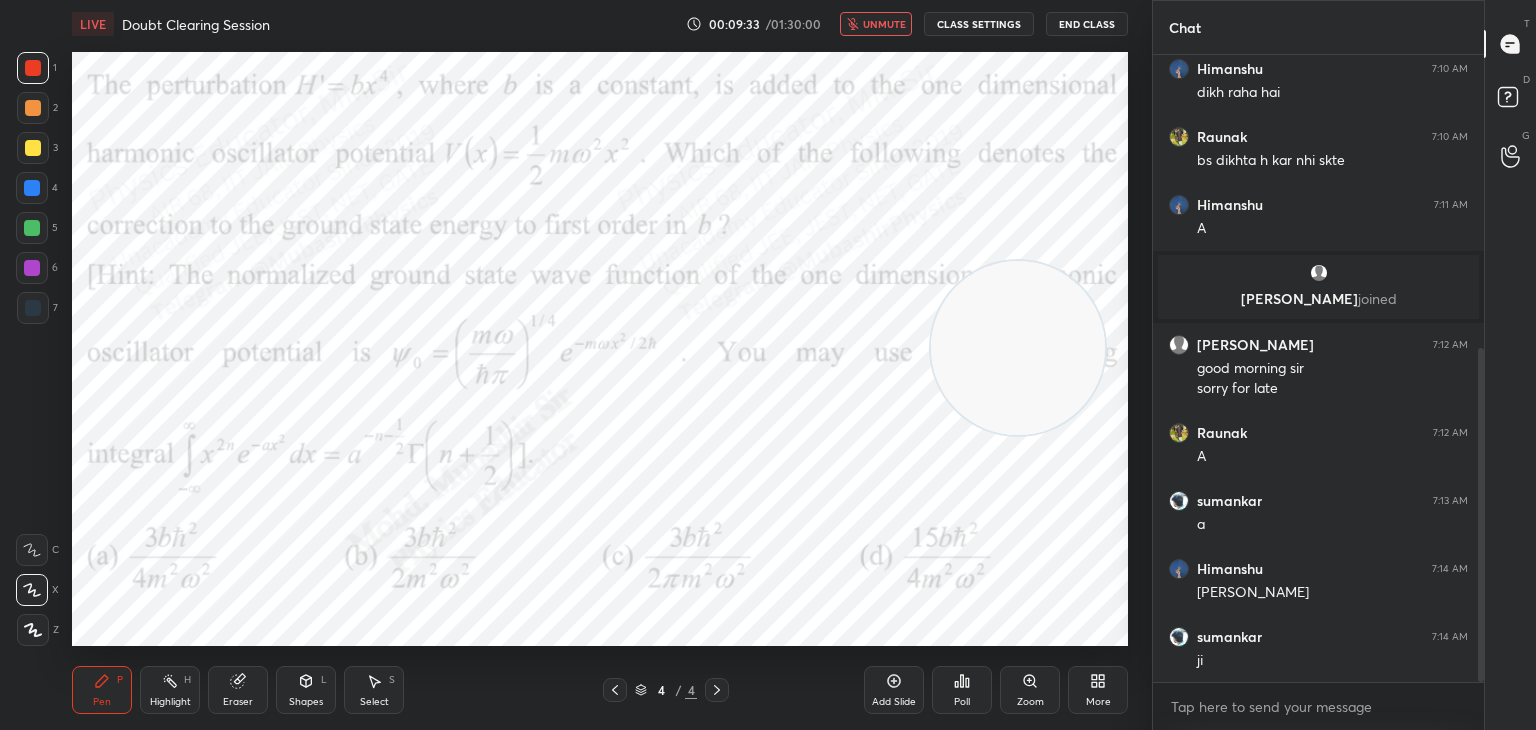 click 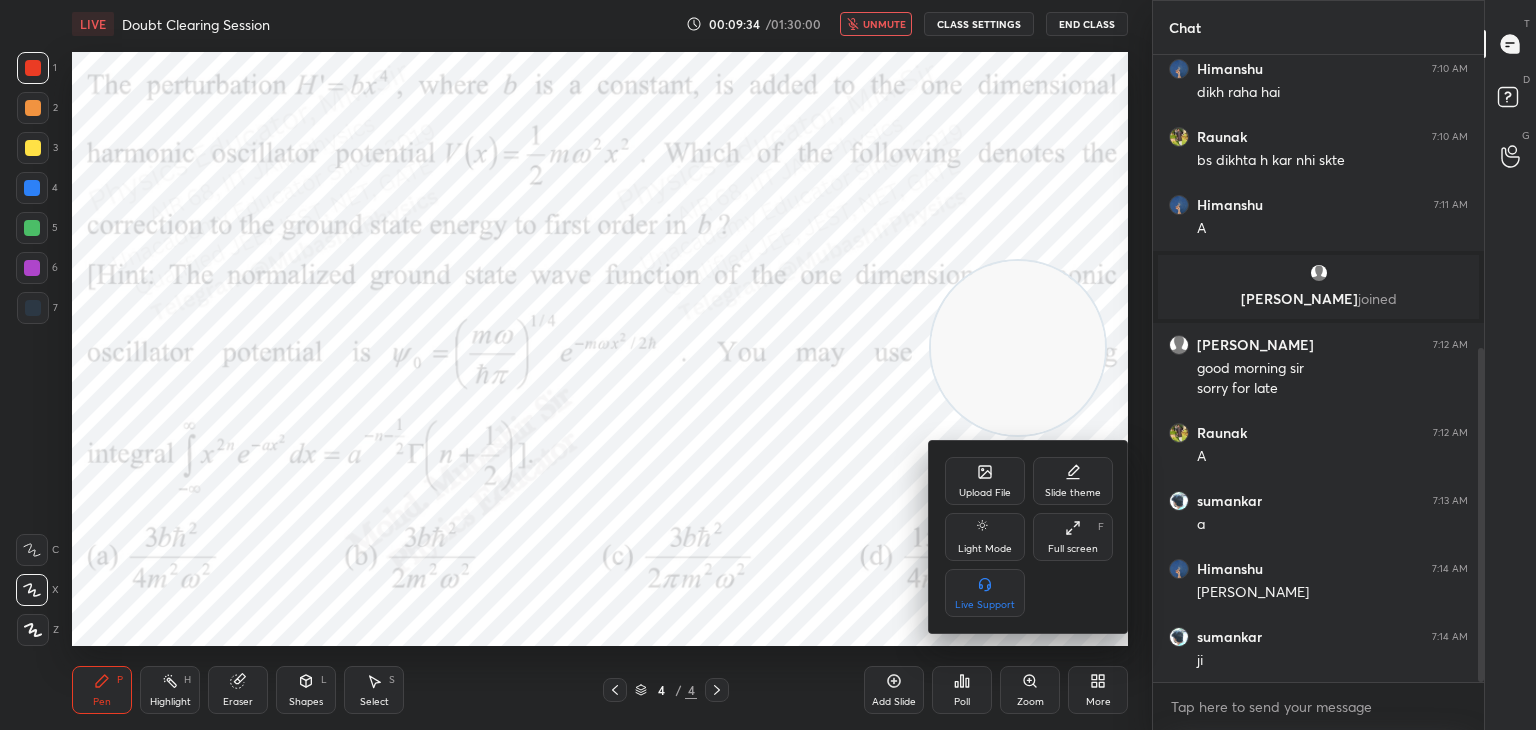 click on "Upload File" at bounding box center [985, 493] 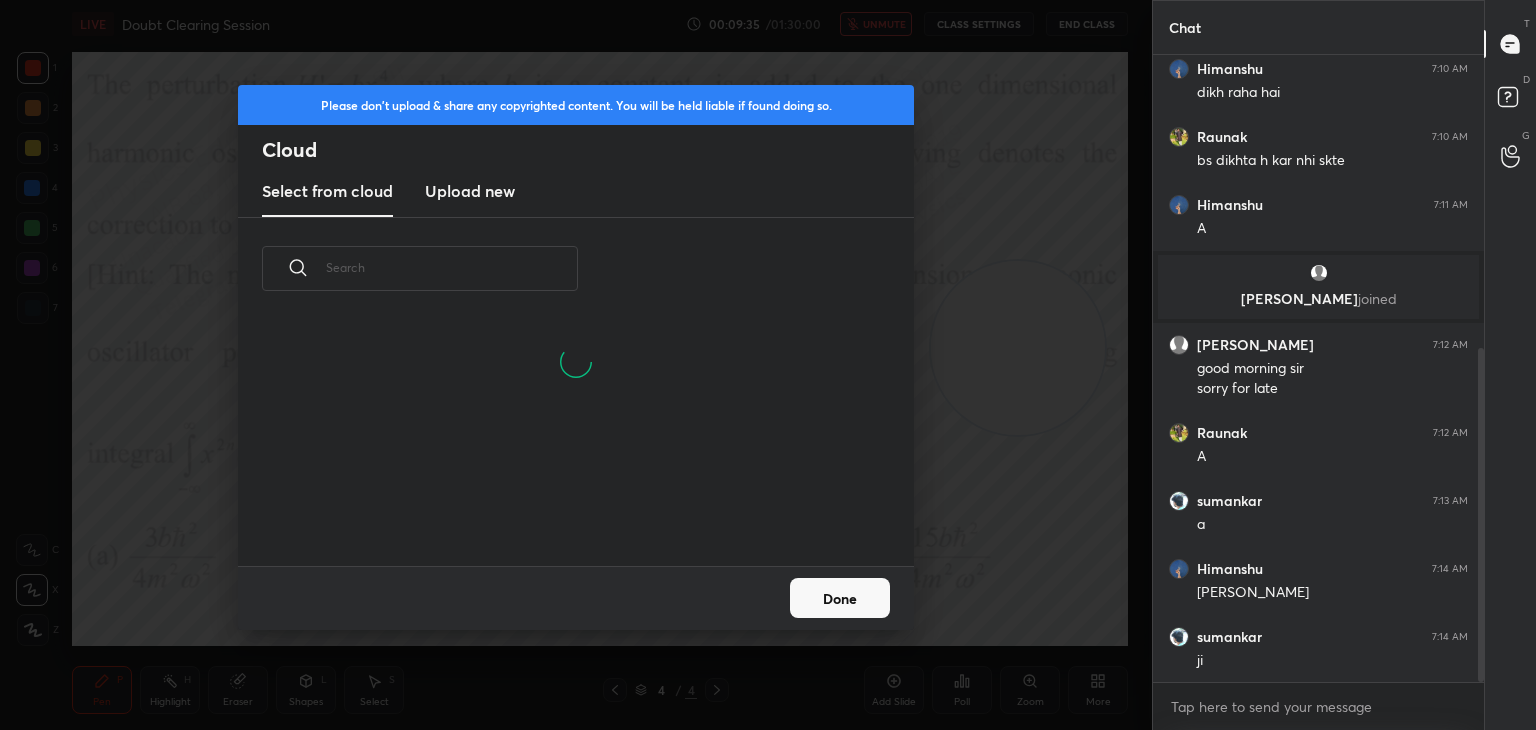 scroll, scrollTop: 5, scrollLeft: 10, axis: both 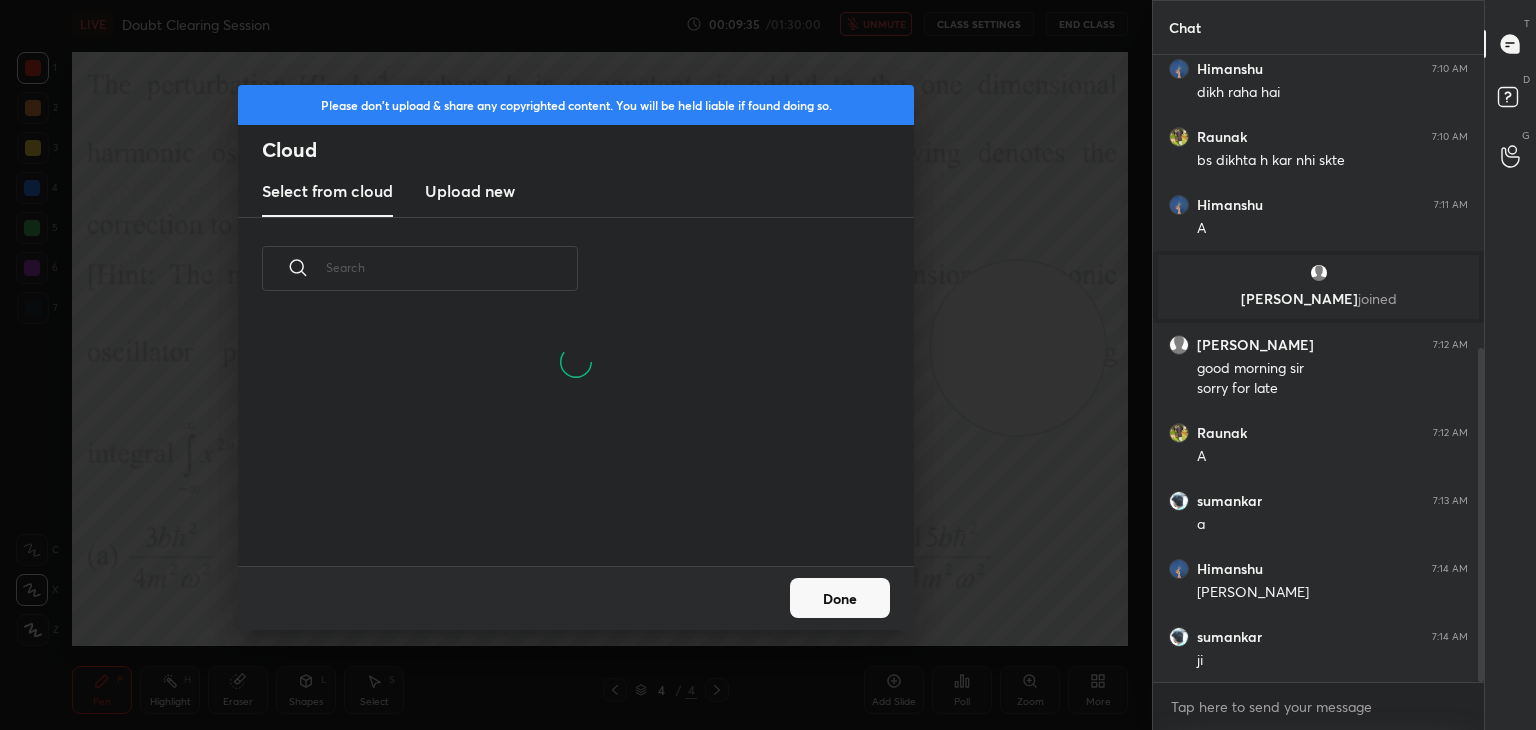 click on "Upload new" at bounding box center [470, 191] 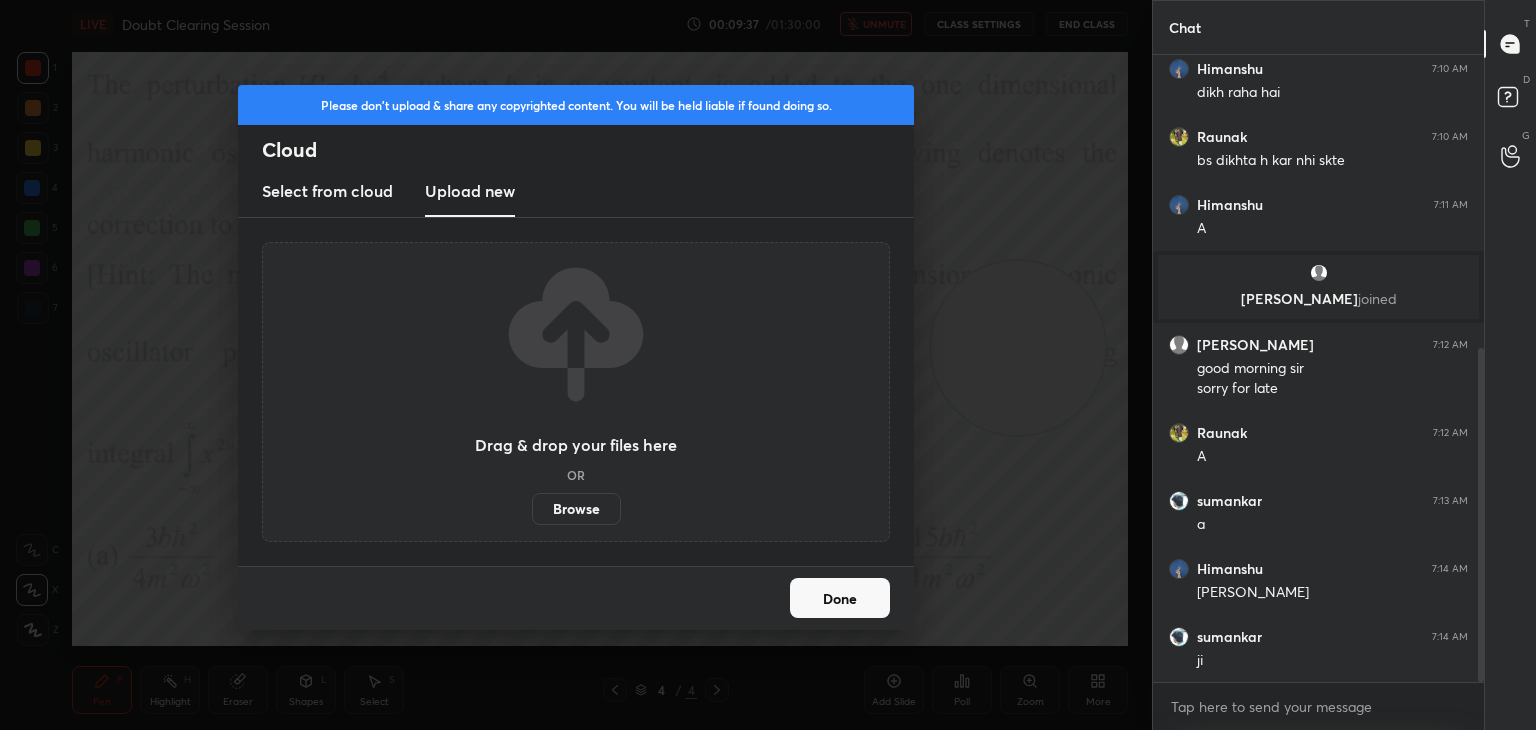 click on "Browse" at bounding box center [576, 509] 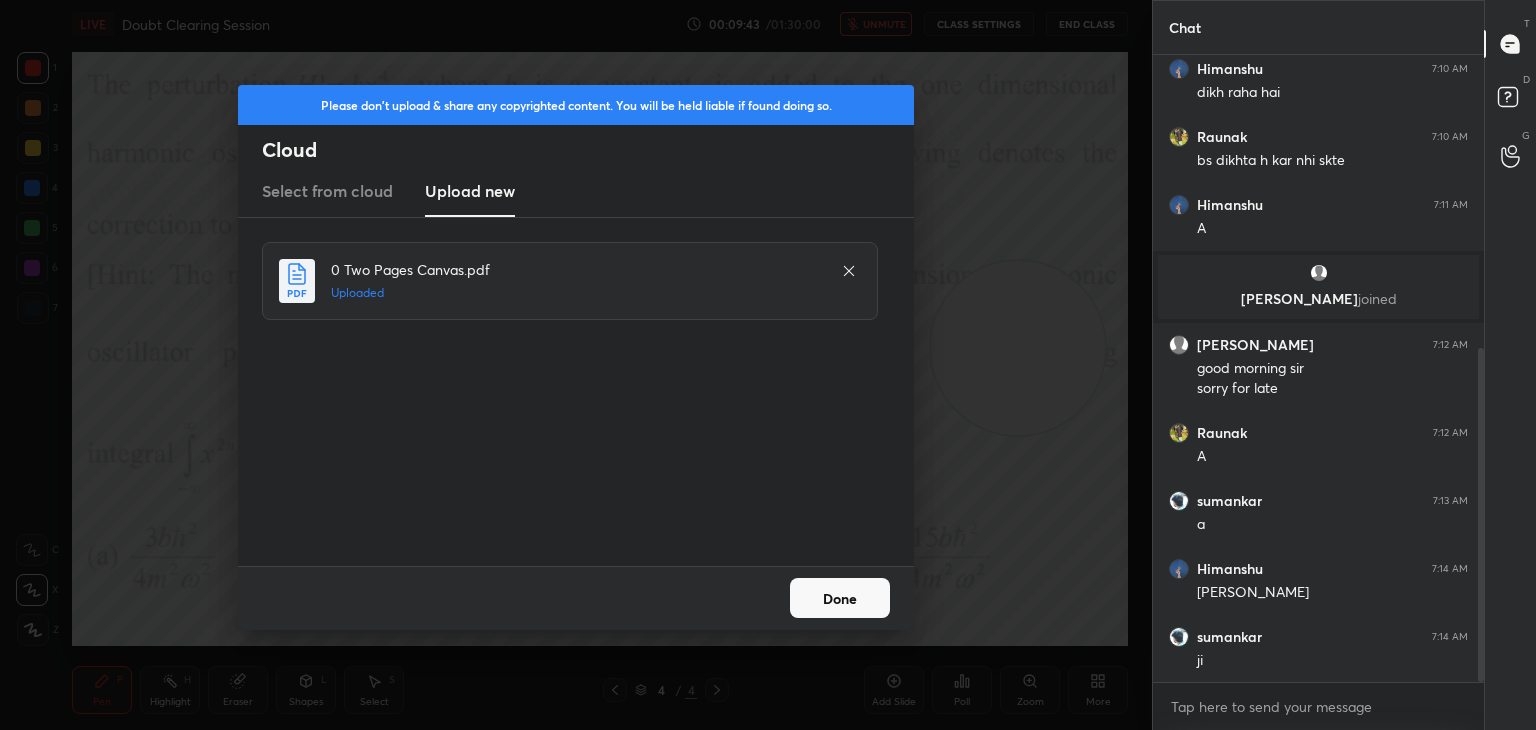 click on "Done" at bounding box center (840, 598) 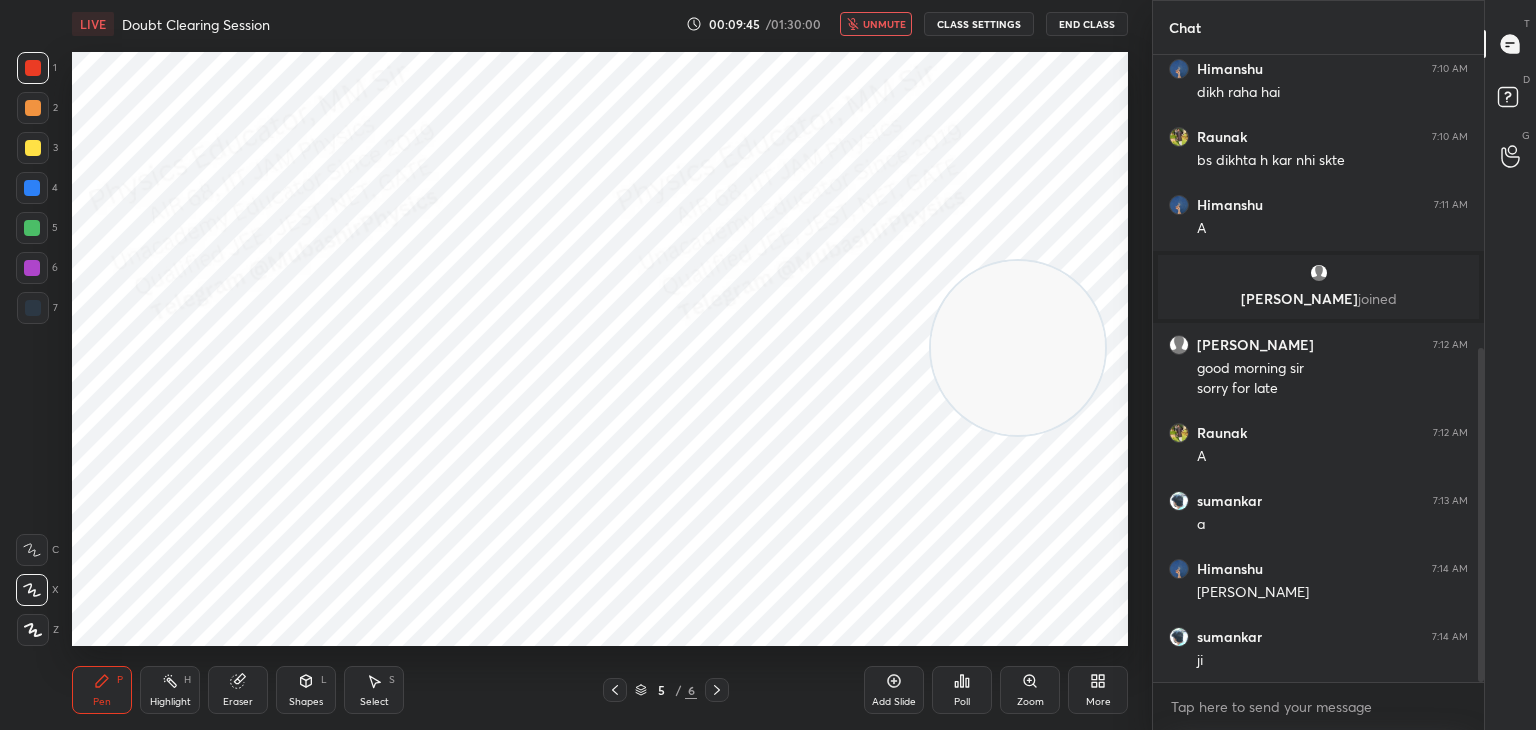 click on "Pen P Highlight H Eraser Shapes L Select S 5 / 6 Add Slide Poll Zoom More" at bounding box center (600, 690) 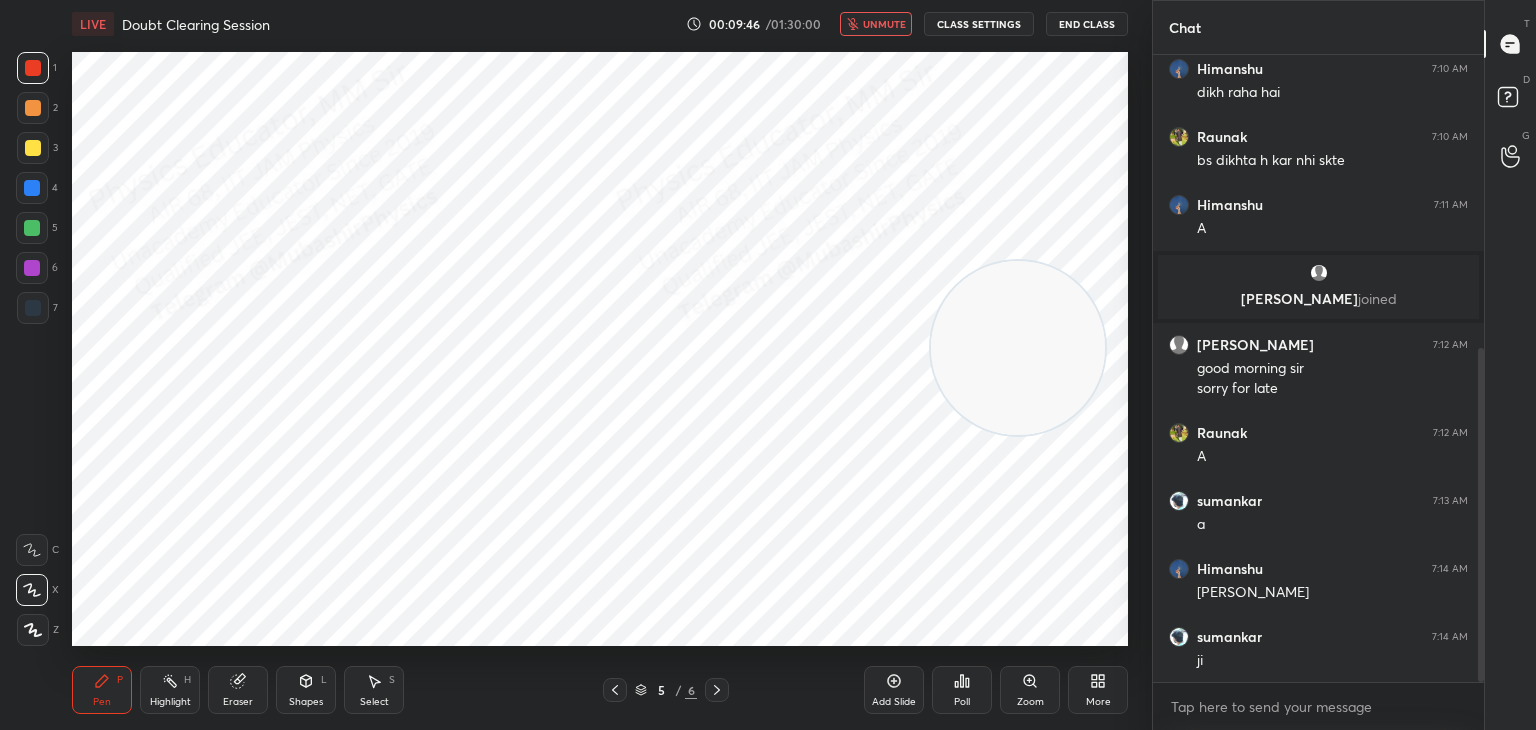click 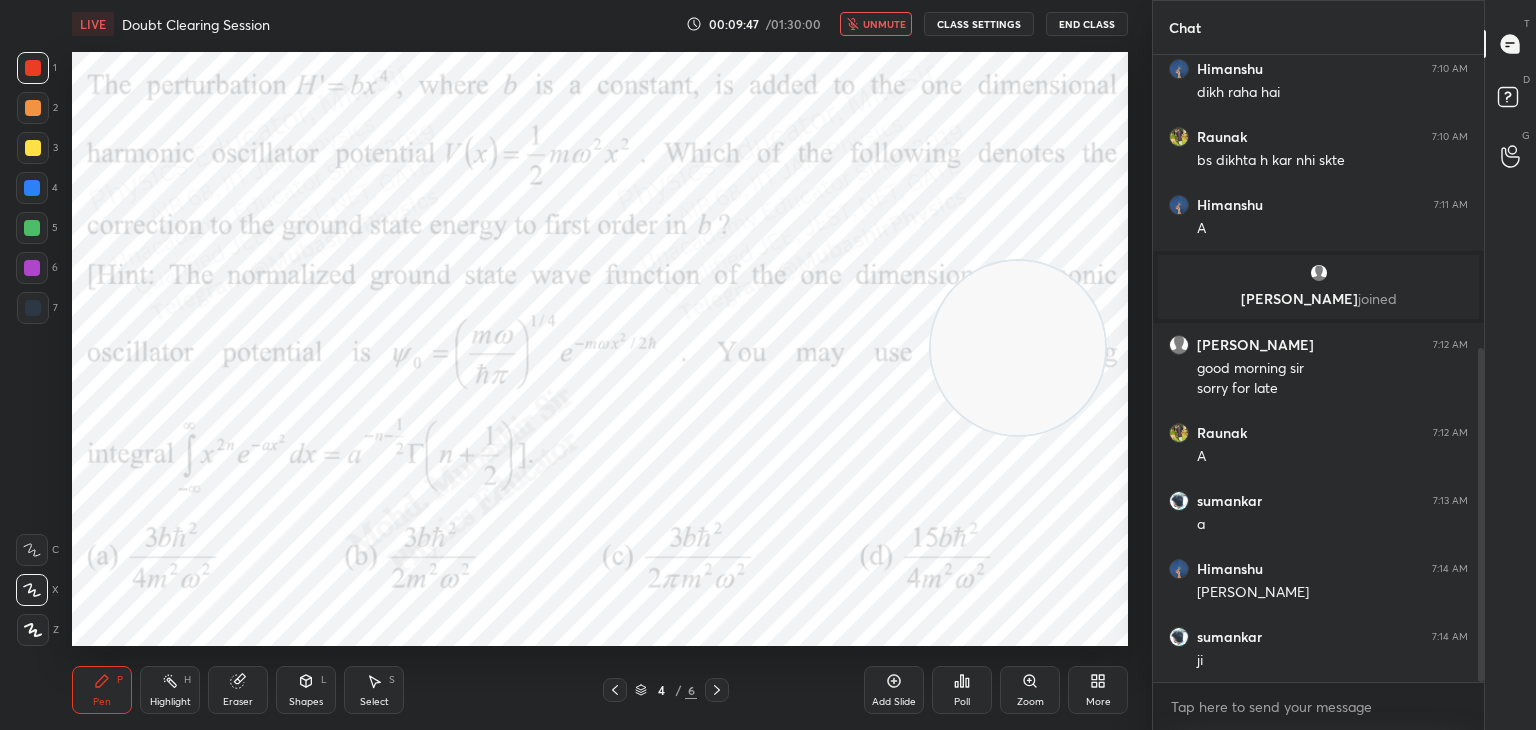 click on "Highlight H" at bounding box center (170, 690) 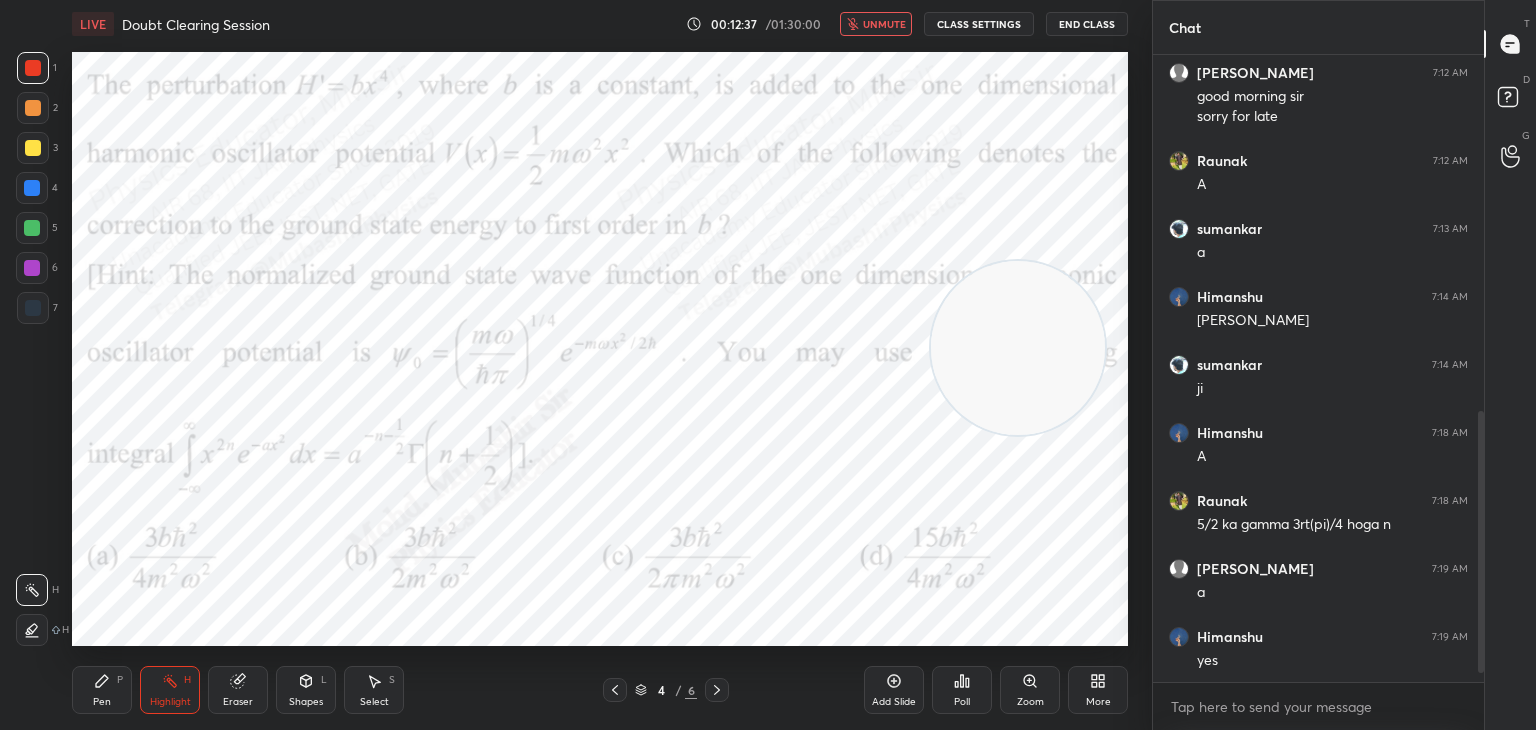 scroll, scrollTop: 892, scrollLeft: 0, axis: vertical 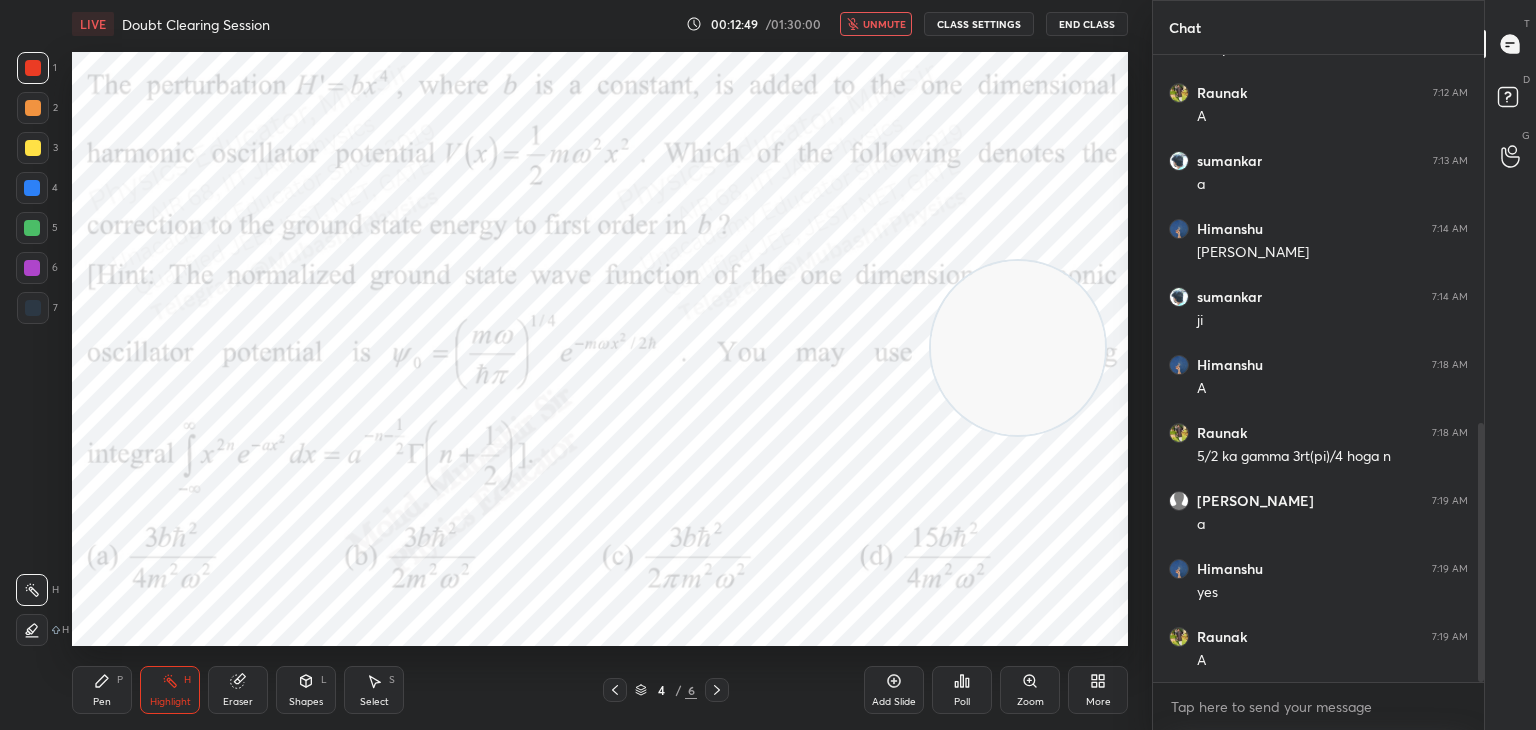 click on "unmute" at bounding box center (884, 24) 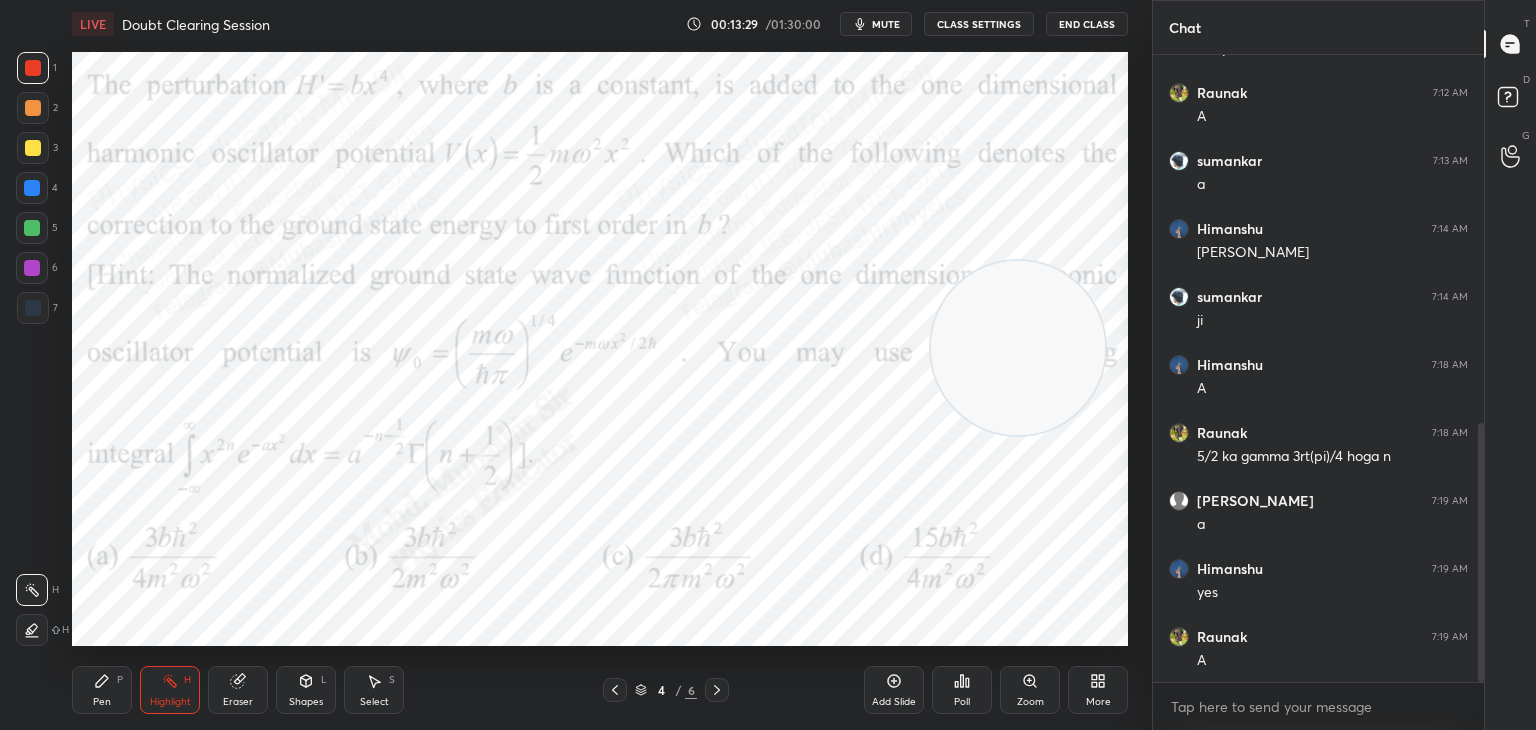 drag, startPoint x: 727, startPoint y: 689, endPoint x: 775, endPoint y: 665, distance: 53.66563 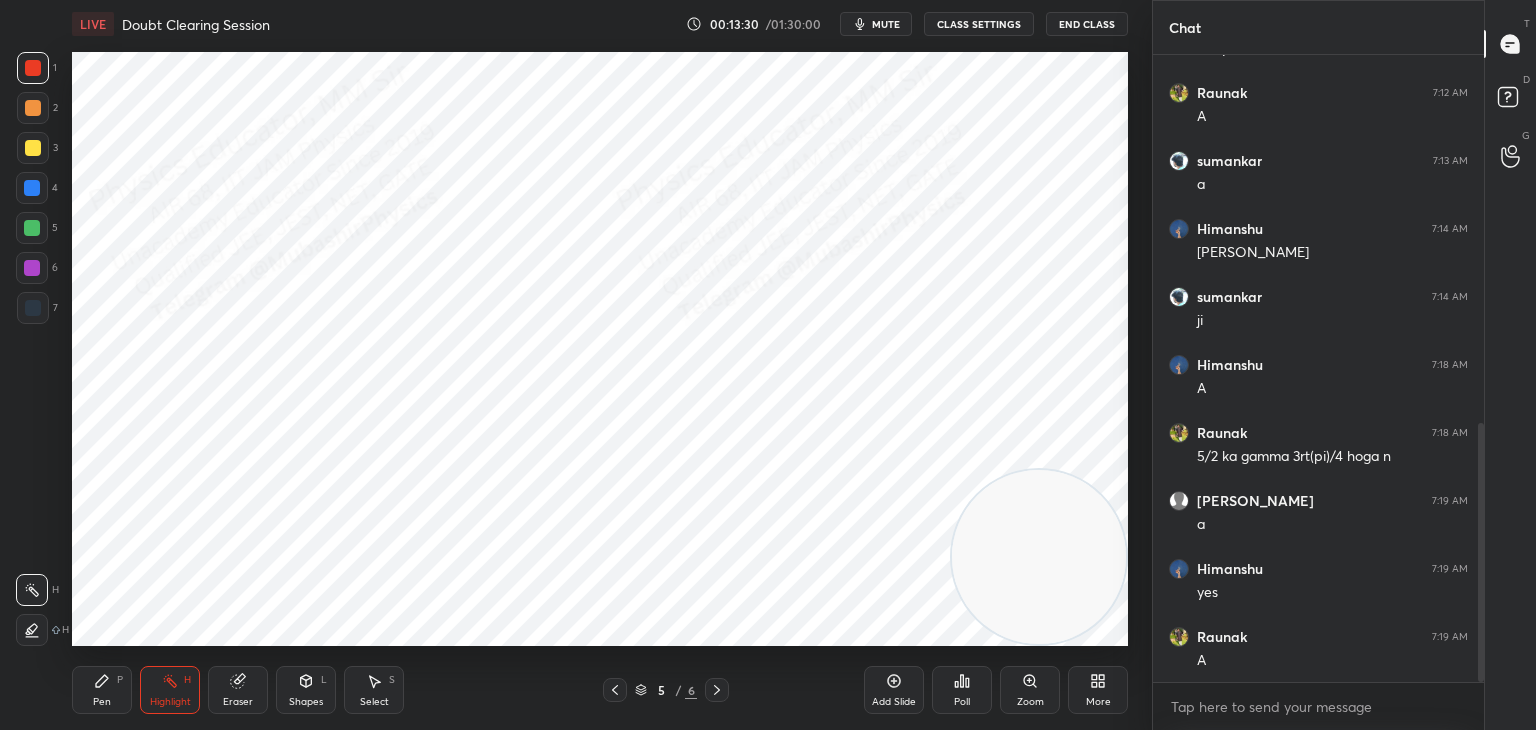 drag, startPoint x: 1052, startPoint y: 650, endPoint x: 1045, endPoint y: 590, distance: 60.40695 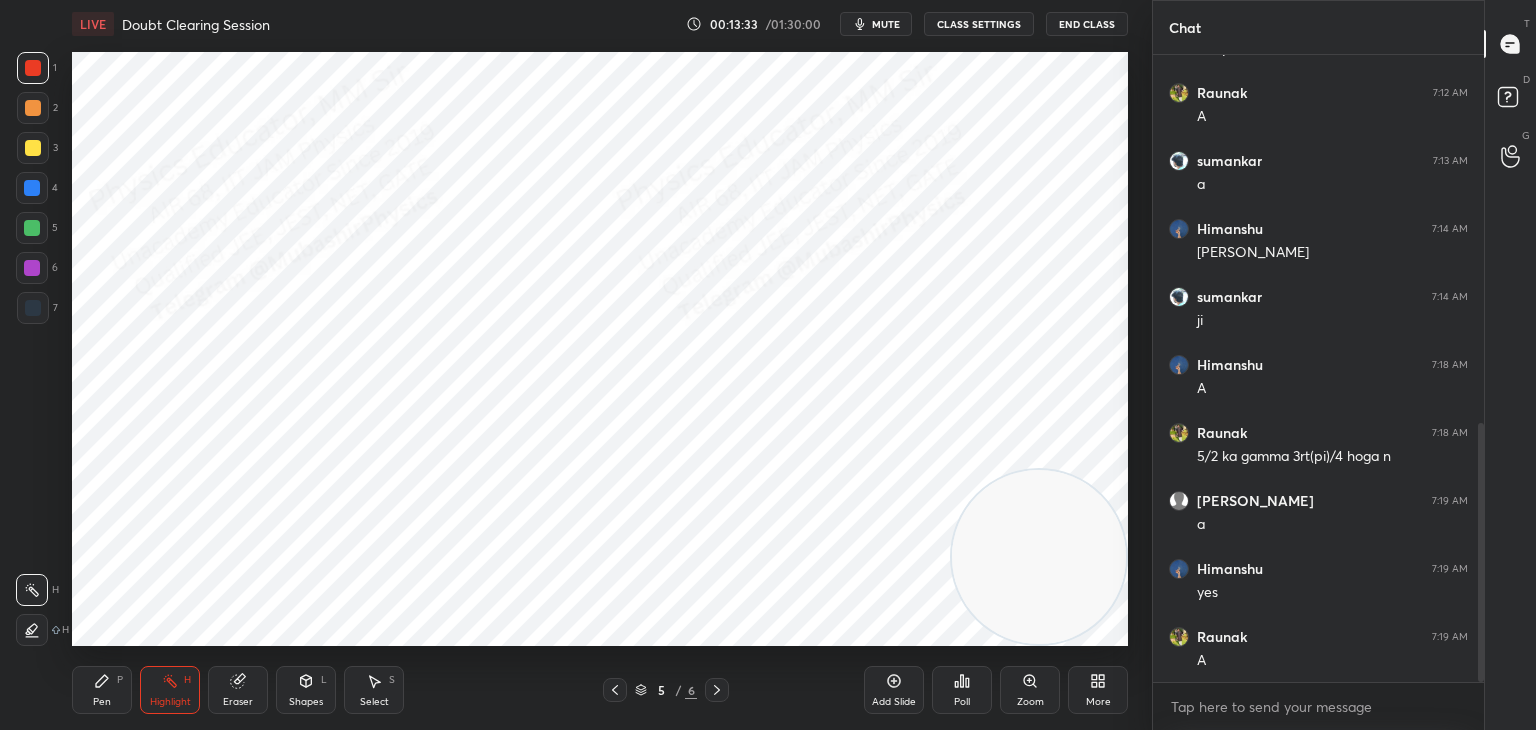 drag, startPoint x: 105, startPoint y: 685, endPoint x: 108, endPoint y: 655, distance: 30.149628 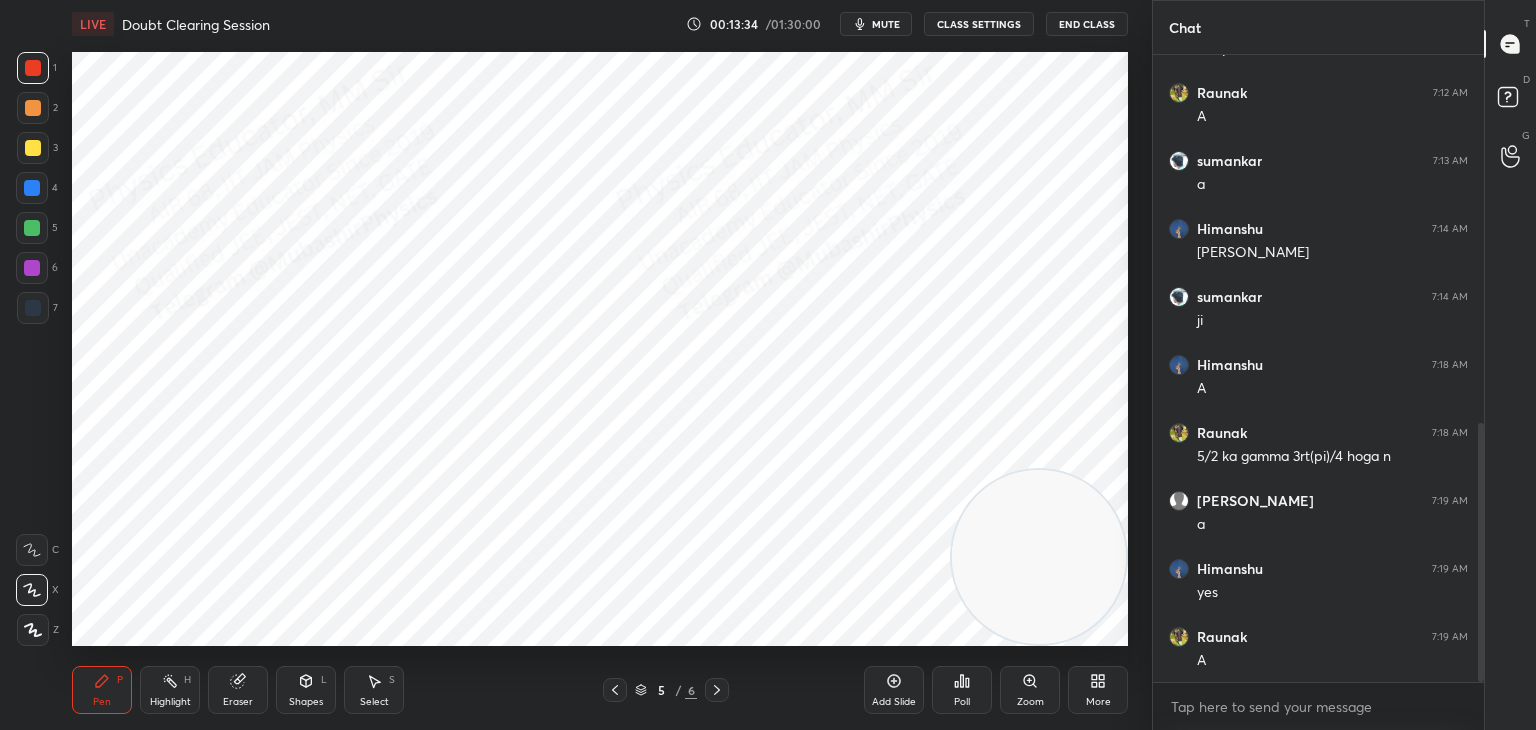 click at bounding box center (32, 188) 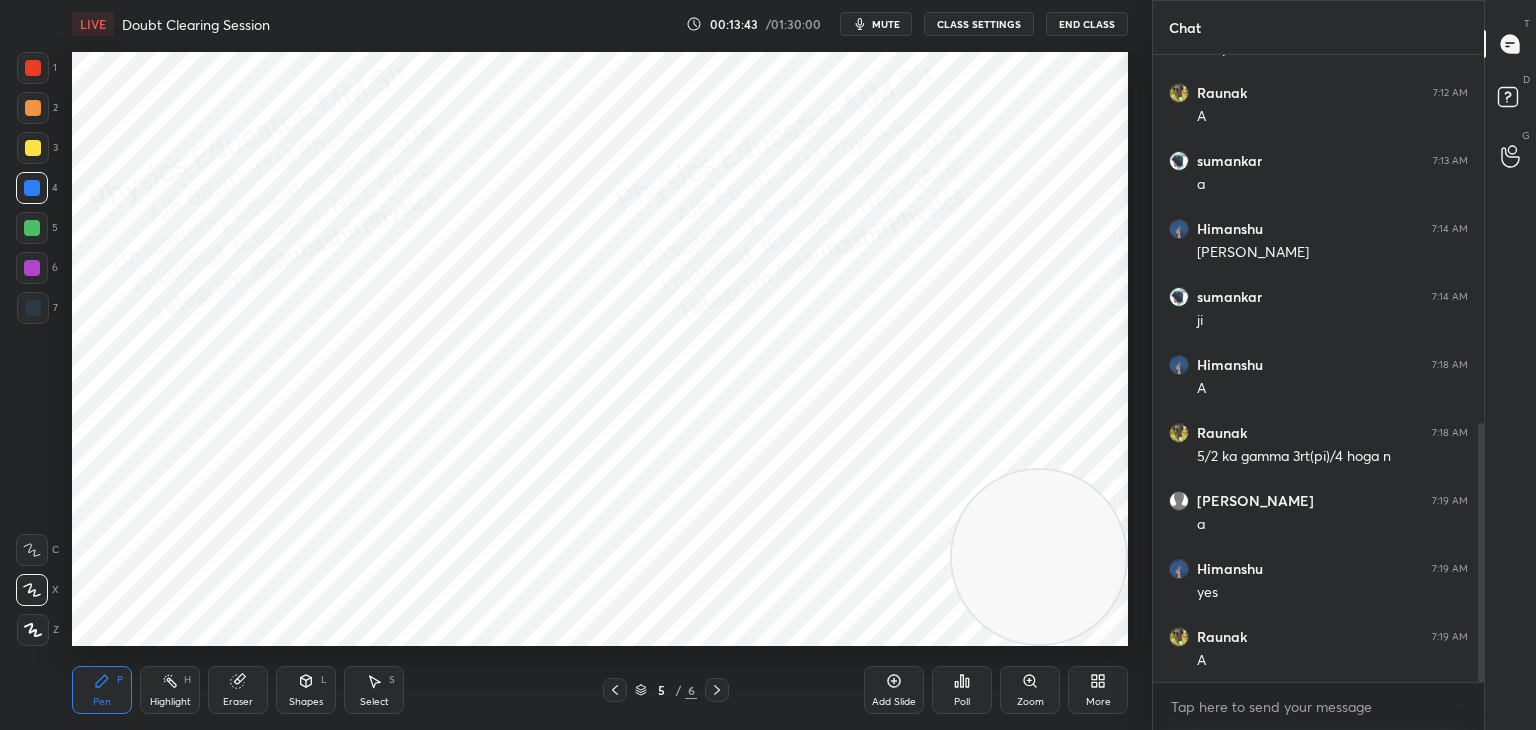 click 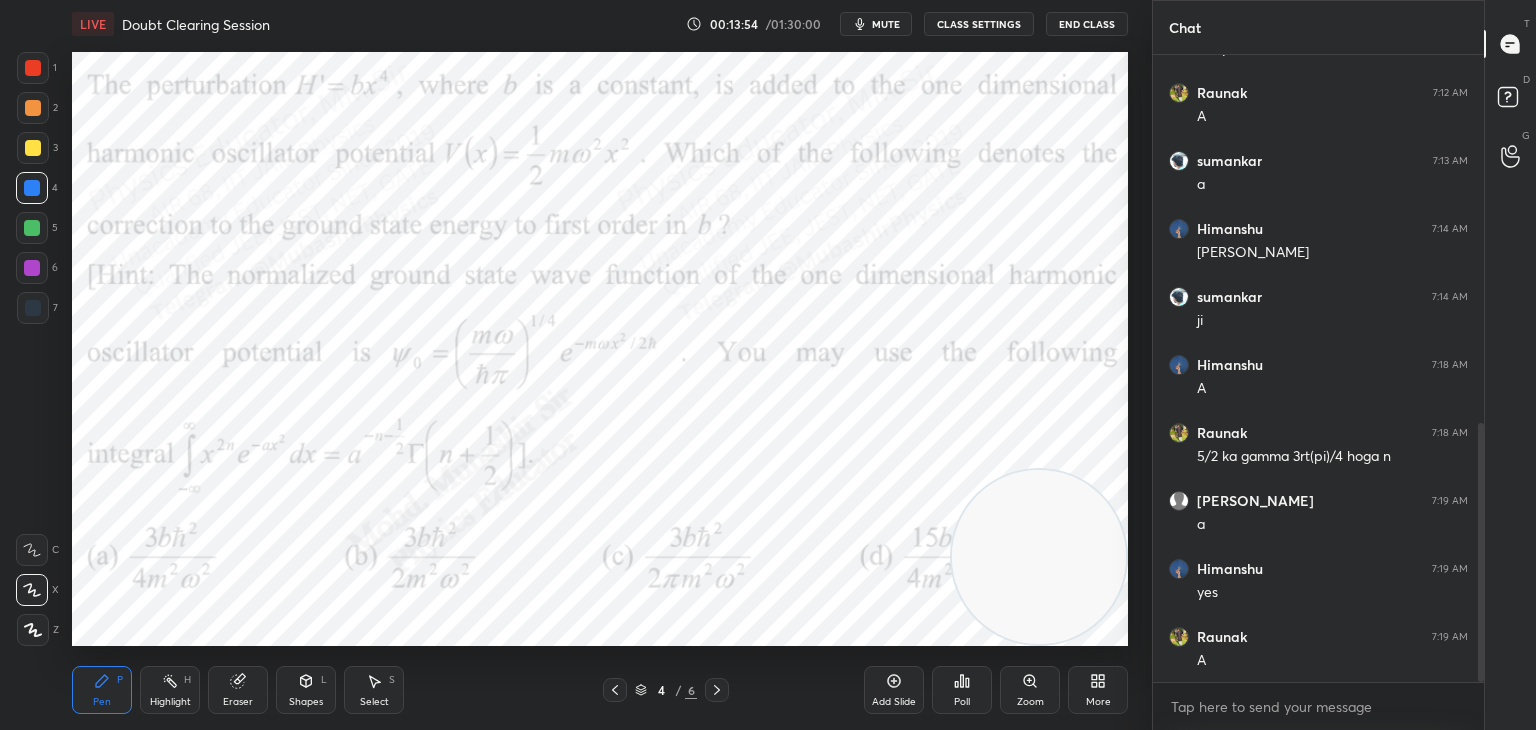 click on "Highlight H" at bounding box center [170, 690] 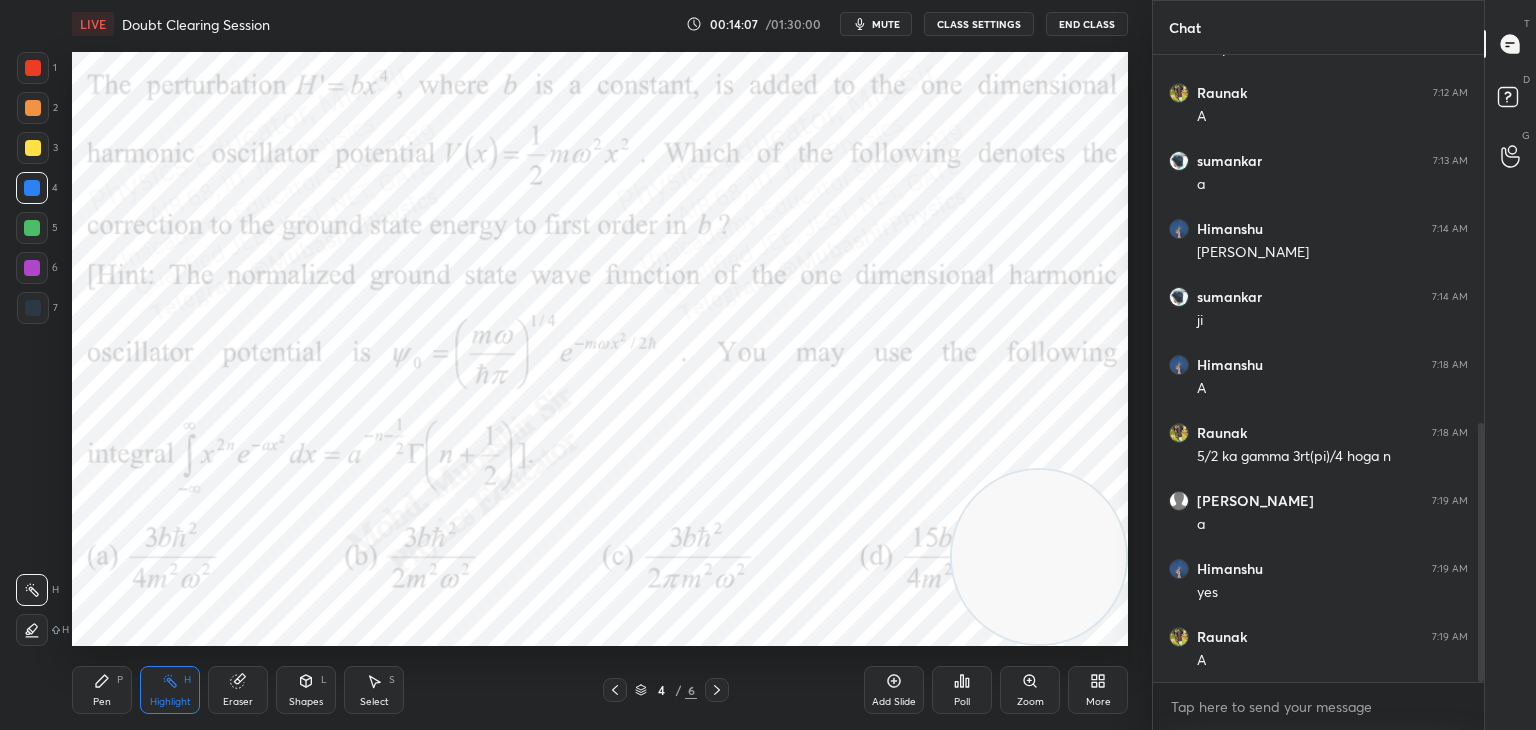 click 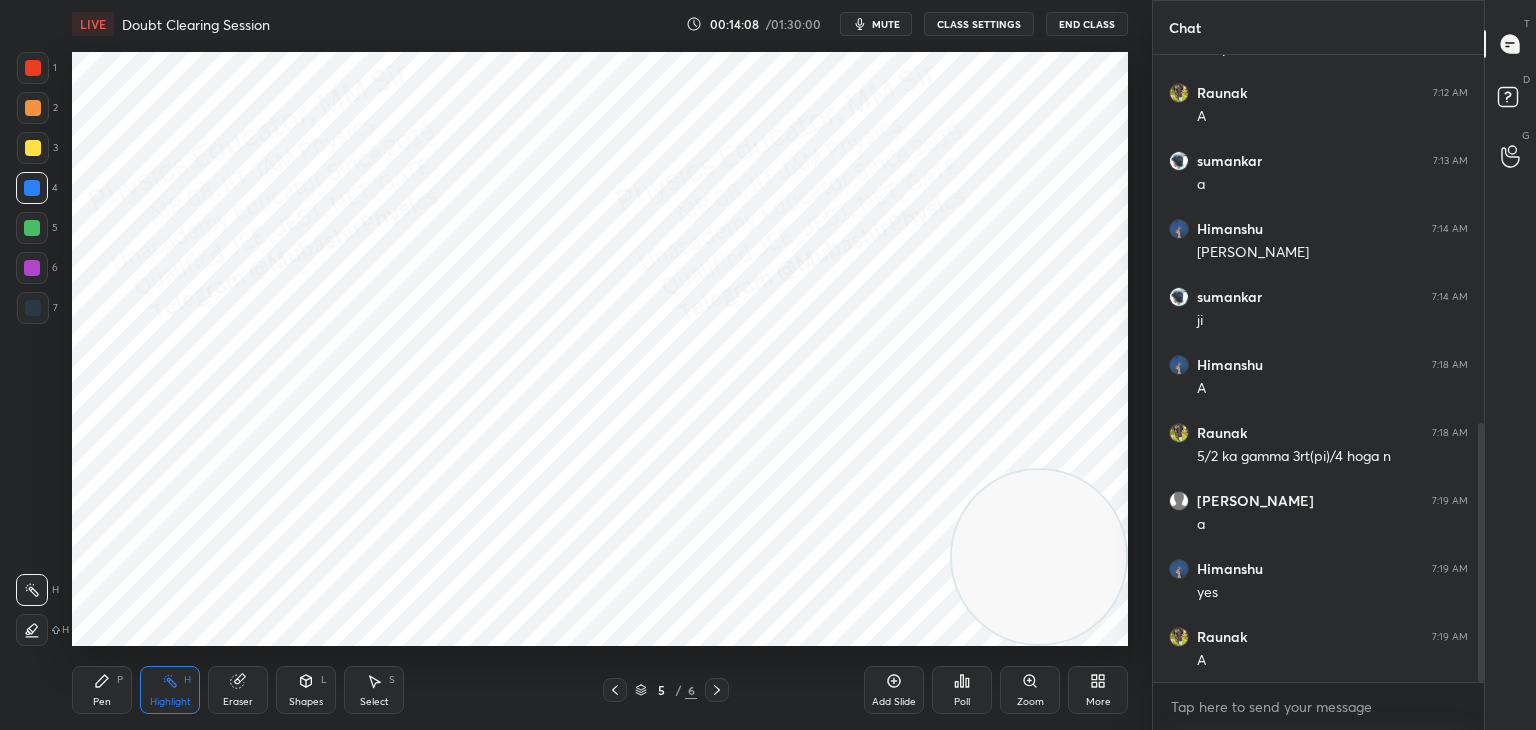 click on "Pen" at bounding box center [102, 702] 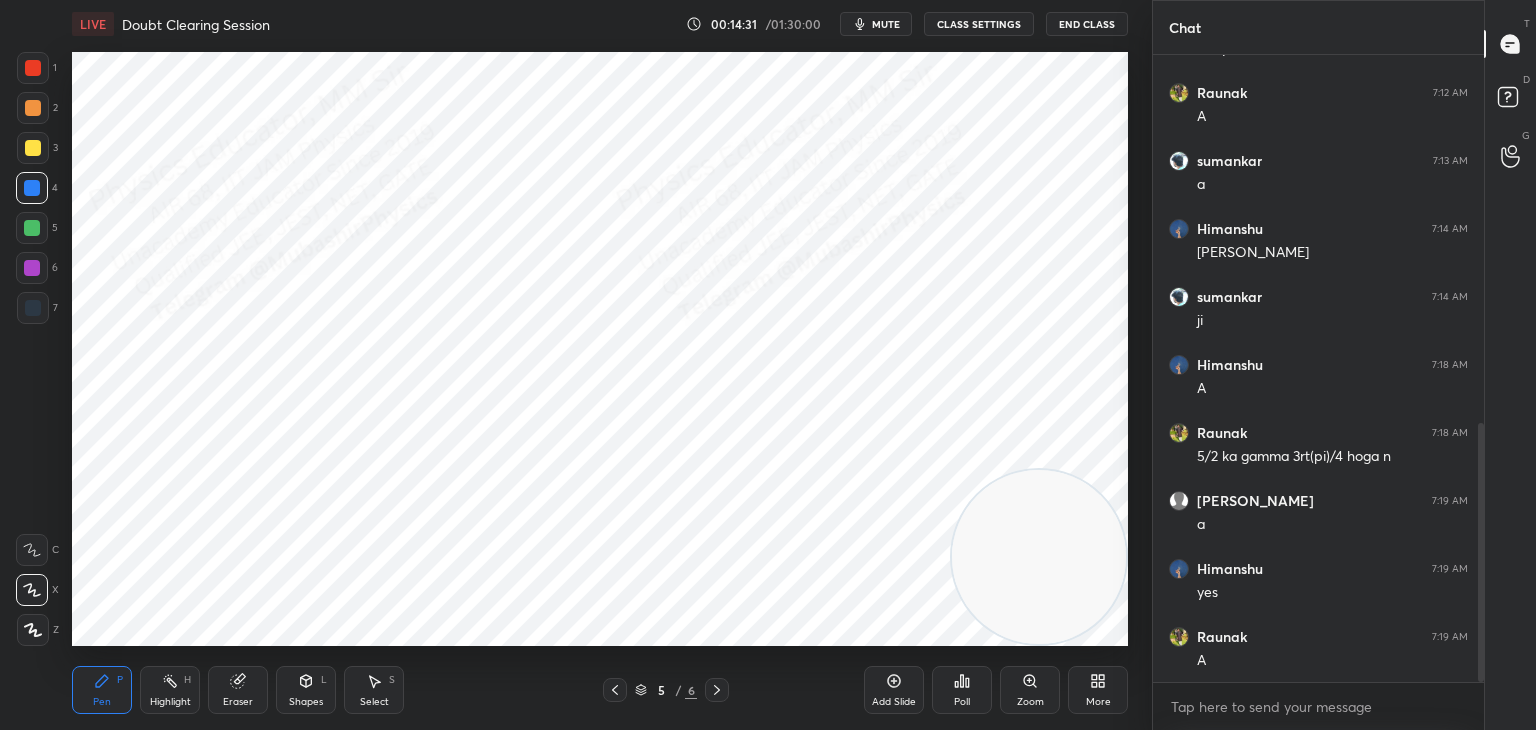 drag, startPoint x: 612, startPoint y: 689, endPoint x: 561, endPoint y: 689, distance: 51 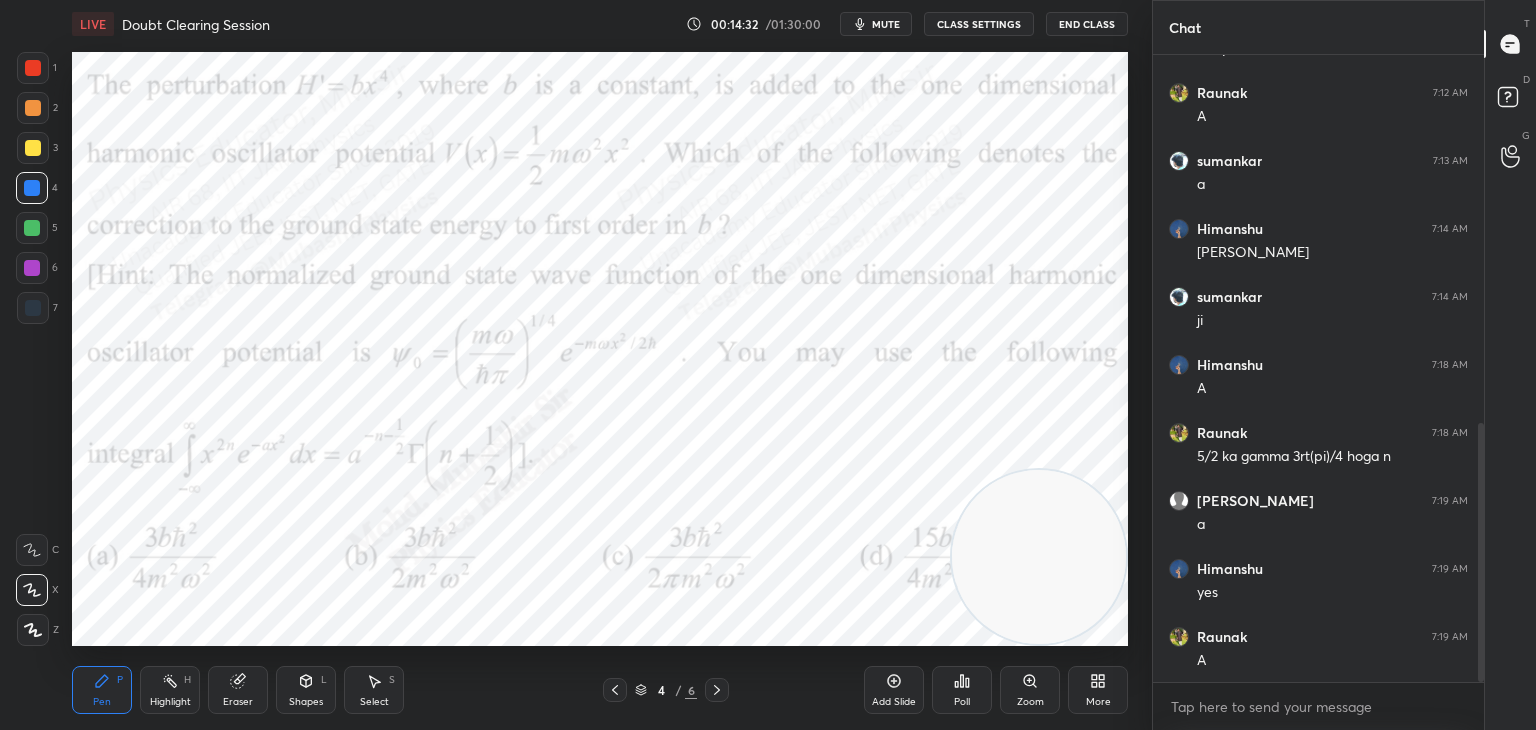 click 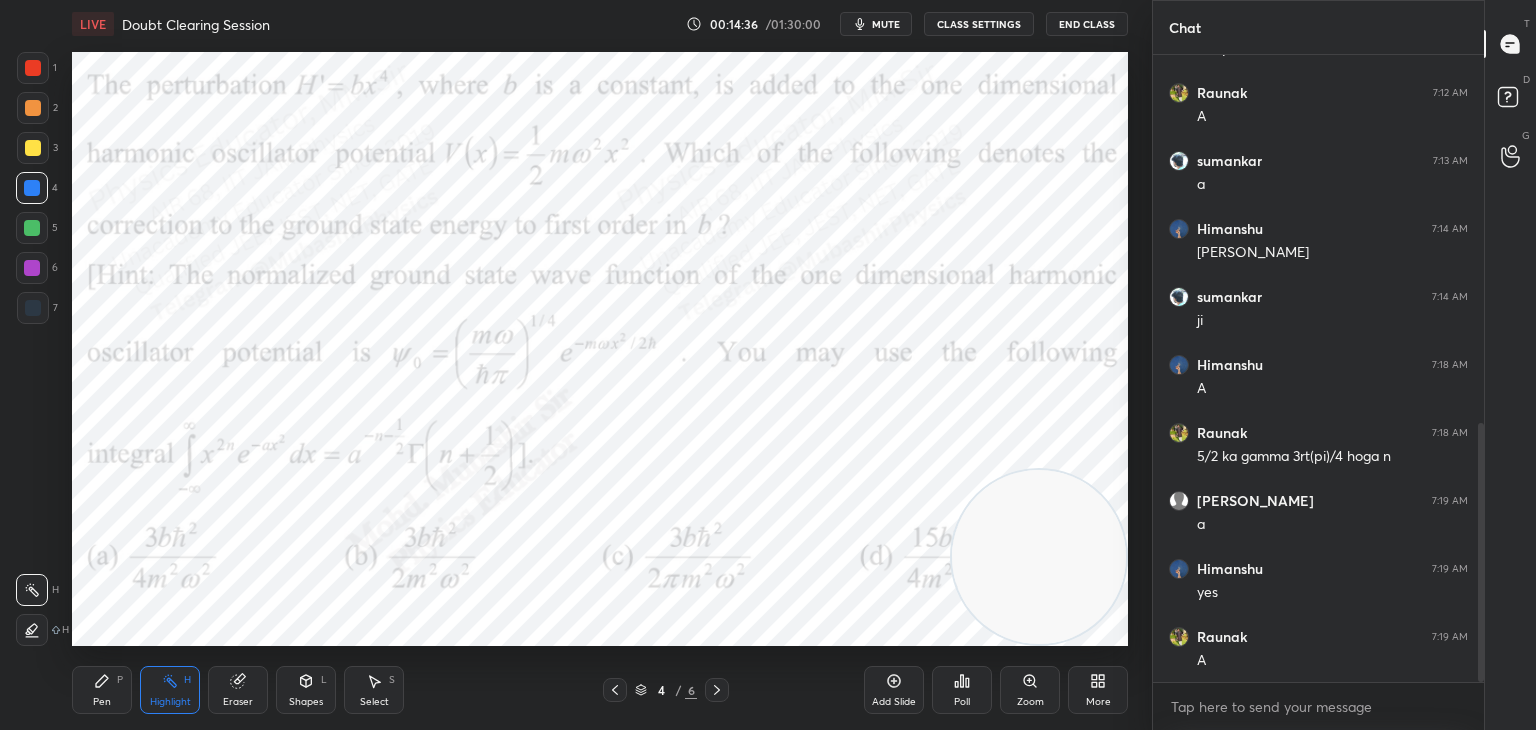 click 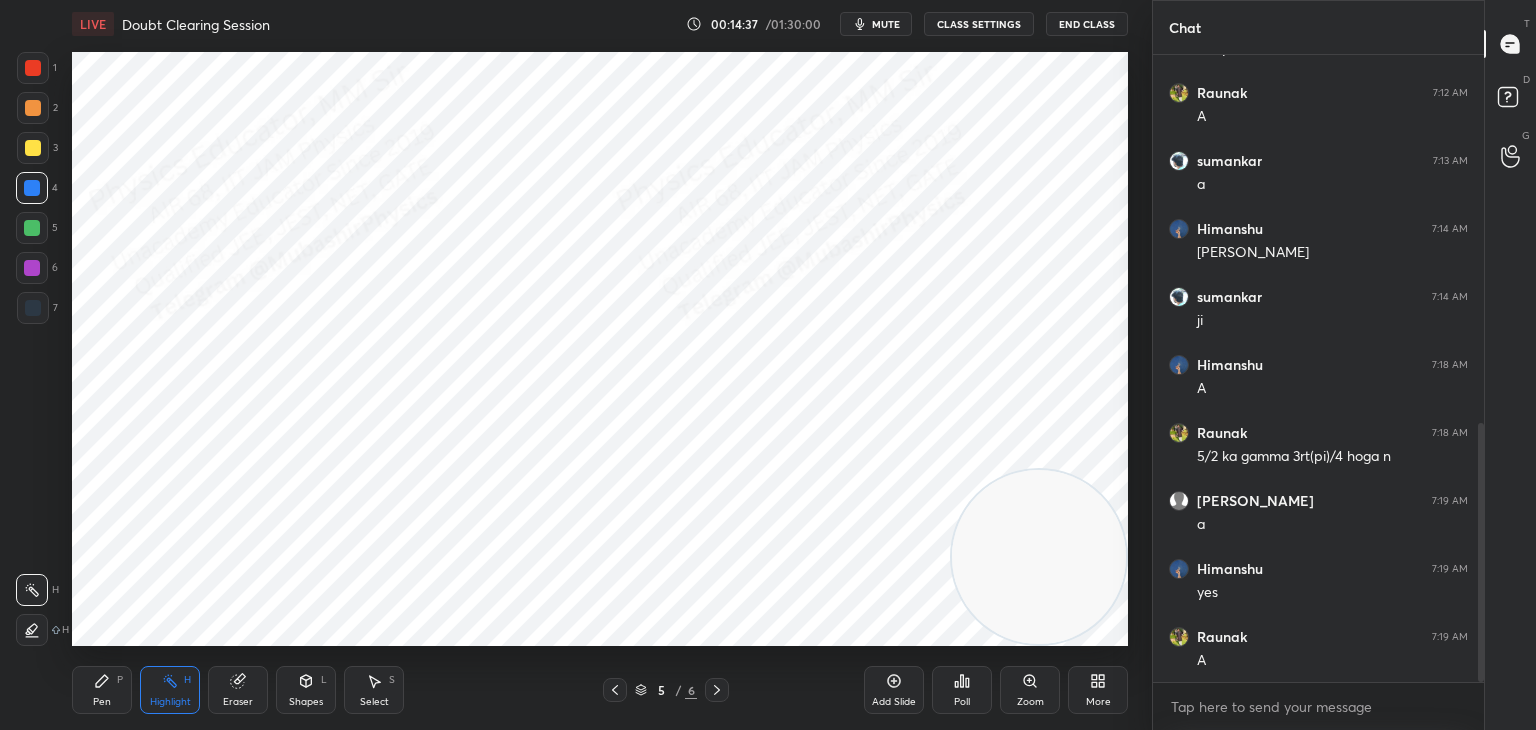 click 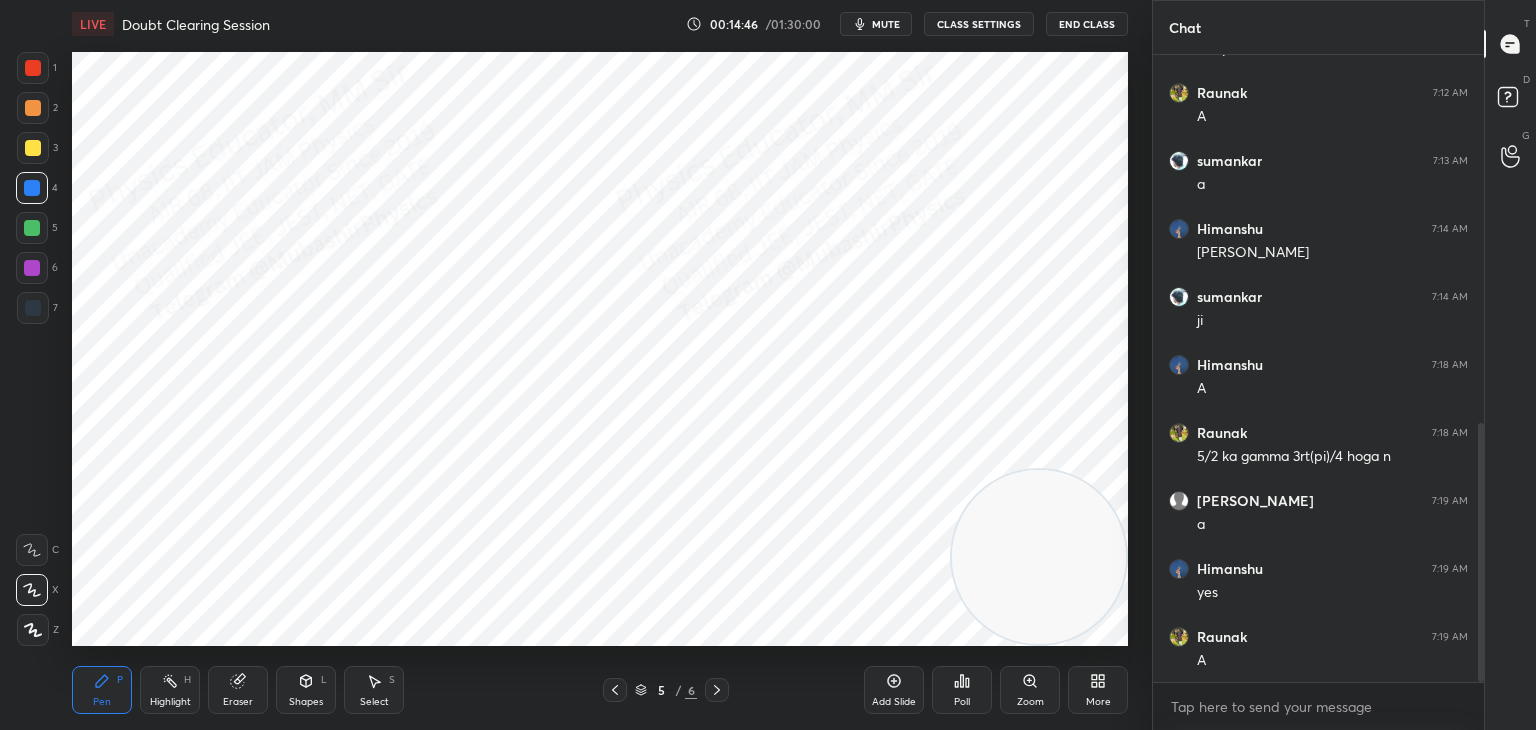 click at bounding box center [615, 690] 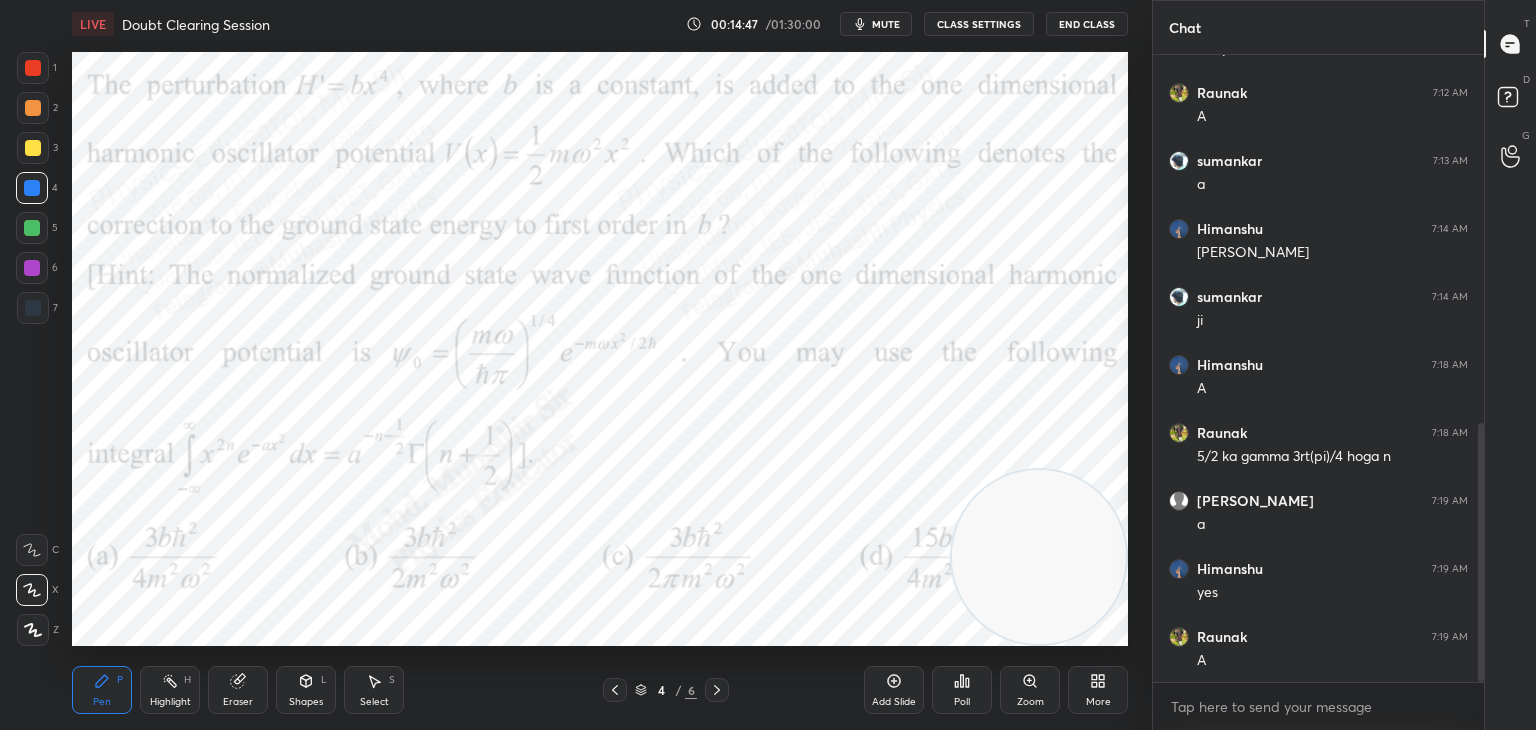 click 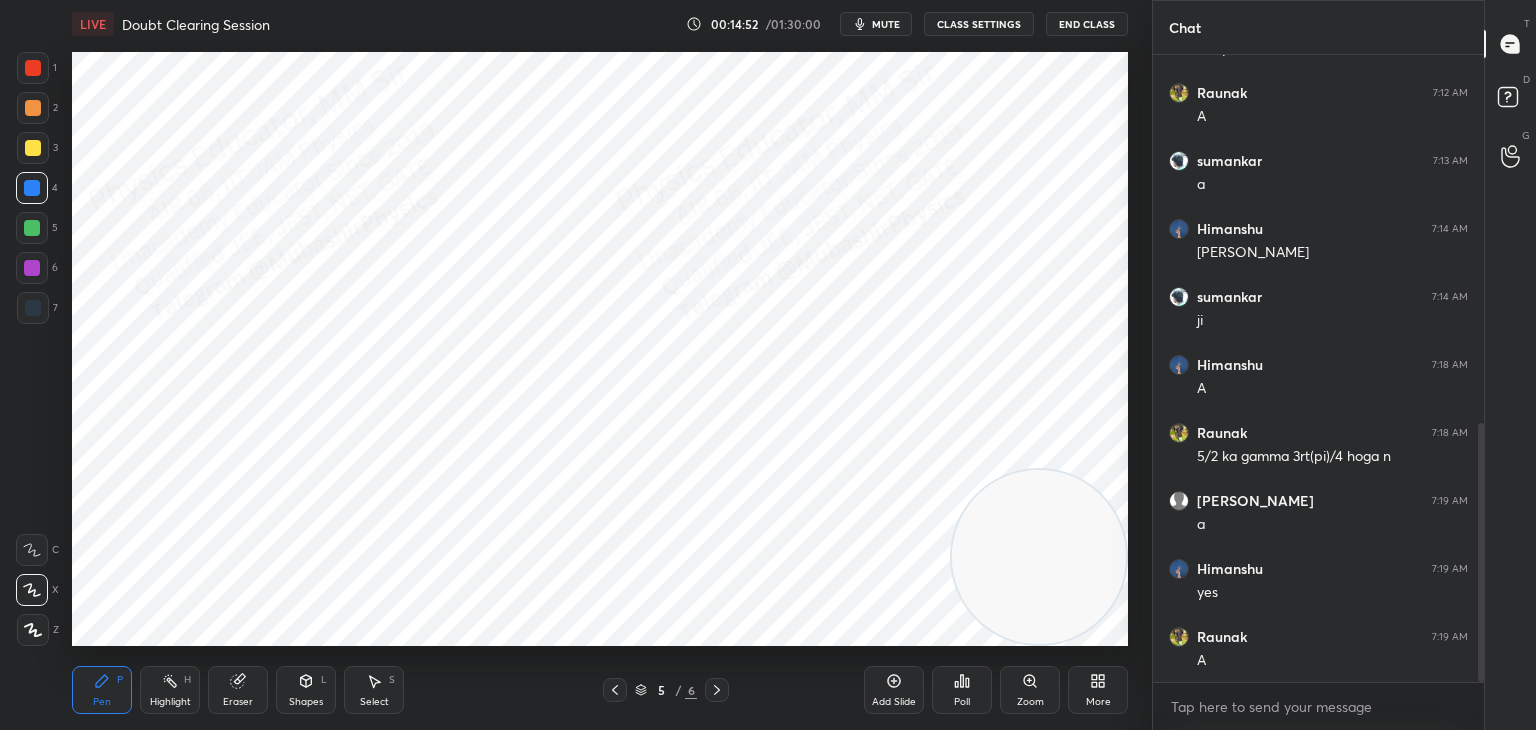 click 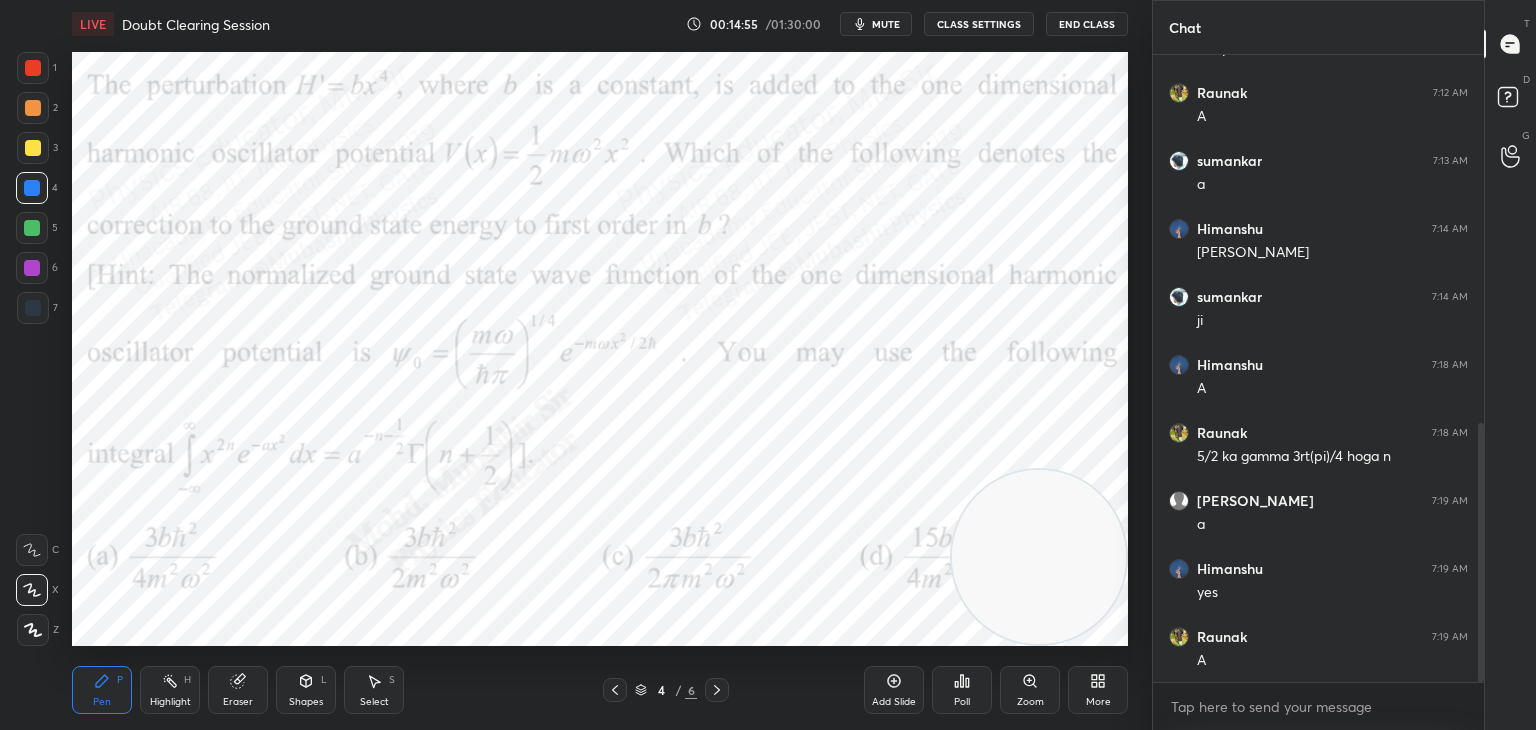 click 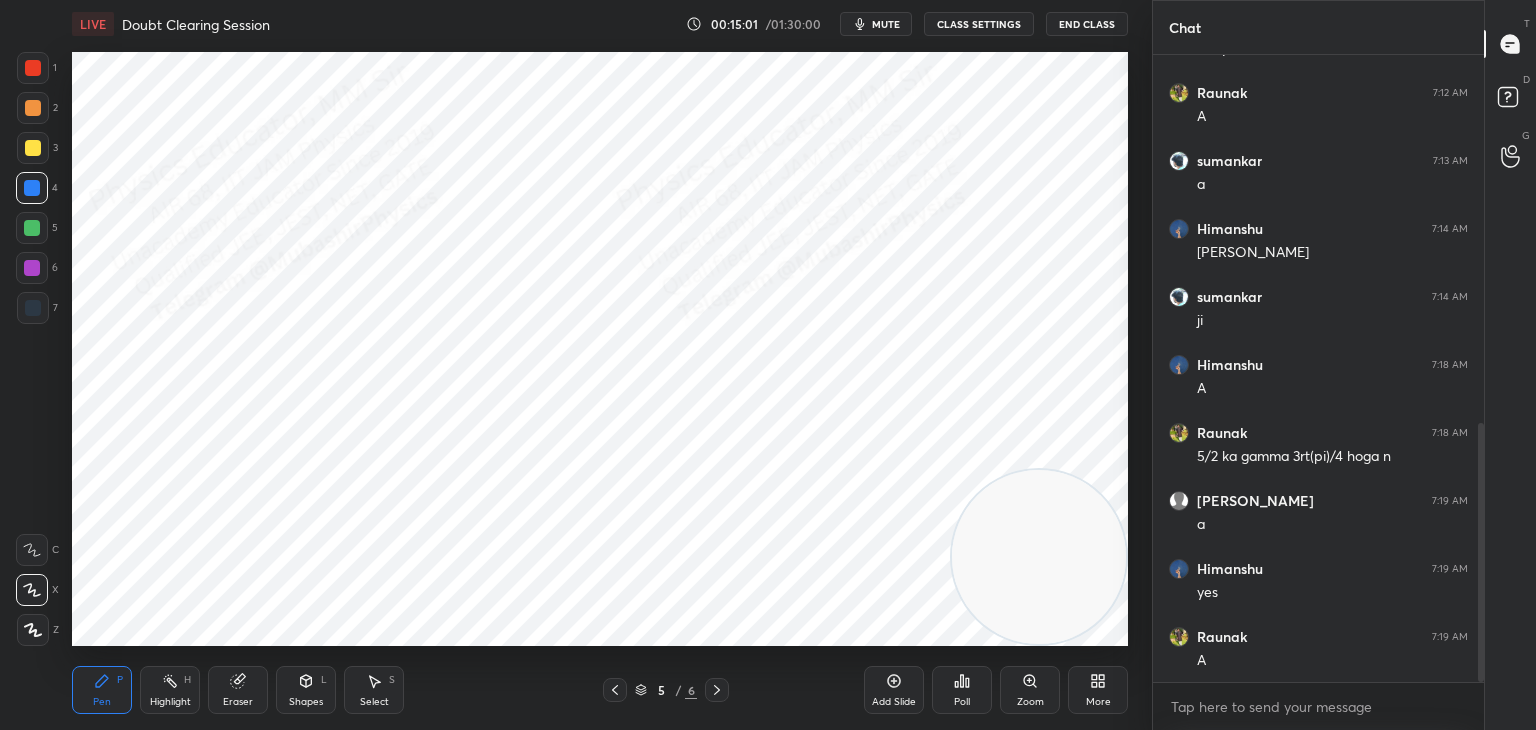 drag, startPoint x: 41, startPoint y: 229, endPoint x: 71, endPoint y: 241, distance: 32.31099 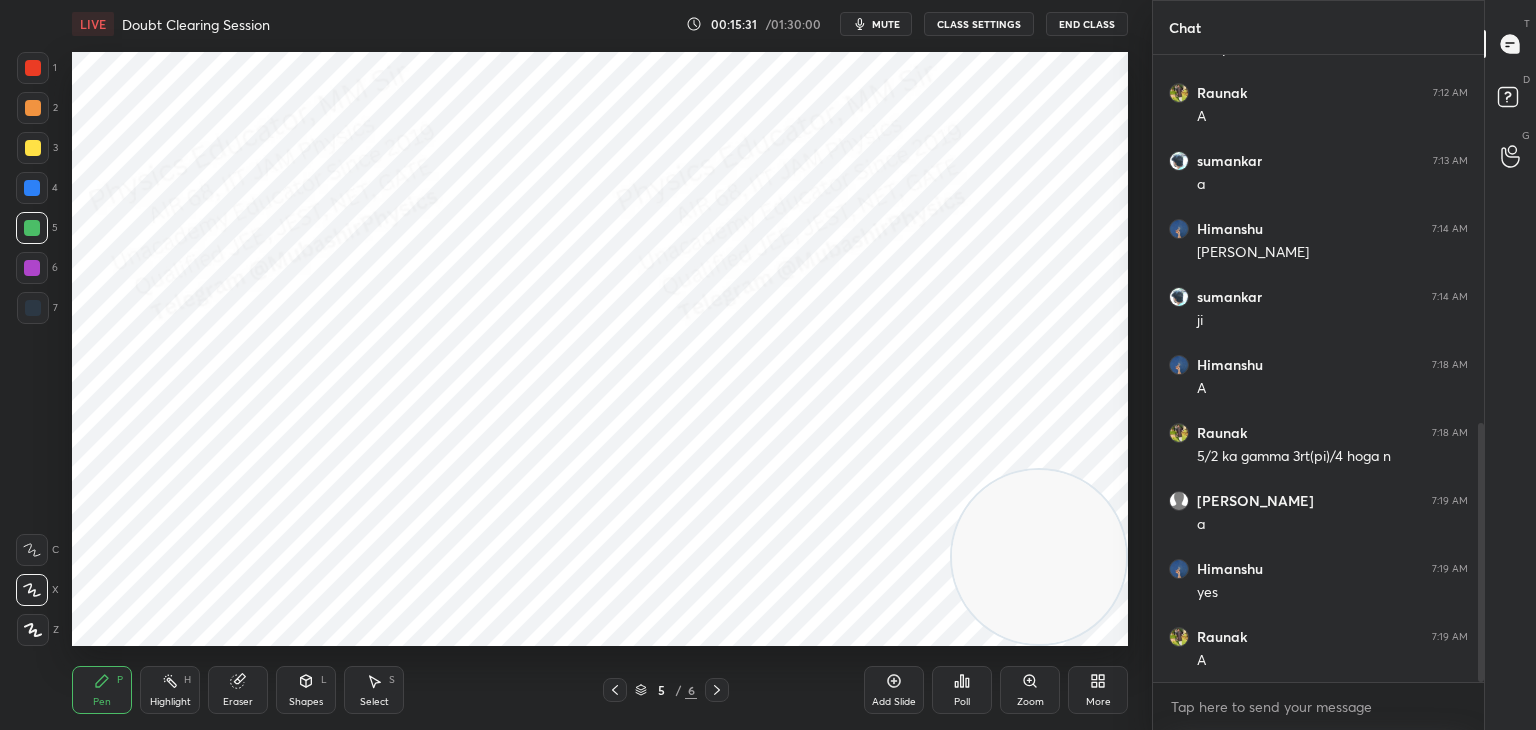 click at bounding box center (32, 268) 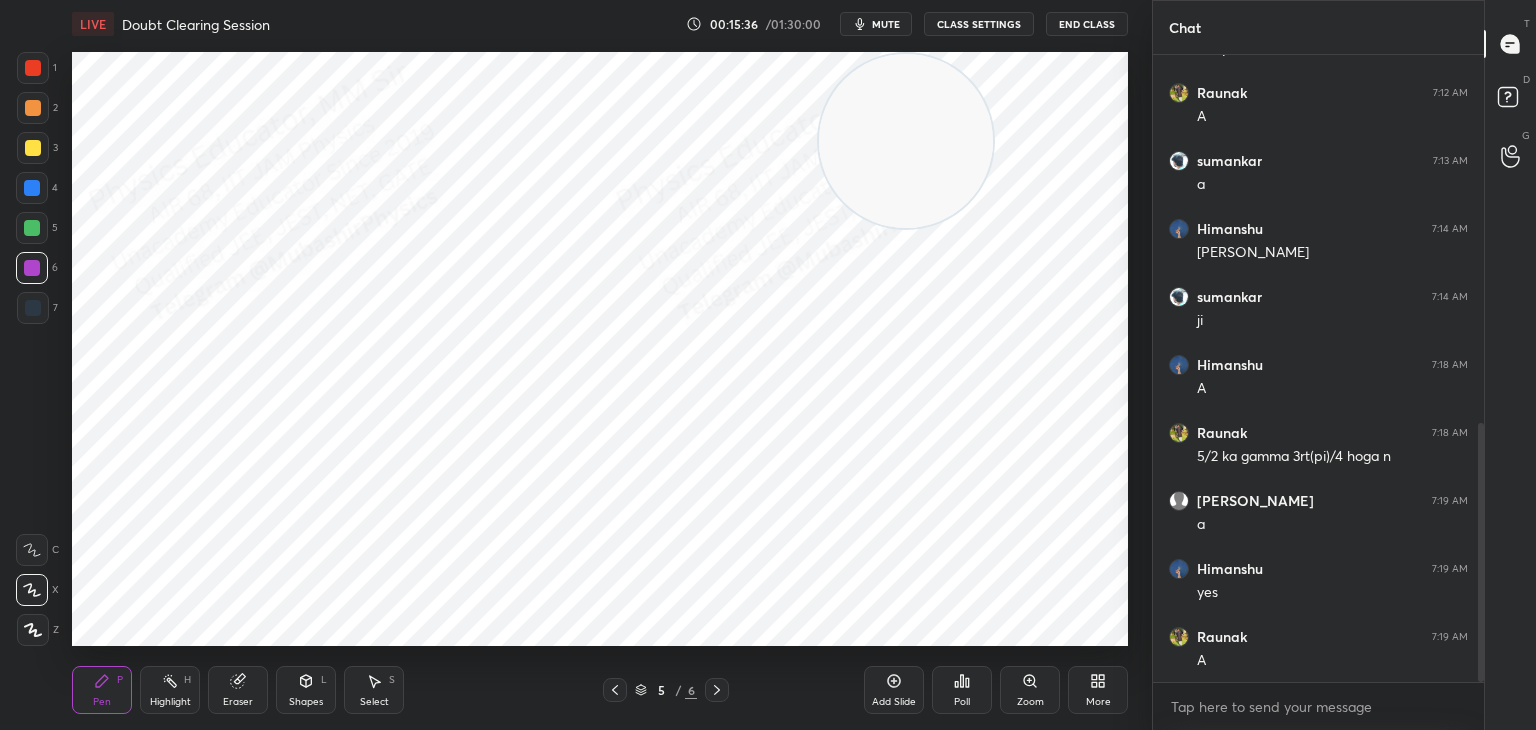 drag, startPoint x: 911, startPoint y: 63, endPoint x: 855, endPoint y: 197, distance: 145.23085 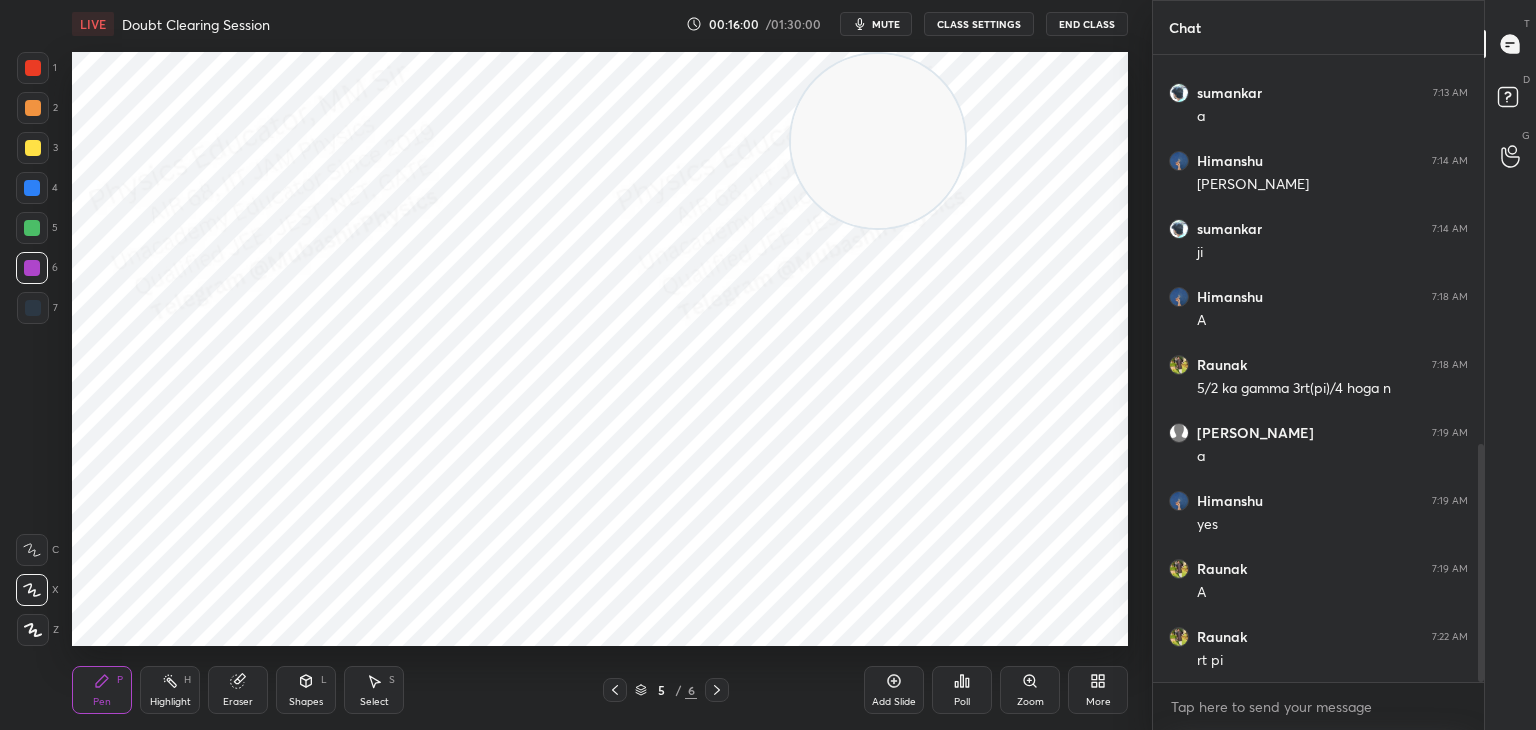 scroll, scrollTop: 1028, scrollLeft: 0, axis: vertical 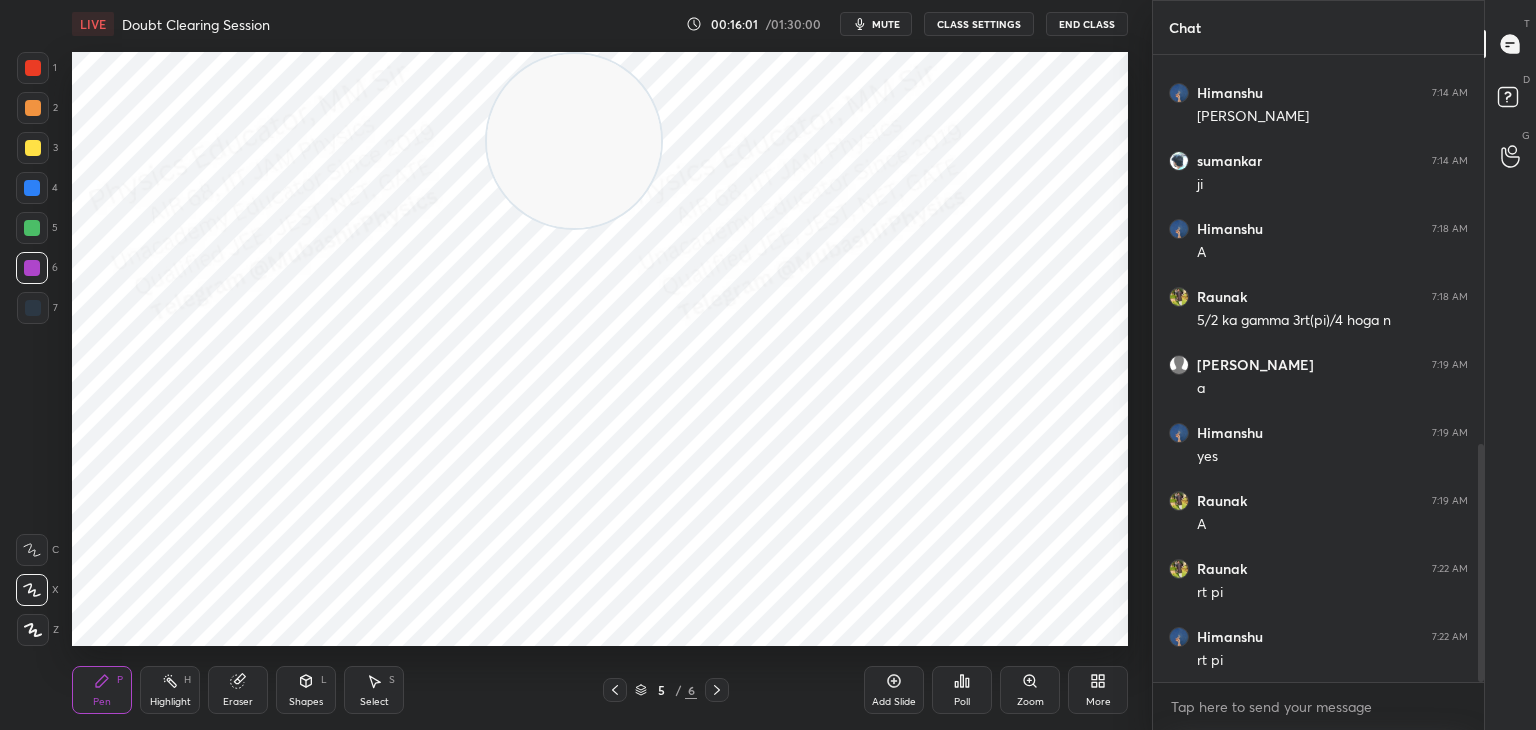 drag, startPoint x: 615, startPoint y: 51, endPoint x: 628, endPoint y: 54, distance: 13.341664 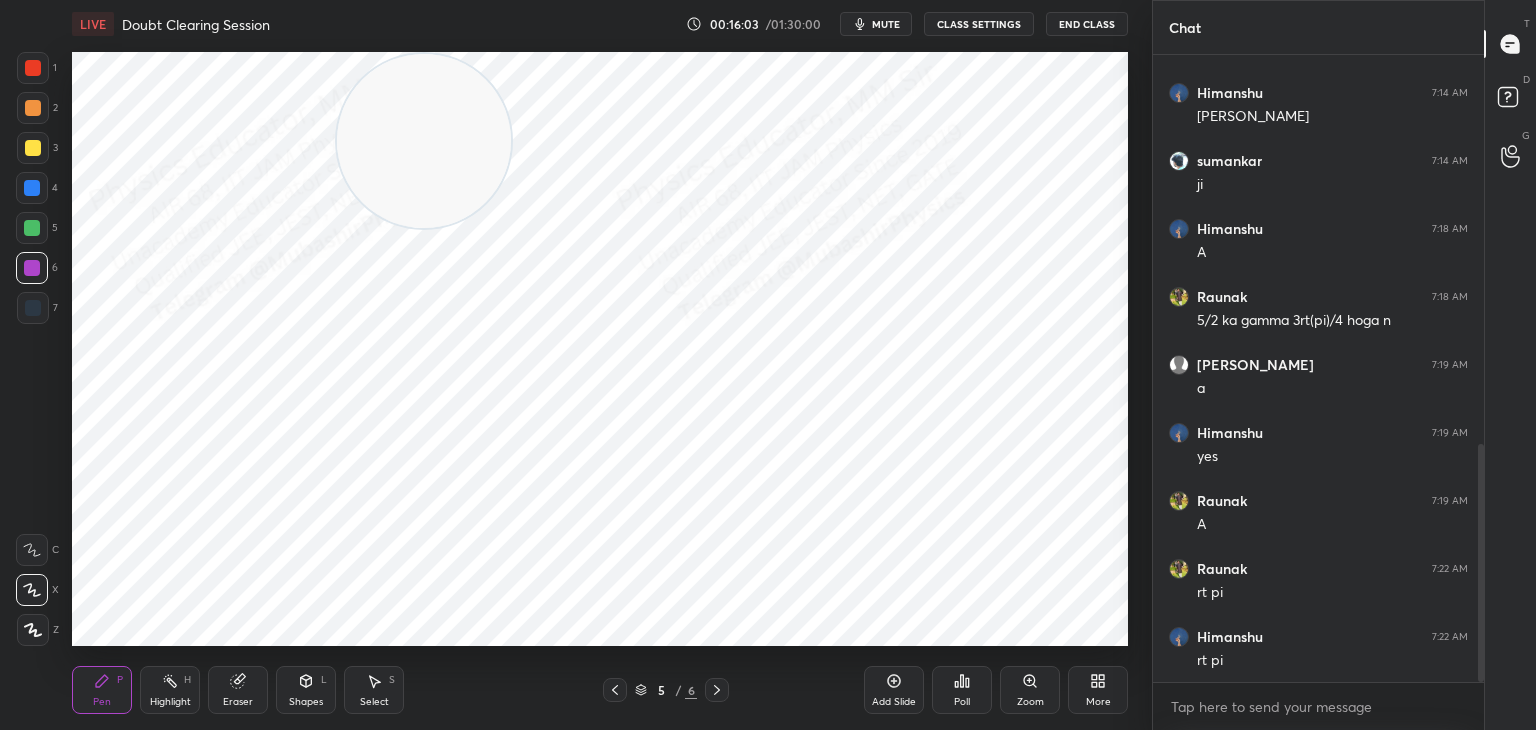 drag, startPoint x: 443, startPoint y: 127, endPoint x: 143, endPoint y: 154, distance: 301.21255 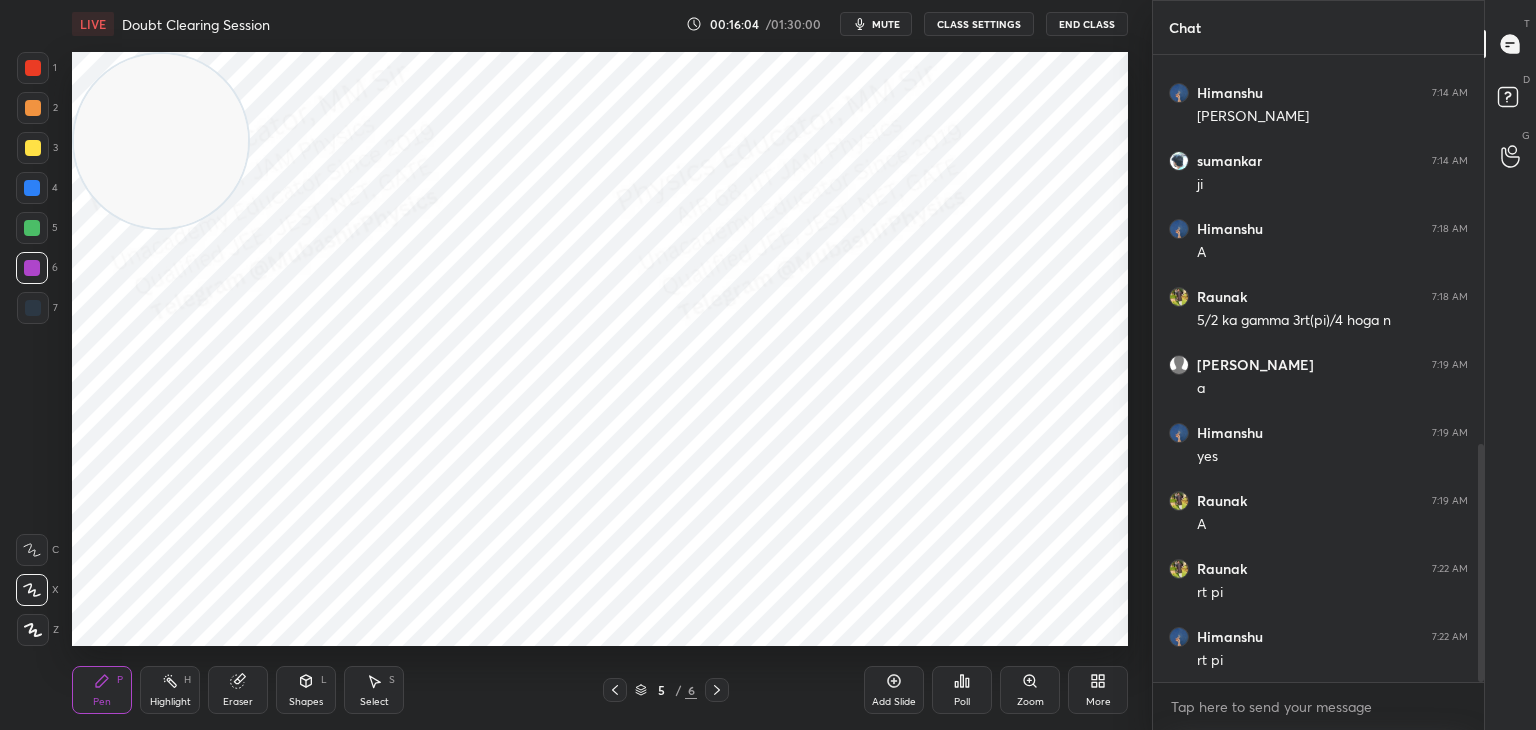 click at bounding box center [33, 308] 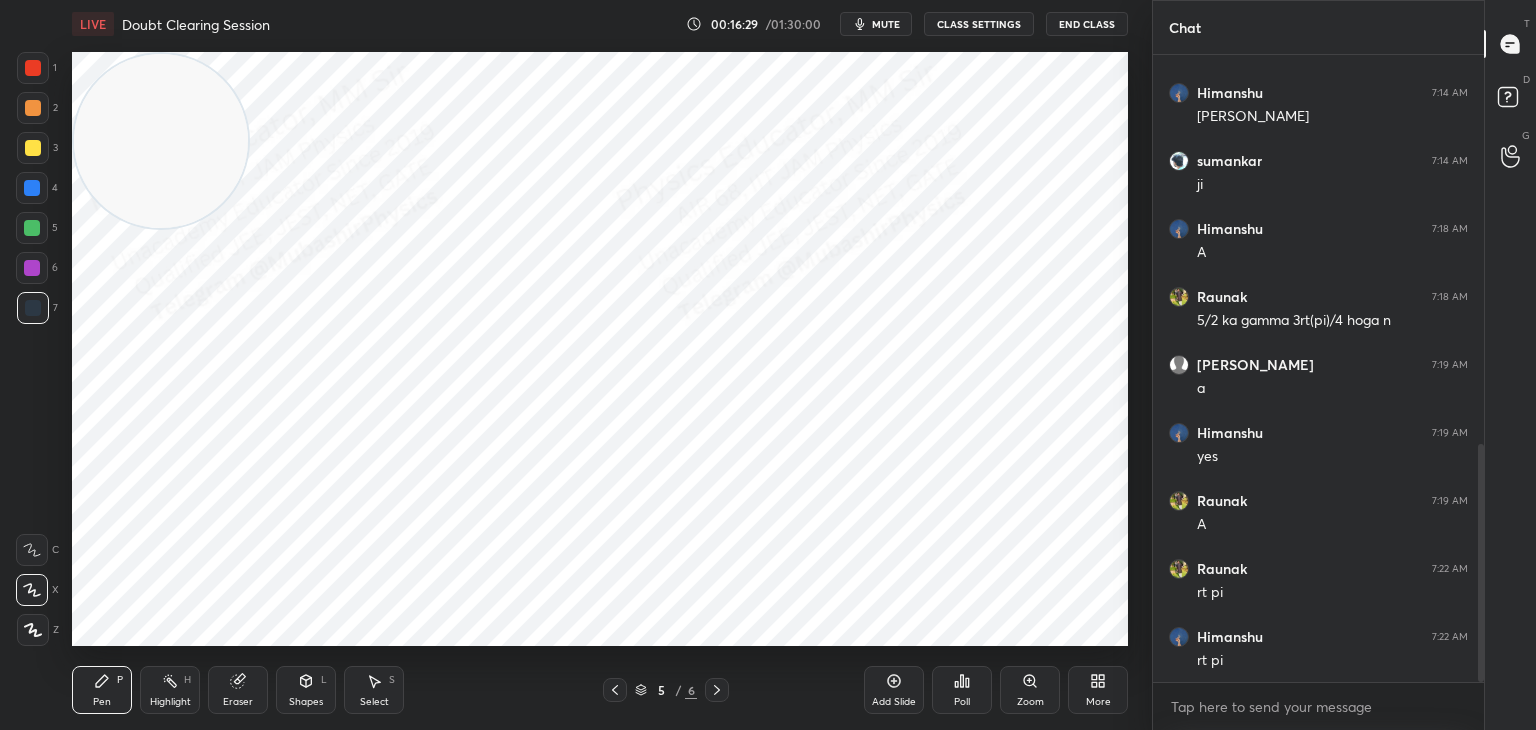 drag, startPoint x: 32, startPoint y: 230, endPoint x: 73, endPoint y: 227, distance: 41.109608 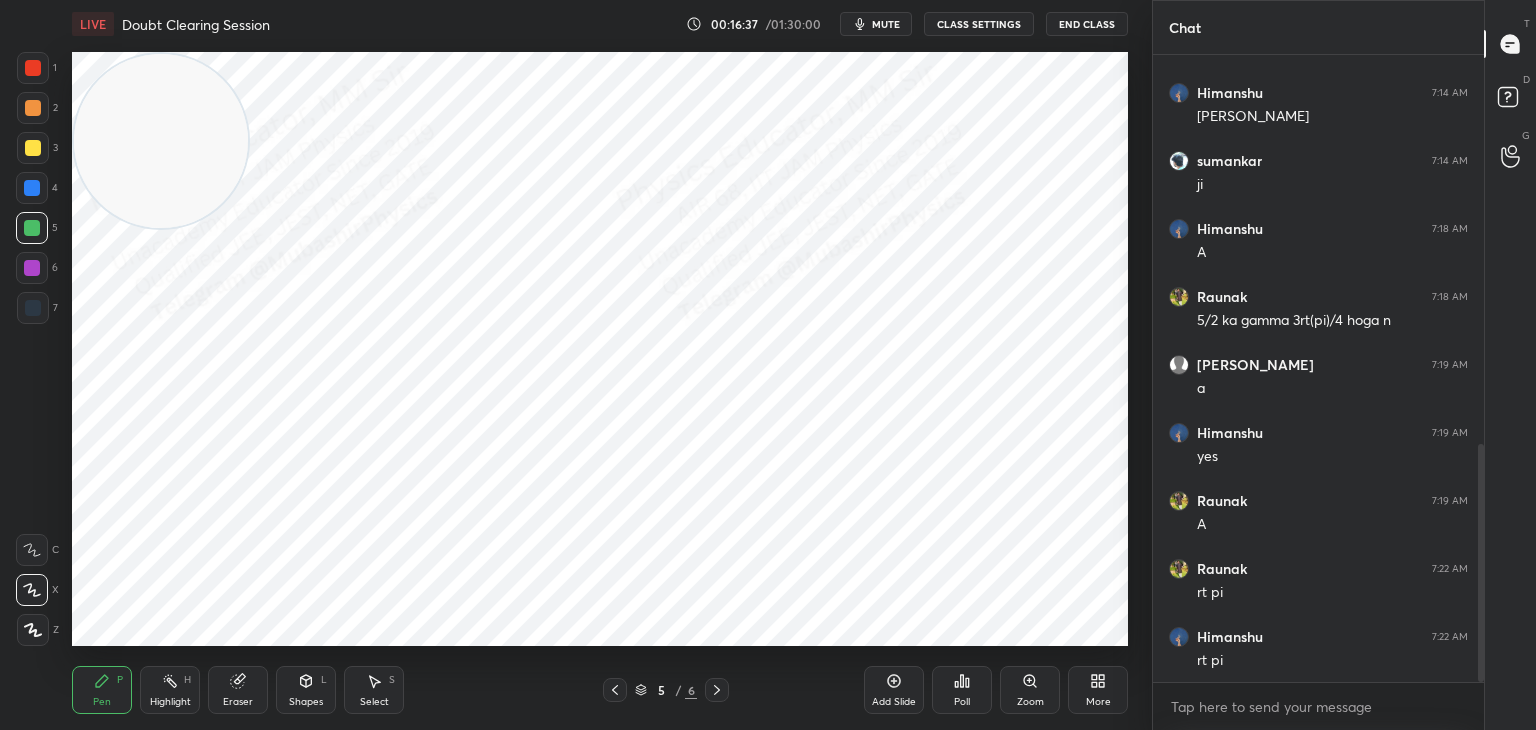 drag, startPoint x: 38, startPoint y: 107, endPoint x: 73, endPoint y: 126, distance: 39.824615 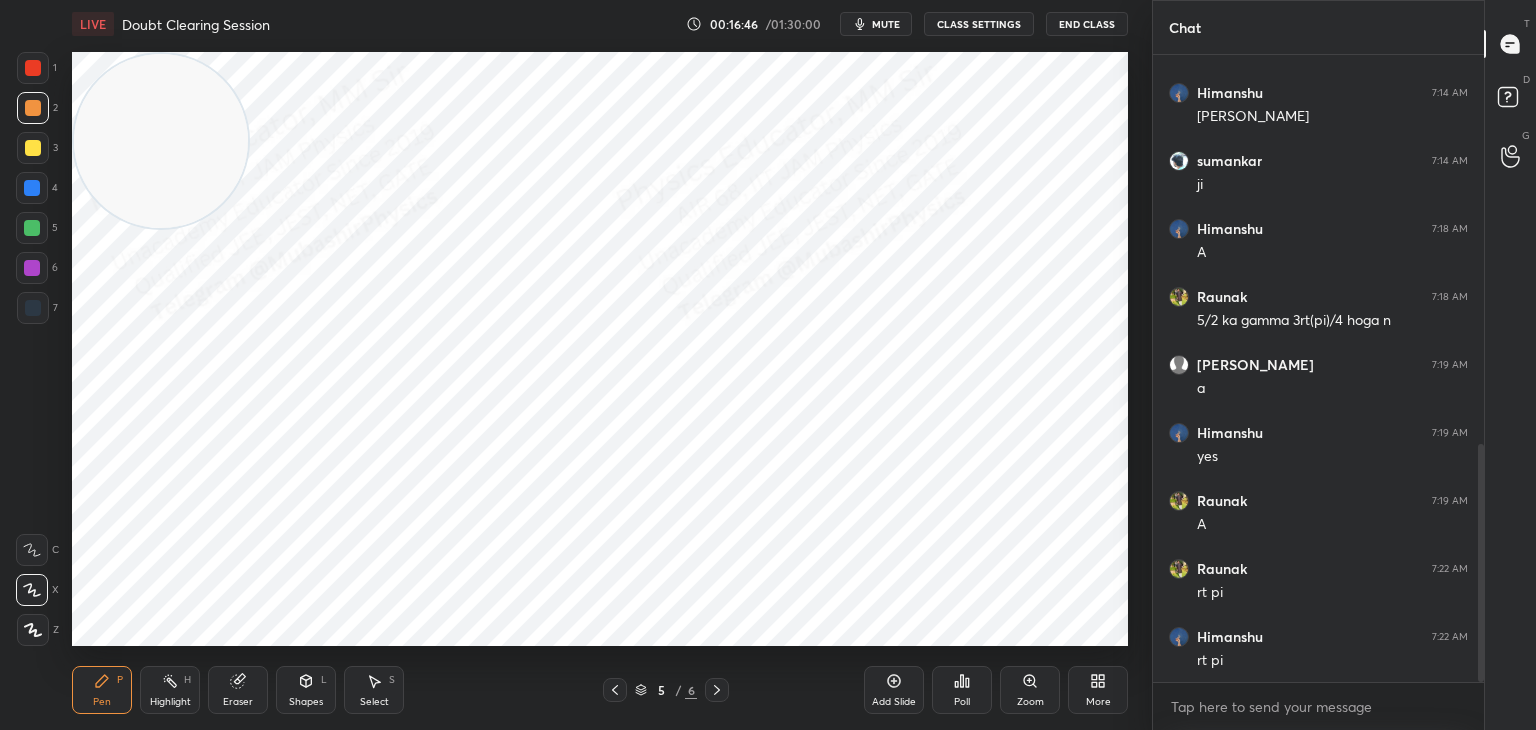 click at bounding box center [615, 690] 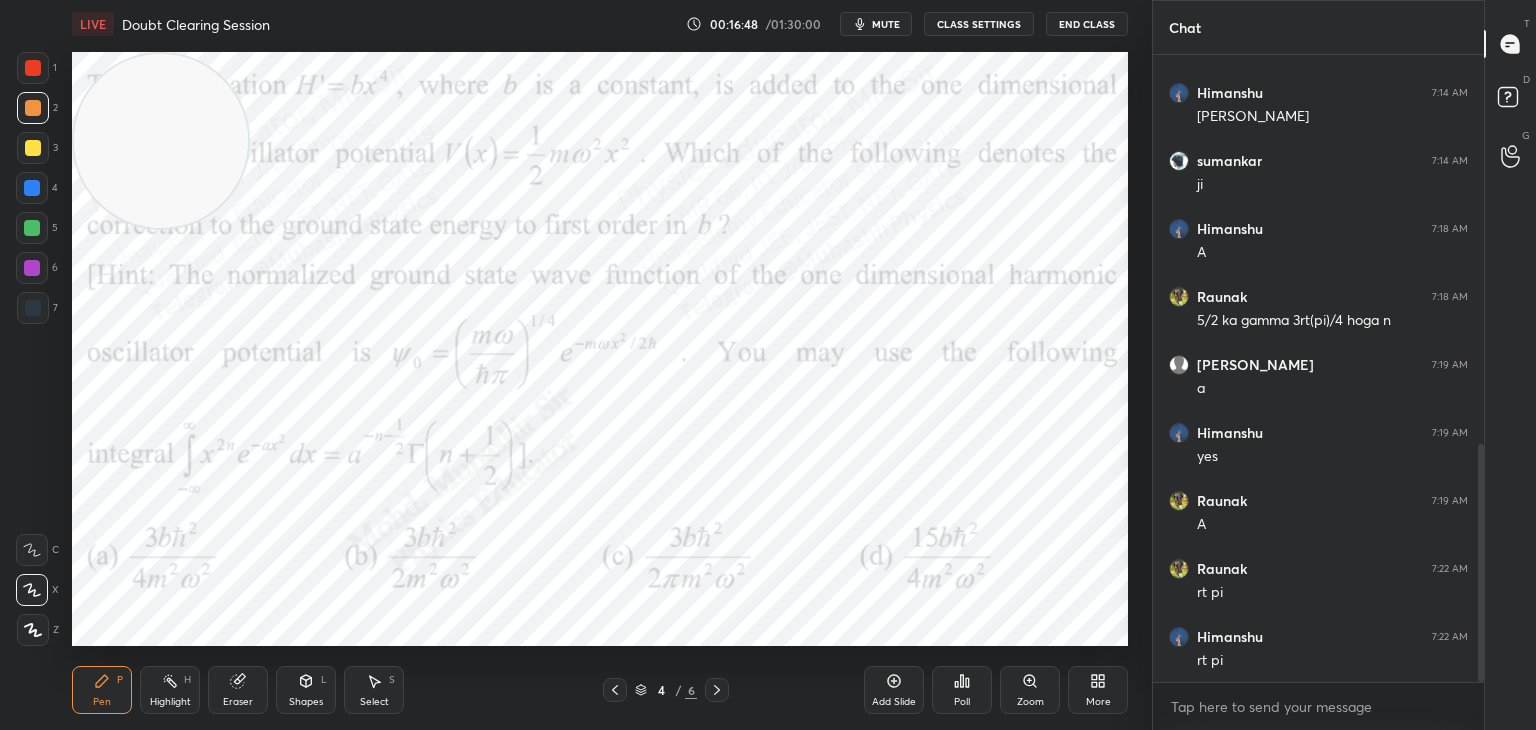 click 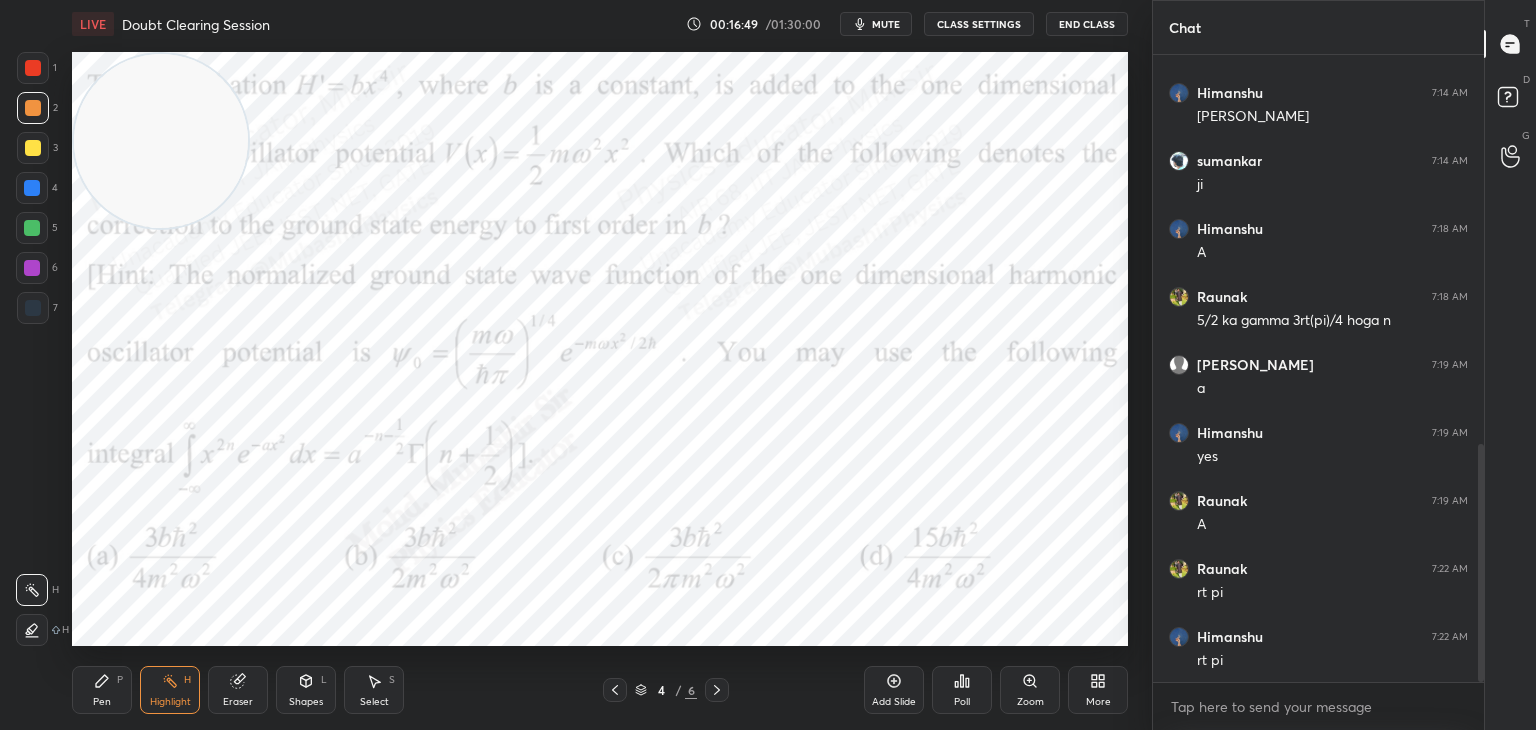 click on "Pen P" at bounding box center [102, 690] 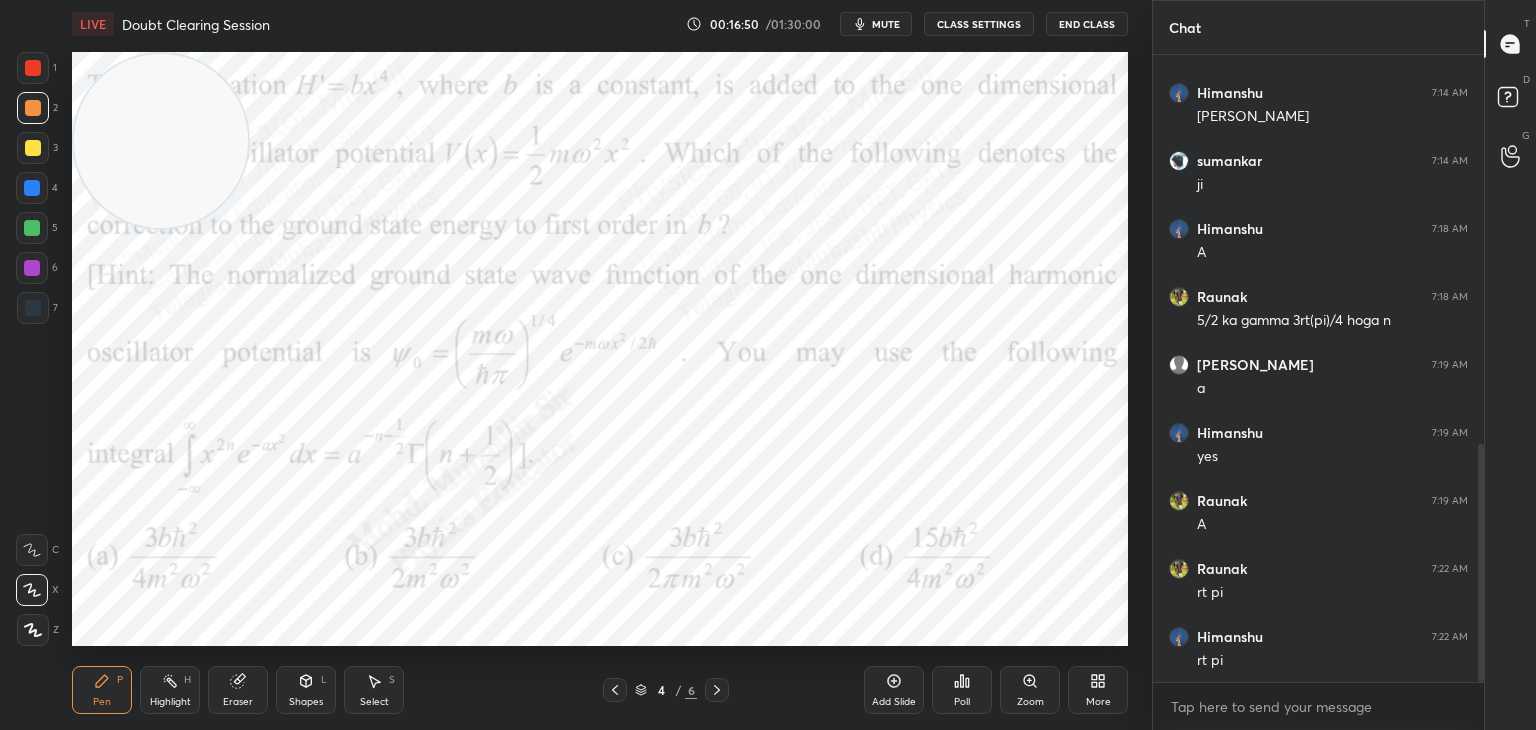 click at bounding box center [33, 68] 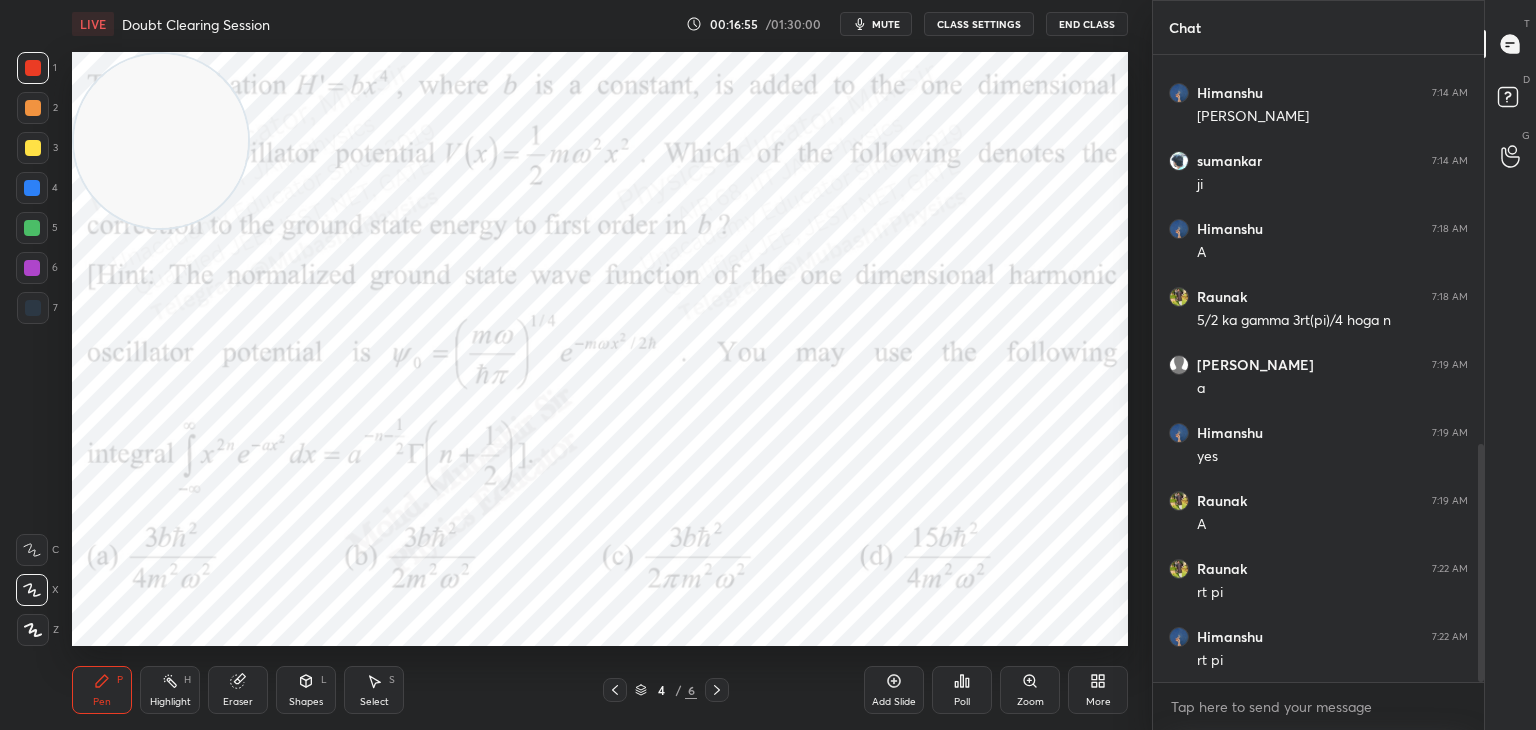 click 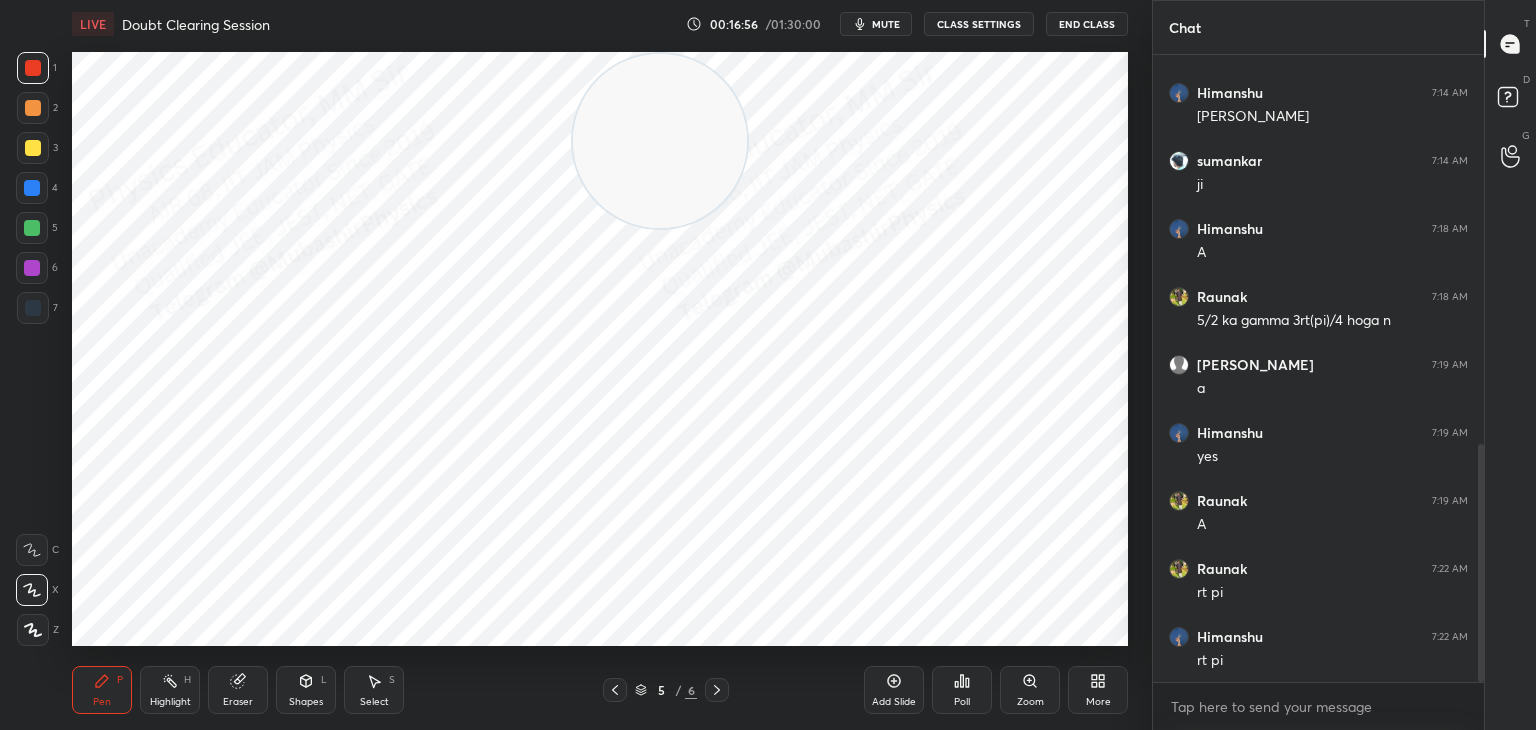drag, startPoint x: 317, startPoint y: 117, endPoint x: 650, endPoint y: 85, distance: 334.534 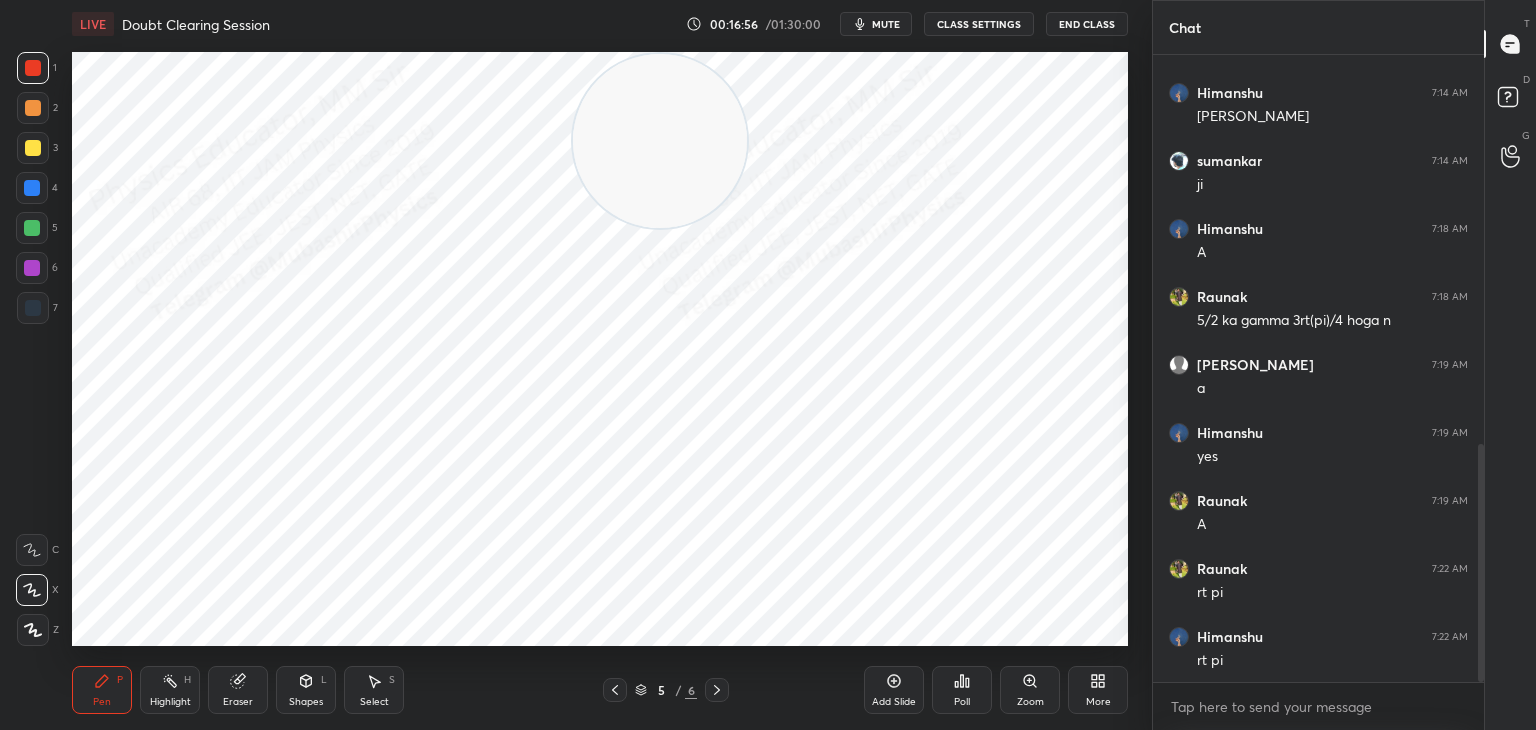 click at bounding box center [660, 141] 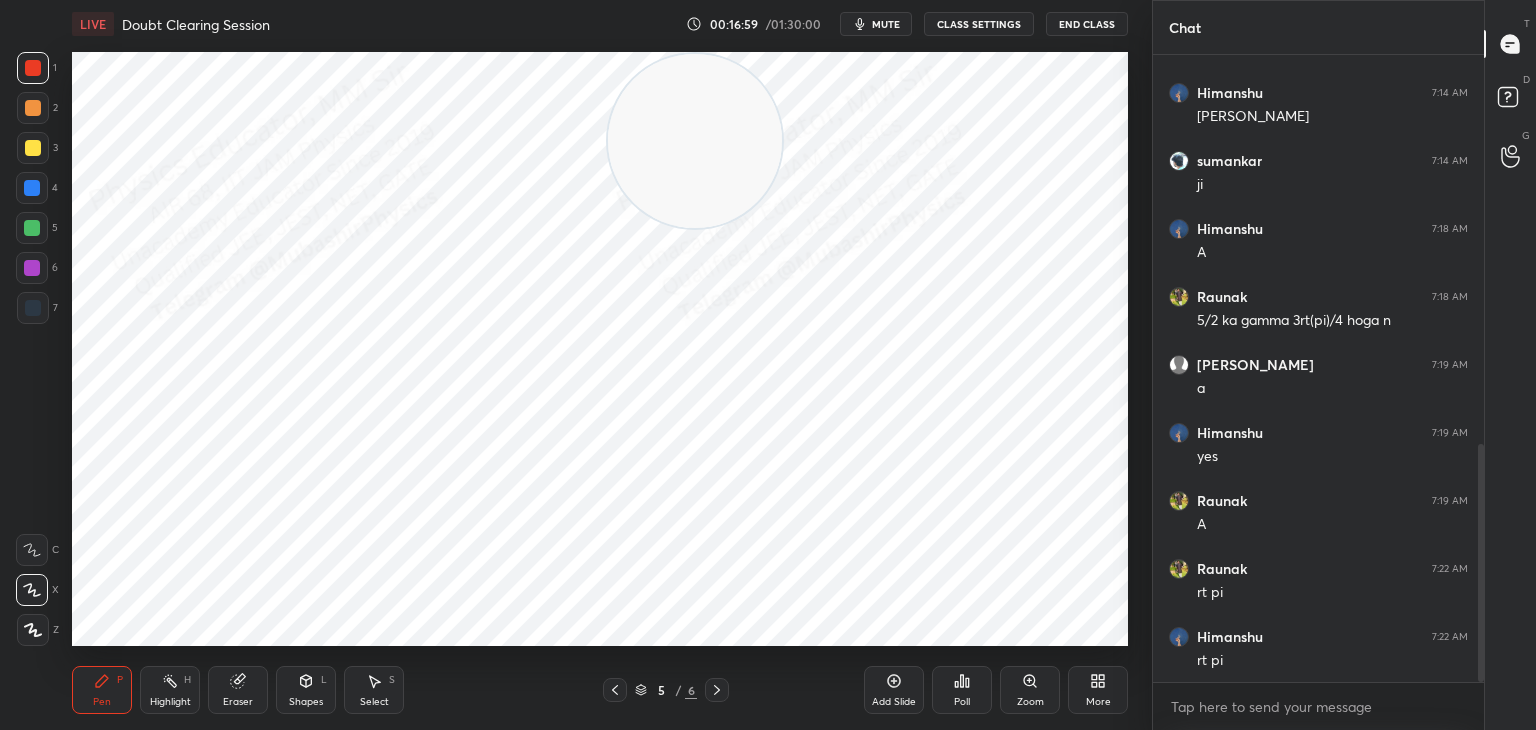 click on "More" at bounding box center [1098, 690] 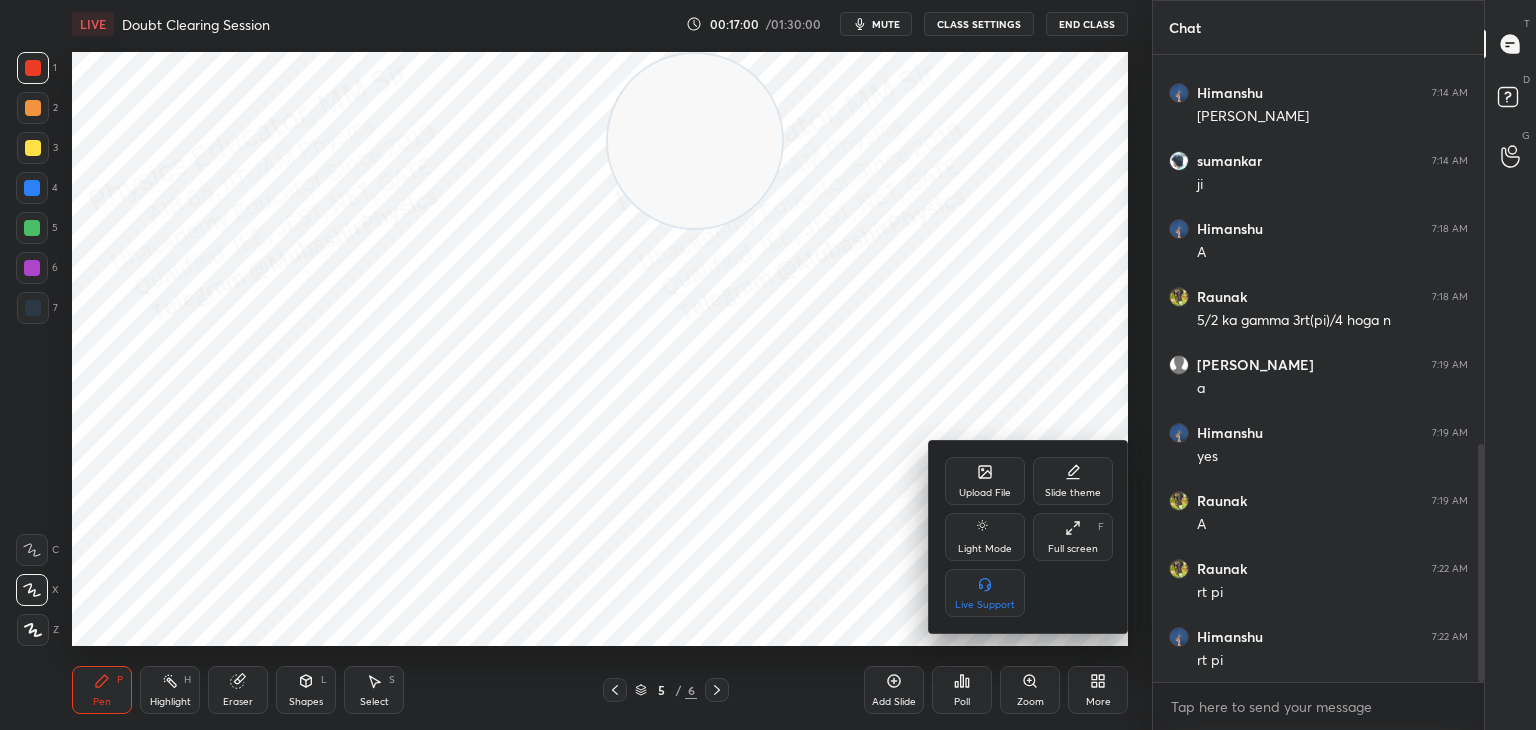 click 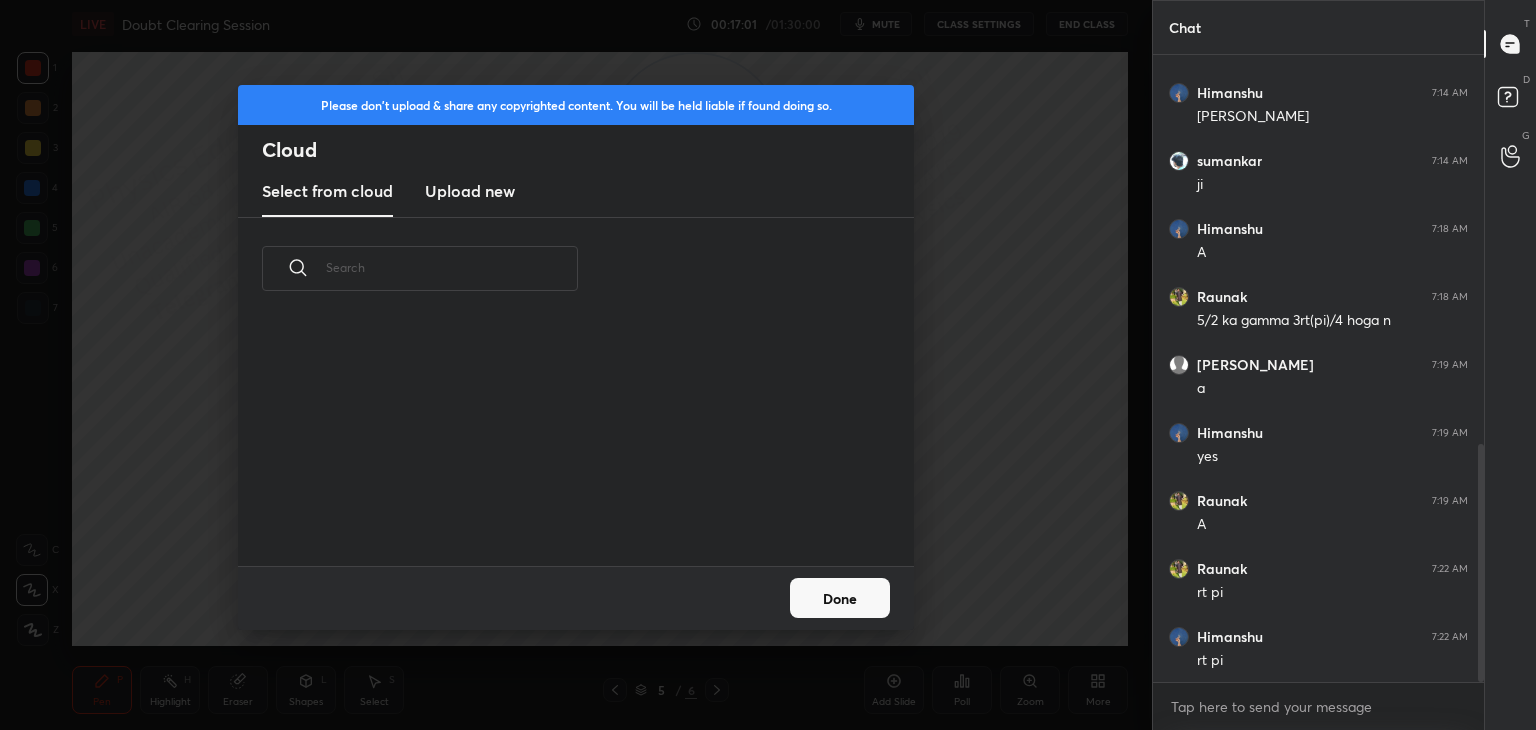 scroll, scrollTop: 5, scrollLeft: 10, axis: both 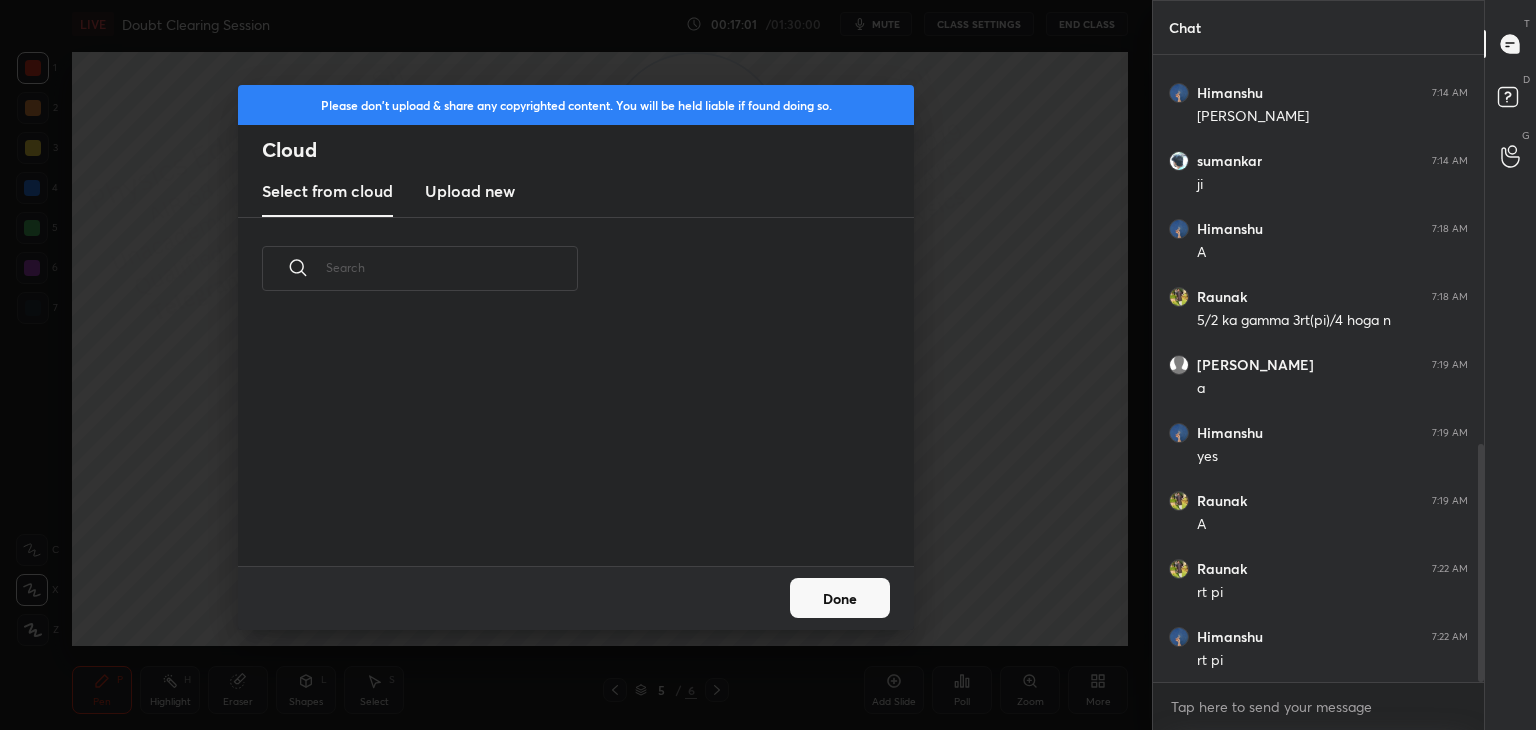 click on "Upload new" at bounding box center [470, 192] 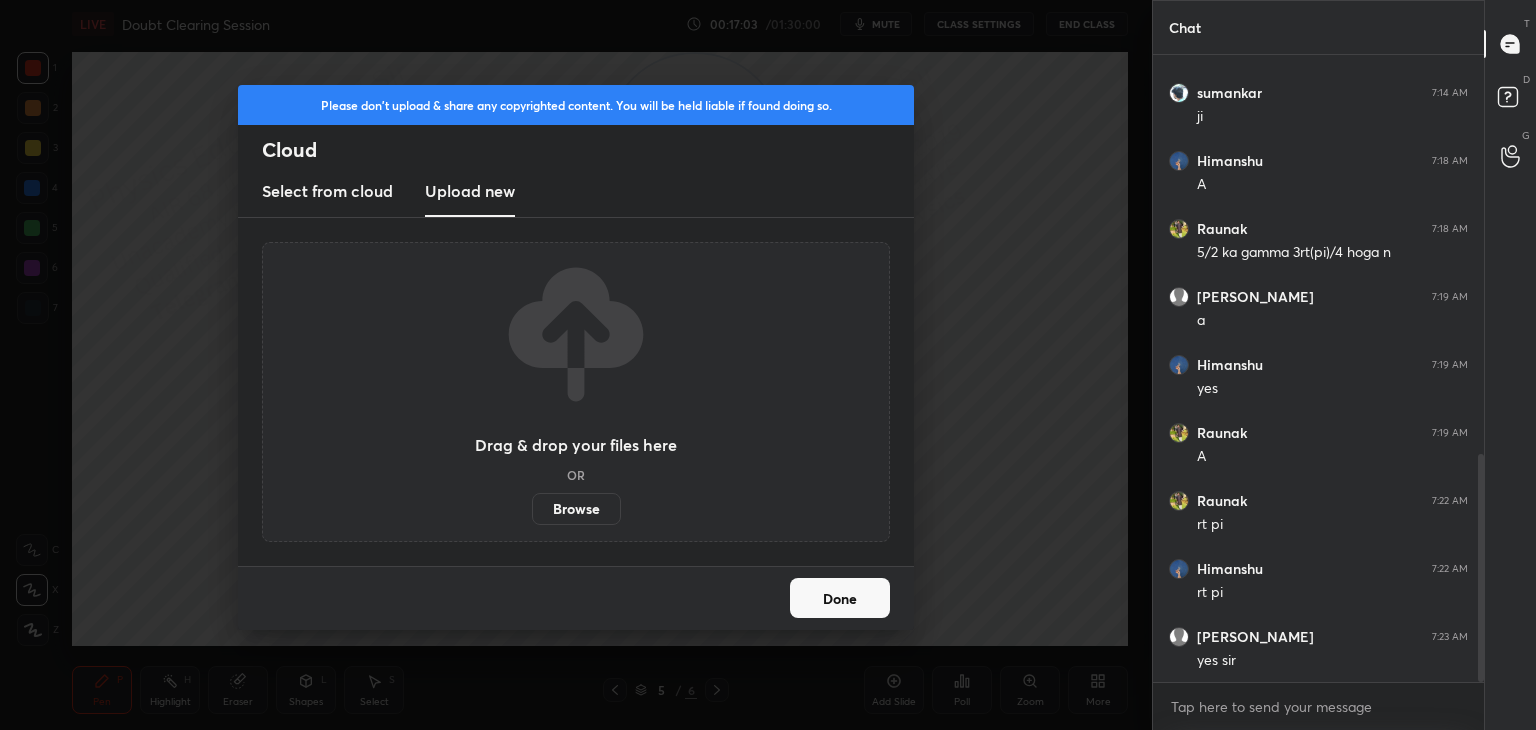 scroll, scrollTop: 1164, scrollLeft: 0, axis: vertical 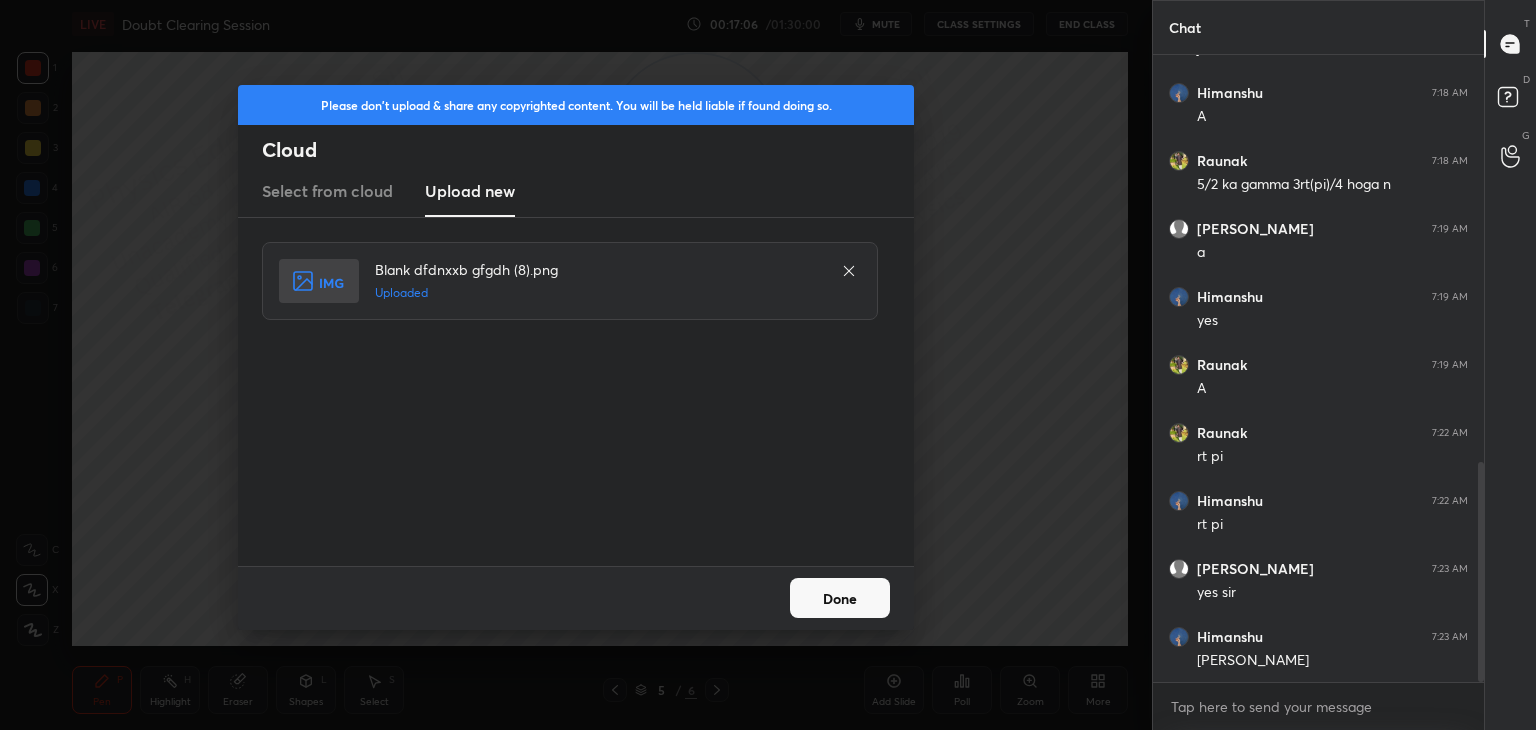 click on "Done" at bounding box center (840, 598) 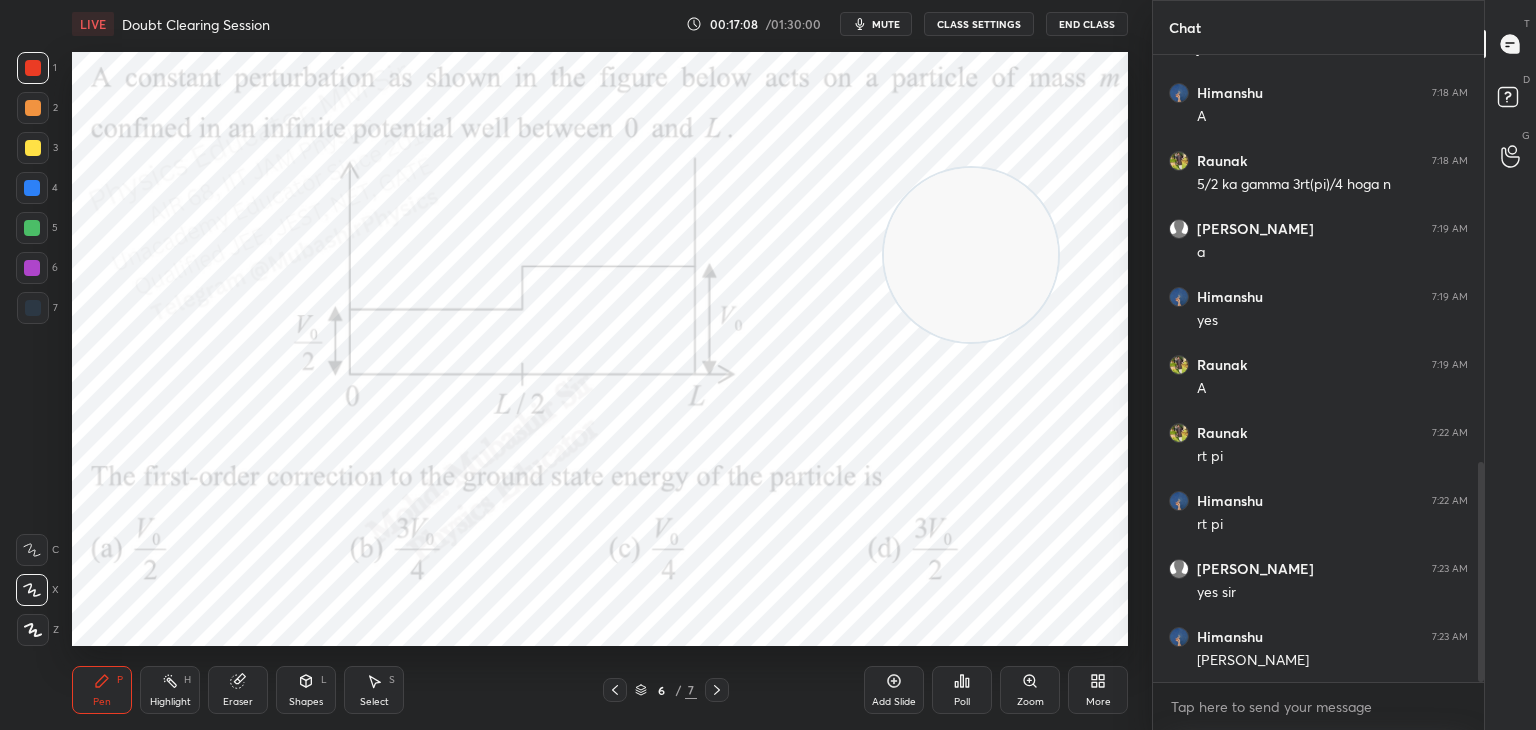 drag, startPoint x: 812, startPoint y: 238, endPoint x: 966, endPoint y: 258, distance: 155.29327 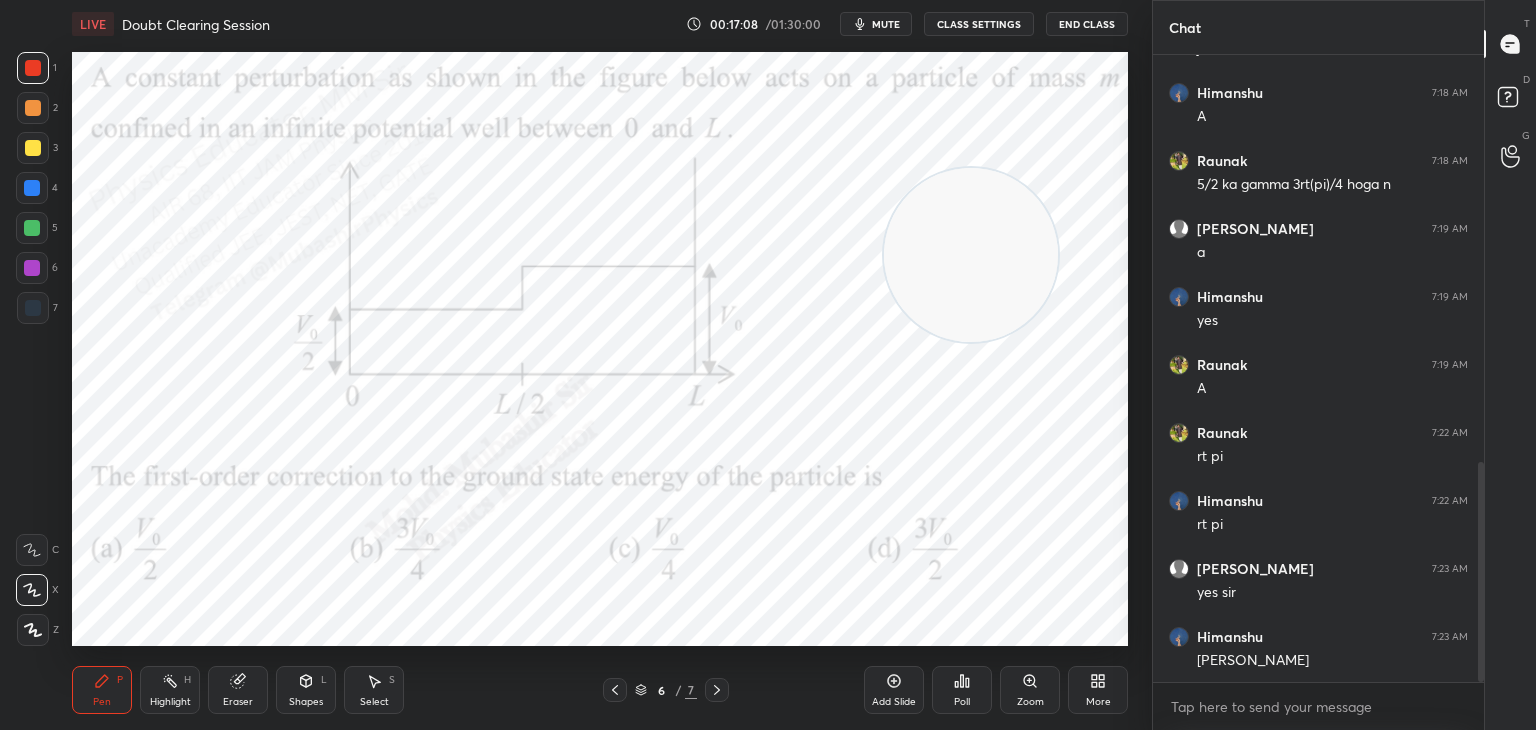click at bounding box center (971, 255) 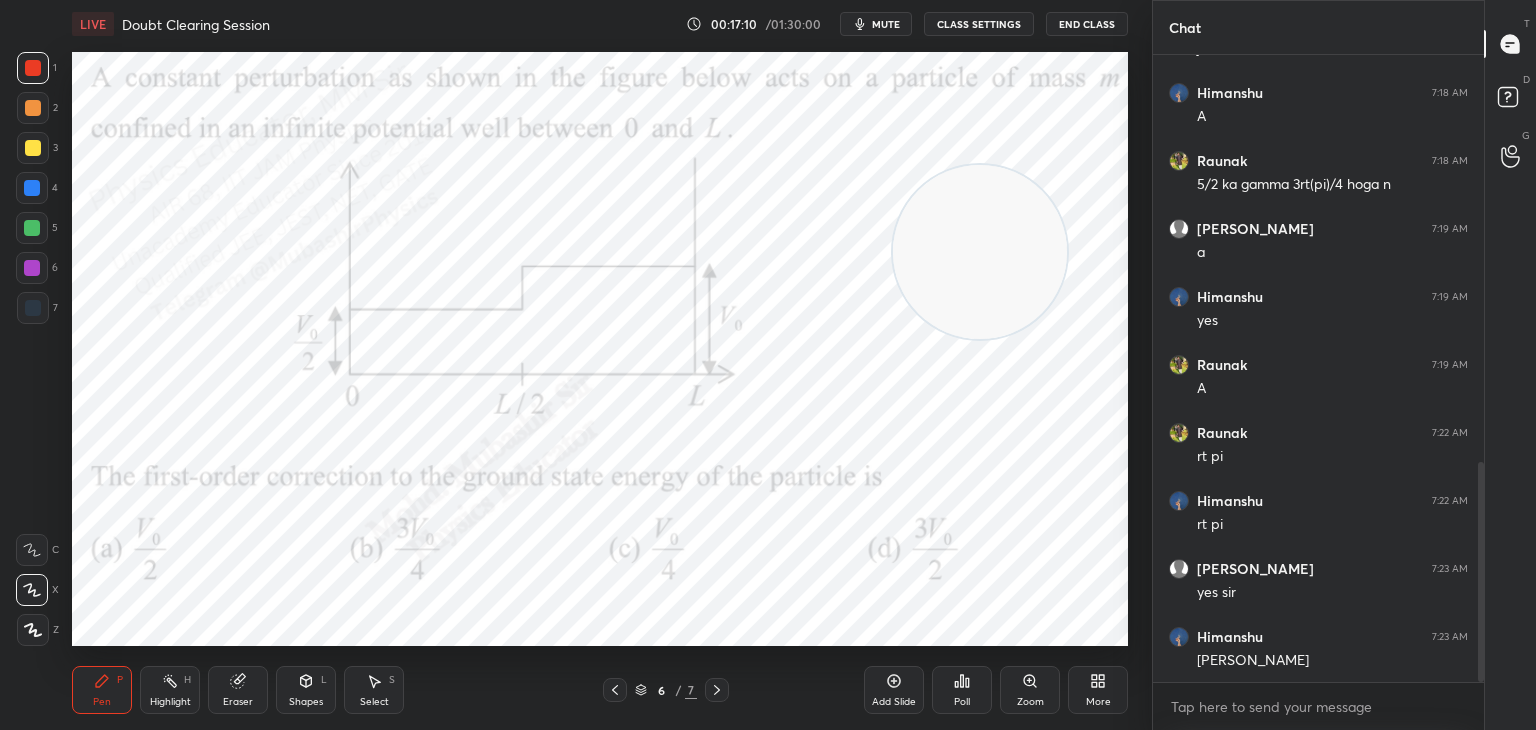 click on "mute" at bounding box center (886, 24) 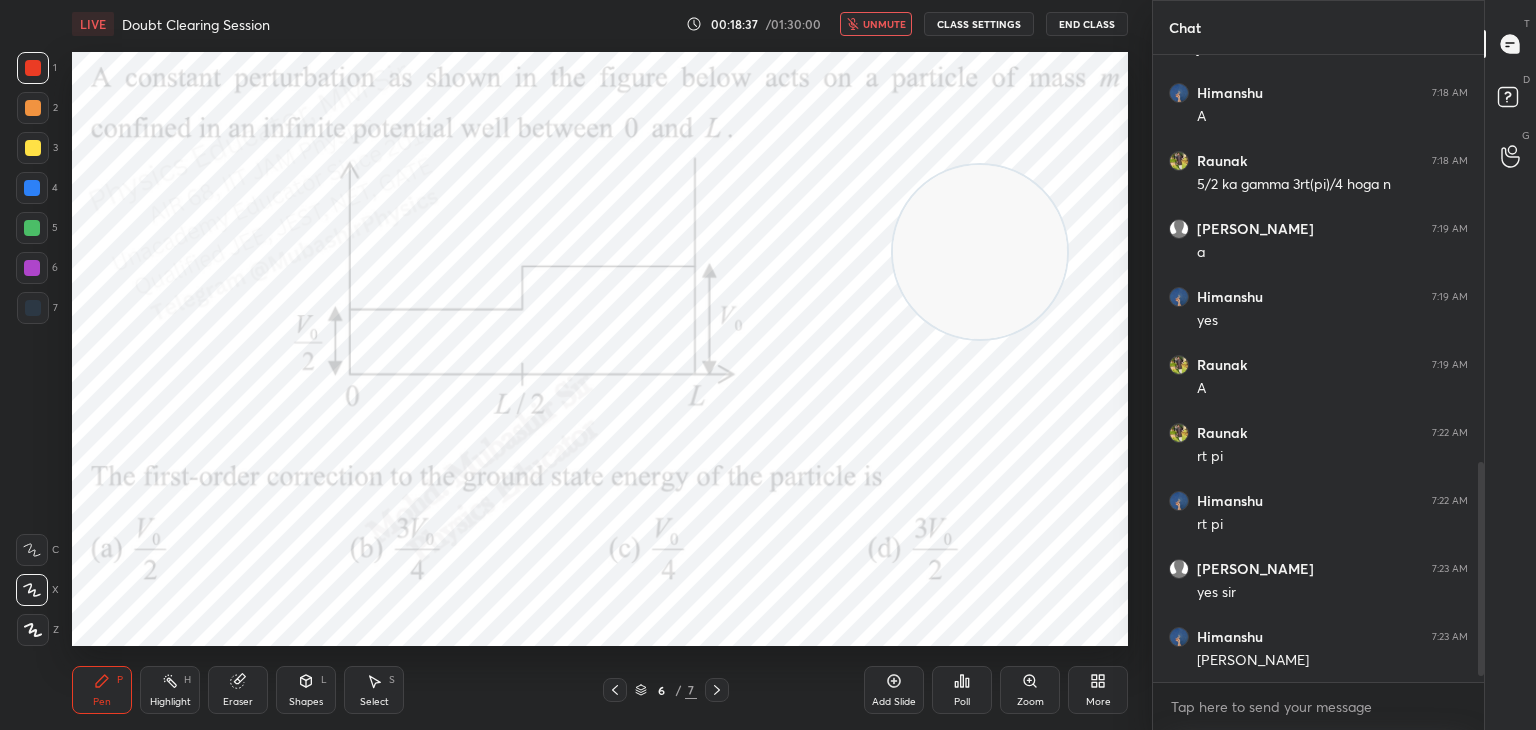 scroll, scrollTop: 1232, scrollLeft: 0, axis: vertical 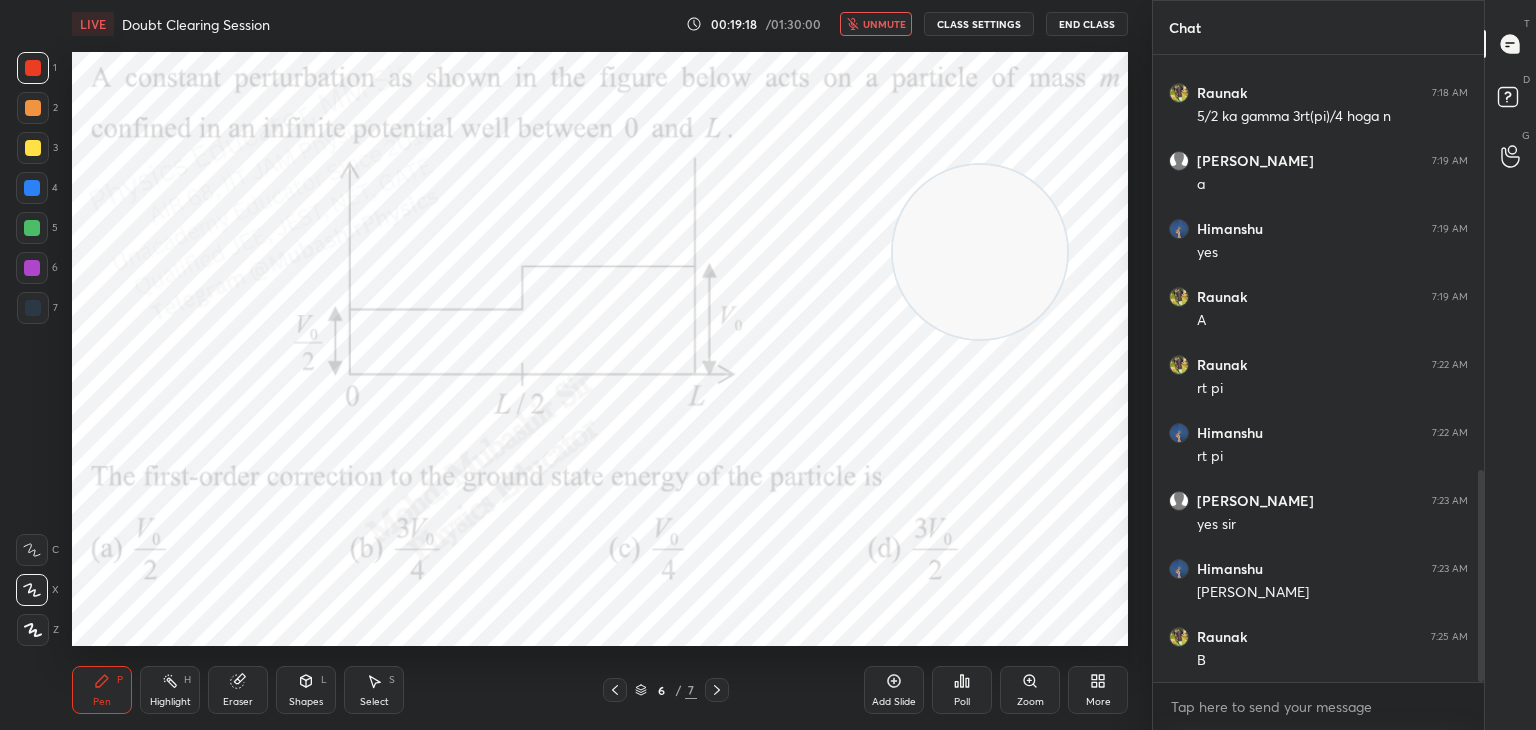click on "unmute" at bounding box center [884, 24] 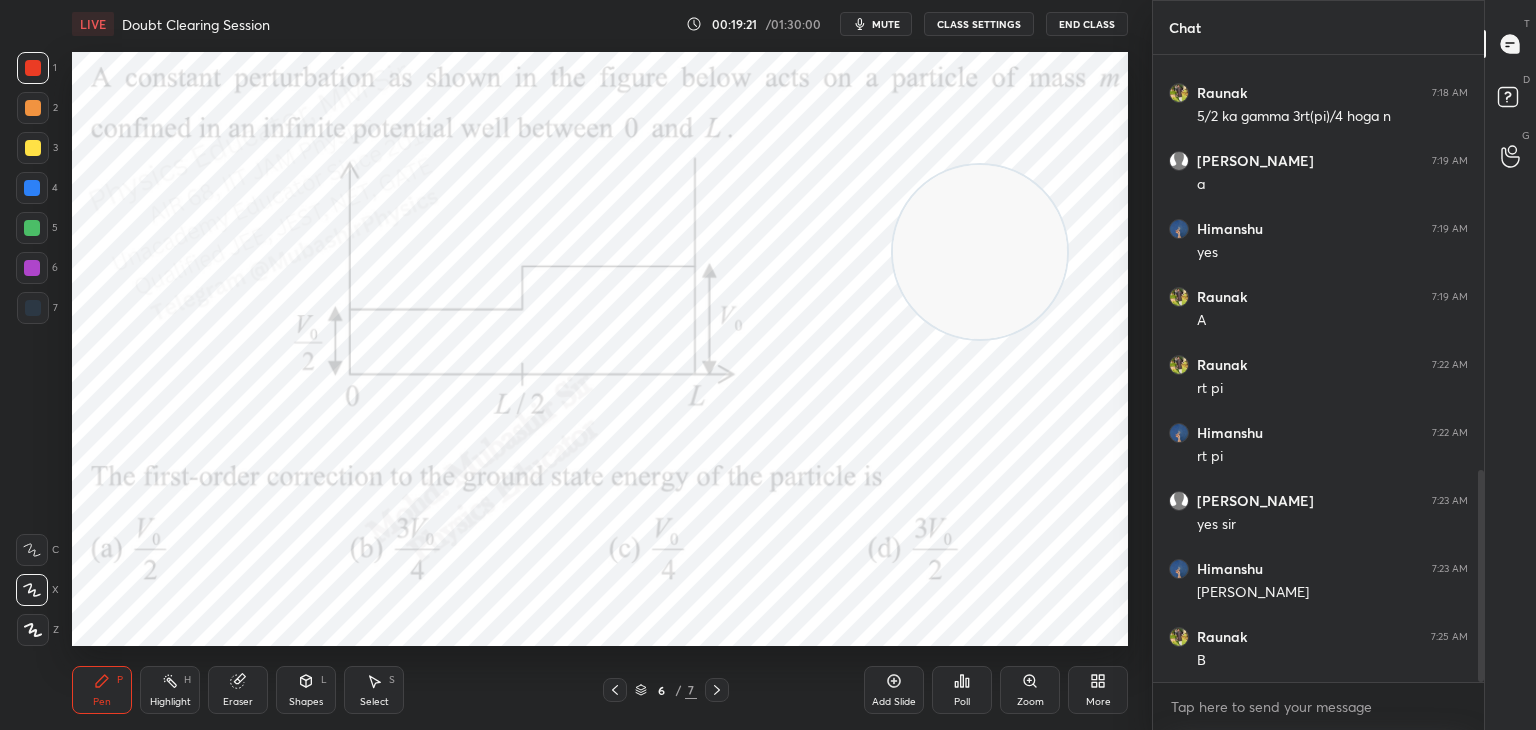 click on "mute" at bounding box center (886, 24) 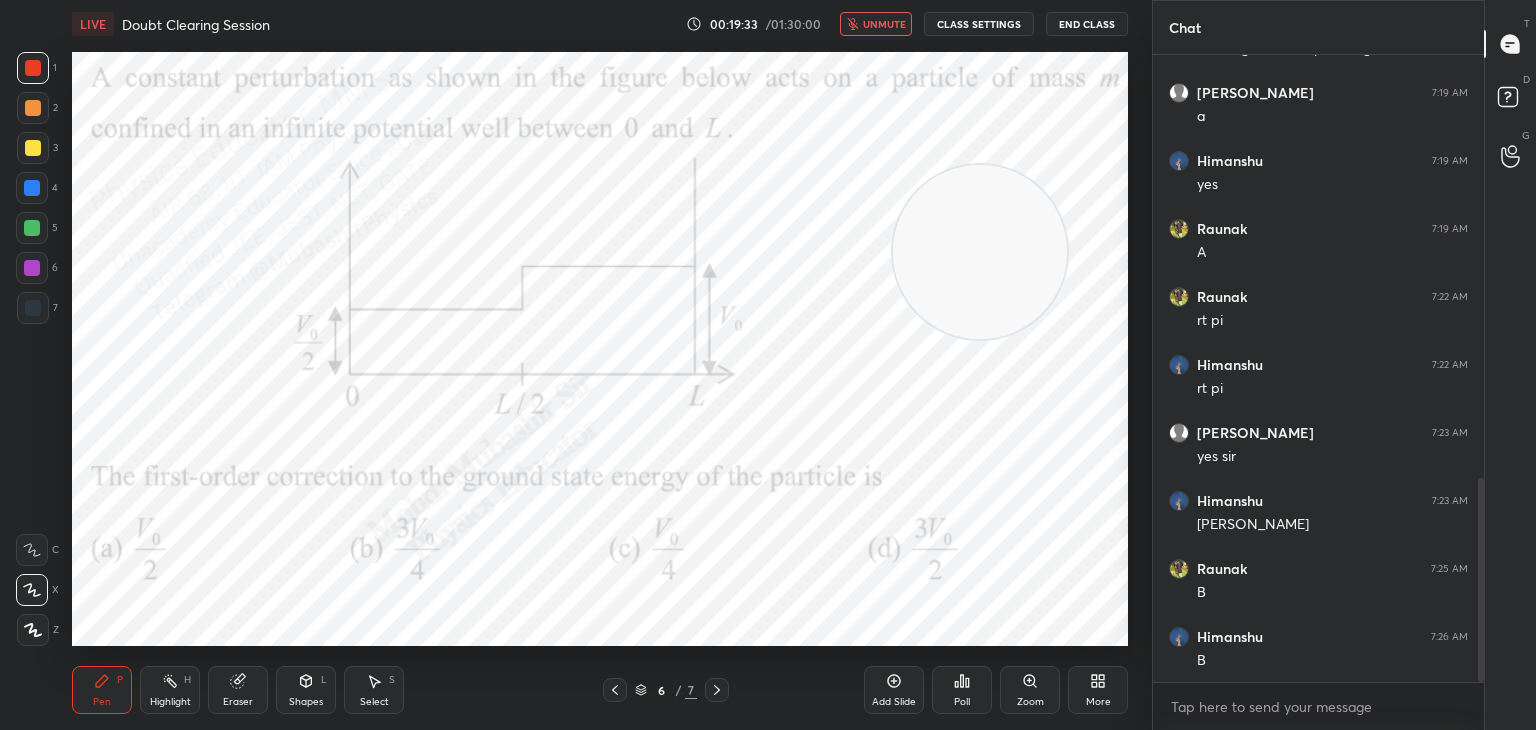 scroll, scrollTop: 1368, scrollLeft: 0, axis: vertical 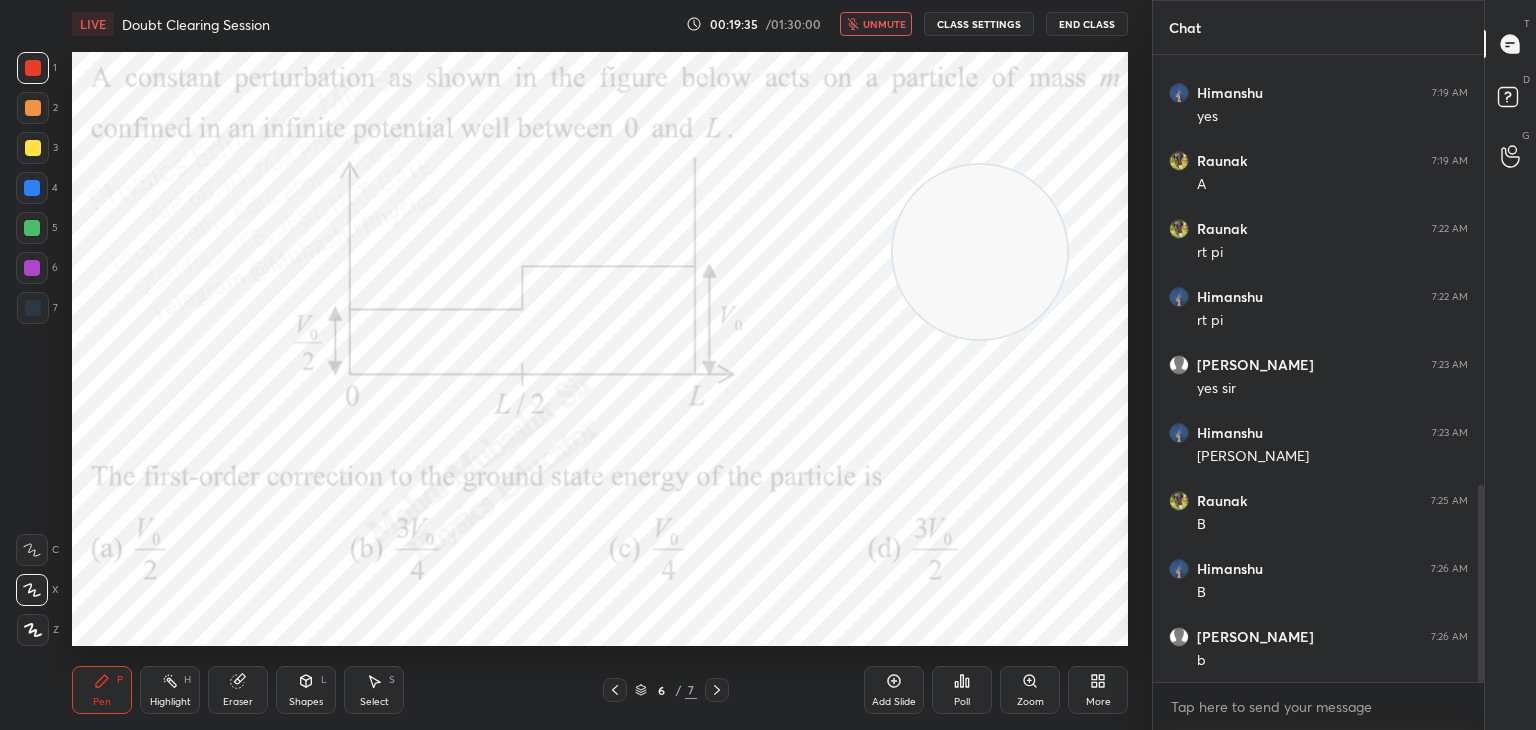drag, startPoint x: 880, startPoint y: 15, endPoint x: 892, endPoint y: 38, distance: 25.942244 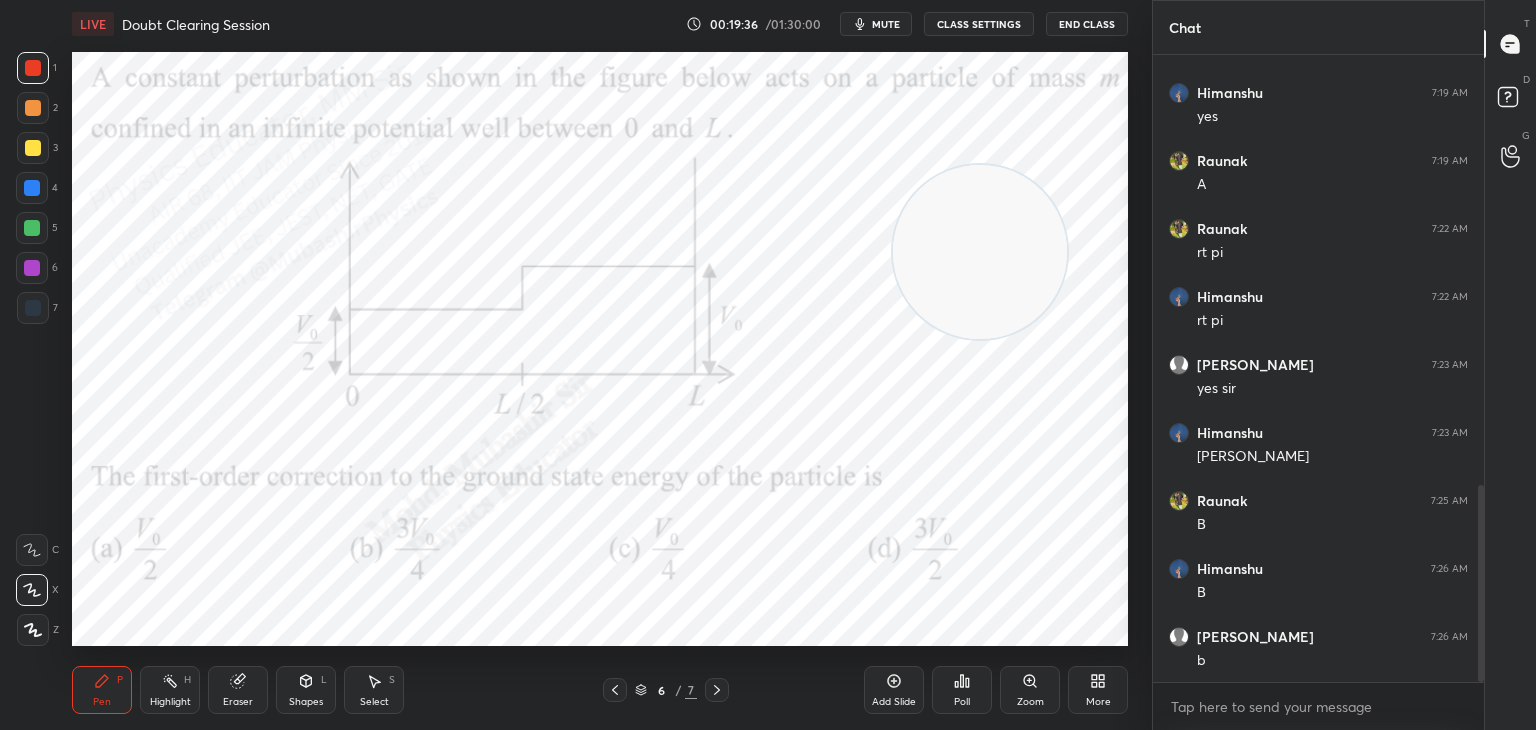 click 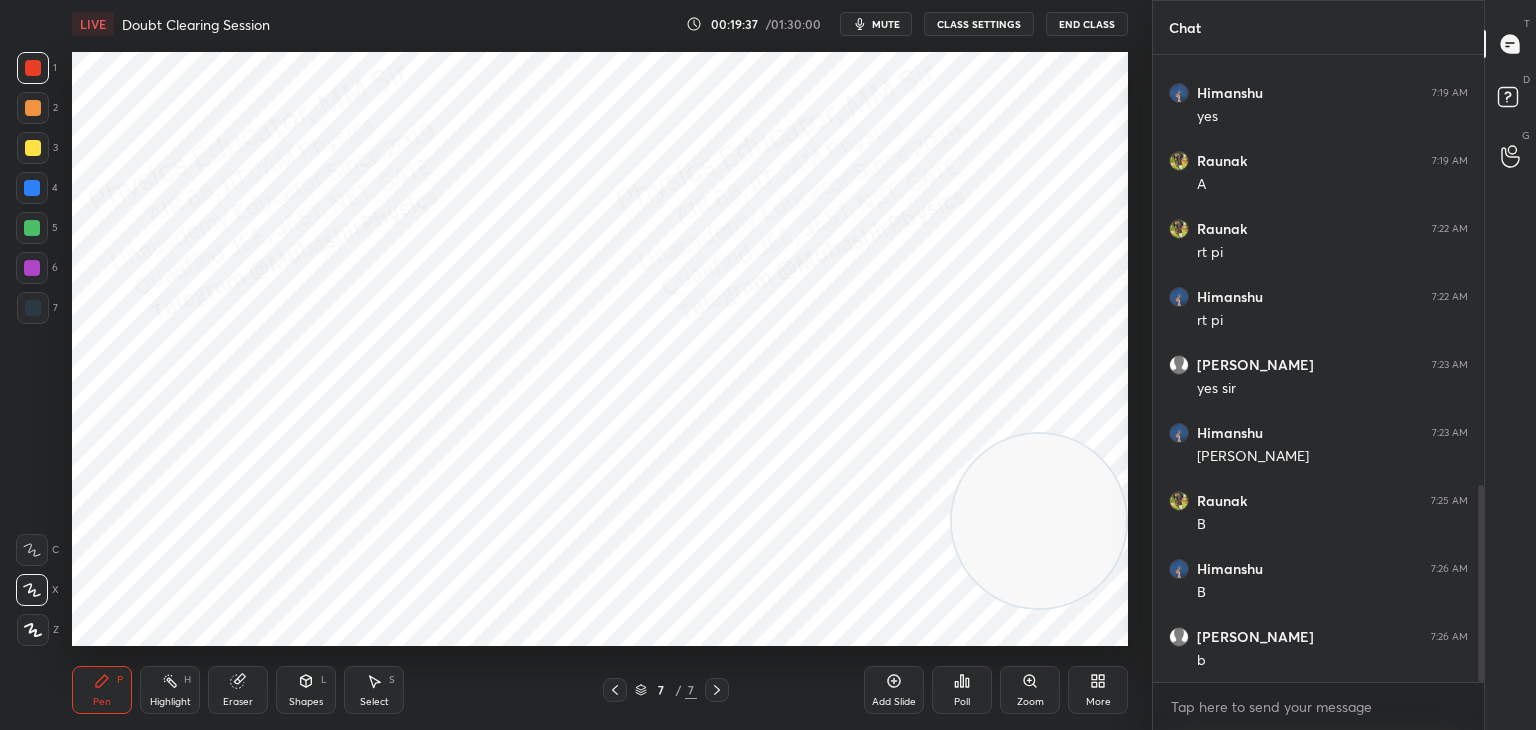 drag, startPoint x: 1009, startPoint y: 334, endPoint x: 1086, endPoint y: 587, distance: 264.45795 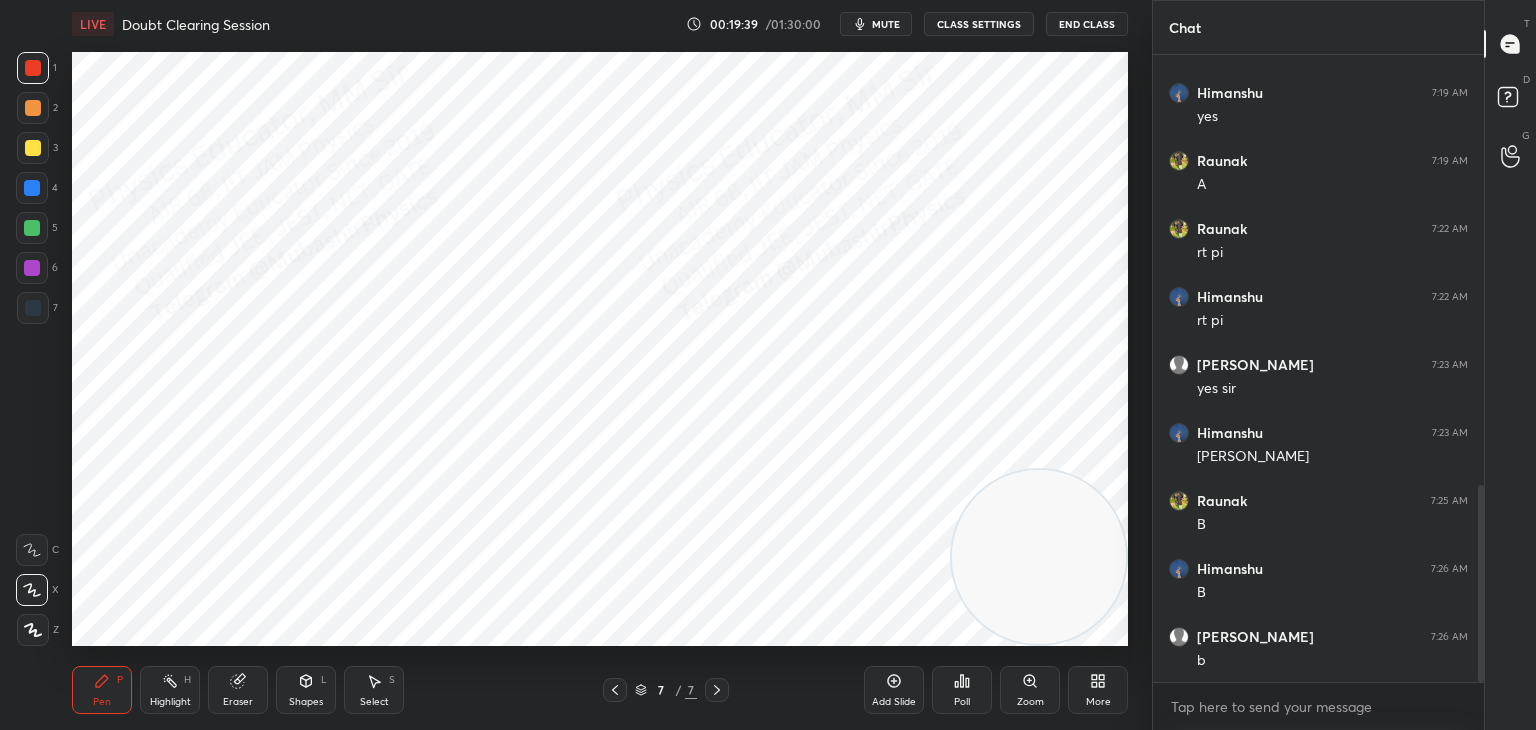 click at bounding box center (32, 188) 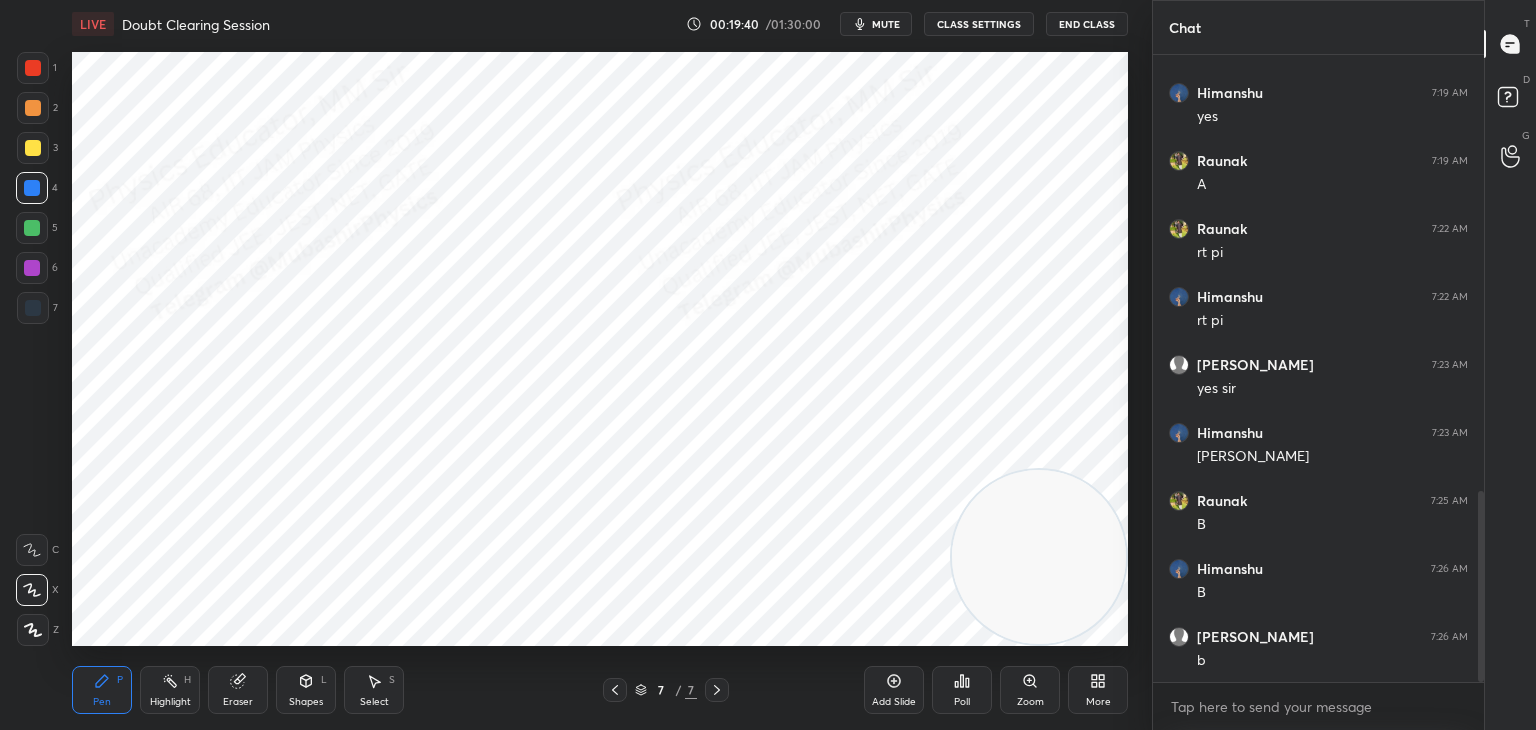 scroll, scrollTop: 1436, scrollLeft: 0, axis: vertical 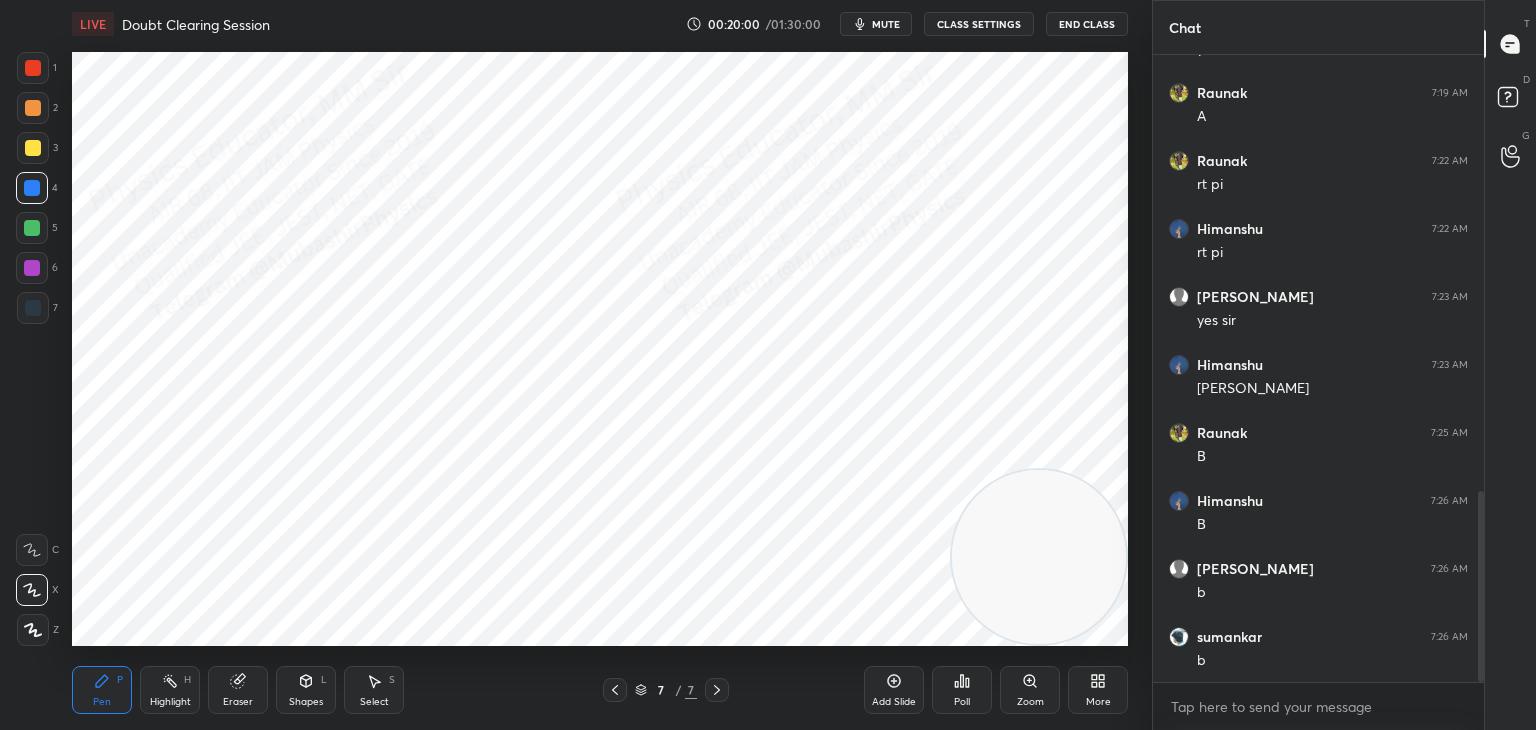 click 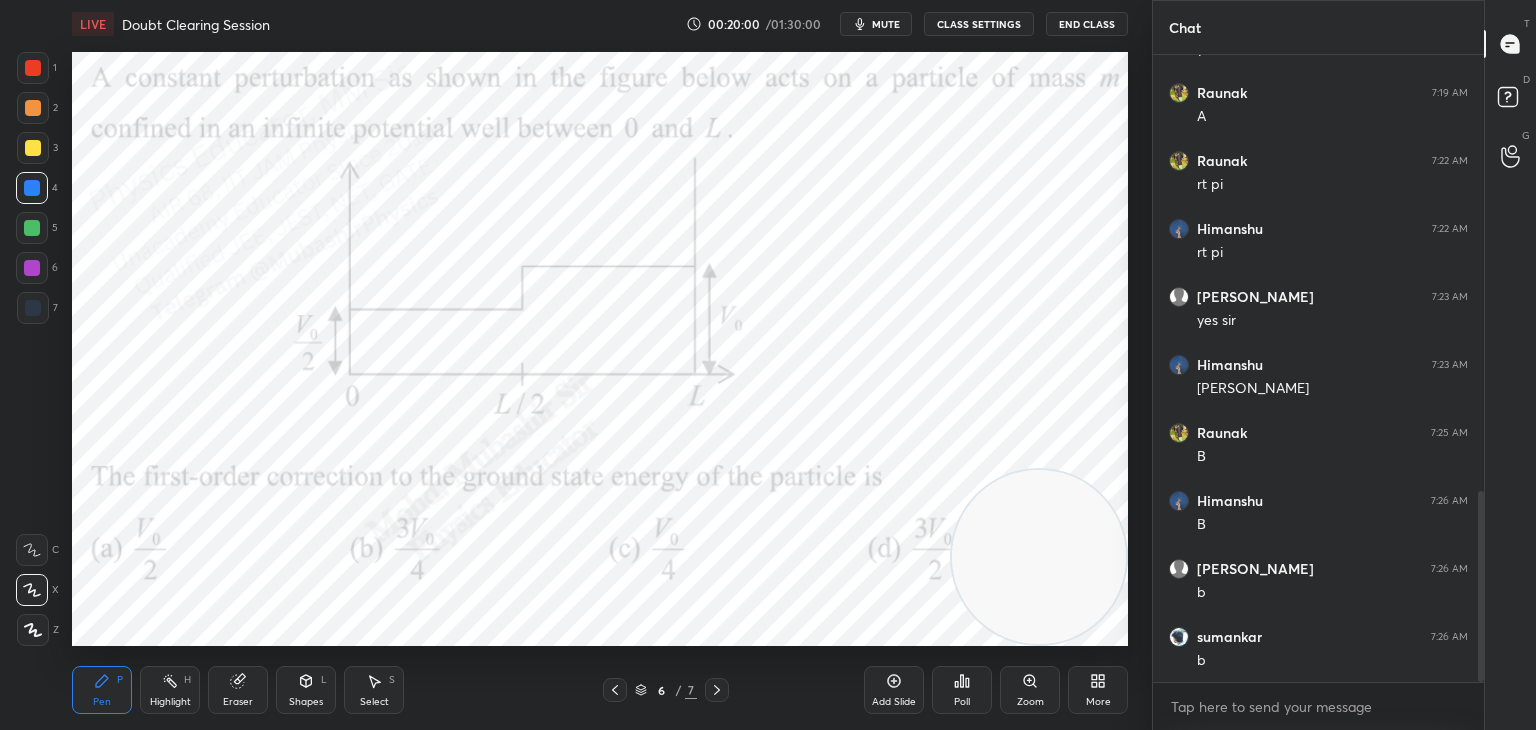 click on "H" at bounding box center (187, 680) 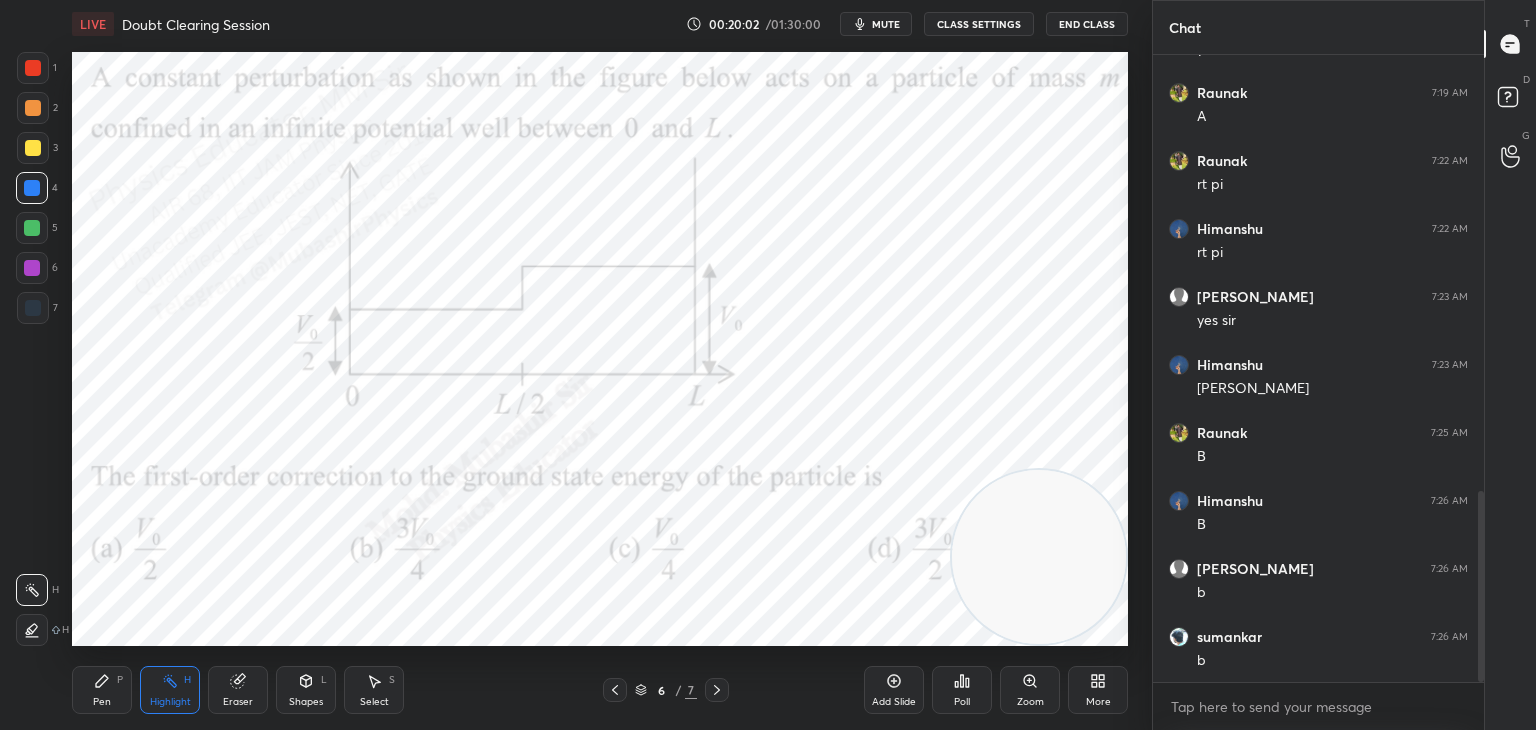 click 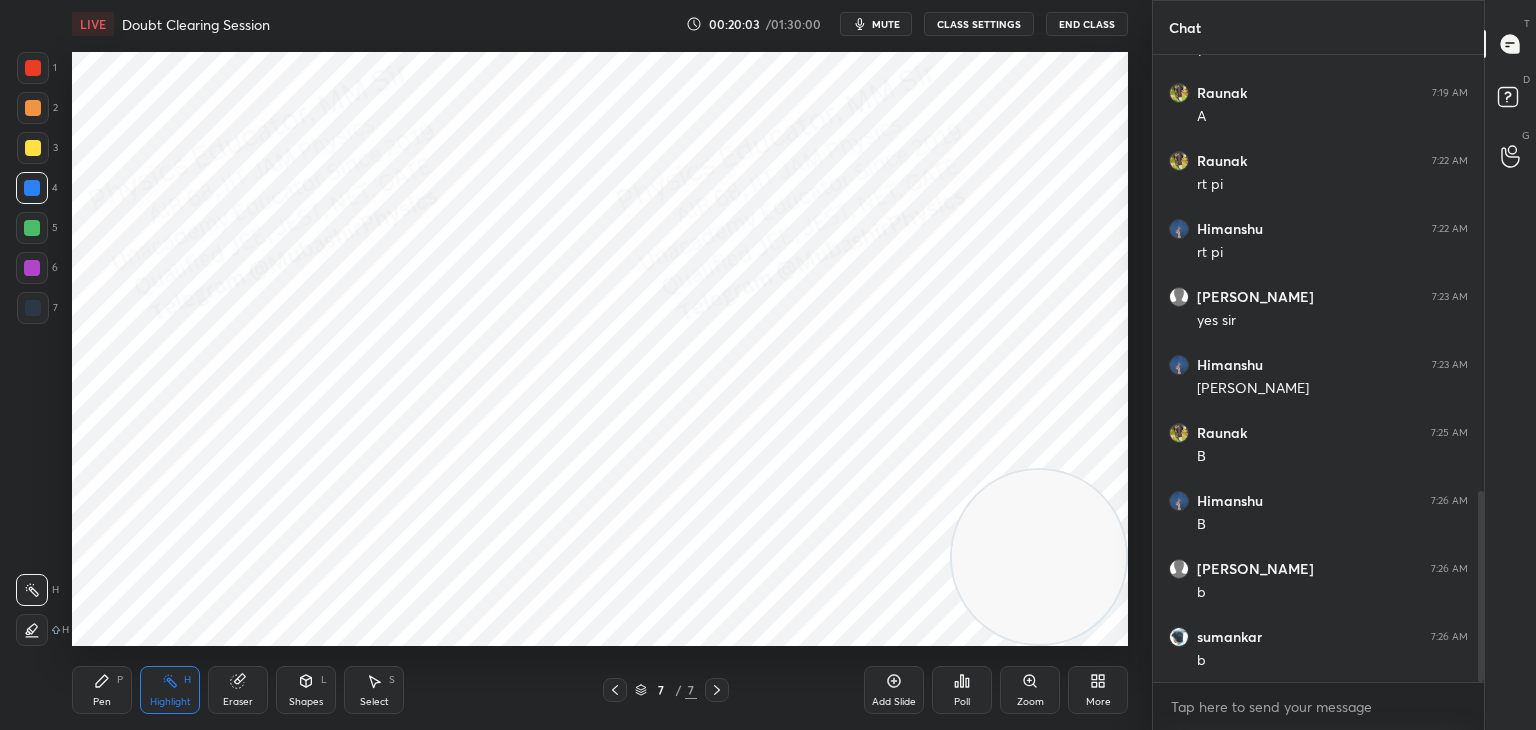 click on "Pen P" at bounding box center (102, 690) 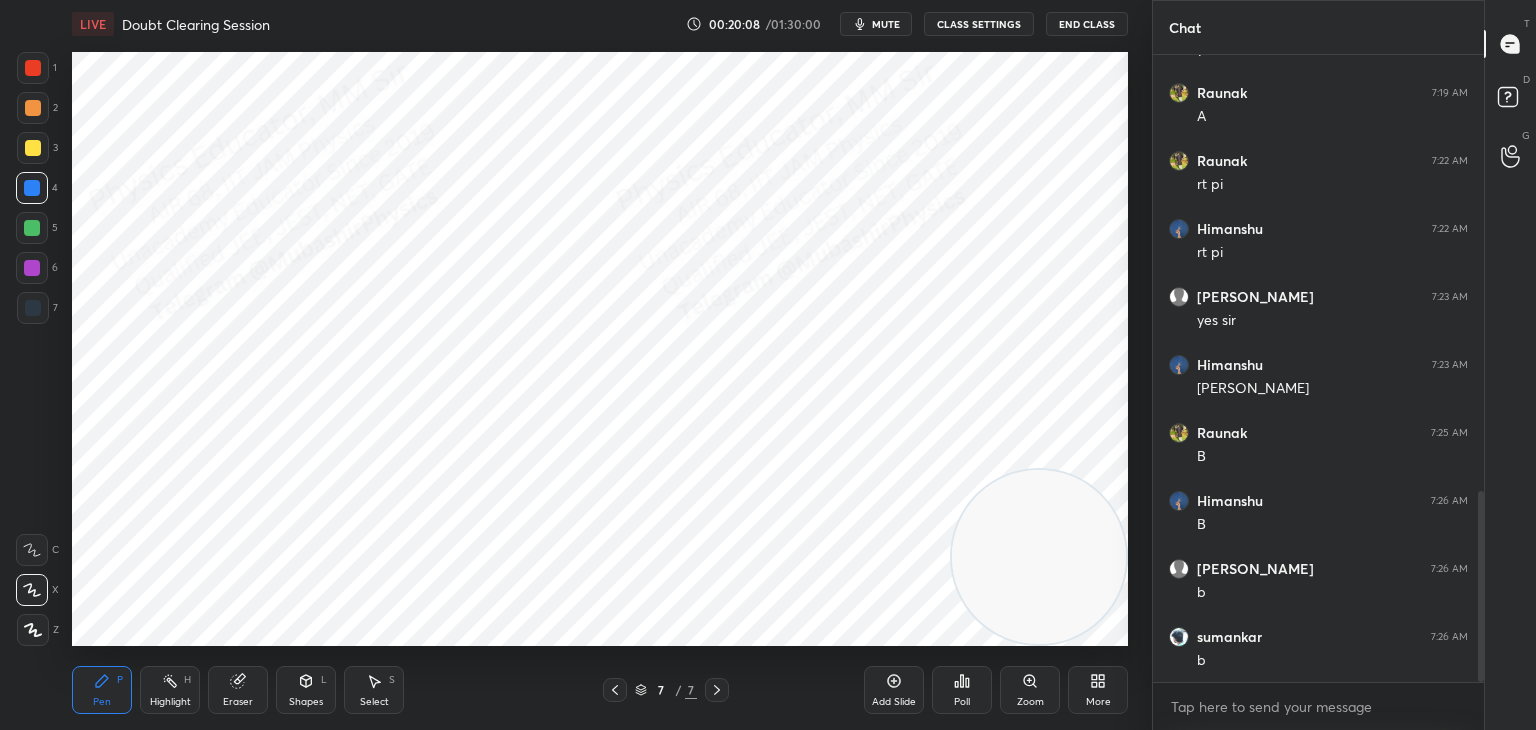click 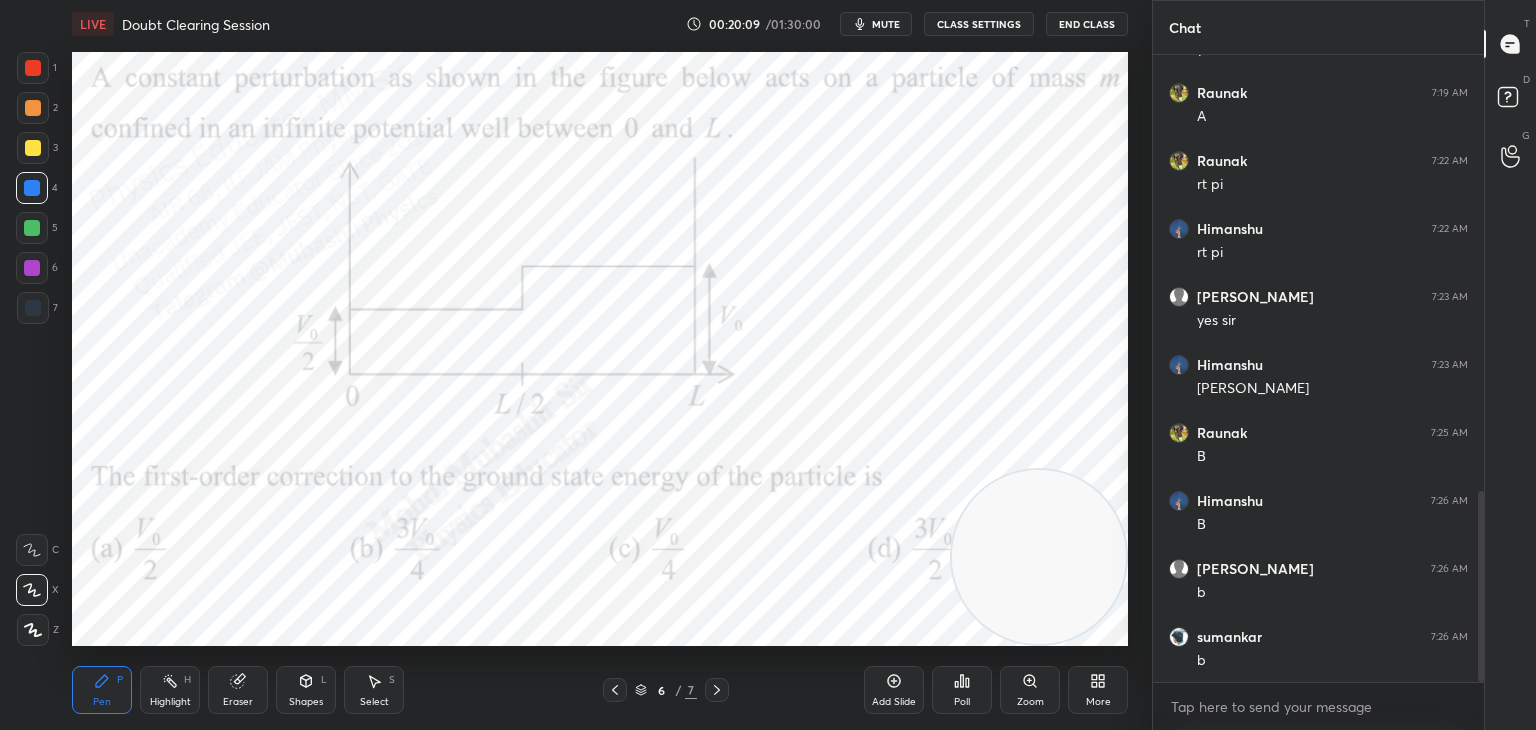 click at bounding box center [717, 690] 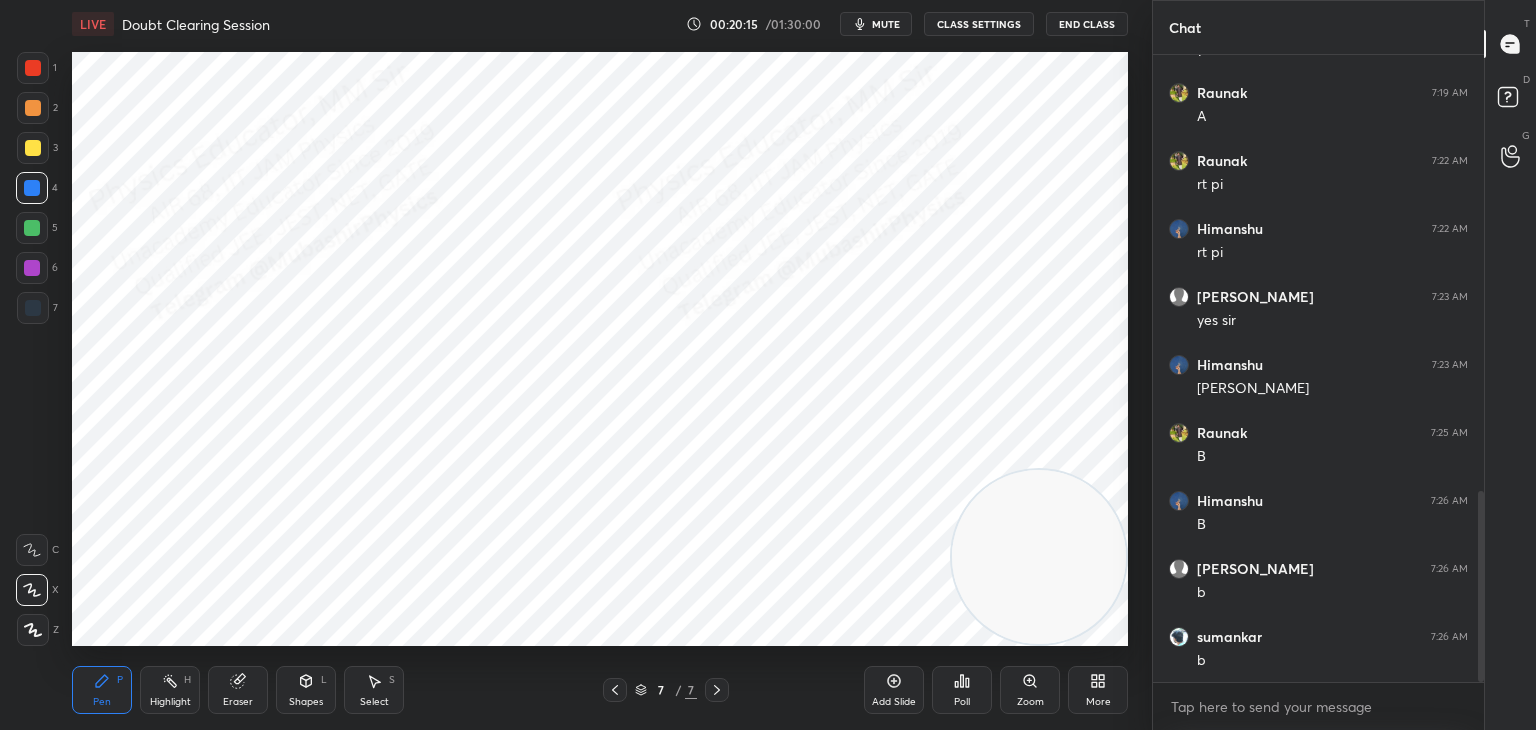 click 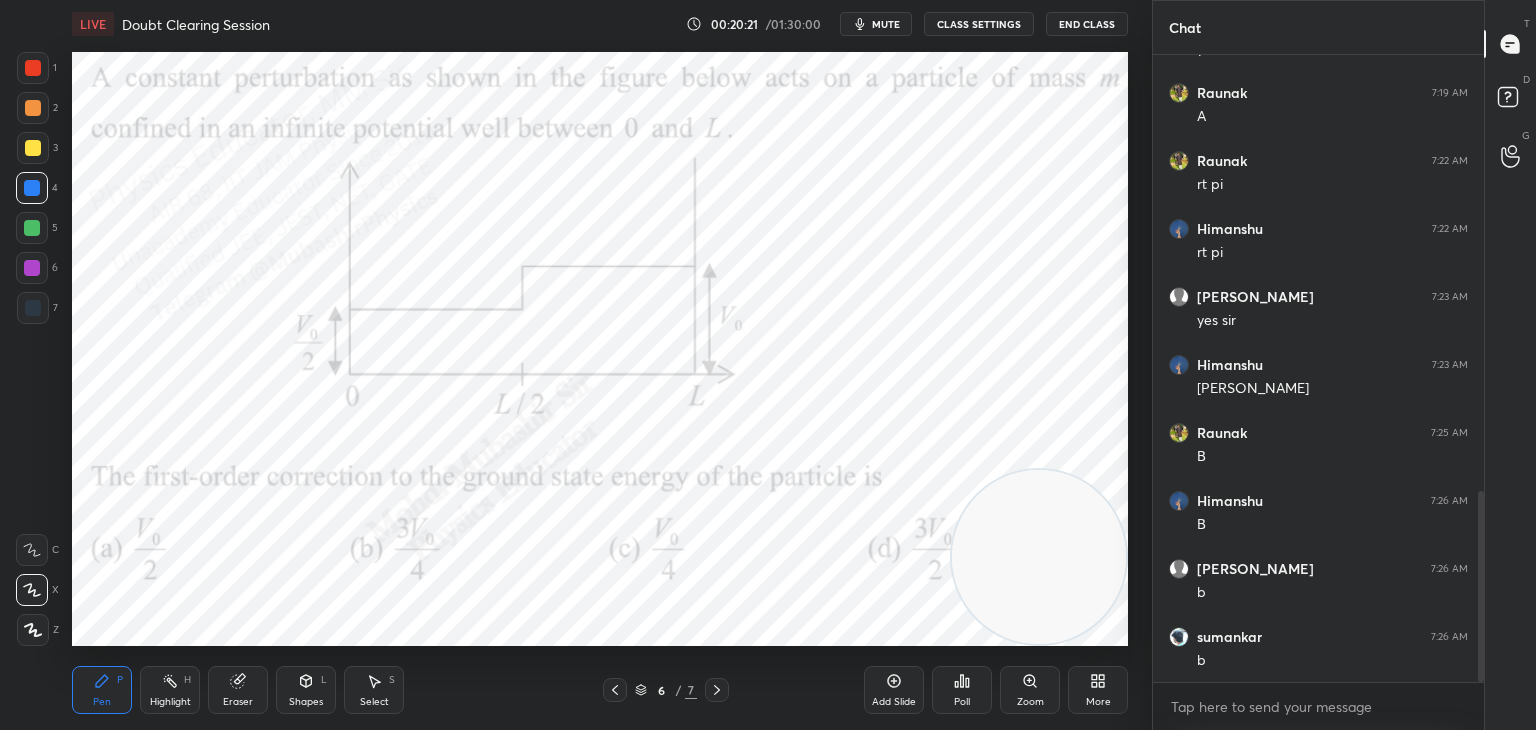 click 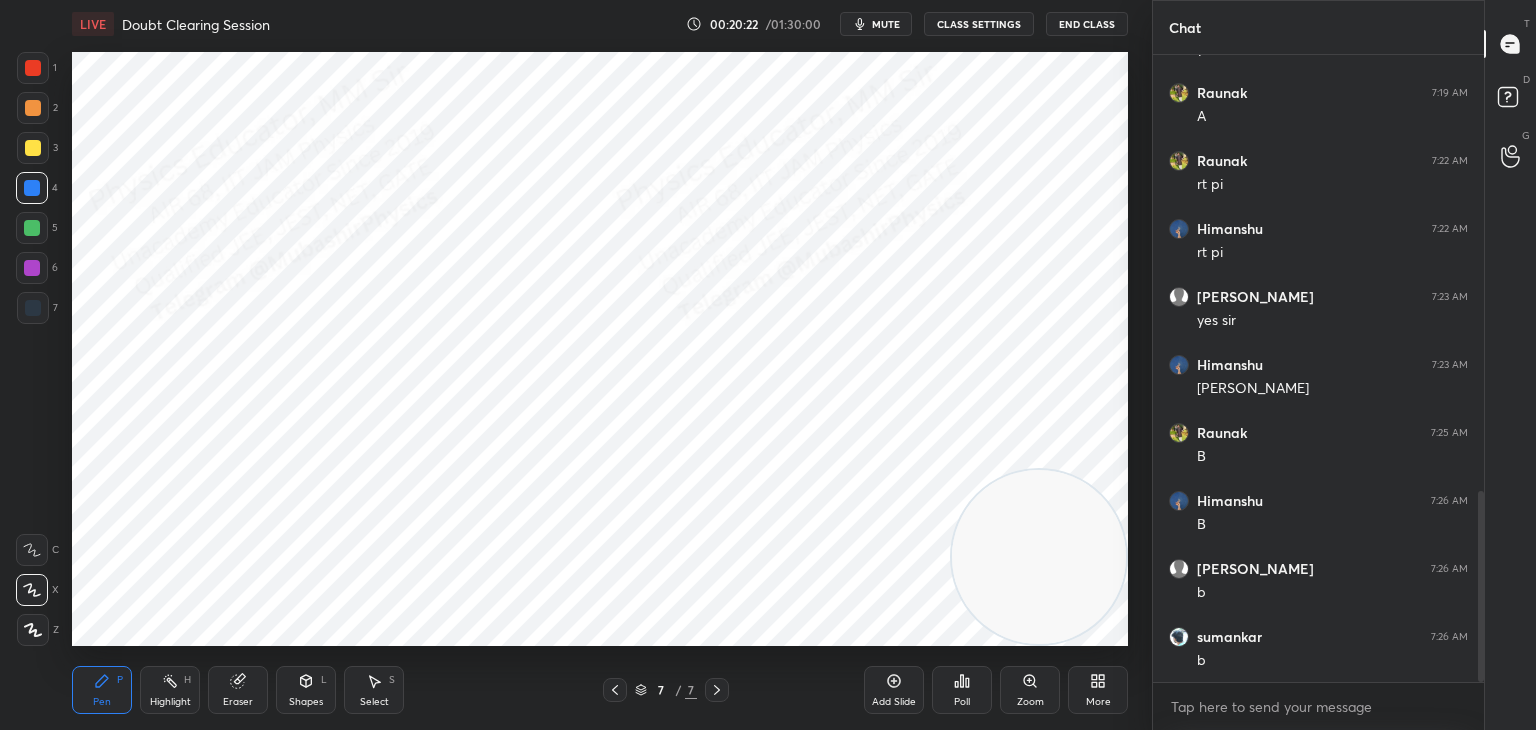 click 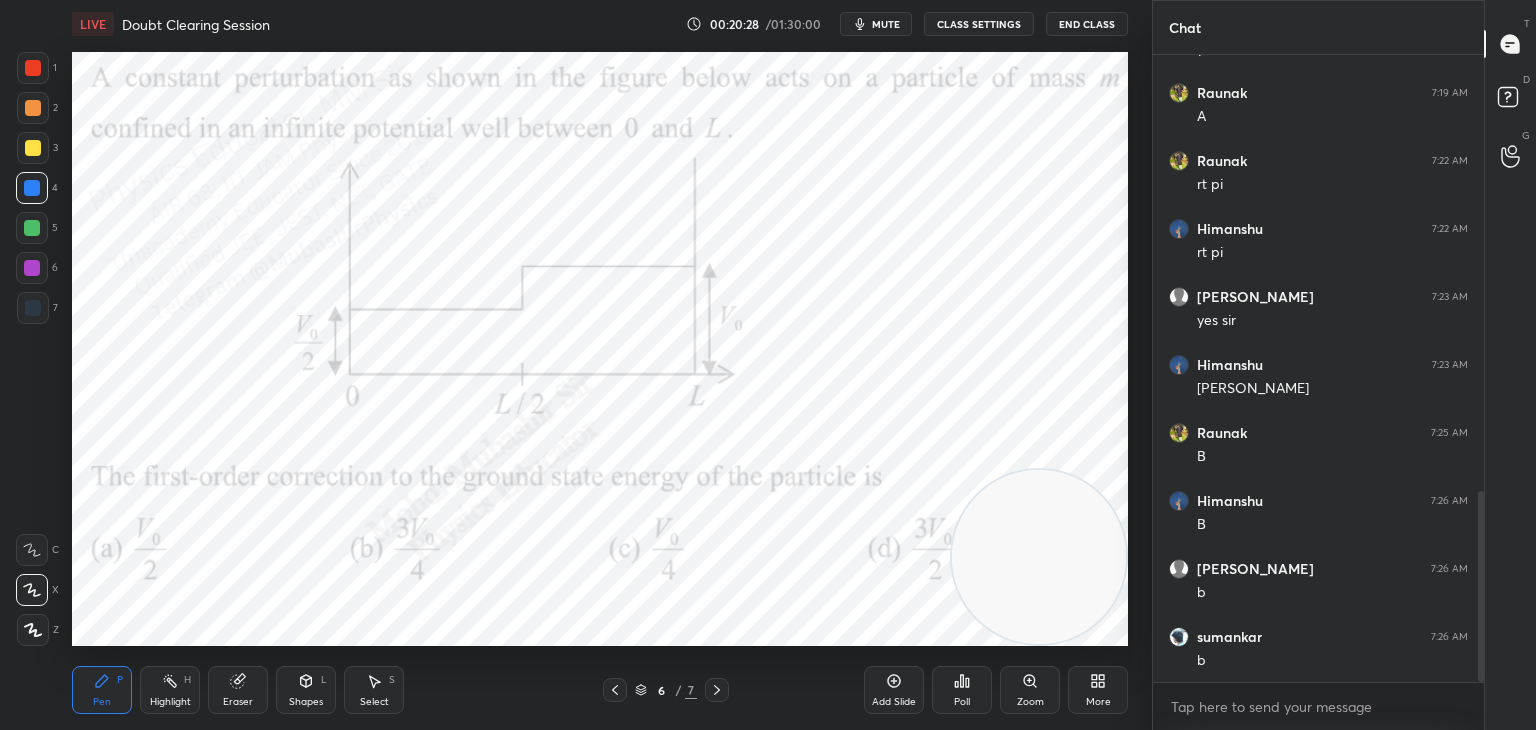 click 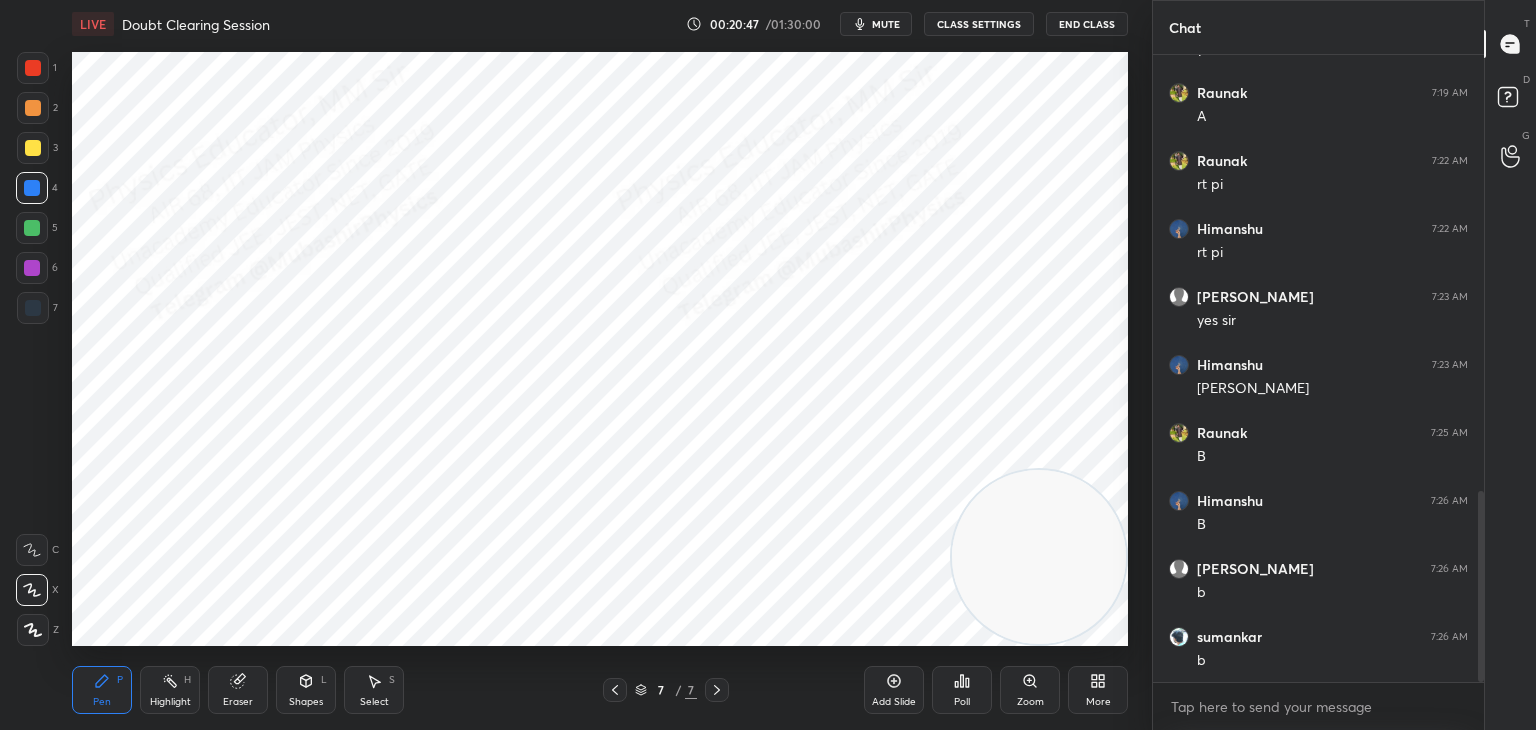 click 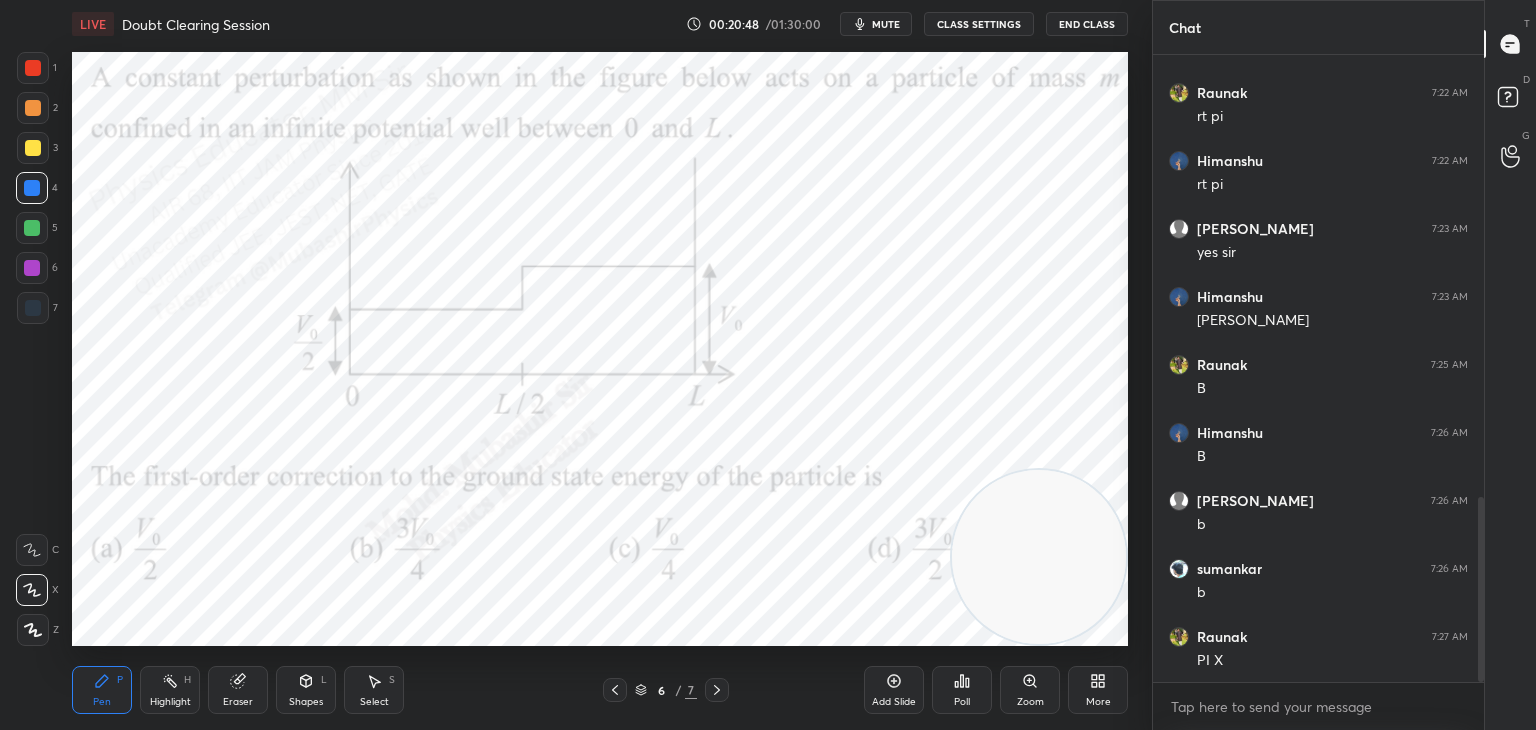 scroll, scrollTop: 1572, scrollLeft: 0, axis: vertical 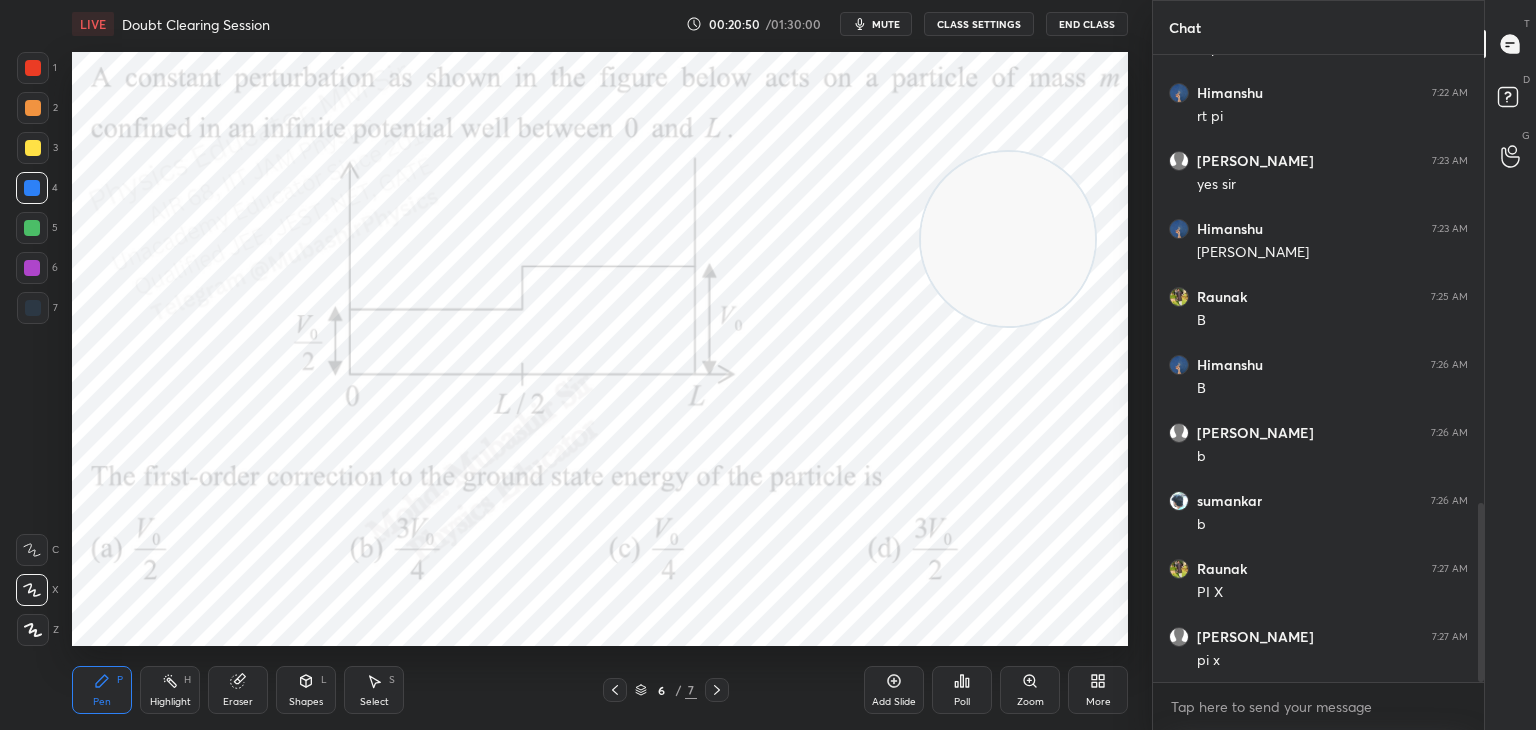 drag, startPoint x: 1009, startPoint y: 545, endPoint x: 968, endPoint y: 227, distance: 320.6322 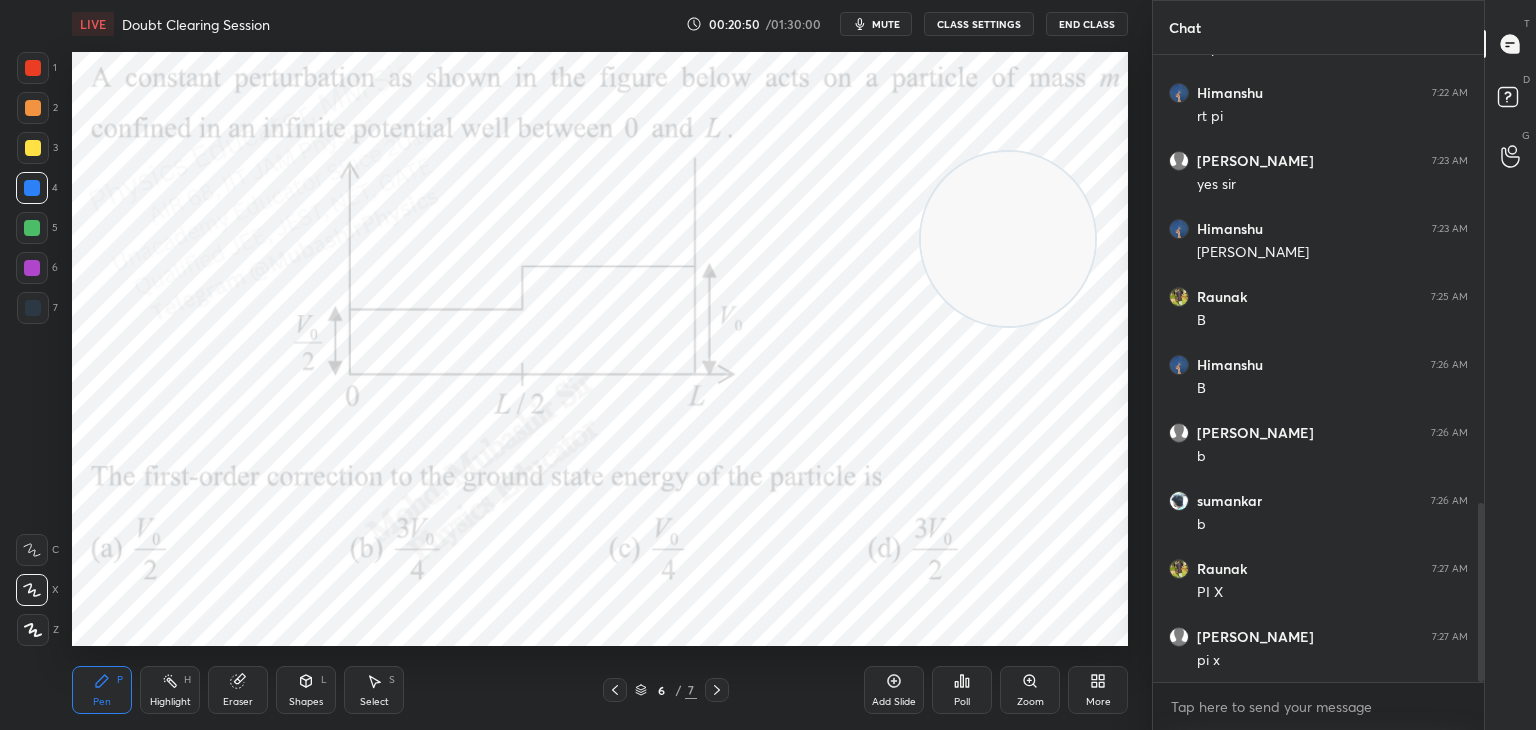 click at bounding box center [1008, 239] 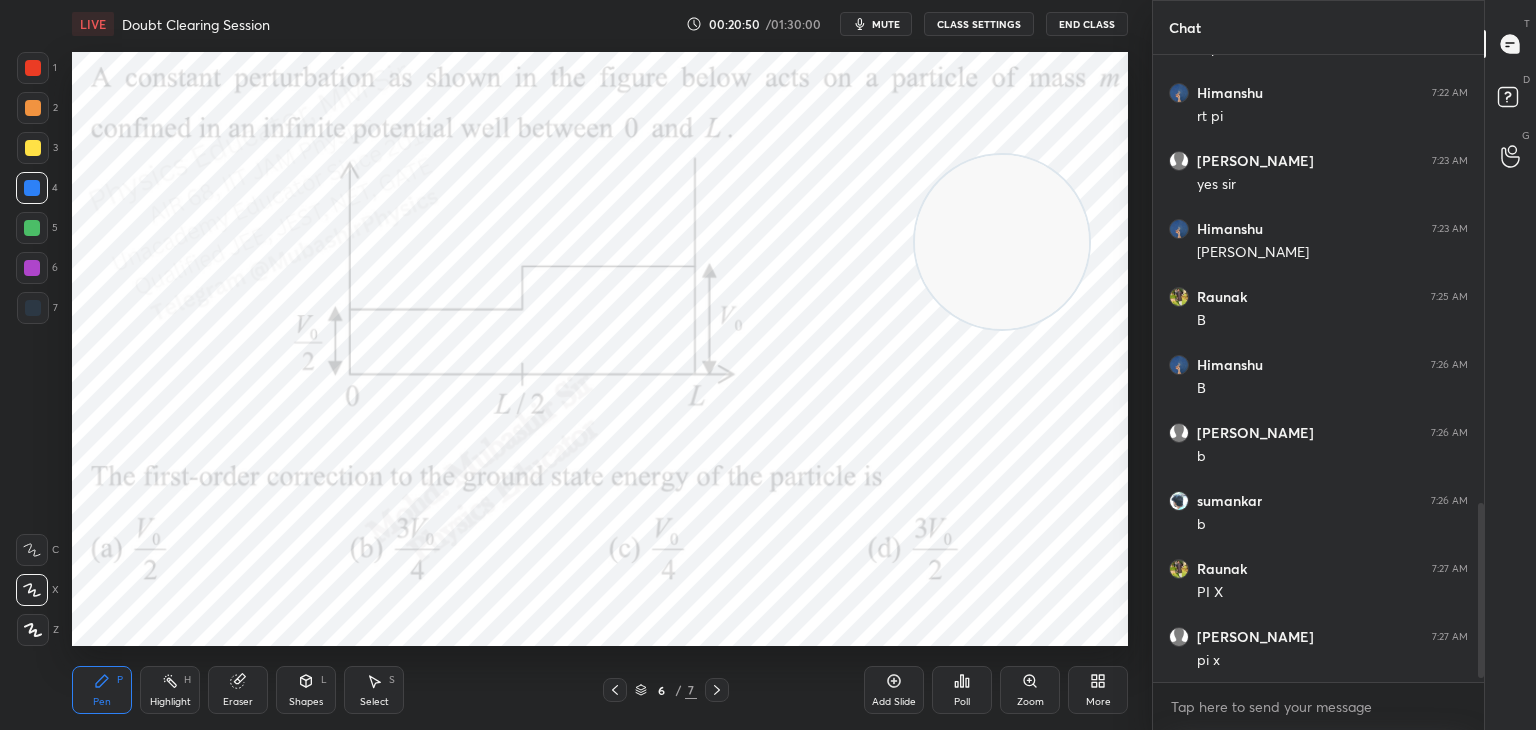 scroll, scrollTop: 1640, scrollLeft: 0, axis: vertical 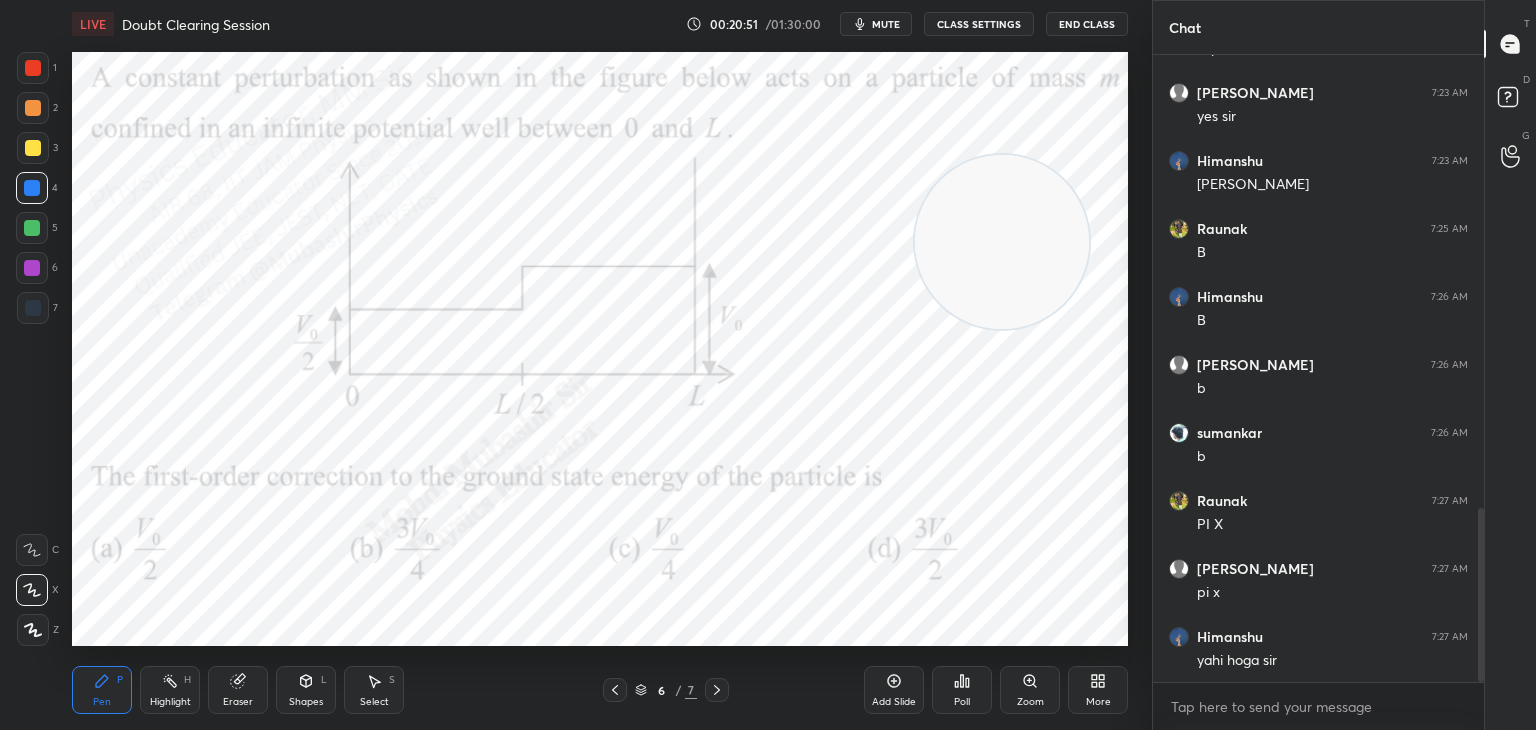 click 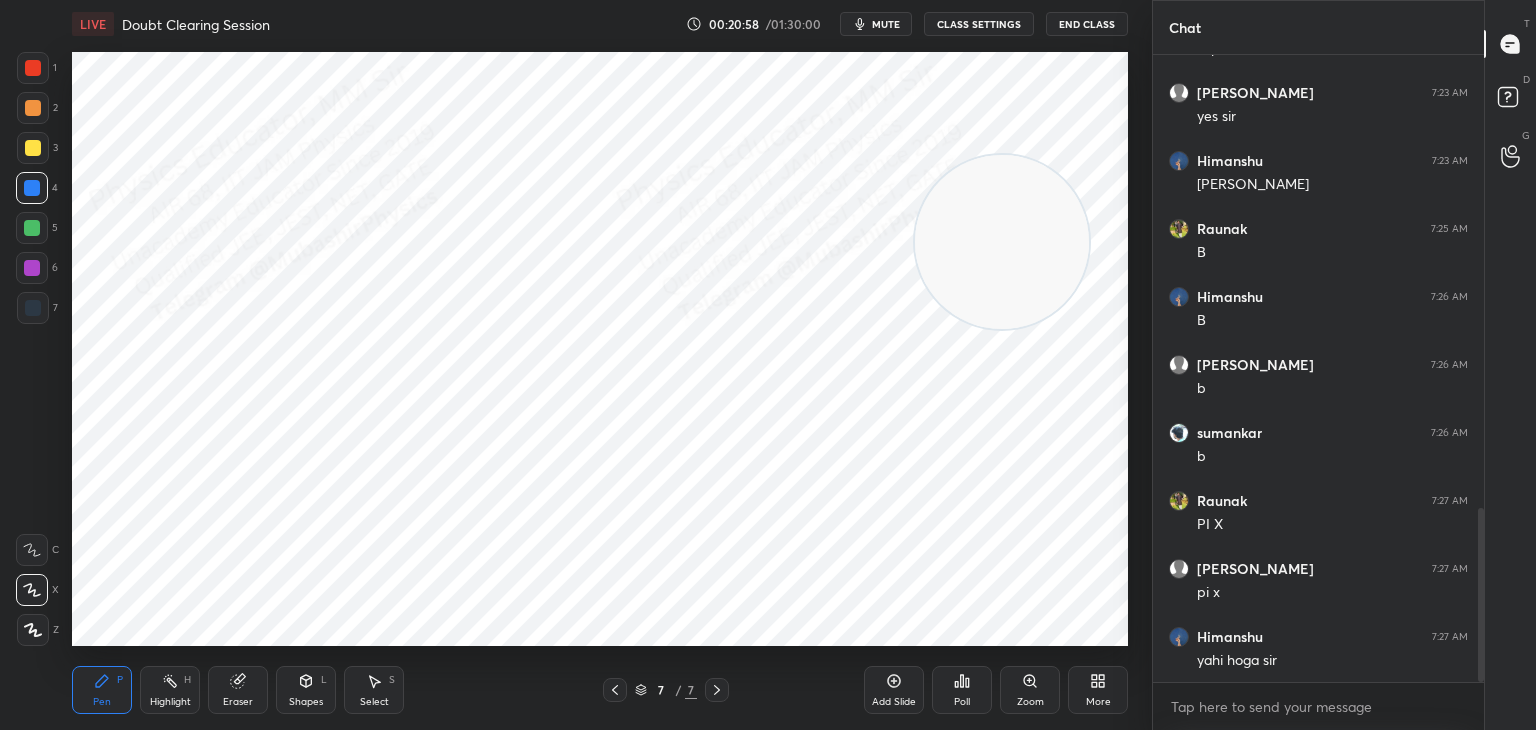 click at bounding box center [32, 228] 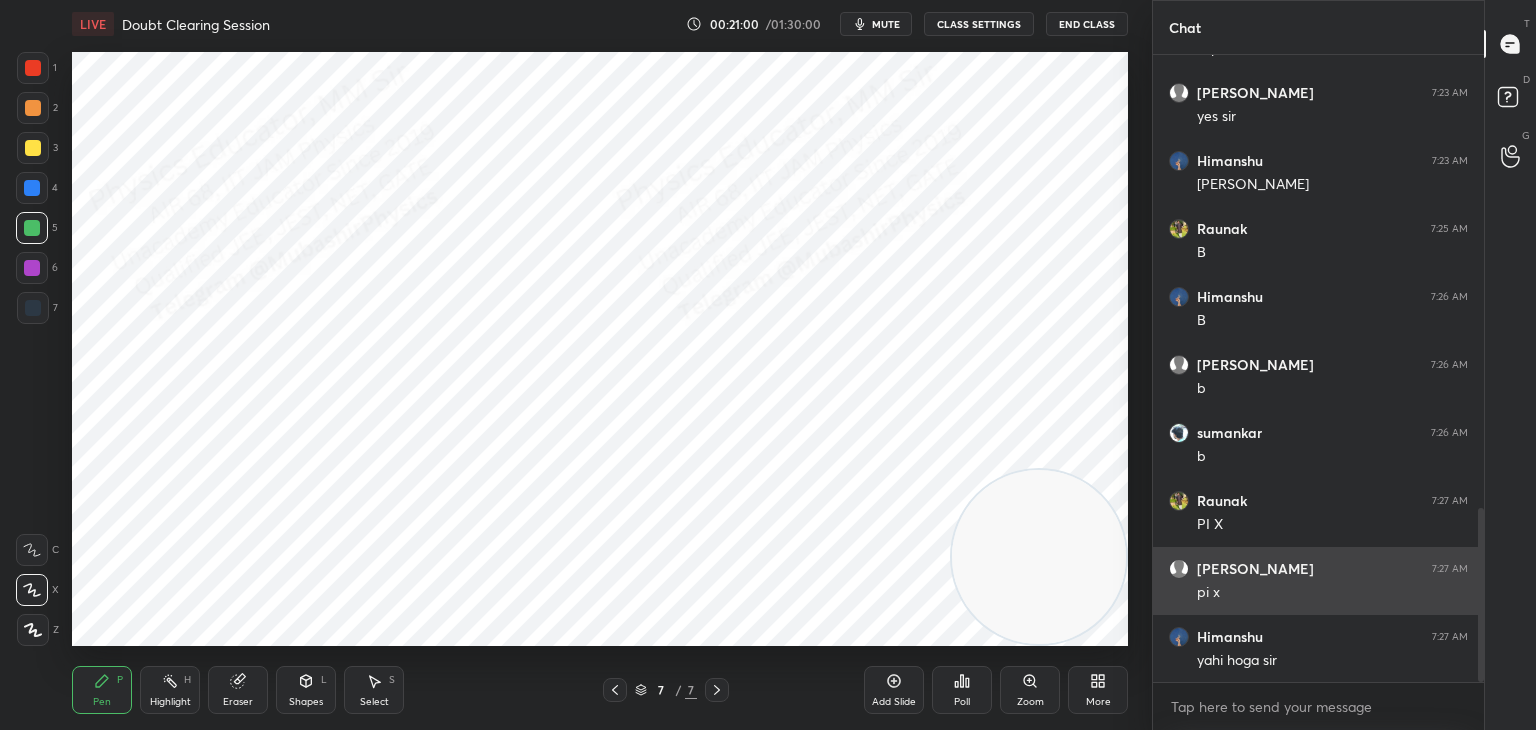 drag, startPoint x: 1052, startPoint y: 265, endPoint x: 1200, endPoint y: 601, distance: 367.15118 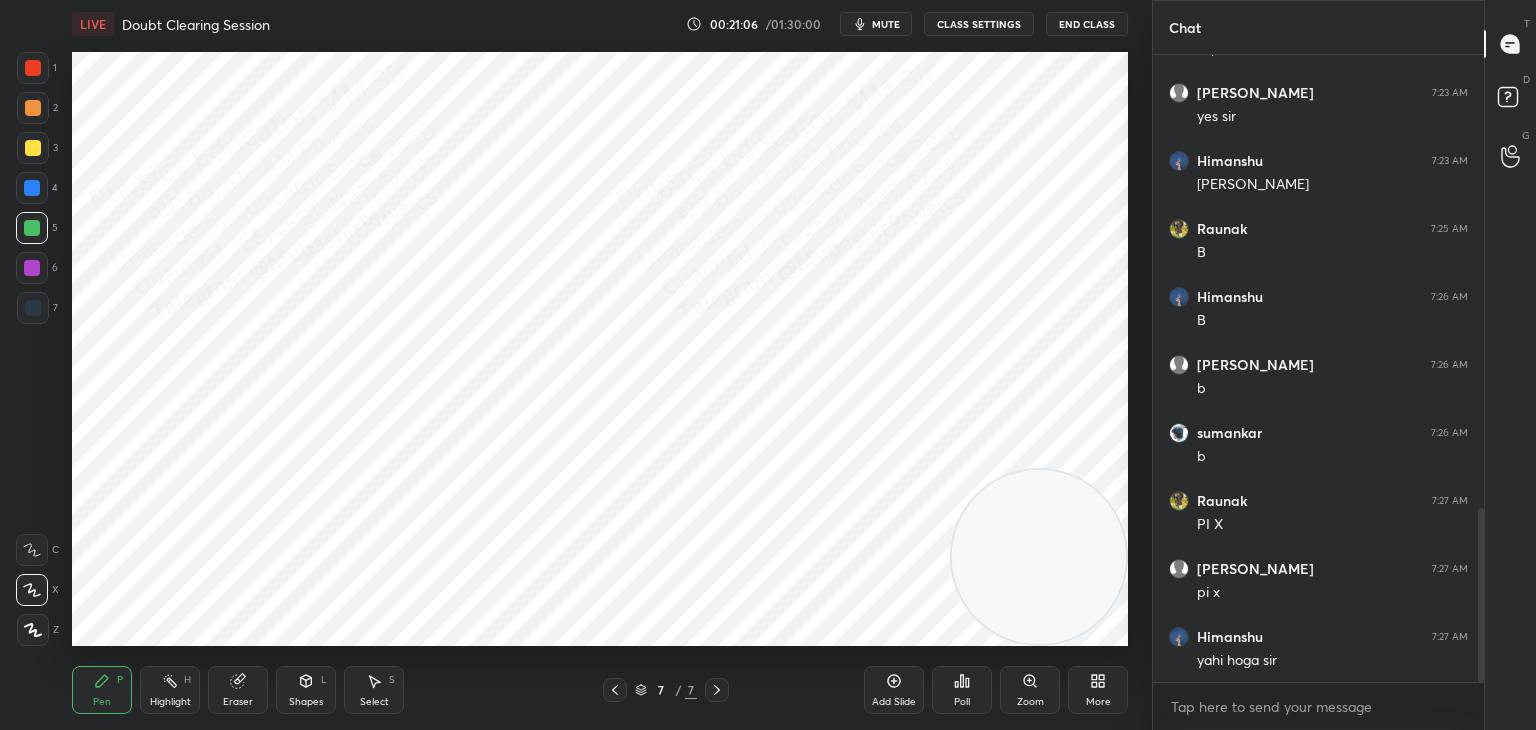 click 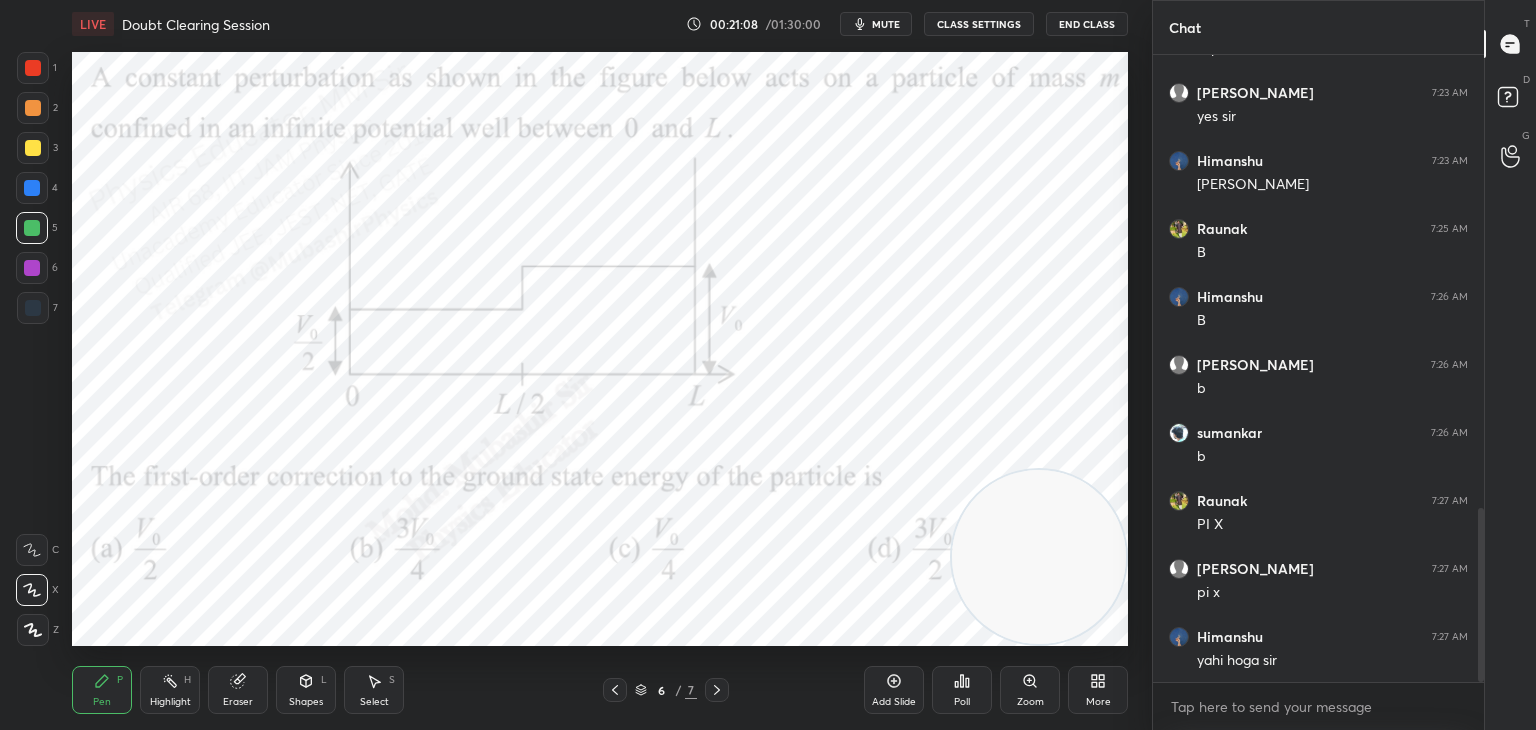 drag, startPoint x: 710, startPoint y: 691, endPoint x: 672, endPoint y: 661, distance: 48.414875 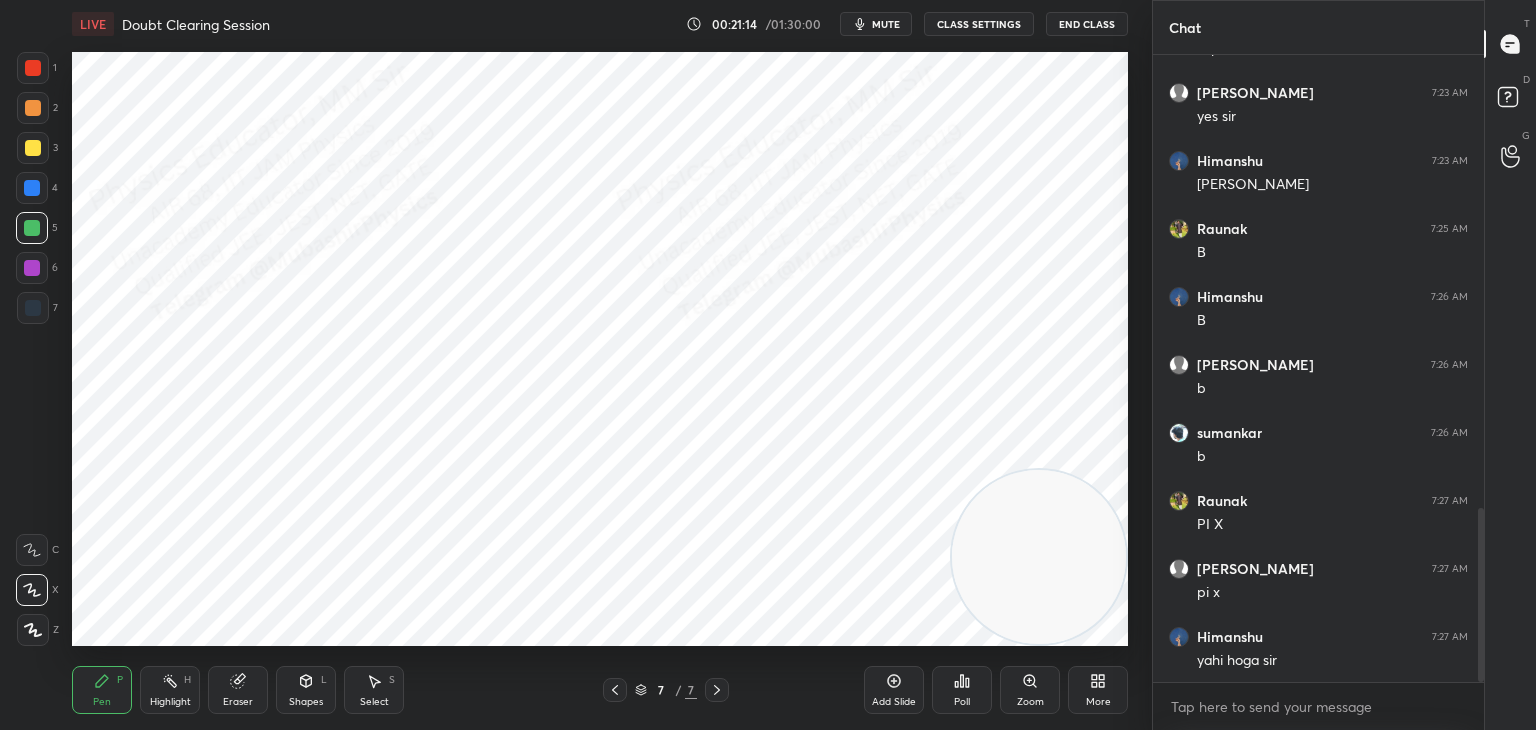 click at bounding box center [615, 690] 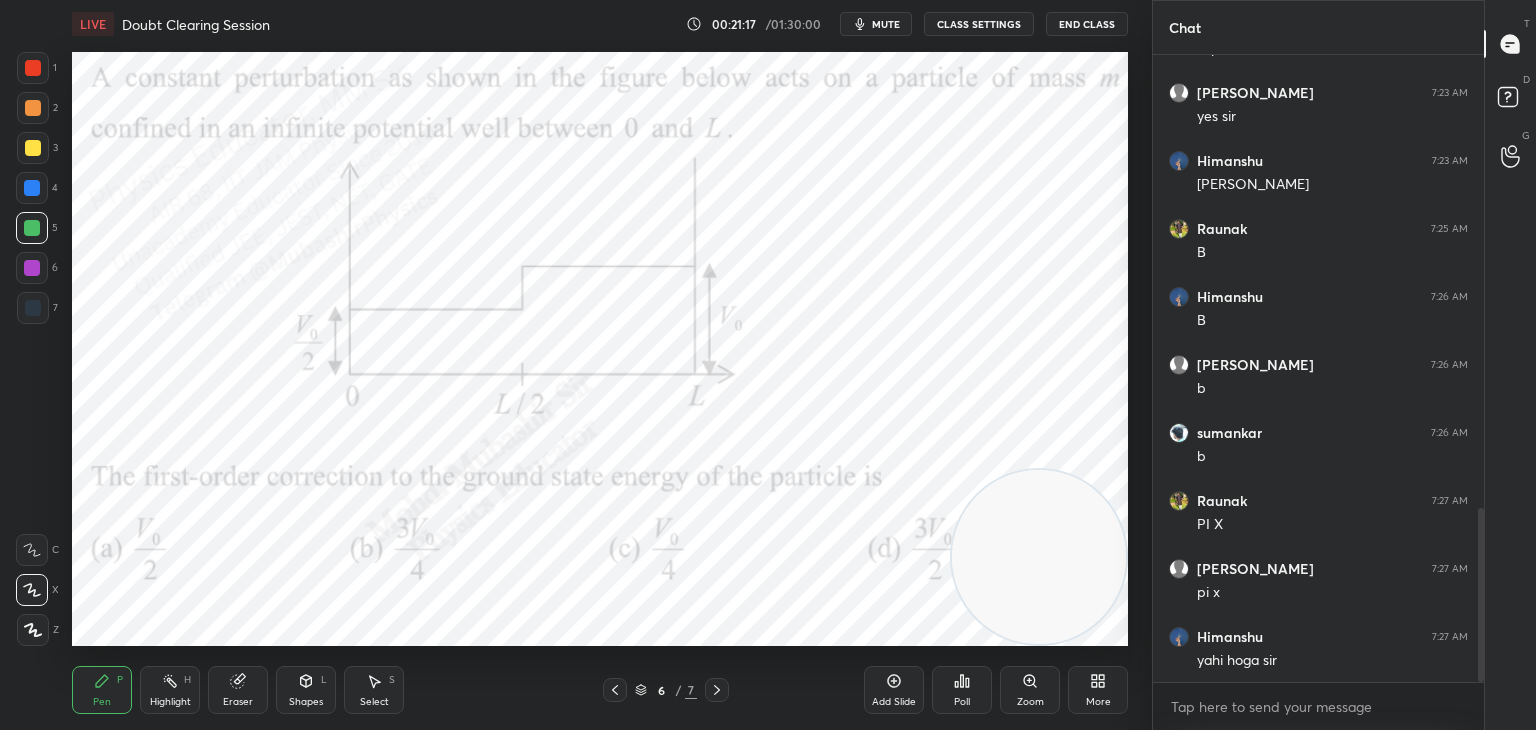 click on "6 / 7" at bounding box center (666, 690) 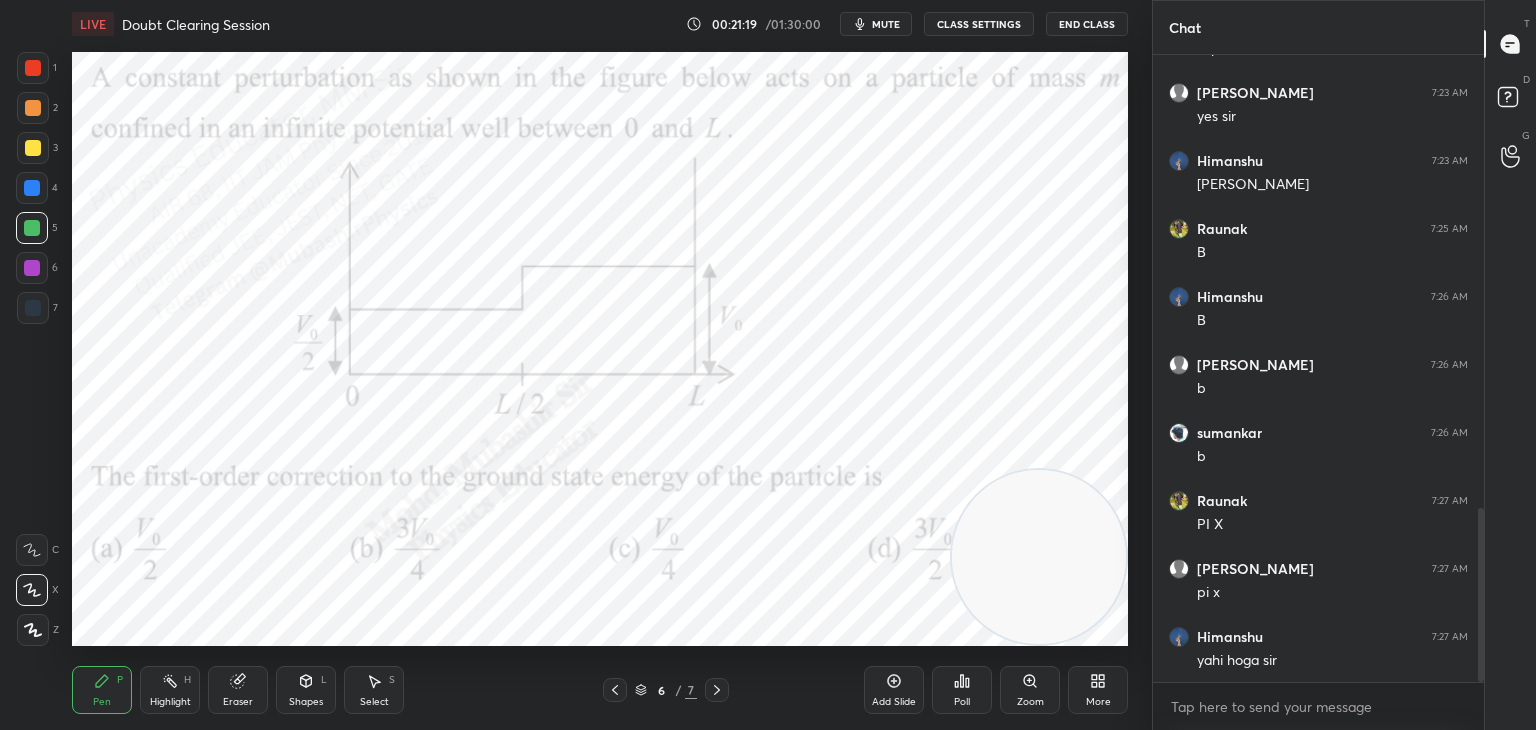 drag, startPoint x: 716, startPoint y: 697, endPoint x: 710, endPoint y: 667, distance: 30.594116 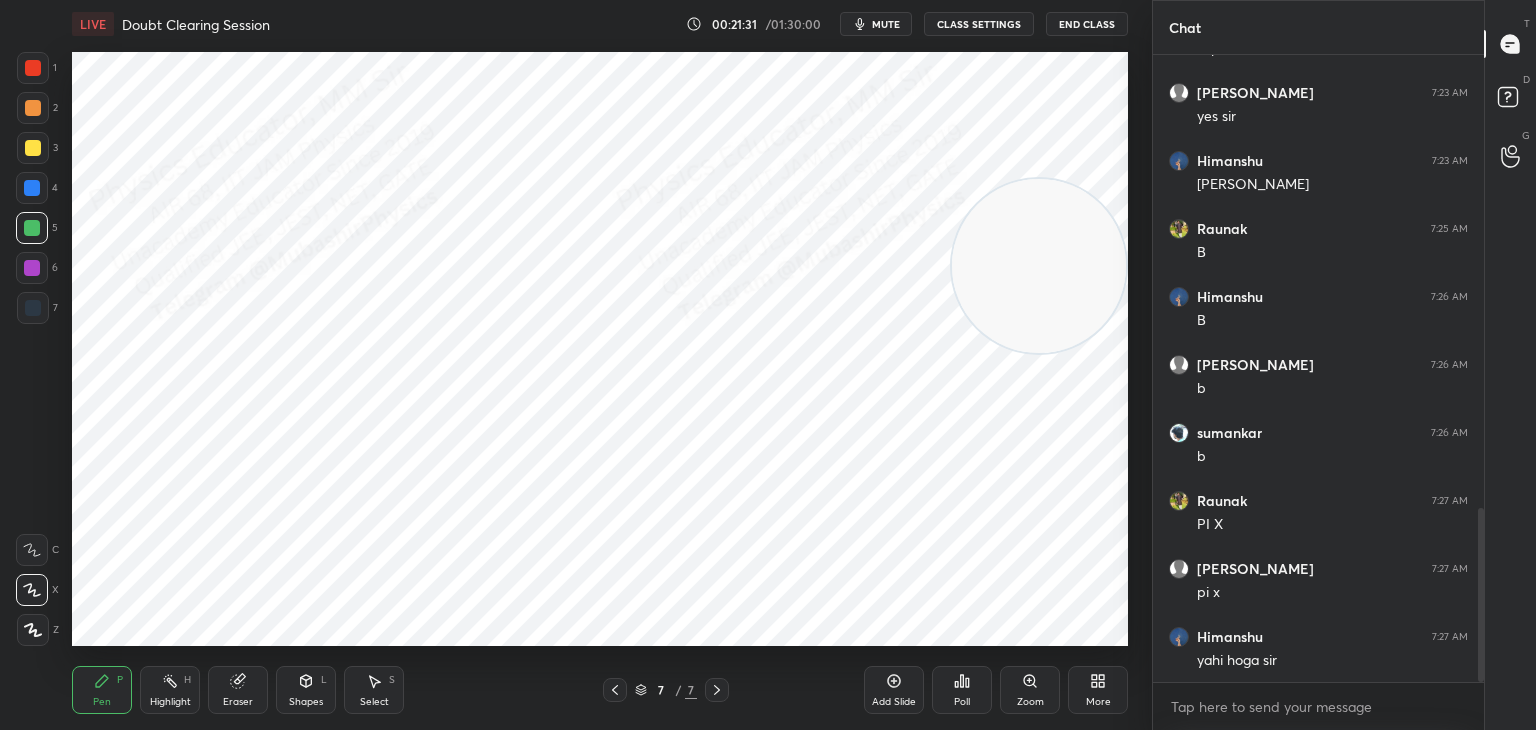 drag, startPoint x: 1017, startPoint y: 495, endPoint x: 978, endPoint y: 155, distance: 342.22946 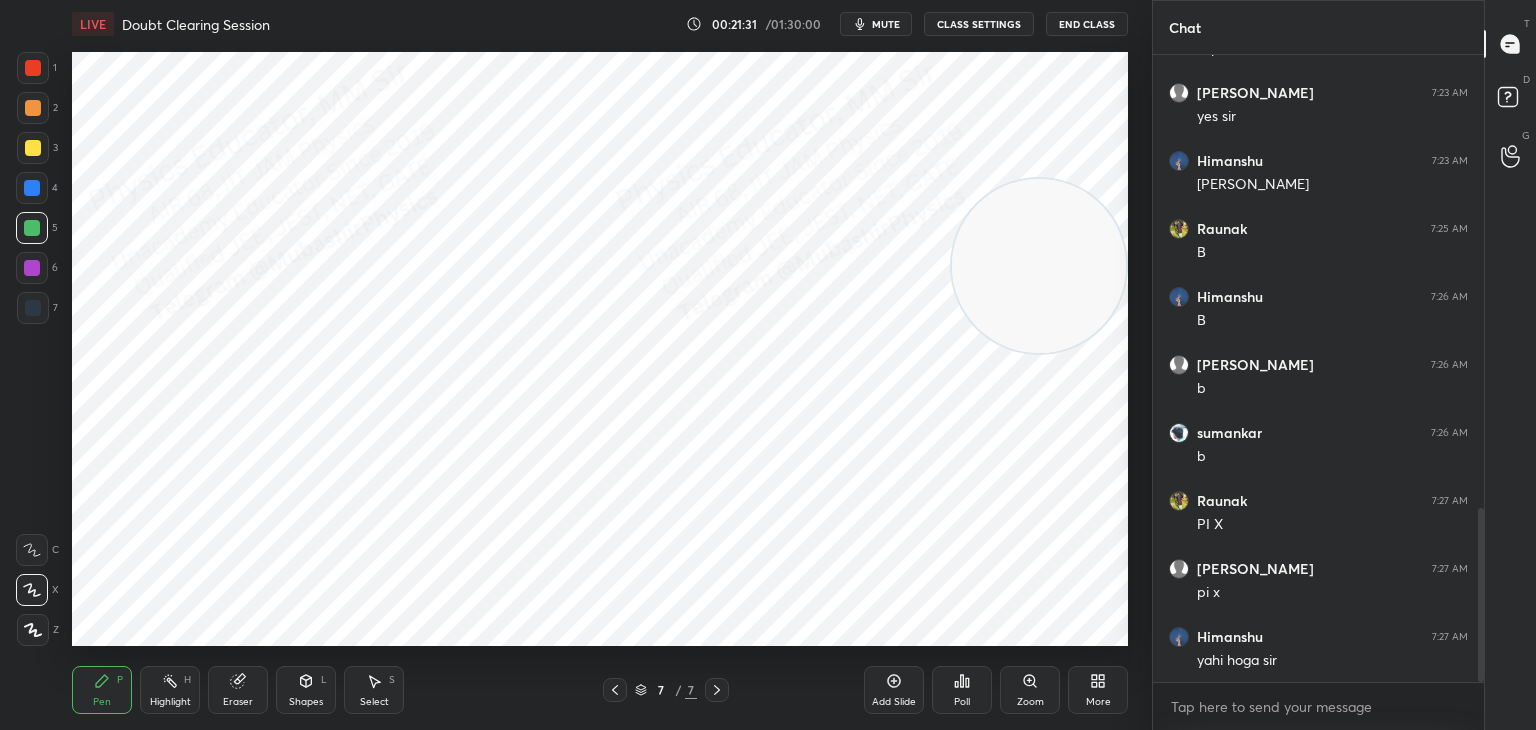 click at bounding box center (1039, 266) 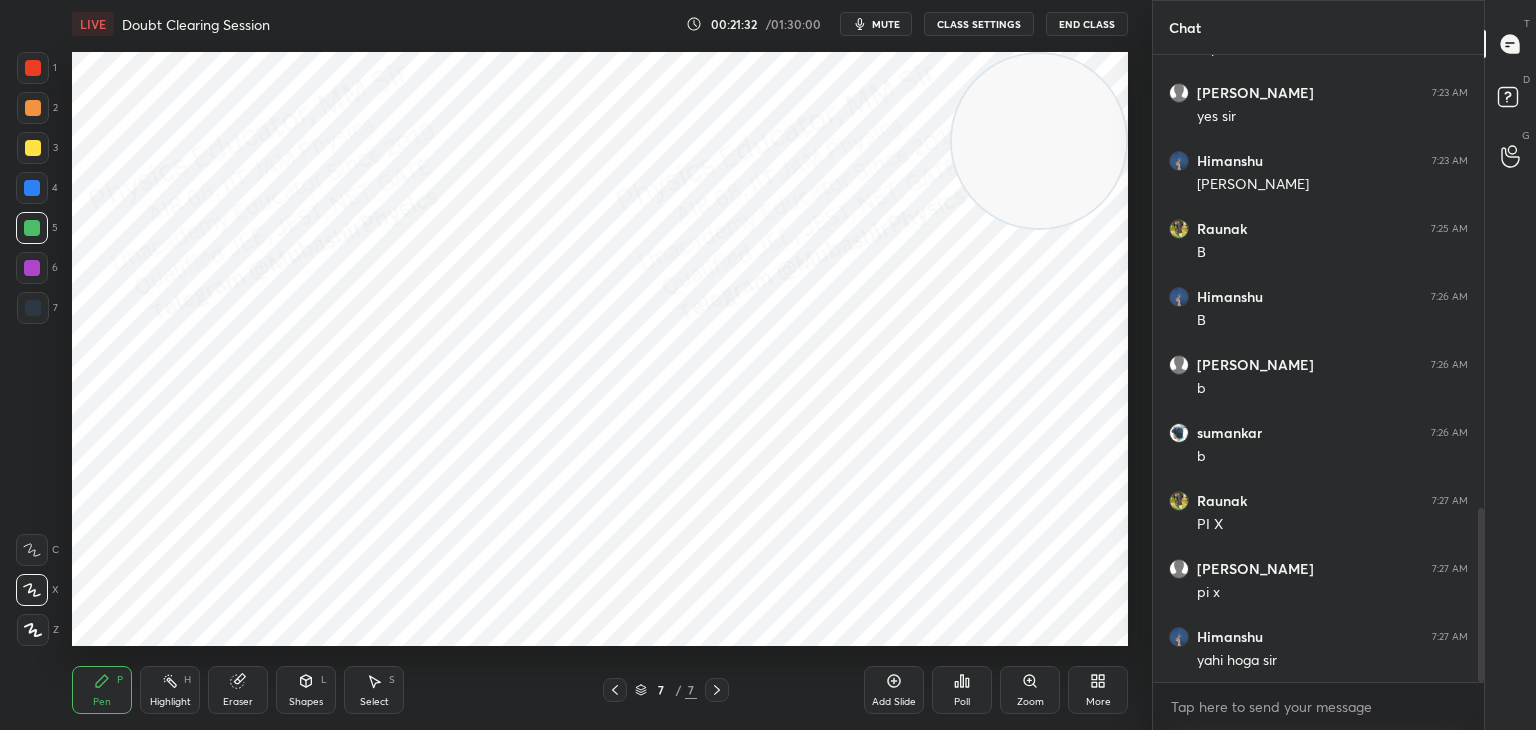 click at bounding box center [32, 268] 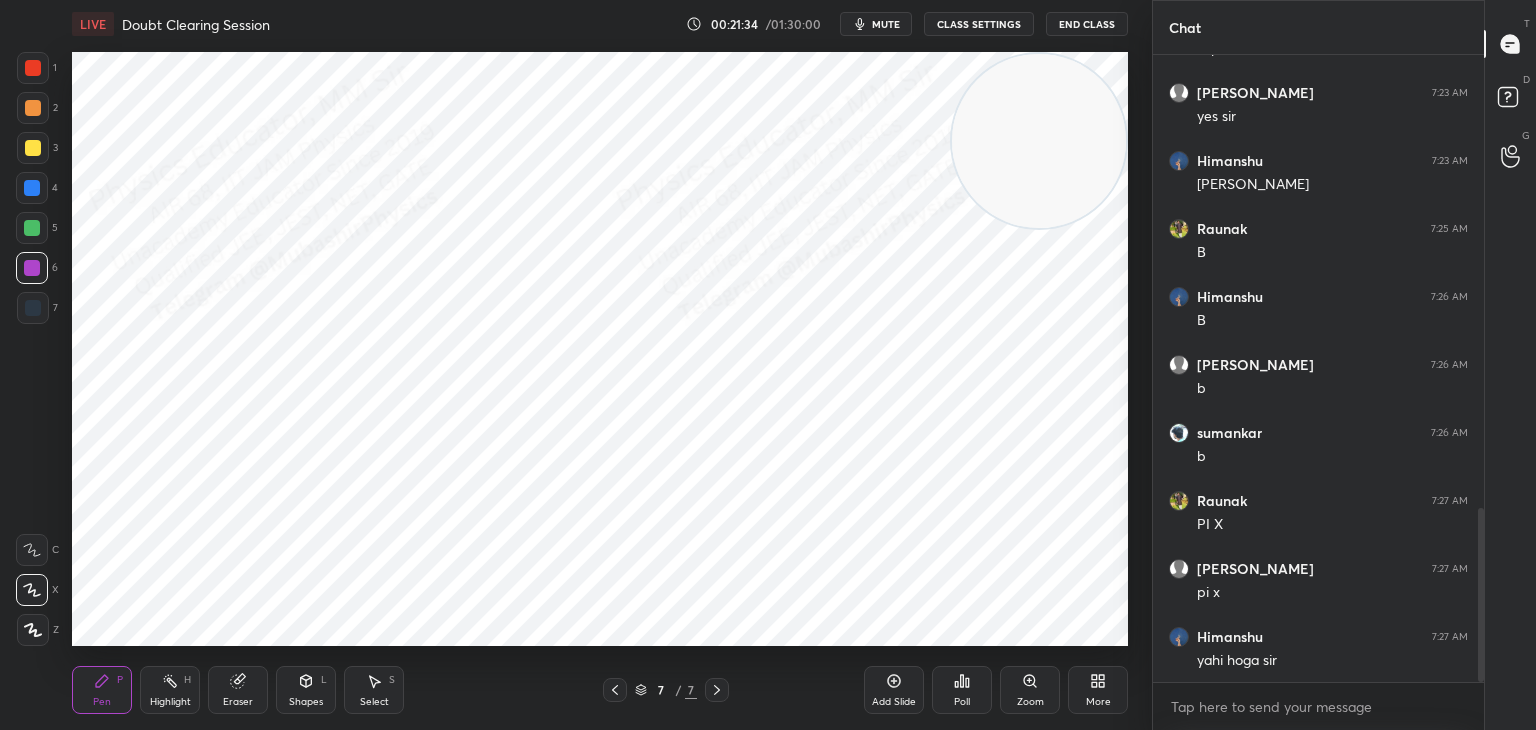 click at bounding box center [615, 690] 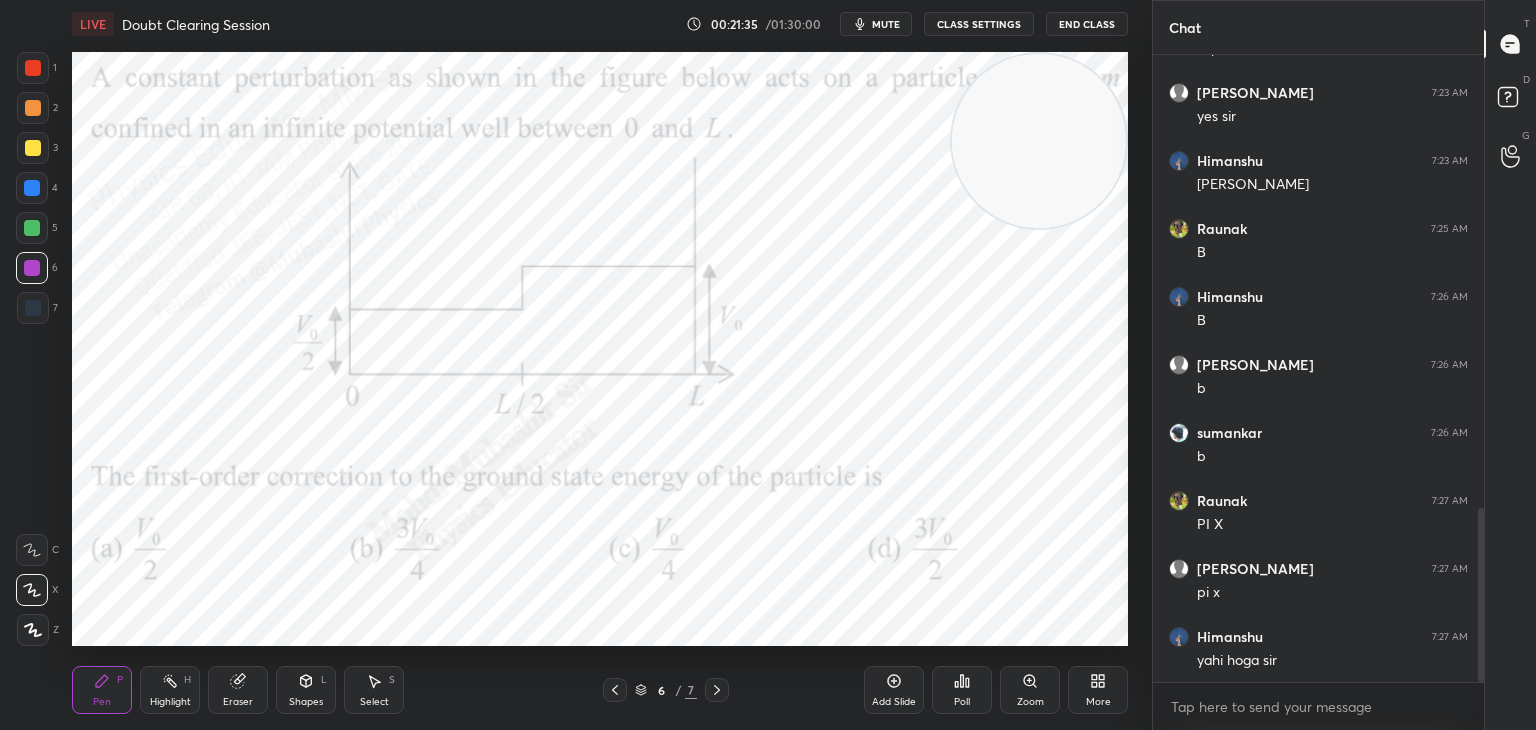 click 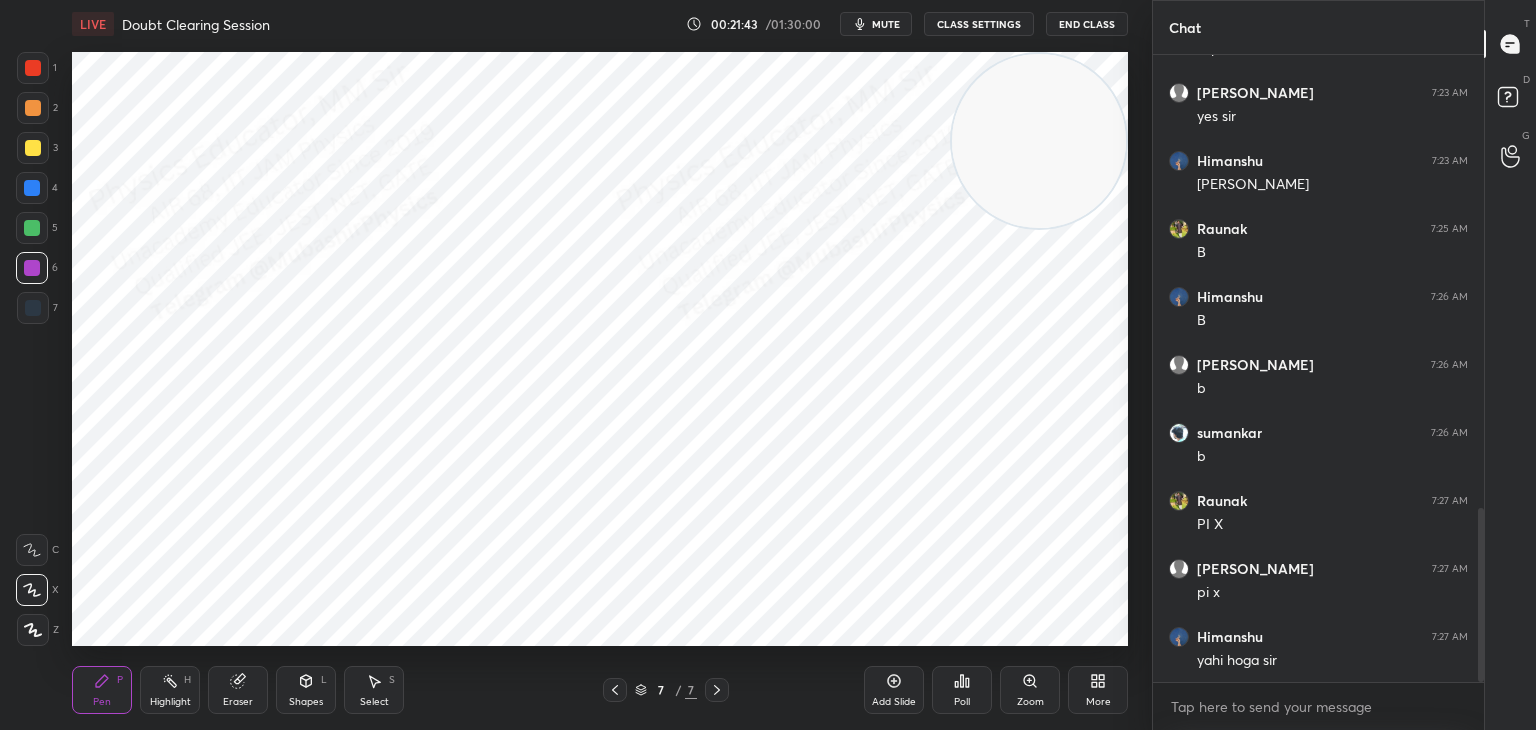 click 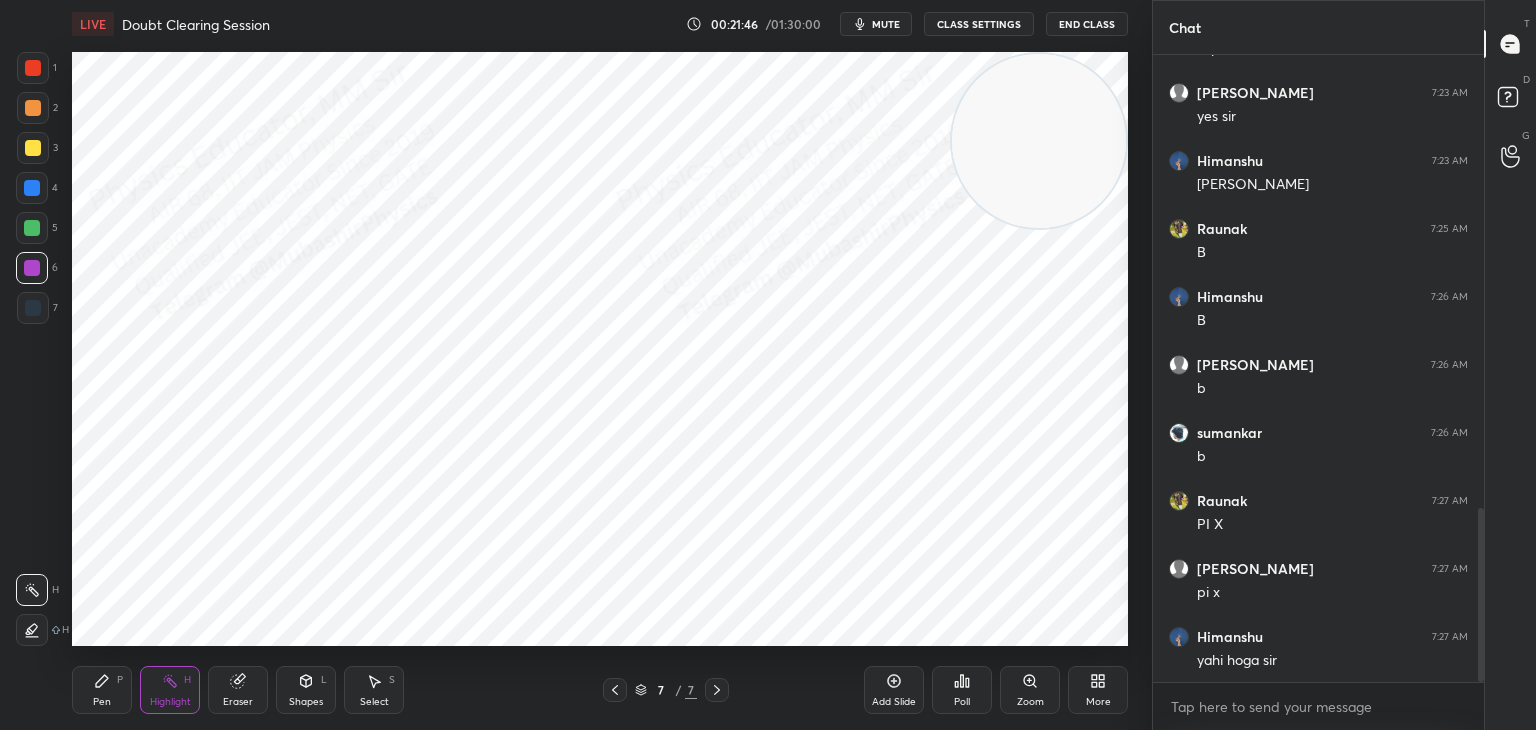 click 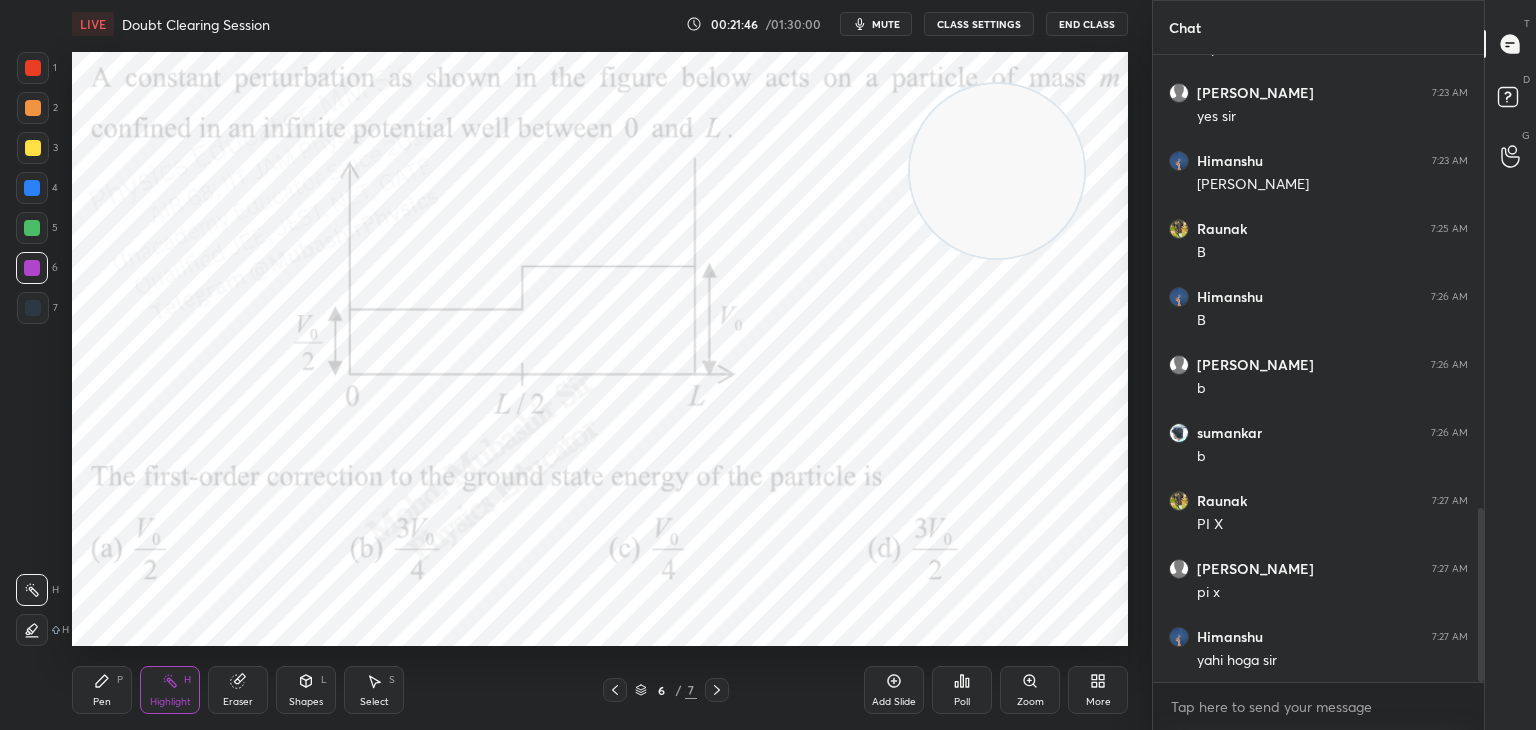 drag, startPoint x: 988, startPoint y: 147, endPoint x: 946, endPoint y: 177, distance: 51.613953 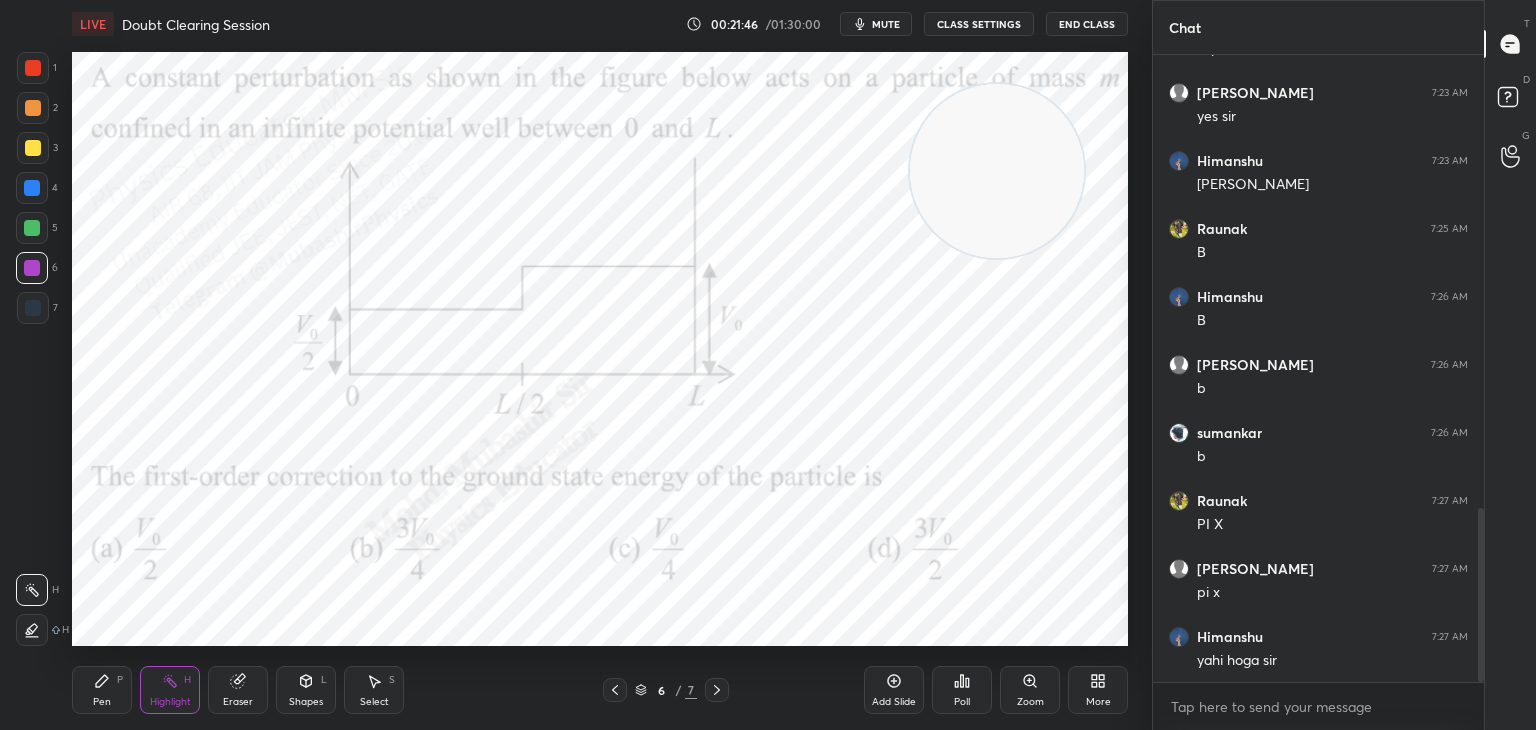 click at bounding box center [997, 171] 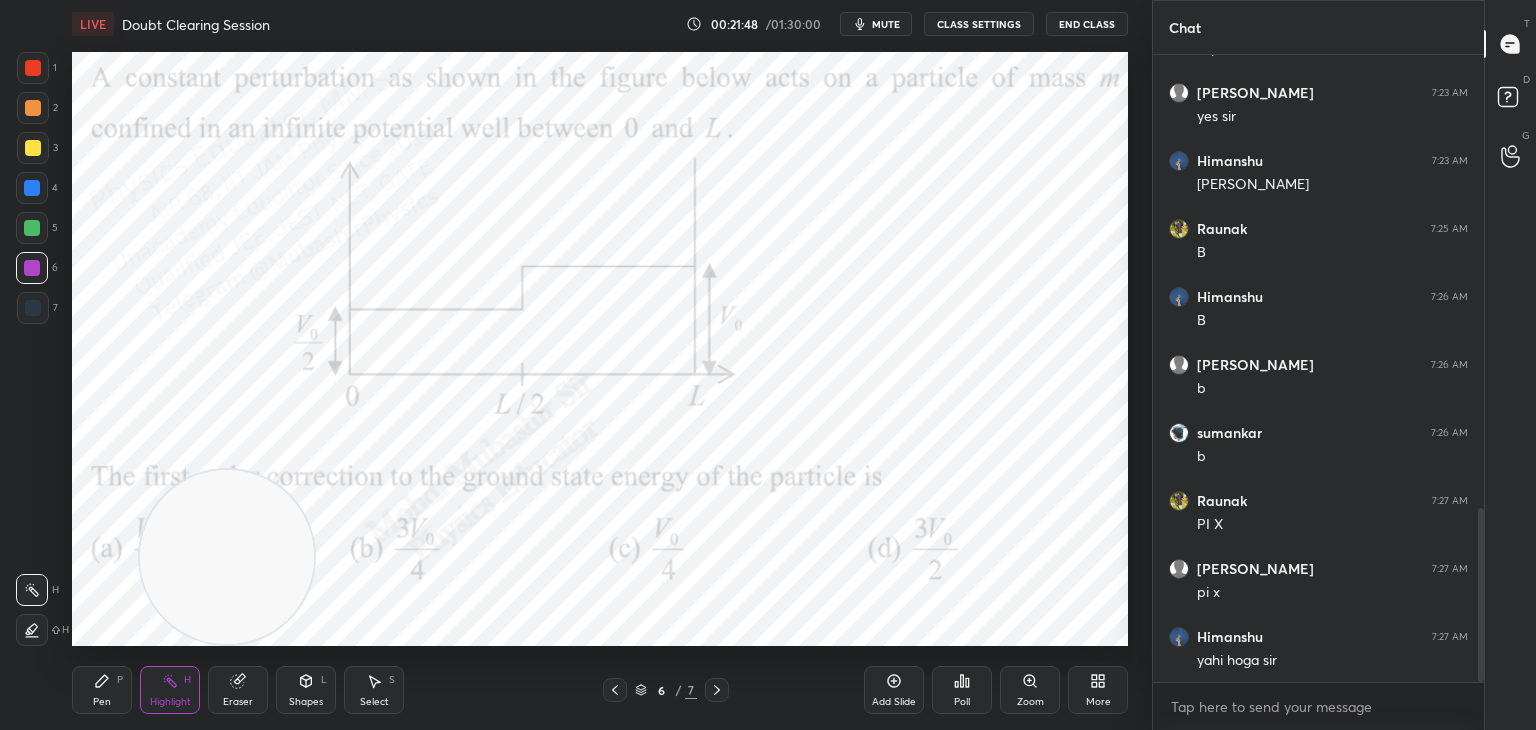 click on "Pen P" at bounding box center (102, 690) 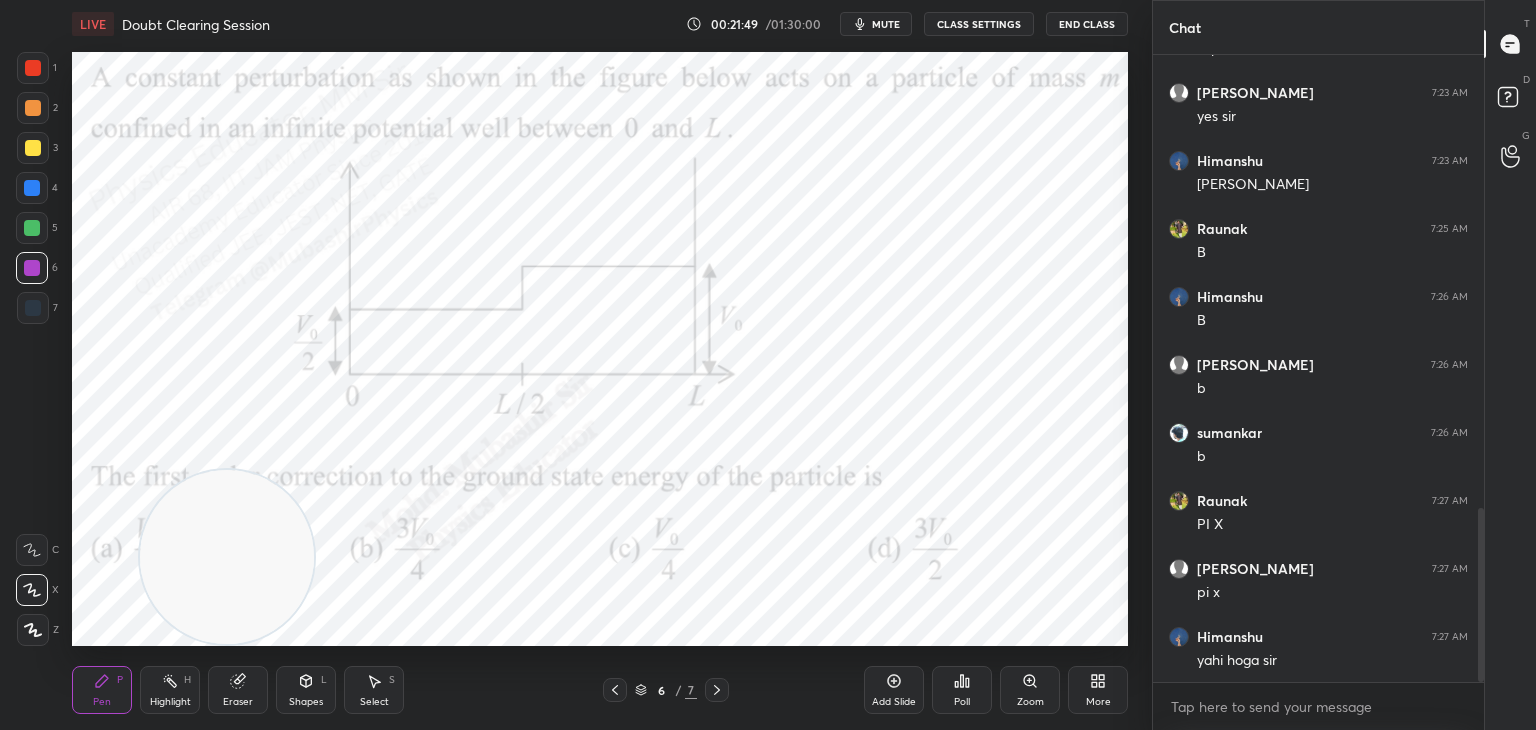 click at bounding box center [33, 68] 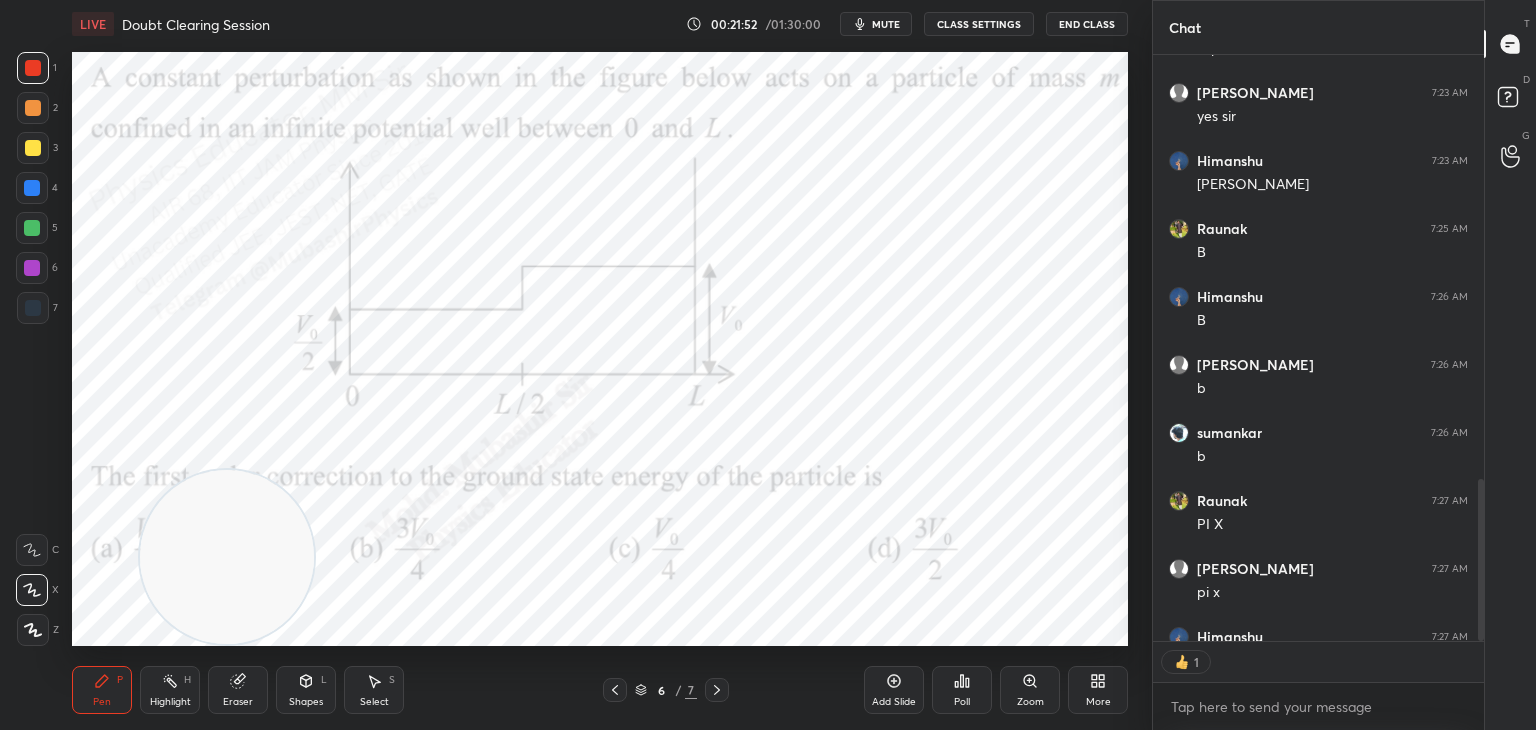 scroll, scrollTop: 581, scrollLeft: 325, axis: both 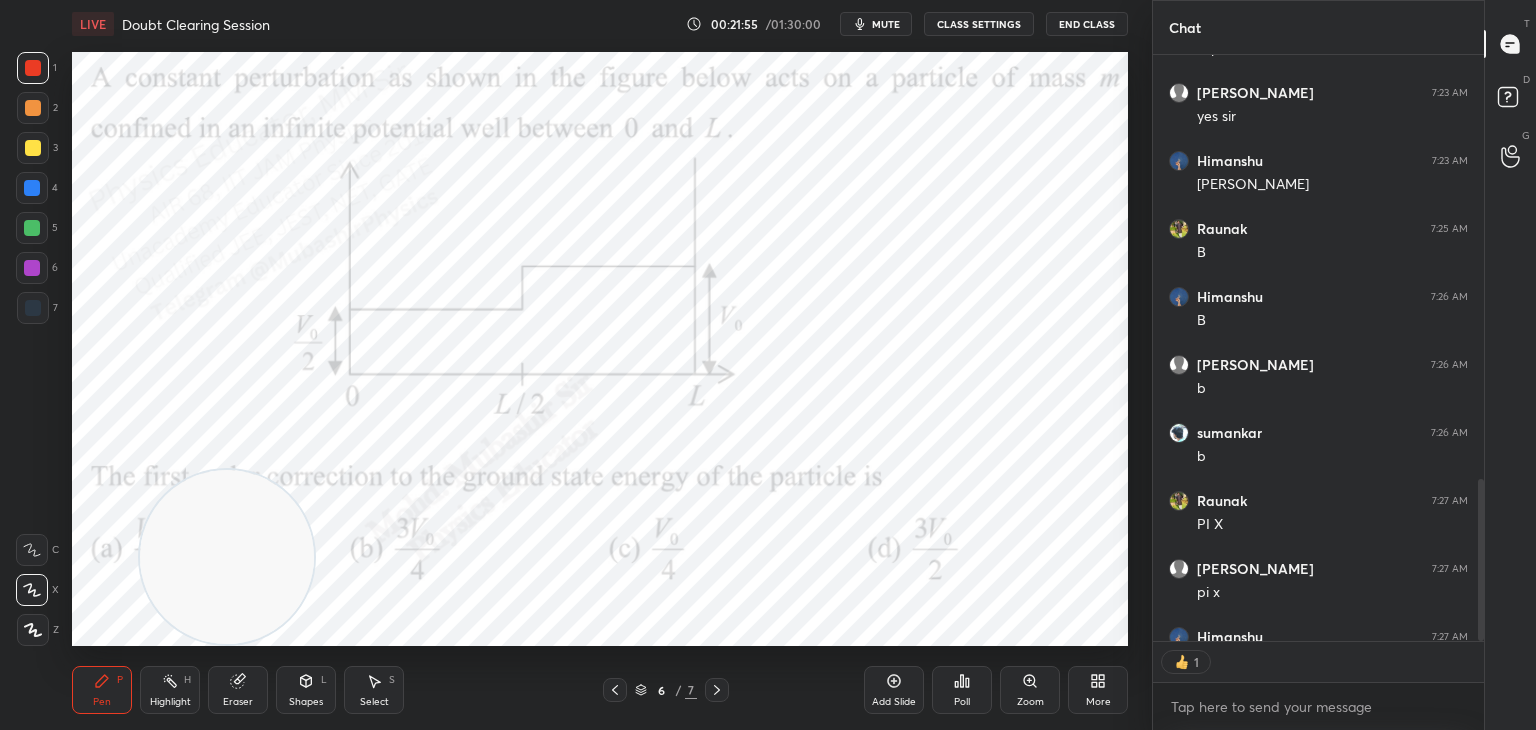 click 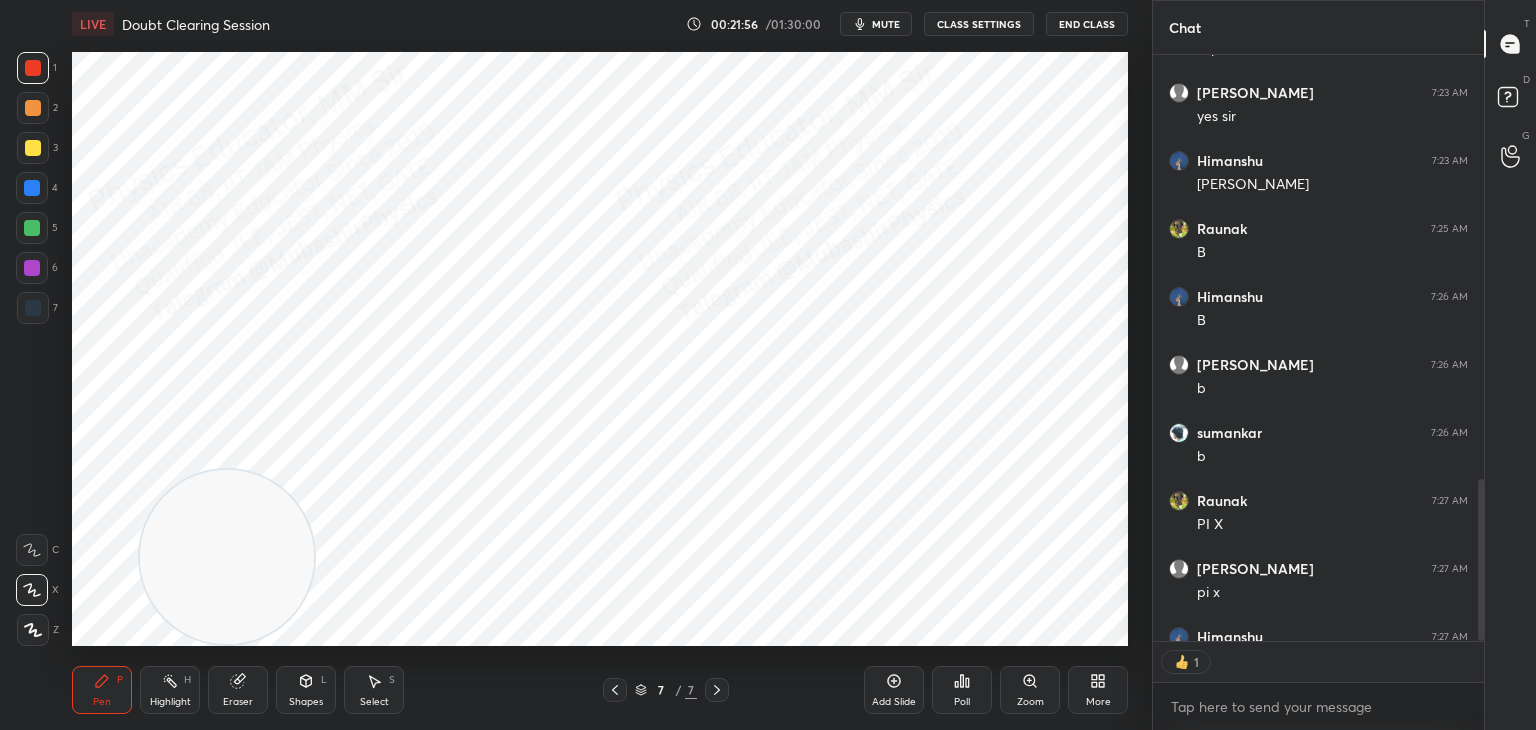 click on "More" at bounding box center [1098, 690] 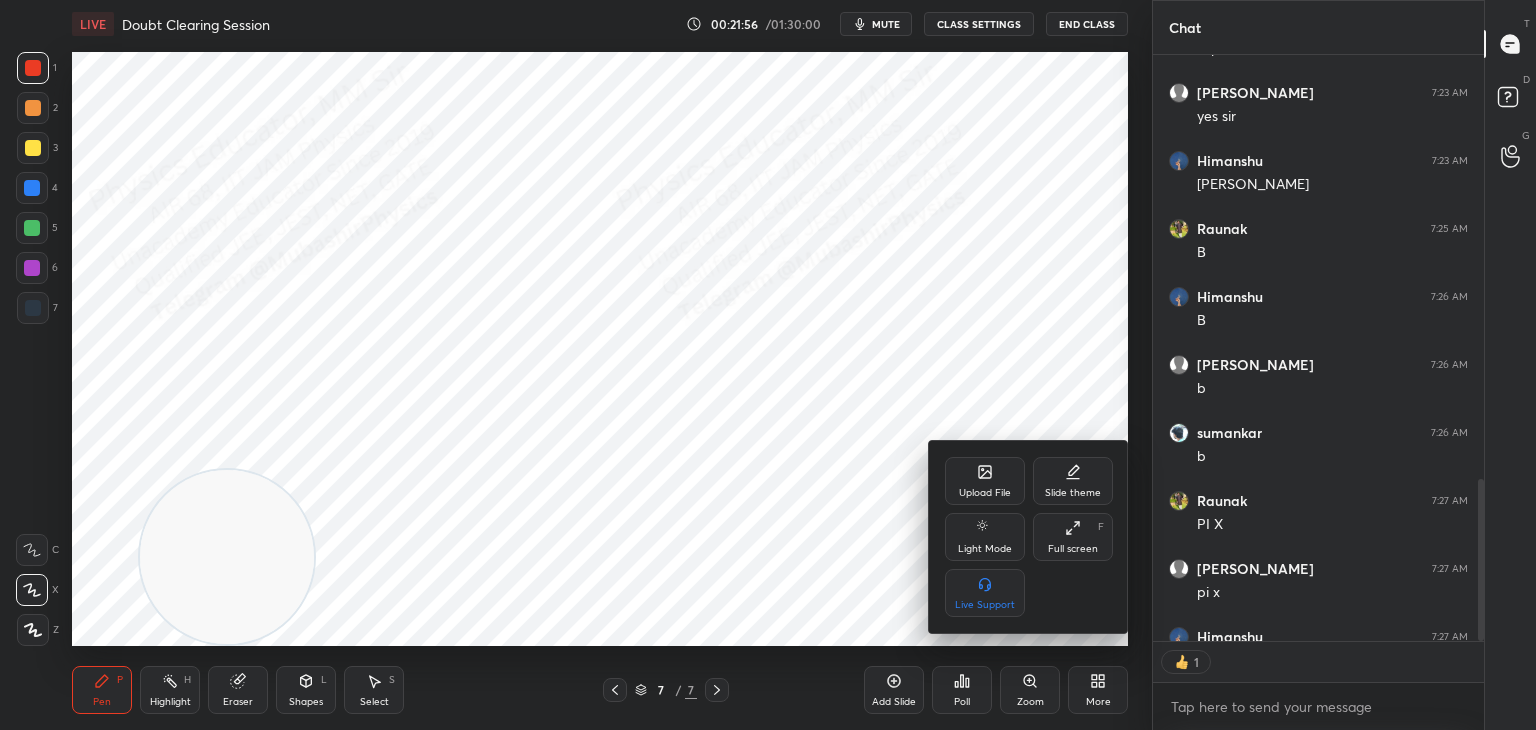 click on "Upload File" at bounding box center [985, 481] 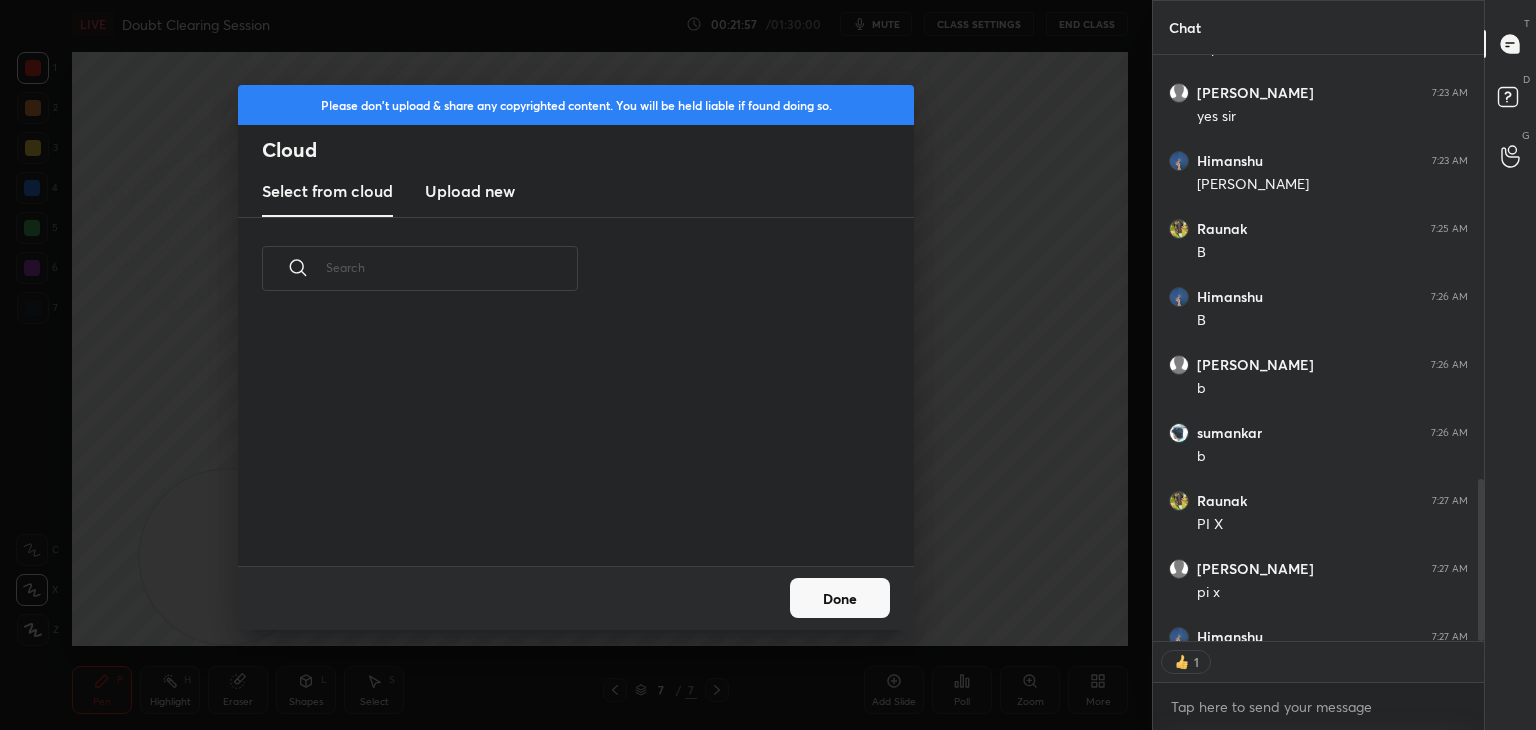 scroll, scrollTop: 5, scrollLeft: 10, axis: both 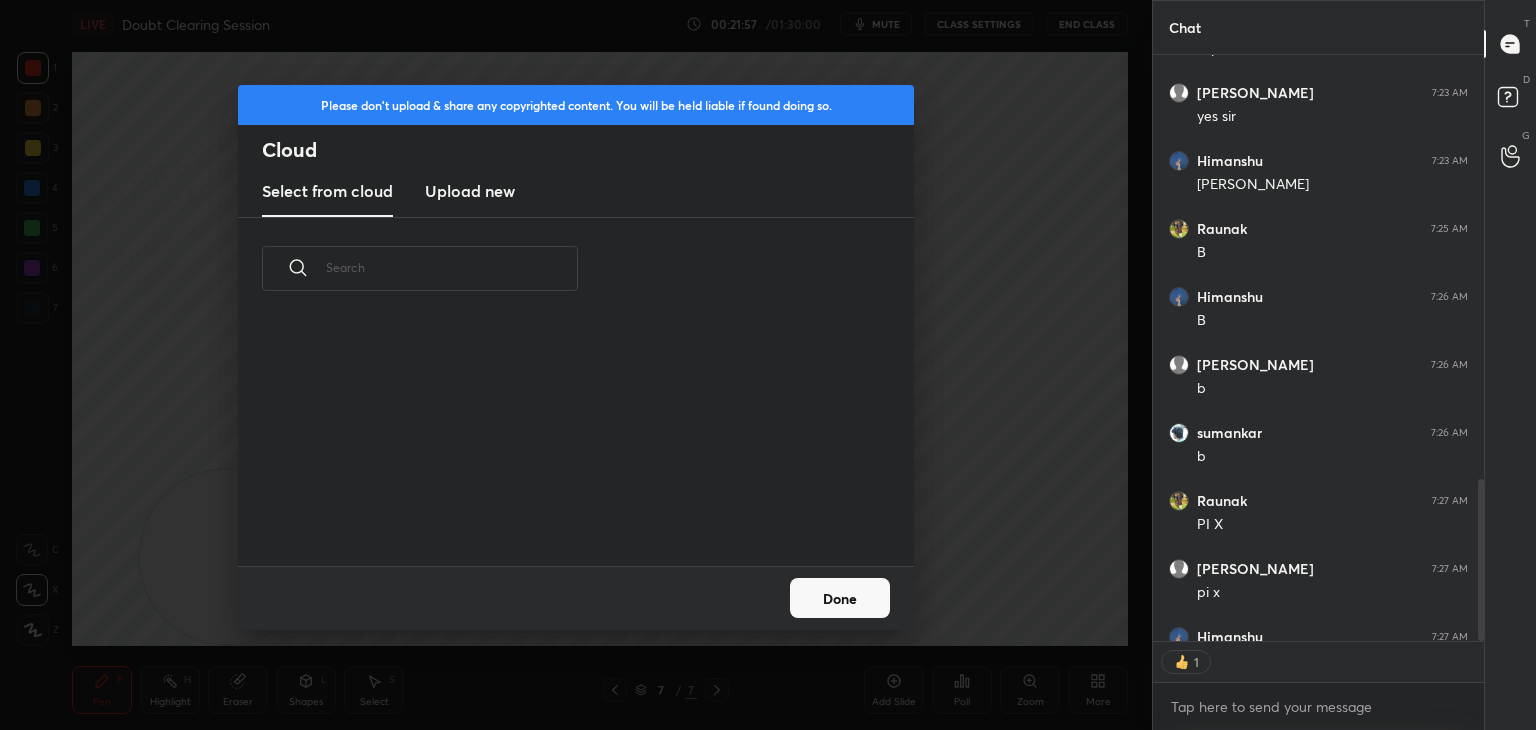 click on "Upload new" at bounding box center (470, 192) 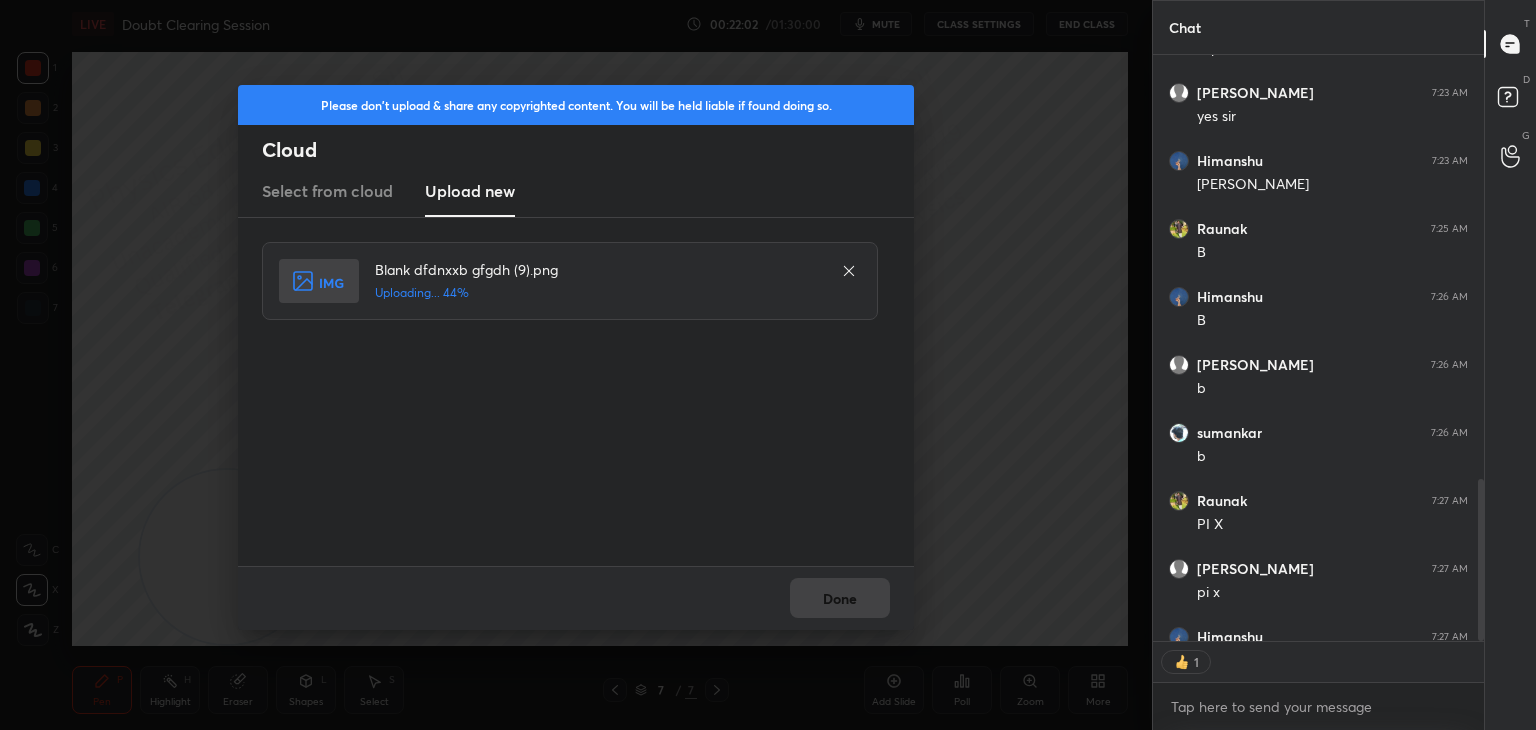 scroll, scrollTop: 6, scrollLeft: 6, axis: both 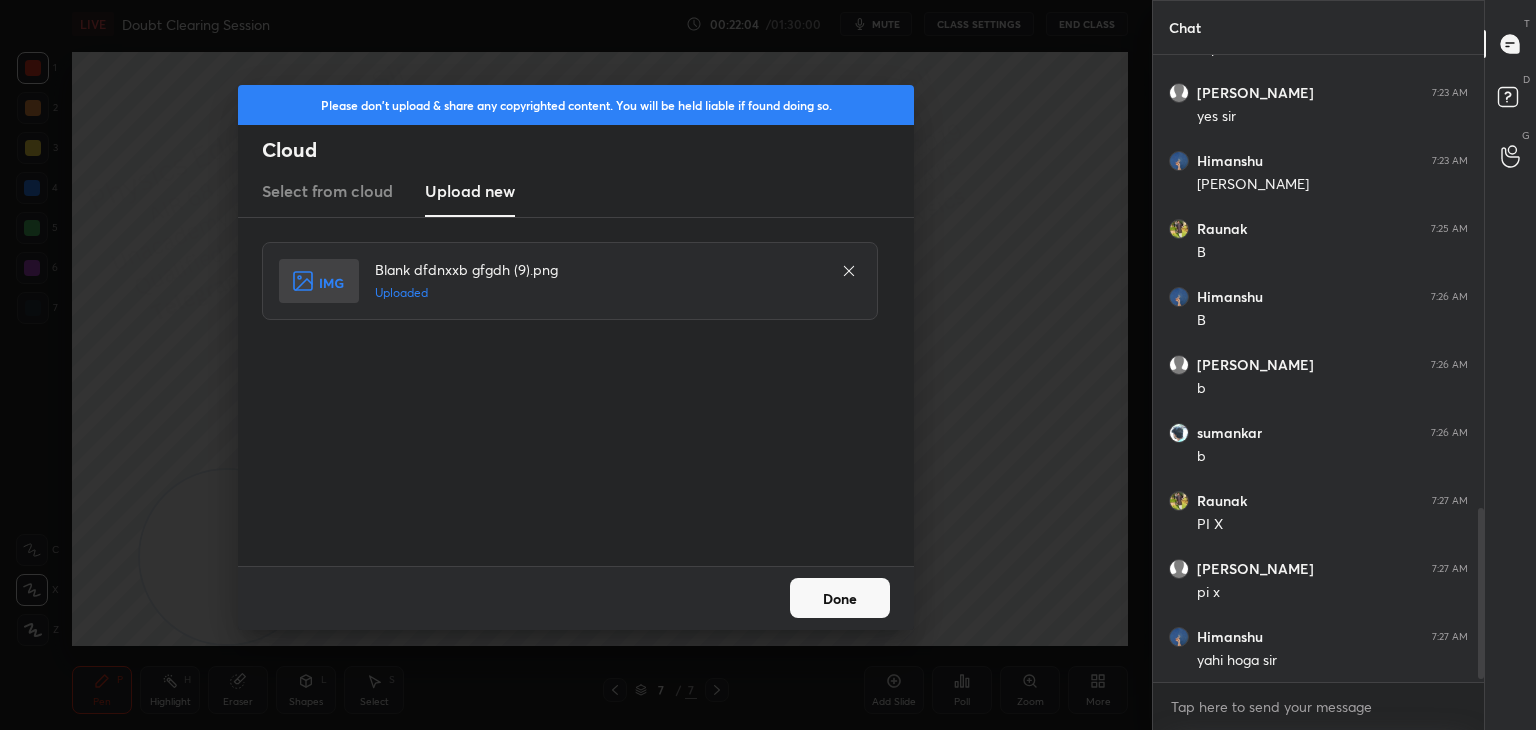 click on "Done" at bounding box center [840, 598] 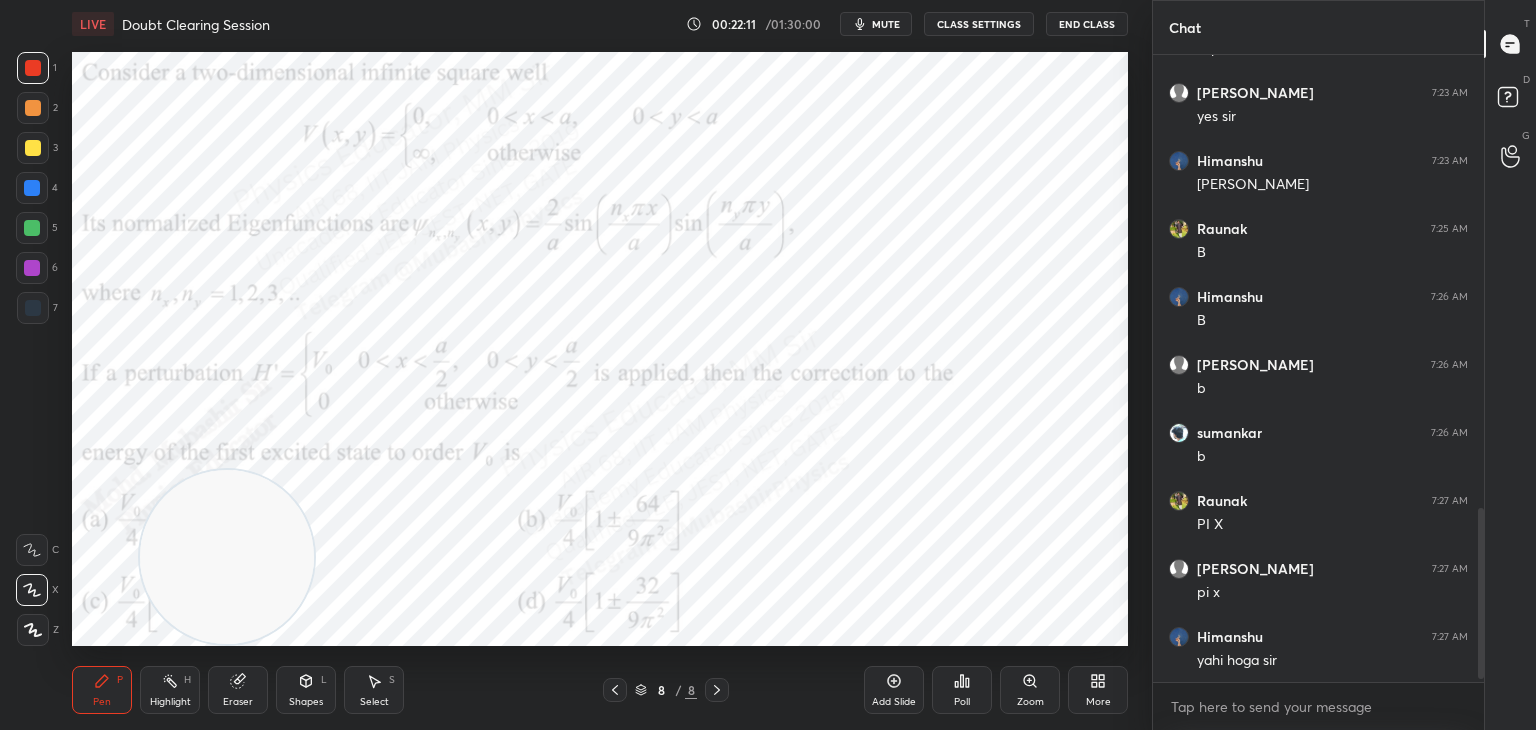 click 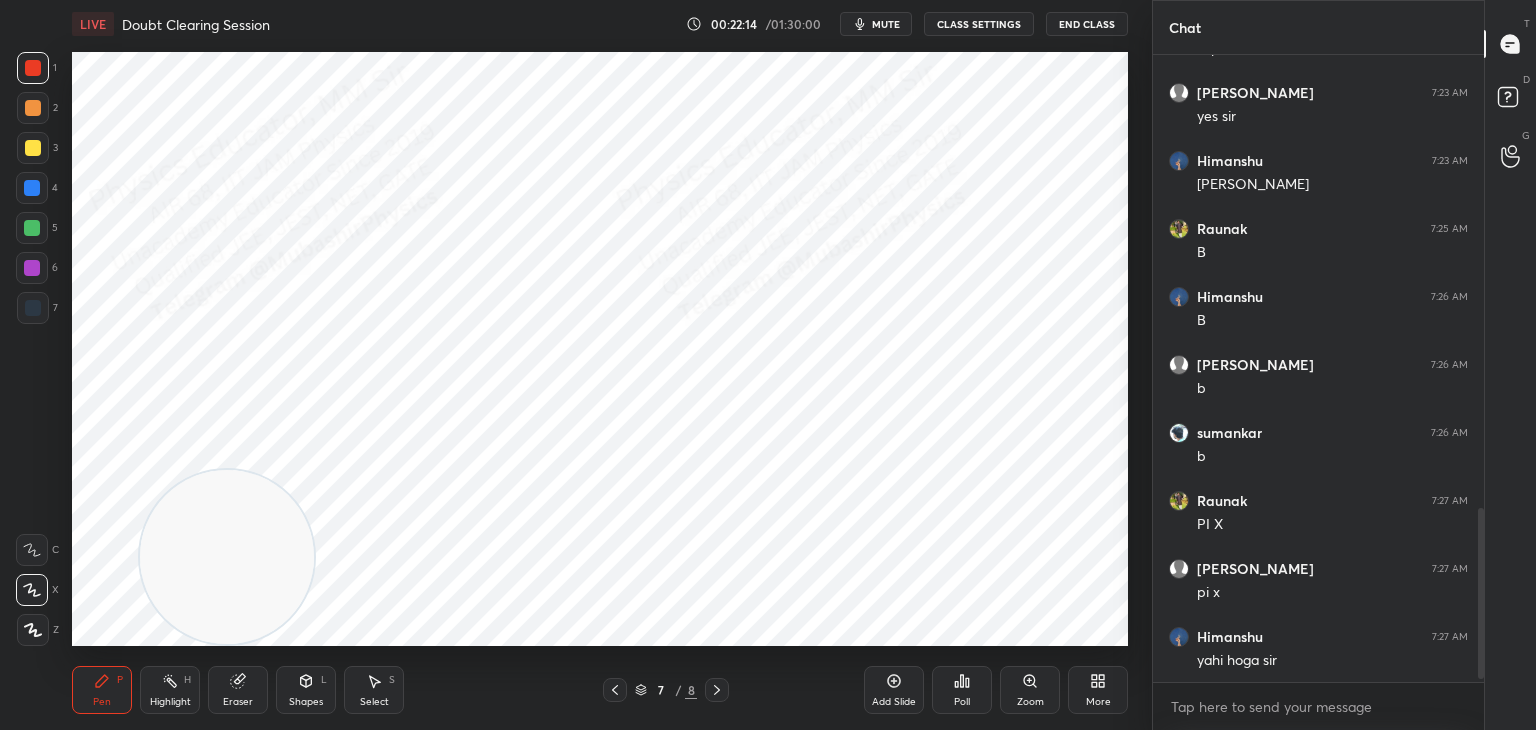 click 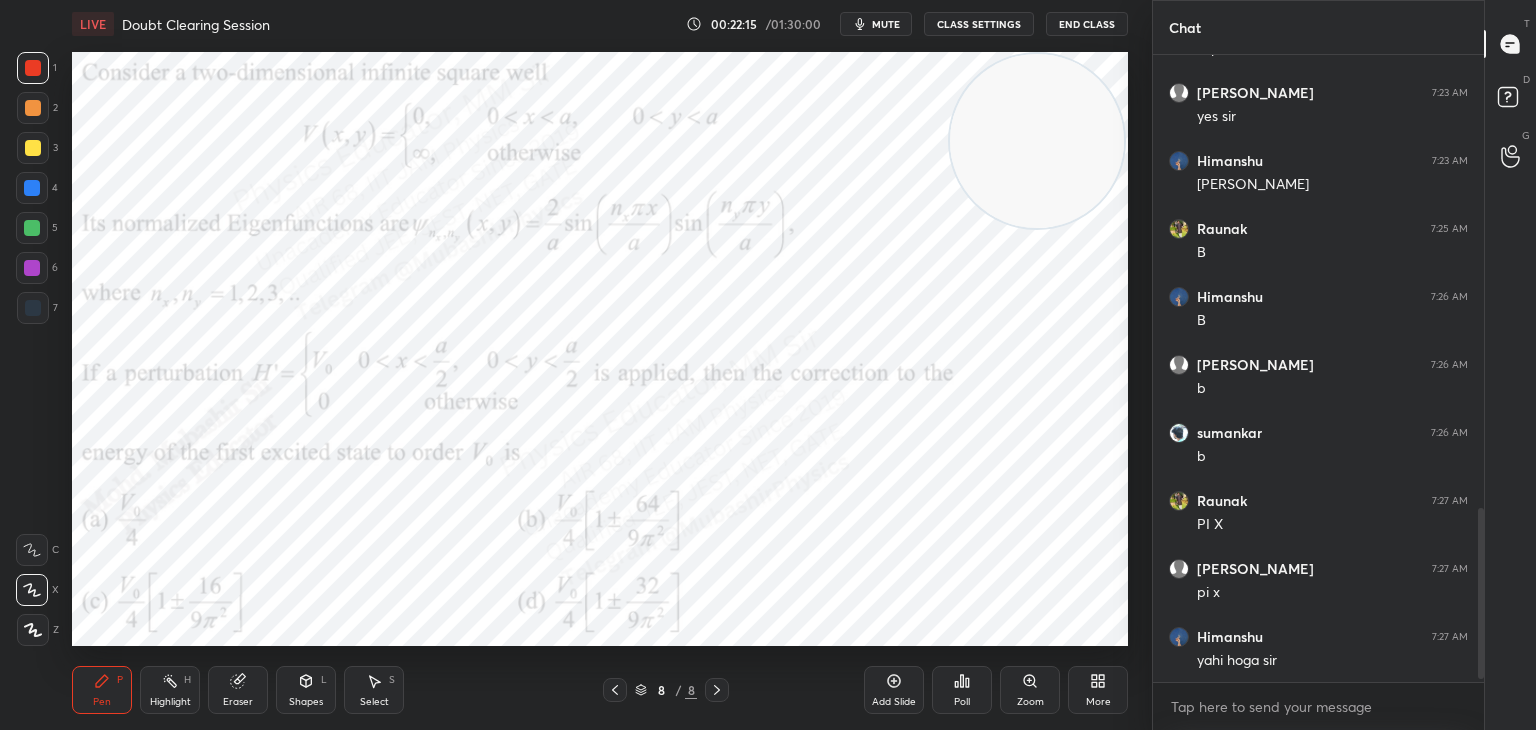 drag, startPoint x: 884, startPoint y: 218, endPoint x: 1056, endPoint y: 77, distance: 222.40729 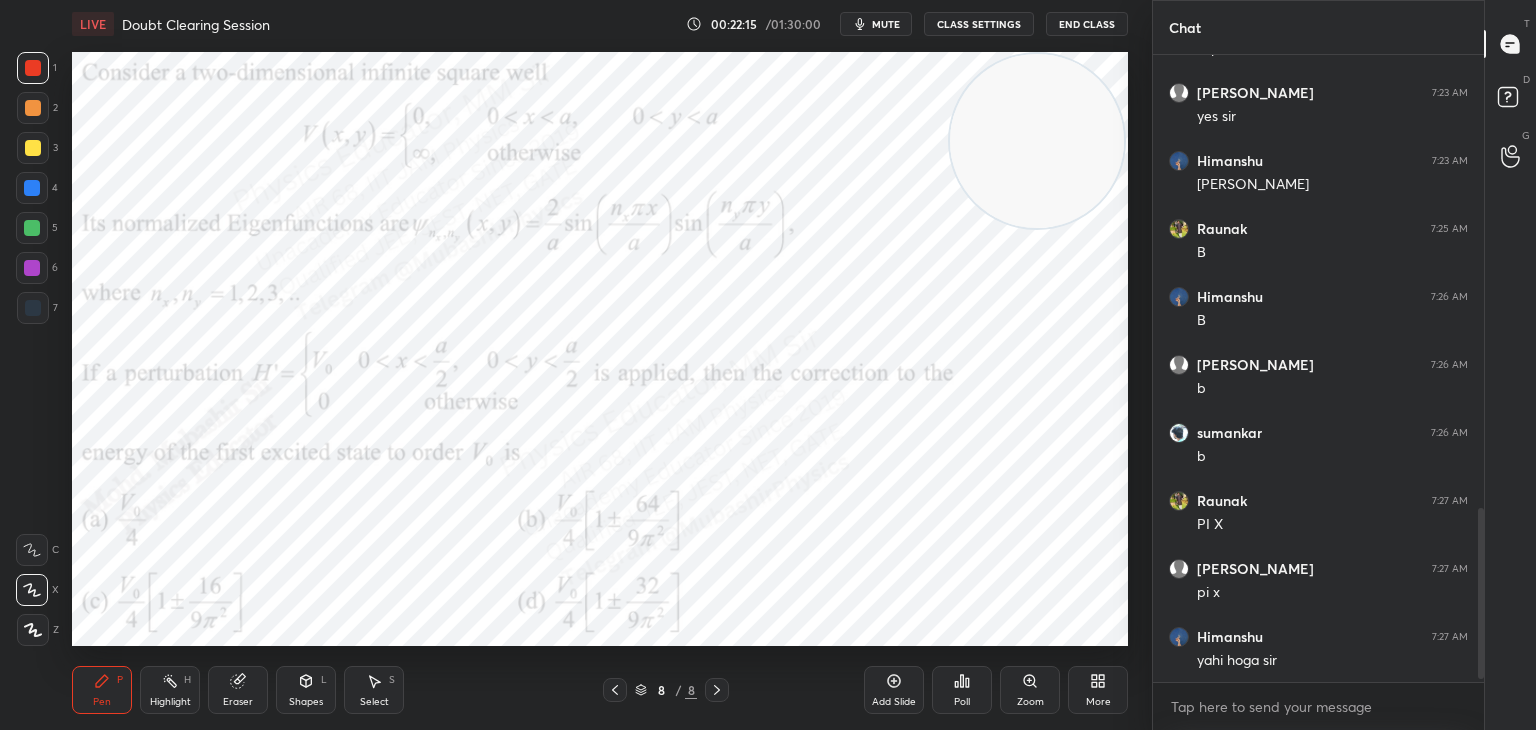 click at bounding box center (1037, 141) 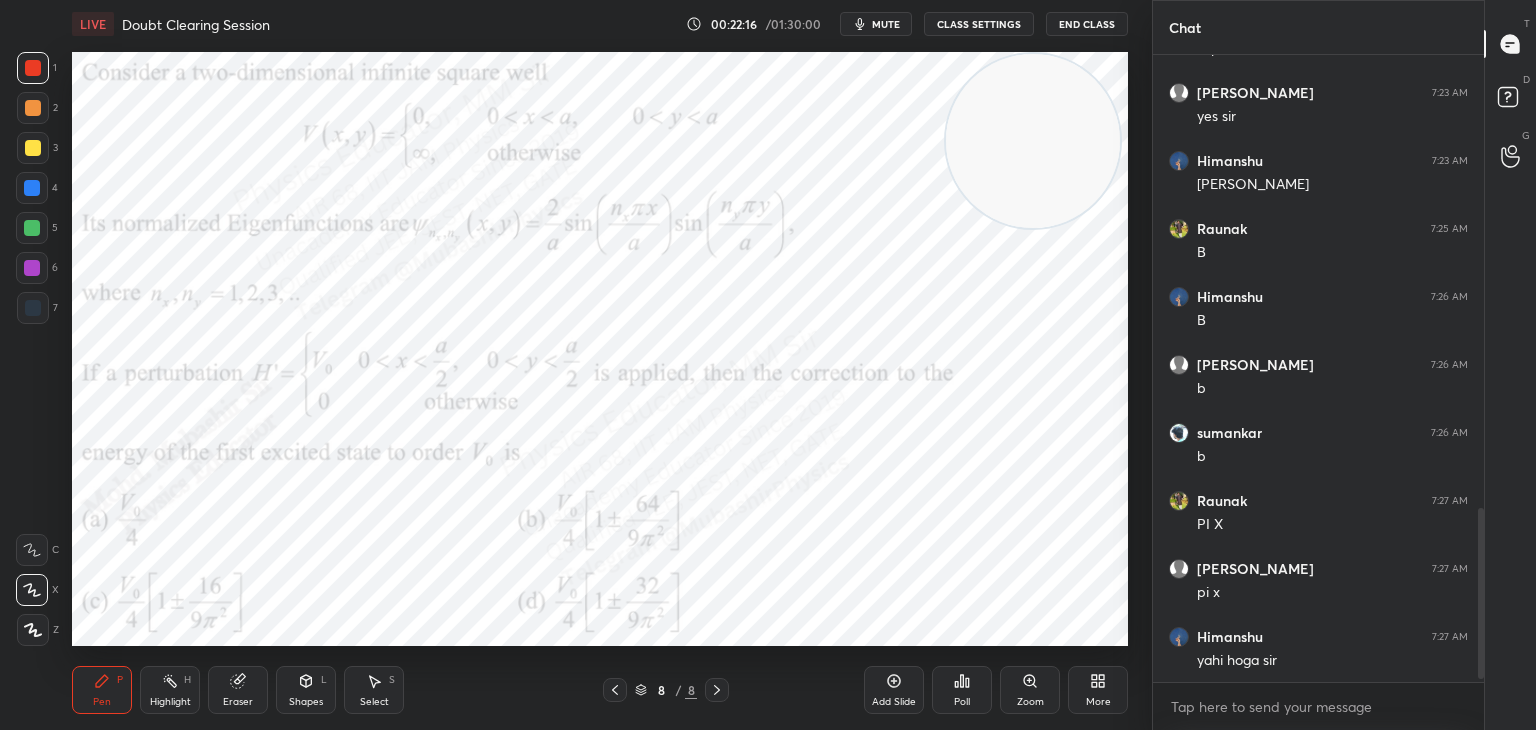 click on "mute" at bounding box center (886, 24) 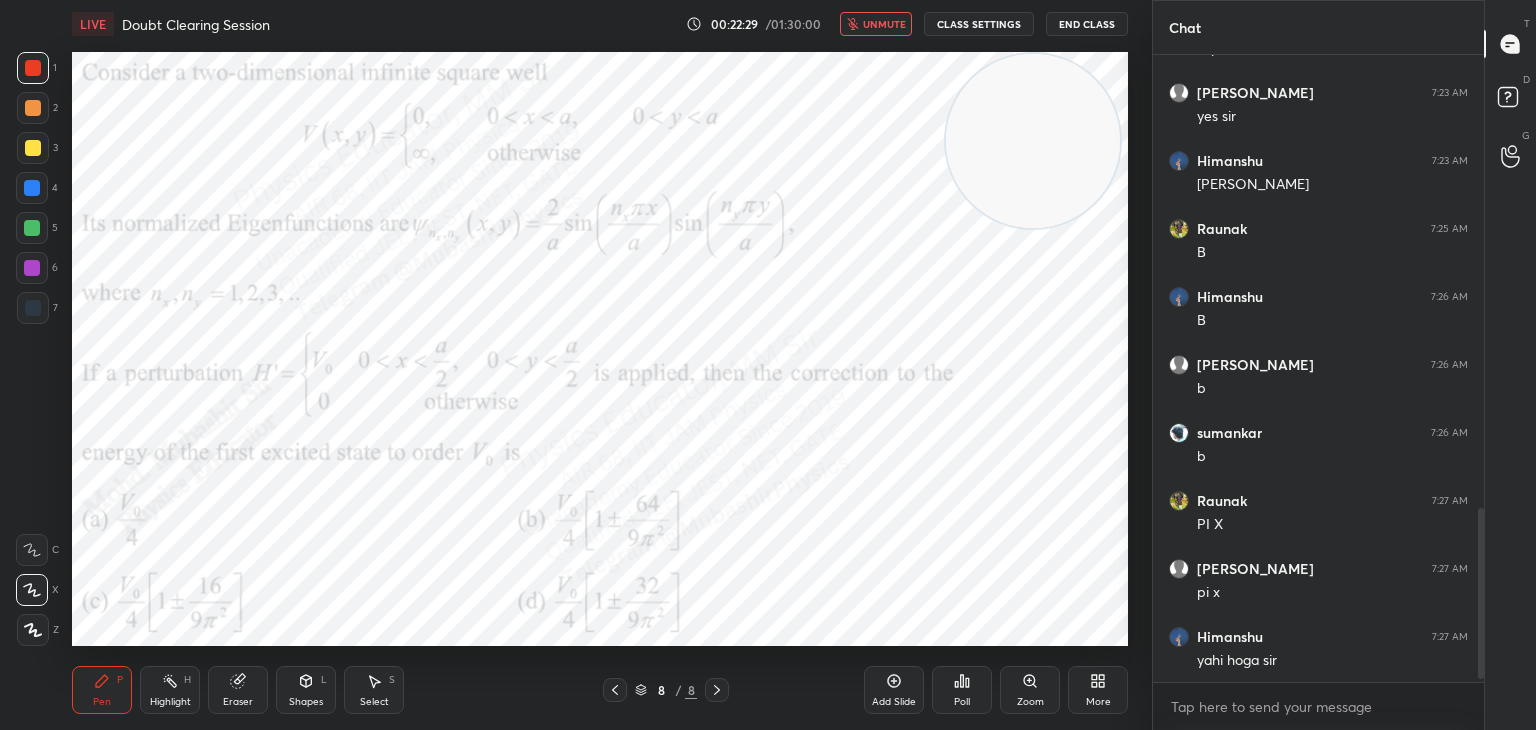 click on "unmute" at bounding box center [884, 24] 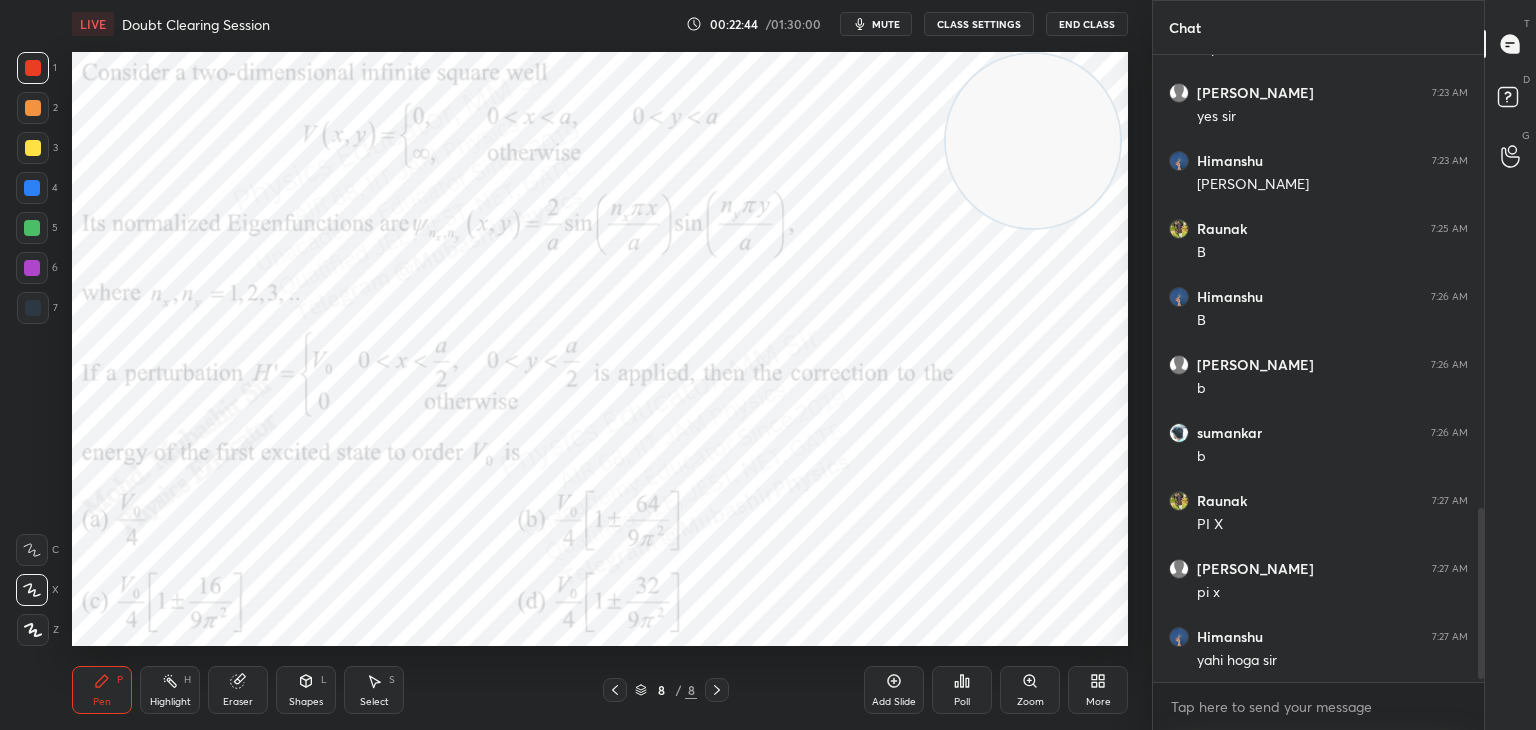 drag, startPoint x: 888, startPoint y: 22, endPoint x: 916, endPoint y: 26, distance: 28.284271 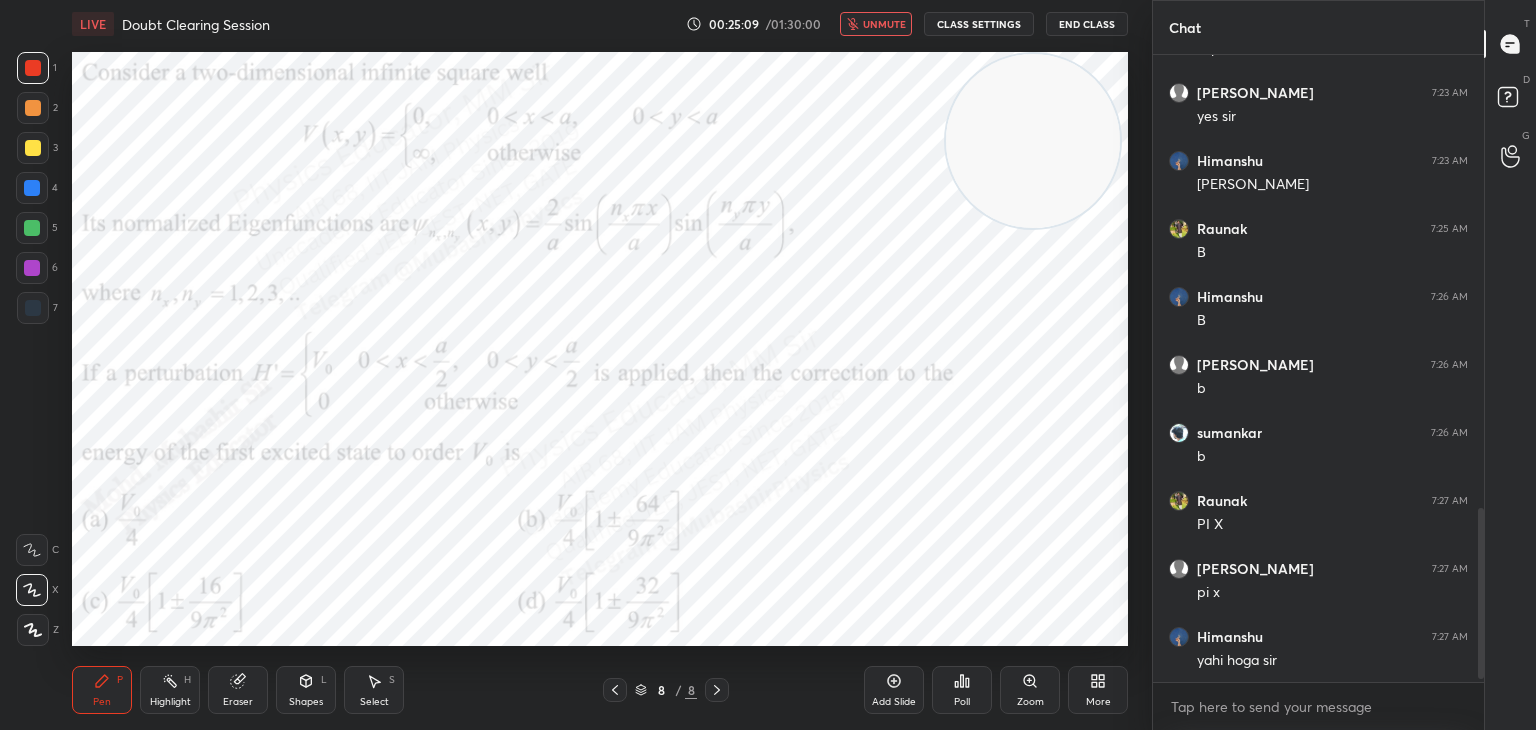 click 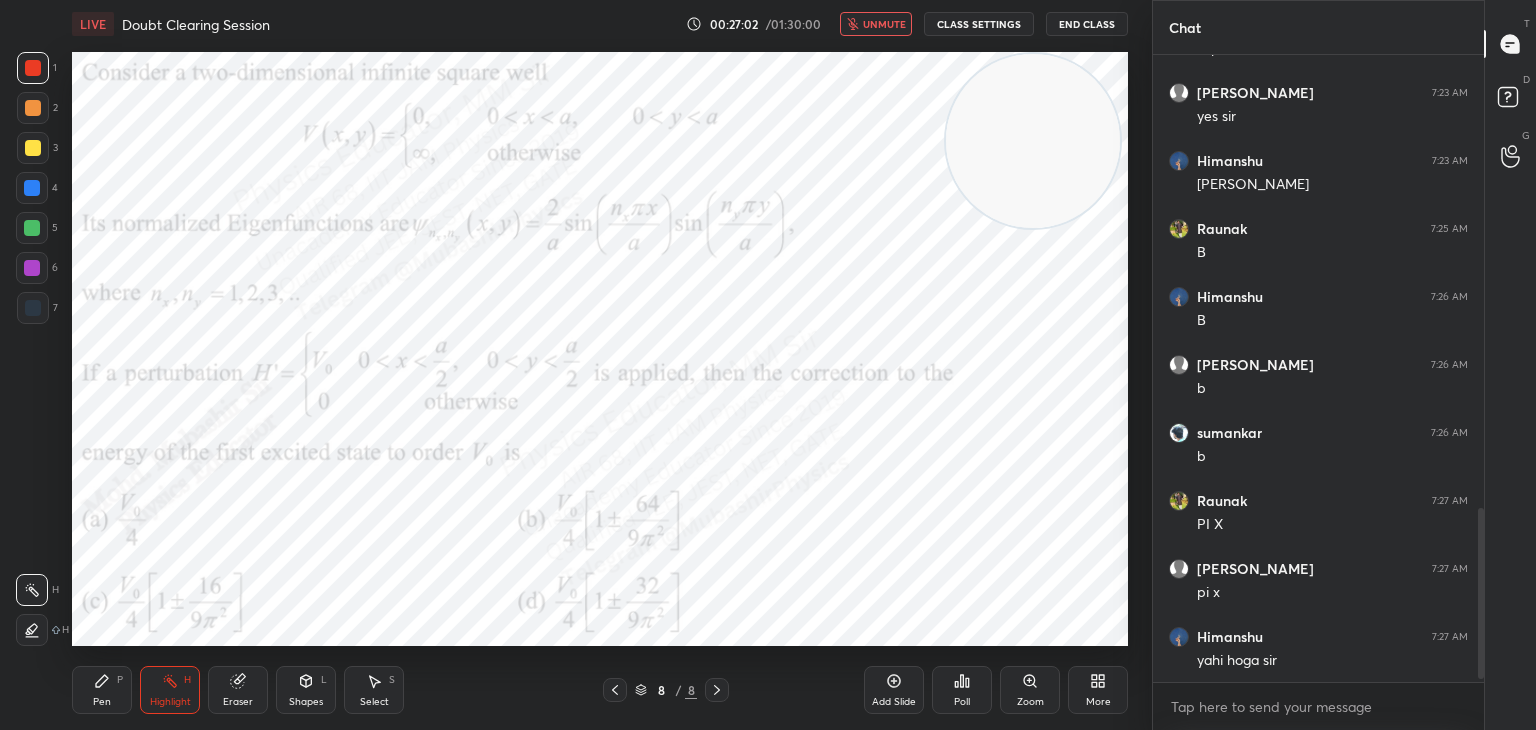 scroll, scrollTop: 1708, scrollLeft: 0, axis: vertical 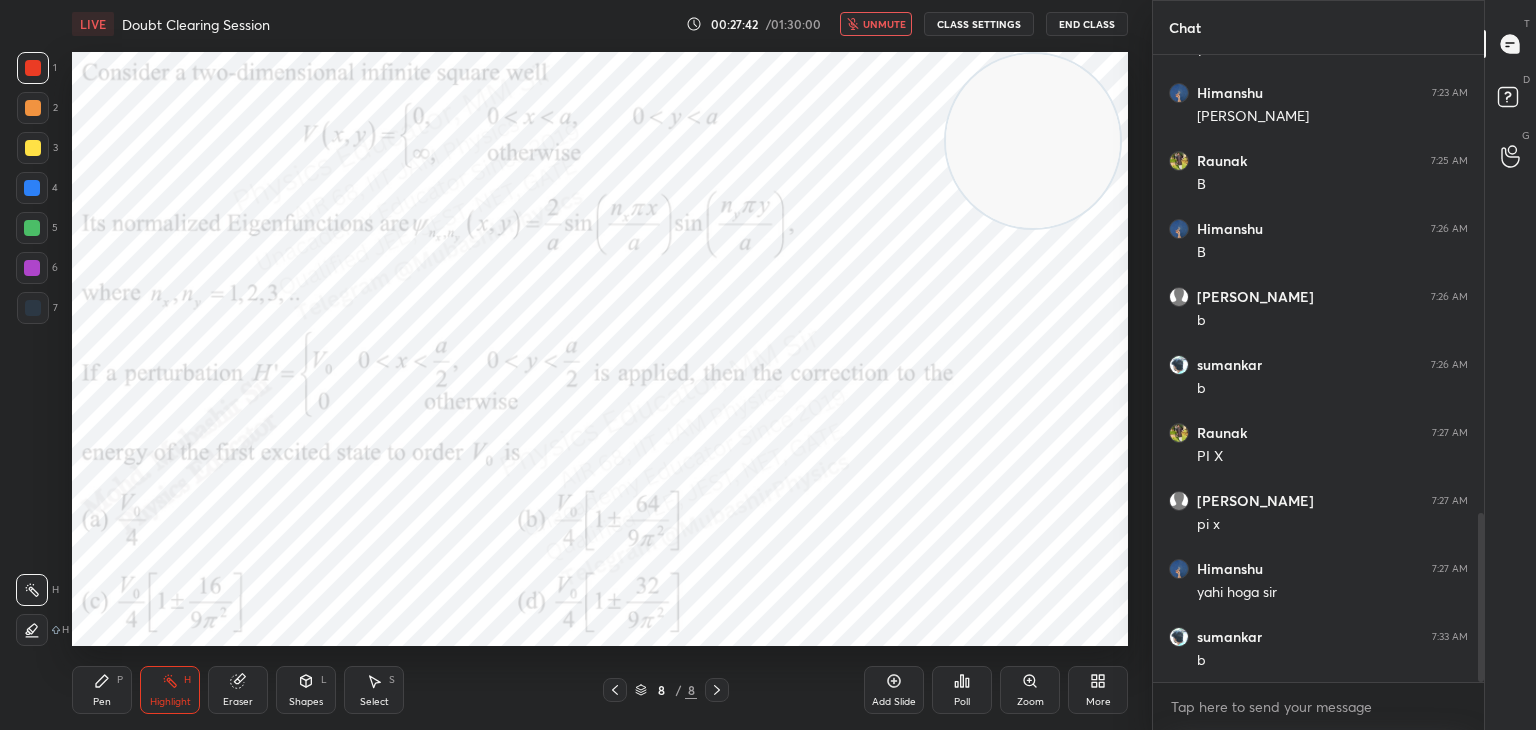 click on "unmute" at bounding box center [884, 24] 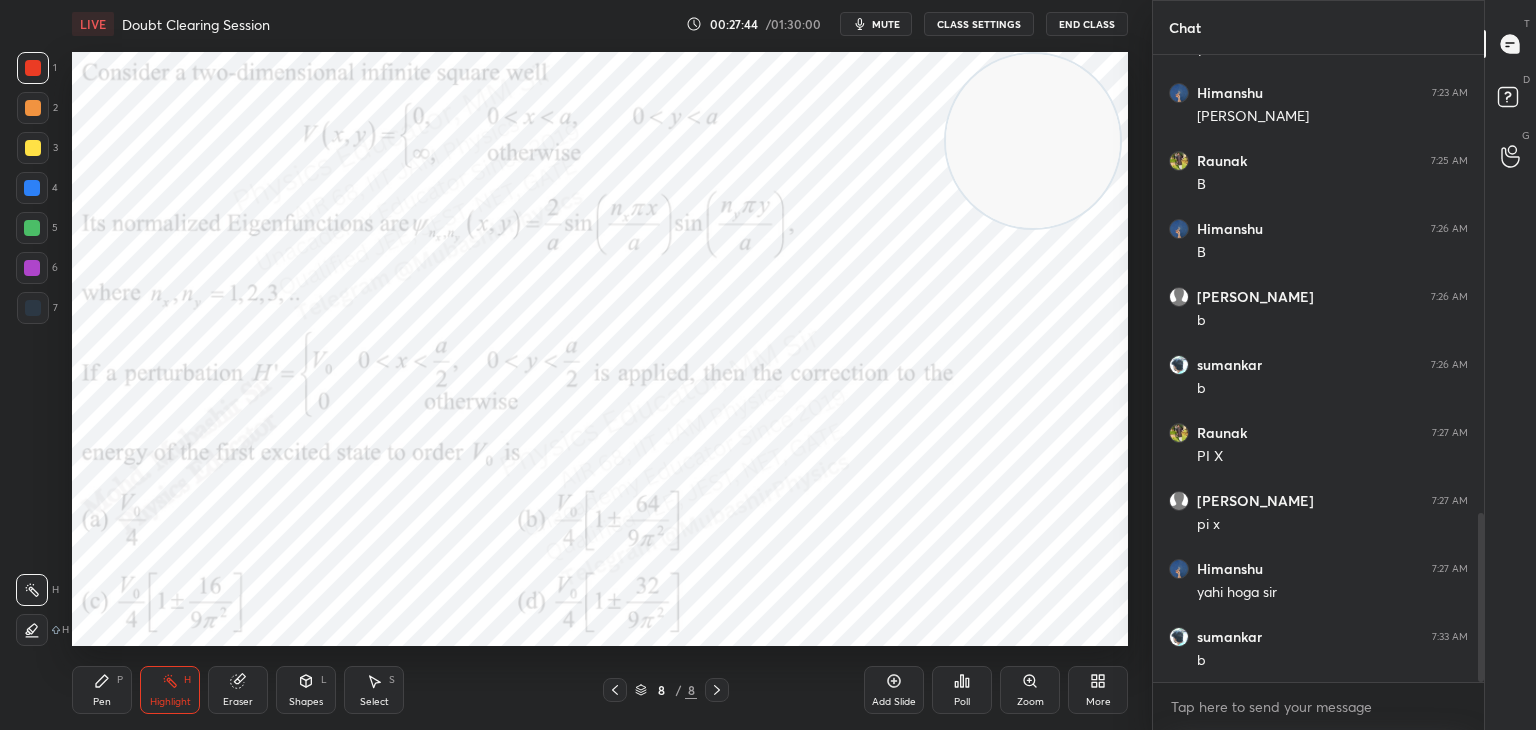 click on "More" at bounding box center (1098, 702) 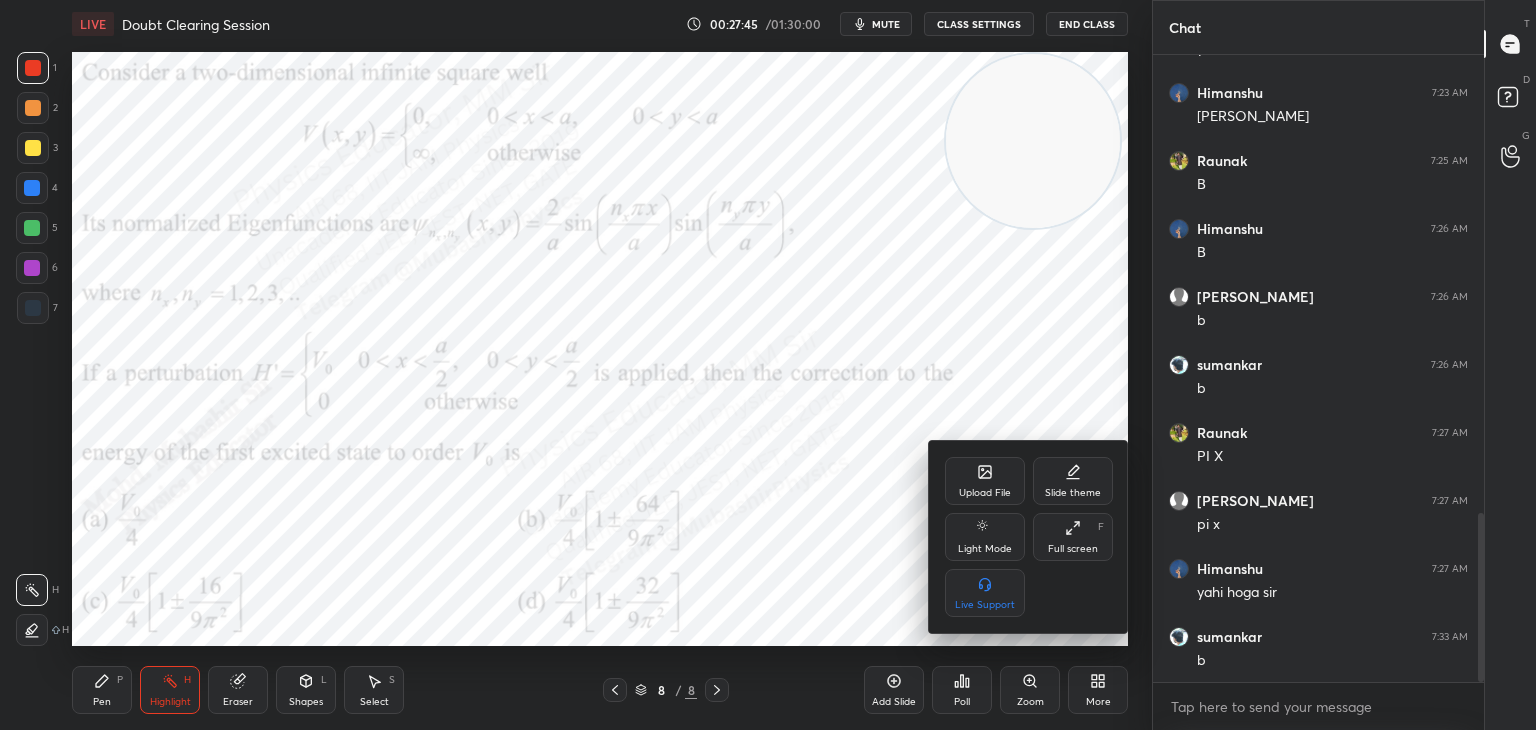 click on "Upload File" at bounding box center (985, 493) 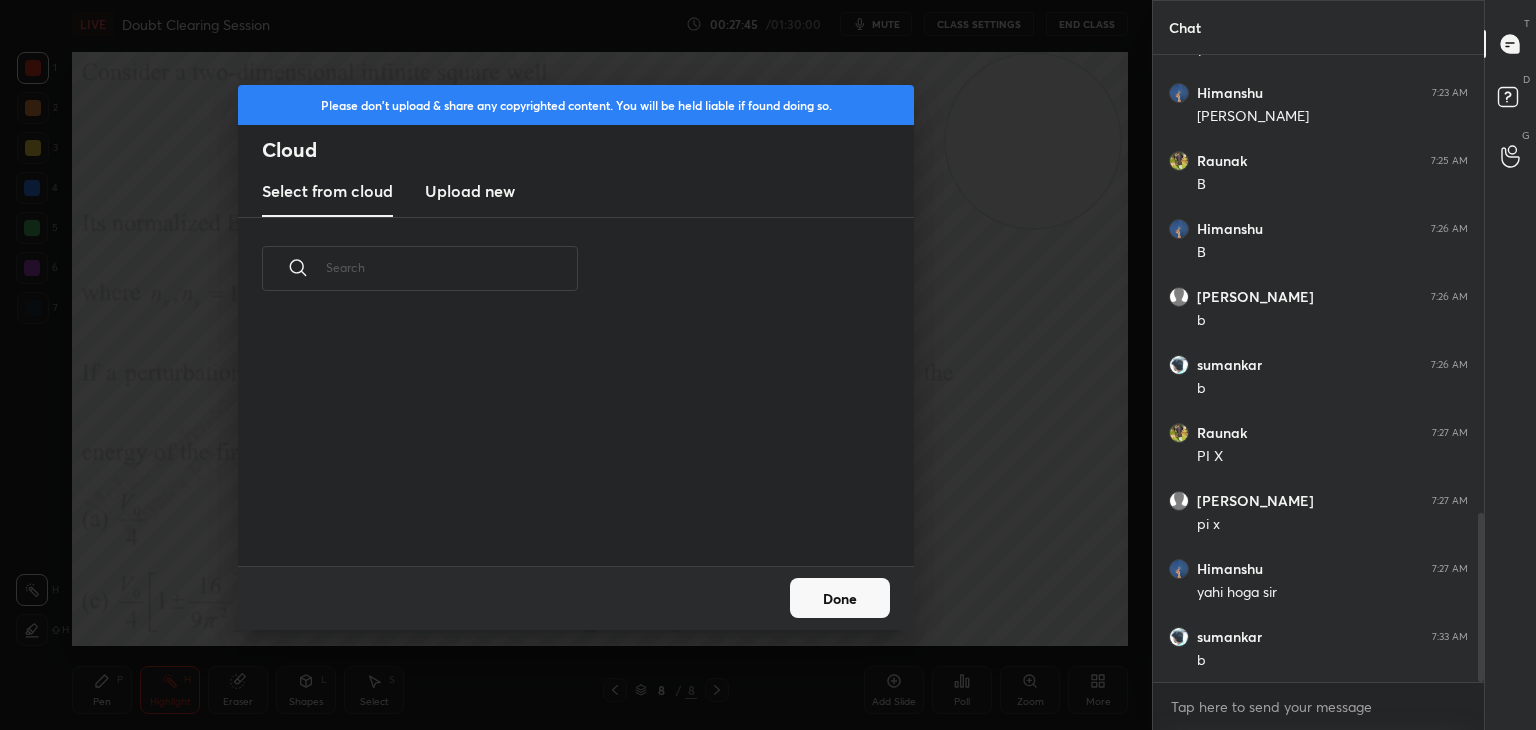 scroll, scrollTop: 5, scrollLeft: 10, axis: both 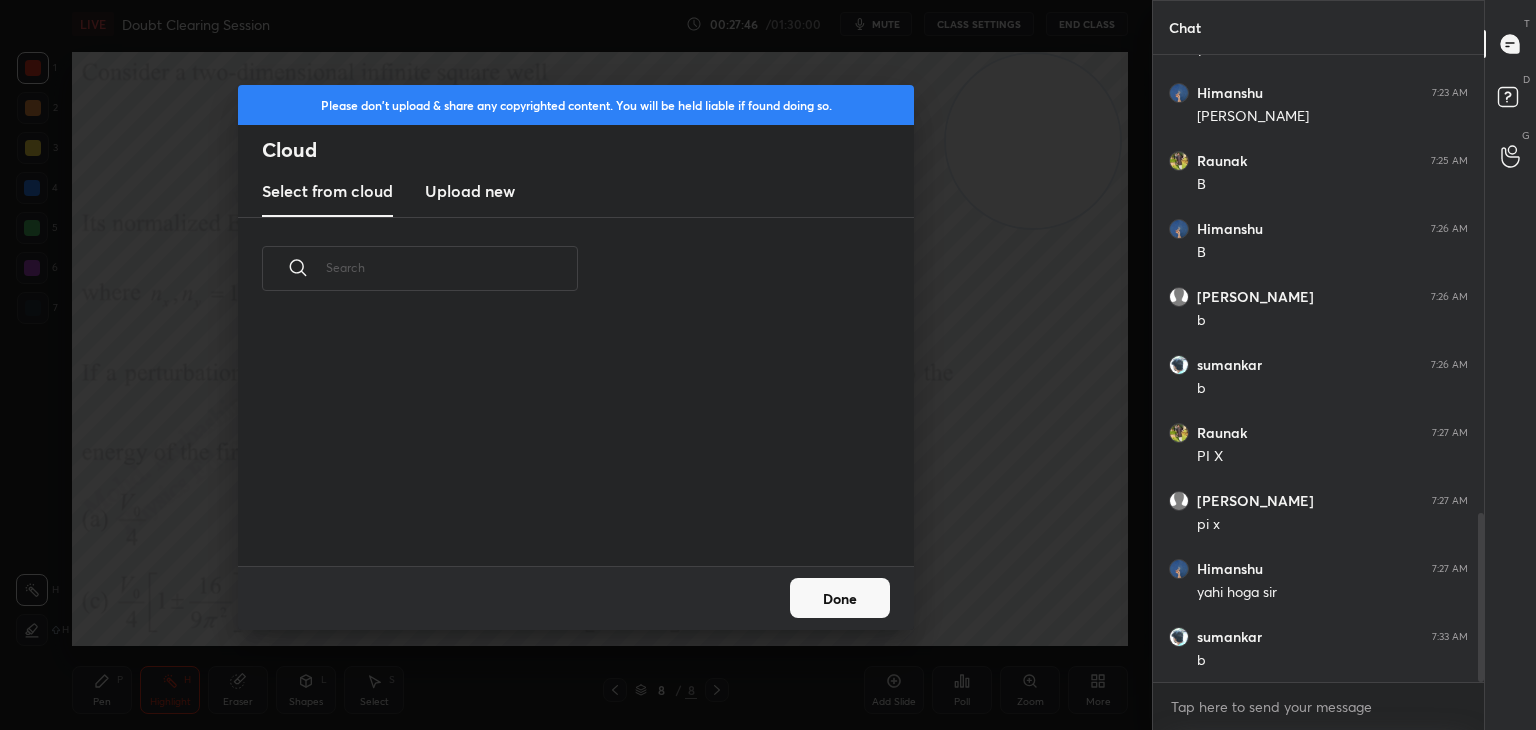 drag, startPoint x: 495, startPoint y: 177, endPoint x: 499, endPoint y: 214, distance: 37.215588 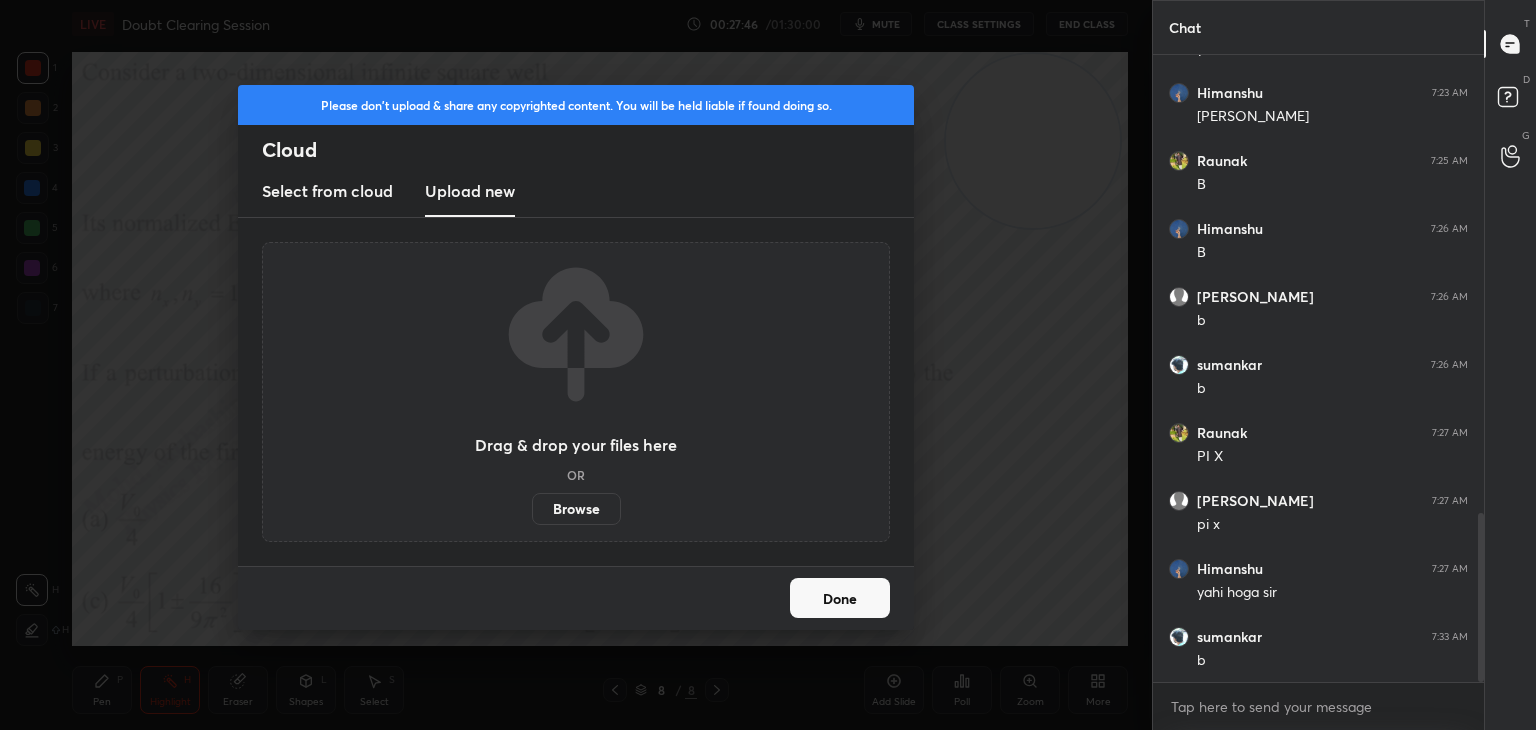 click on "Browse" at bounding box center [576, 509] 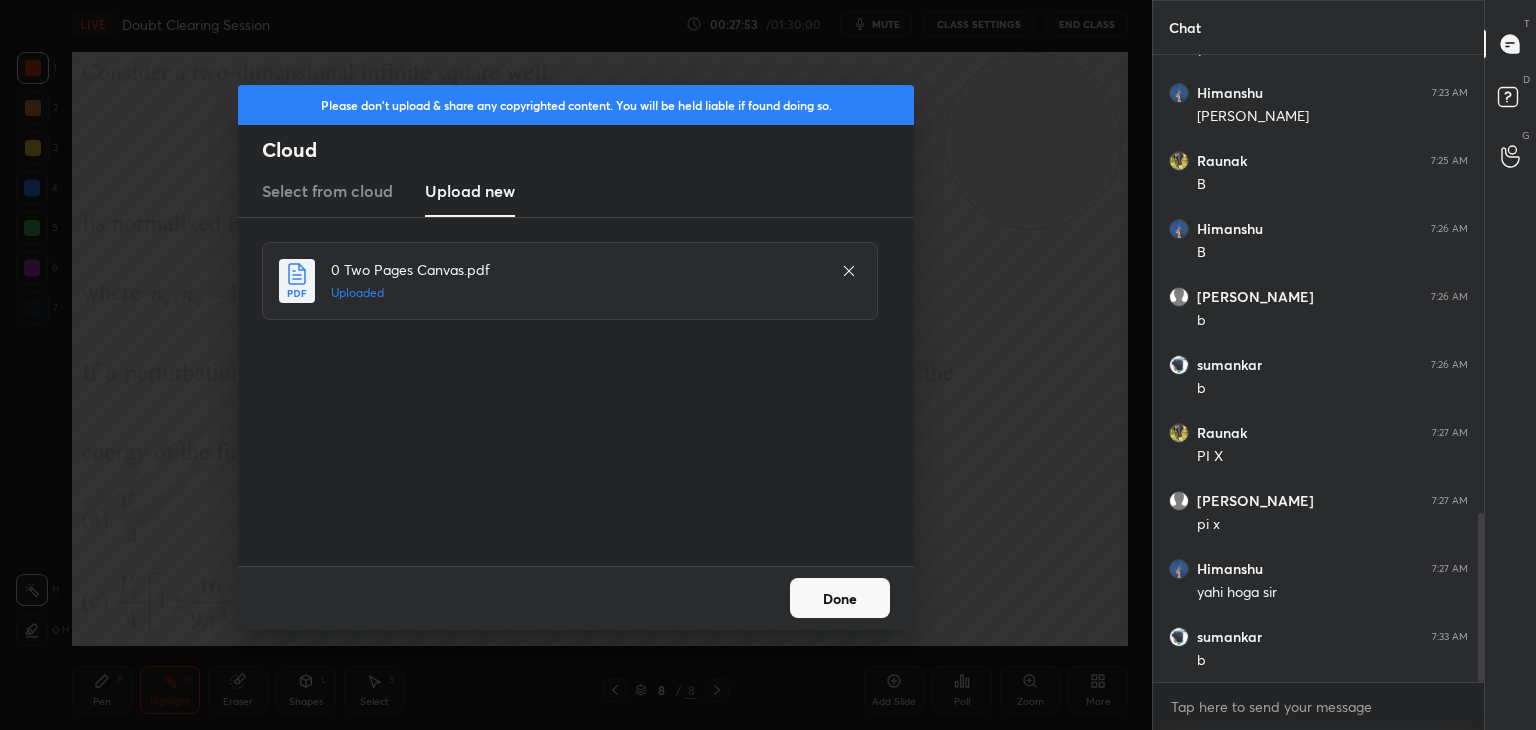 click on "Done" at bounding box center (840, 598) 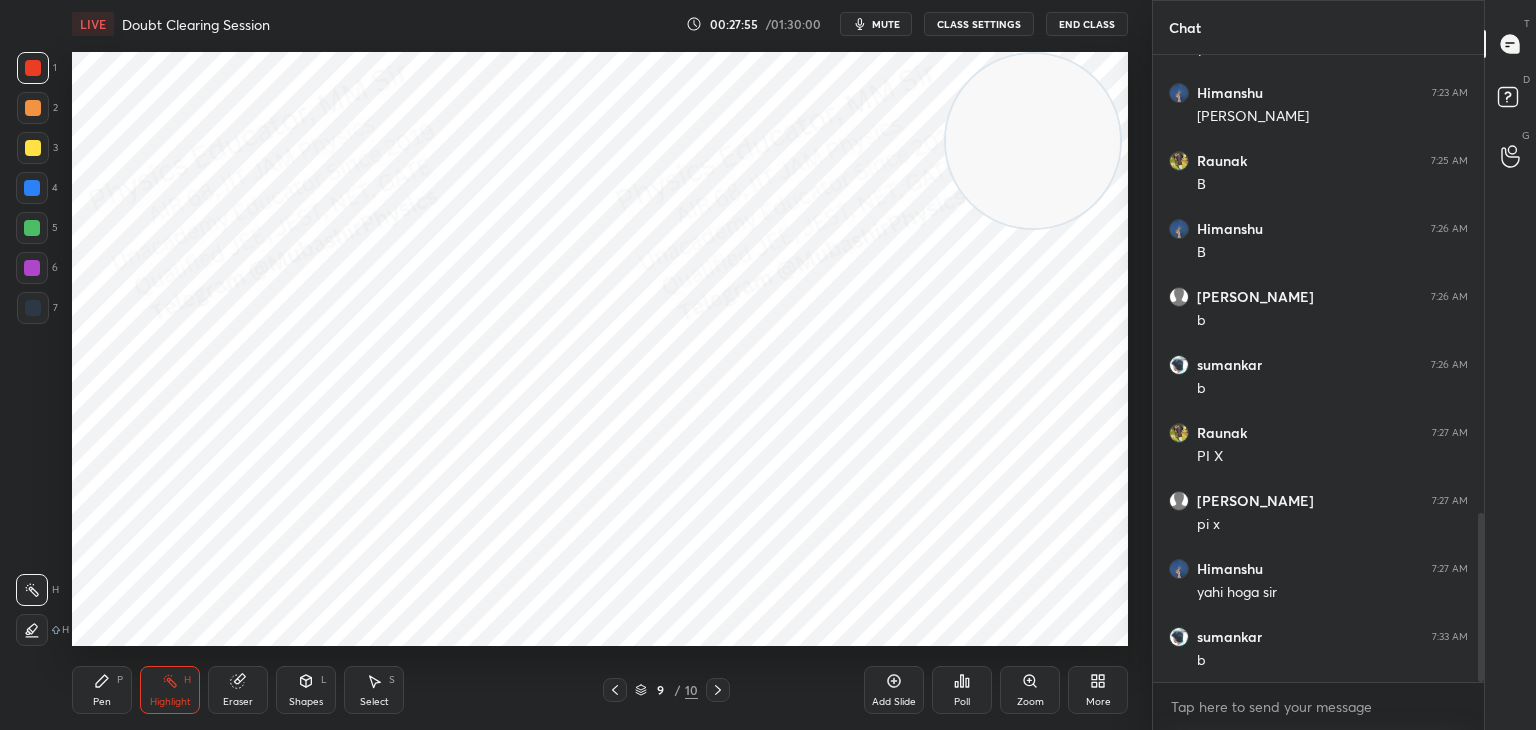 click 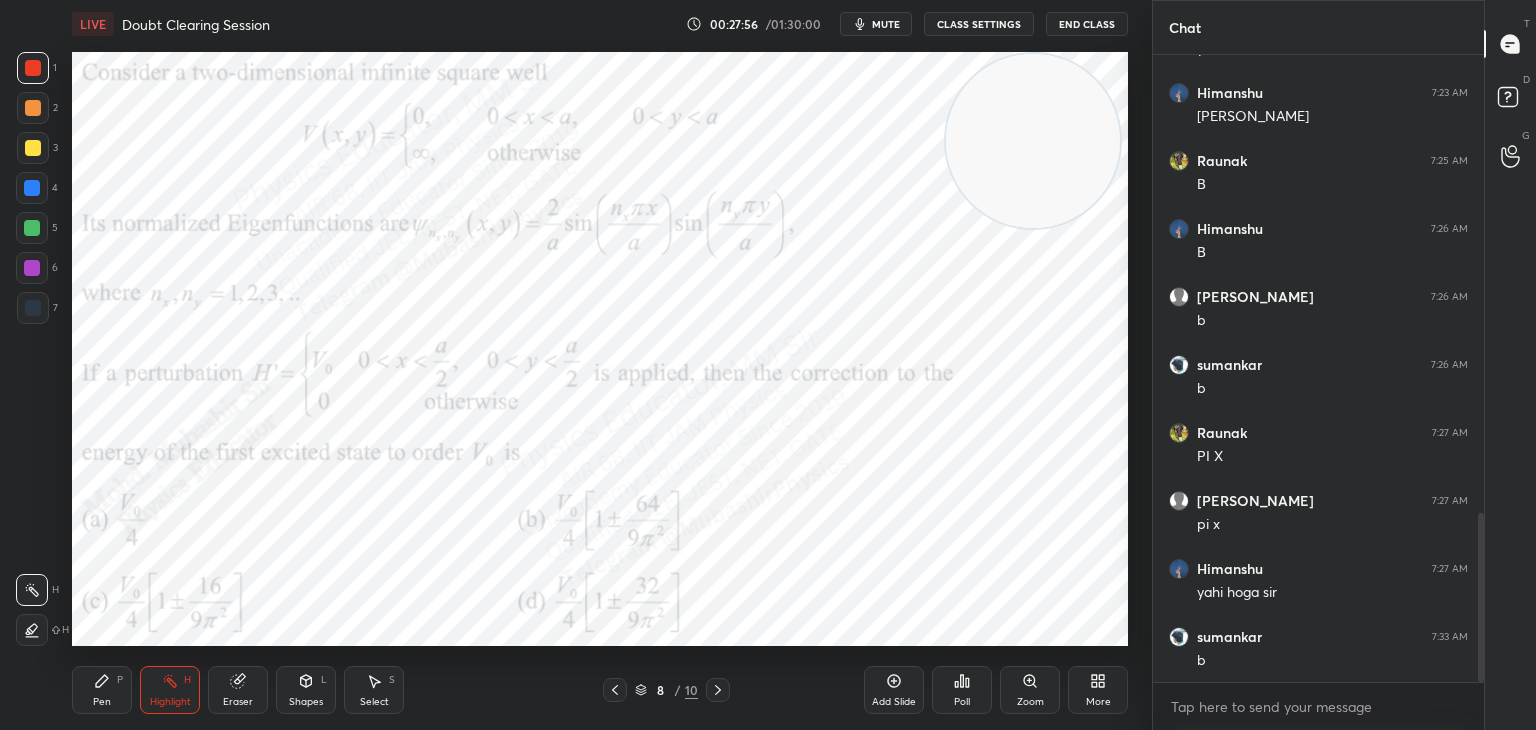 click on "mute" at bounding box center (876, 24) 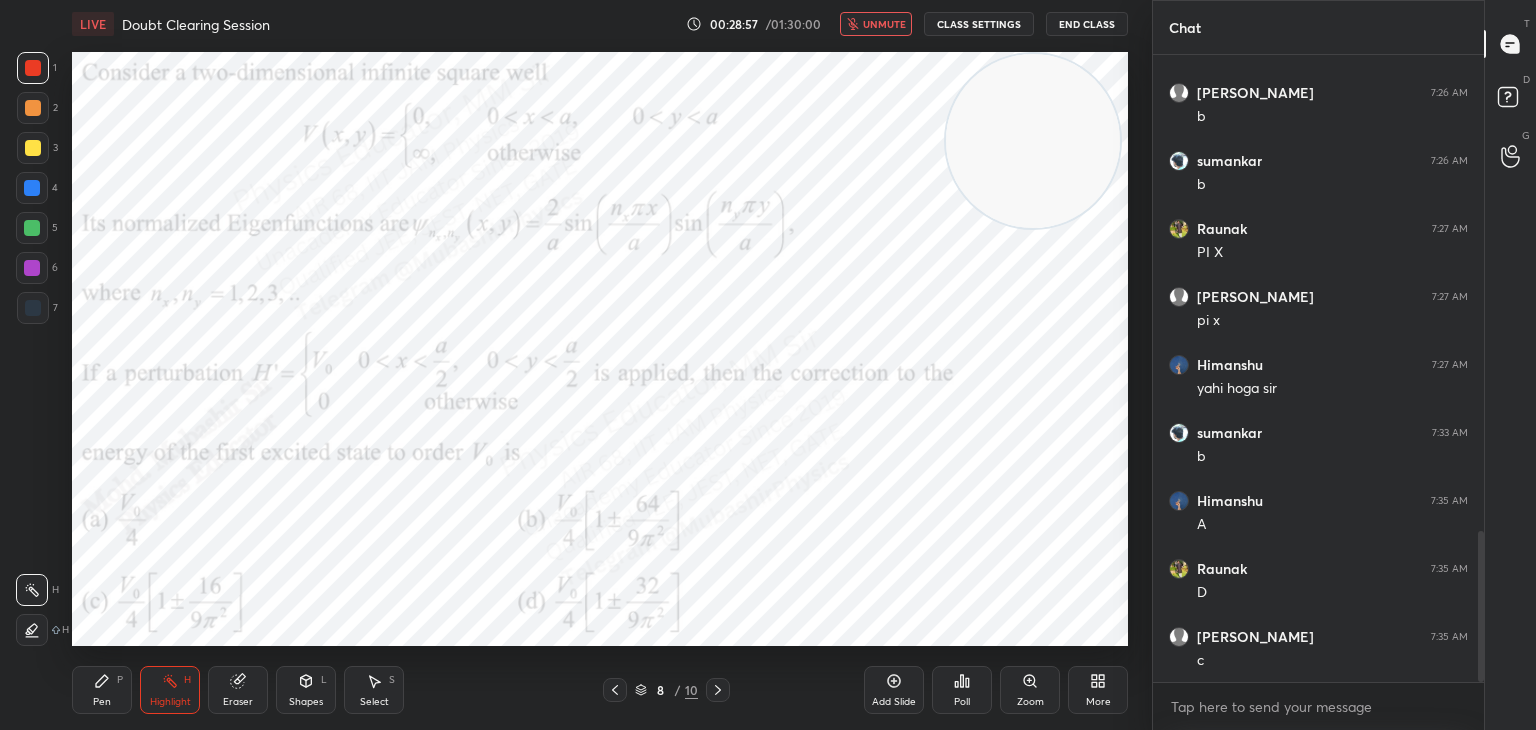 scroll, scrollTop: 1980, scrollLeft: 0, axis: vertical 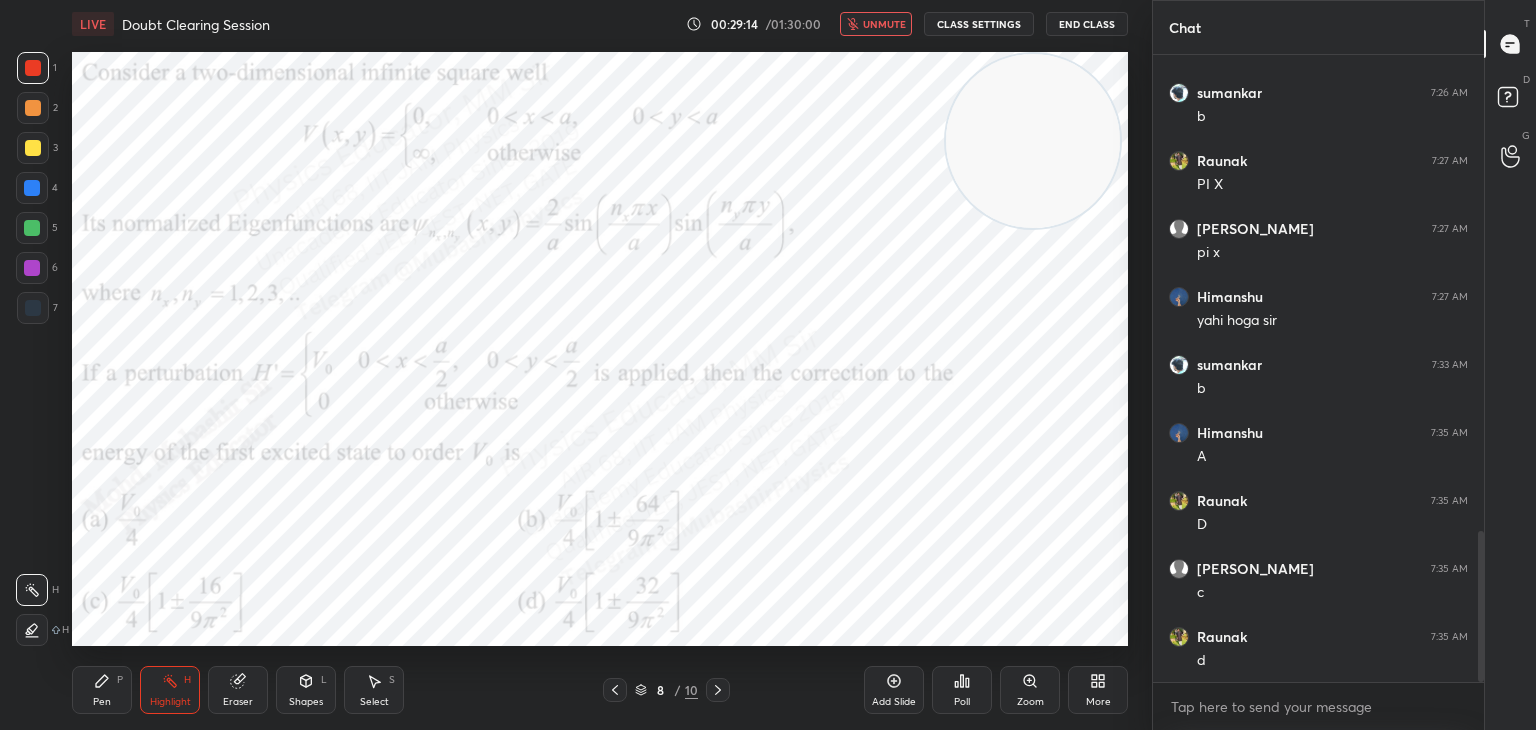 click on "unmute" at bounding box center [884, 24] 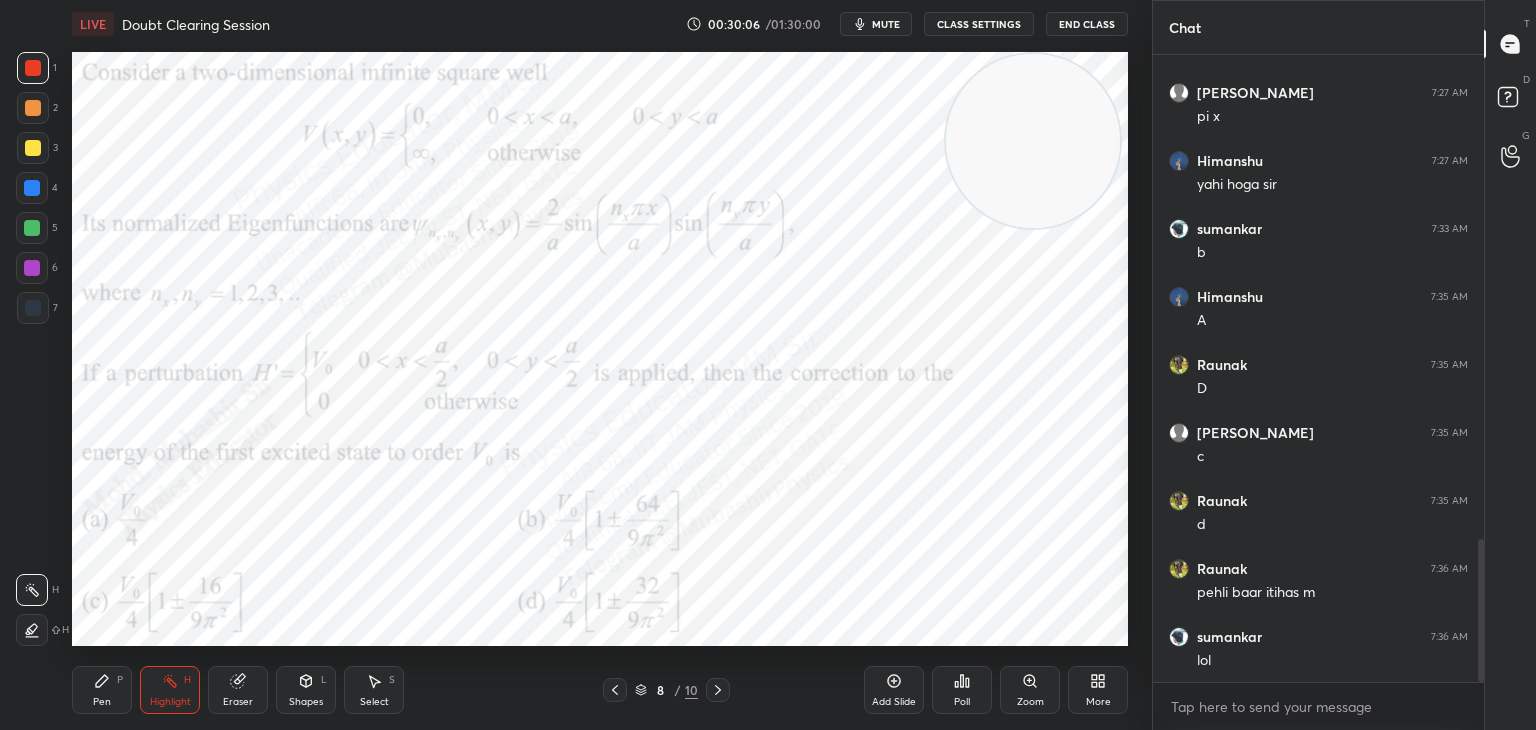 scroll, scrollTop: 2184, scrollLeft: 0, axis: vertical 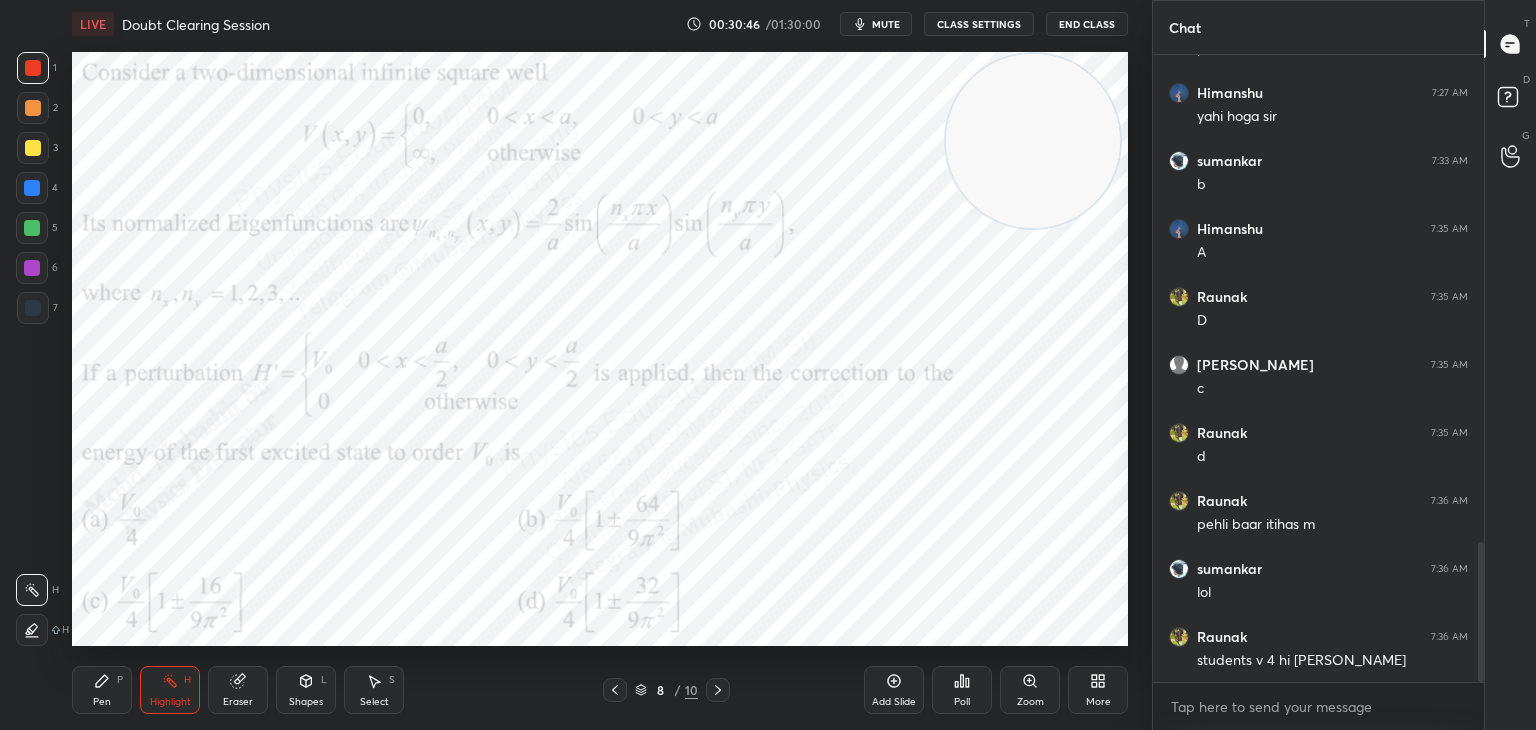 drag, startPoint x: 111, startPoint y: 682, endPoint x: 109, endPoint y: 665, distance: 17.117243 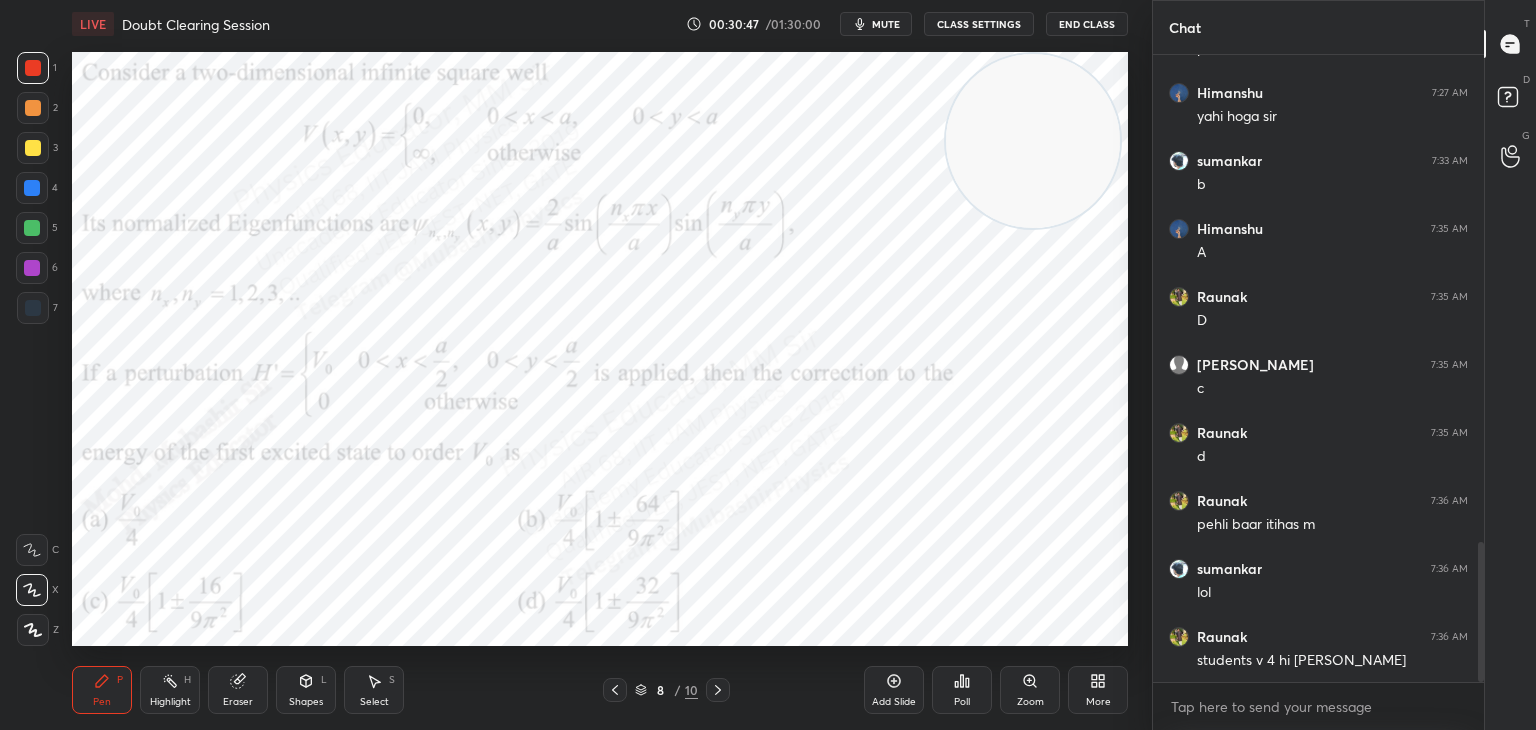 click at bounding box center [32, 188] 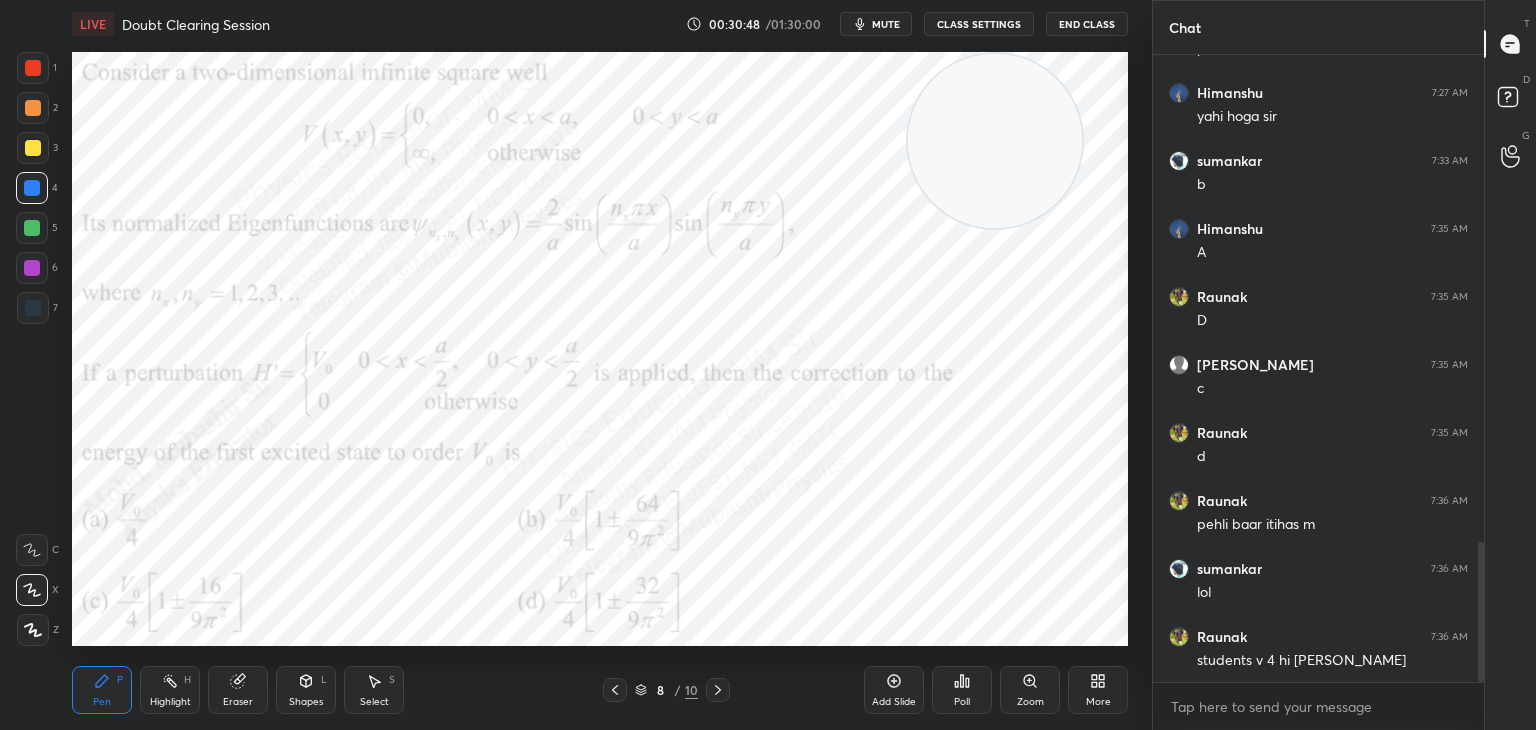 drag, startPoint x: 989, startPoint y: 142, endPoint x: 359, endPoint y: 33, distance: 639.35986 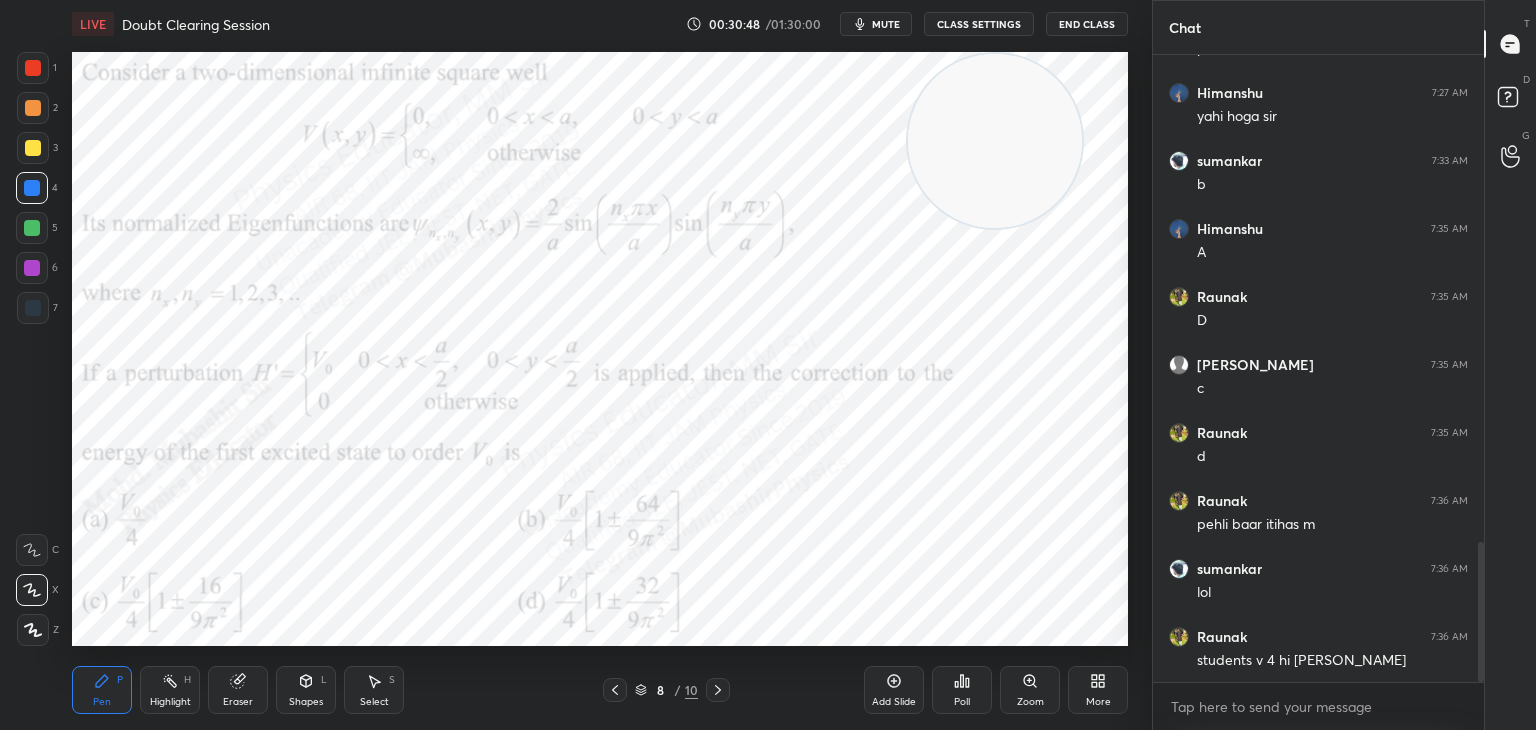 click on "LIVE Doubt Clearing Session 00:30:48 /  01:30:00 mute CLASS SETTINGS End Class Setting up your live class Poll for   secs No correct answer Start poll Back Doubt Clearing Session • L27 of Detailed Course on Quantum Mechanics for GATE, NET 2026/2027 [PERSON_NAME] Pen P Highlight H Eraser Shapes L Select S 8 / 10 Add Slide Poll Zoom More" at bounding box center (600, 365) 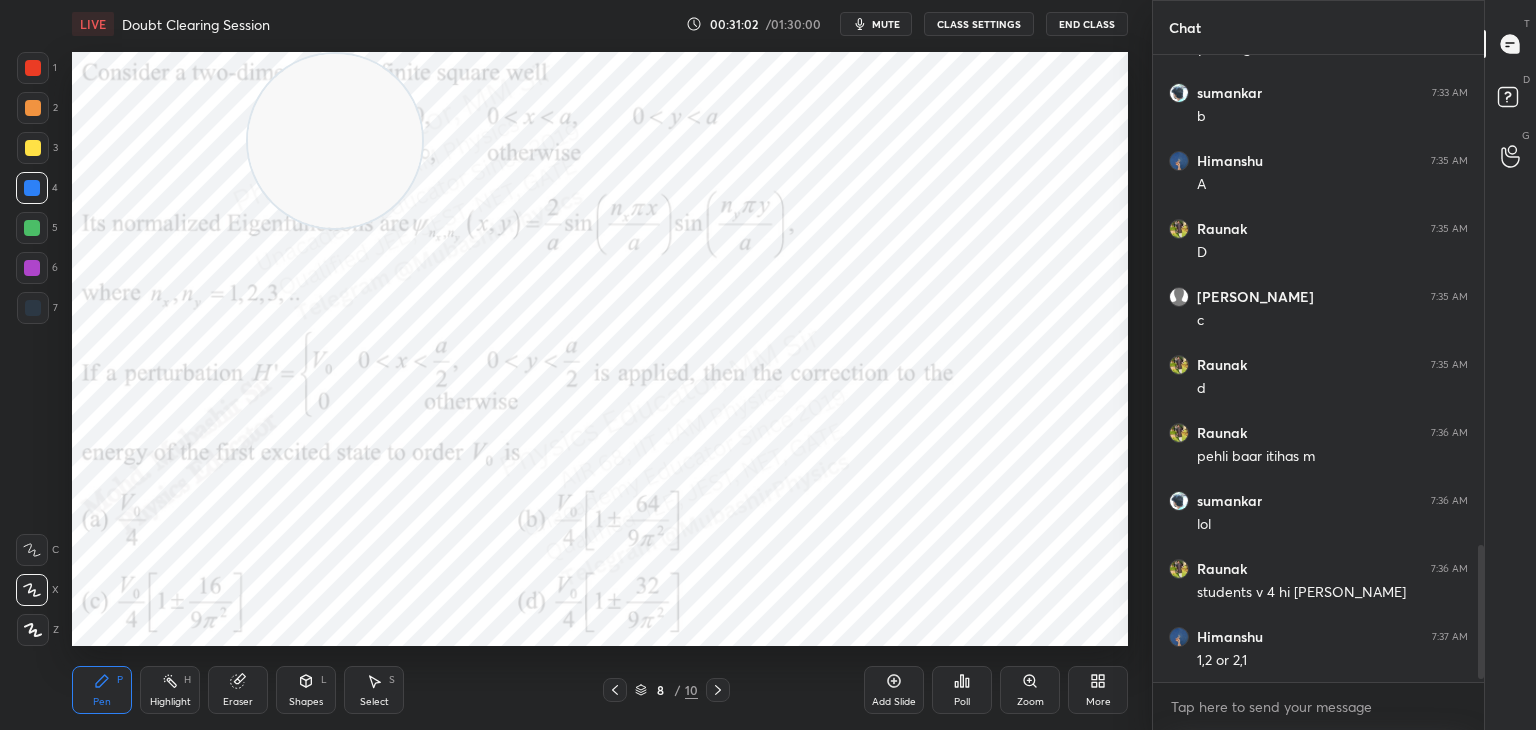 scroll, scrollTop: 2320, scrollLeft: 0, axis: vertical 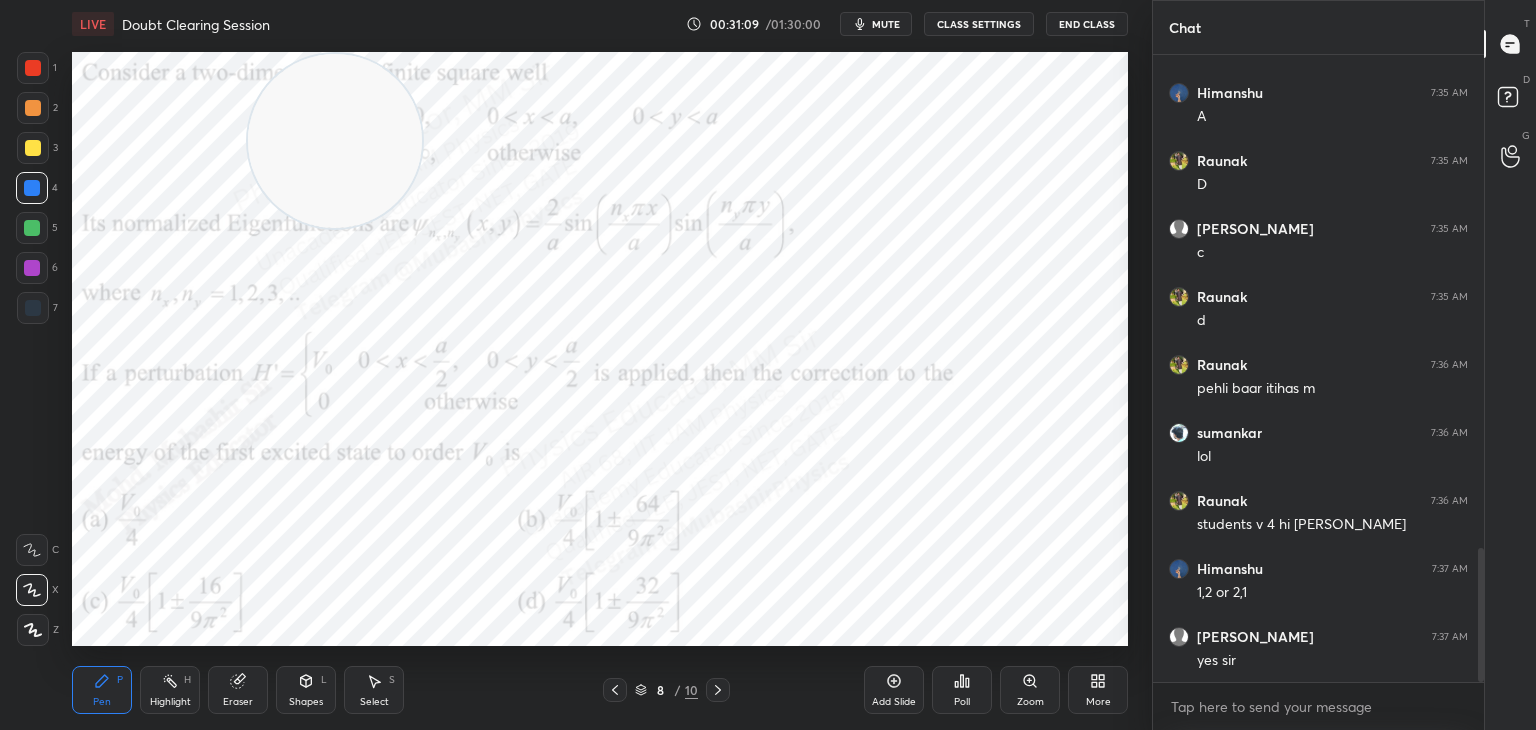 drag, startPoint x: 25, startPoint y: 112, endPoint x: 249, endPoint y: 216, distance: 246.96559 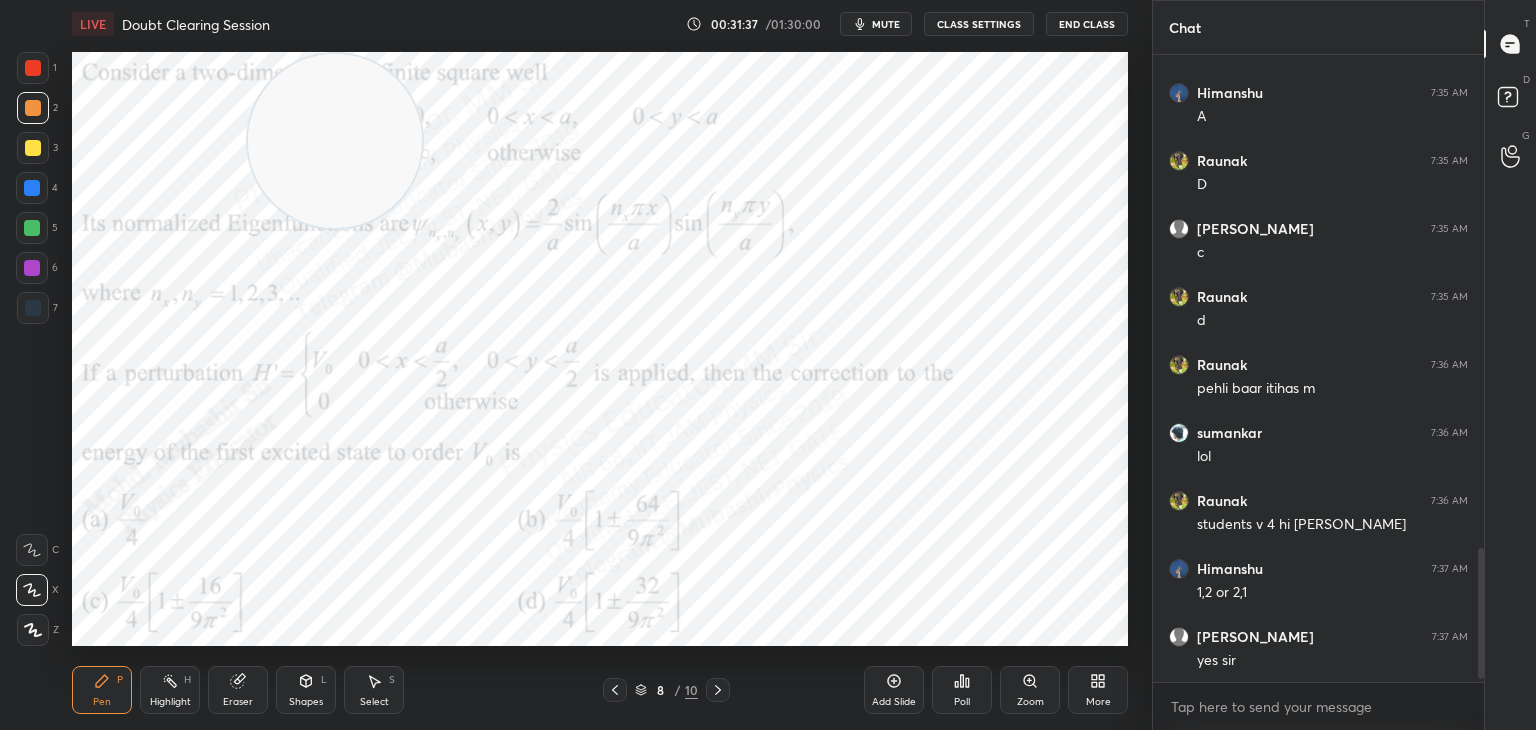 scroll, scrollTop: 2388, scrollLeft: 0, axis: vertical 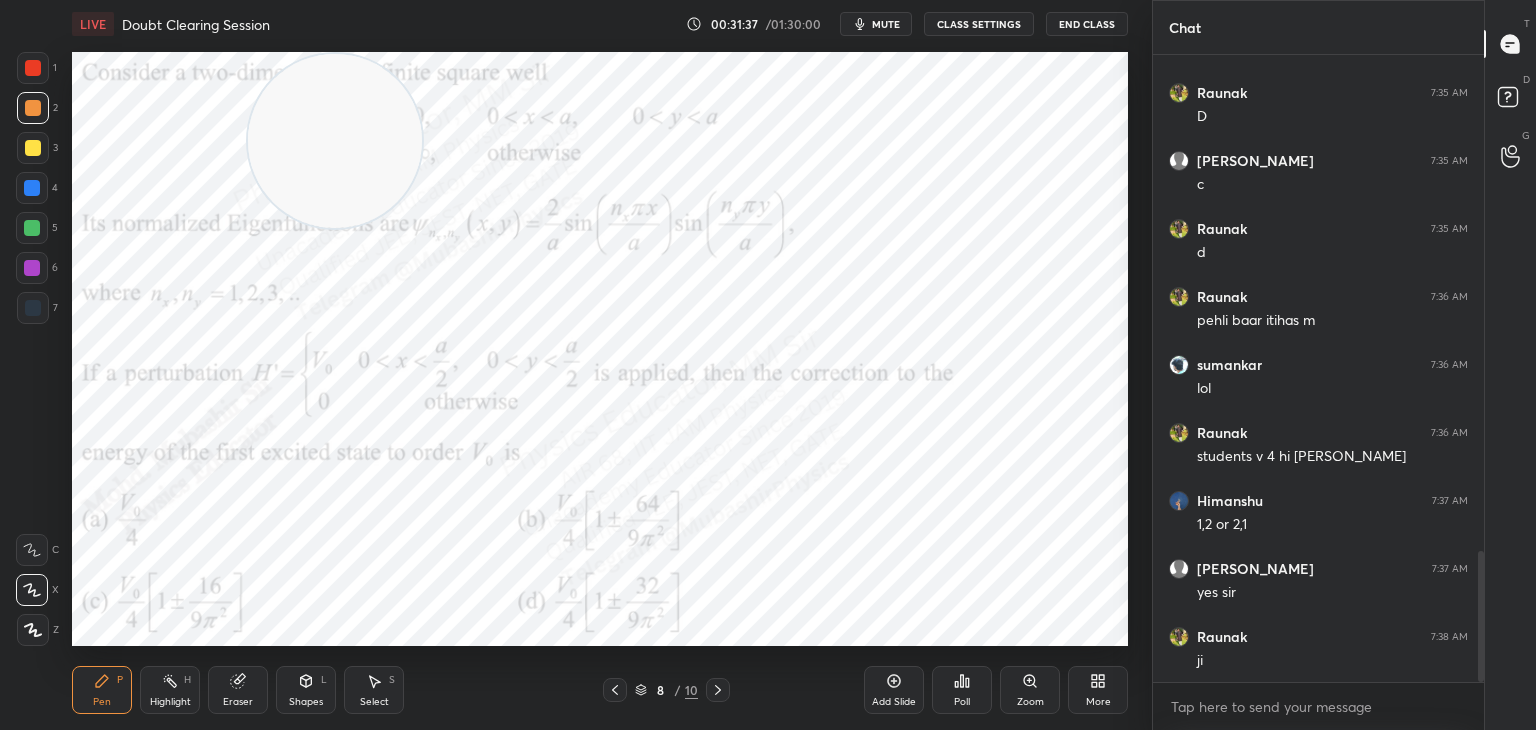 click at bounding box center (32, 228) 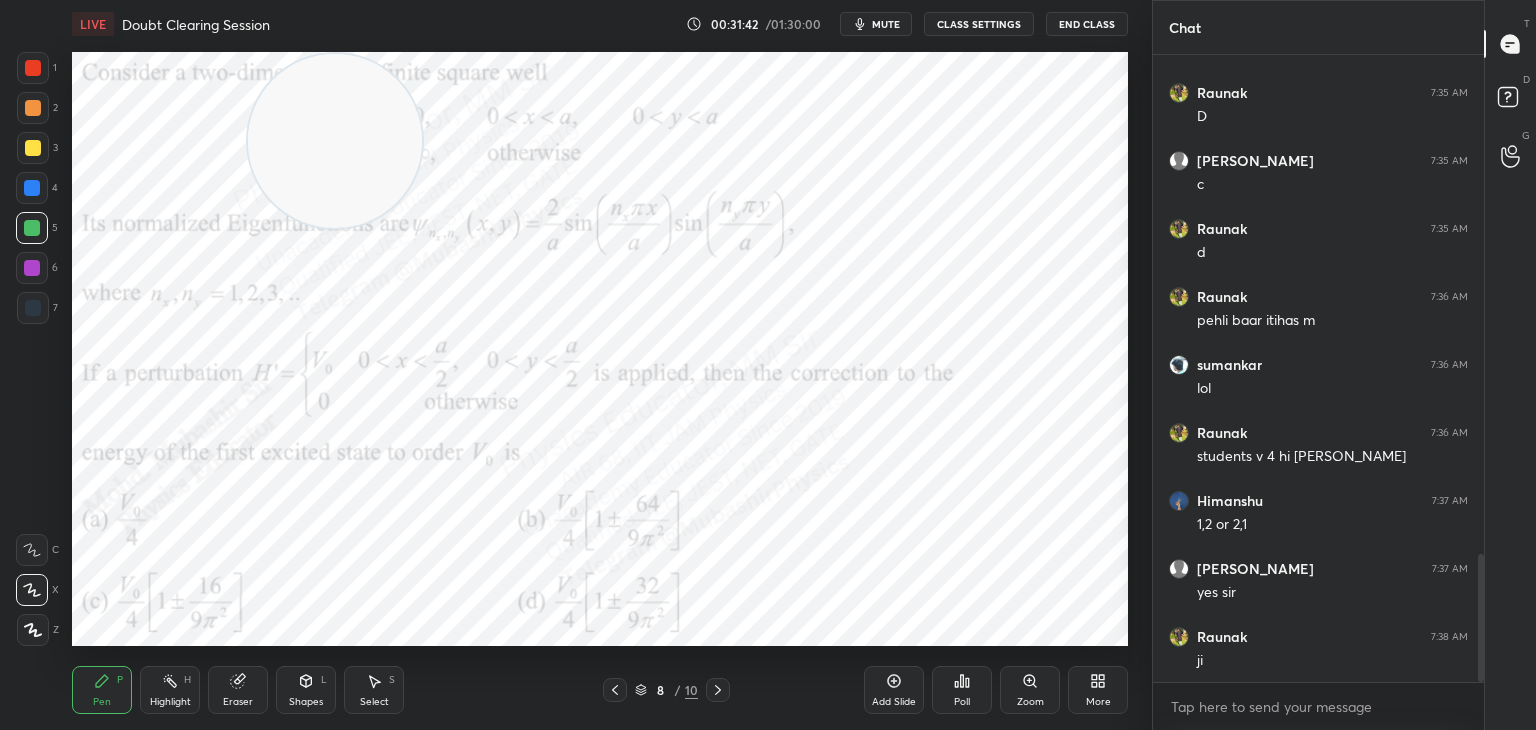 scroll, scrollTop: 2456, scrollLeft: 0, axis: vertical 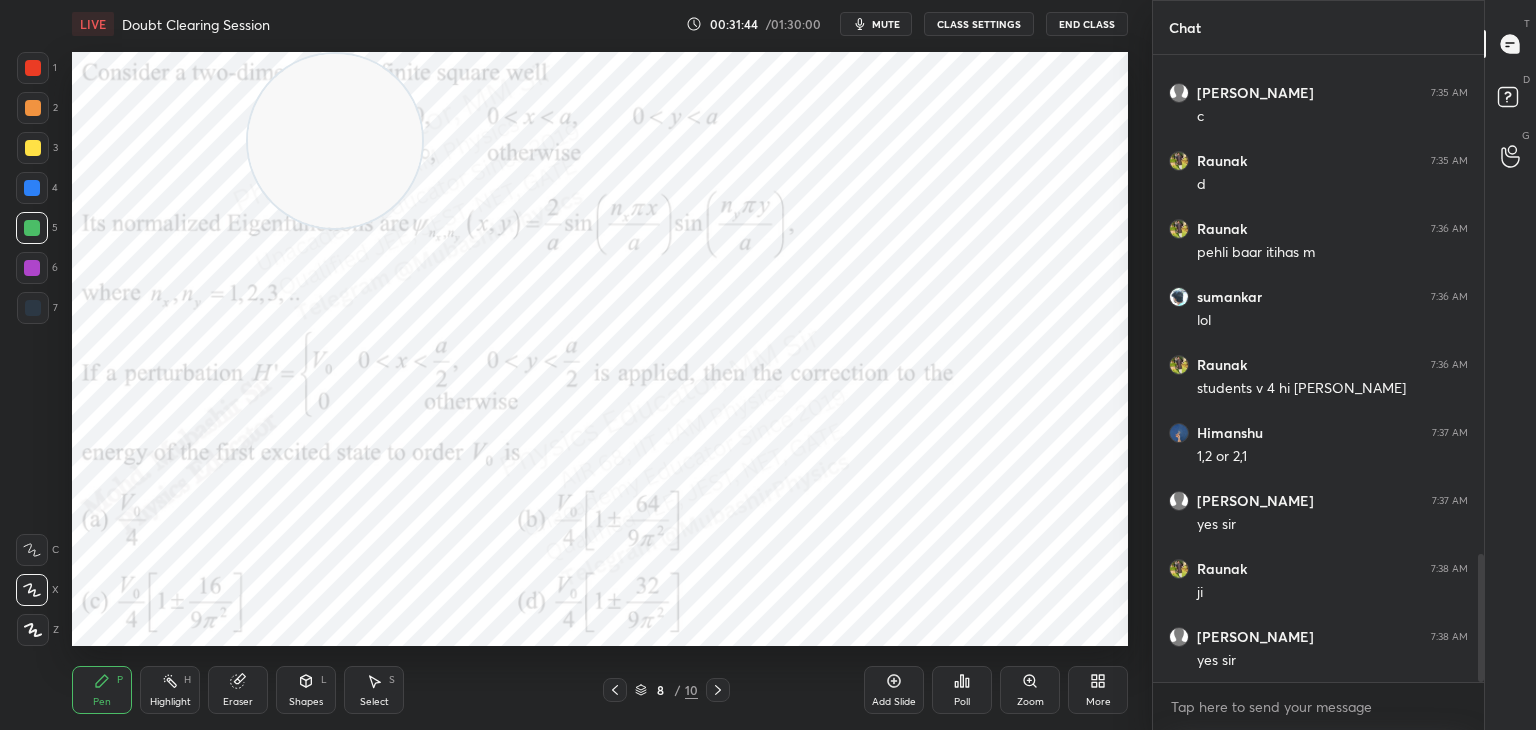 click on "1 2 3 4 5 6 7 C X Z C X Z E E Erase all   H H" at bounding box center [32, 349] 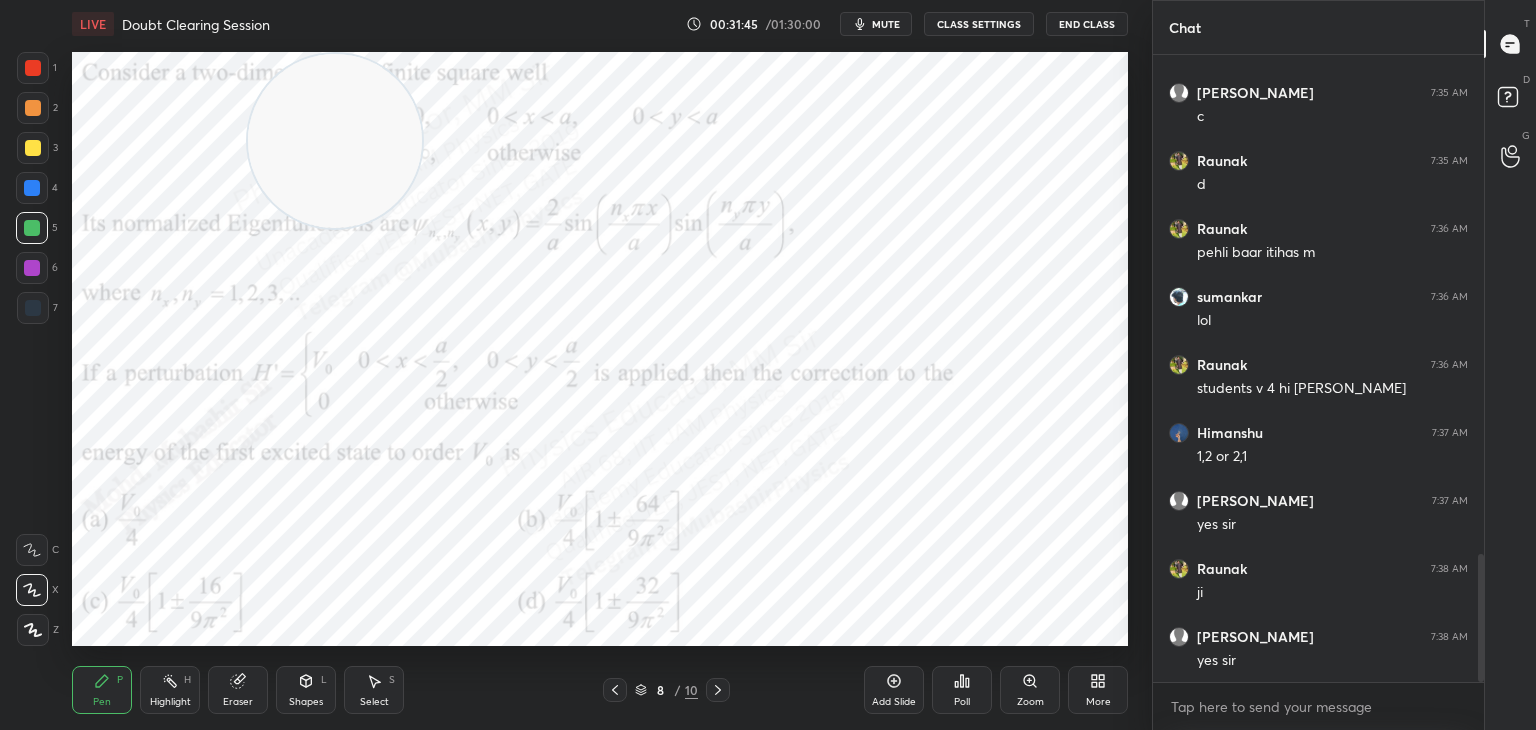 click at bounding box center [32, 268] 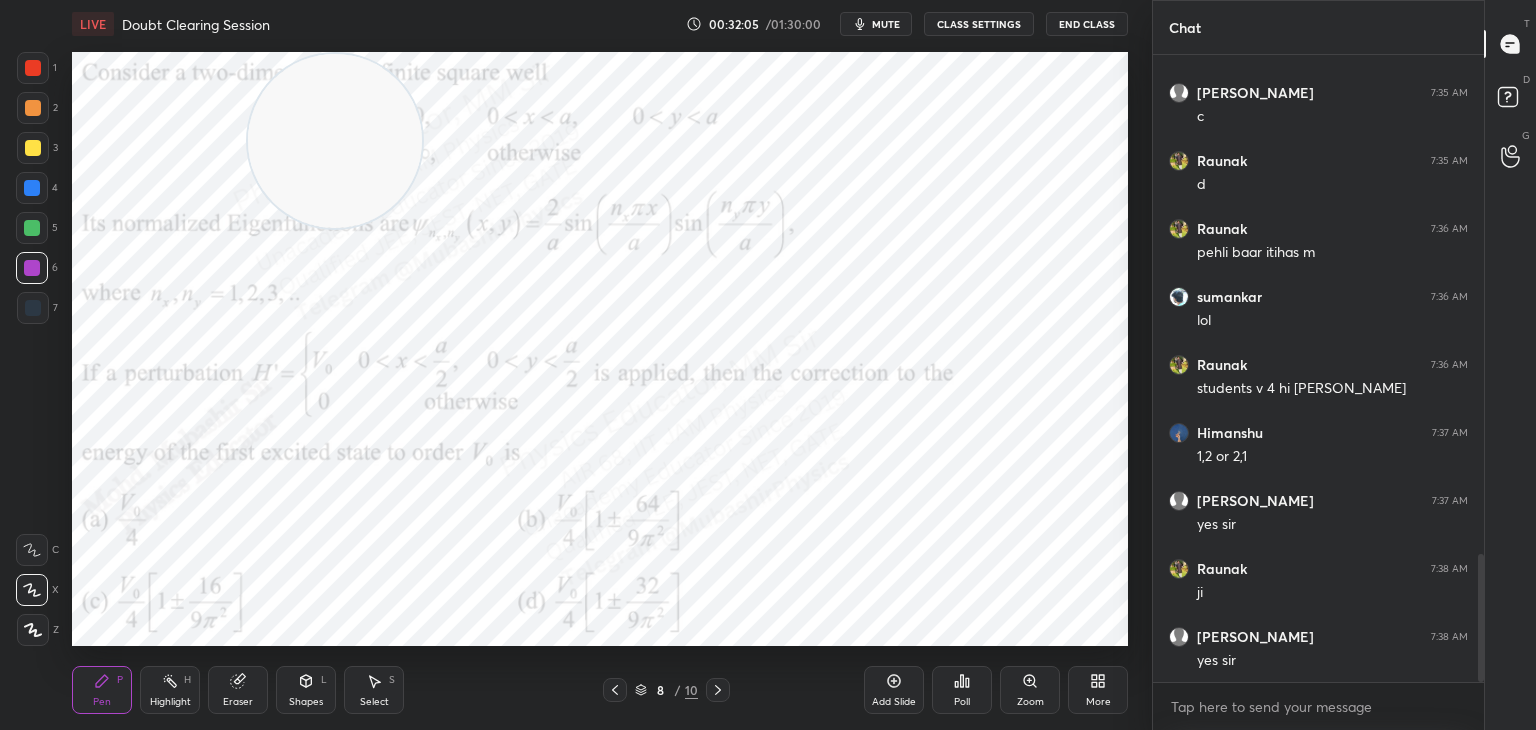 click on "Select S" at bounding box center [374, 690] 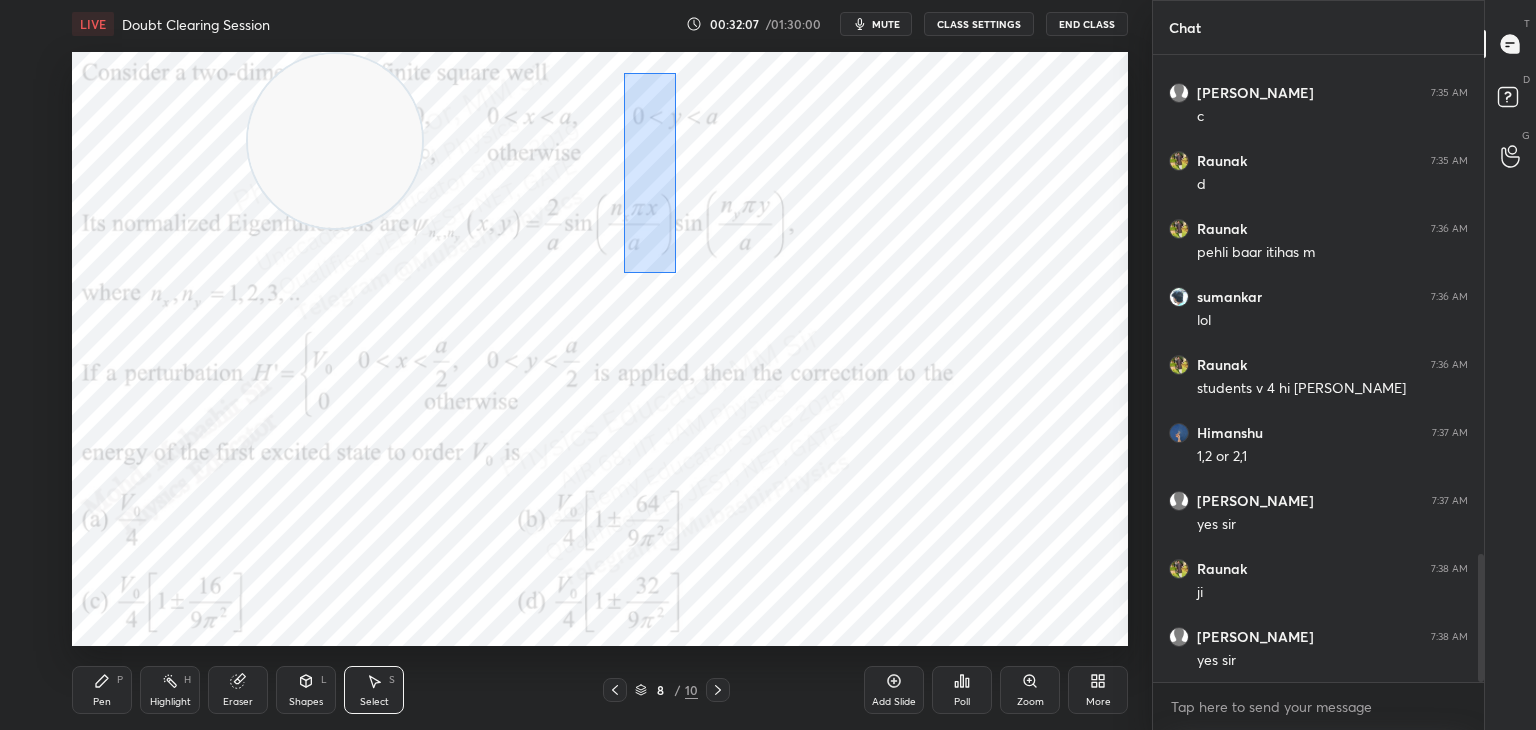 drag, startPoint x: 624, startPoint y: 73, endPoint x: 626, endPoint y: 265, distance: 192.01042 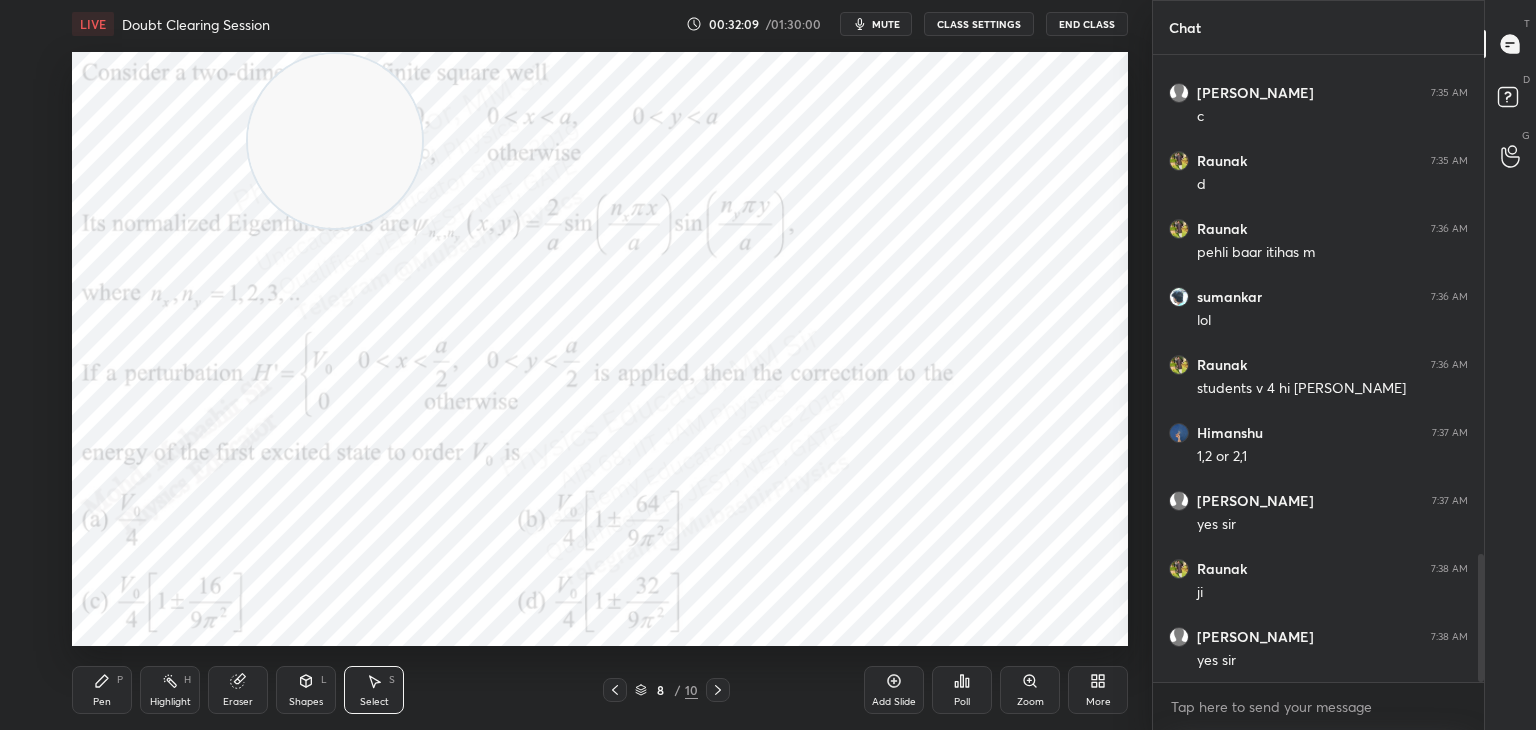 drag, startPoint x: 716, startPoint y: 688, endPoint x: 712, endPoint y: 662, distance: 26.305893 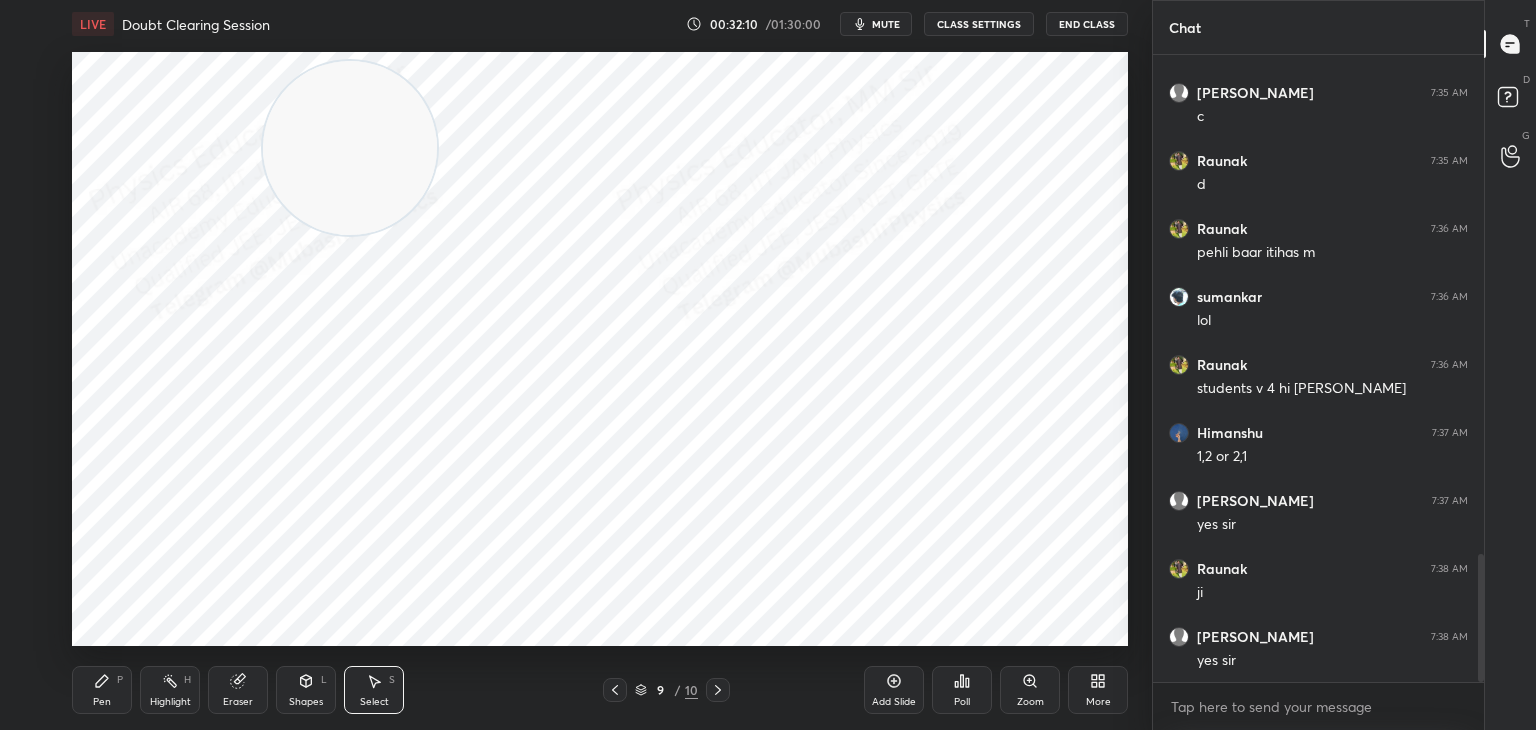 drag, startPoint x: 400, startPoint y: 156, endPoint x: 702, endPoint y: 596, distance: 533.6703 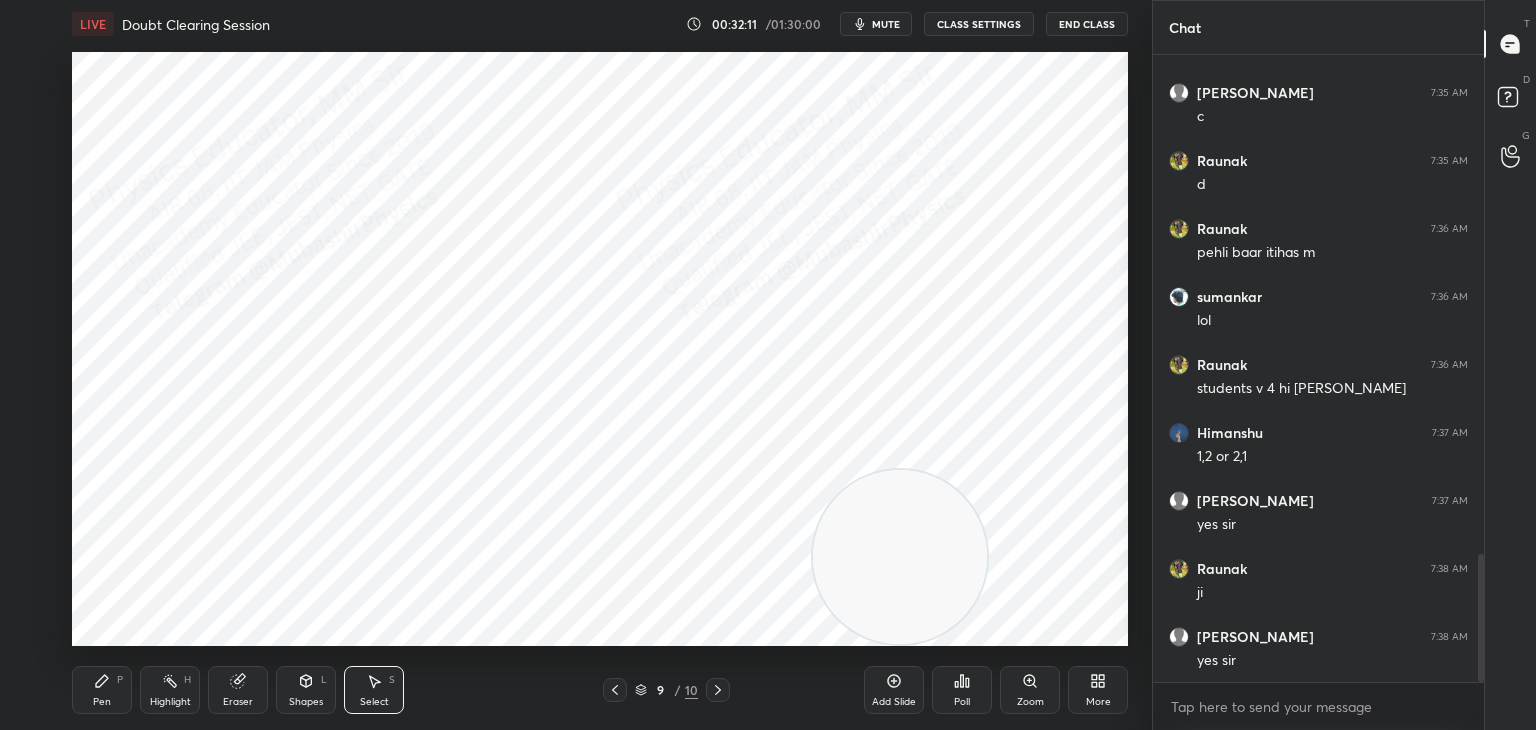 drag, startPoint x: 66, startPoint y: 700, endPoint x: 108, endPoint y: 689, distance: 43.416588 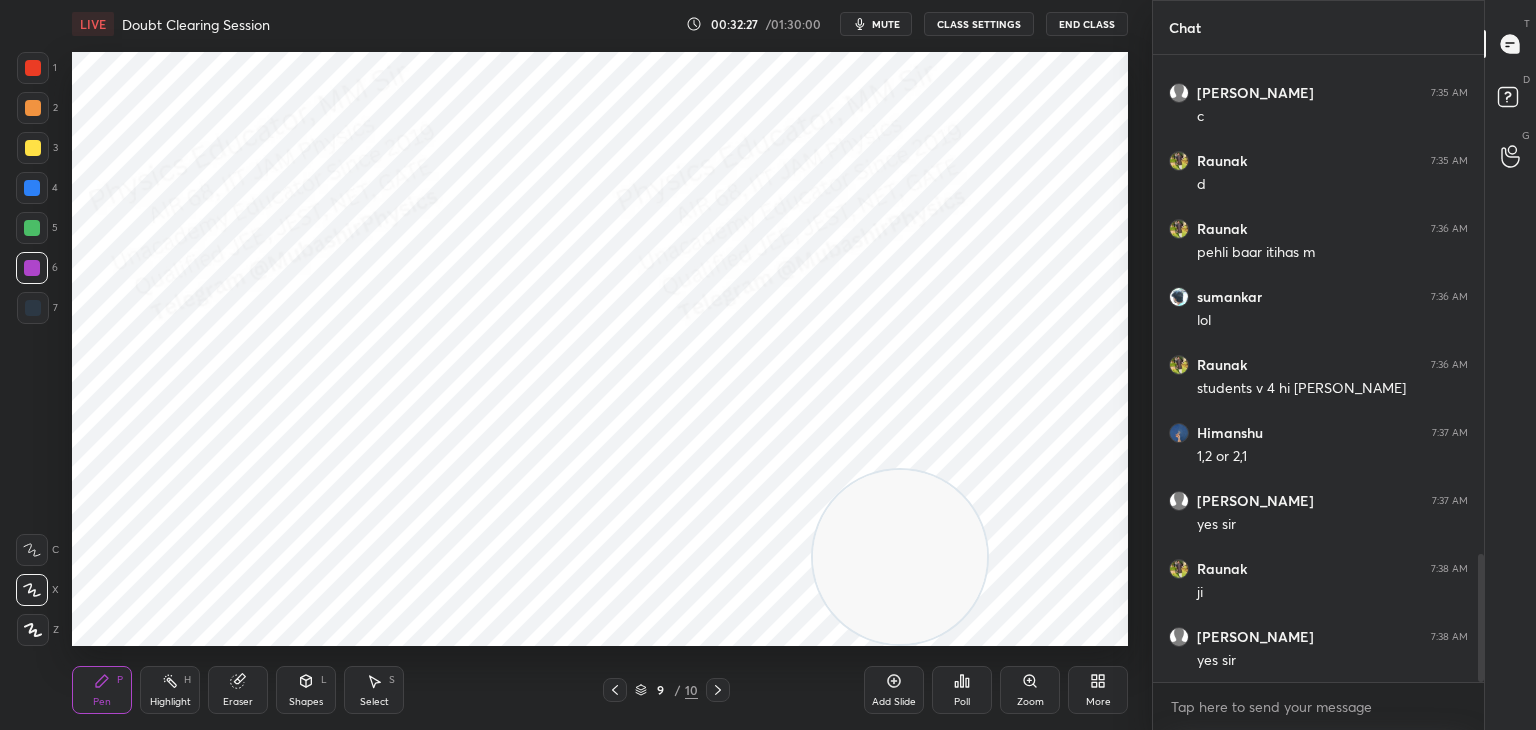 click at bounding box center (32, 228) 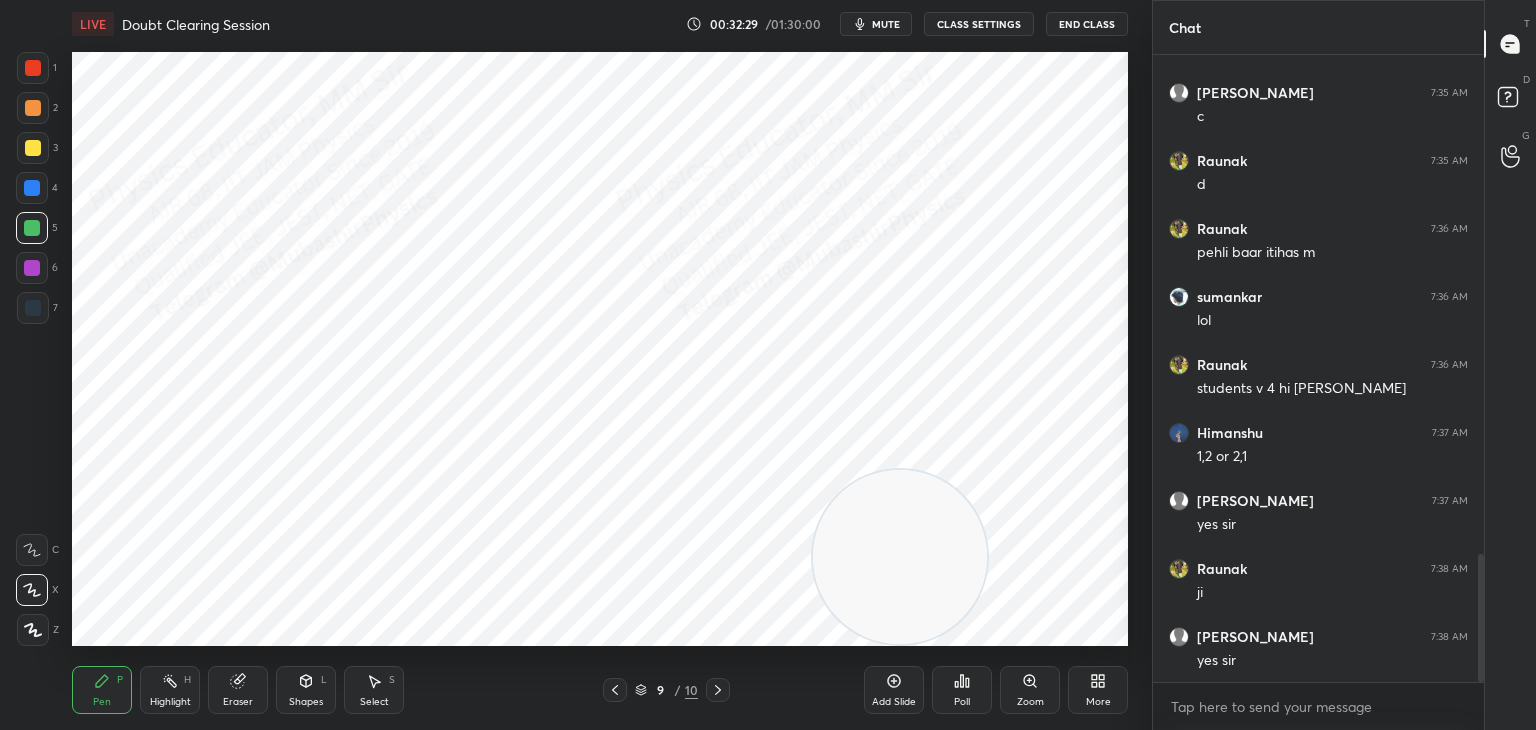 scroll, scrollTop: 2524, scrollLeft: 0, axis: vertical 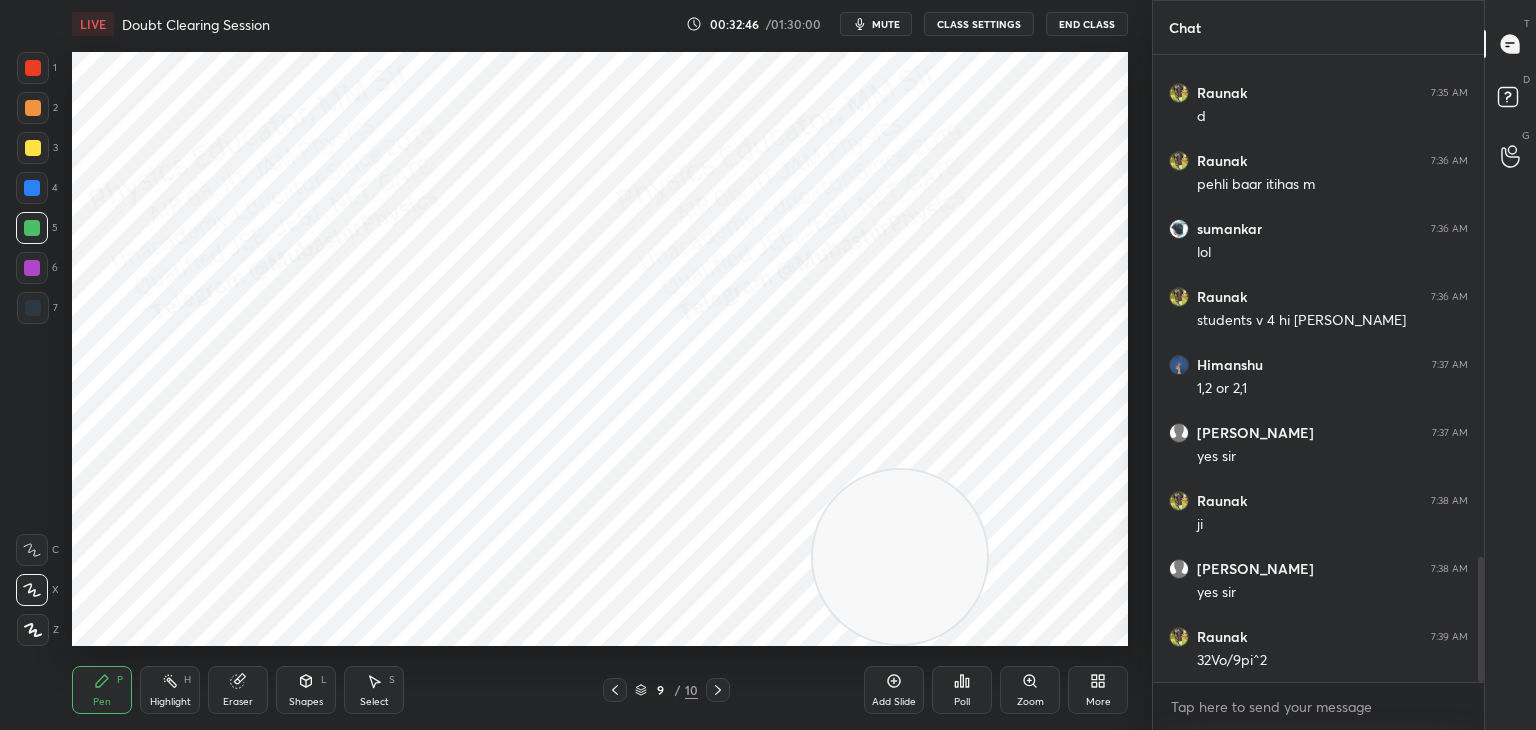 drag, startPoint x: 233, startPoint y: 689, endPoint x: 244, endPoint y: 653, distance: 37.64306 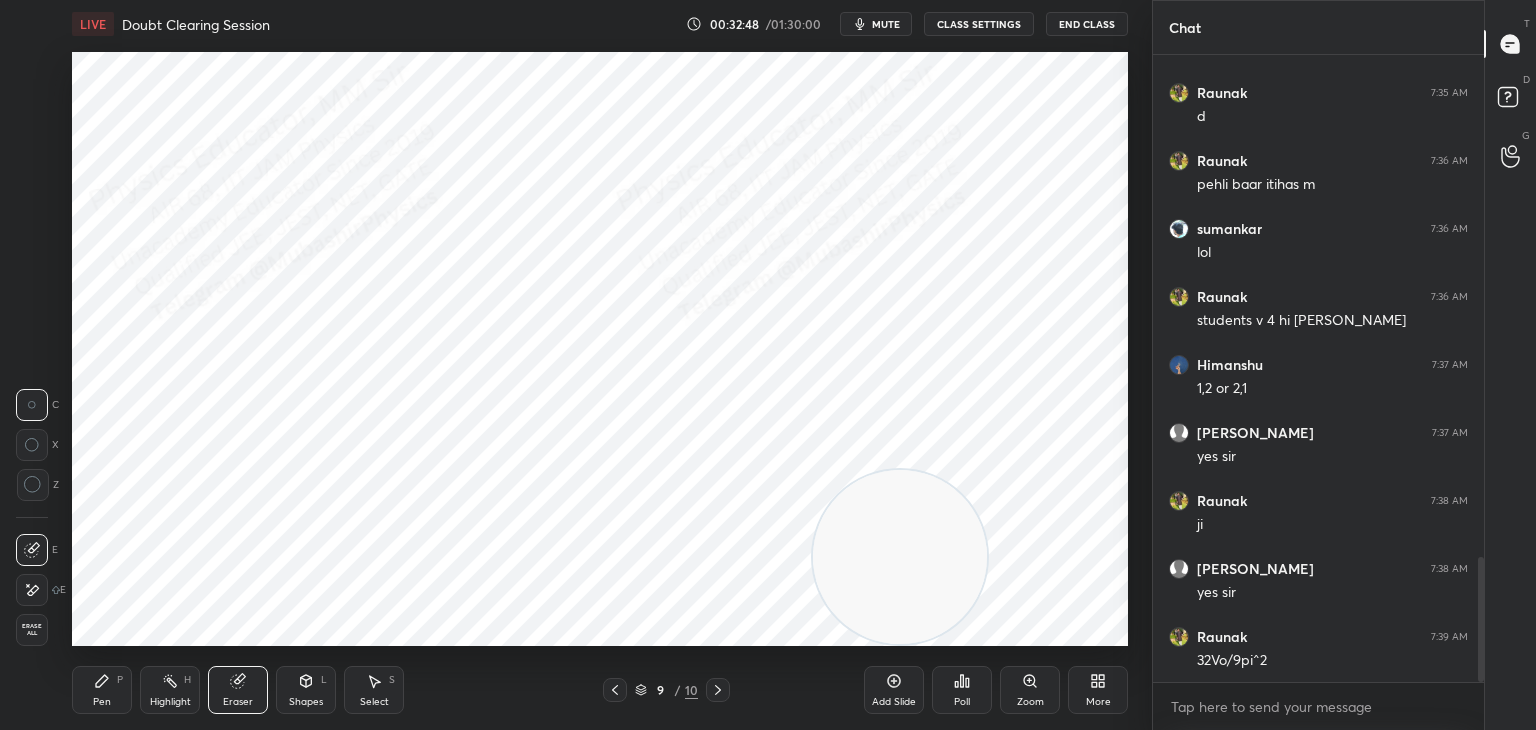 click 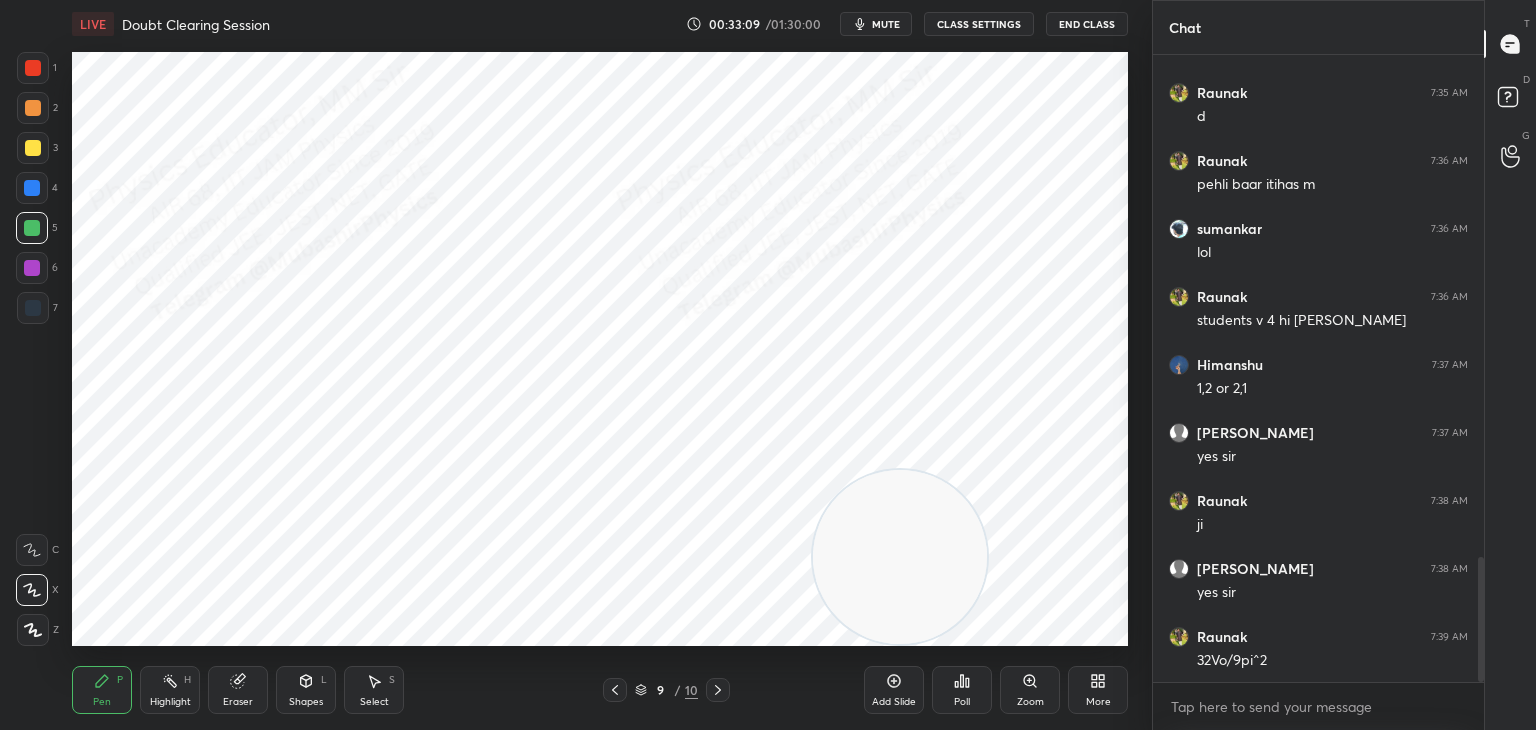 click on "Highlight H" at bounding box center [170, 690] 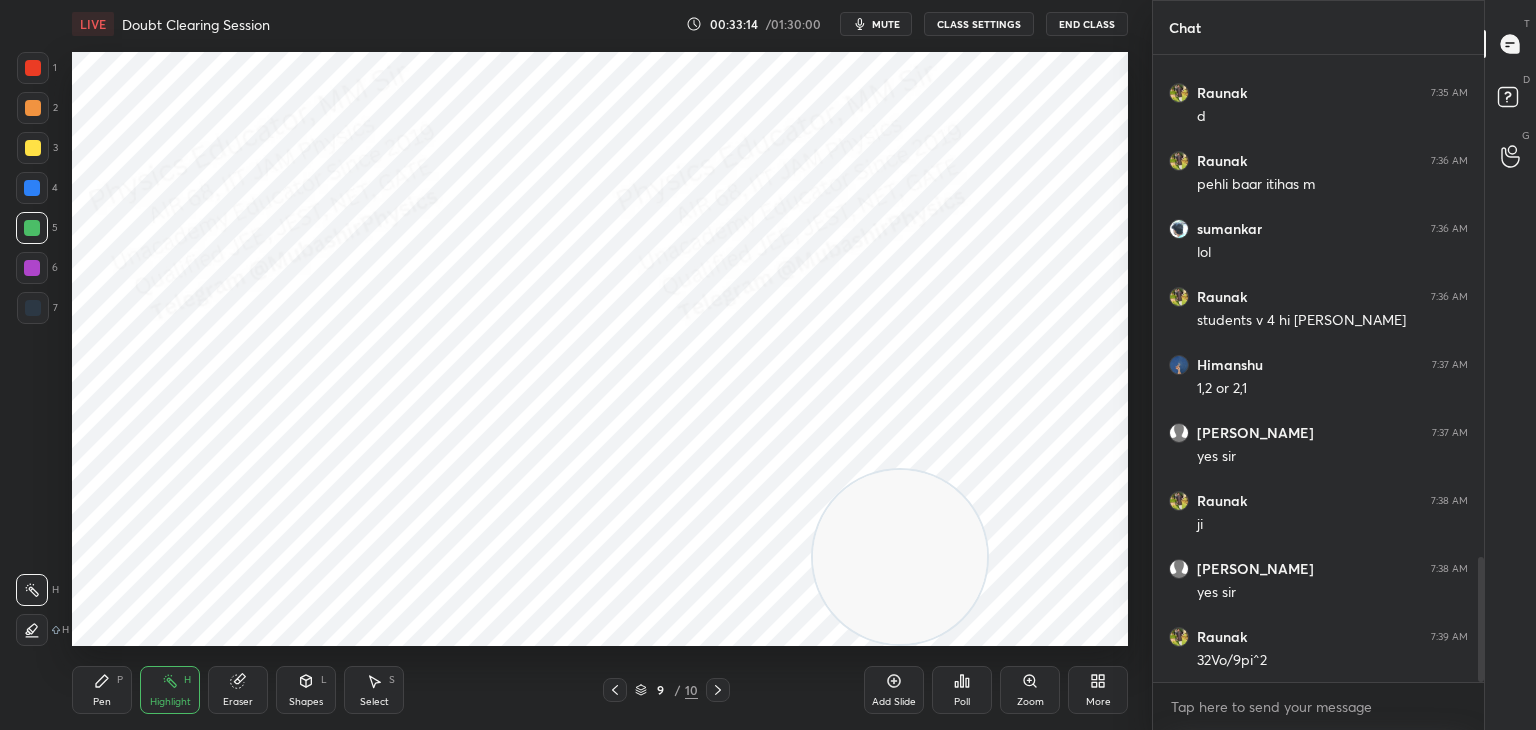 click on "Pen P" at bounding box center (102, 690) 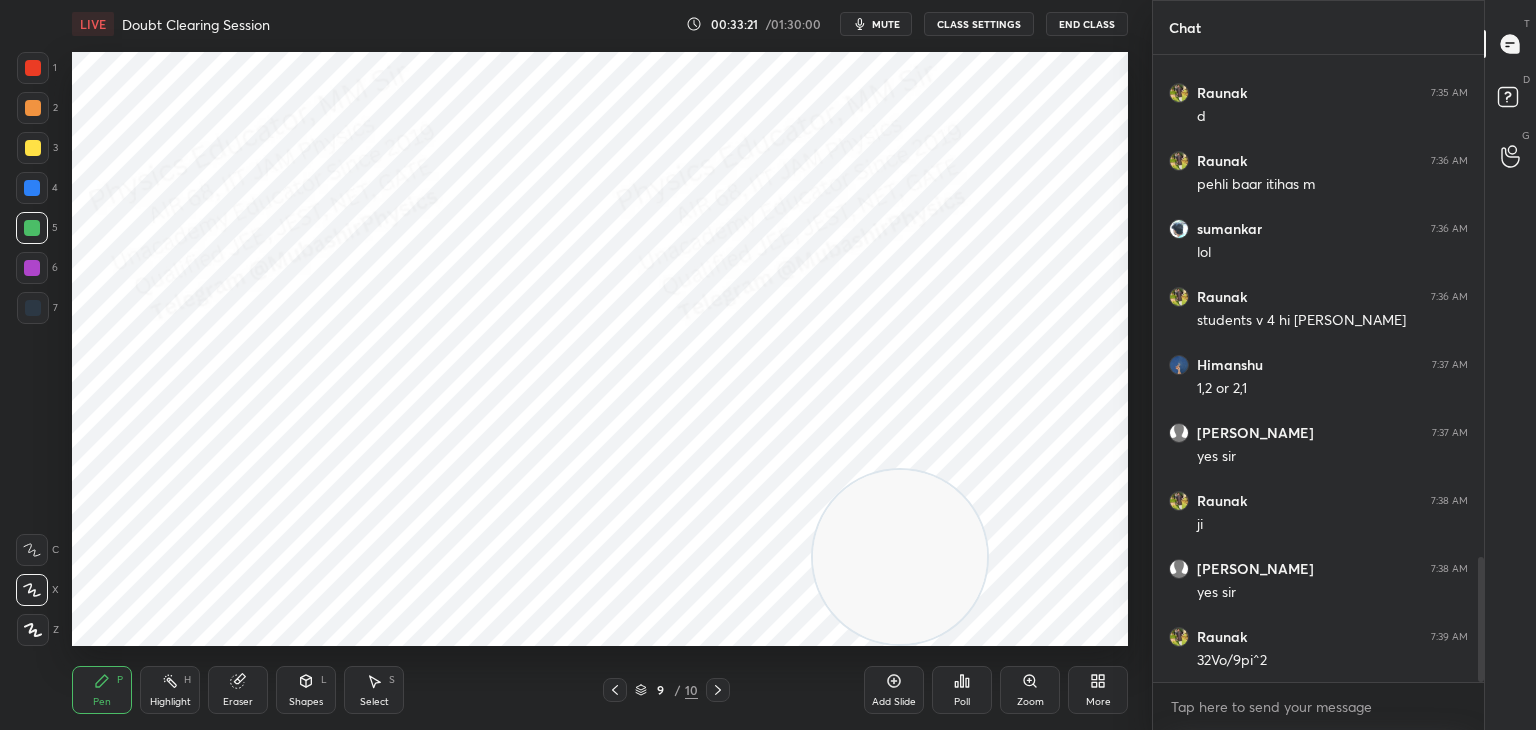 drag, startPoint x: 150, startPoint y: 690, endPoint x: 188, endPoint y: 649, distance: 55.9017 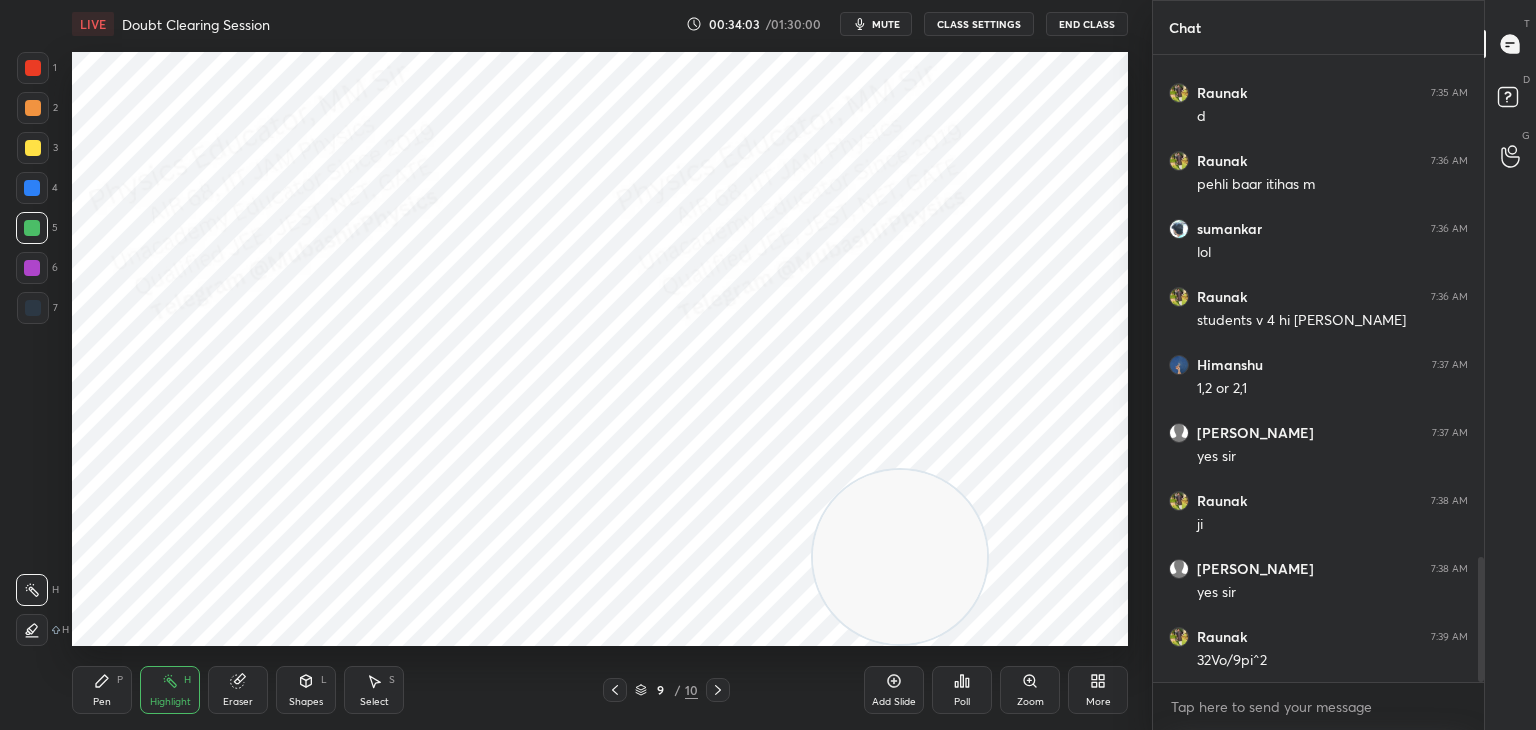click 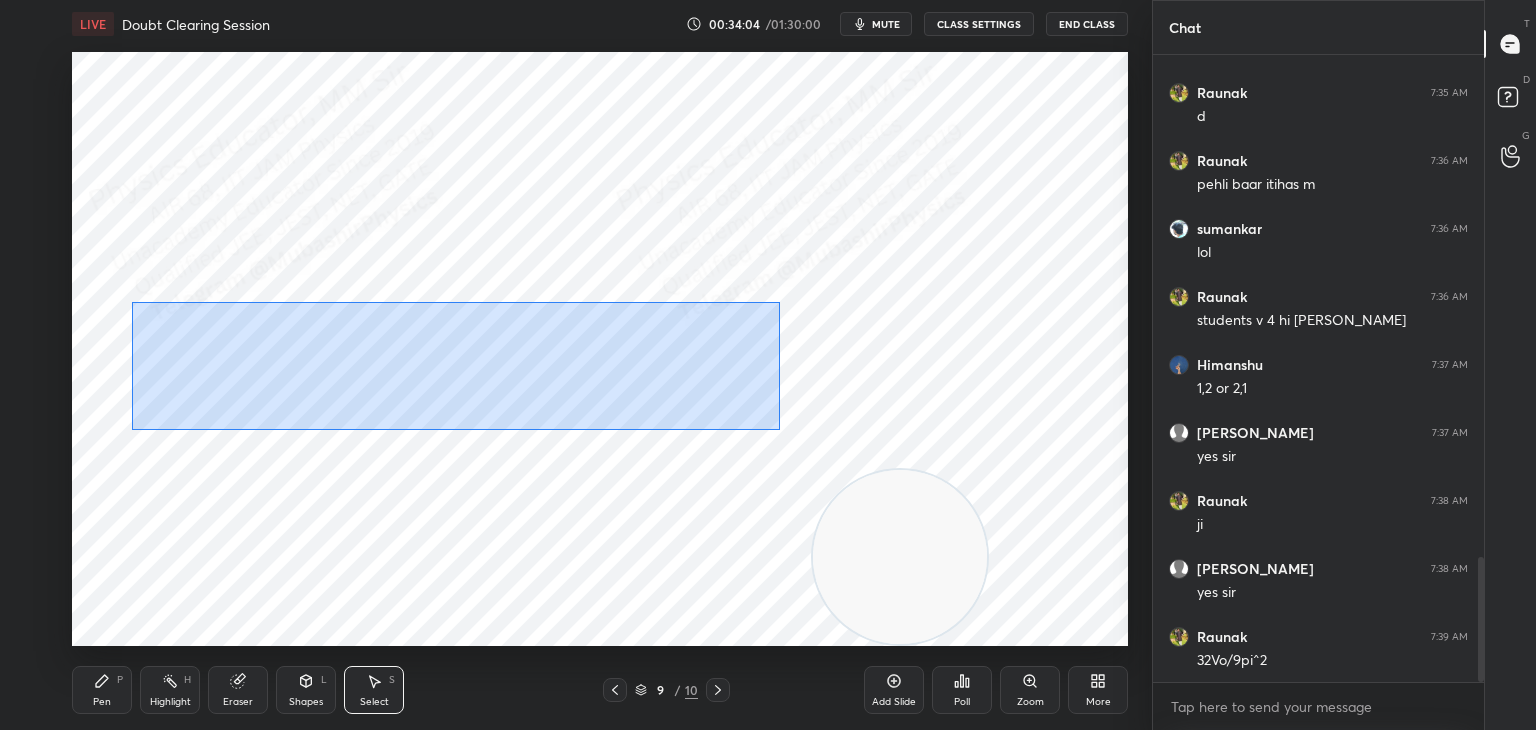 drag, startPoint x: 132, startPoint y: 302, endPoint x: 774, endPoint y: 414, distance: 651.6962 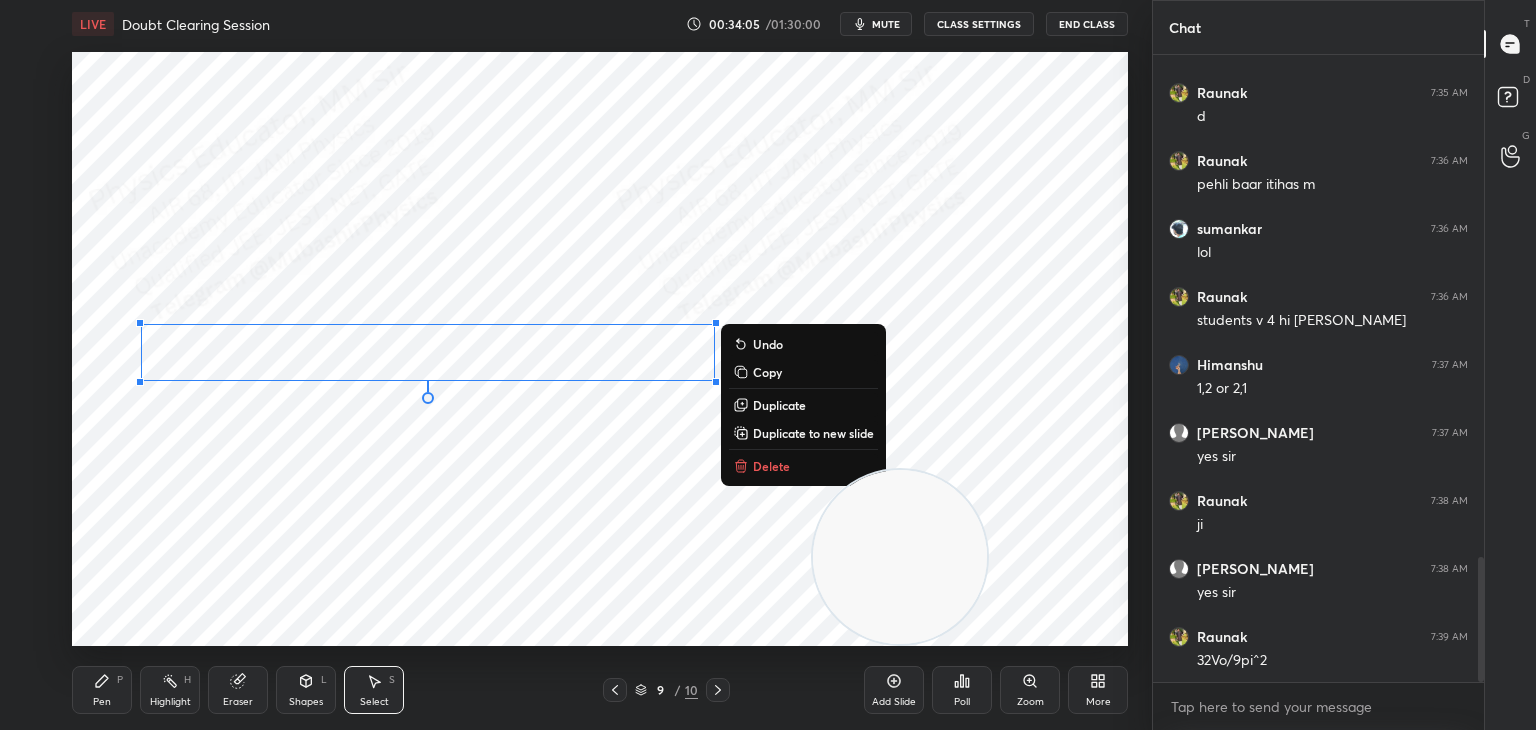 scroll, scrollTop: 2592, scrollLeft: 0, axis: vertical 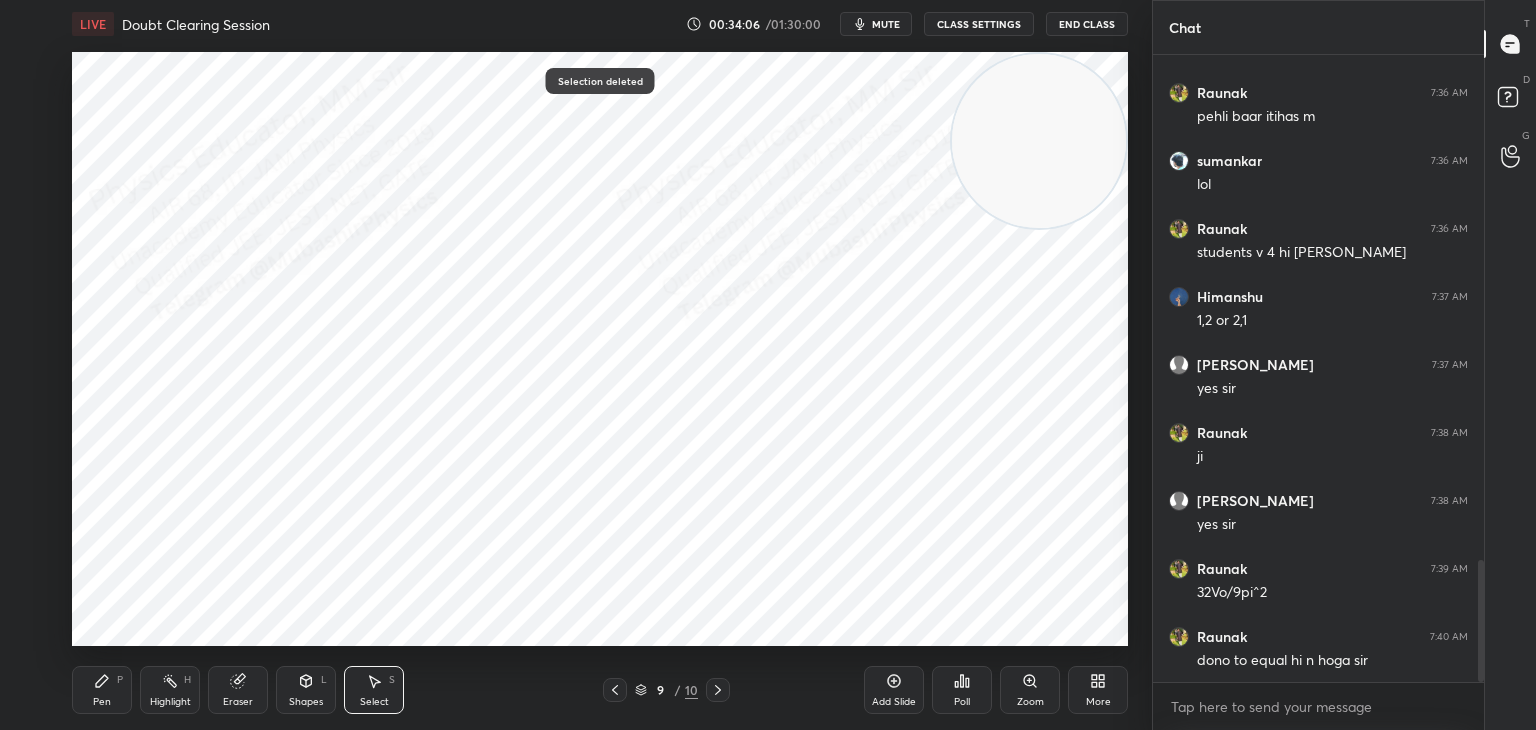 drag, startPoint x: 908, startPoint y: 537, endPoint x: 1066, endPoint y: 6, distance: 554.0081 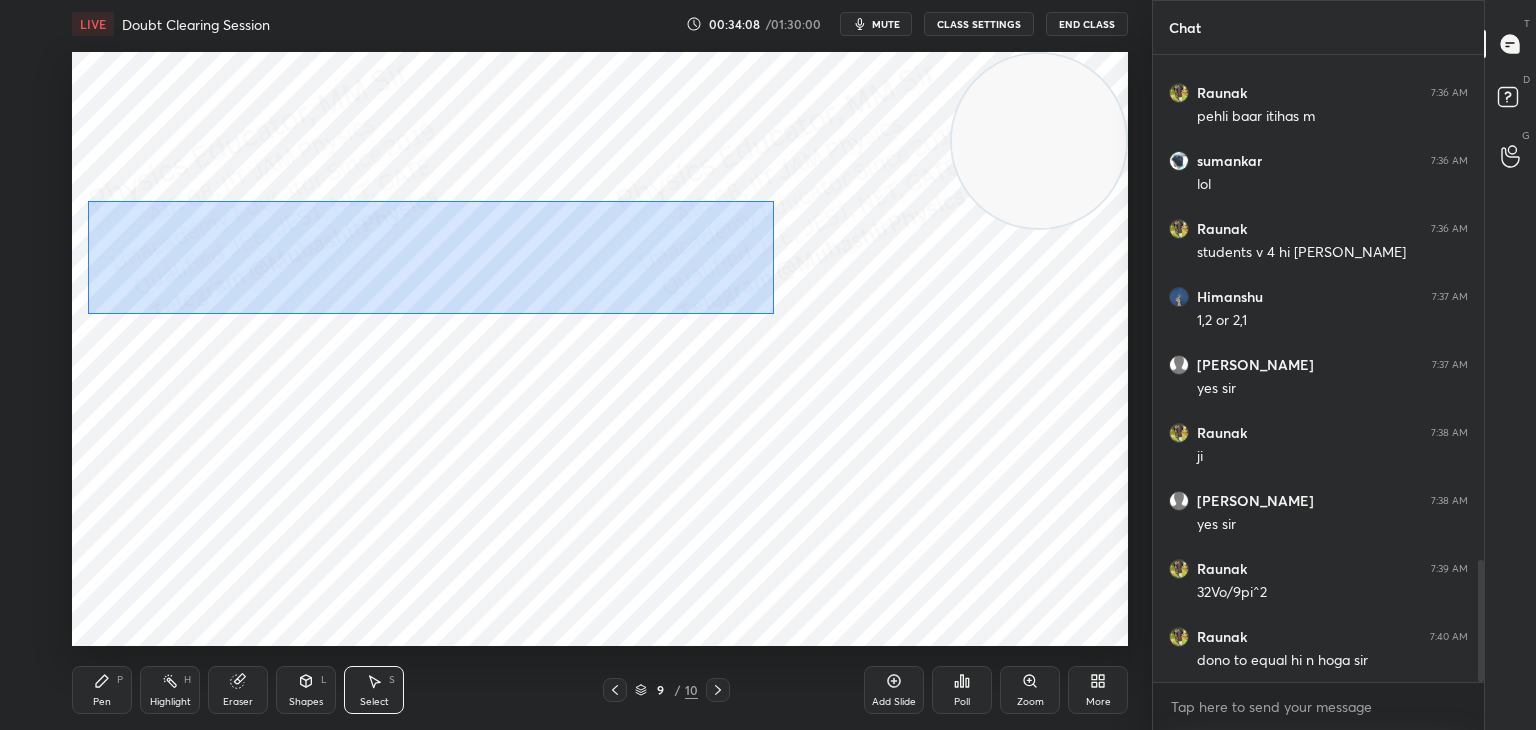 drag, startPoint x: 168, startPoint y: 206, endPoint x: 516, endPoint y: 250, distance: 350.77057 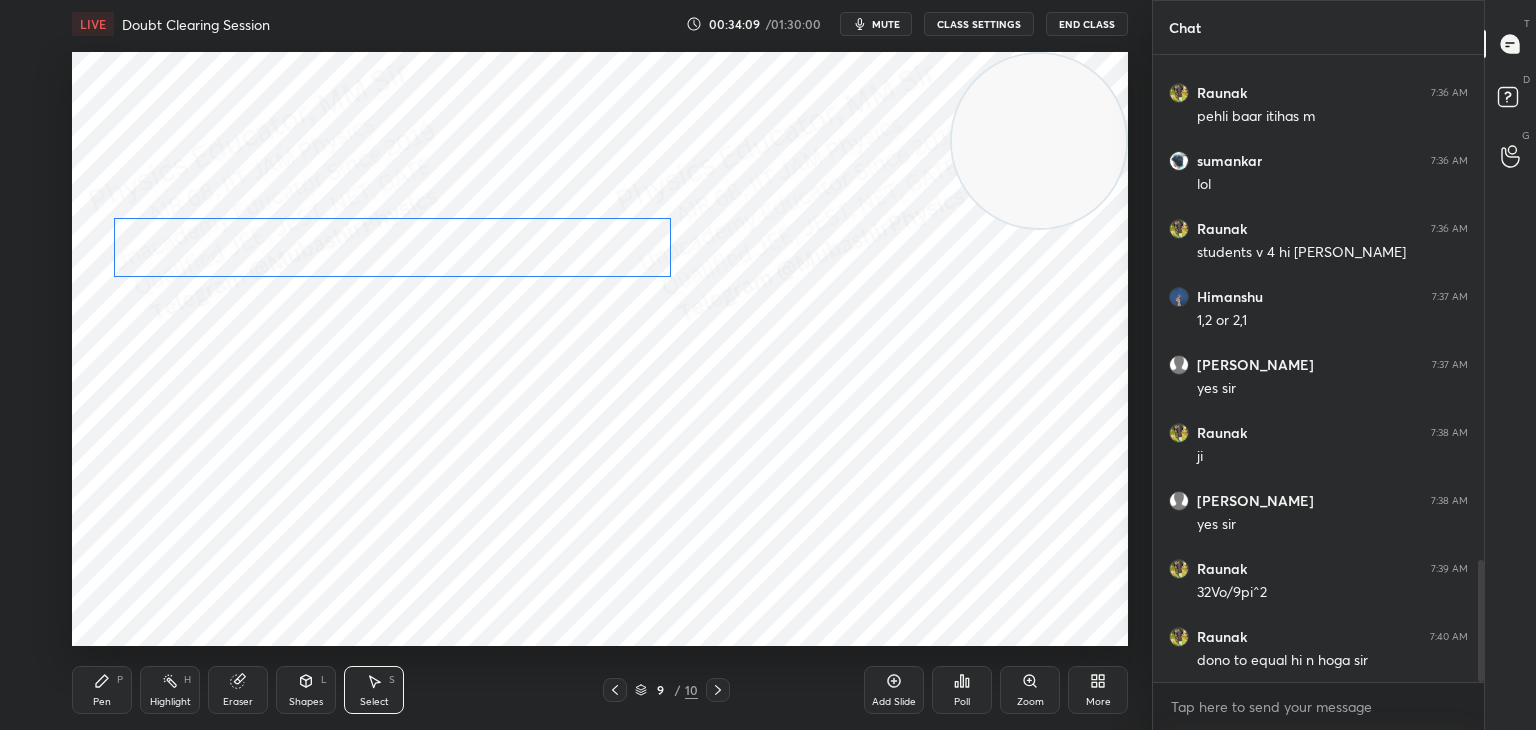 drag, startPoint x: 434, startPoint y: 233, endPoint x: 424, endPoint y: 228, distance: 11.18034 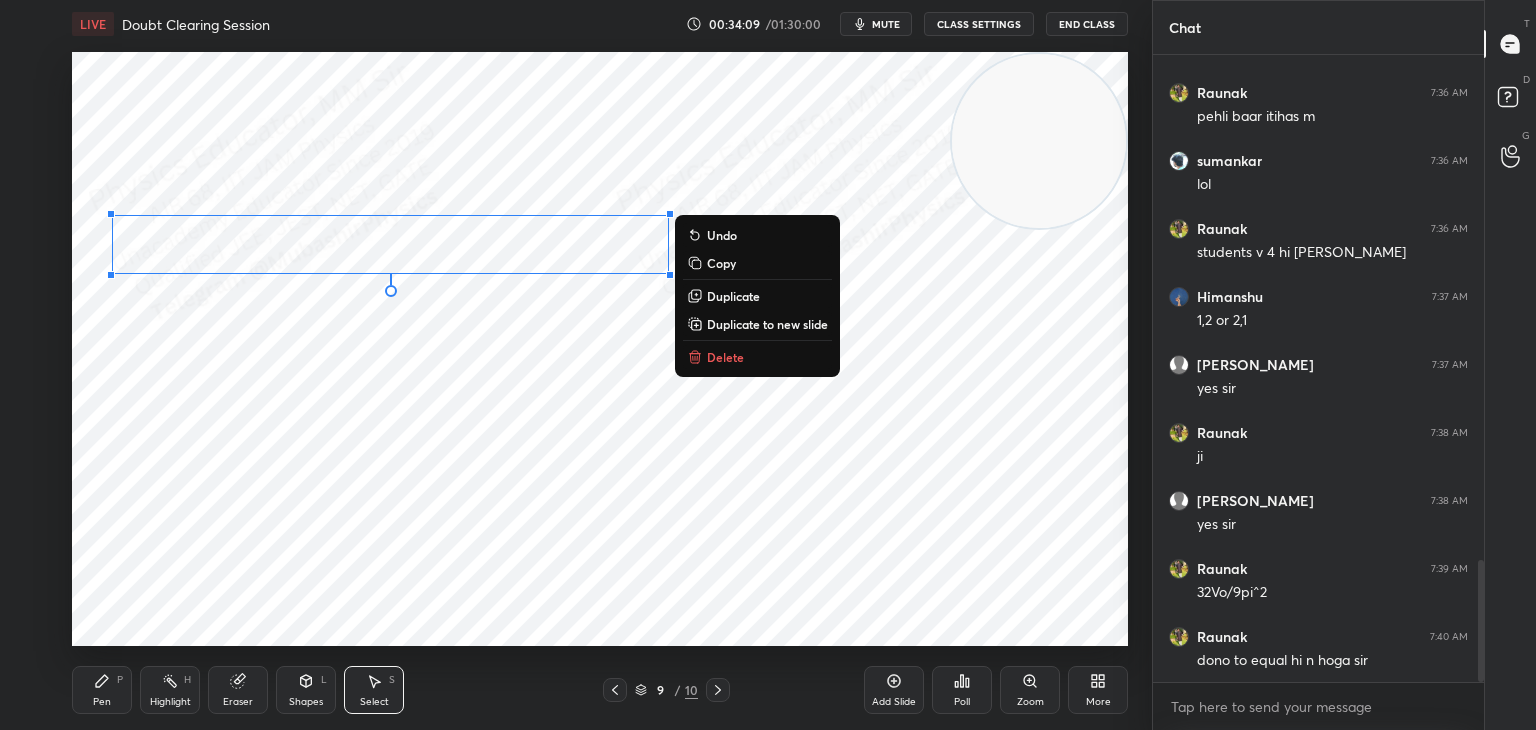 click on "0 ° Undo Copy Duplicate Duplicate to new slide Delete" at bounding box center (600, 349) 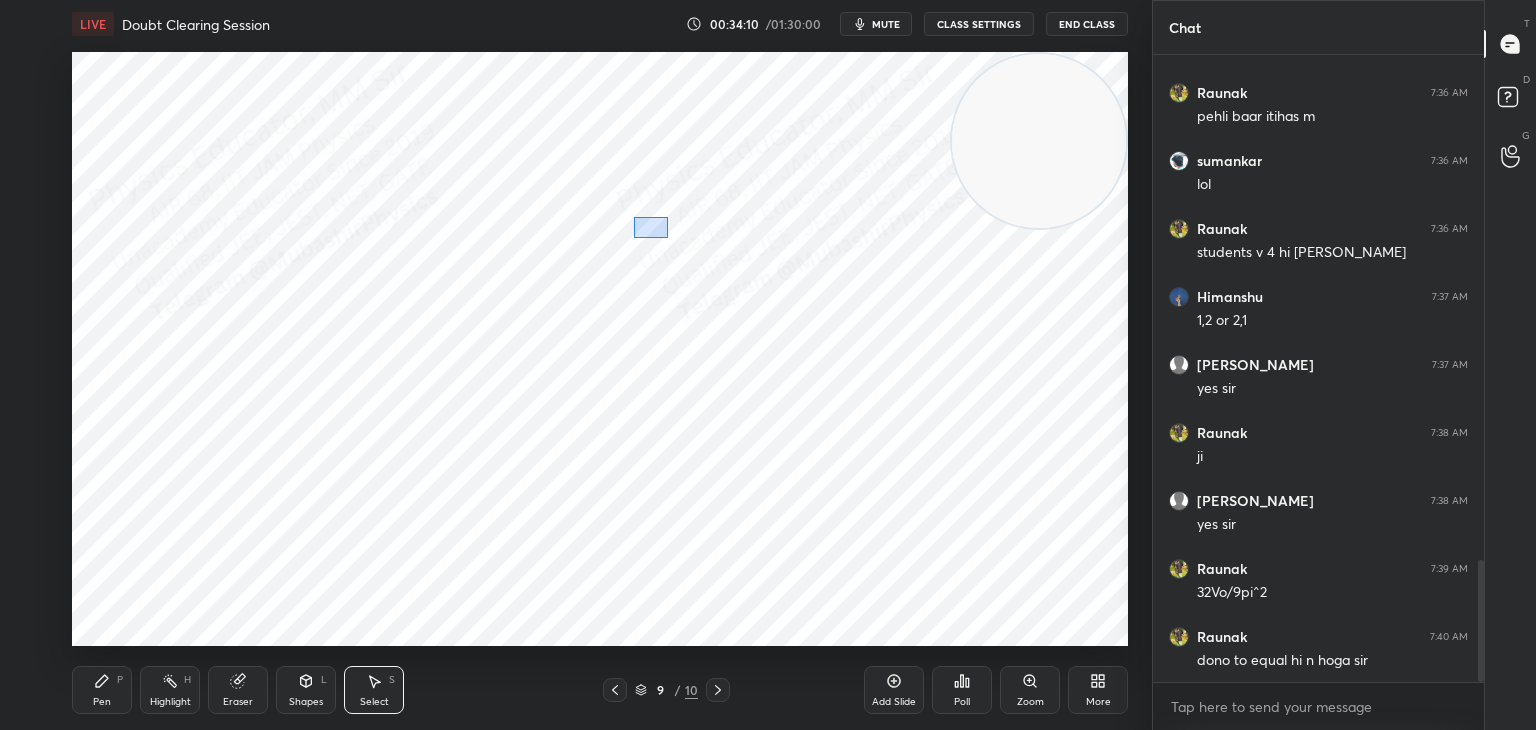drag, startPoint x: 656, startPoint y: 228, endPoint x: 714, endPoint y: 266, distance: 69.339745 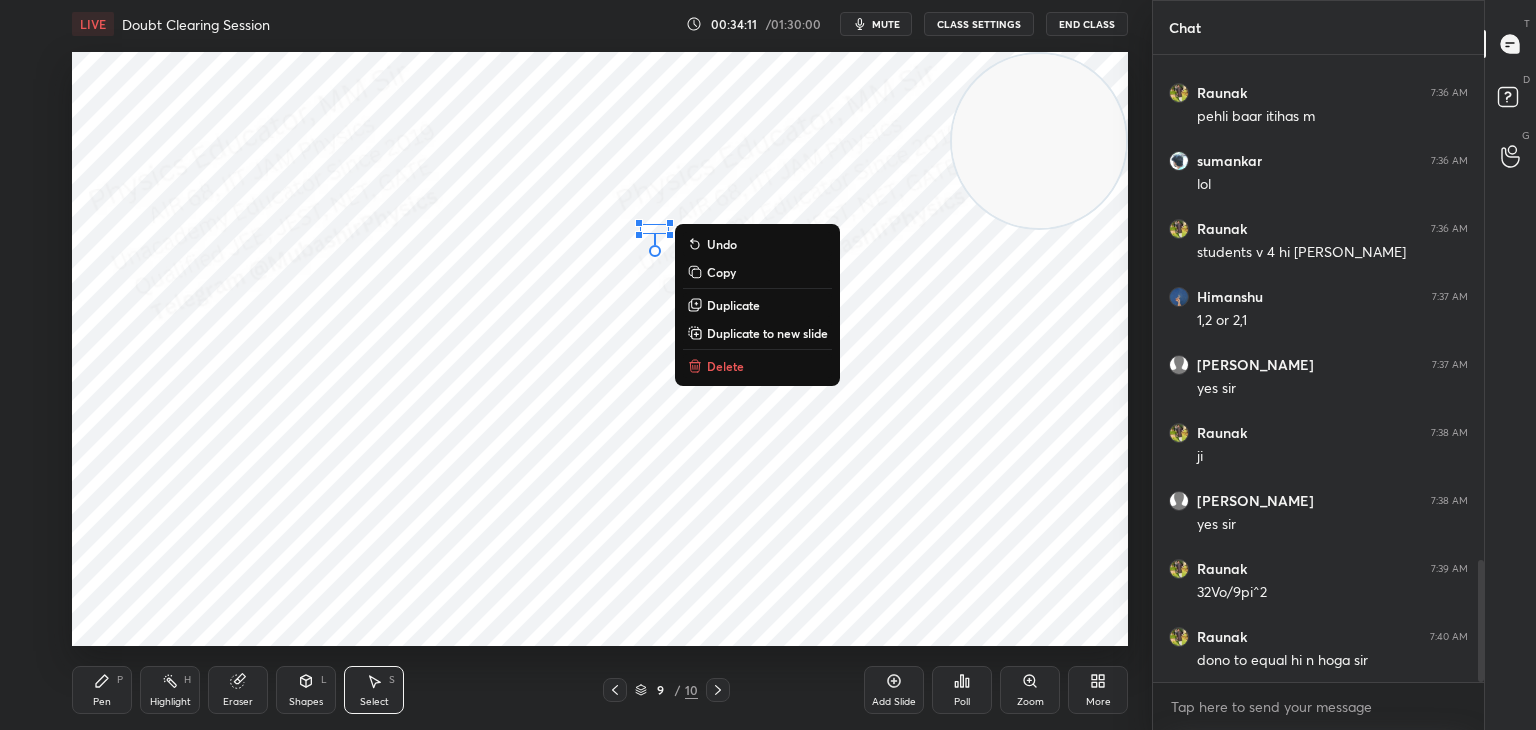 click on "Delete" at bounding box center (725, 366) 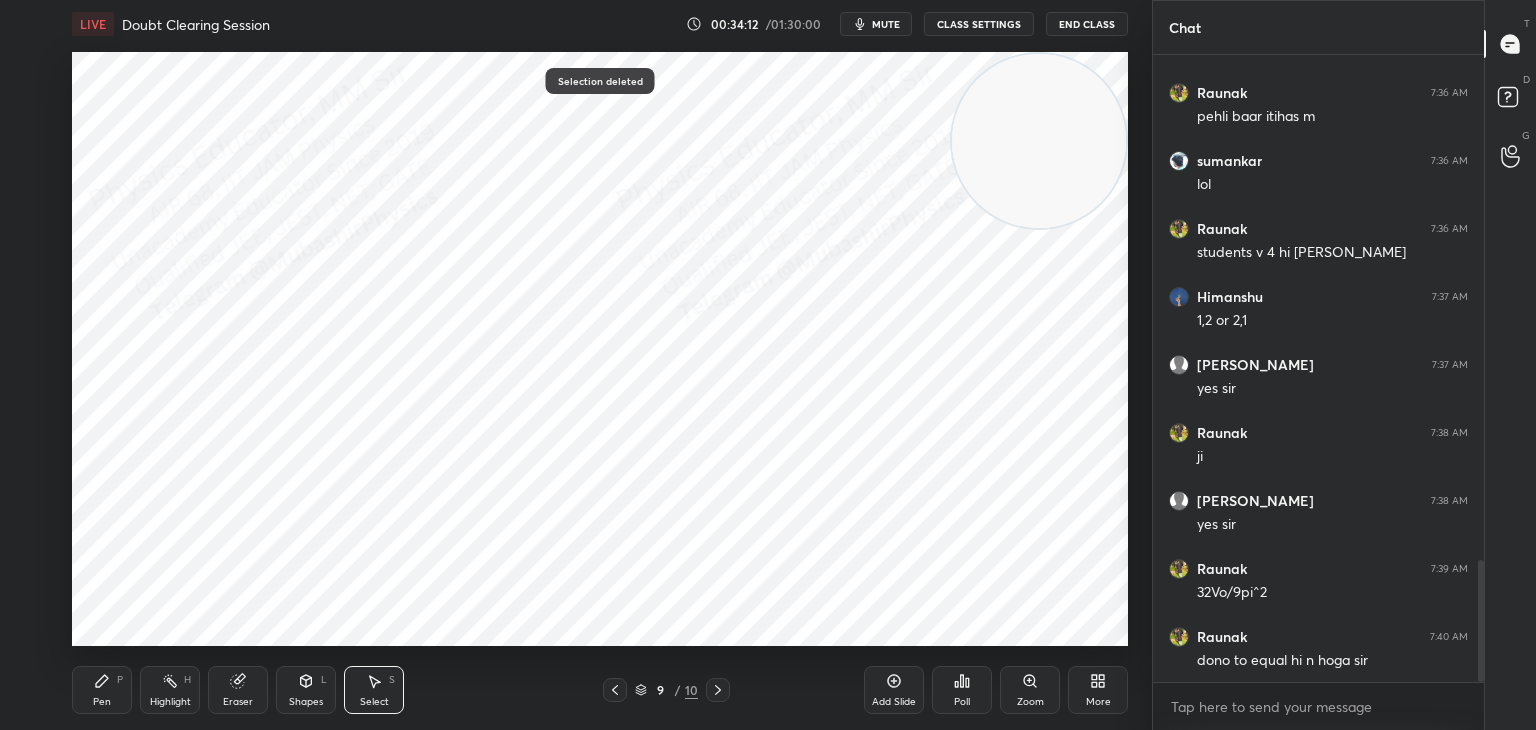 click on "Pen" at bounding box center (102, 702) 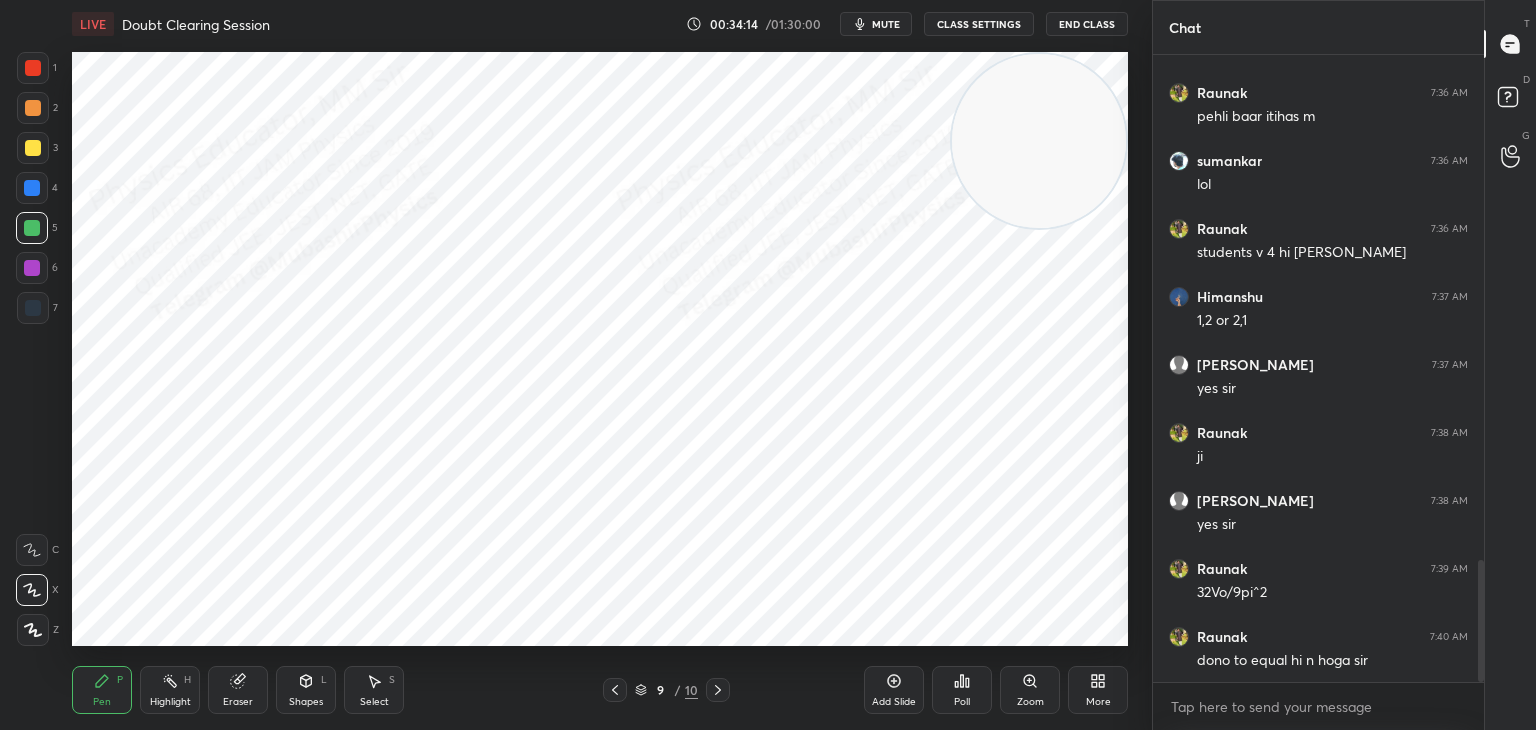 click at bounding box center [32, 188] 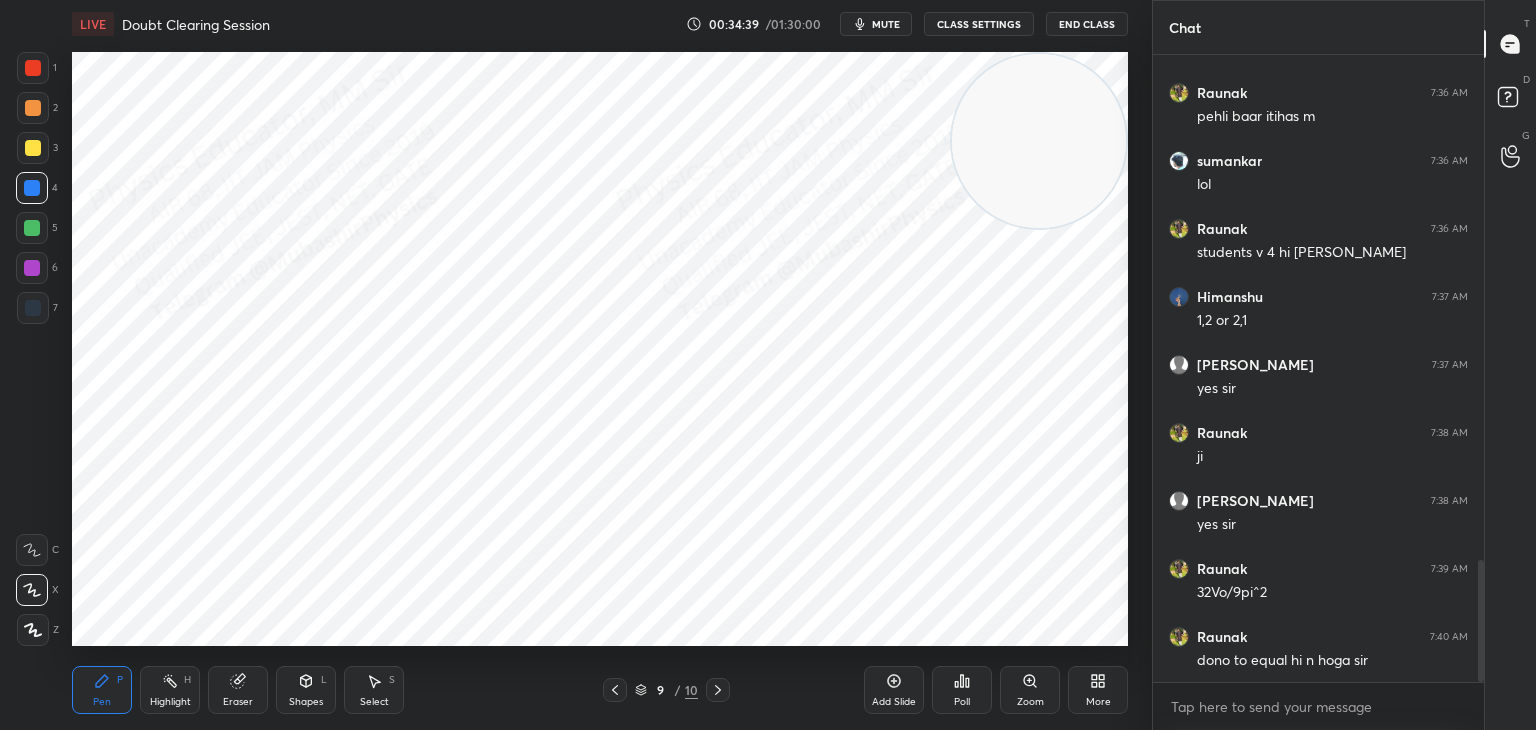 click at bounding box center [615, 690] 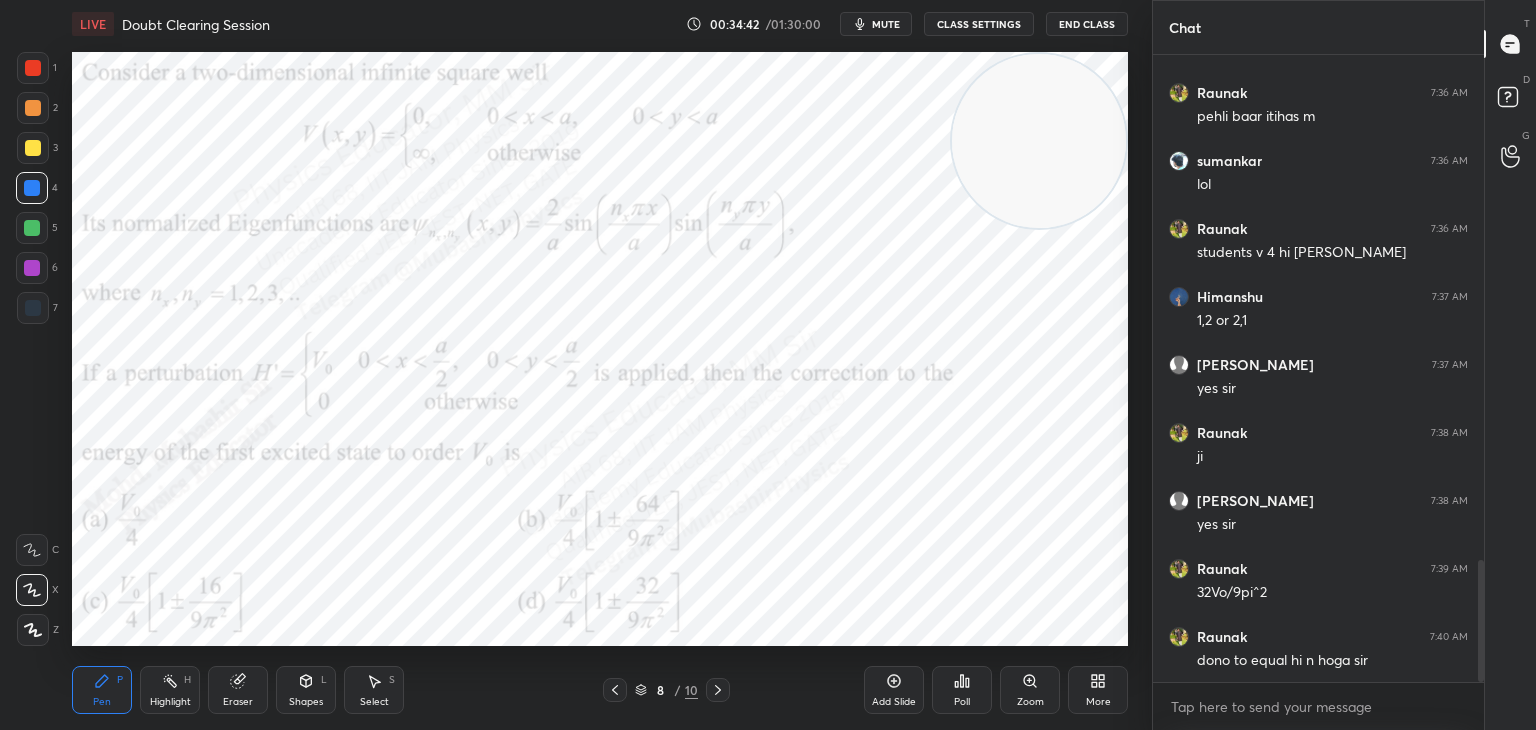 click 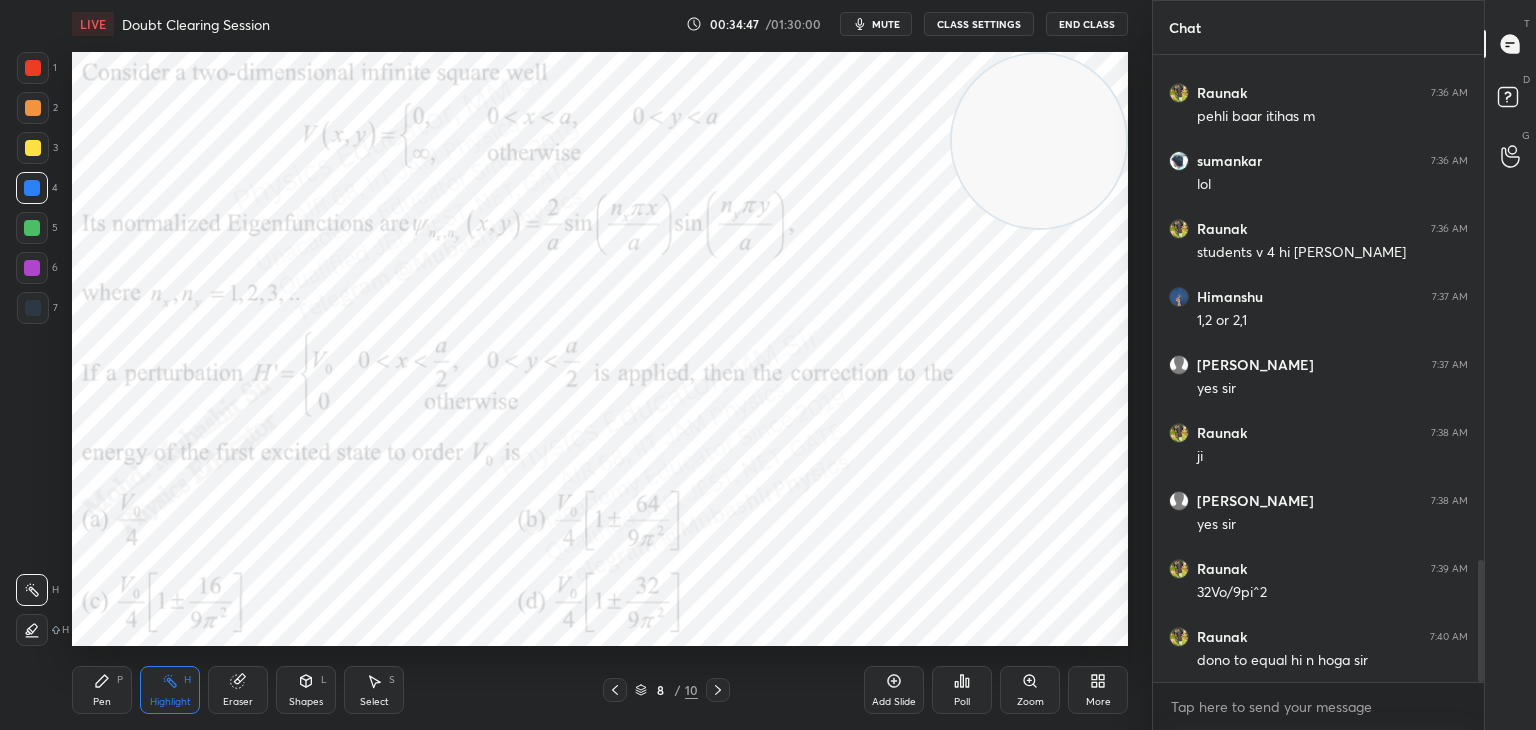 click 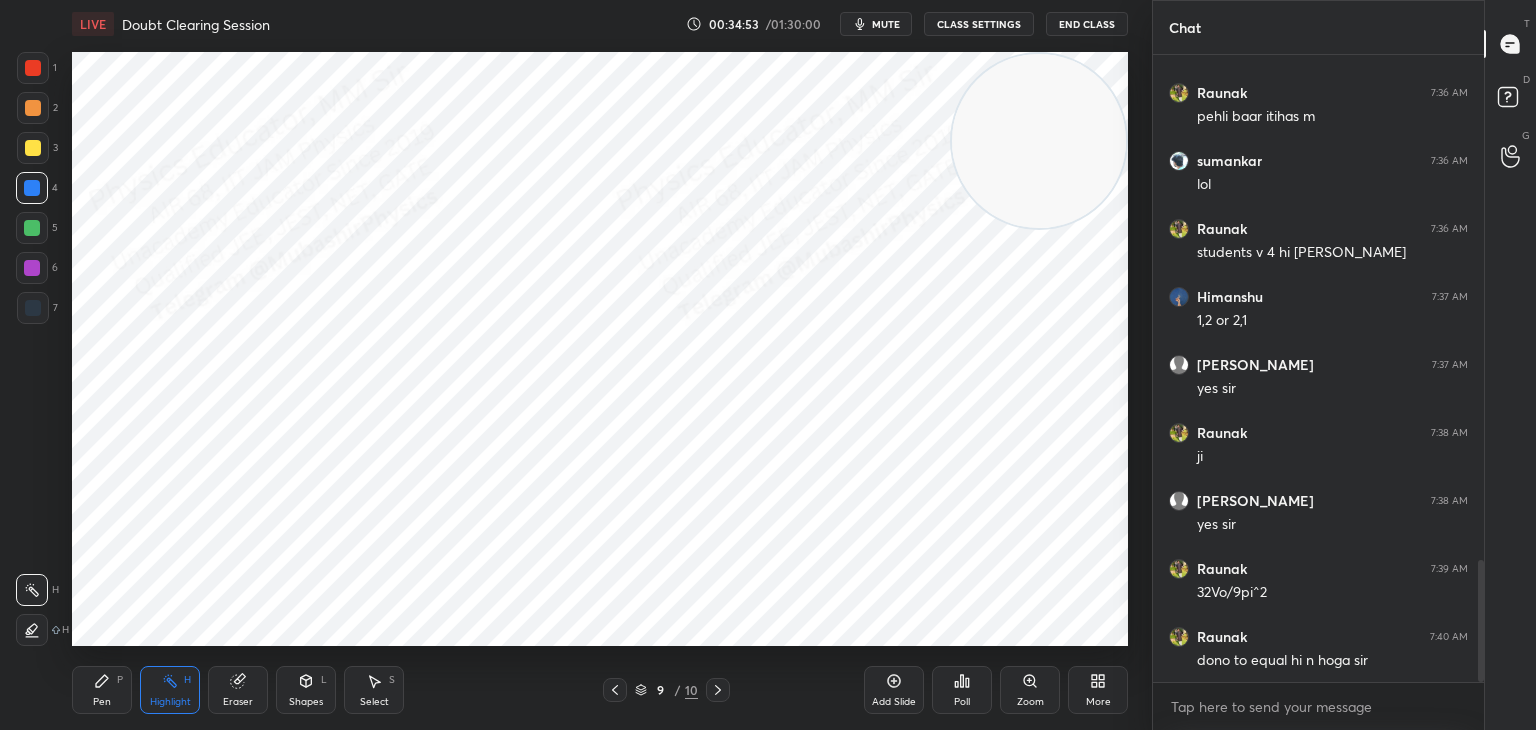click on "Pen P" at bounding box center (102, 690) 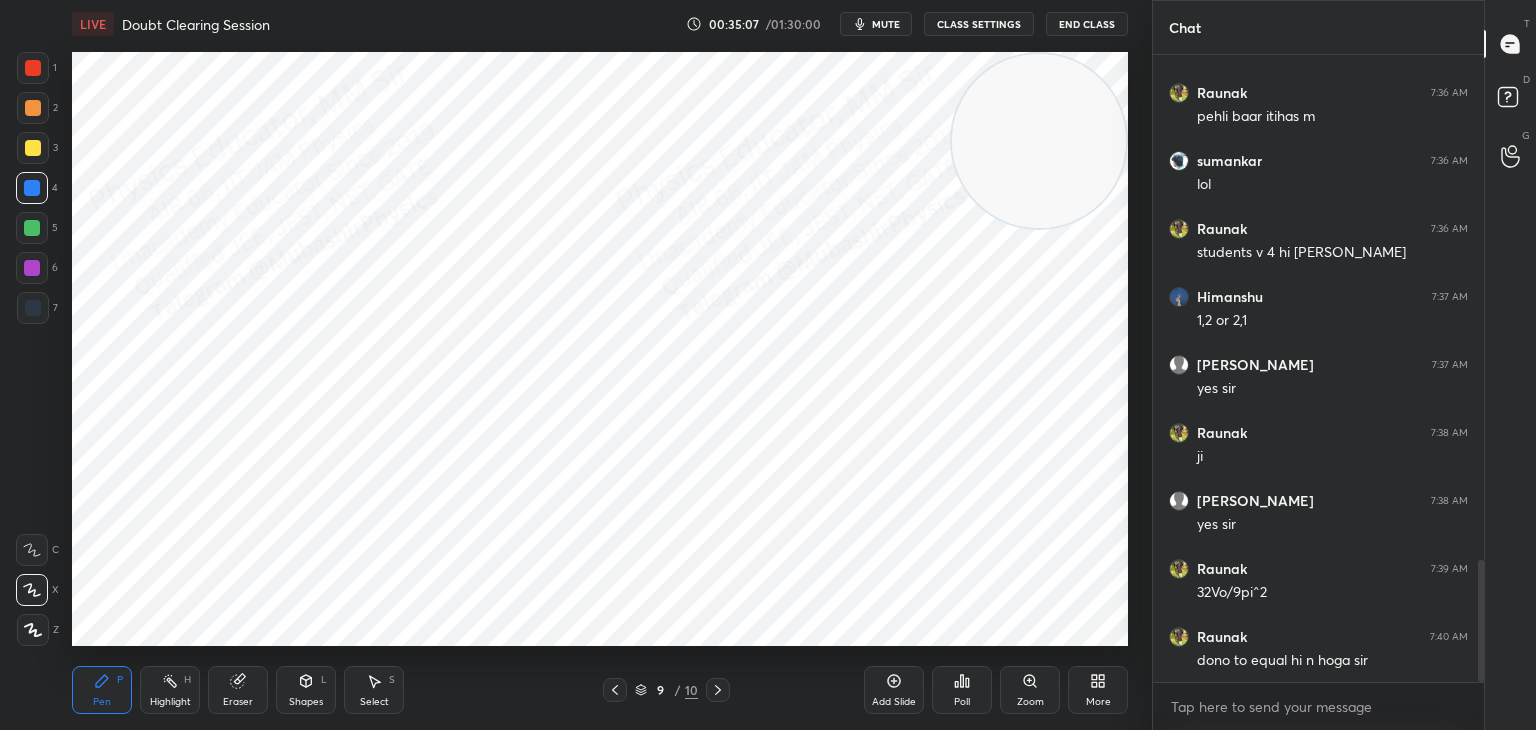 click 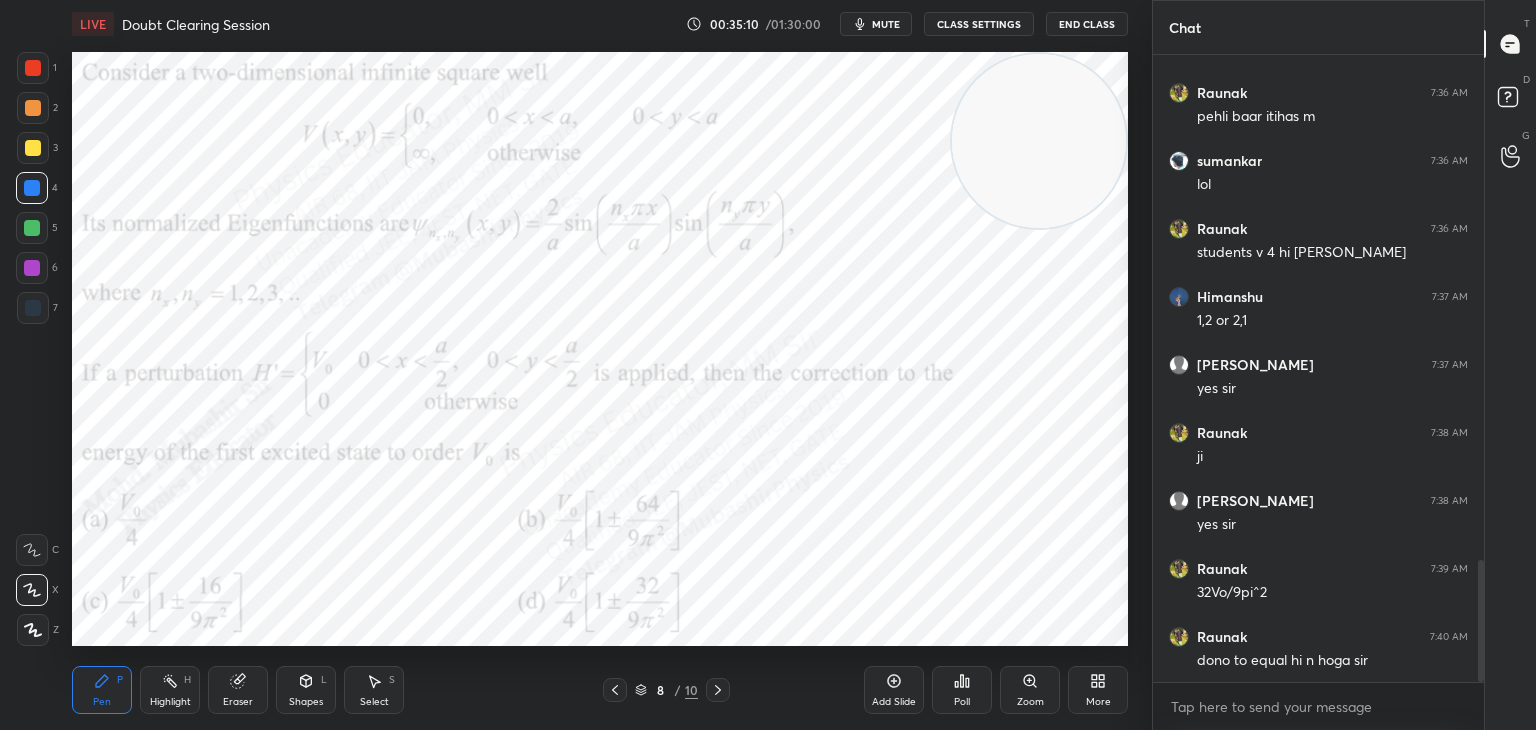 click 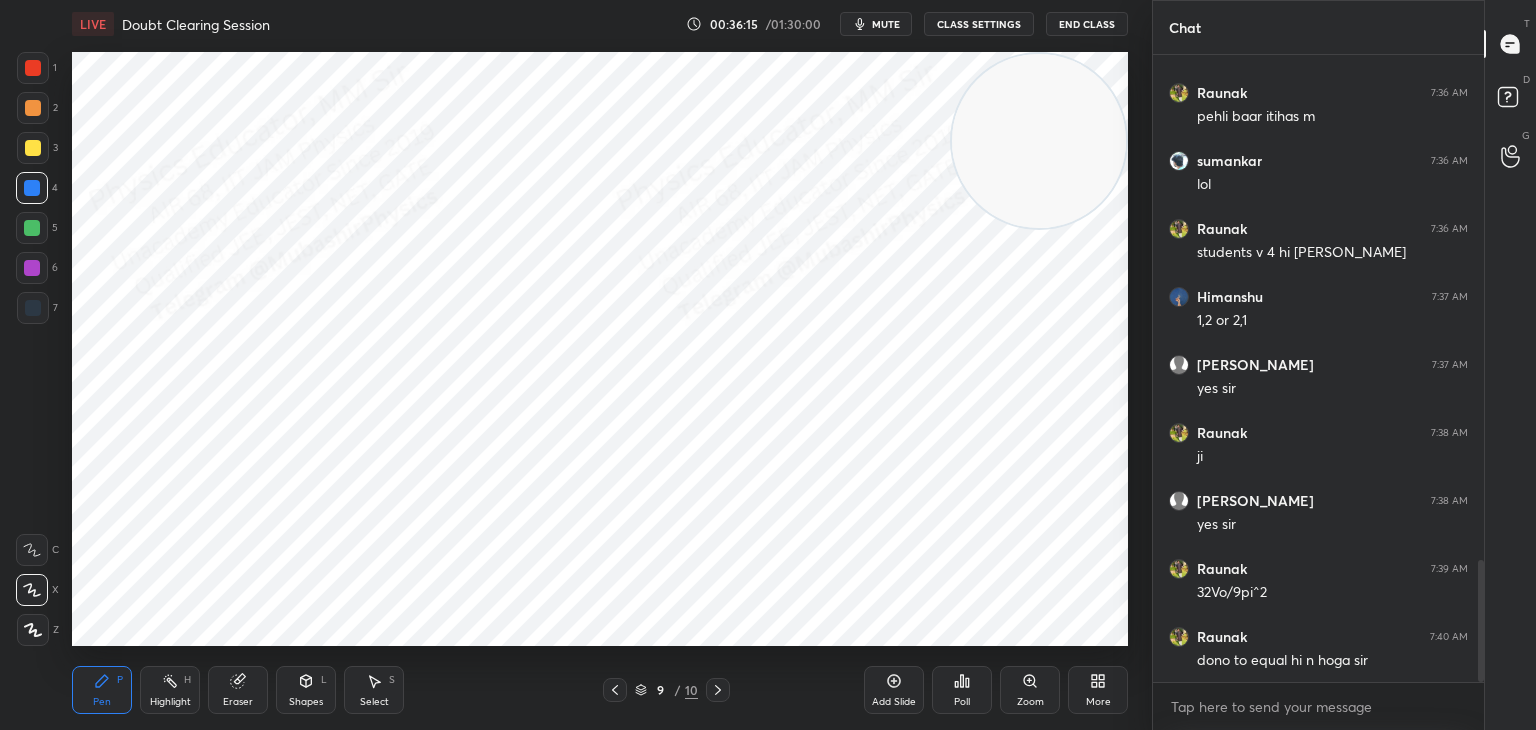 click on "Select S" at bounding box center [374, 690] 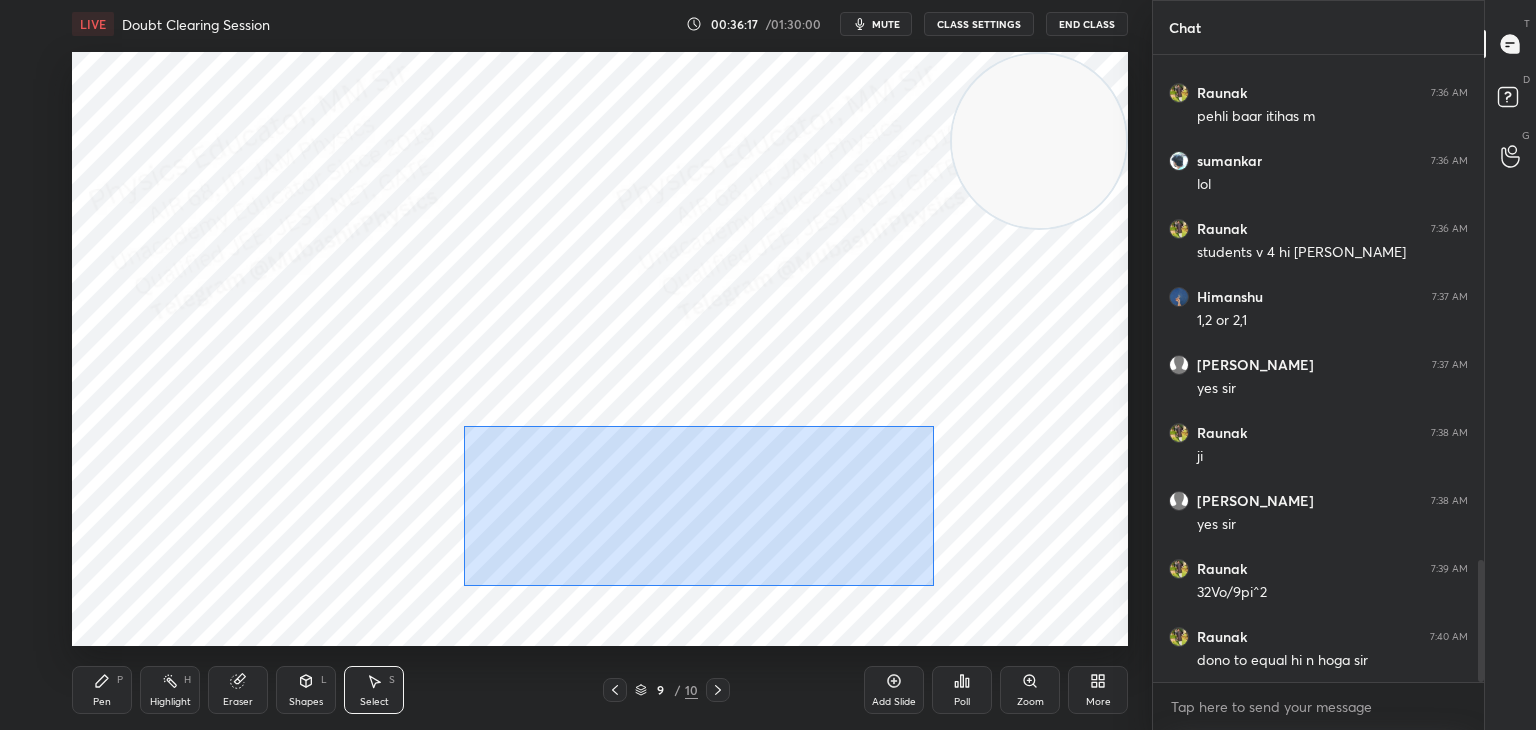 drag, startPoint x: 481, startPoint y: 430, endPoint x: 928, endPoint y: 549, distance: 462.5689 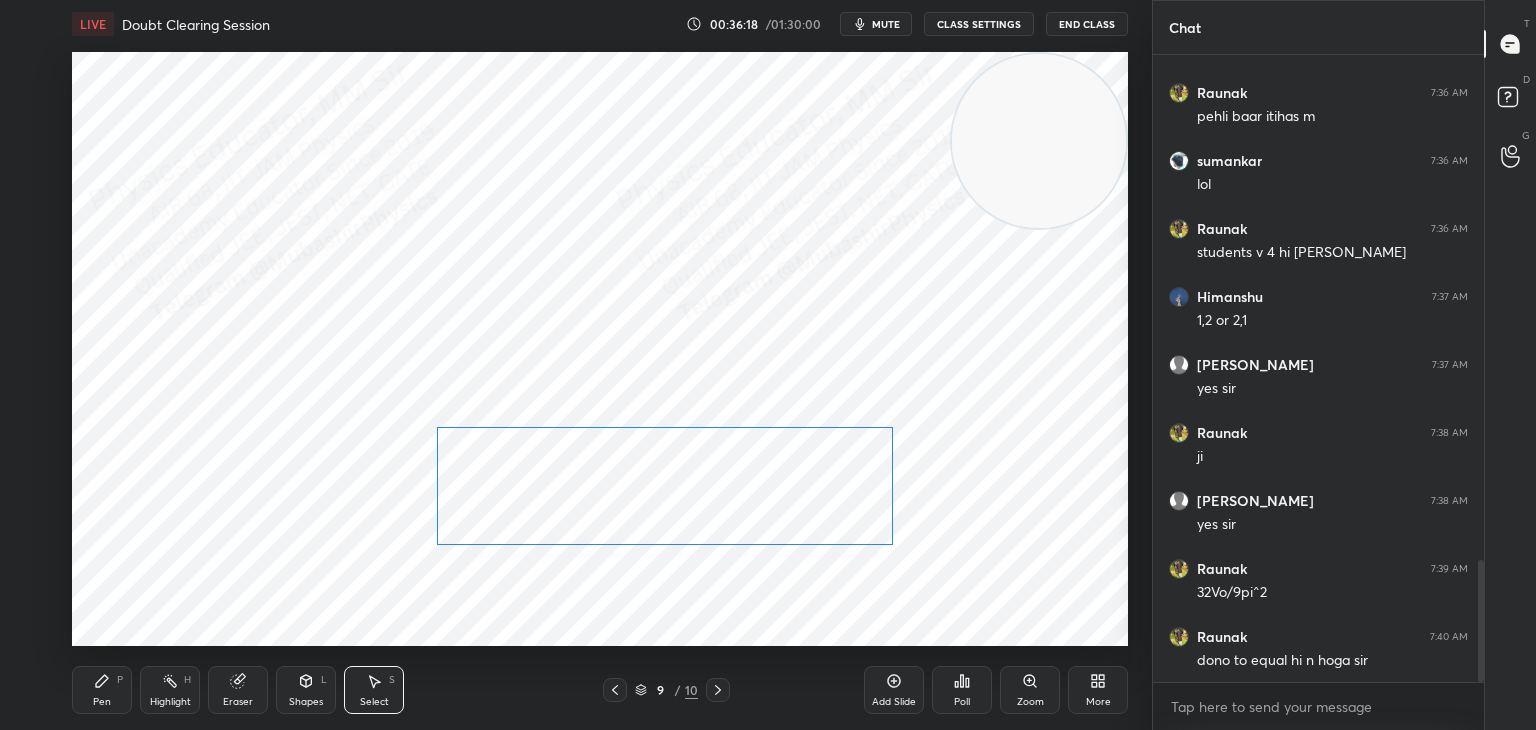 click on "0 ° Undo Copy Duplicate Duplicate to new slide Delete" at bounding box center [600, 349] 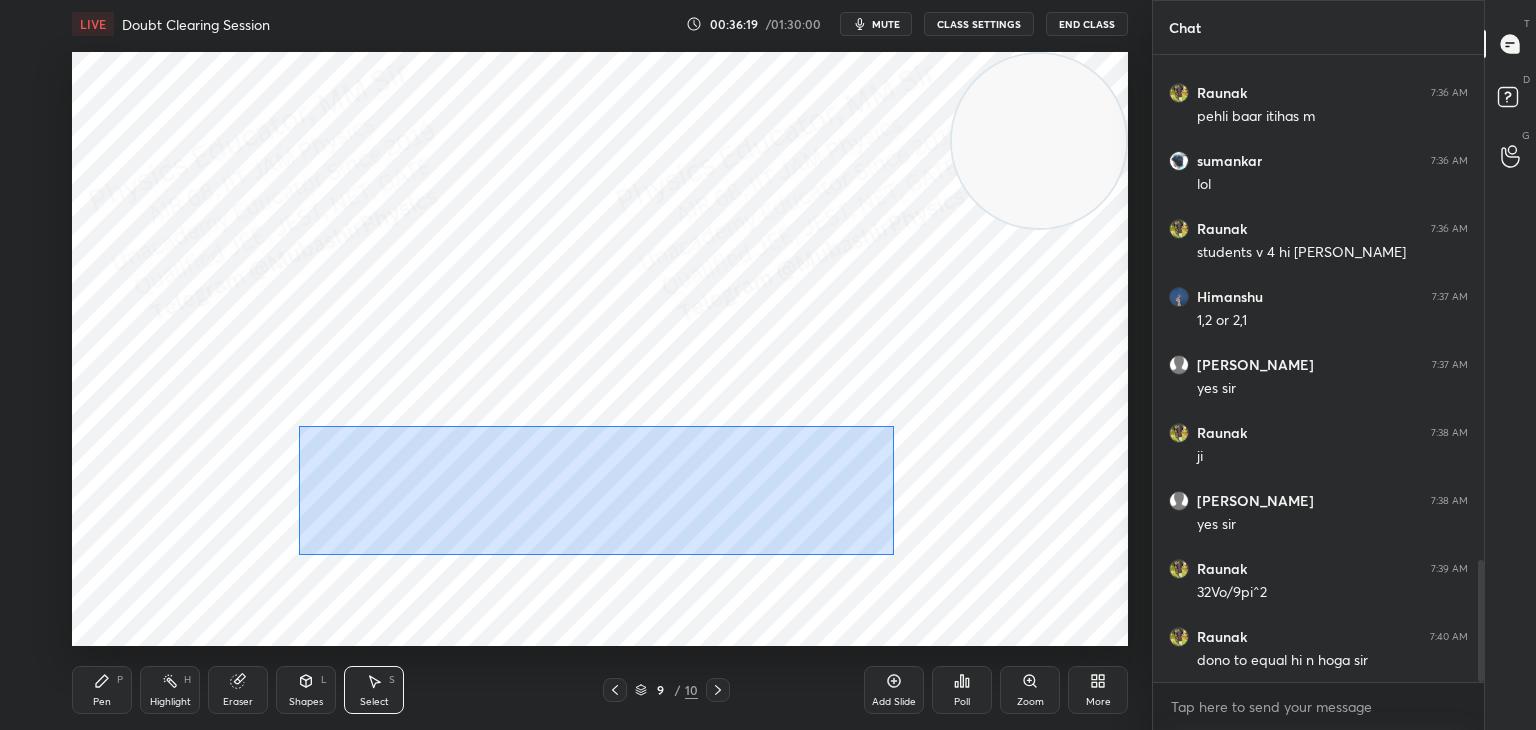 drag, startPoint x: 624, startPoint y: 496, endPoint x: 952, endPoint y: 573, distance: 336.9169 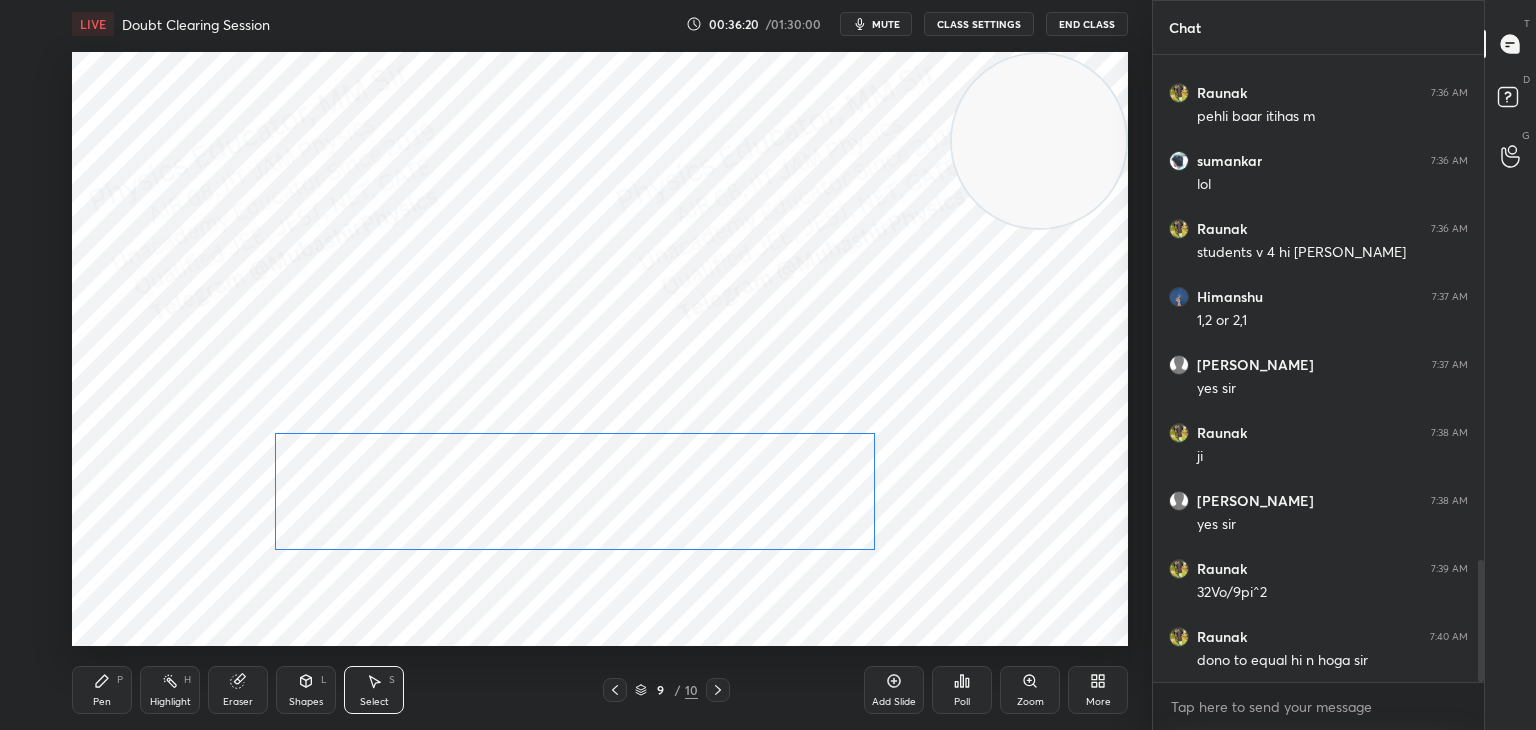 click on "0 ° Undo Copy Duplicate Duplicate to new slide Delete" at bounding box center [600, 349] 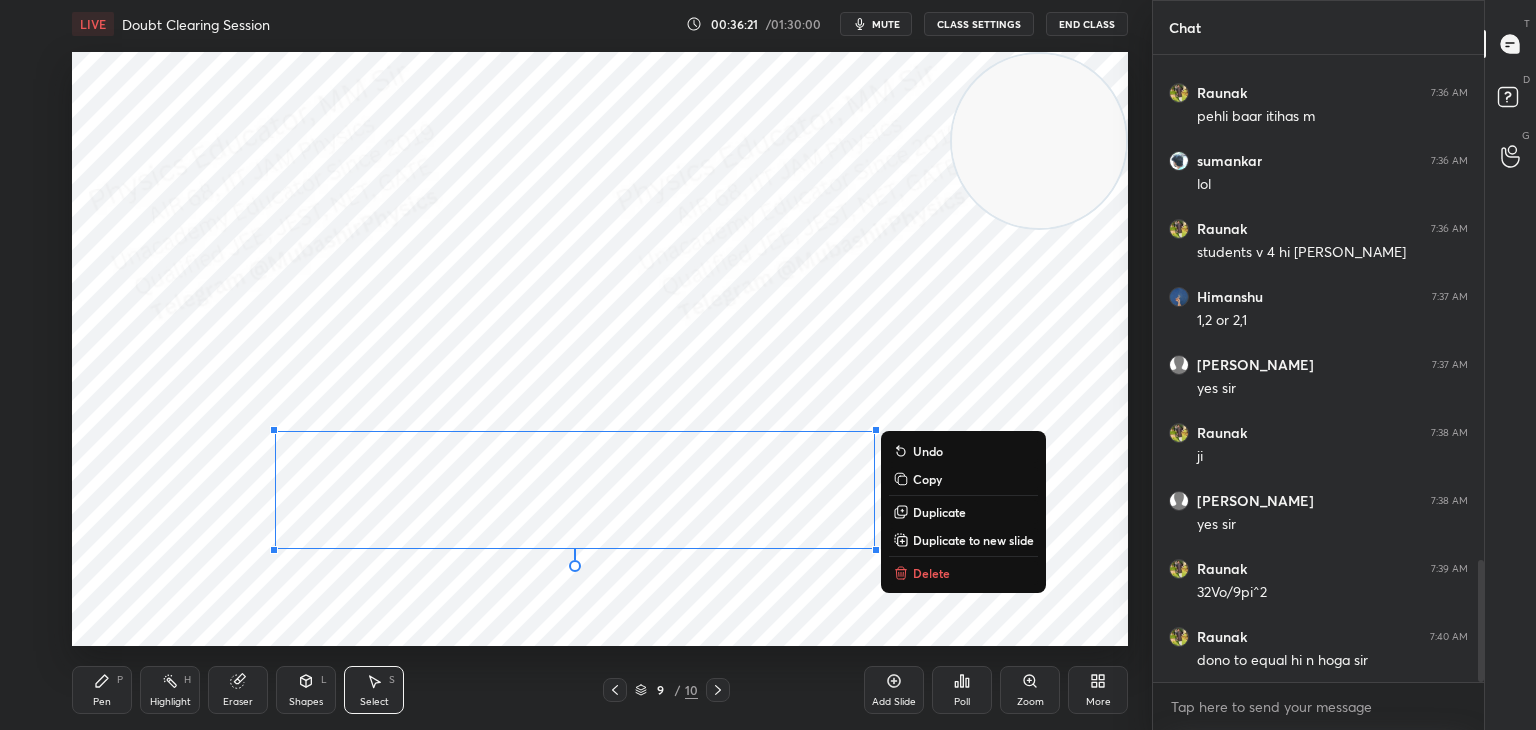 click on "Pen P" at bounding box center [102, 690] 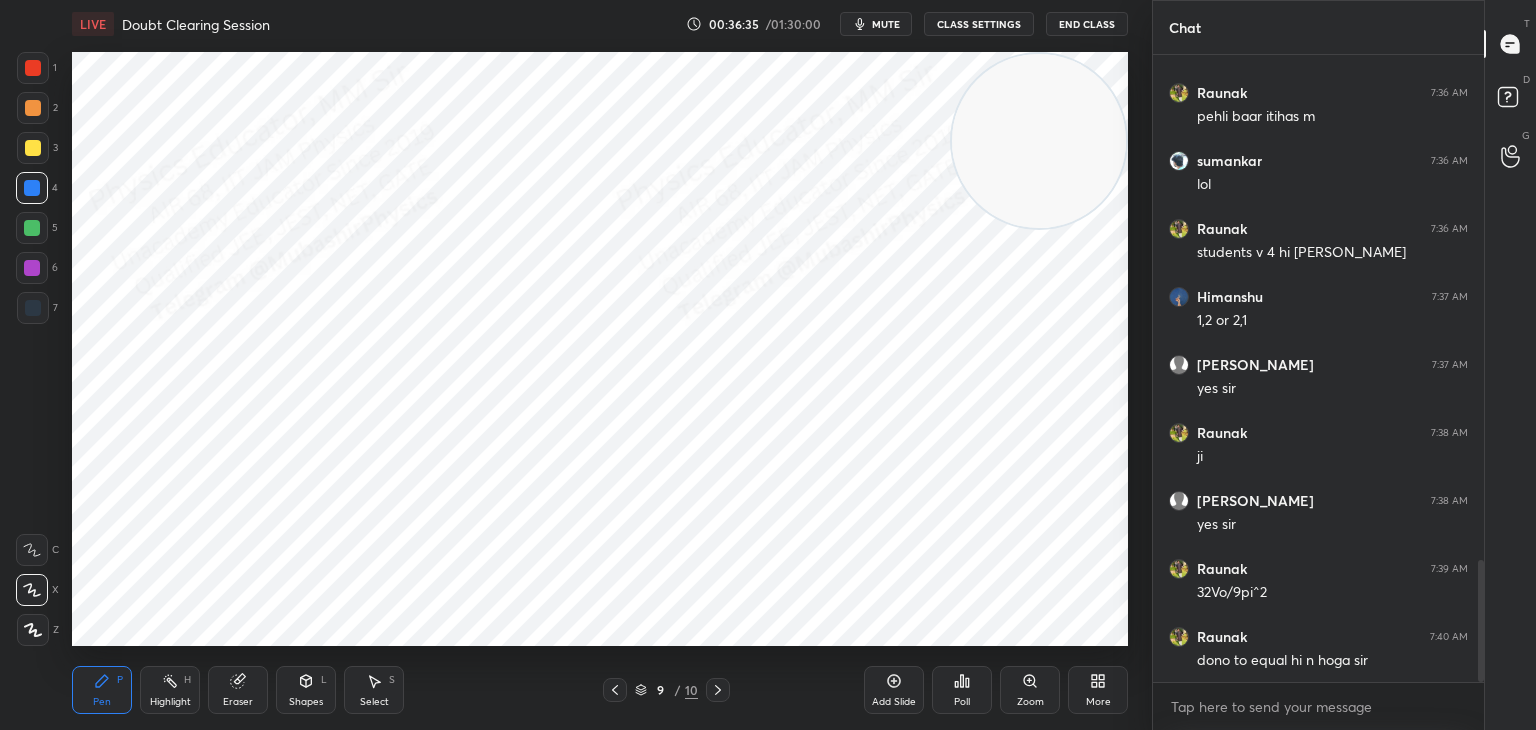 click 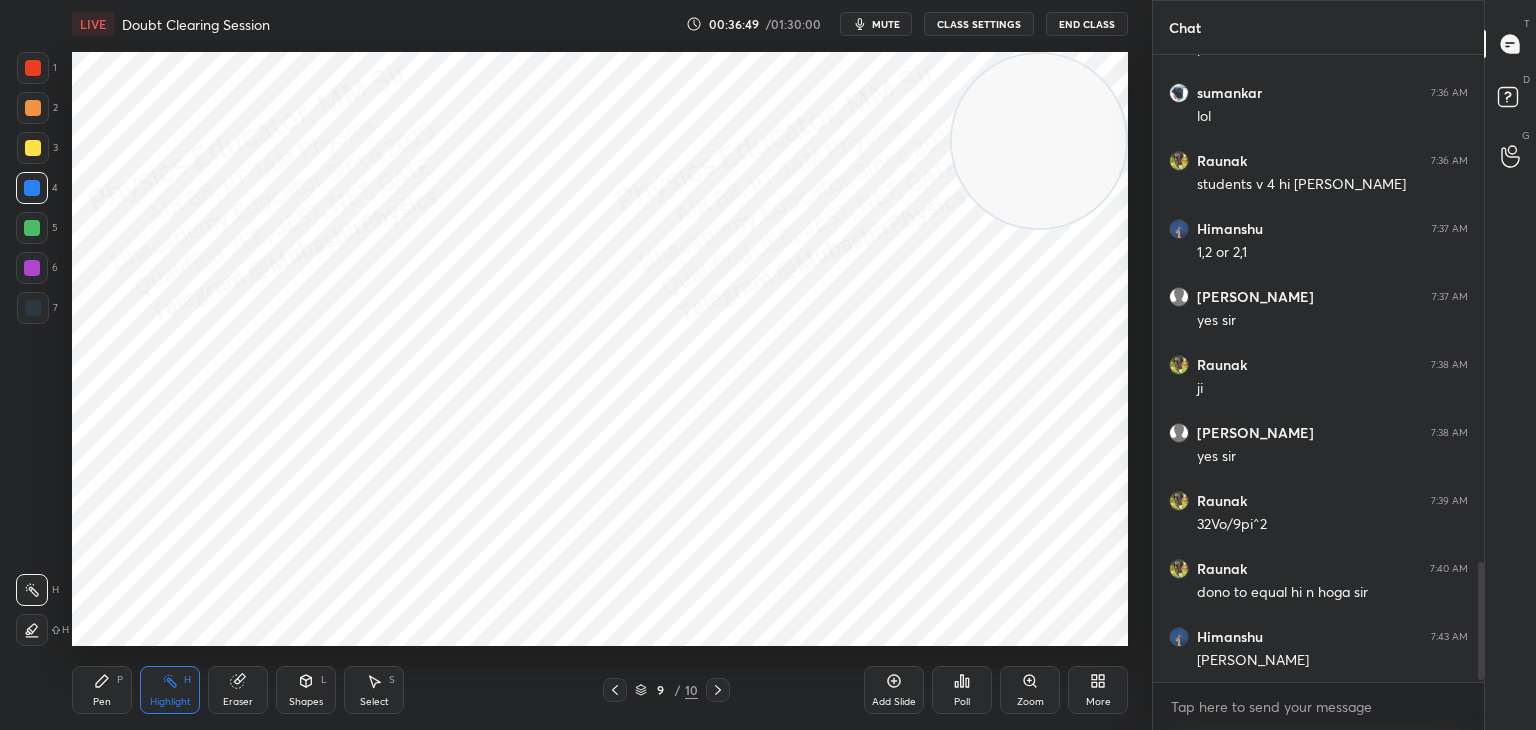 scroll, scrollTop: 2728, scrollLeft: 0, axis: vertical 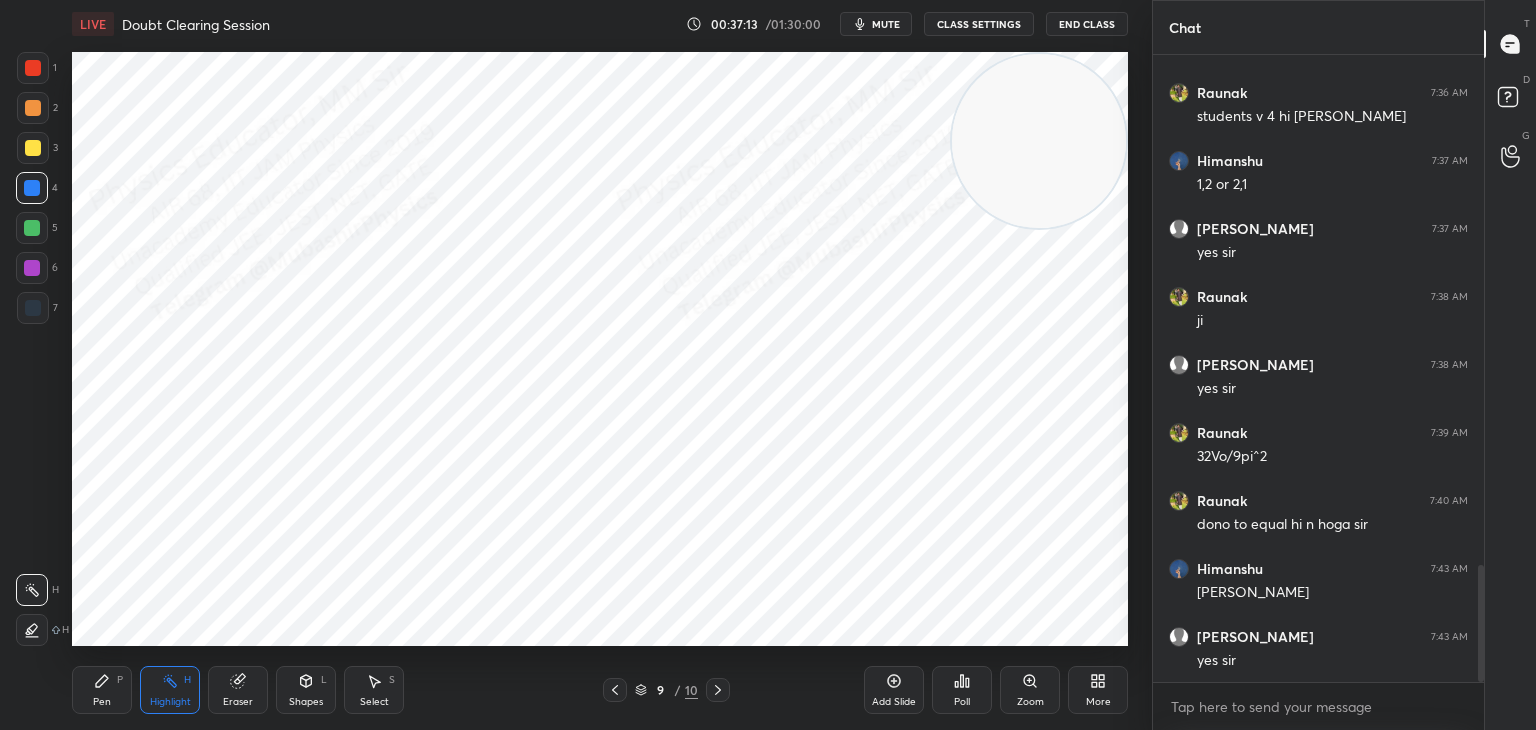 drag, startPoint x: 614, startPoint y: 680, endPoint x: 625, endPoint y: 684, distance: 11.7046995 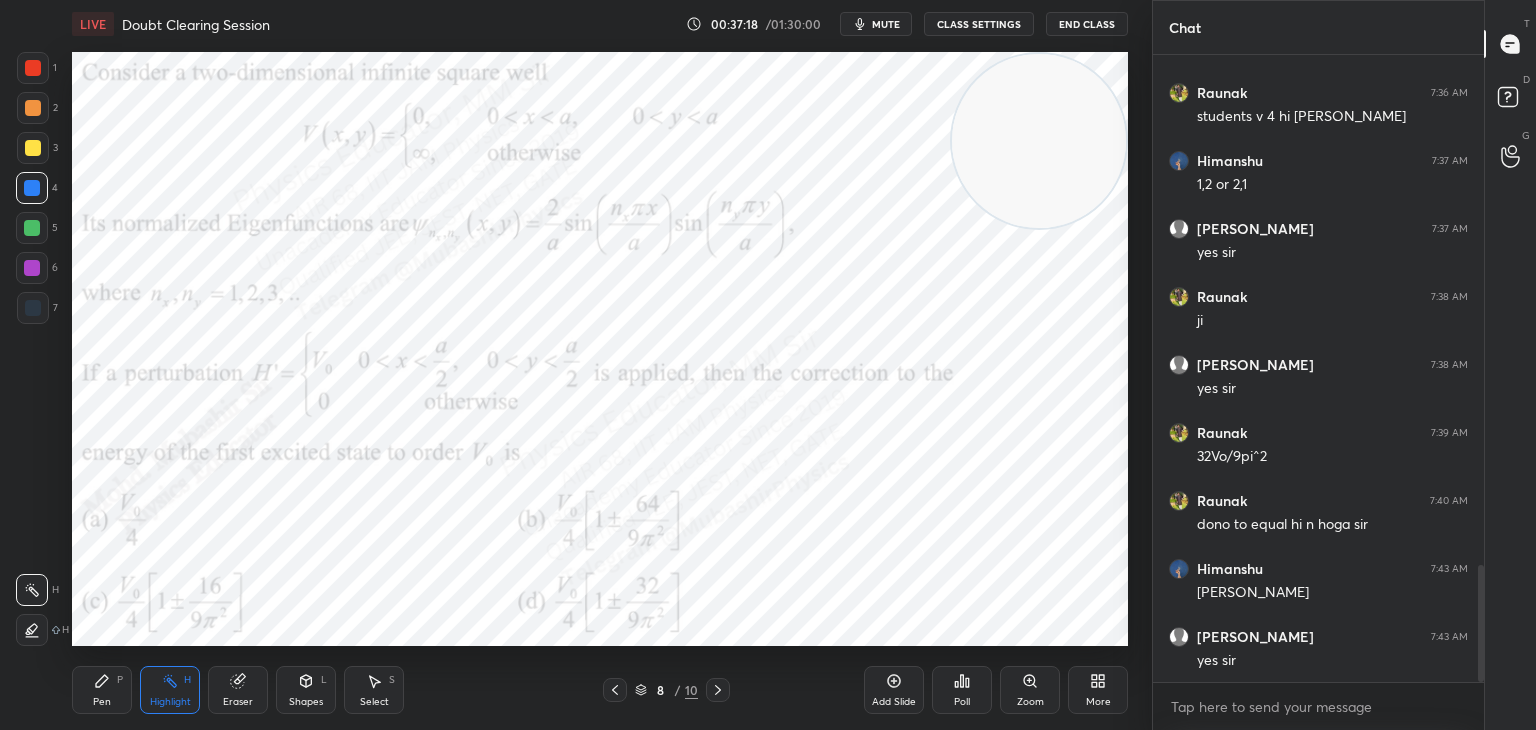 click at bounding box center [718, 690] 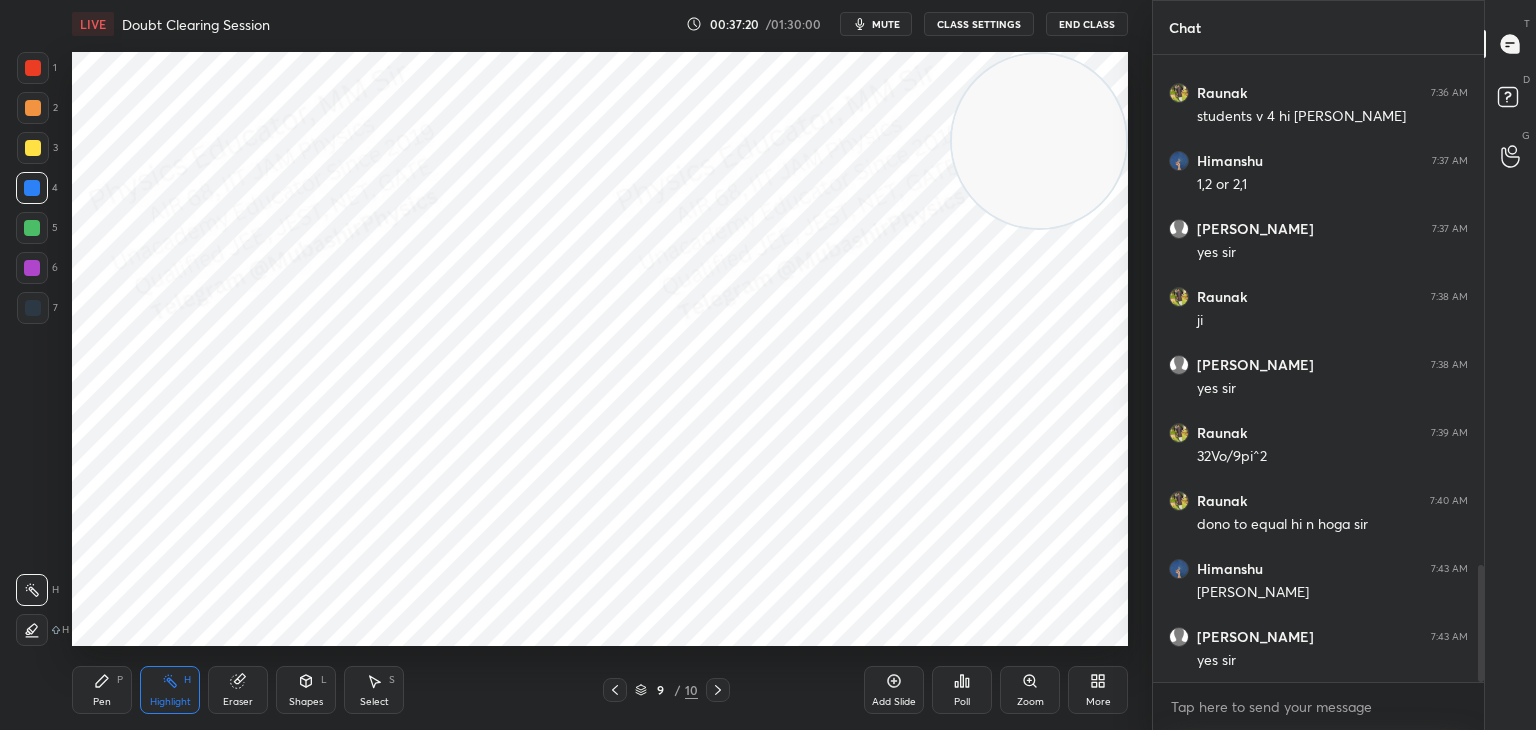 drag, startPoint x: 616, startPoint y: 686, endPoint x: 649, endPoint y: 686, distance: 33 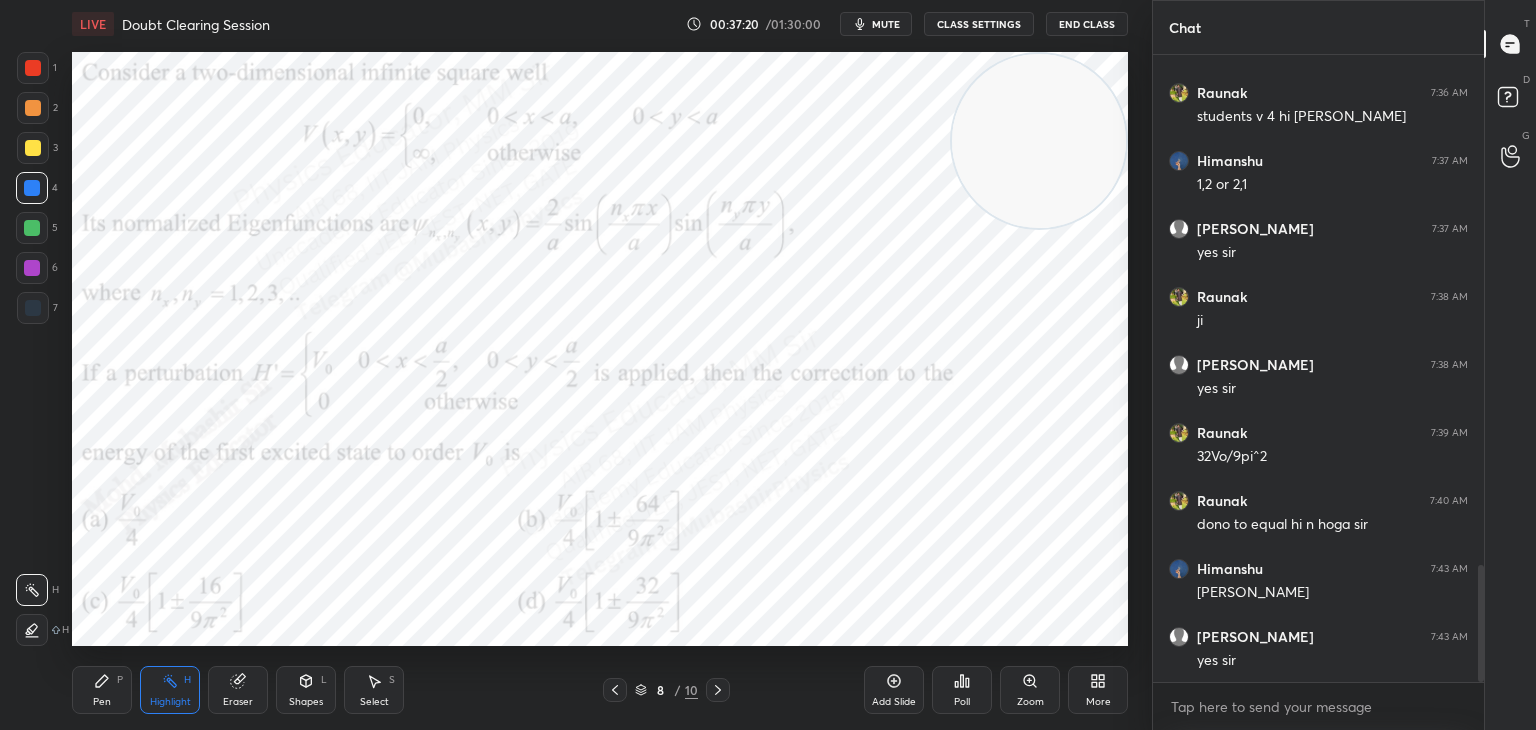 click at bounding box center (718, 690) 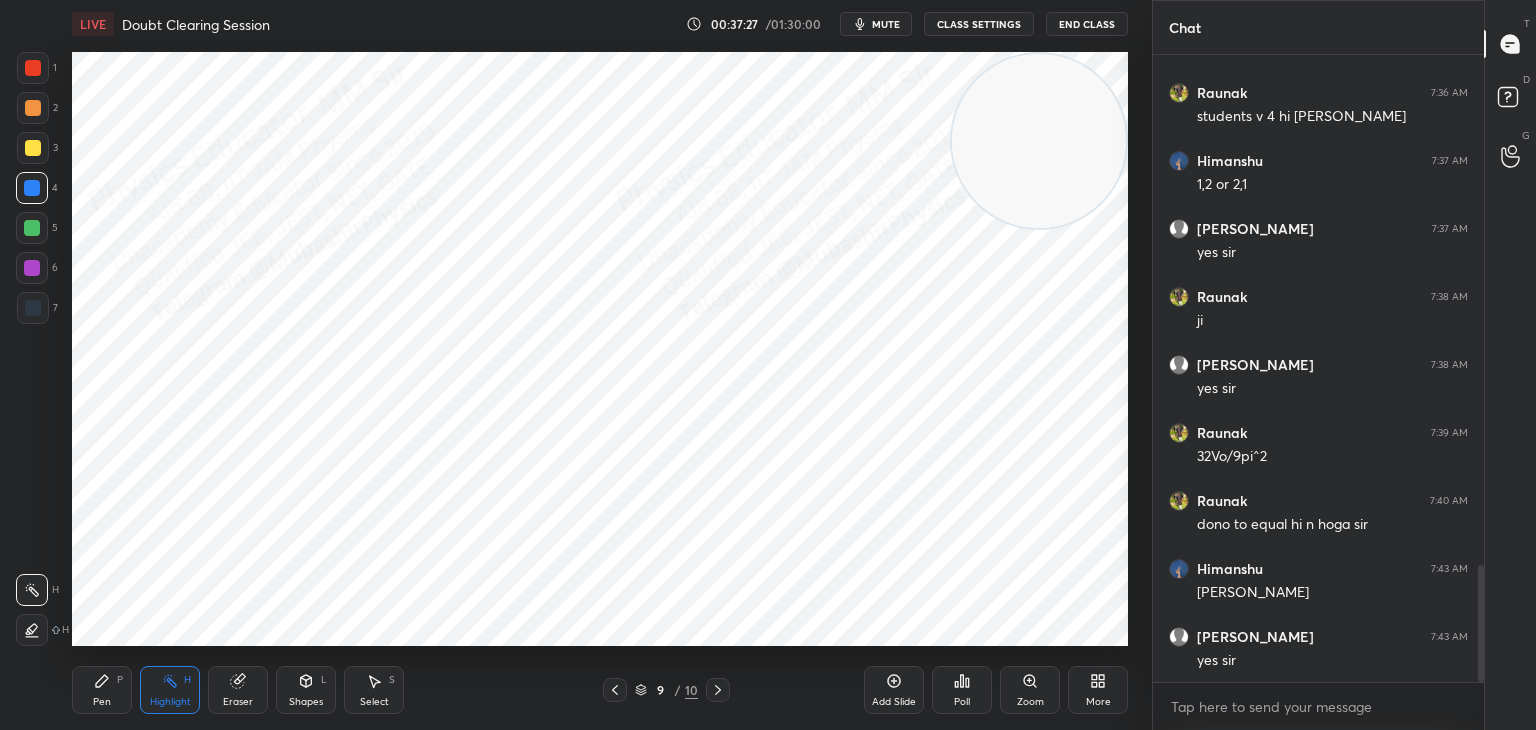 drag, startPoint x: 106, startPoint y: 684, endPoint x: 88, endPoint y: 654, distance: 34.98571 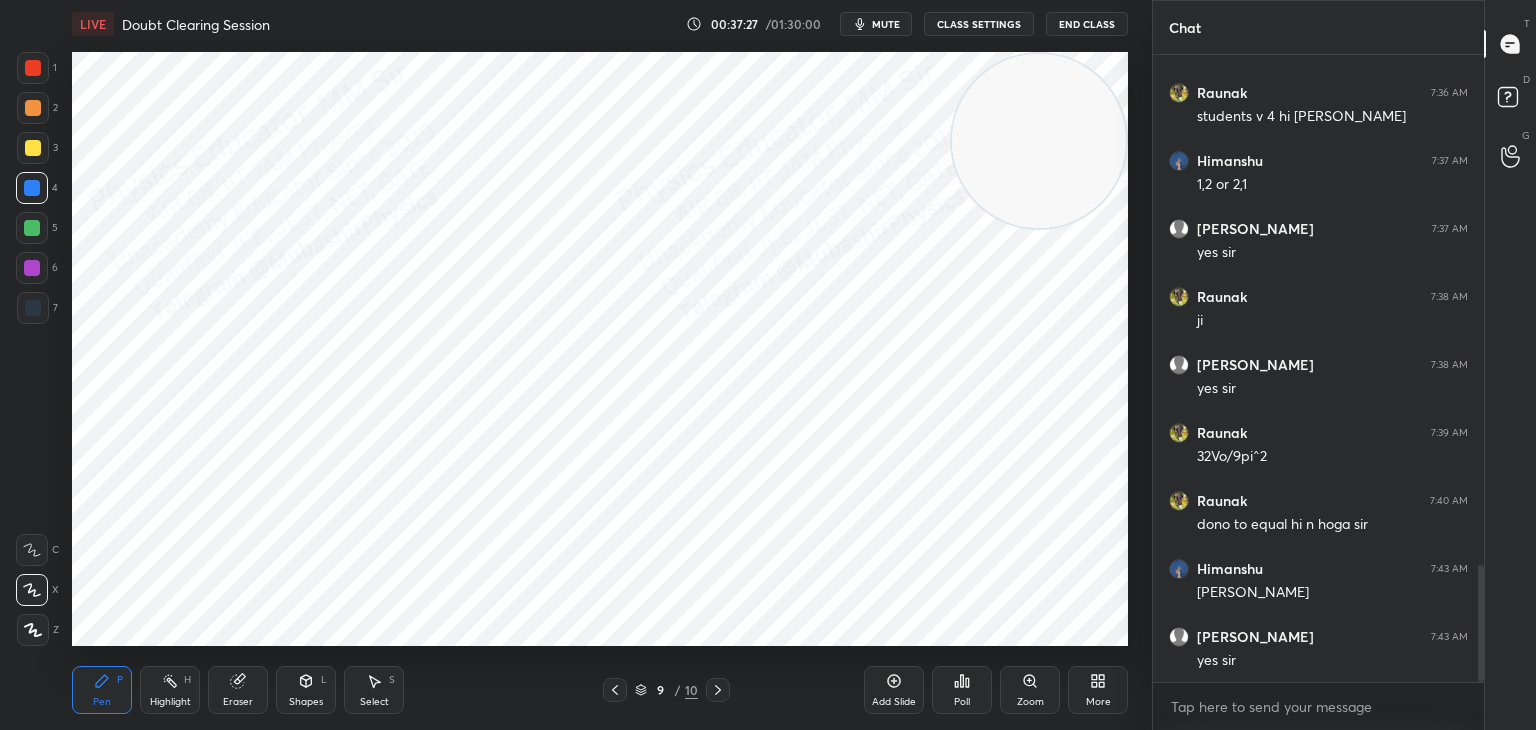 click at bounding box center (33, 108) 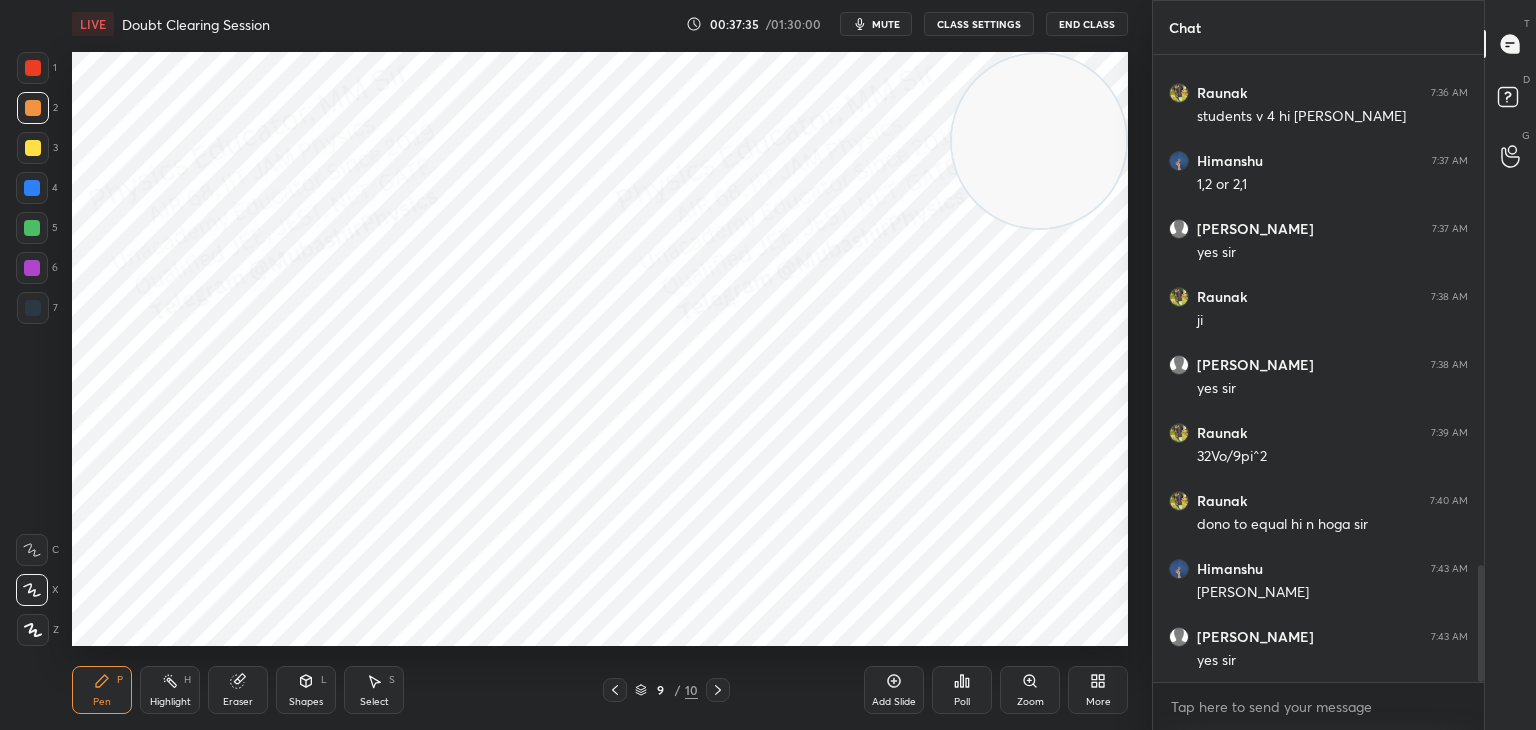 click on "Highlight H" at bounding box center [170, 690] 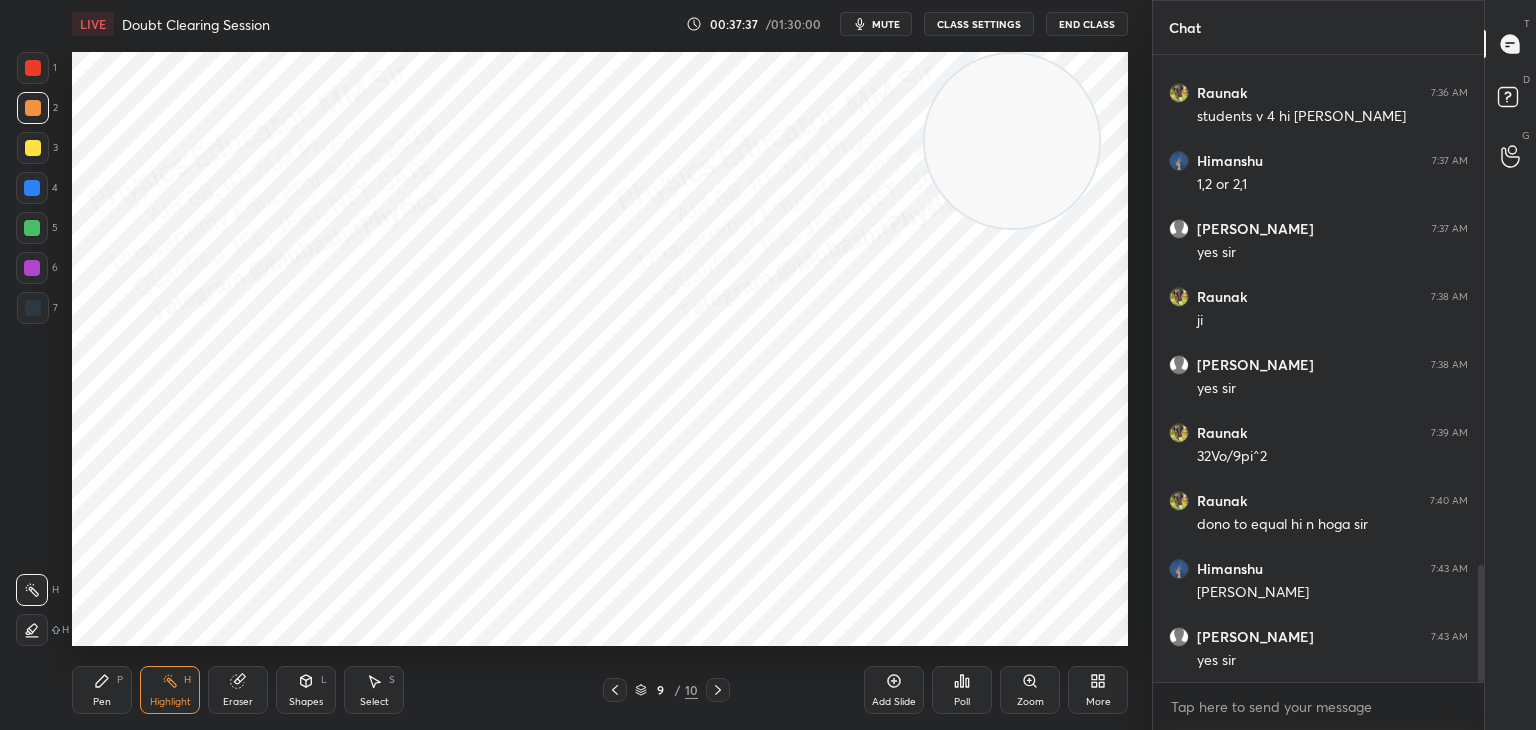 drag, startPoint x: 978, startPoint y: 137, endPoint x: 145, endPoint y: 280, distance: 845.1852 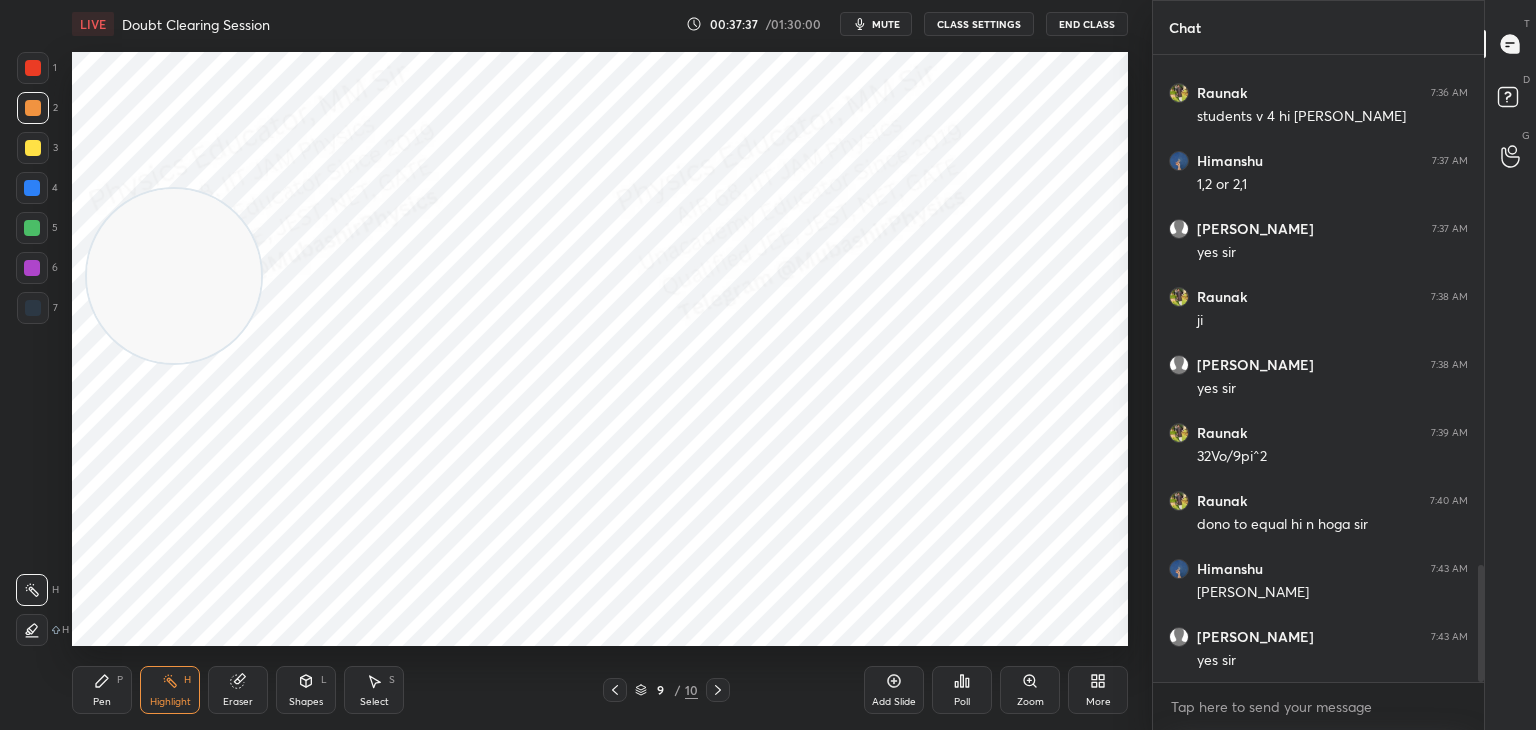 click on "Pen" at bounding box center [102, 702] 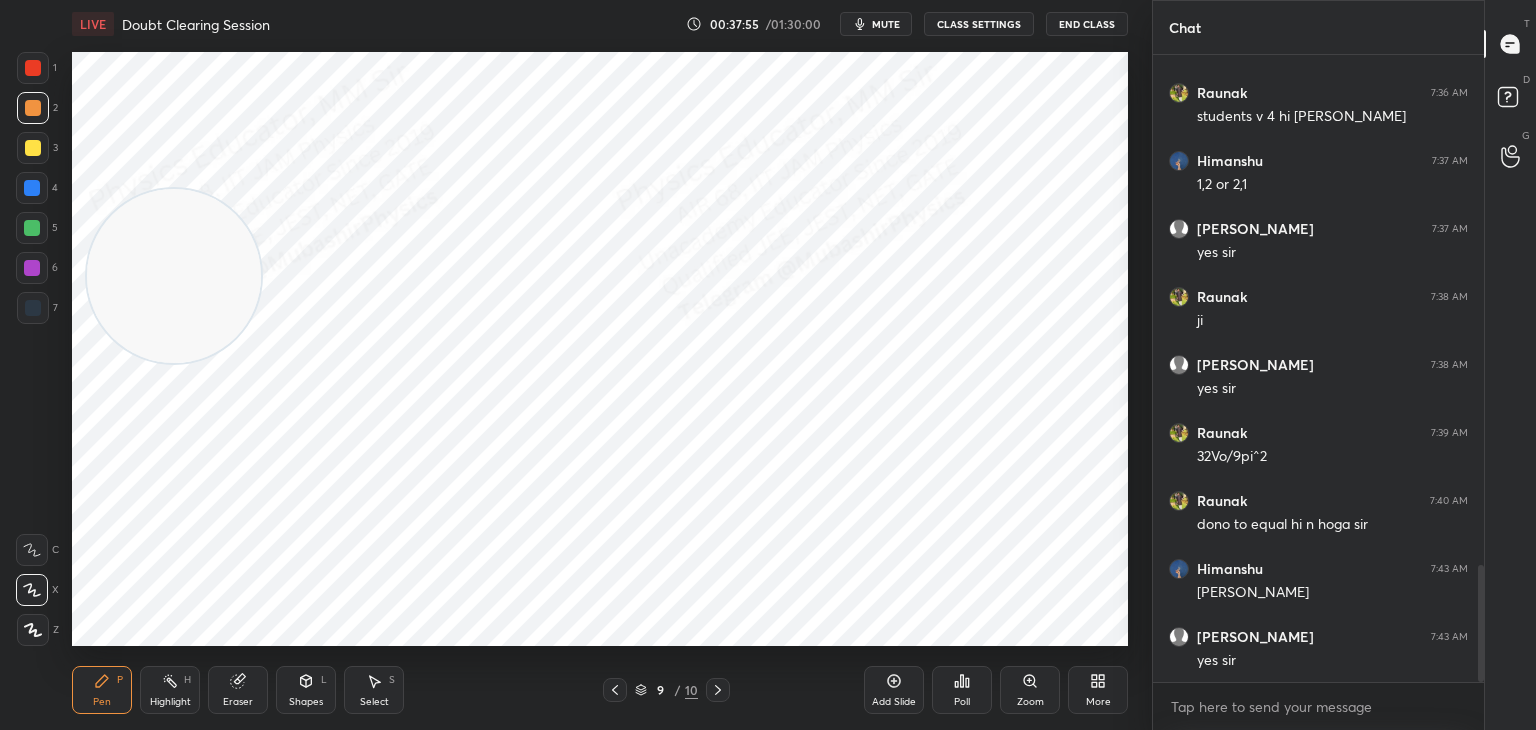 click on "Highlight H" at bounding box center (170, 690) 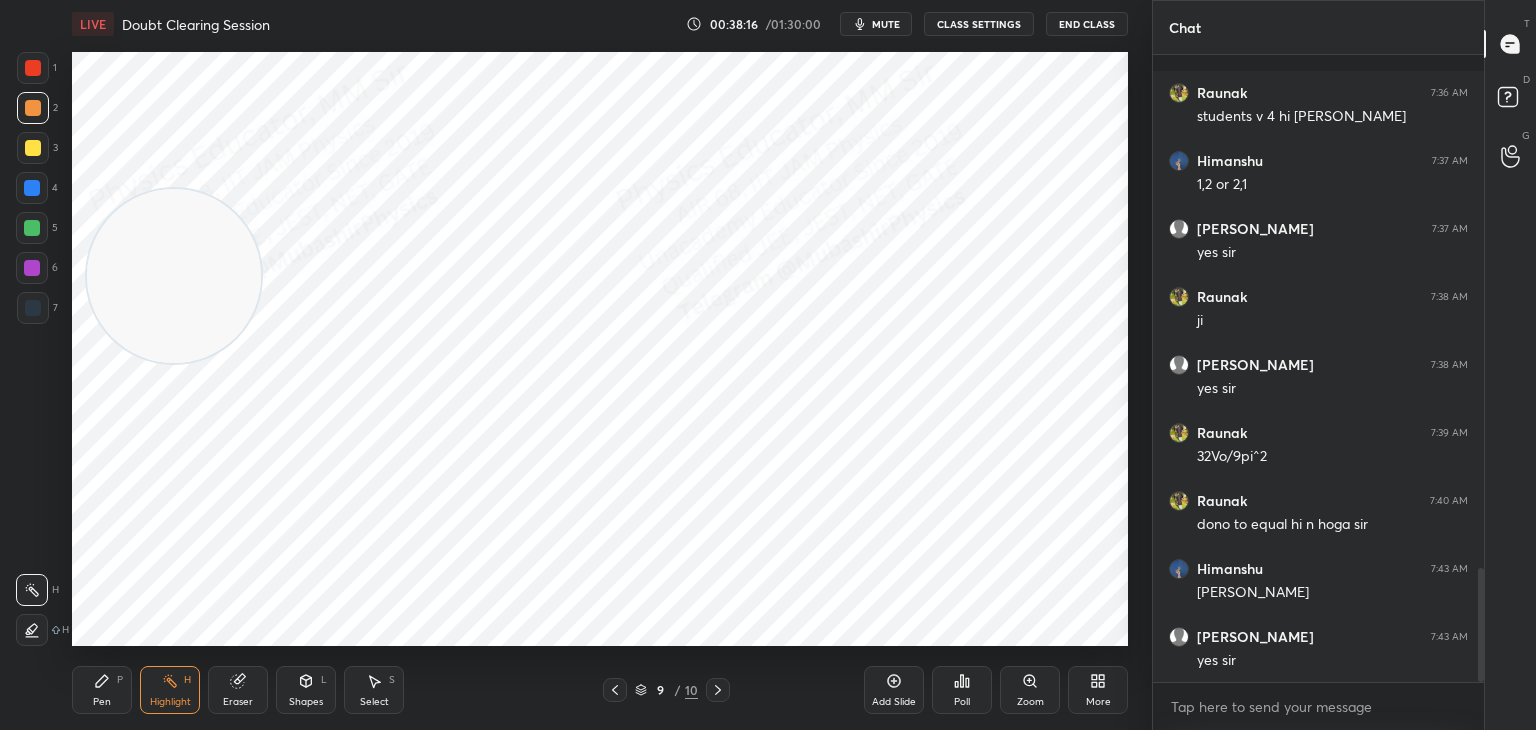 scroll, scrollTop: 2814, scrollLeft: 0, axis: vertical 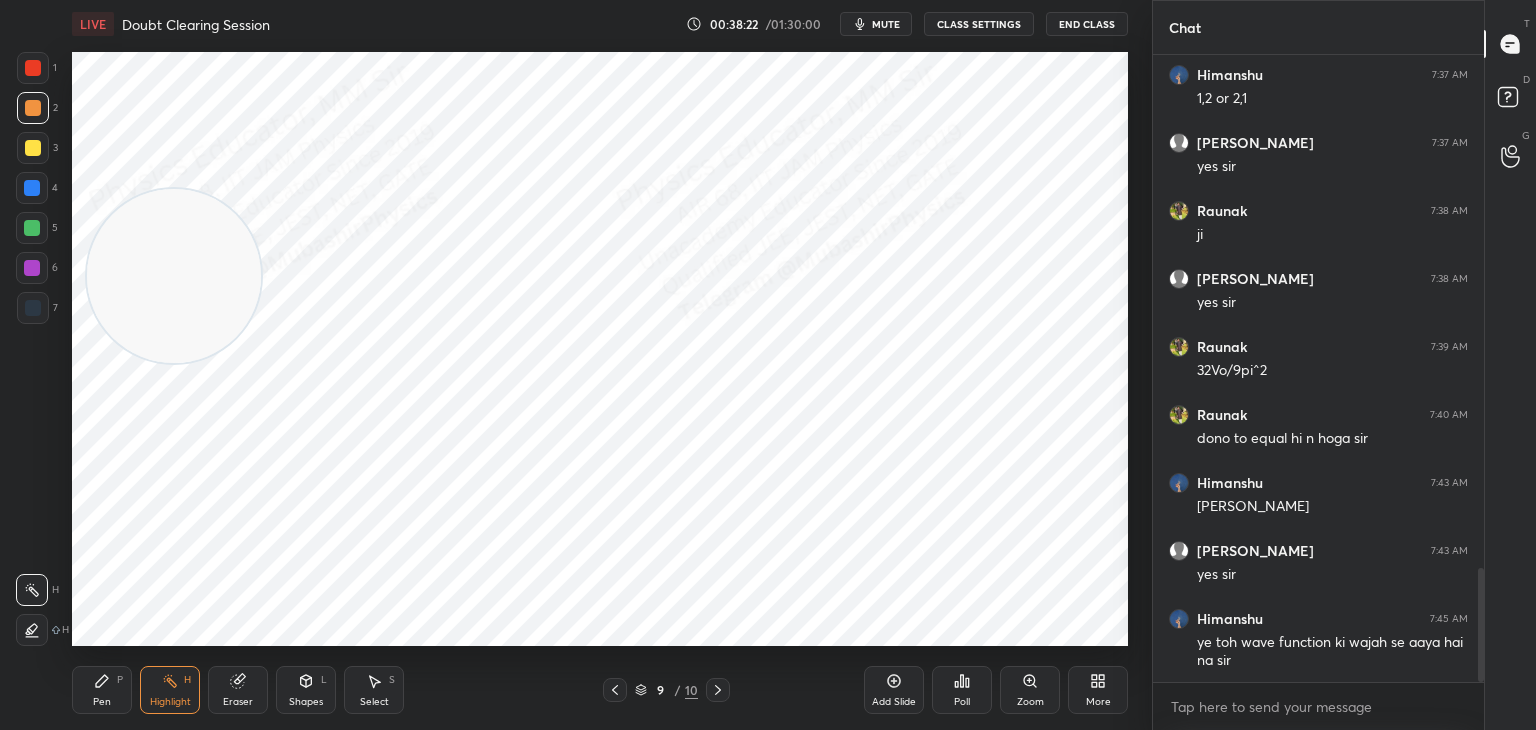 drag, startPoint x: 618, startPoint y: 690, endPoint x: 606, endPoint y: 677, distance: 17.691807 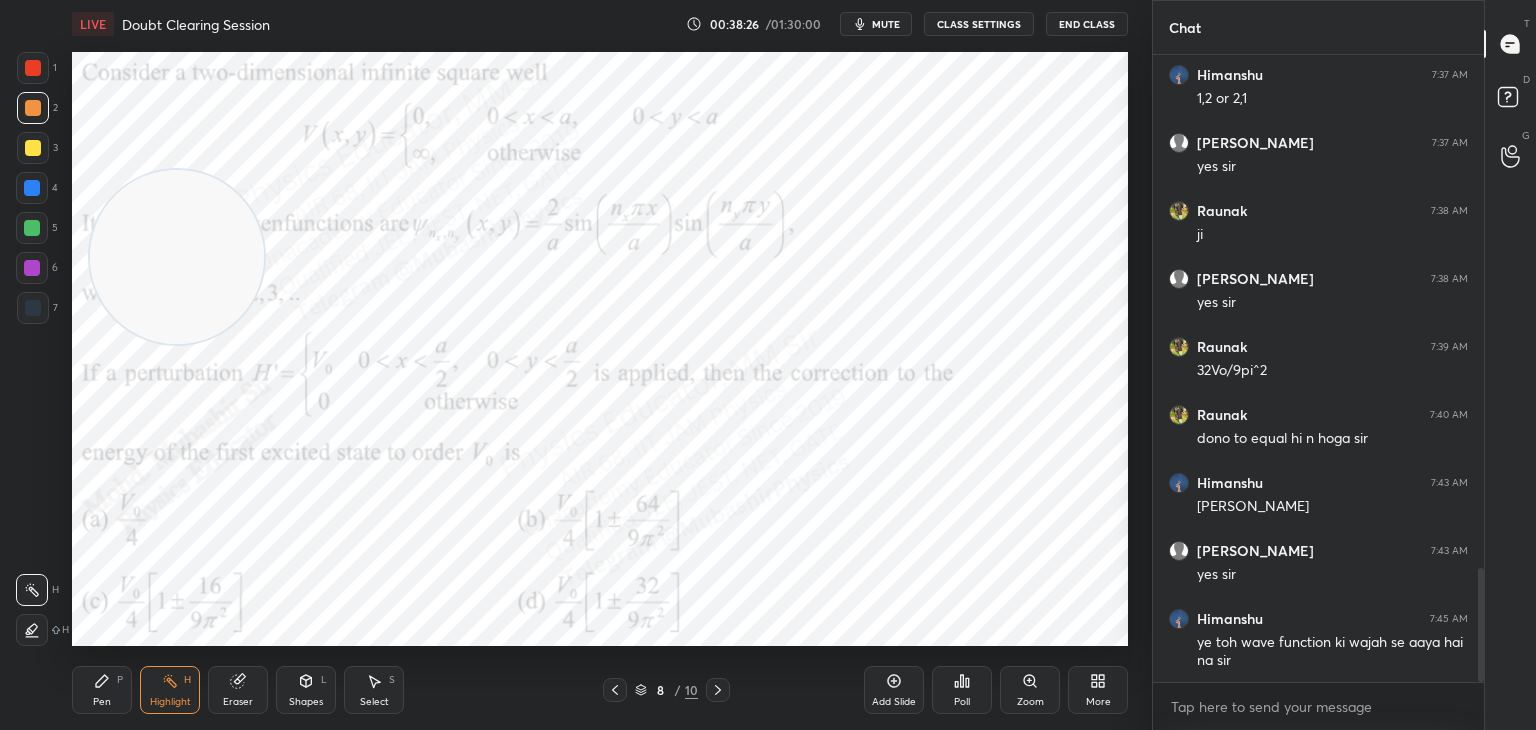 drag, startPoint x: 108, startPoint y: 270, endPoint x: 129, endPoint y: 590, distance: 320.68832 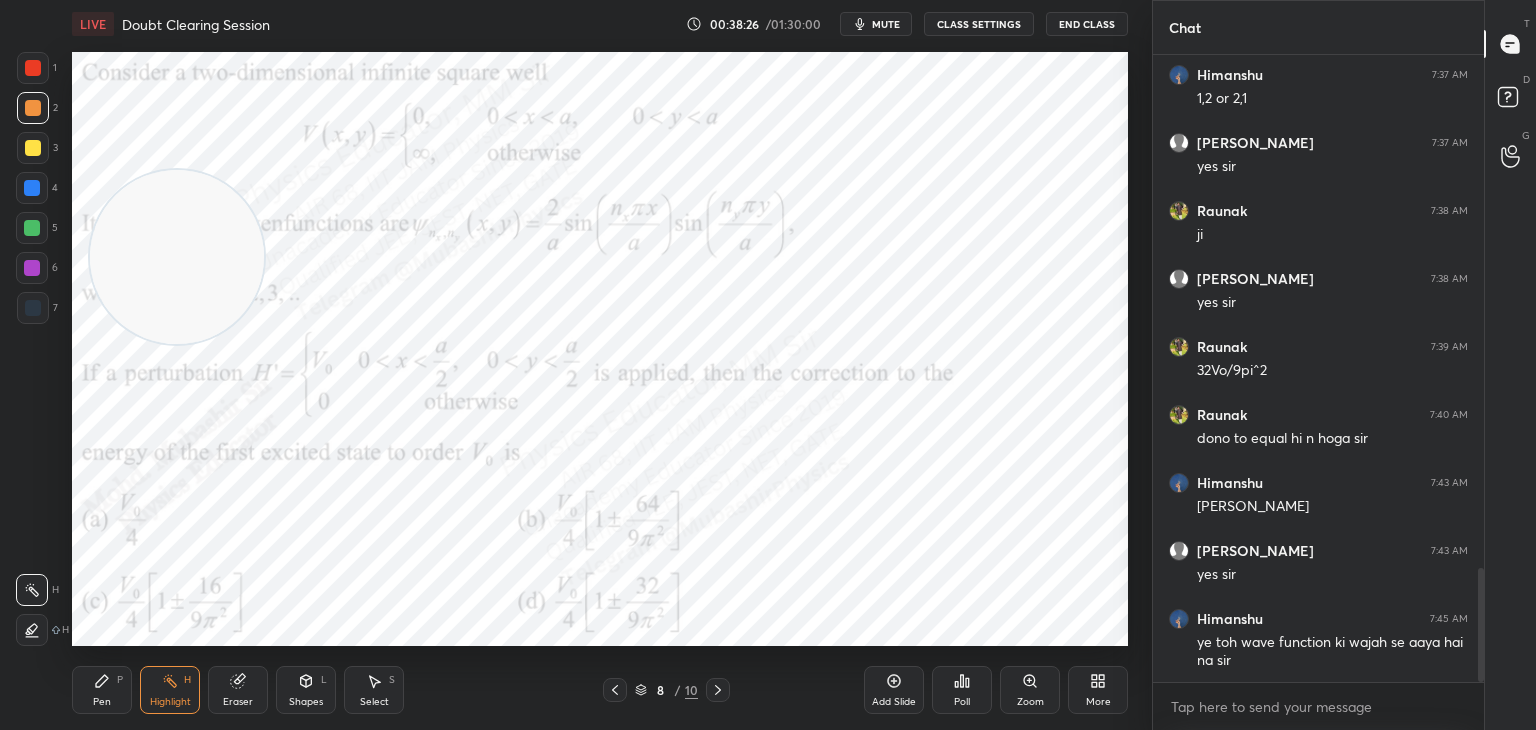 click at bounding box center [177, 257] 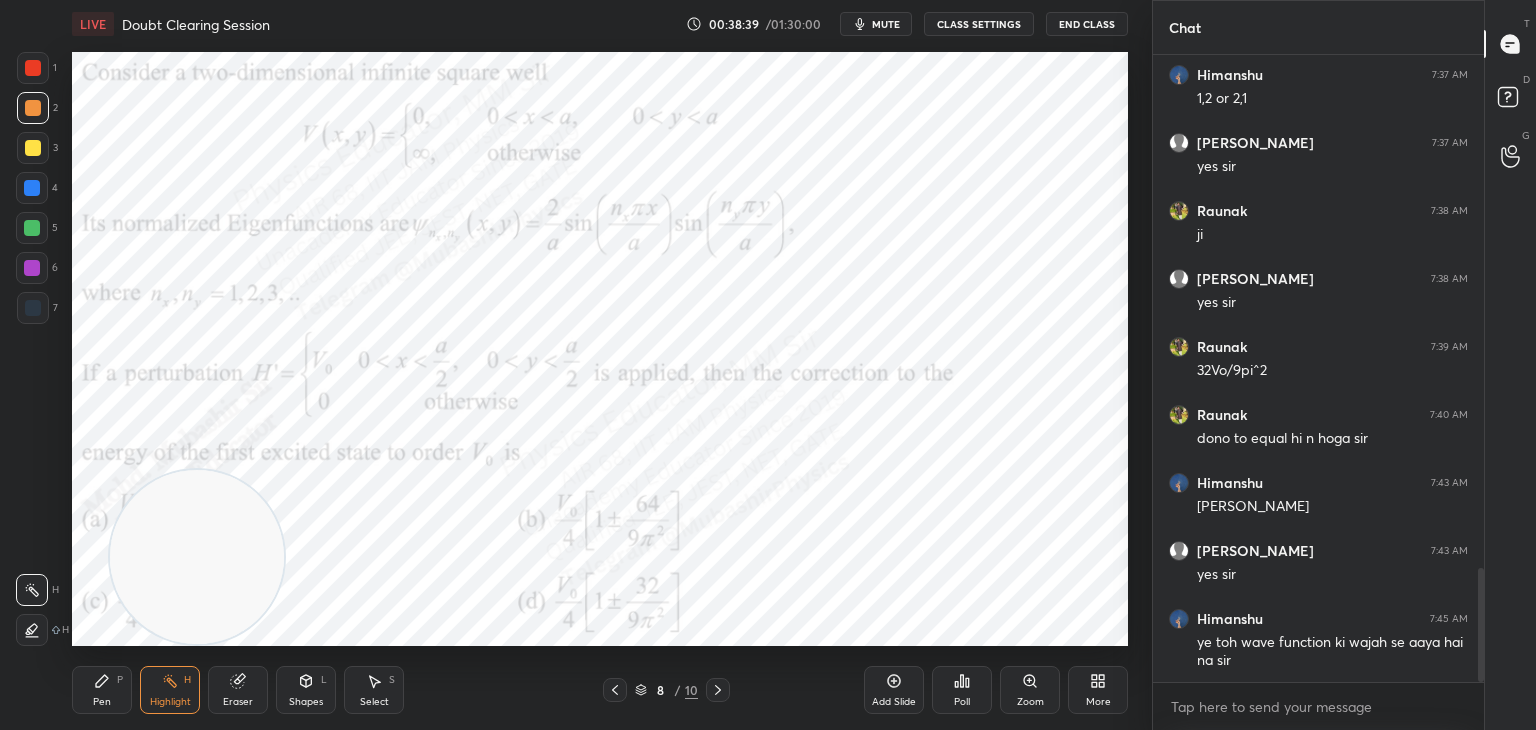 click 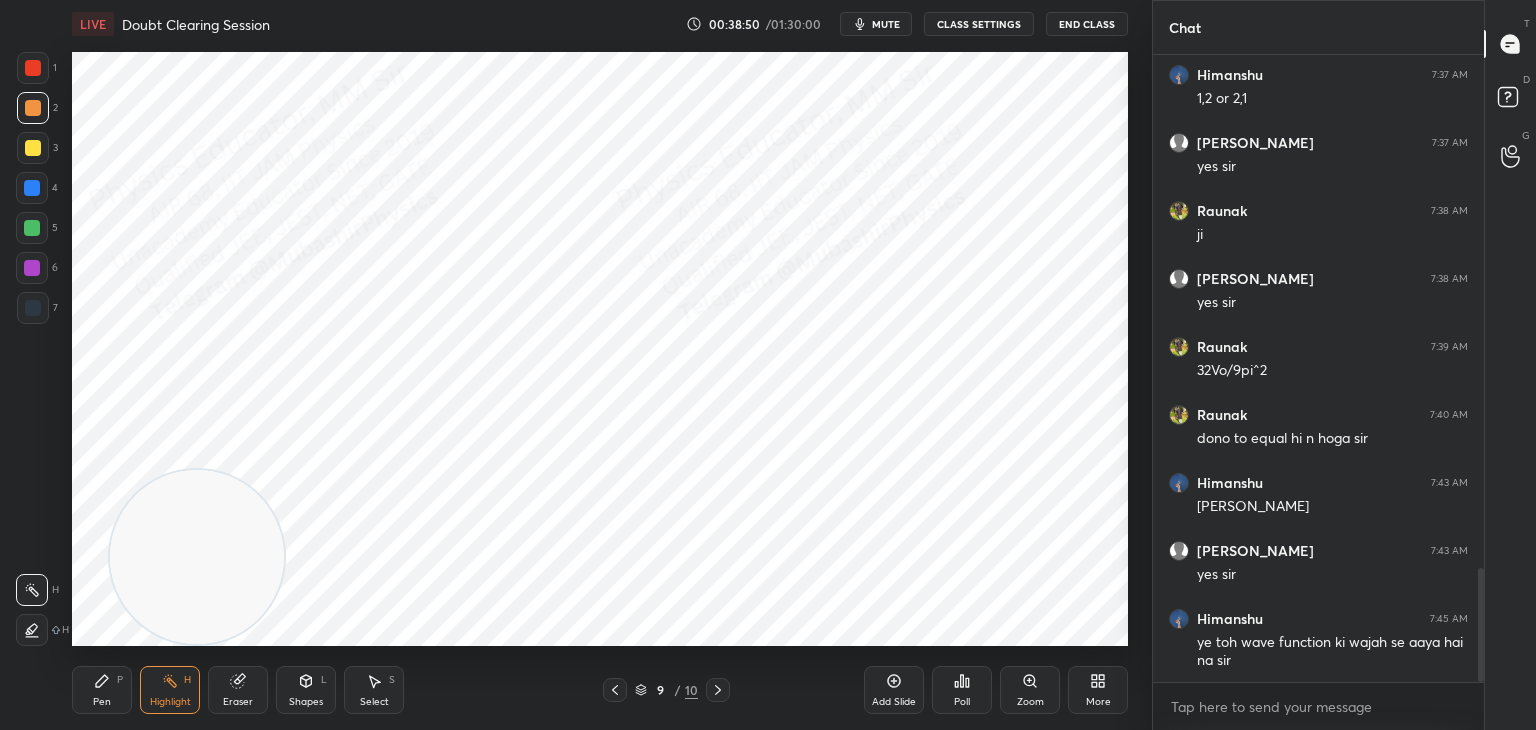 drag, startPoint x: 610, startPoint y: 694, endPoint x: 621, endPoint y: 685, distance: 14.21267 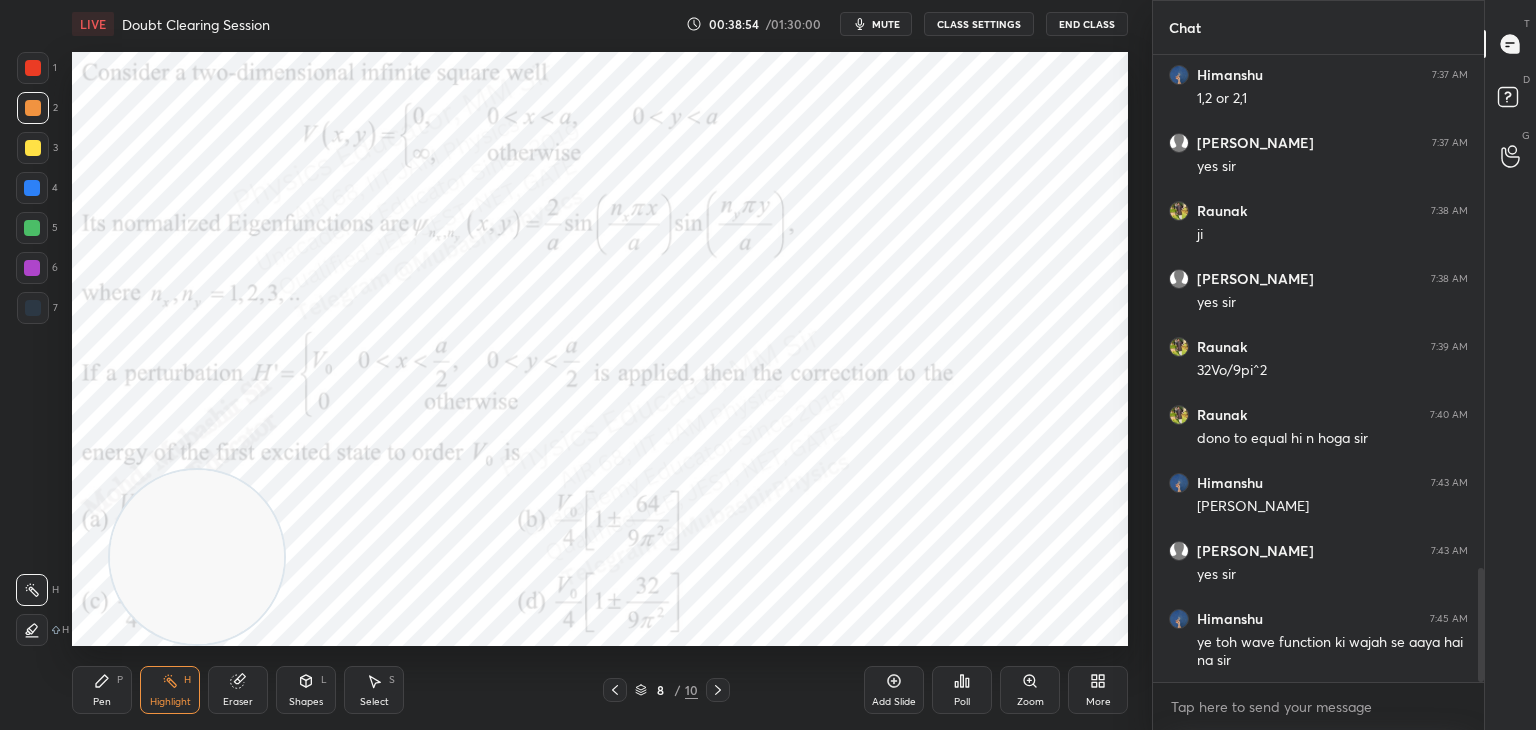 click on "8 / 10" at bounding box center [666, 690] 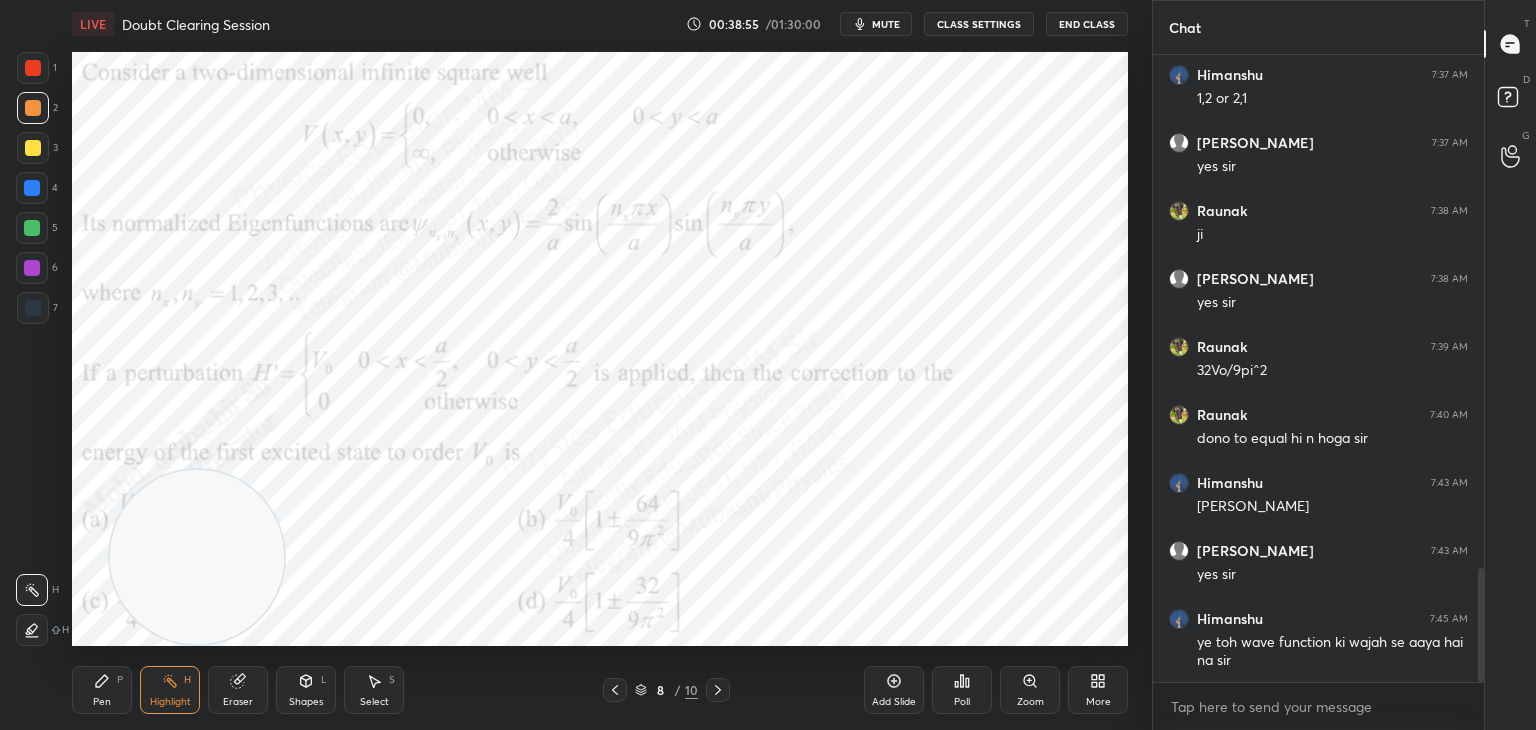 click 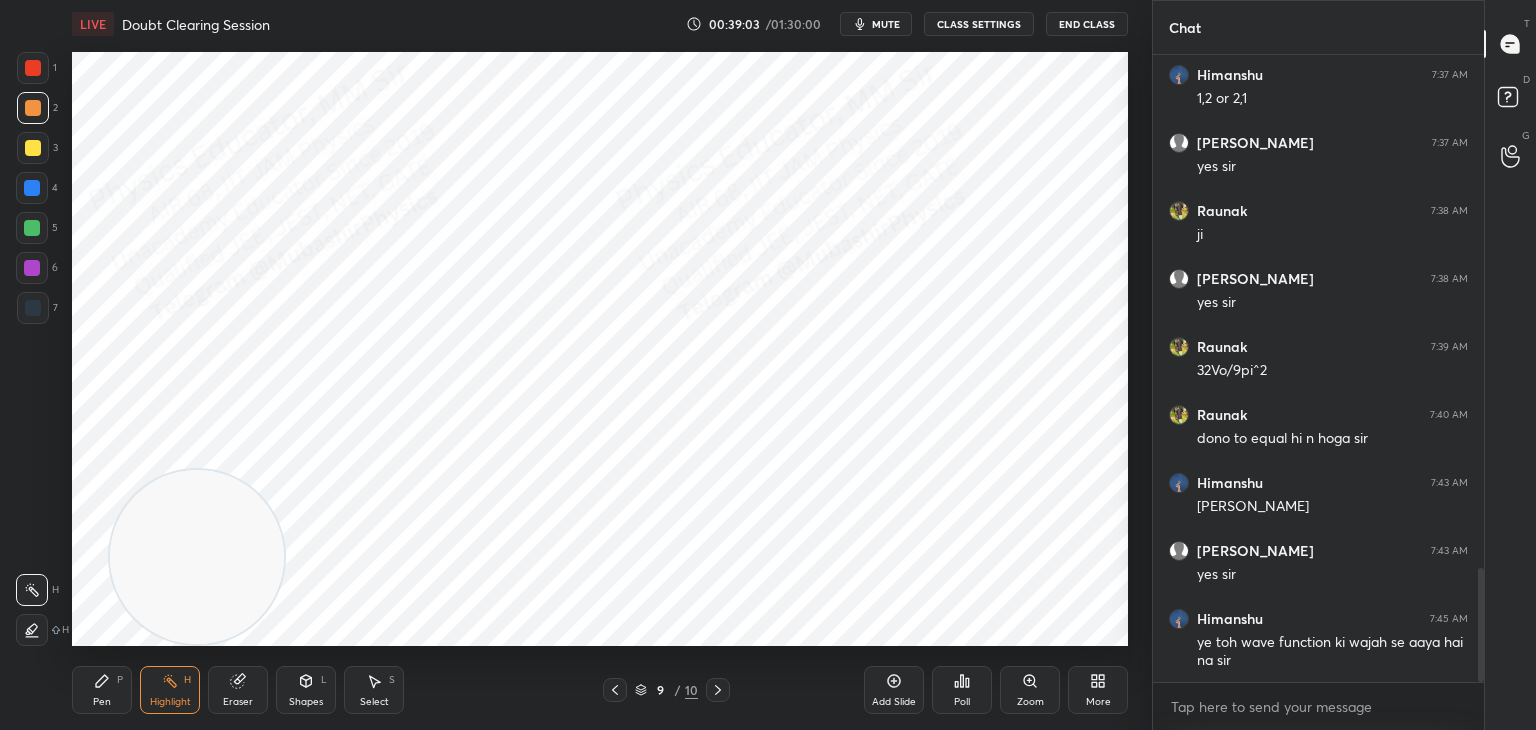 click 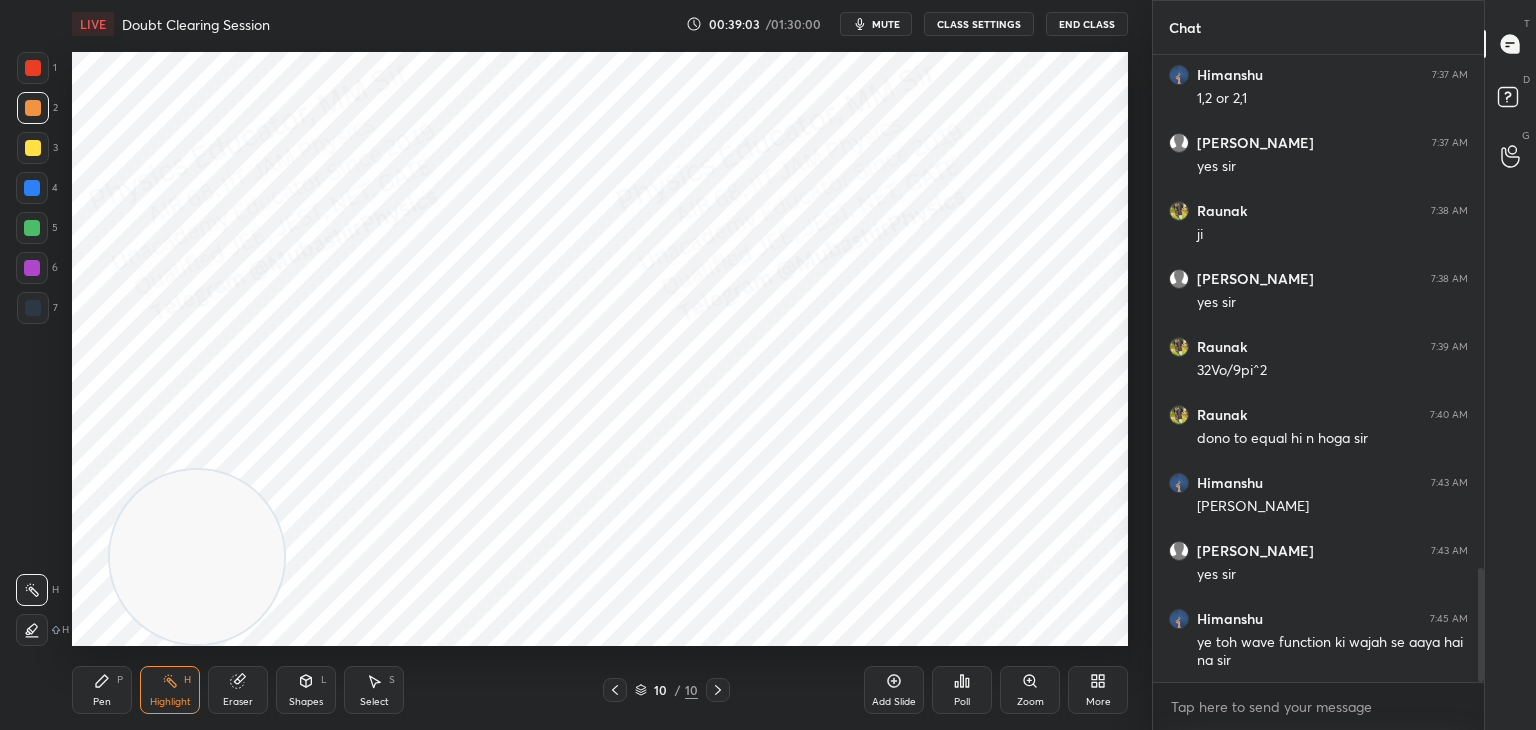 click 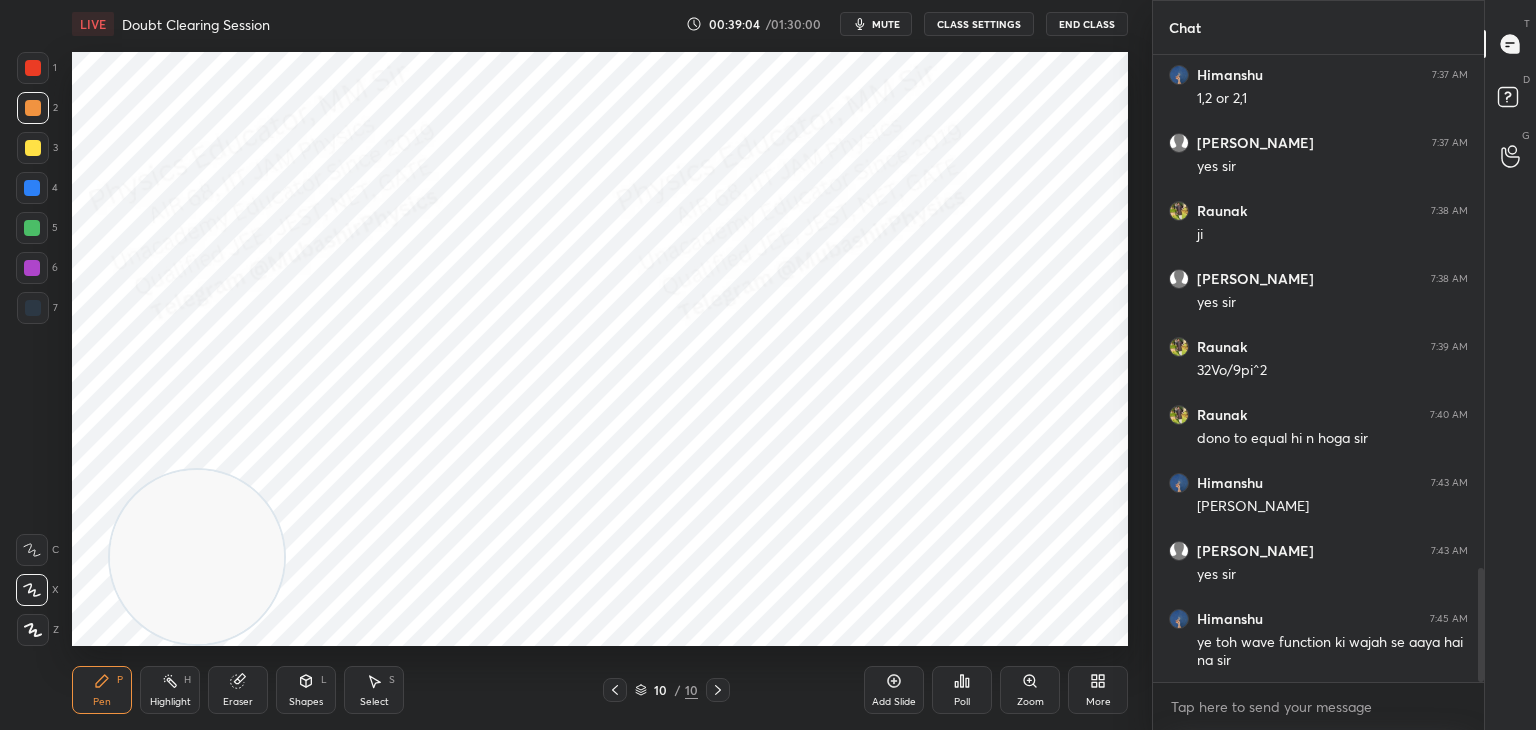 drag, startPoint x: 37, startPoint y: 178, endPoint x: 41, endPoint y: 188, distance: 10.770329 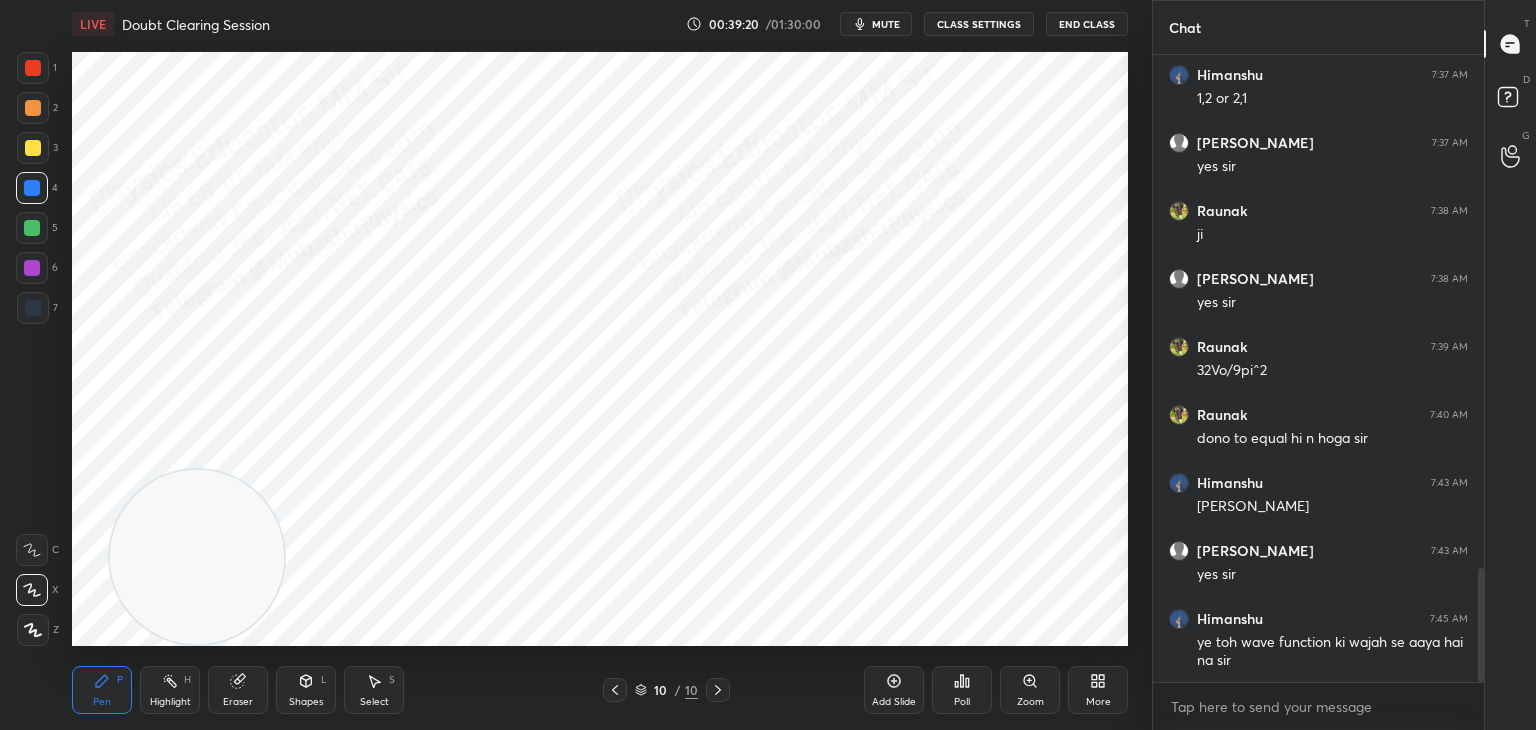 drag, startPoint x: 372, startPoint y: 696, endPoint x: 370, endPoint y: 654, distance: 42.047592 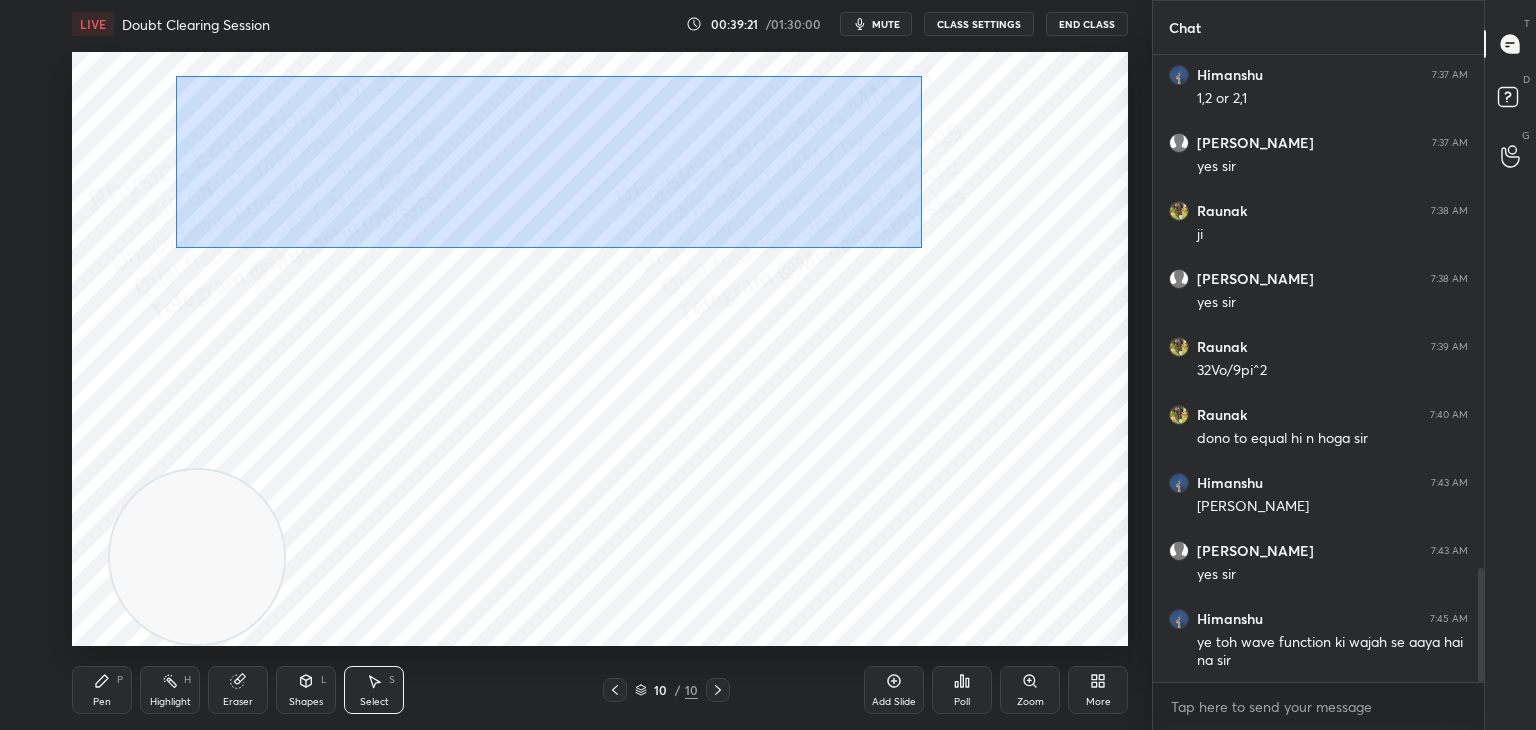 drag, startPoint x: 176, startPoint y: 76, endPoint x: 858, endPoint y: 225, distance: 698.0867 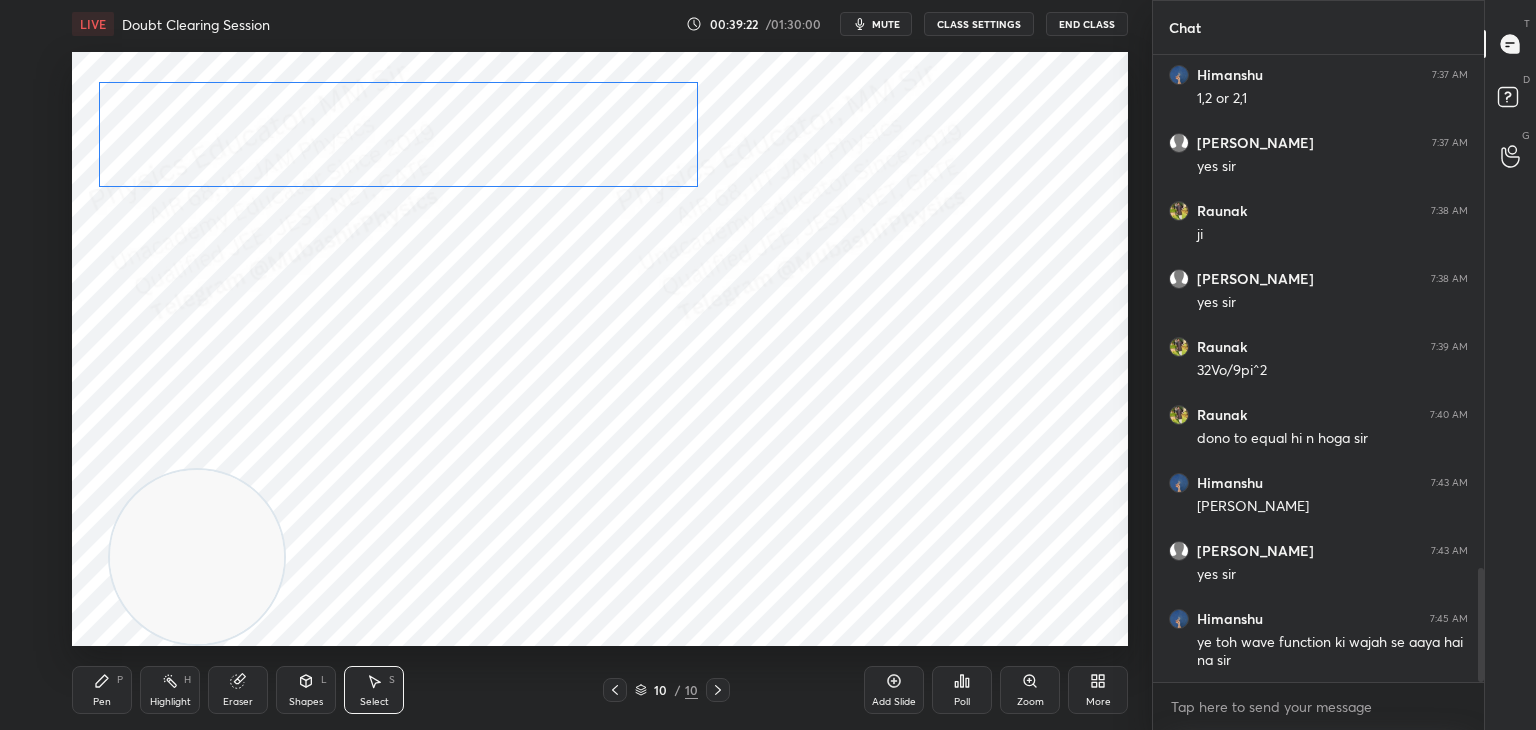 drag, startPoint x: 566, startPoint y: 145, endPoint x: 469, endPoint y: 141, distance: 97.082436 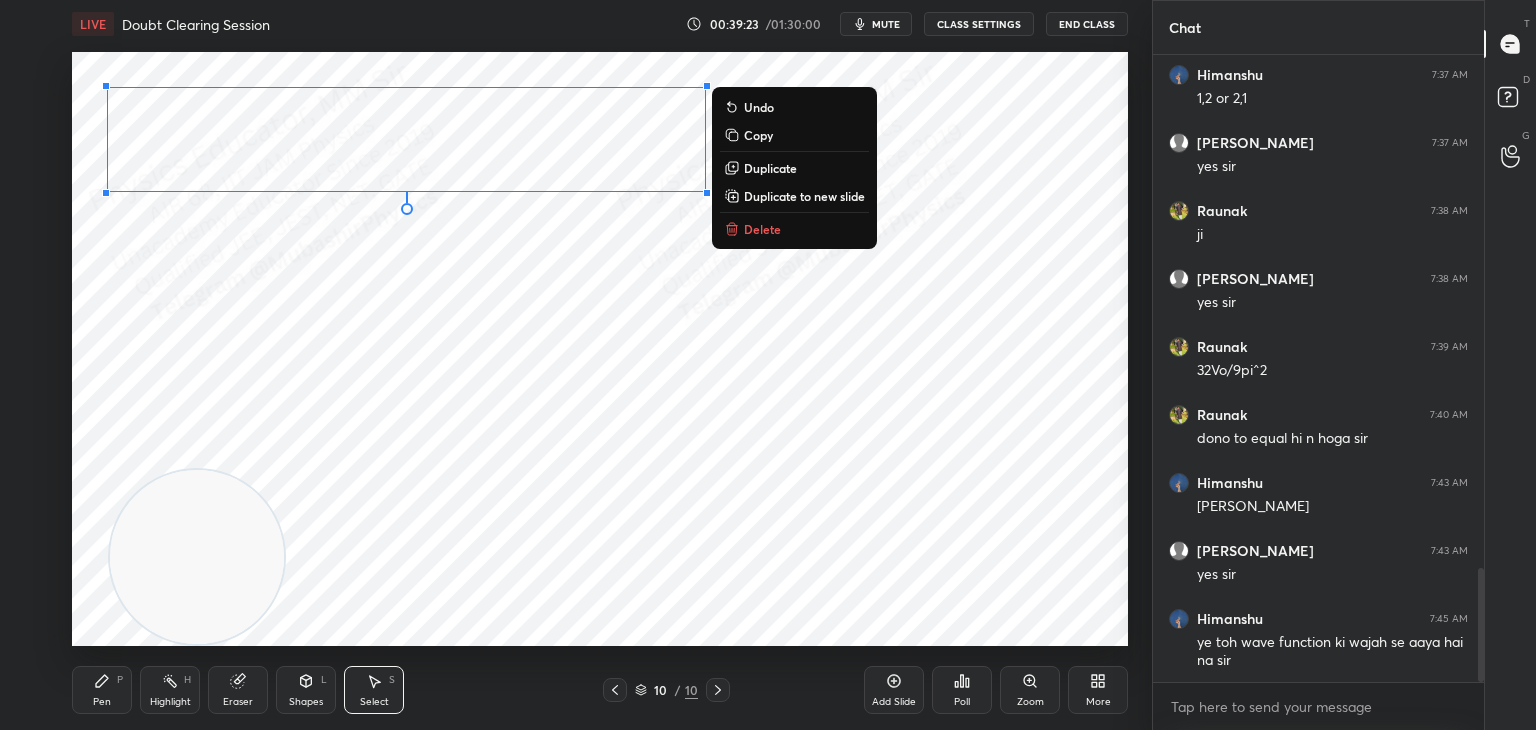 click 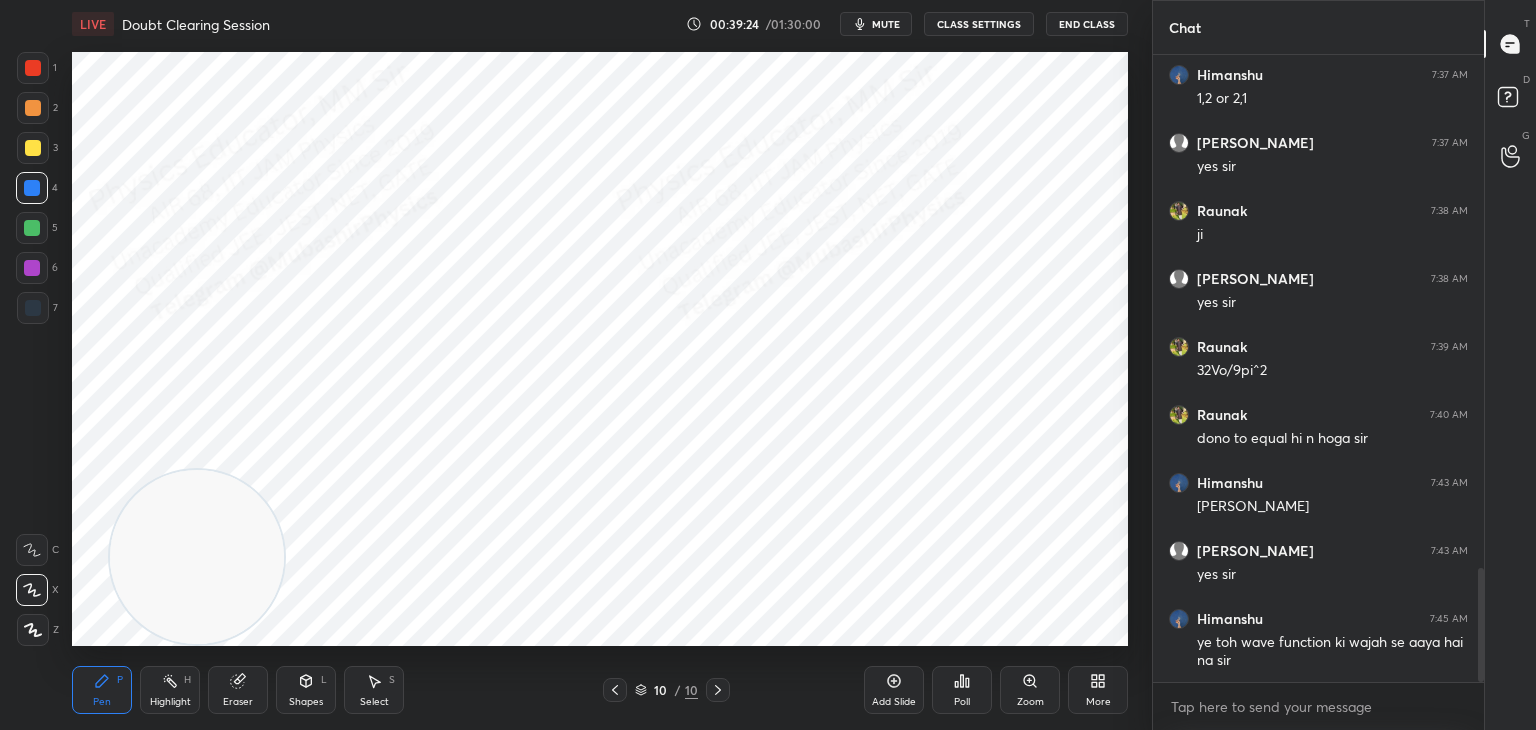 drag, startPoint x: 386, startPoint y: 682, endPoint x: 368, endPoint y: 650, distance: 36.71512 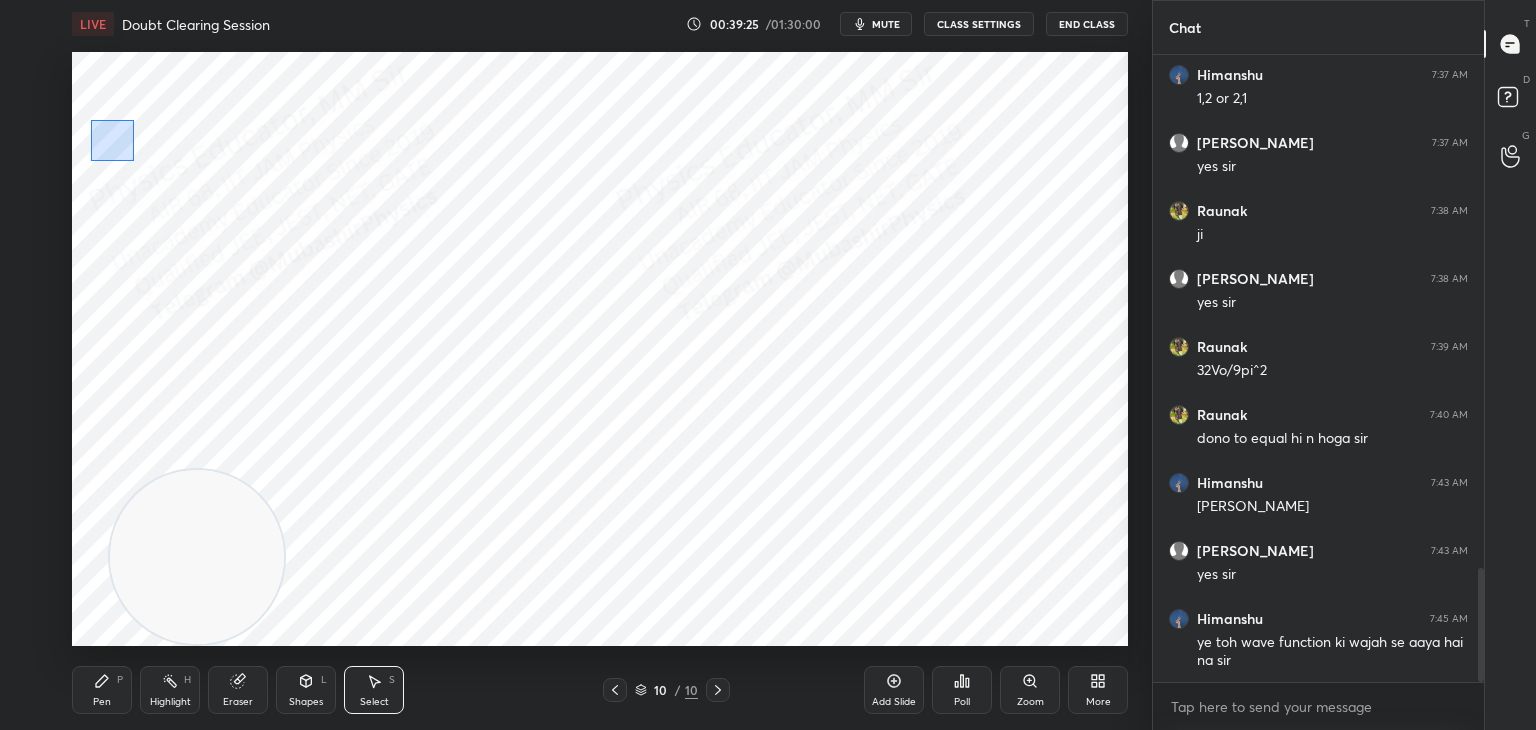 drag, startPoint x: 92, startPoint y: 121, endPoint x: 160, endPoint y: 198, distance: 102.7278 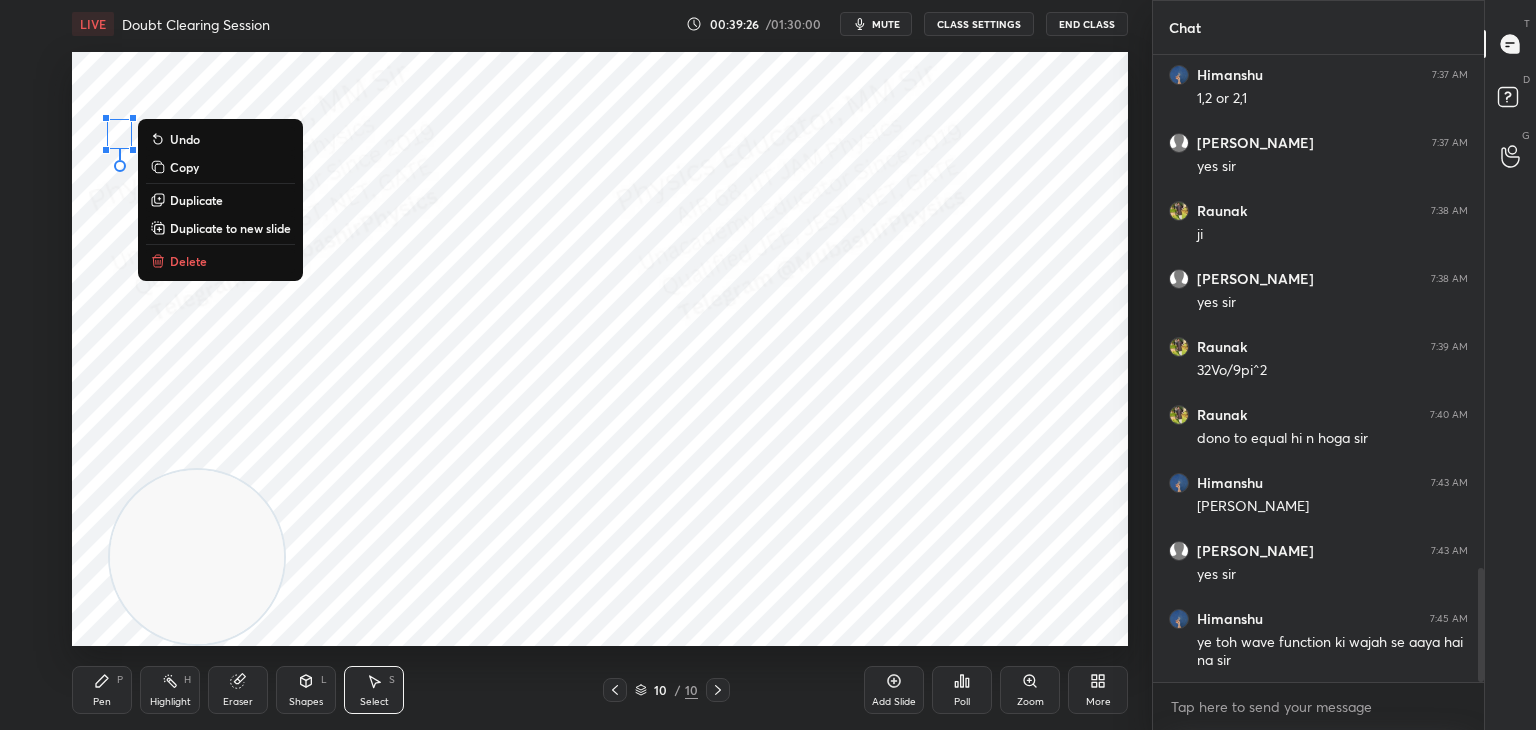 click on "Delete" at bounding box center (188, 261) 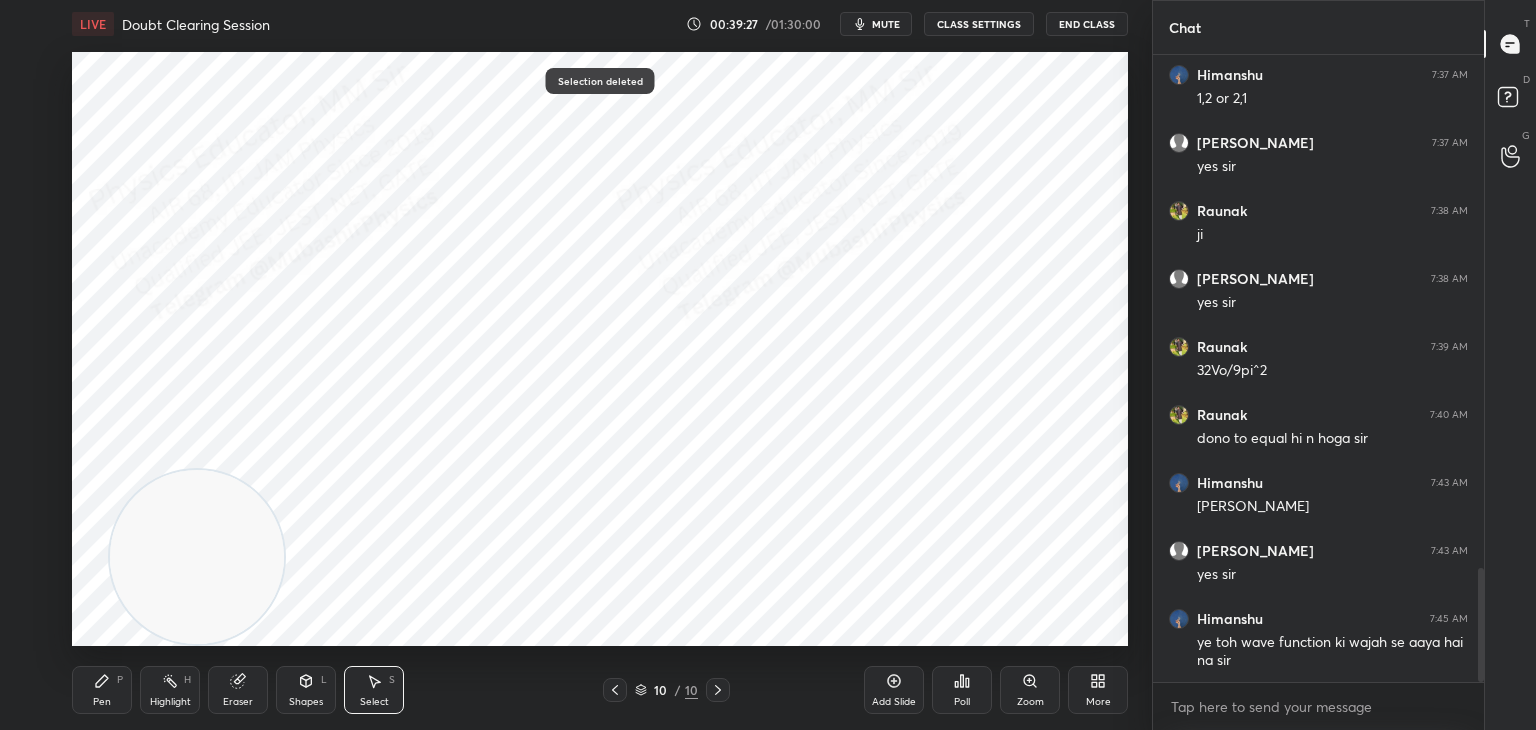 drag, startPoint x: 100, startPoint y: 698, endPoint x: 105, endPoint y: 669, distance: 29.427877 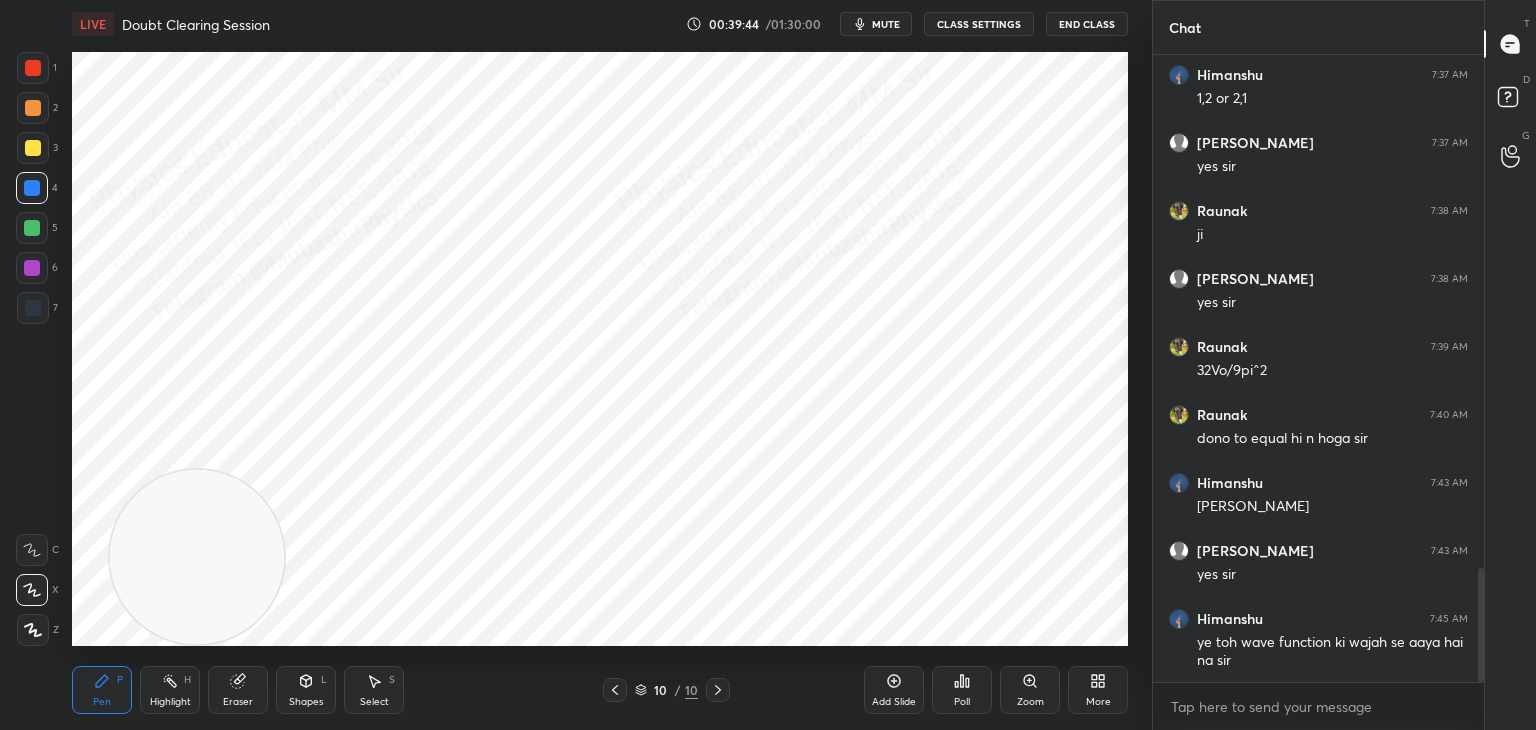 click at bounding box center [32, 228] 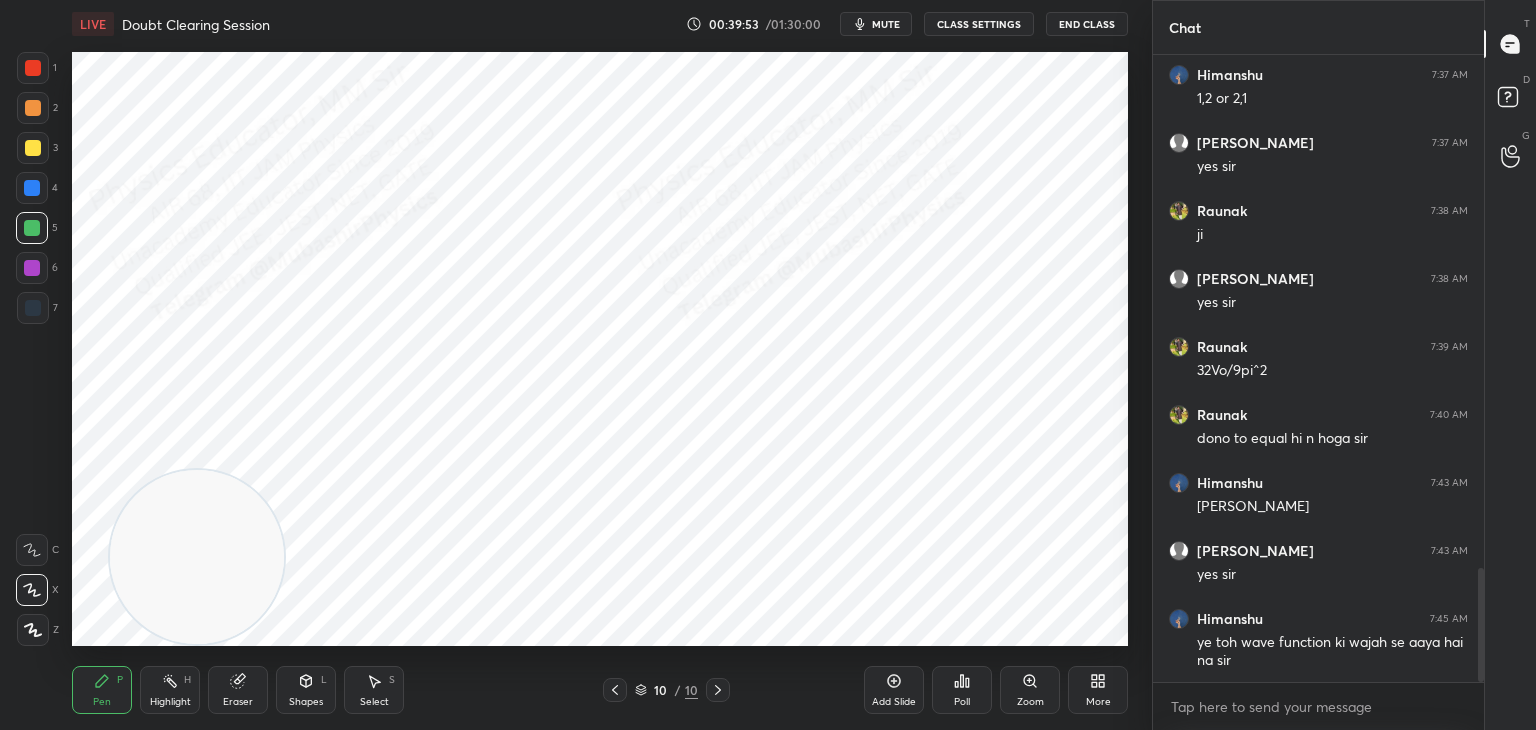 click at bounding box center [33, 108] 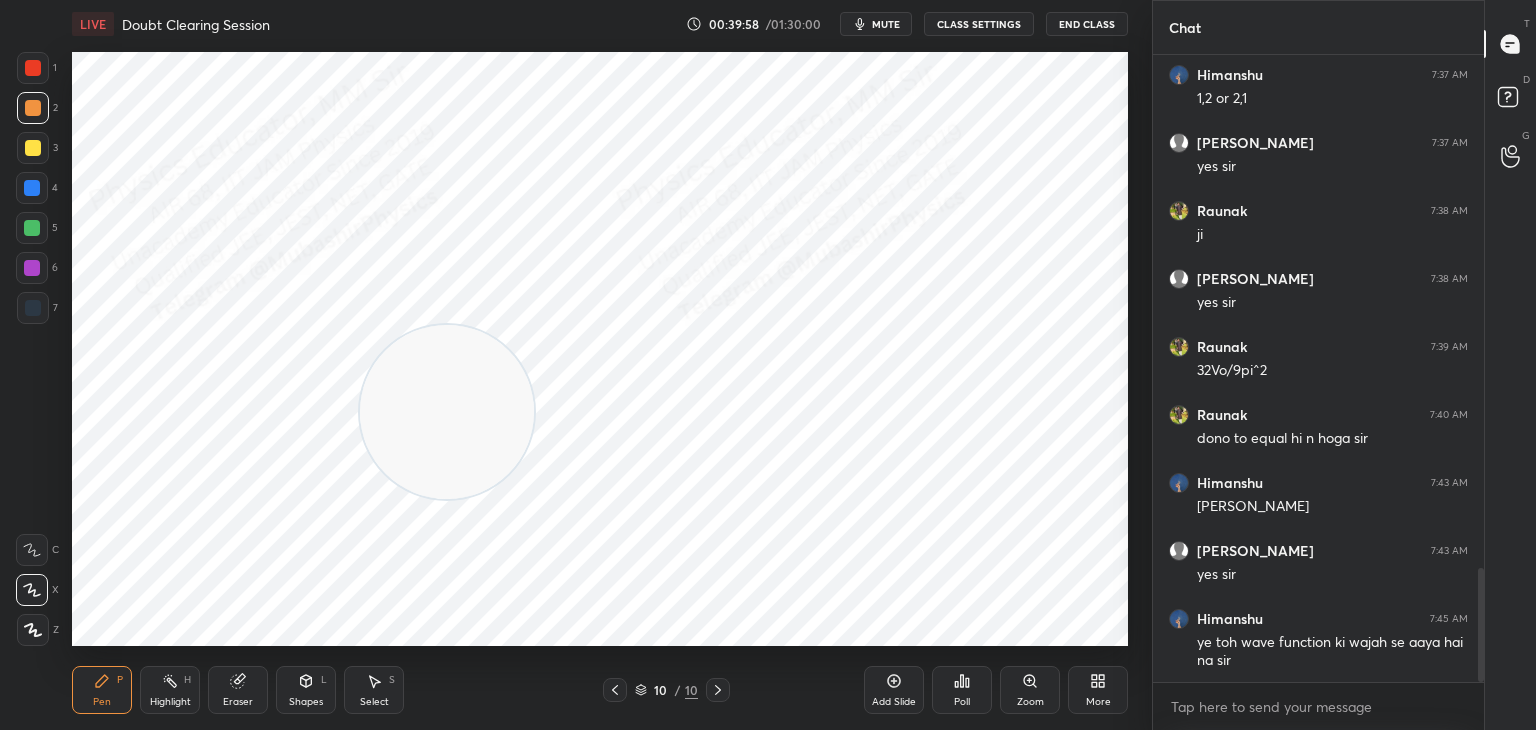 drag, startPoint x: 214, startPoint y: 550, endPoint x: 642, endPoint y: 386, distance: 458.34485 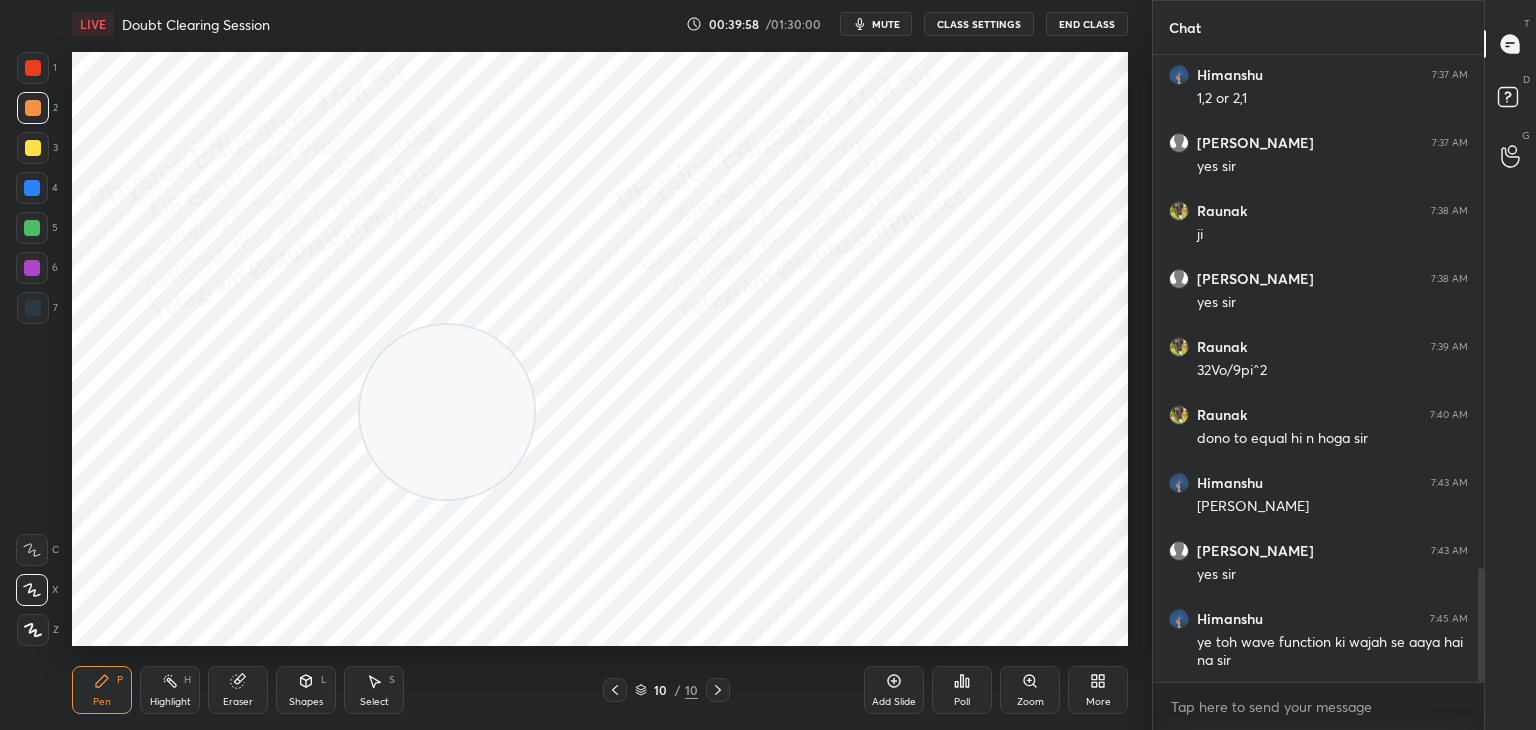 click at bounding box center [447, 412] 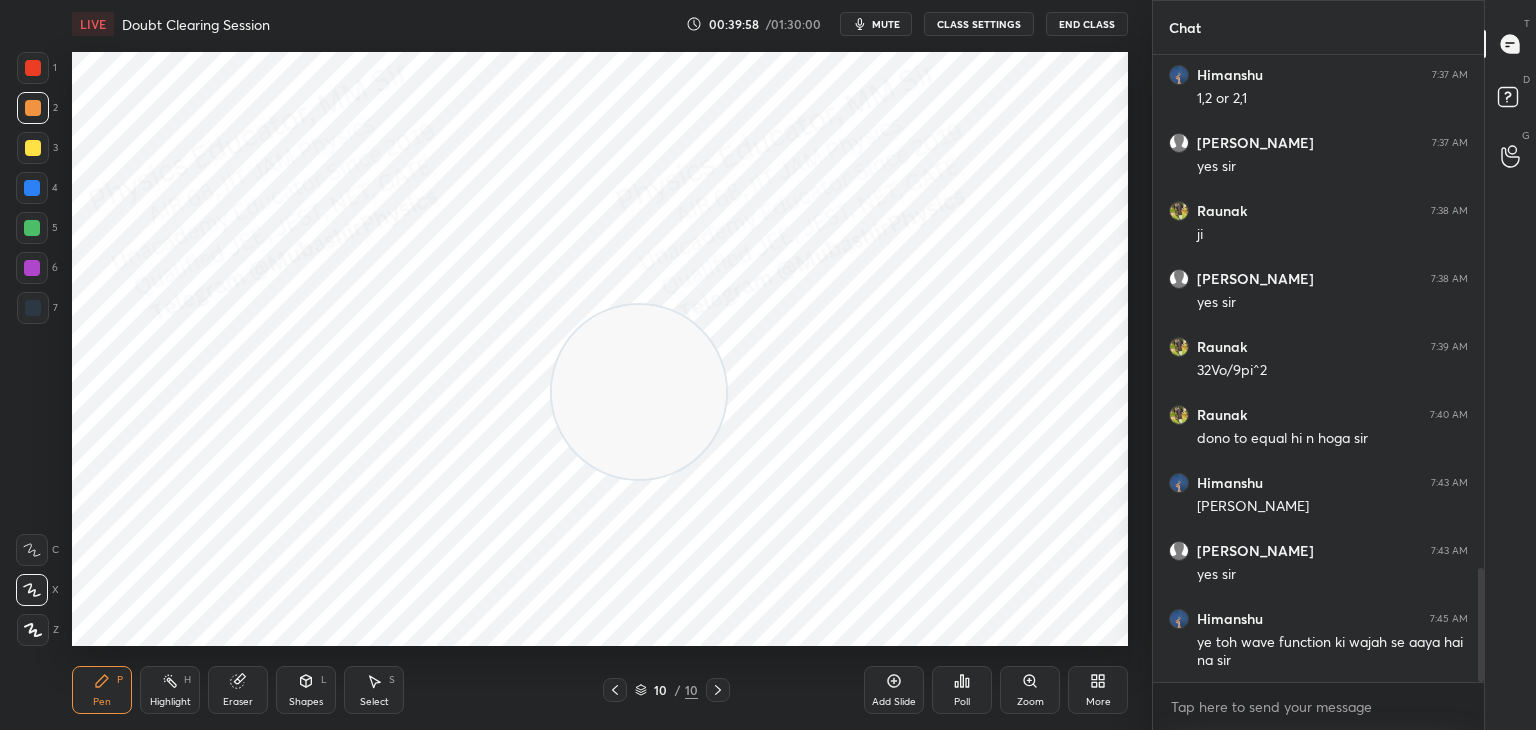 click 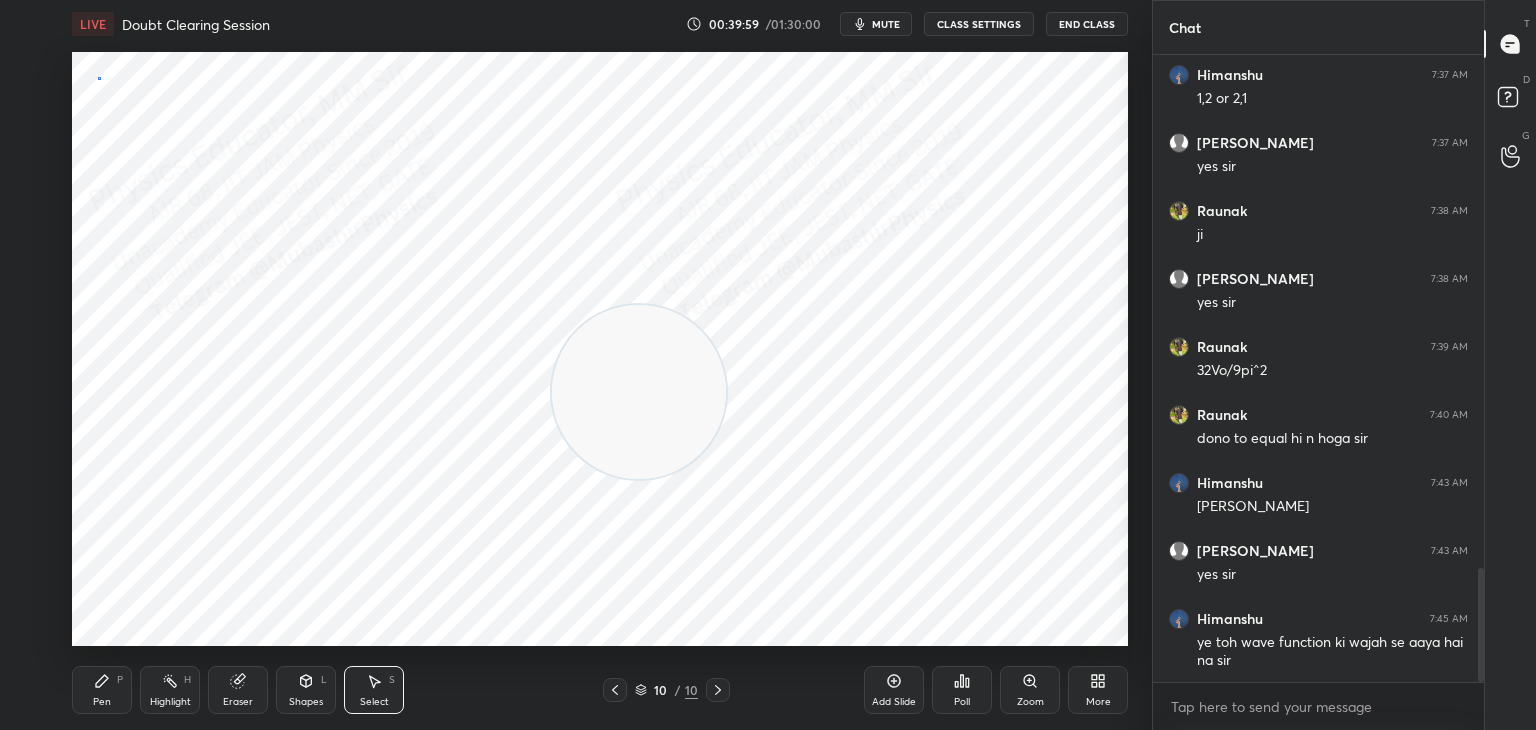 drag, startPoint x: 97, startPoint y: 77, endPoint x: 129, endPoint y: 78, distance: 32.01562 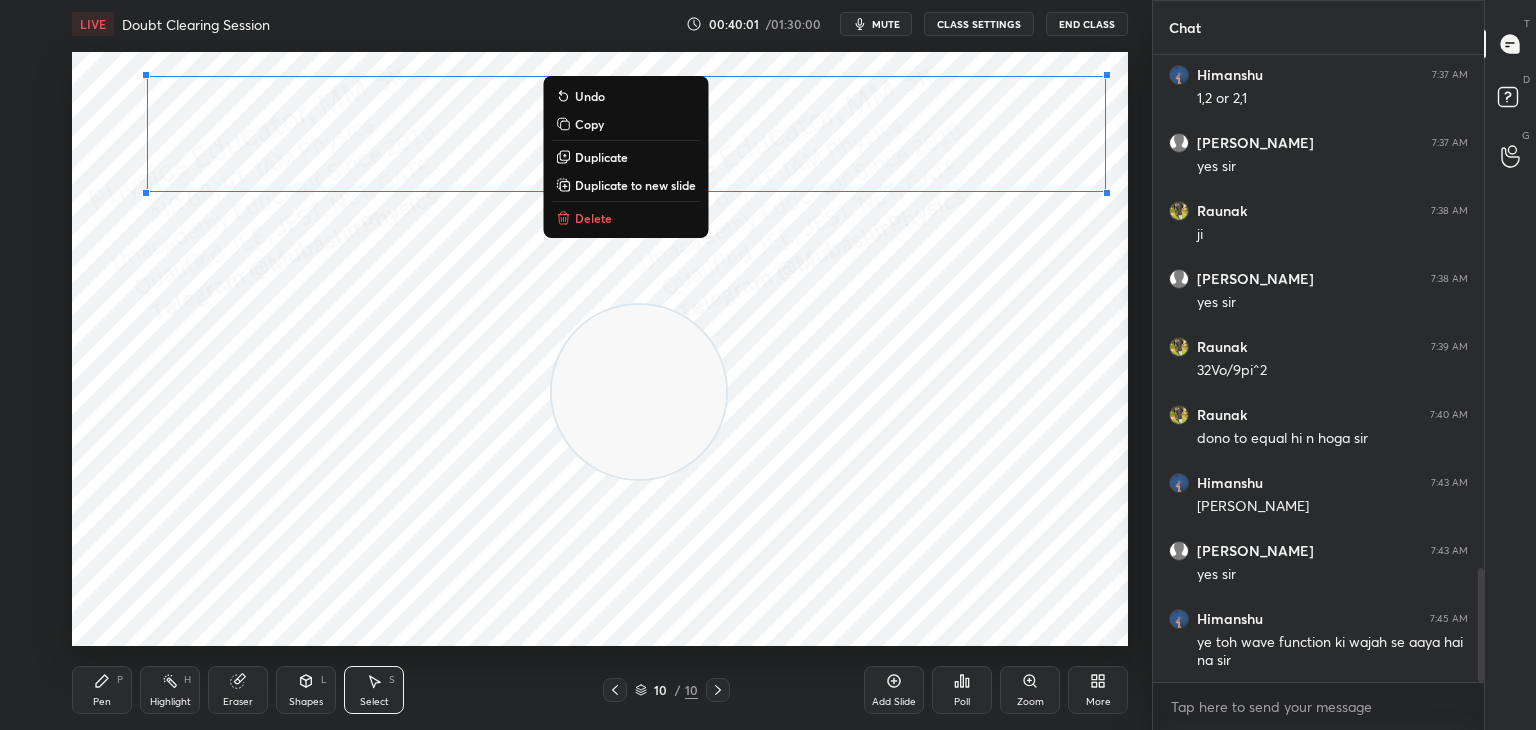 drag, startPoint x: 156, startPoint y: 73, endPoint x: 1141, endPoint y: 190, distance: 991.9244 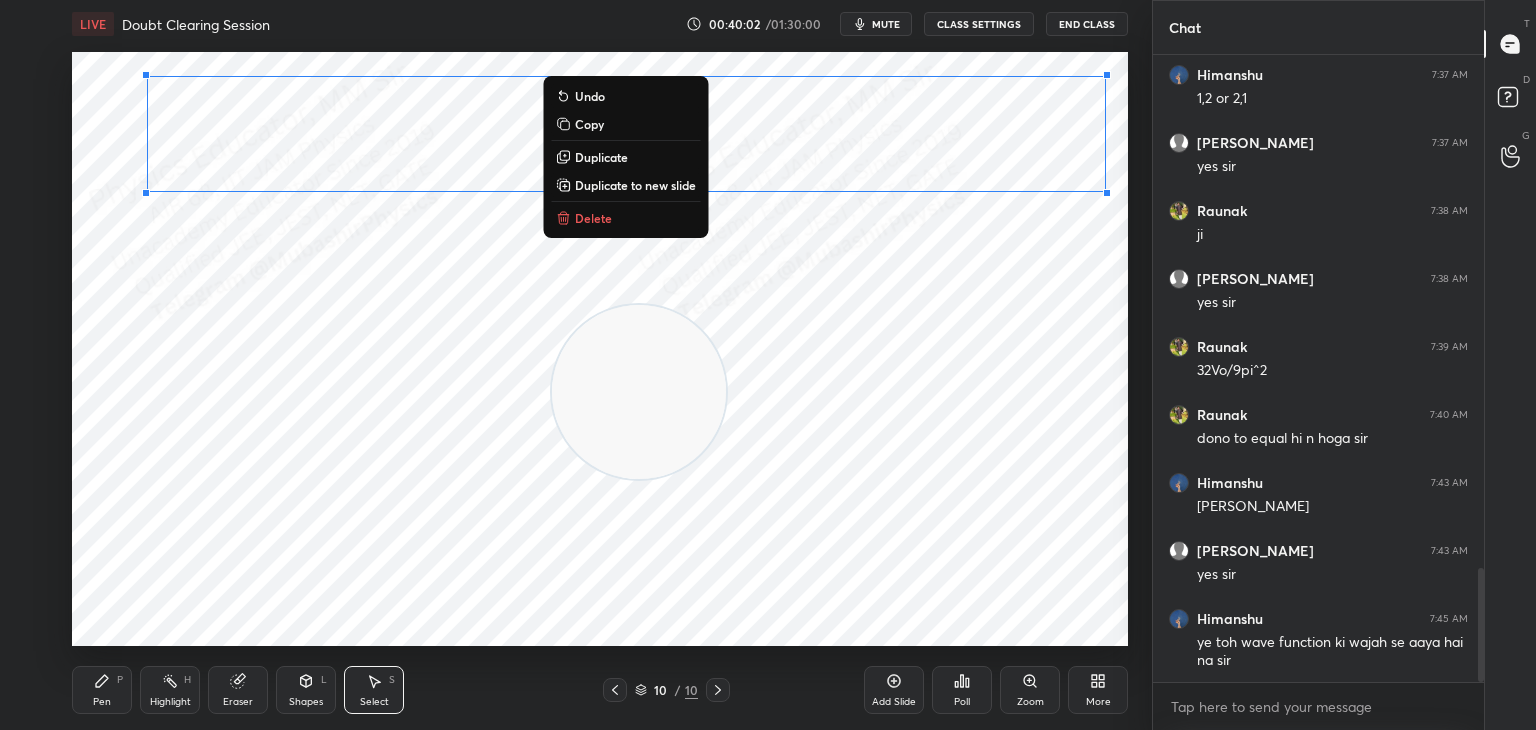 click on "Duplicate" at bounding box center [625, 157] 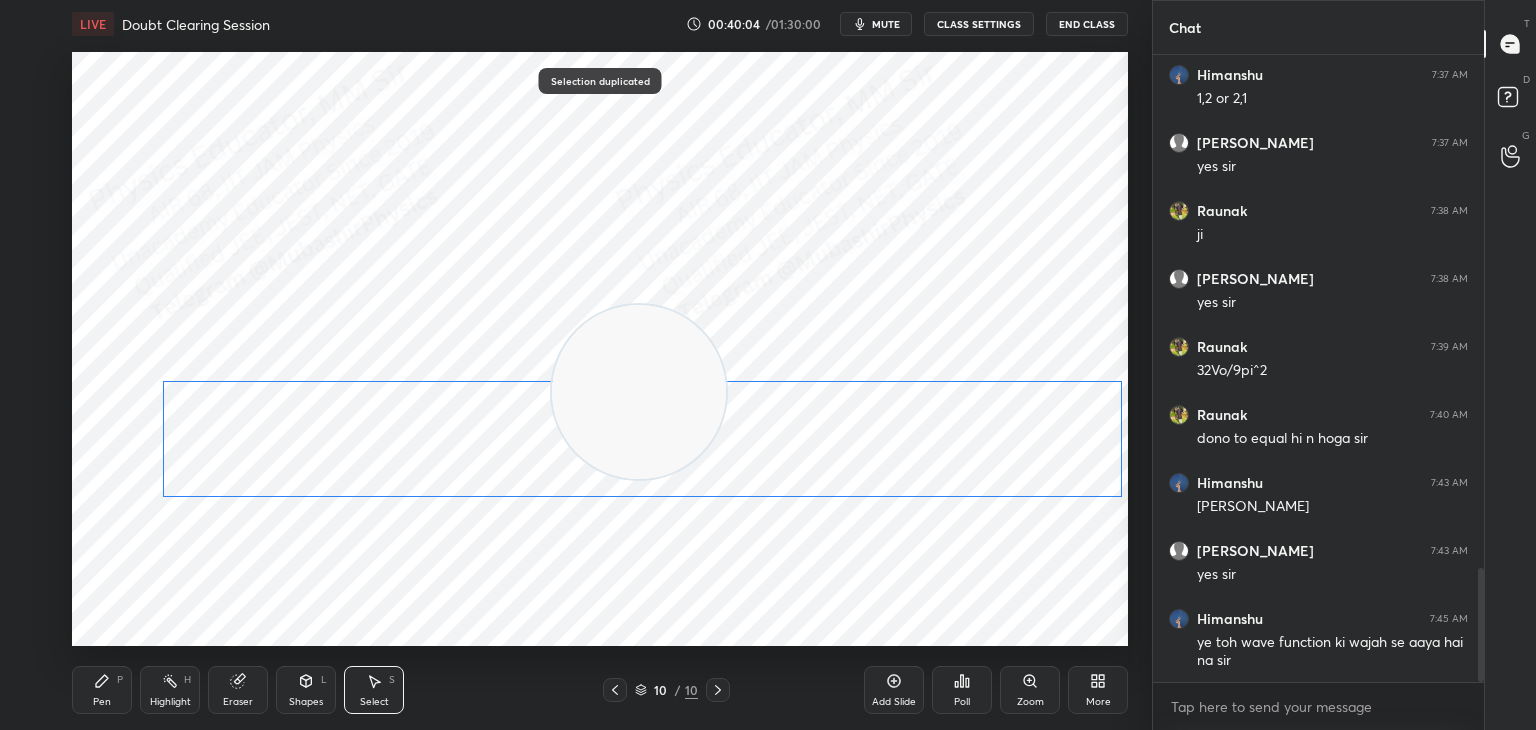 drag, startPoint x: 906, startPoint y: 444, endPoint x: 836, endPoint y: 412, distance: 76.96753 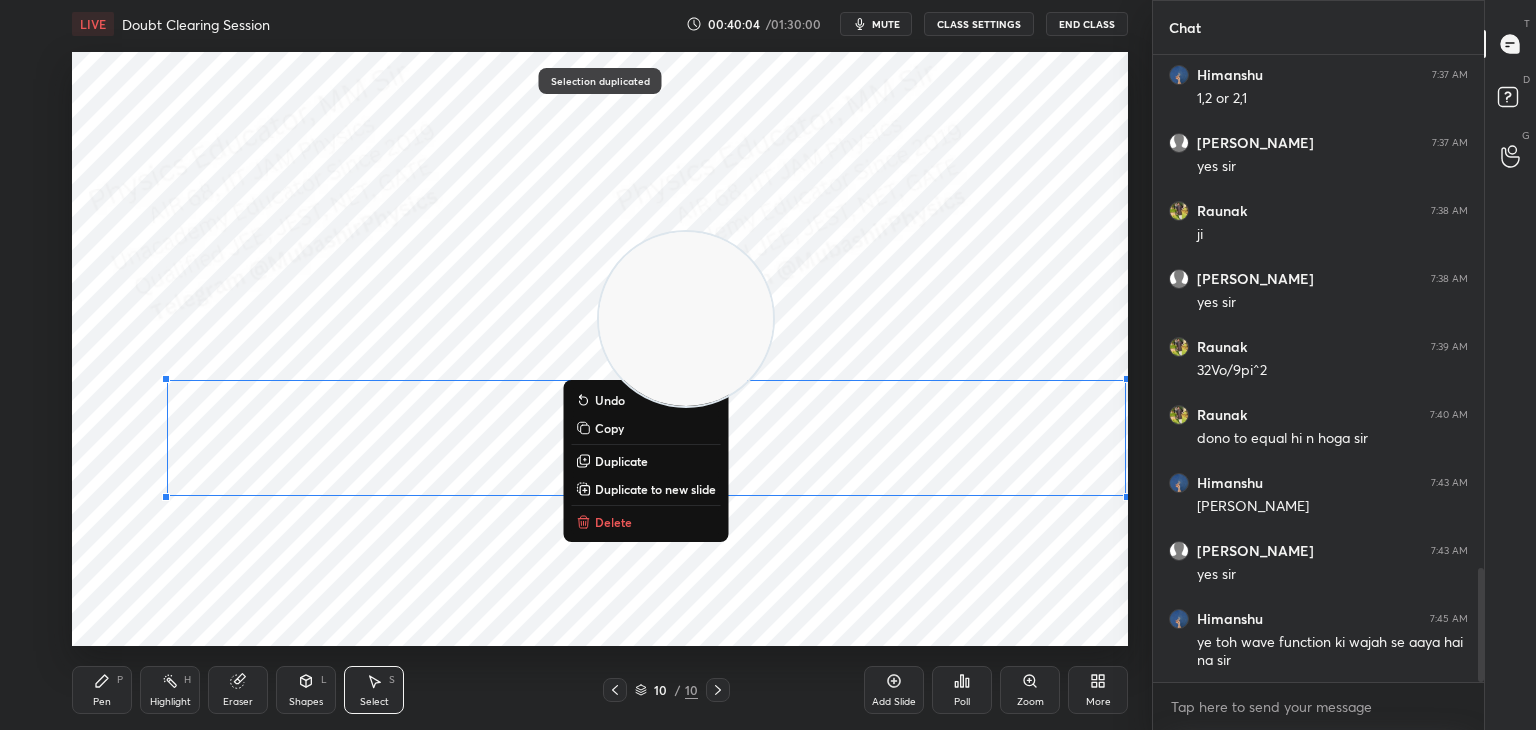 drag, startPoint x: 737, startPoint y: 345, endPoint x: 948, endPoint y: 146, distance: 290.03793 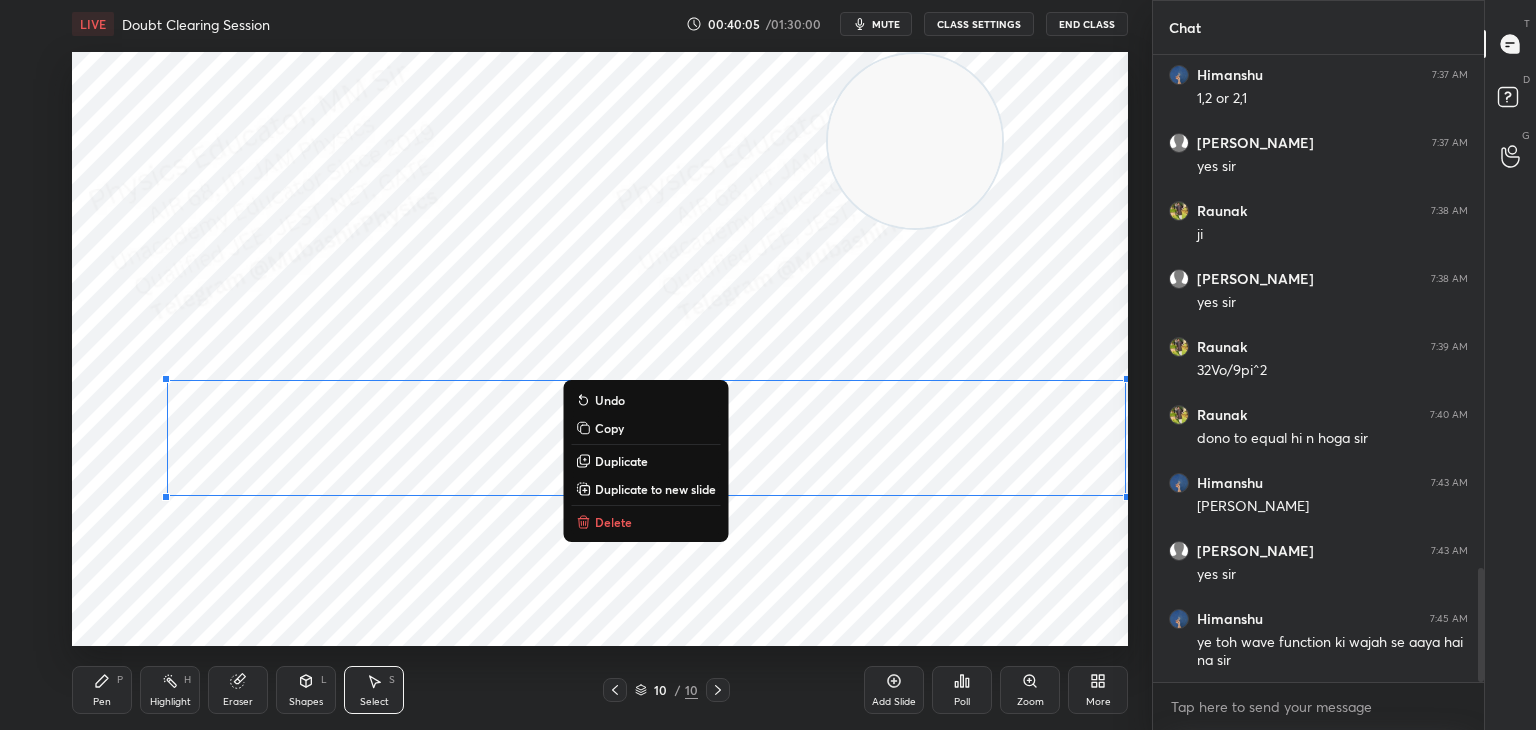 click on "Pen P" at bounding box center [102, 690] 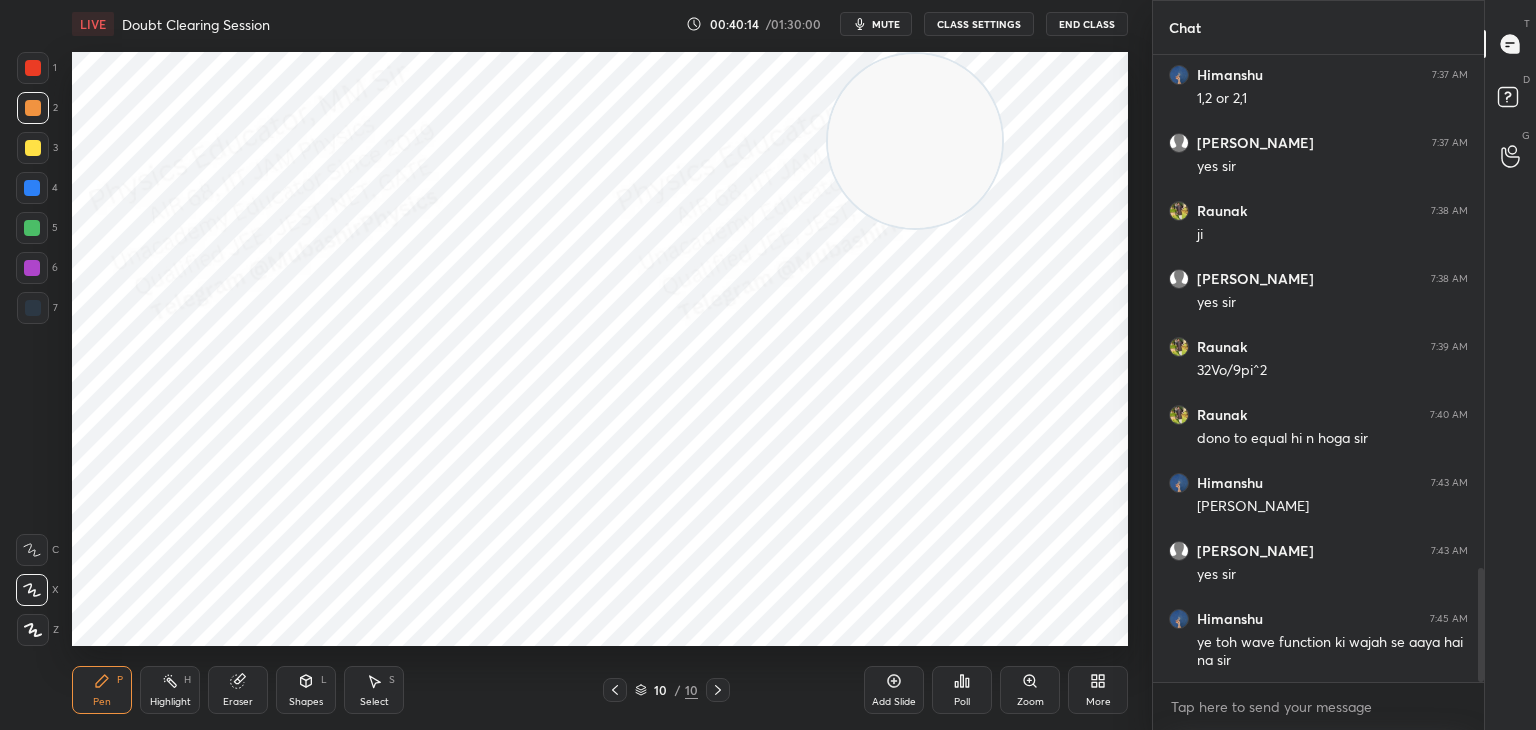 click on "Highlight" at bounding box center [170, 702] 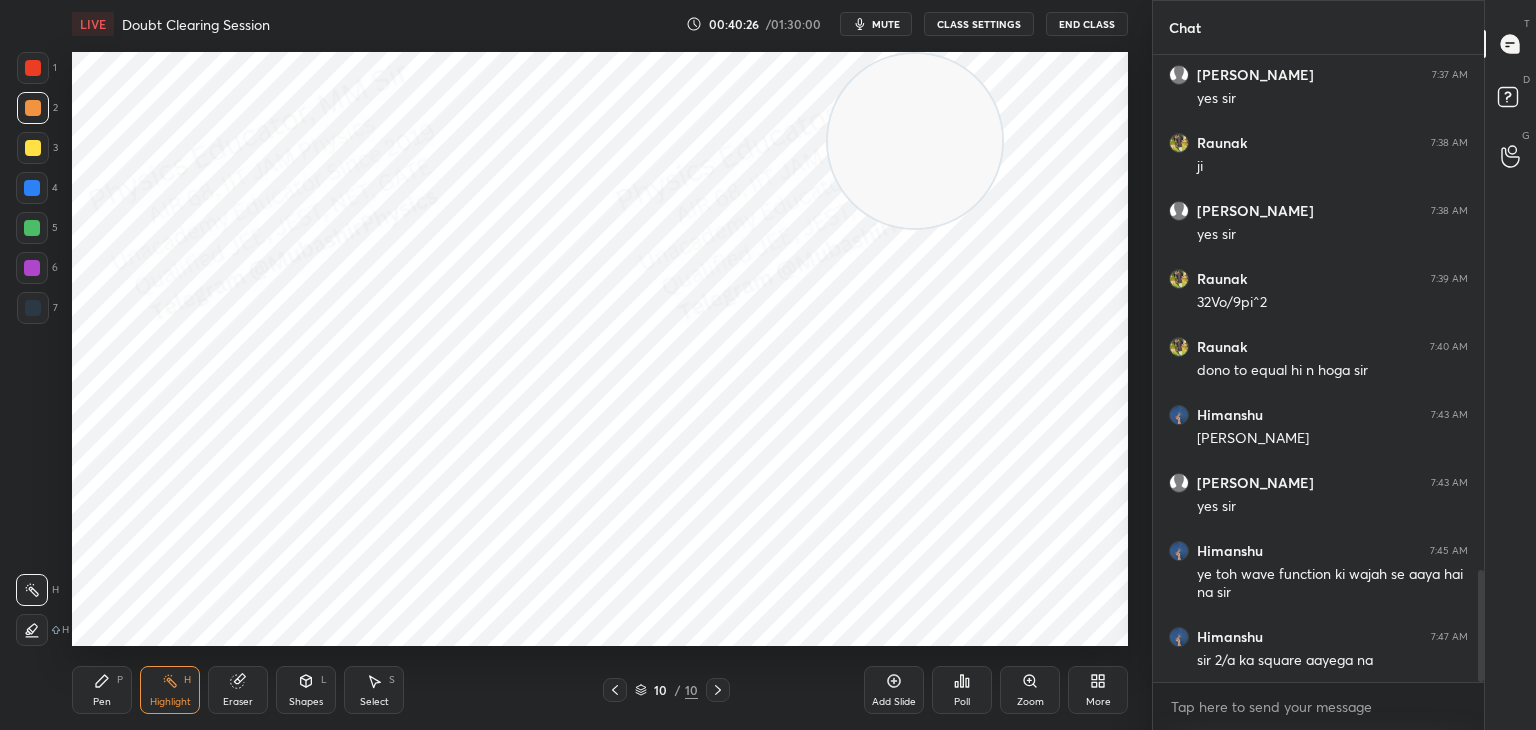 scroll, scrollTop: 2950, scrollLeft: 0, axis: vertical 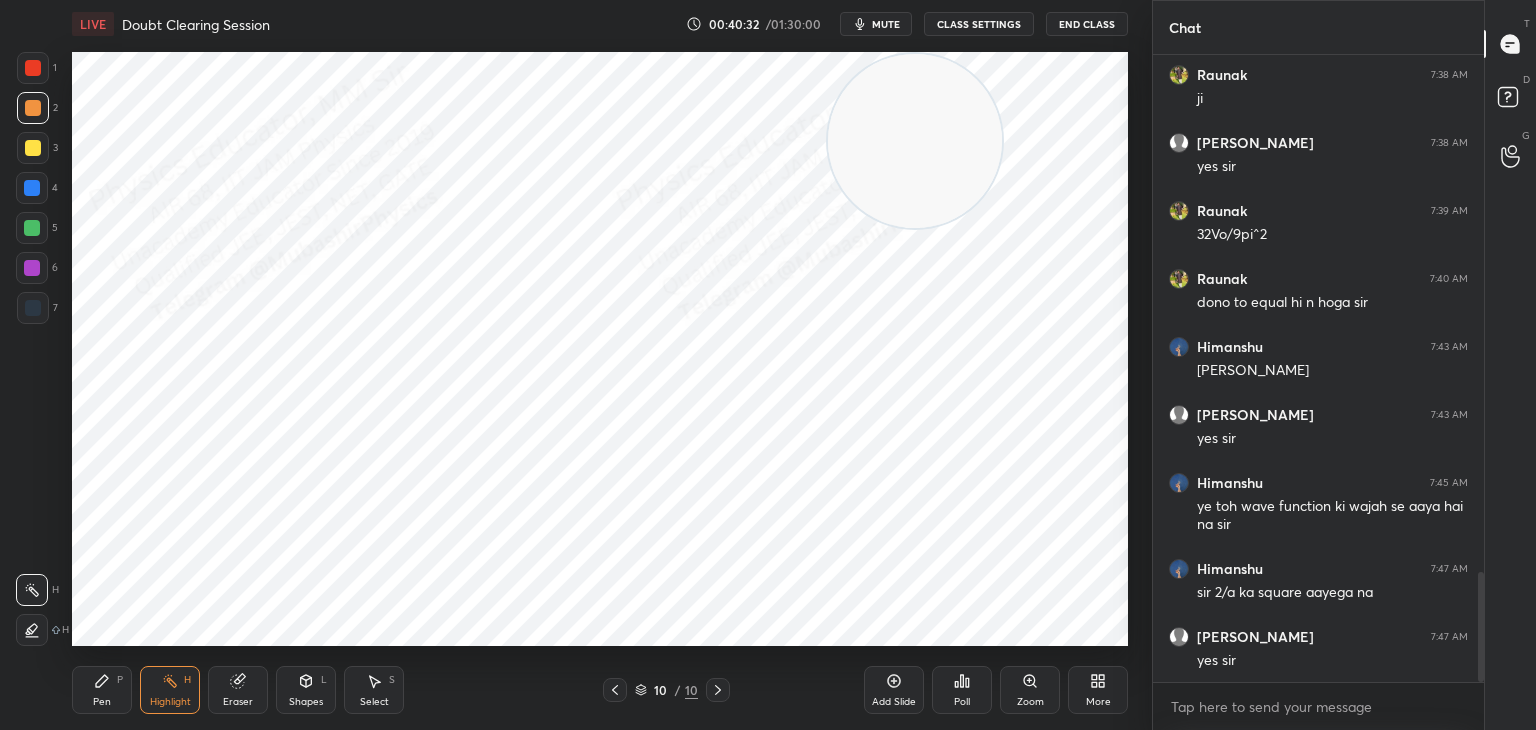 drag, startPoint x: 96, startPoint y: 690, endPoint x: 117, endPoint y: 682, distance: 22.472204 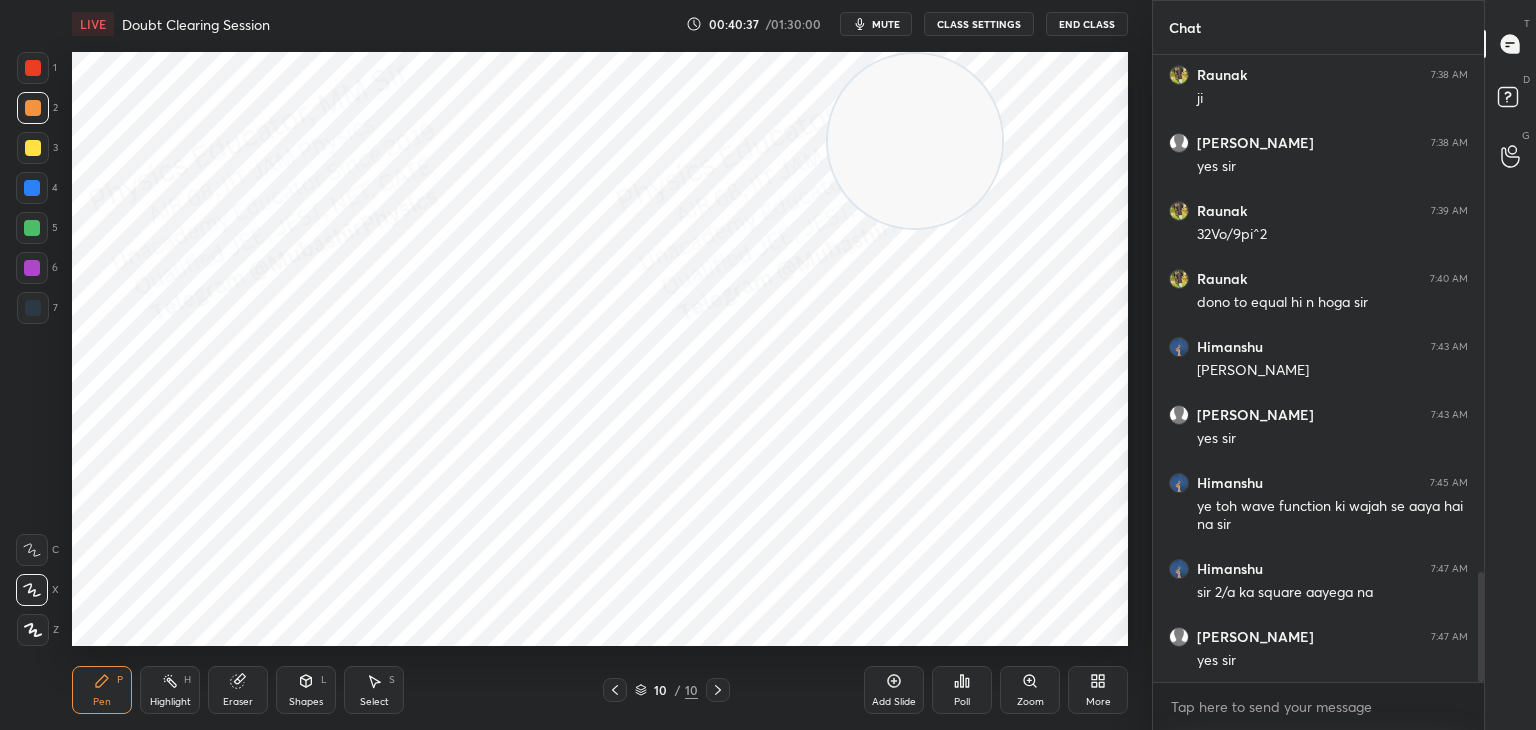 click 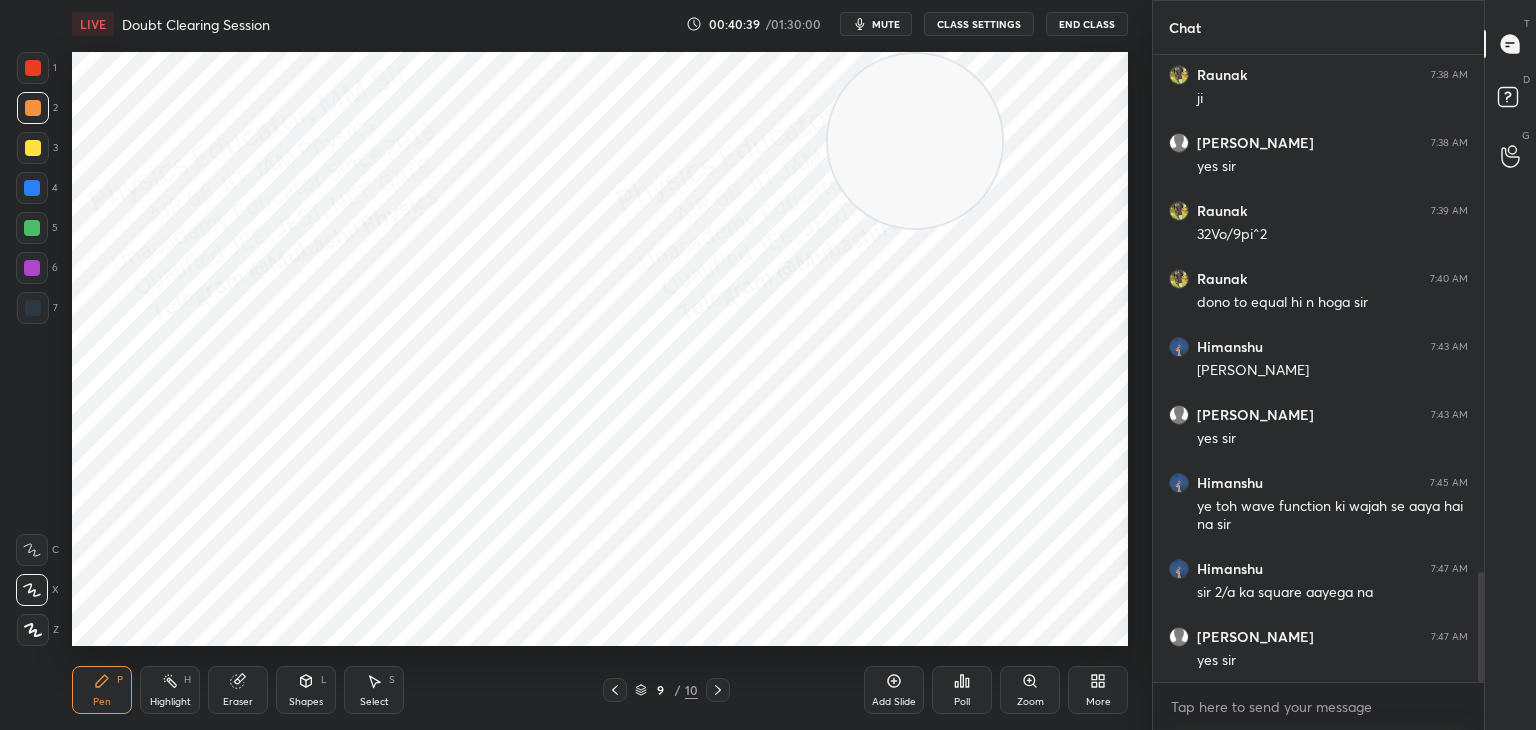 click on "Select S" at bounding box center [374, 690] 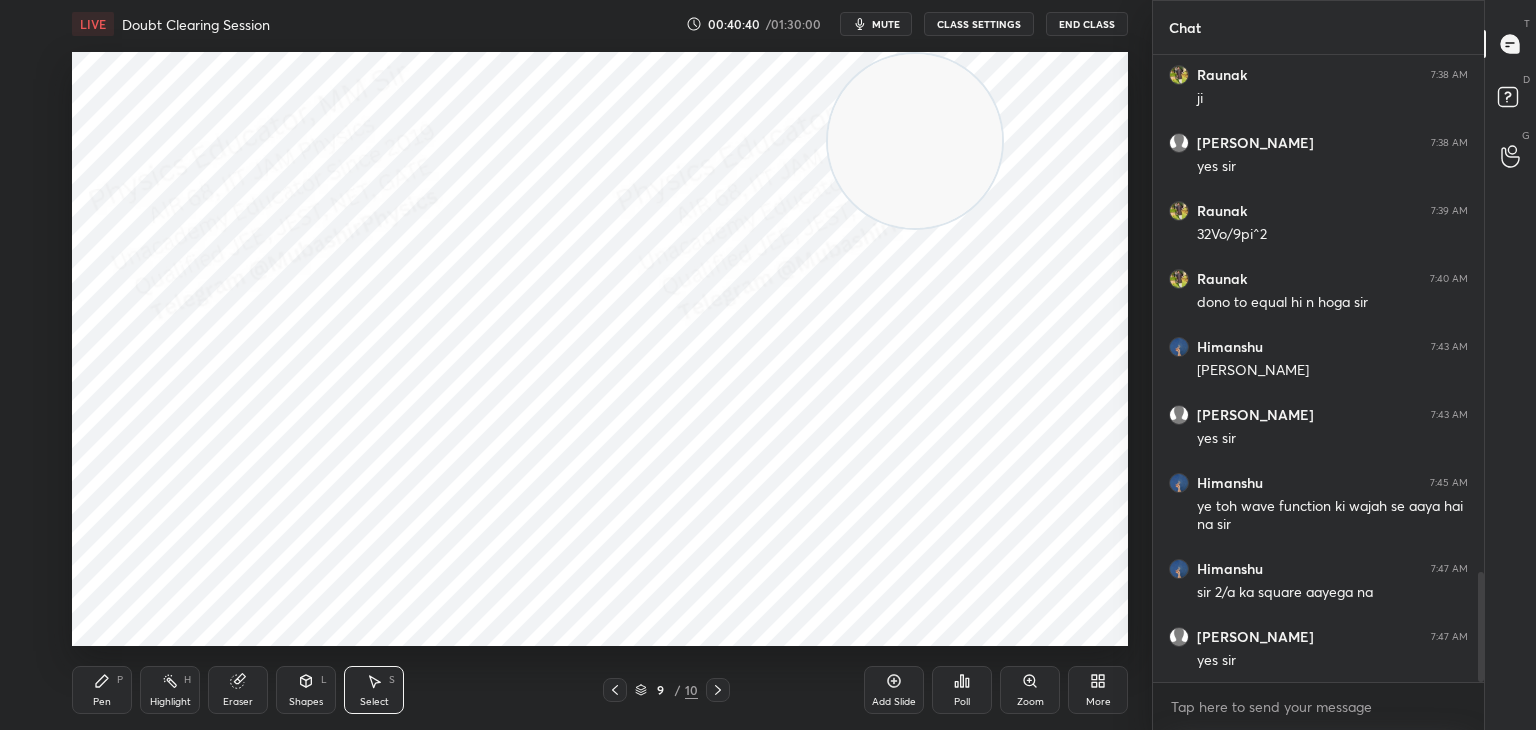 click on "0 ° Undo Copy Duplicate Duplicate to new slide Delete" at bounding box center (600, 349) 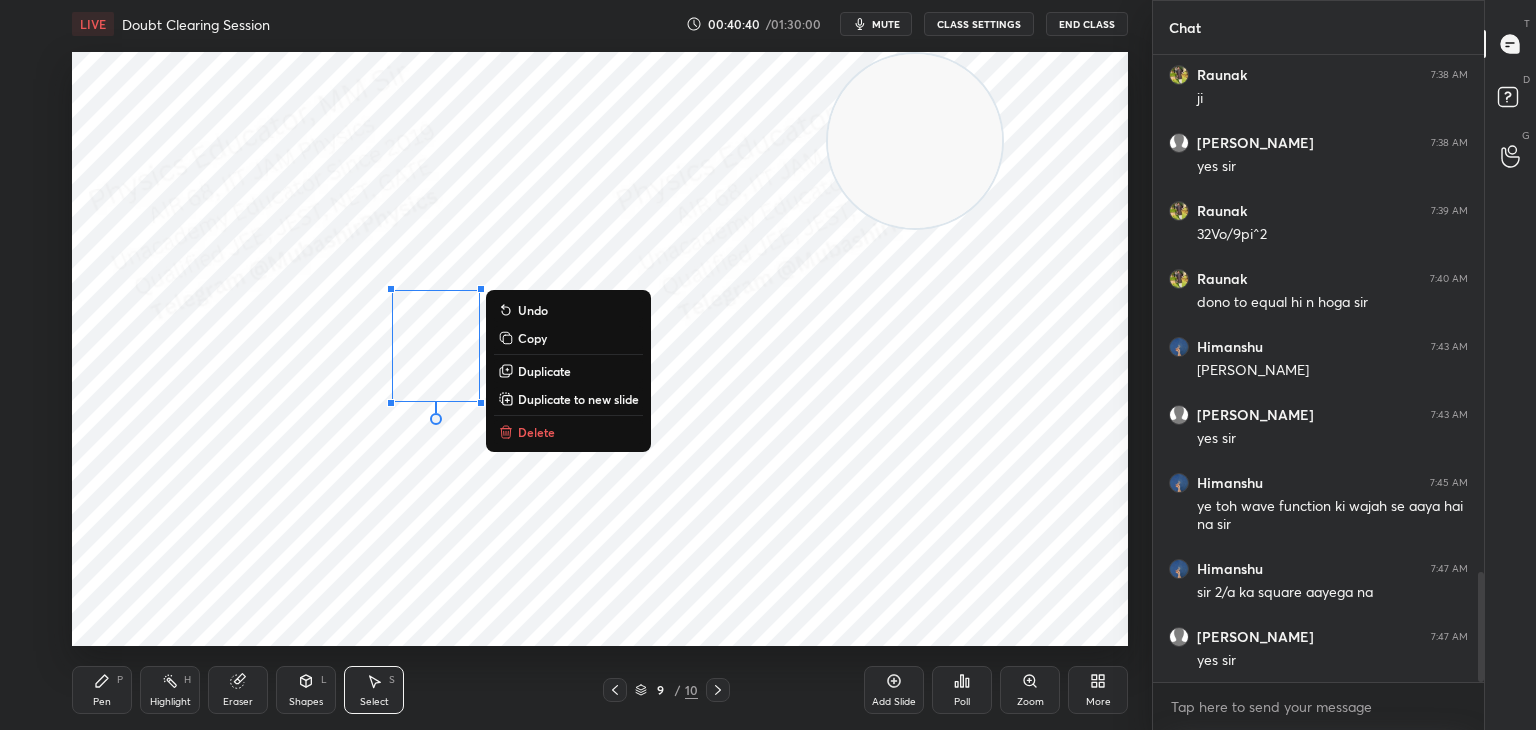 click on "0 ° Undo Copy Duplicate Duplicate to new slide Delete" at bounding box center (600, 349) 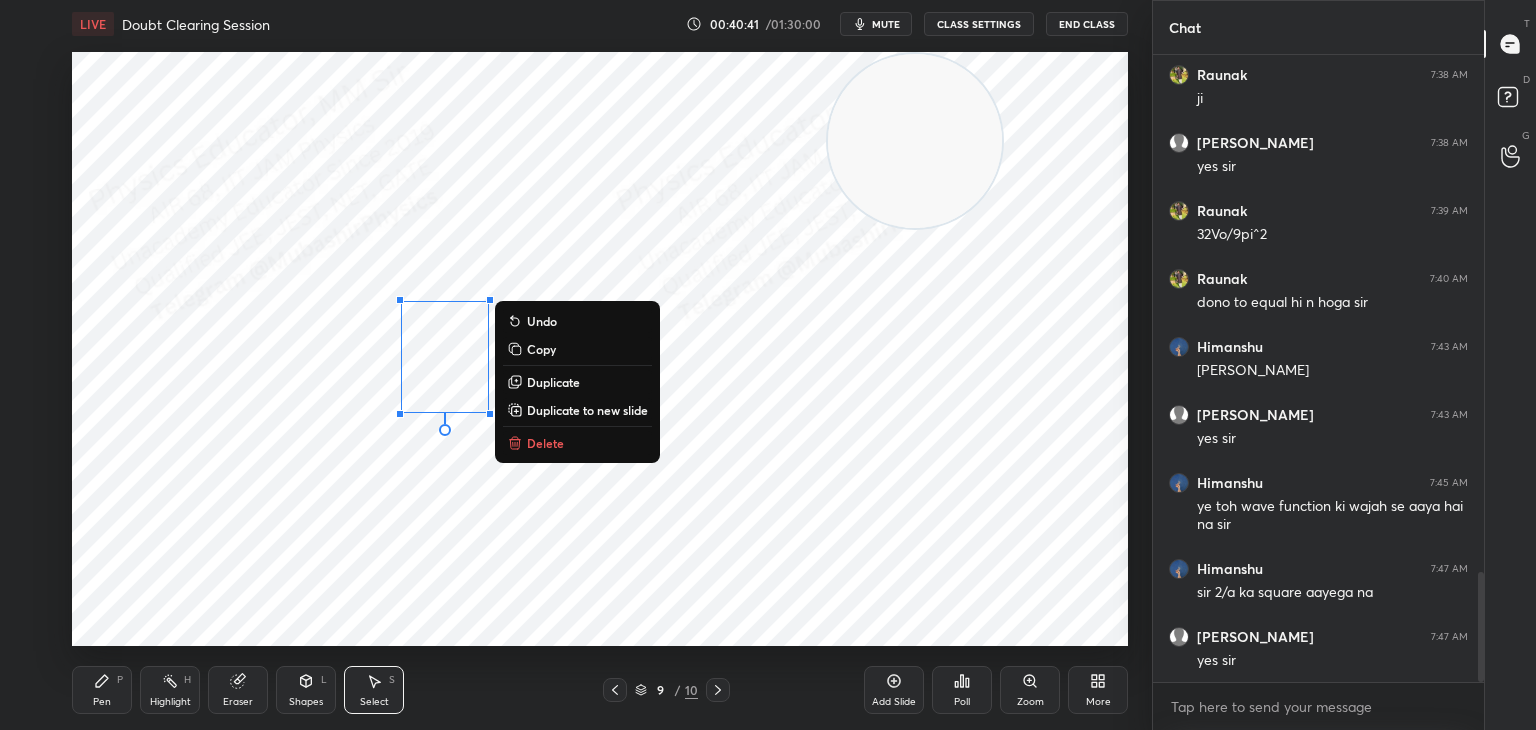 click on "Delete" at bounding box center [545, 443] 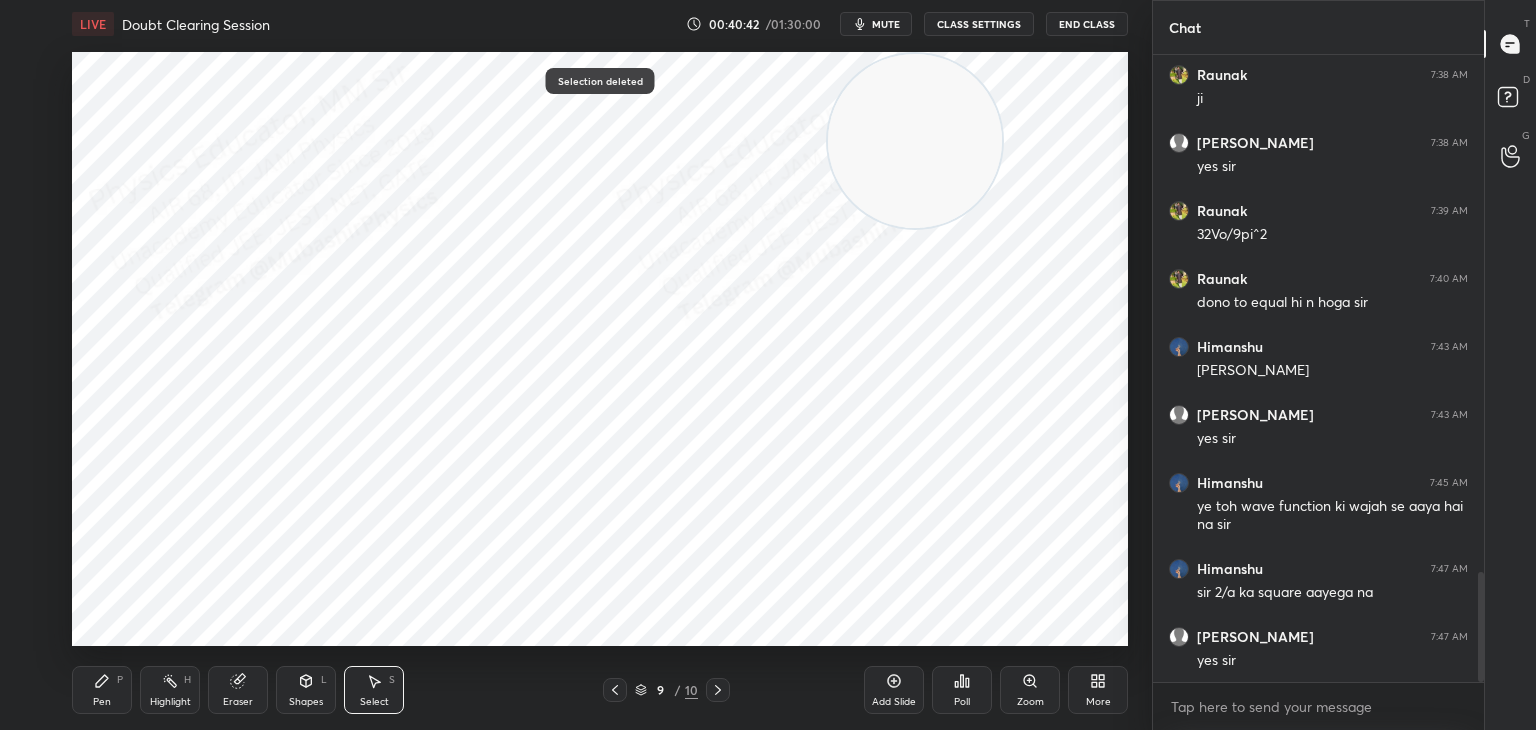 click on "Pen P" at bounding box center (102, 690) 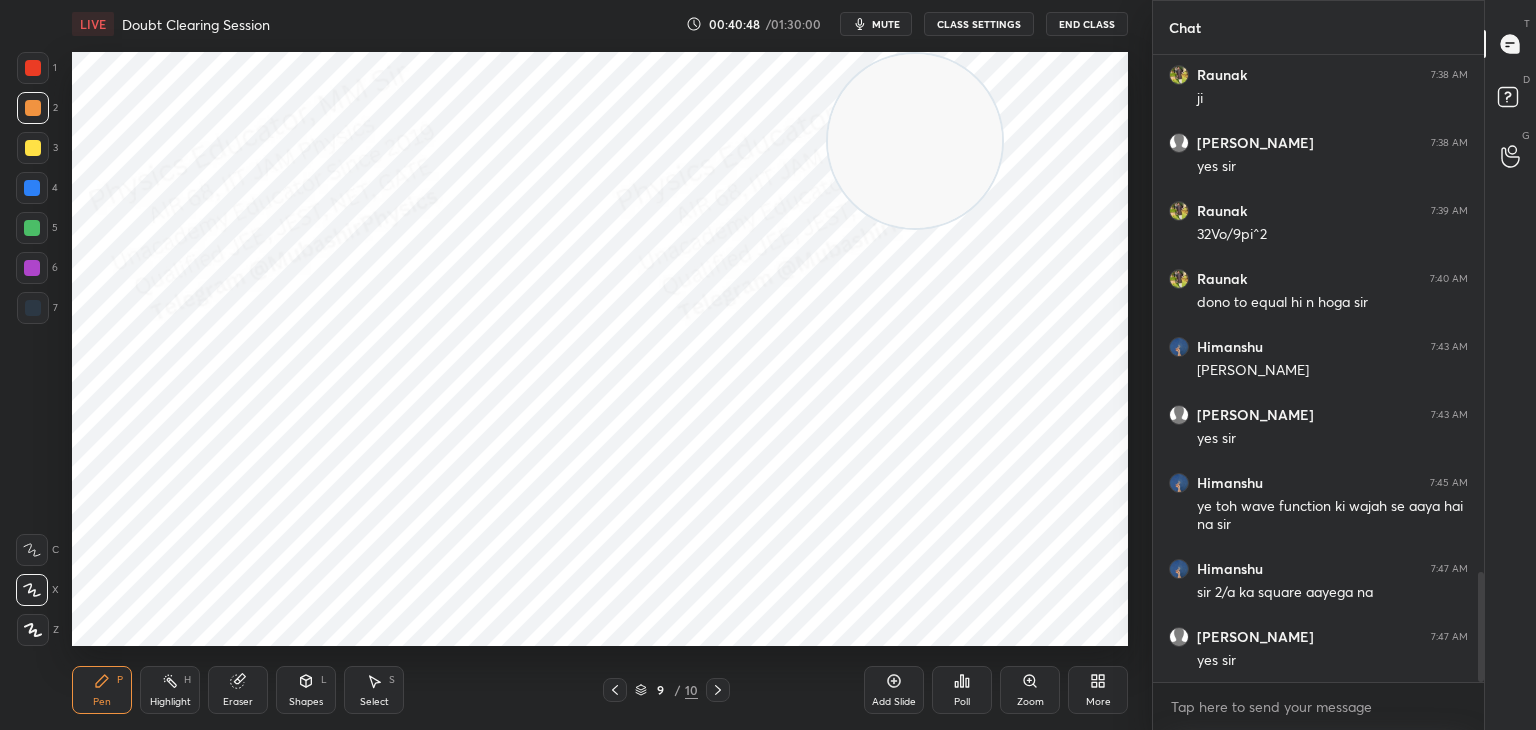 click 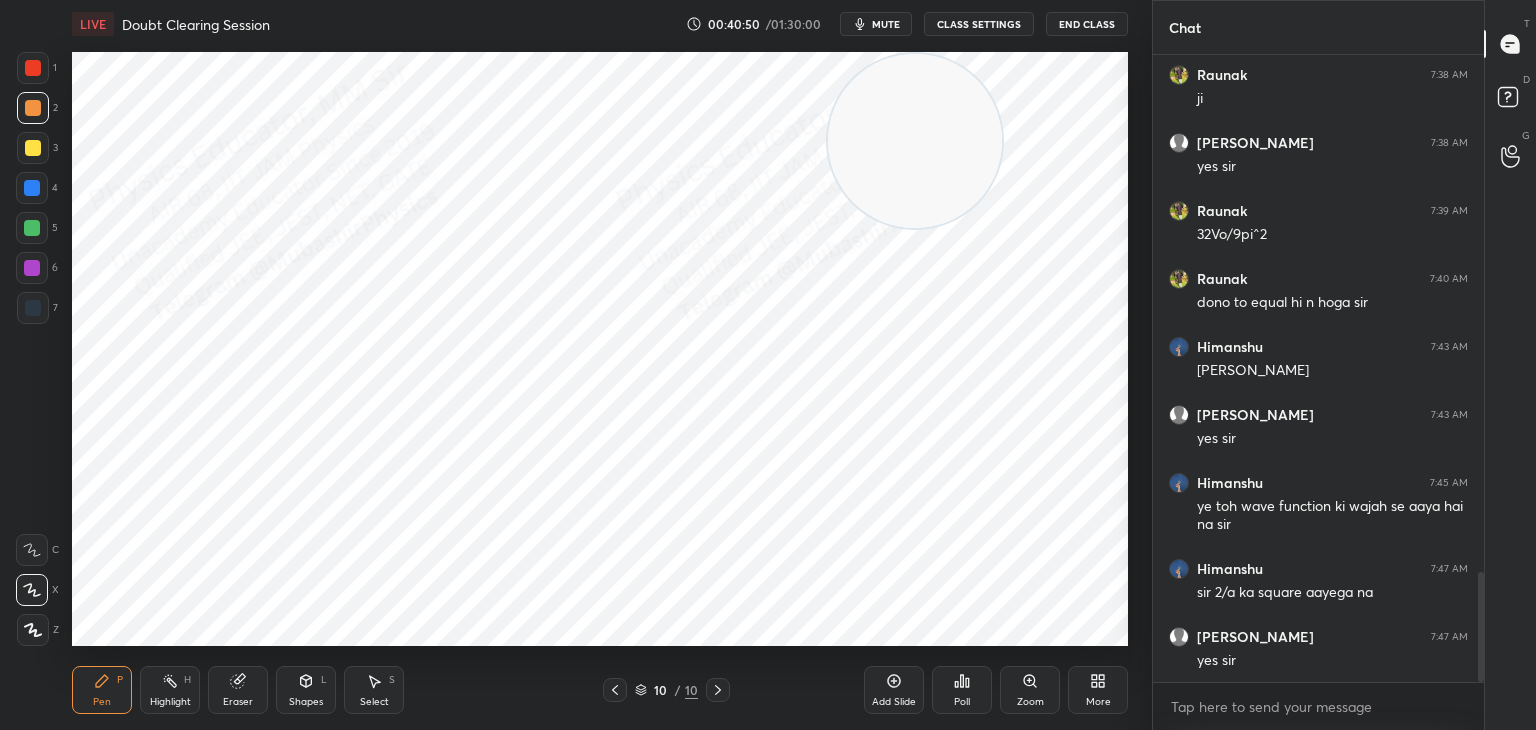 drag, startPoint x: 177, startPoint y: 682, endPoint x: 217, endPoint y: 685, distance: 40.112343 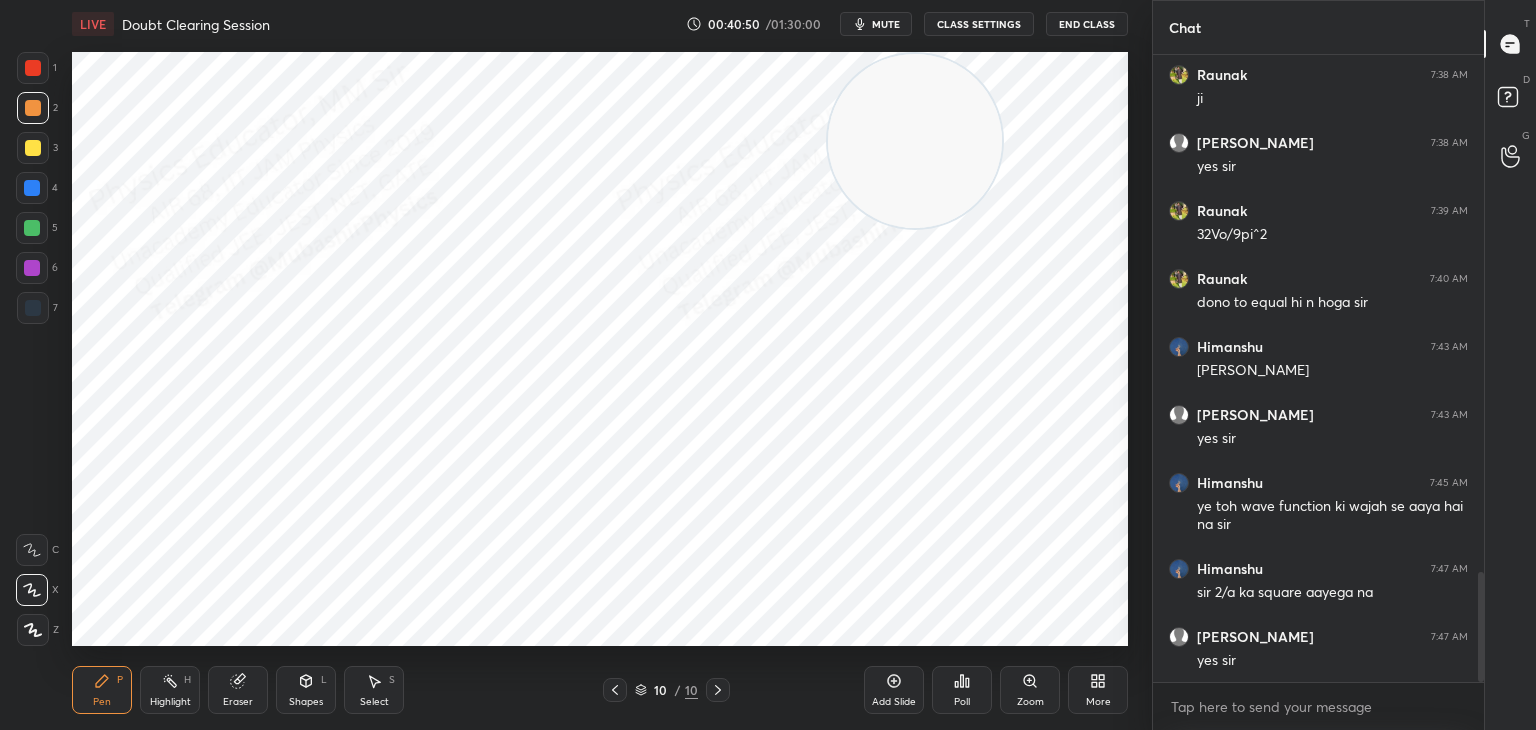 click 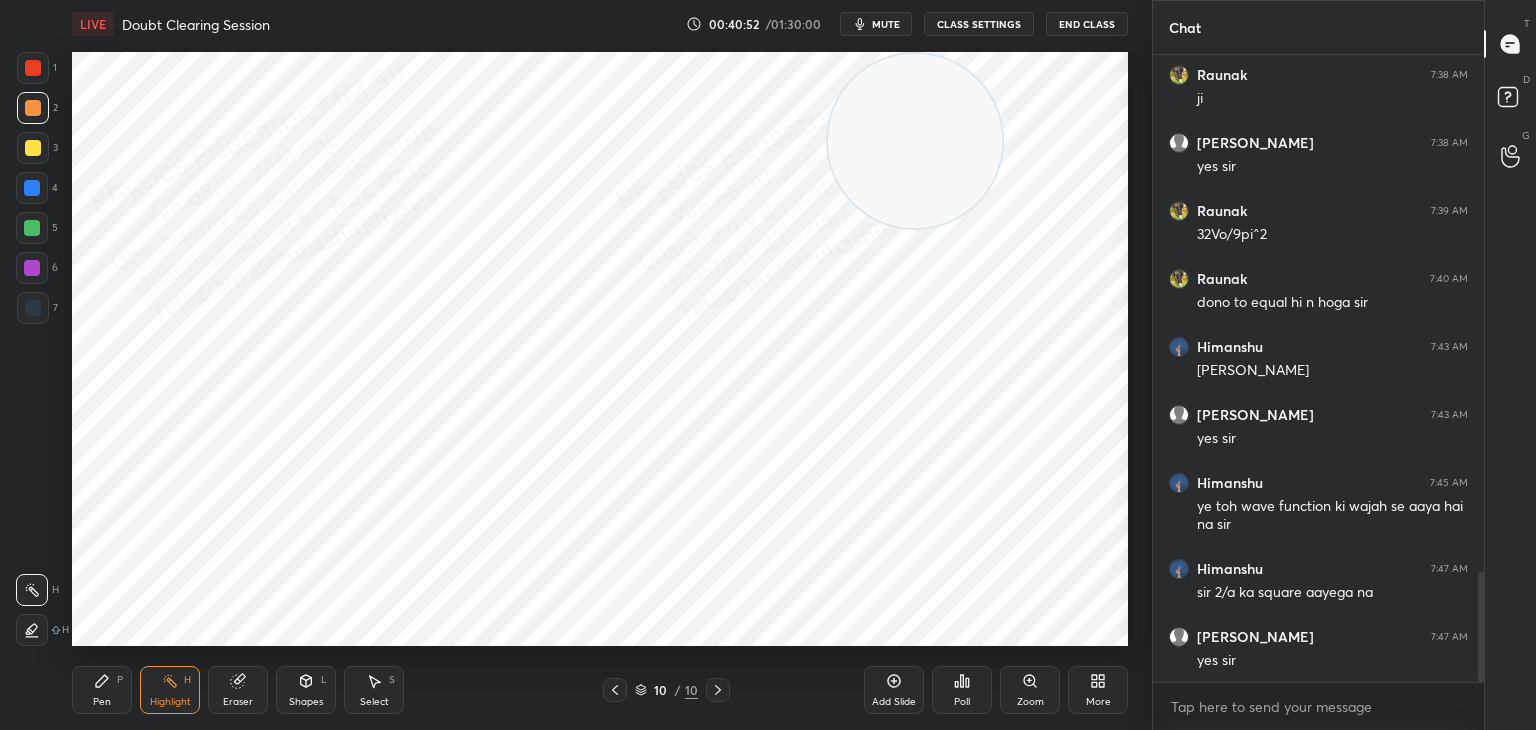 click 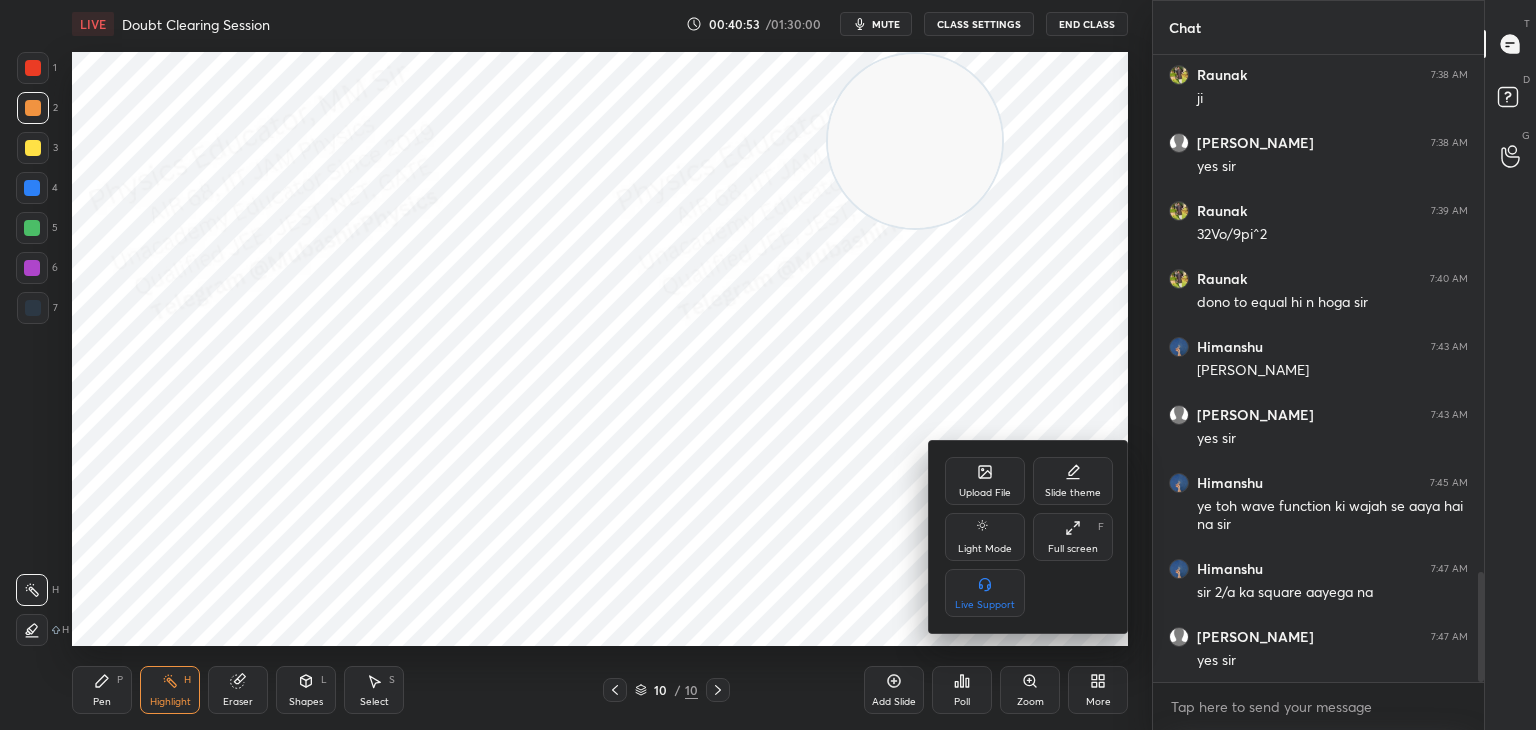 click 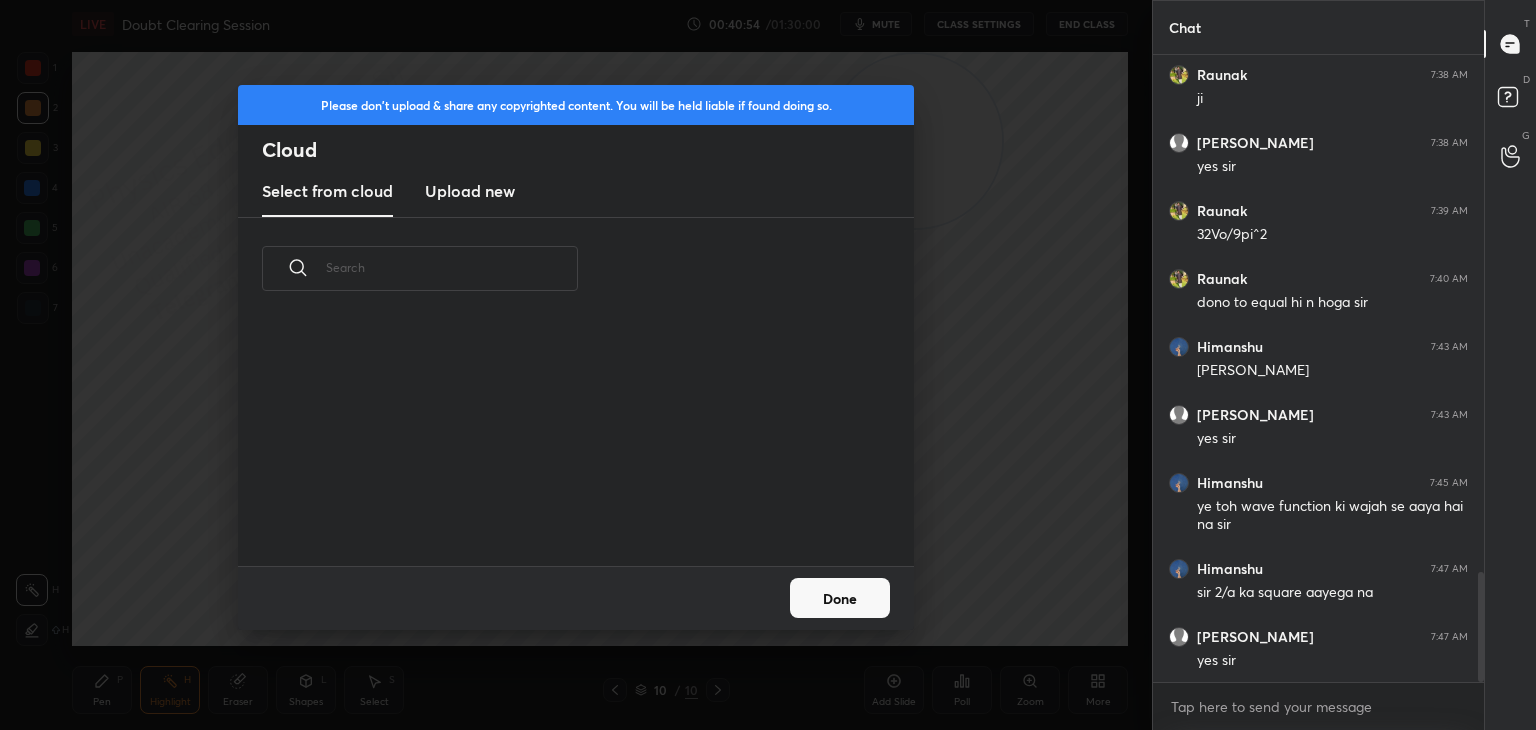 click on "Upload new" at bounding box center [470, 191] 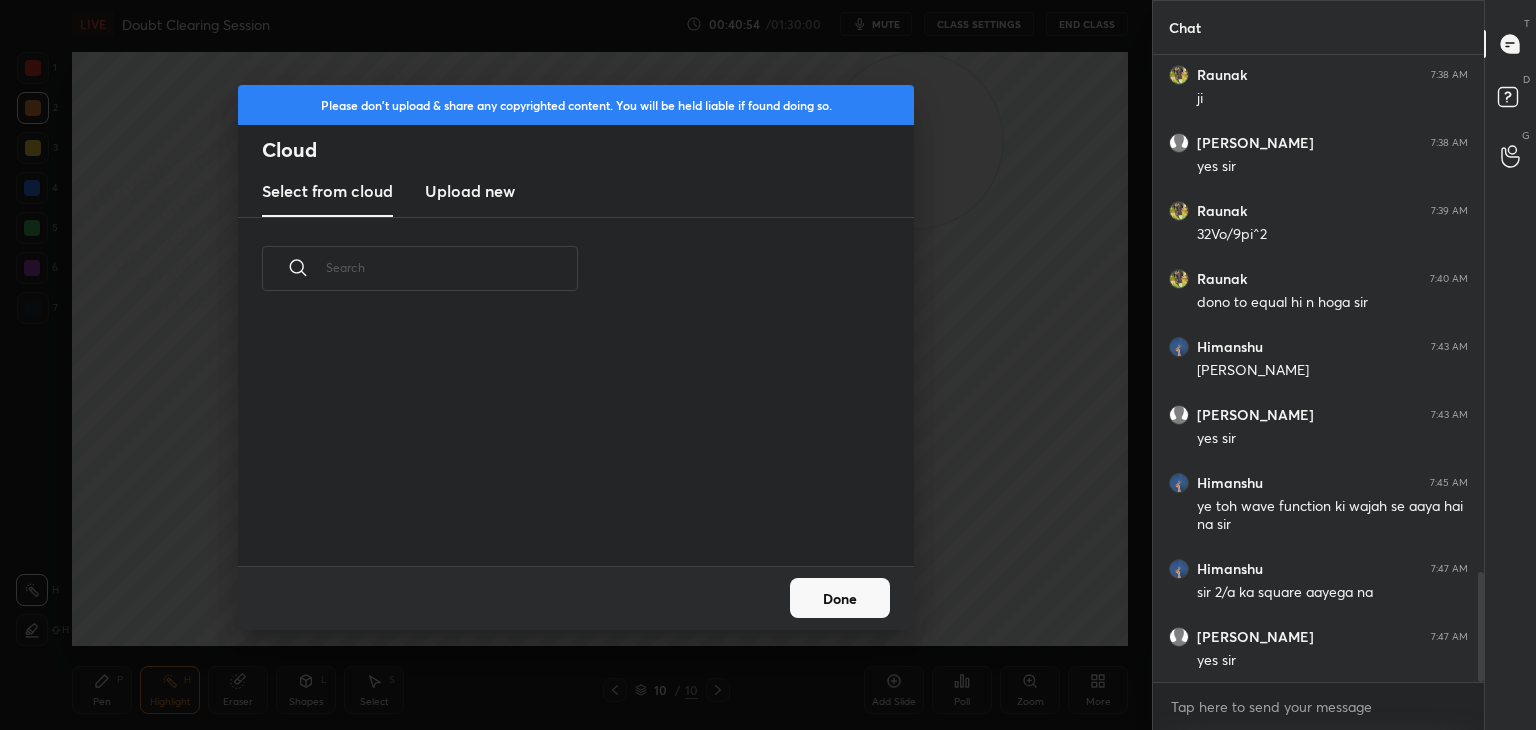 scroll, scrollTop: 0, scrollLeft: 0, axis: both 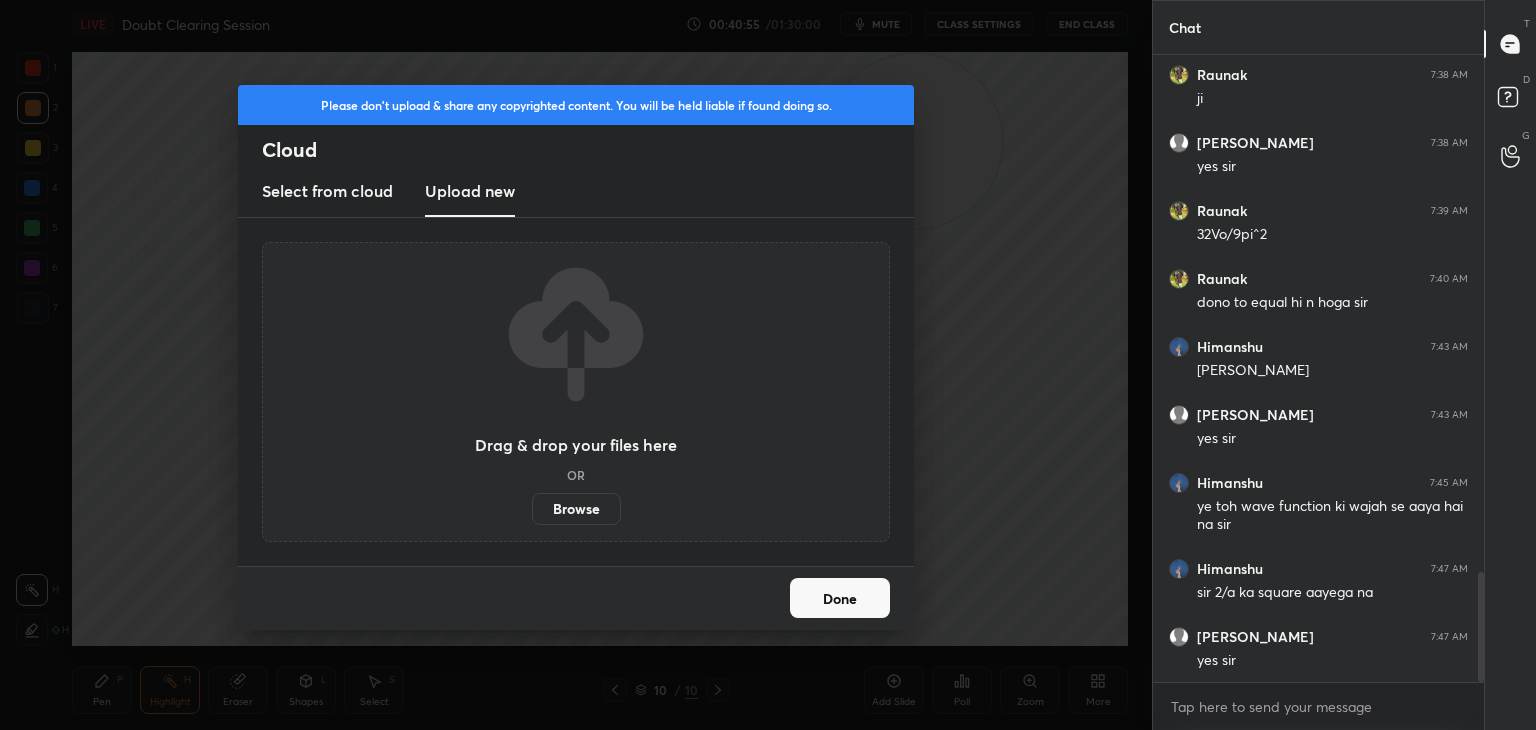 click on "Browse" at bounding box center (576, 509) 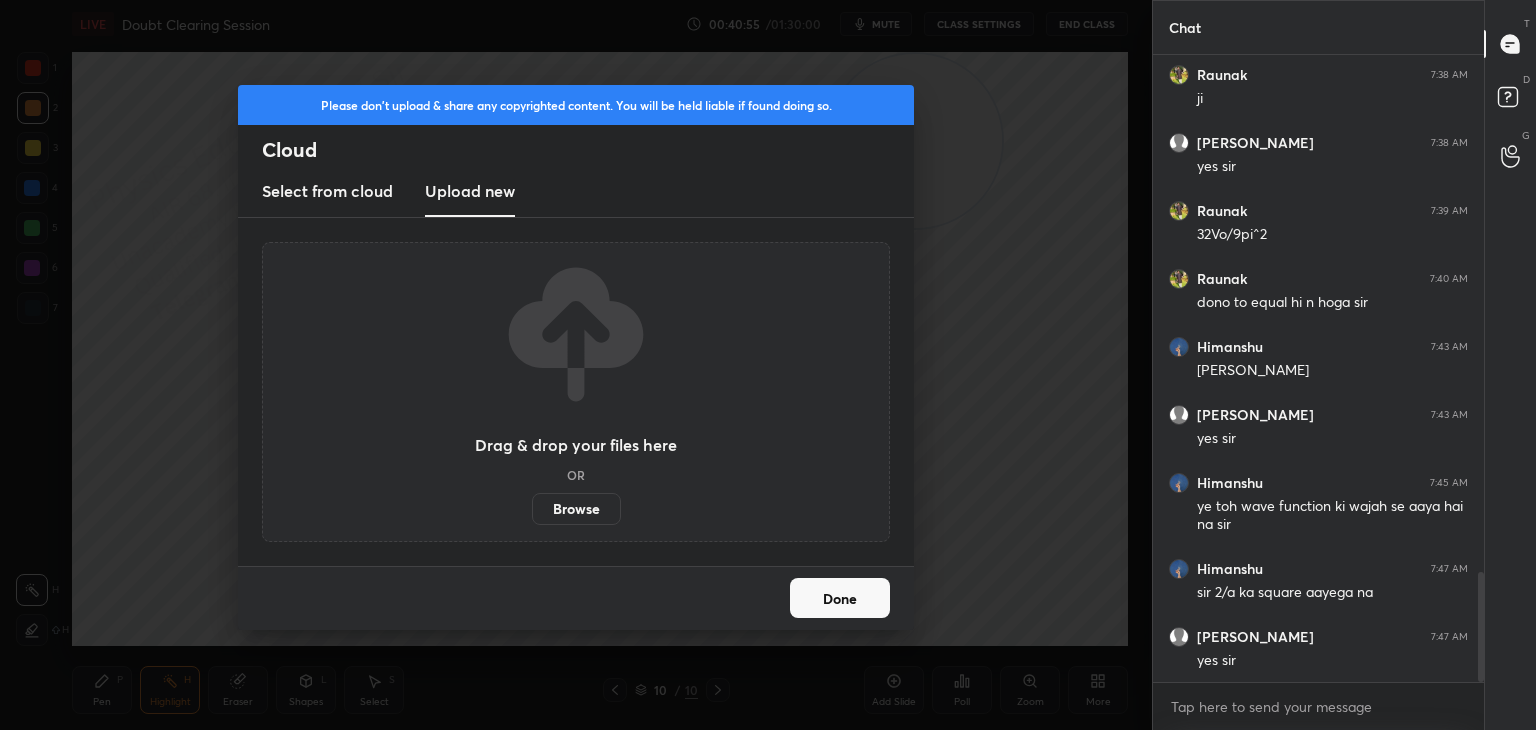 click on "Browse" at bounding box center [532, 509] 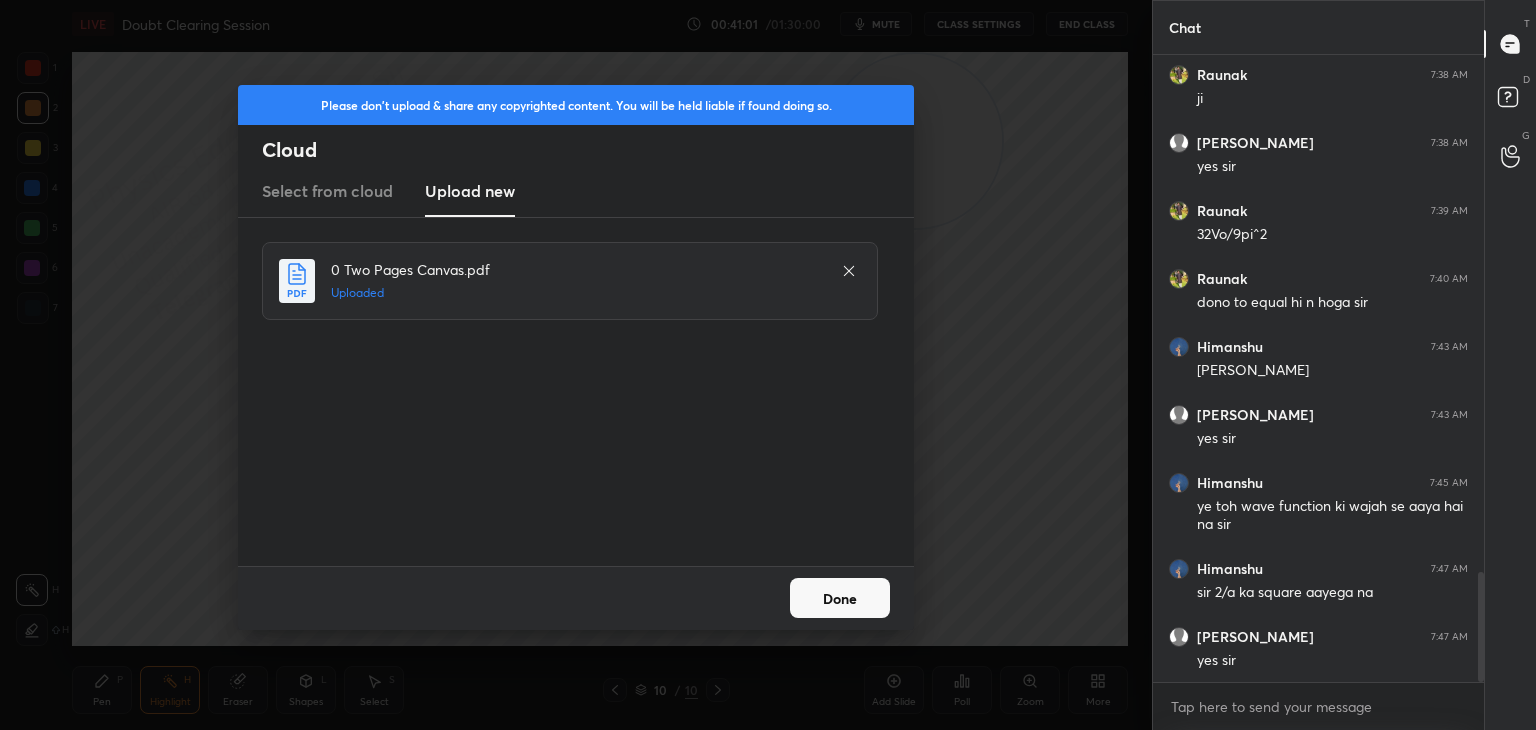 click on "Done" at bounding box center (840, 598) 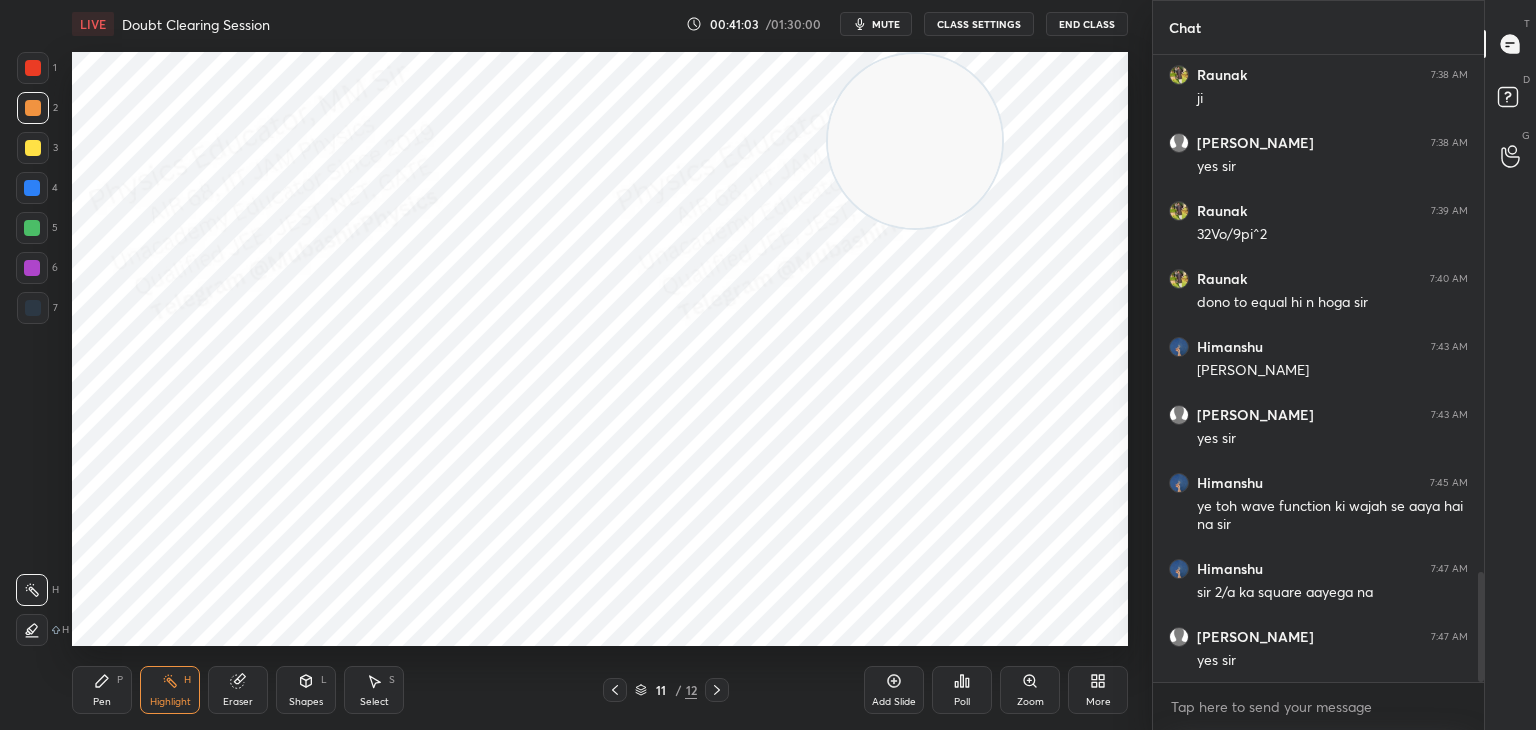 click 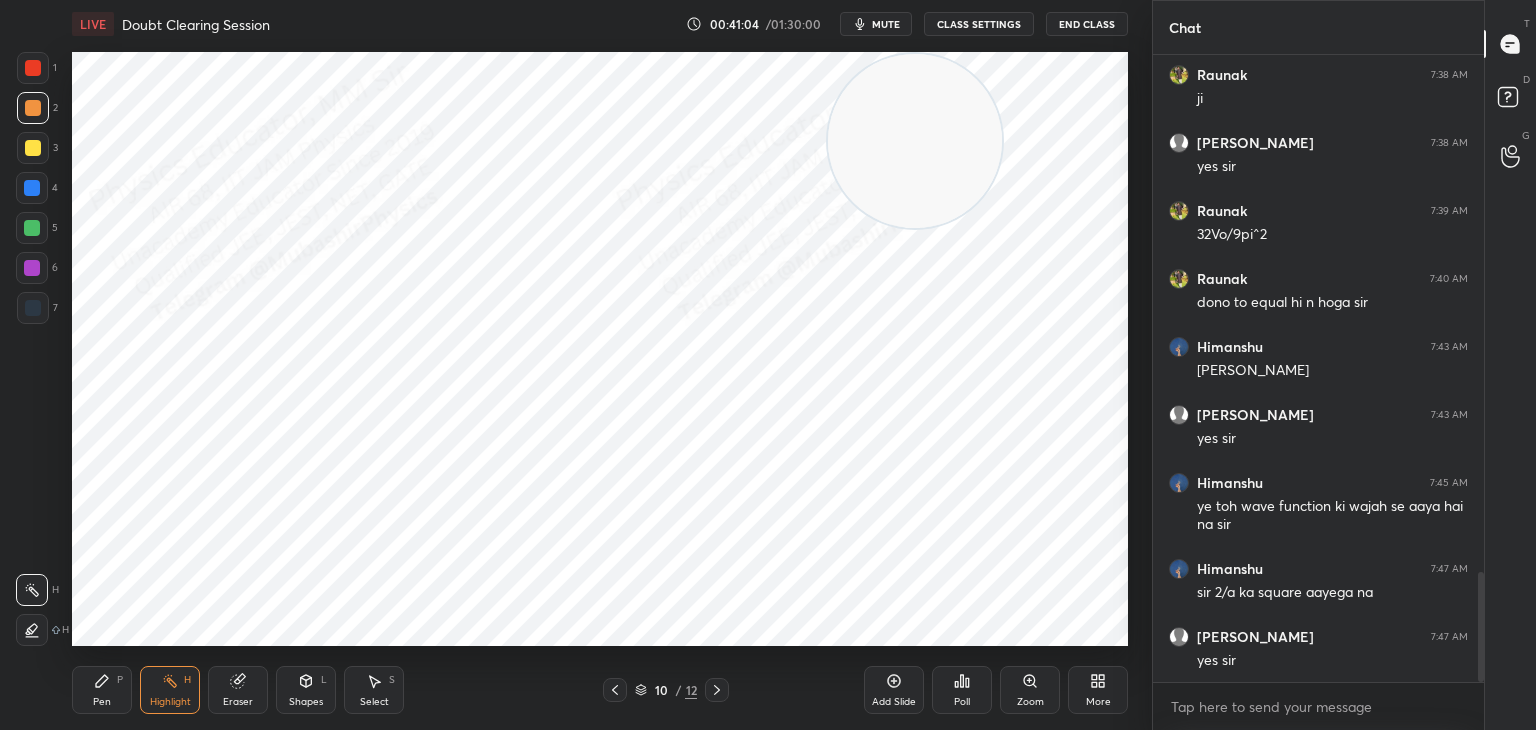 click 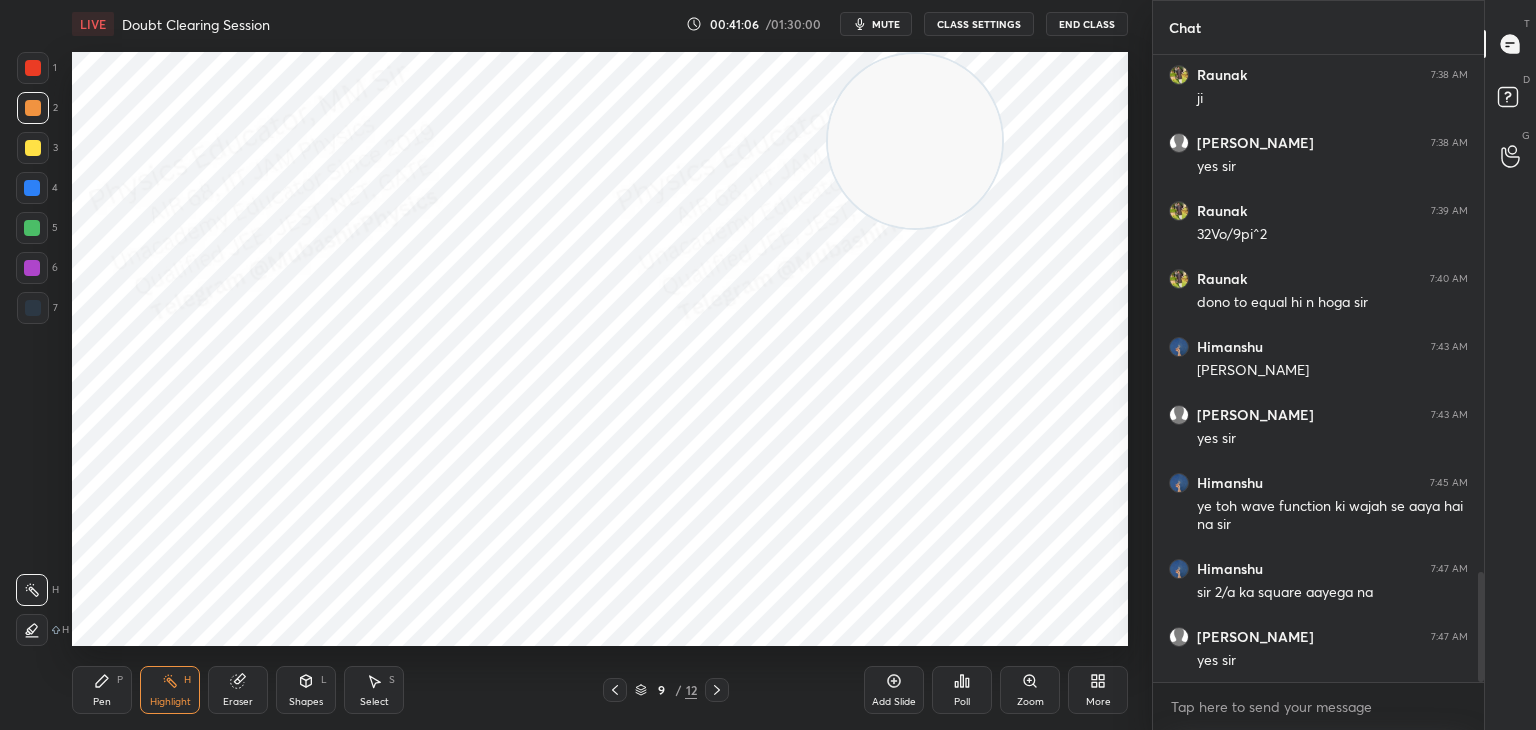 drag, startPoint x: 713, startPoint y: 682, endPoint x: 690, endPoint y: 662, distance: 30.479502 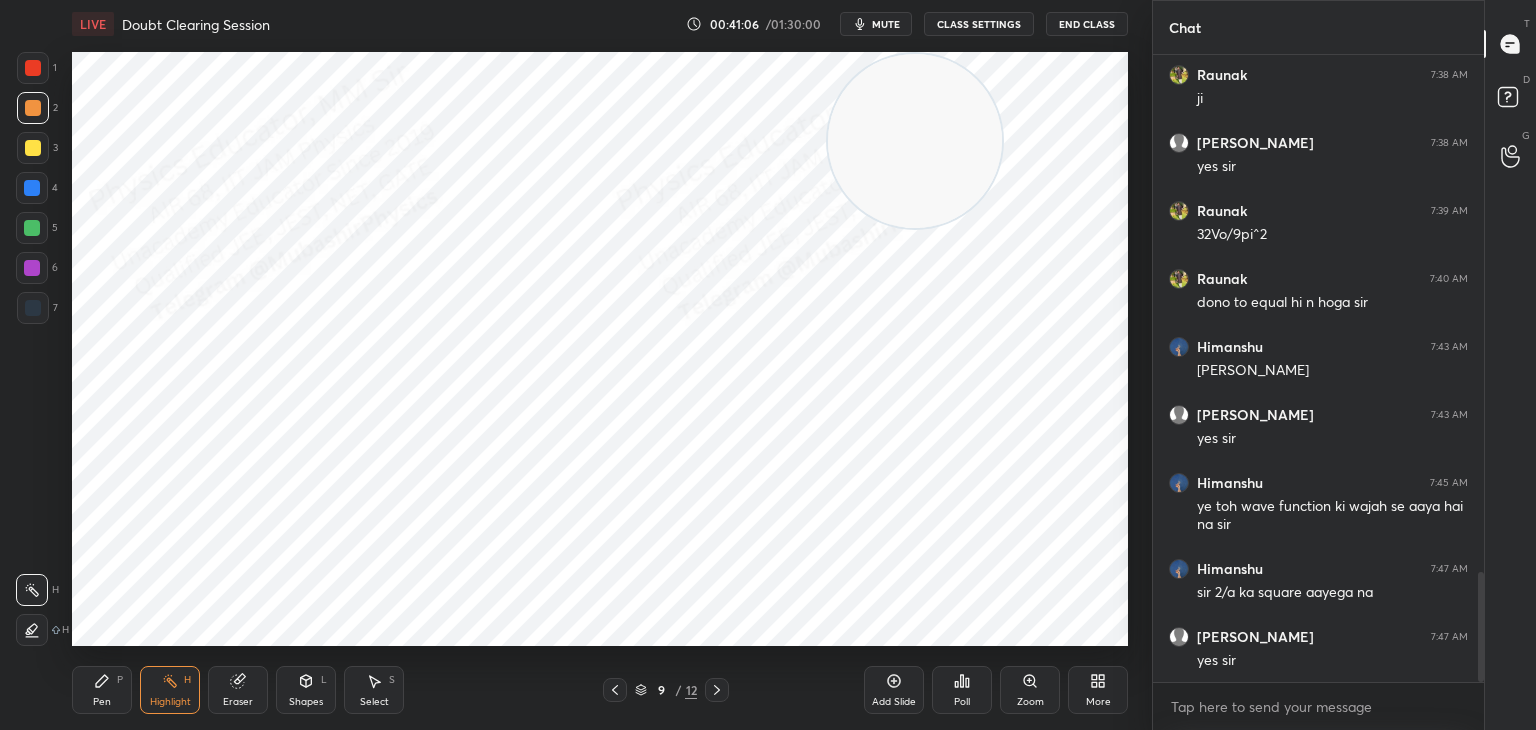 click 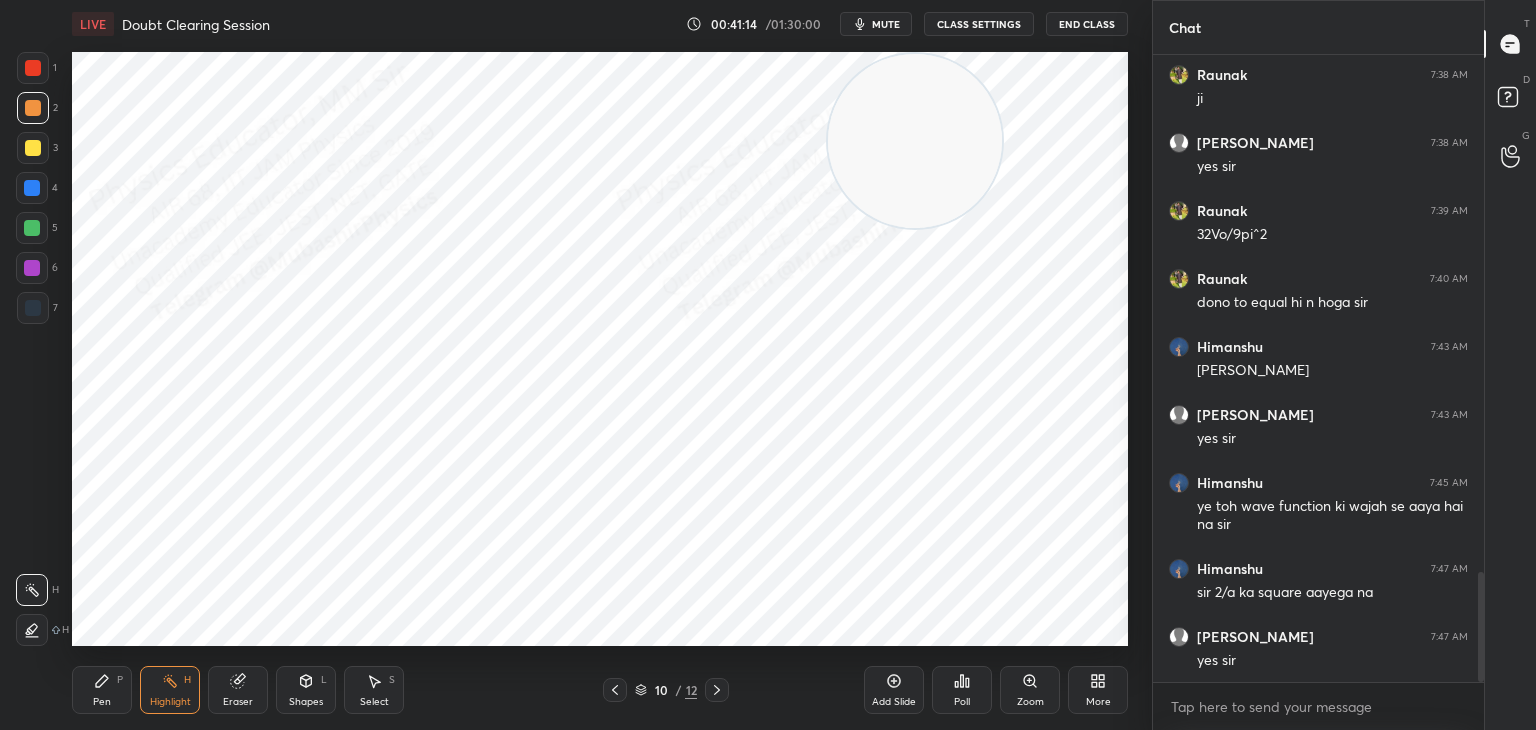 click 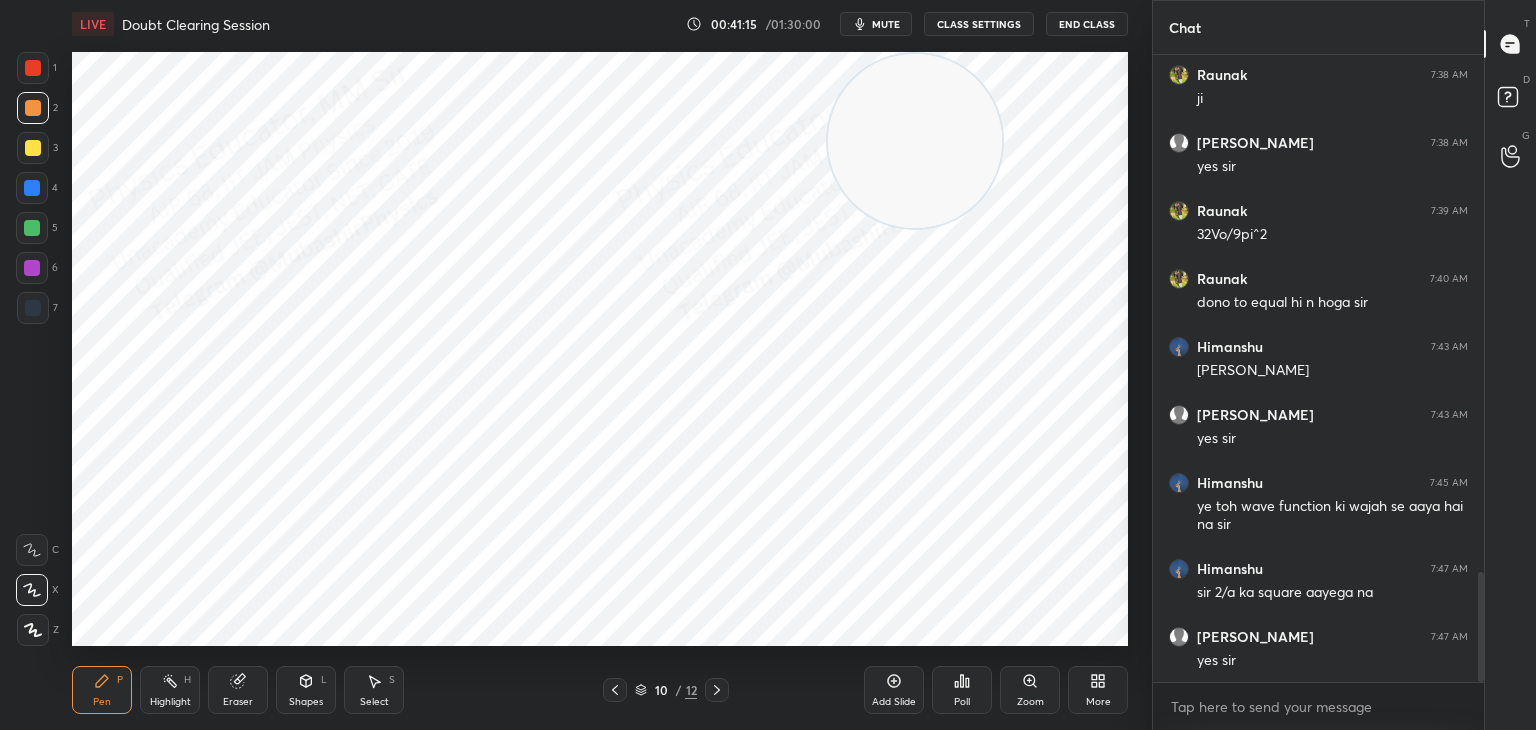drag, startPoint x: 36, startPoint y: 262, endPoint x: 56, endPoint y: 286, distance: 31.241 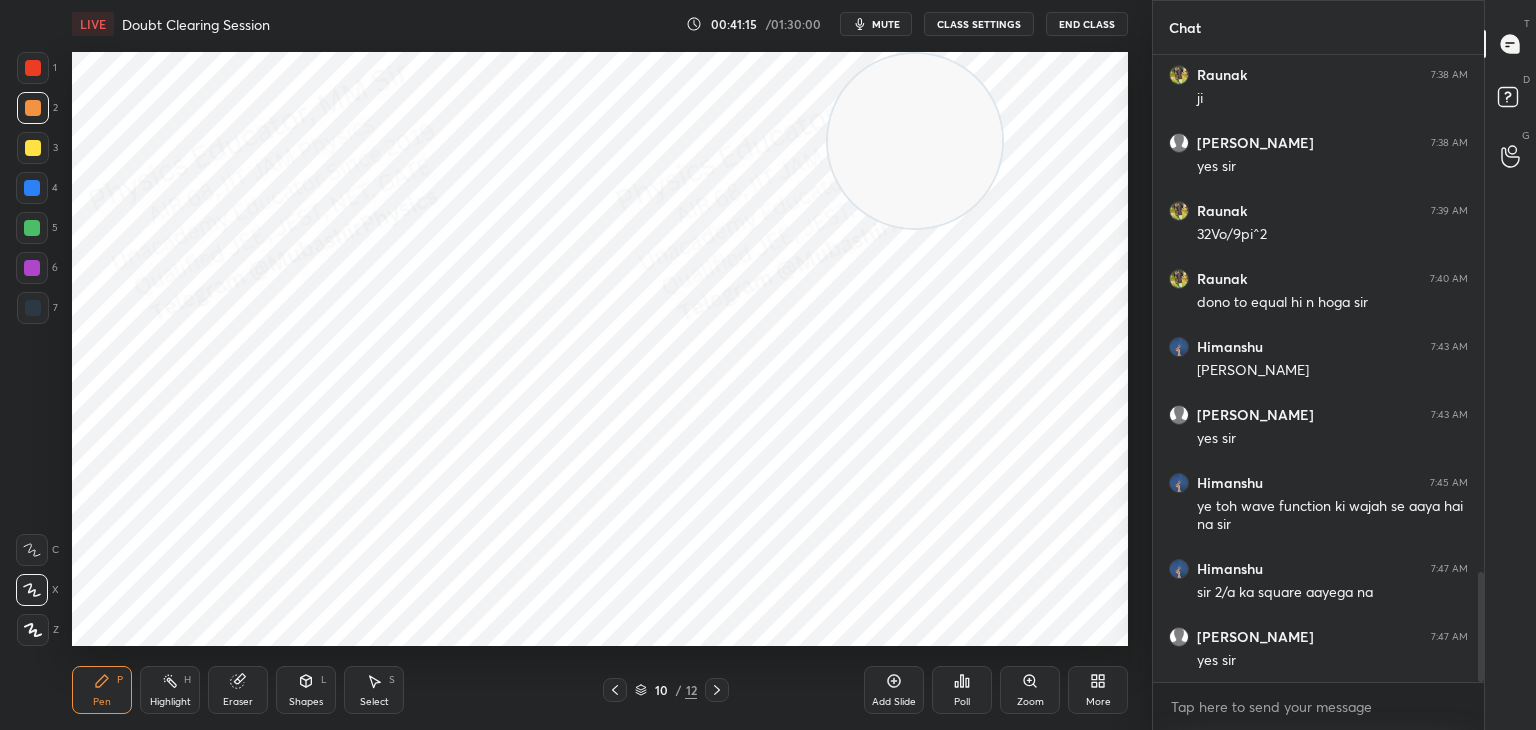click at bounding box center (32, 268) 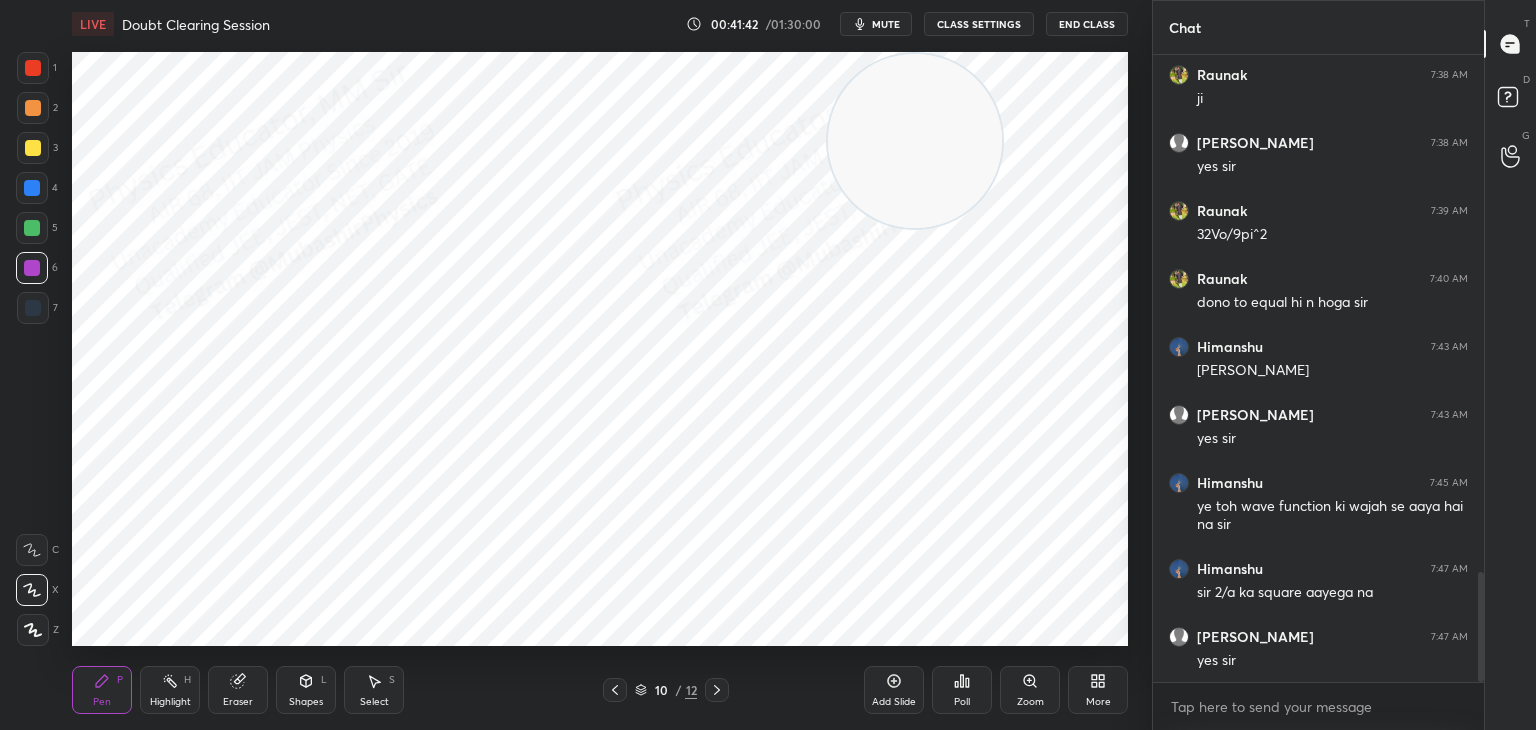 drag, startPoint x: 377, startPoint y: 682, endPoint x: 392, endPoint y: 670, distance: 19.209373 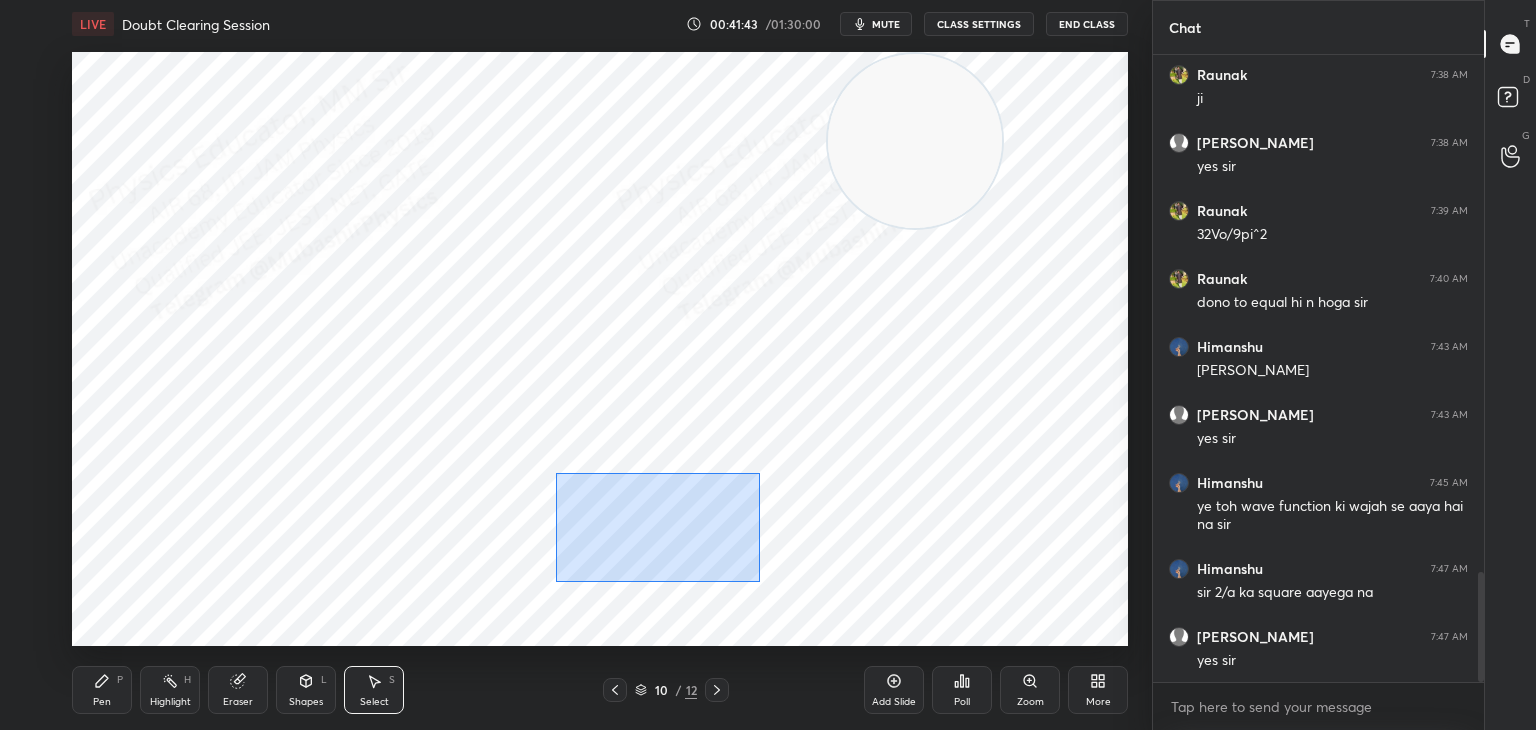 drag, startPoint x: 712, startPoint y: 552, endPoint x: 746, endPoint y: 577, distance: 42.201897 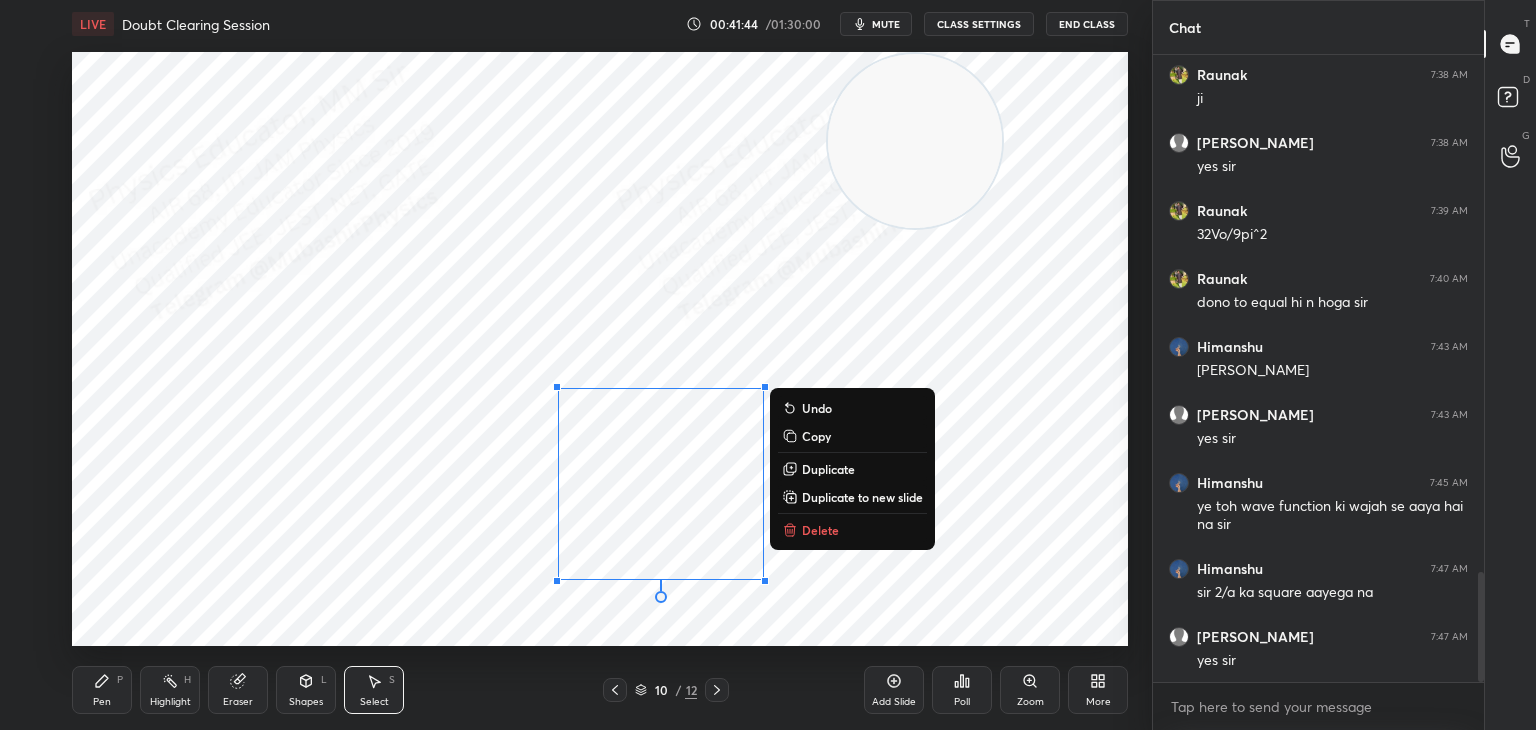 drag, startPoint x: 404, startPoint y: 570, endPoint x: 532, endPoint y: 509, distance: 141.7921 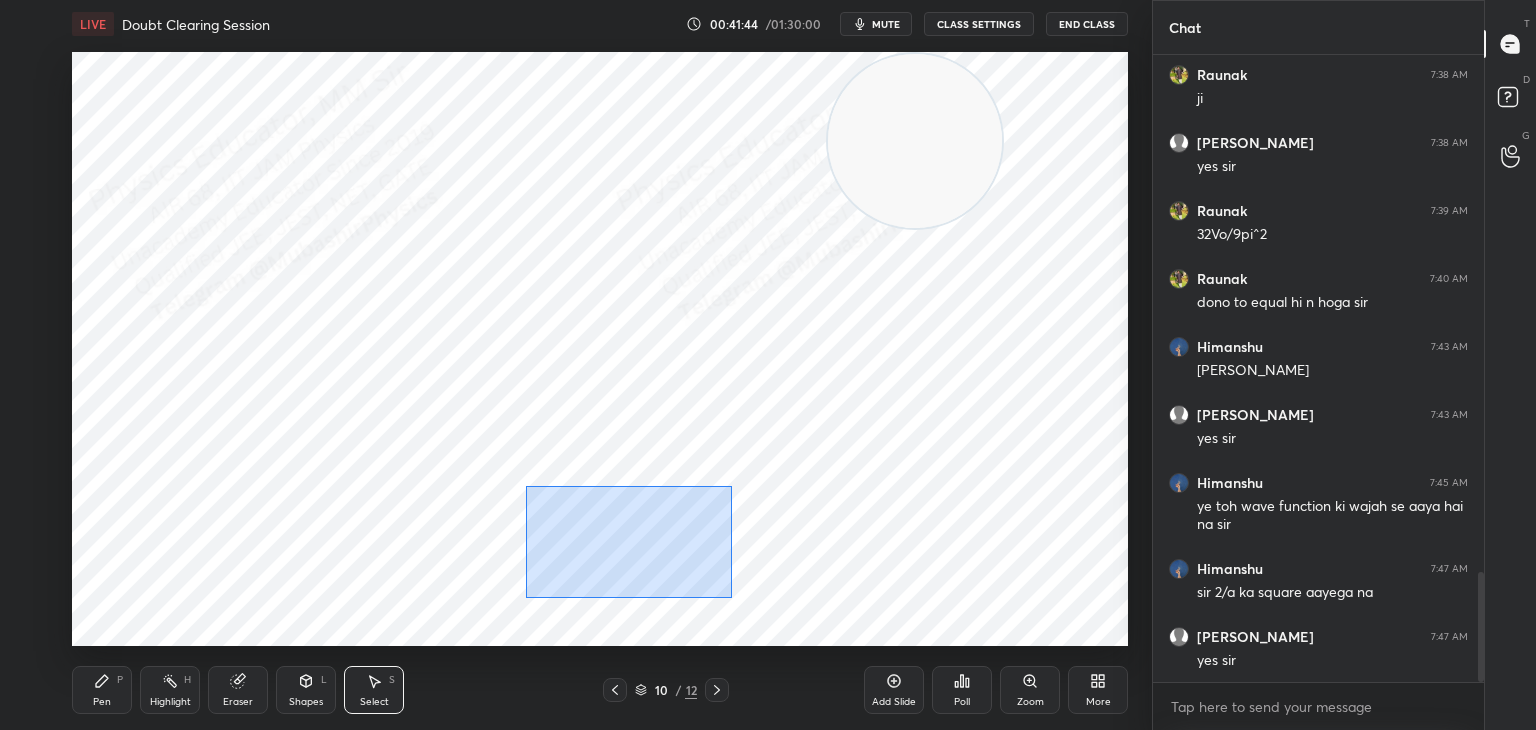drag, startPoint x: 540, startPoint y: 485, endPoint x: 720, endPoint y: 602, distance: 214.68349 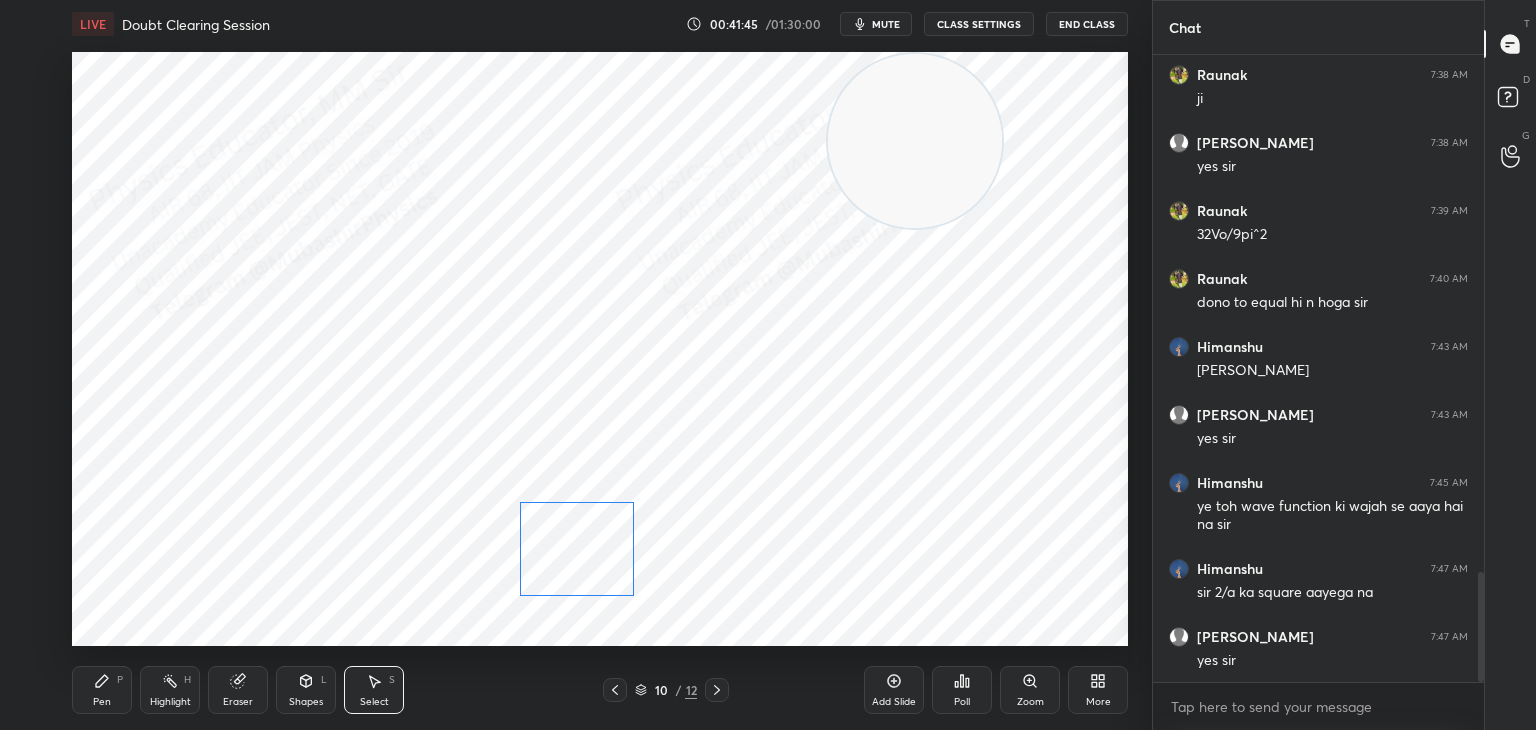 drag, startPoint x: 632, startPoint y: 554, endPoint x: 350, endPoint y: 650, distance: 297.8926 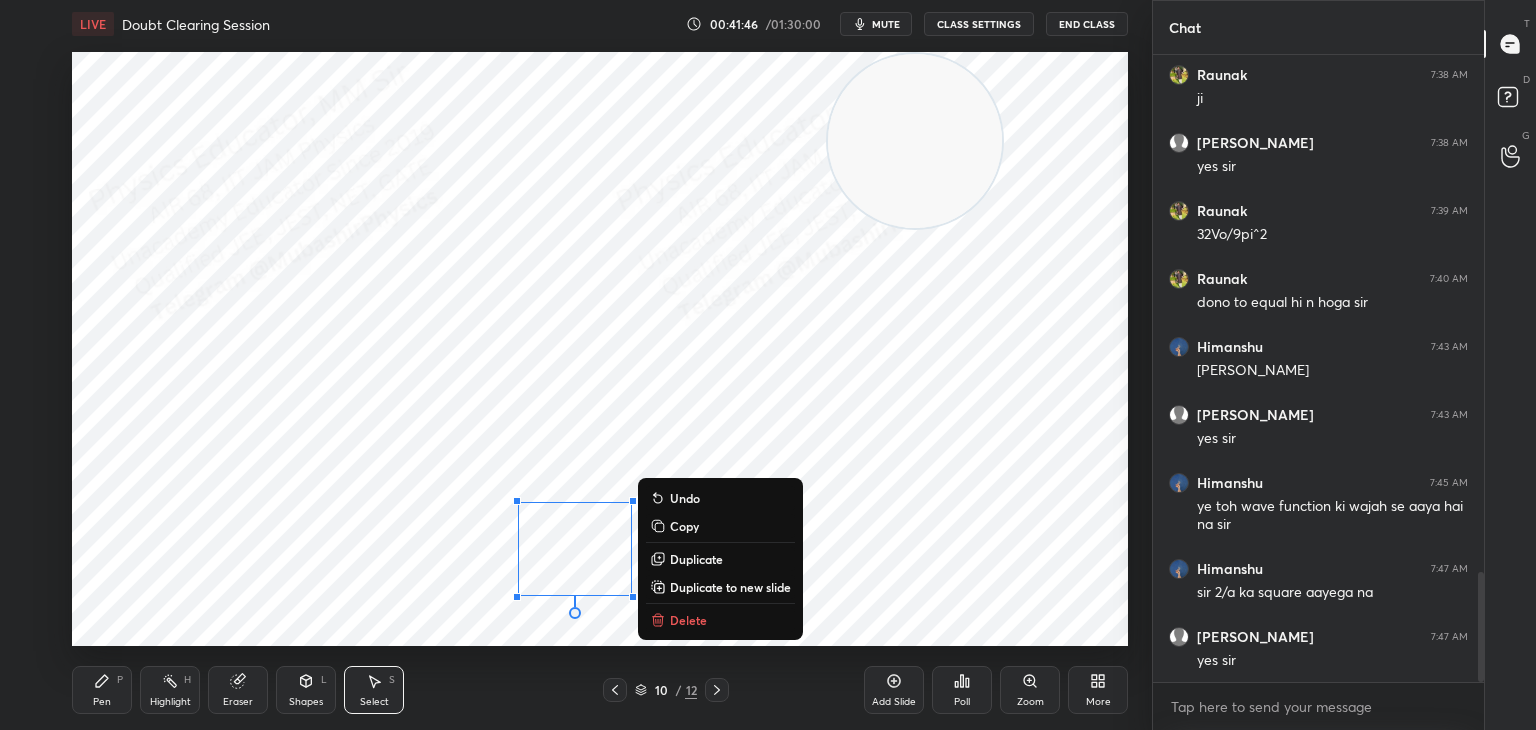 click on "Highlight H" at bounding box center (170, 690) 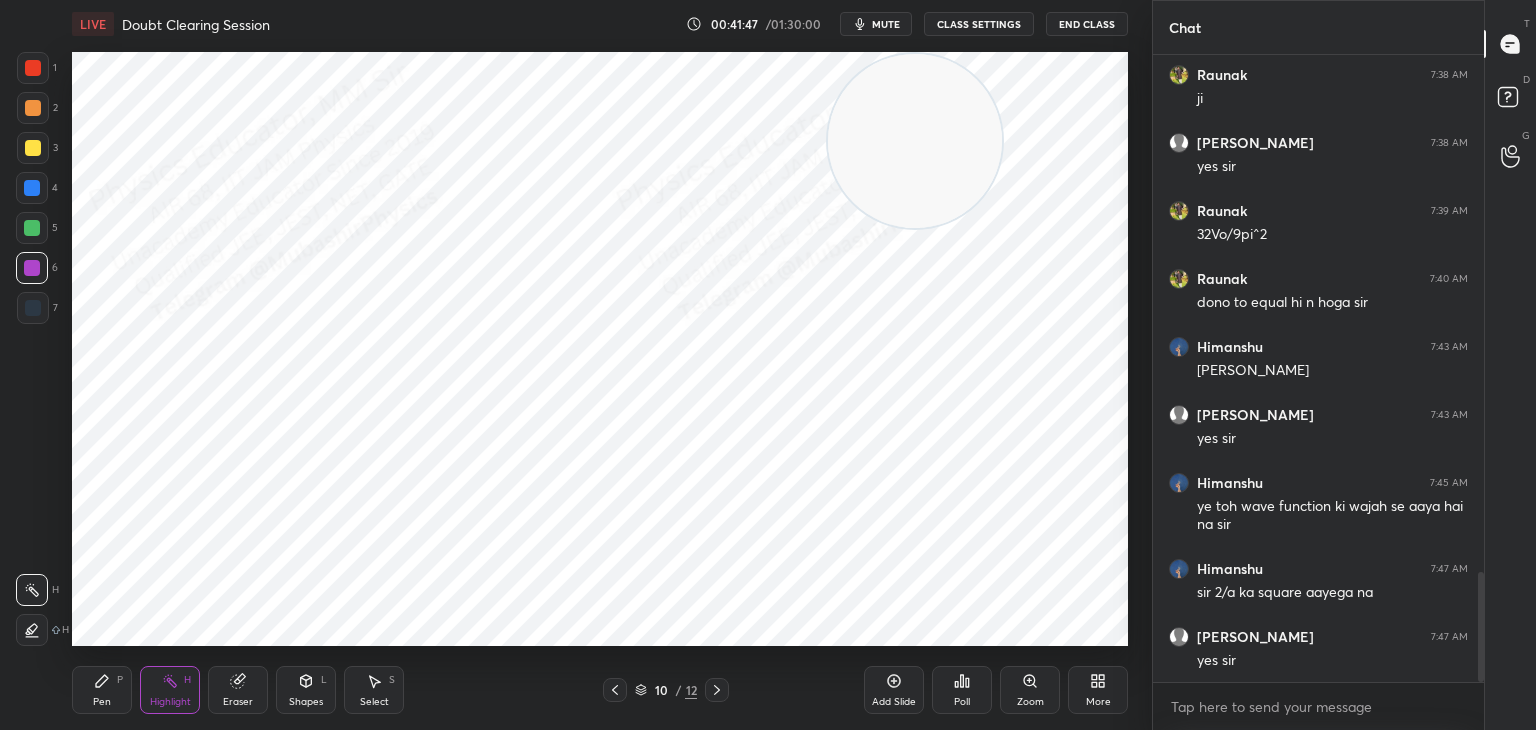 click on "mute" at bounding box center (886, 24) 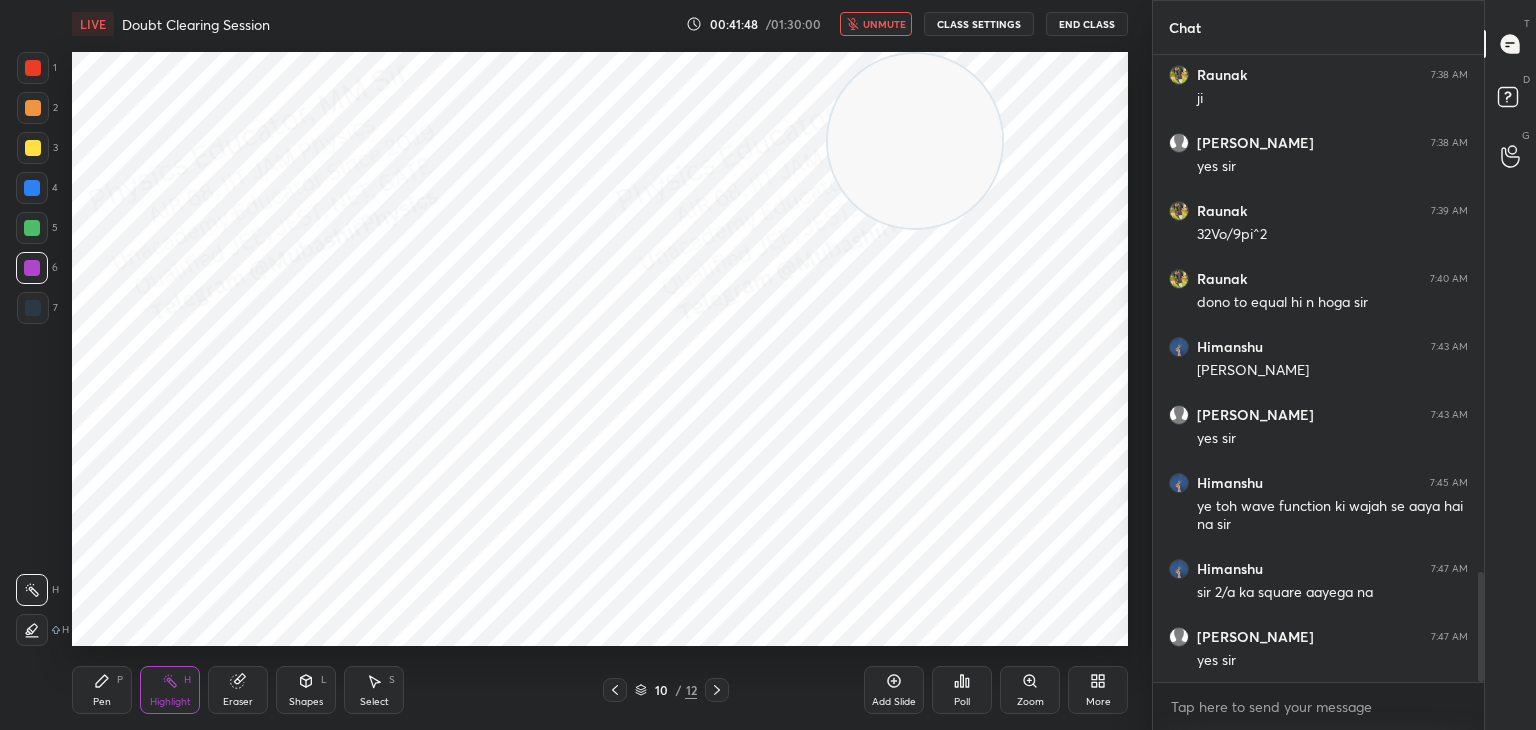 click at bounding box center [915, 141] 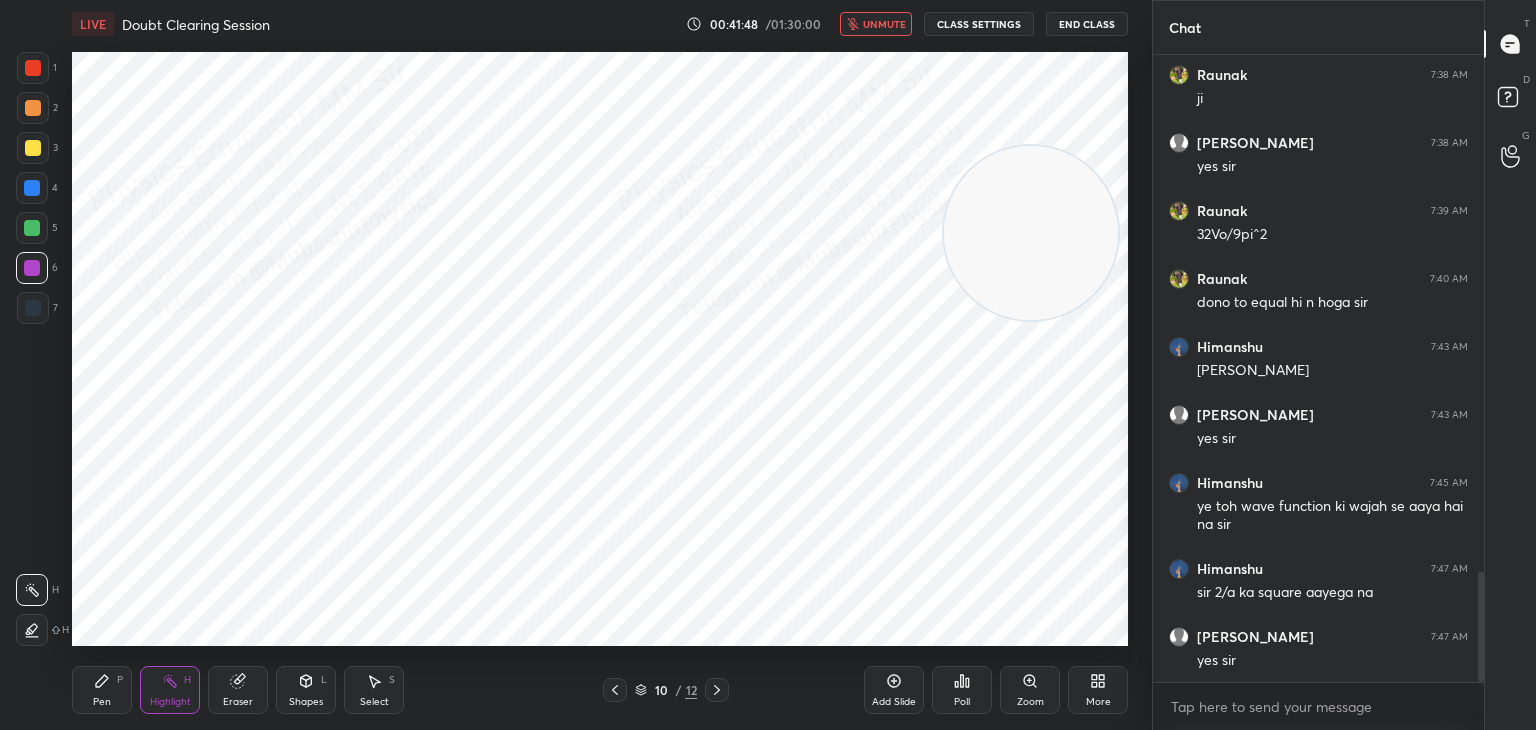 drag, startPoint x: 998, startPoint y: 246, endPoint x: 966, endPoint y: 258, distance: 34.176014 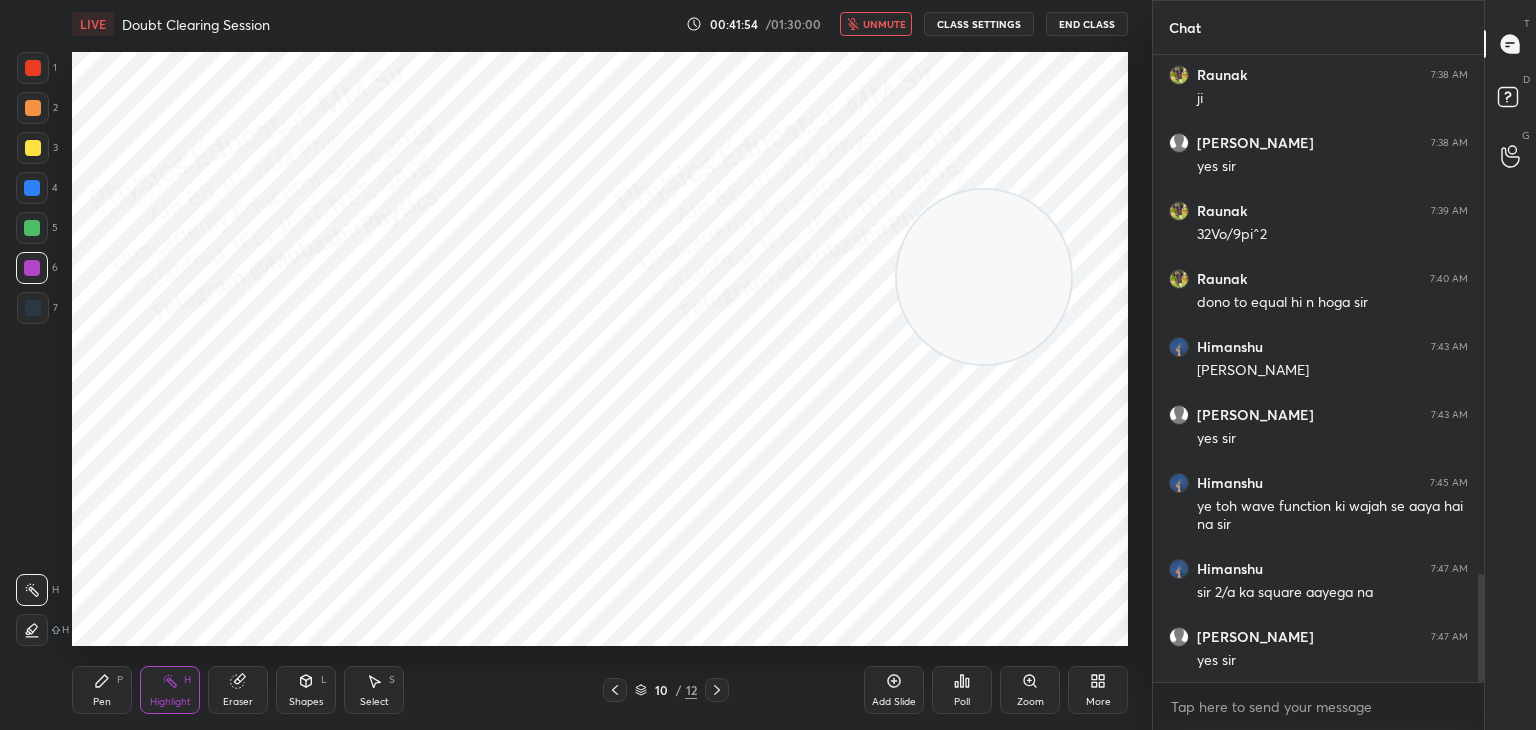 scroll, scrollTop: 3018, scrollLeft: 0, axis: vertical 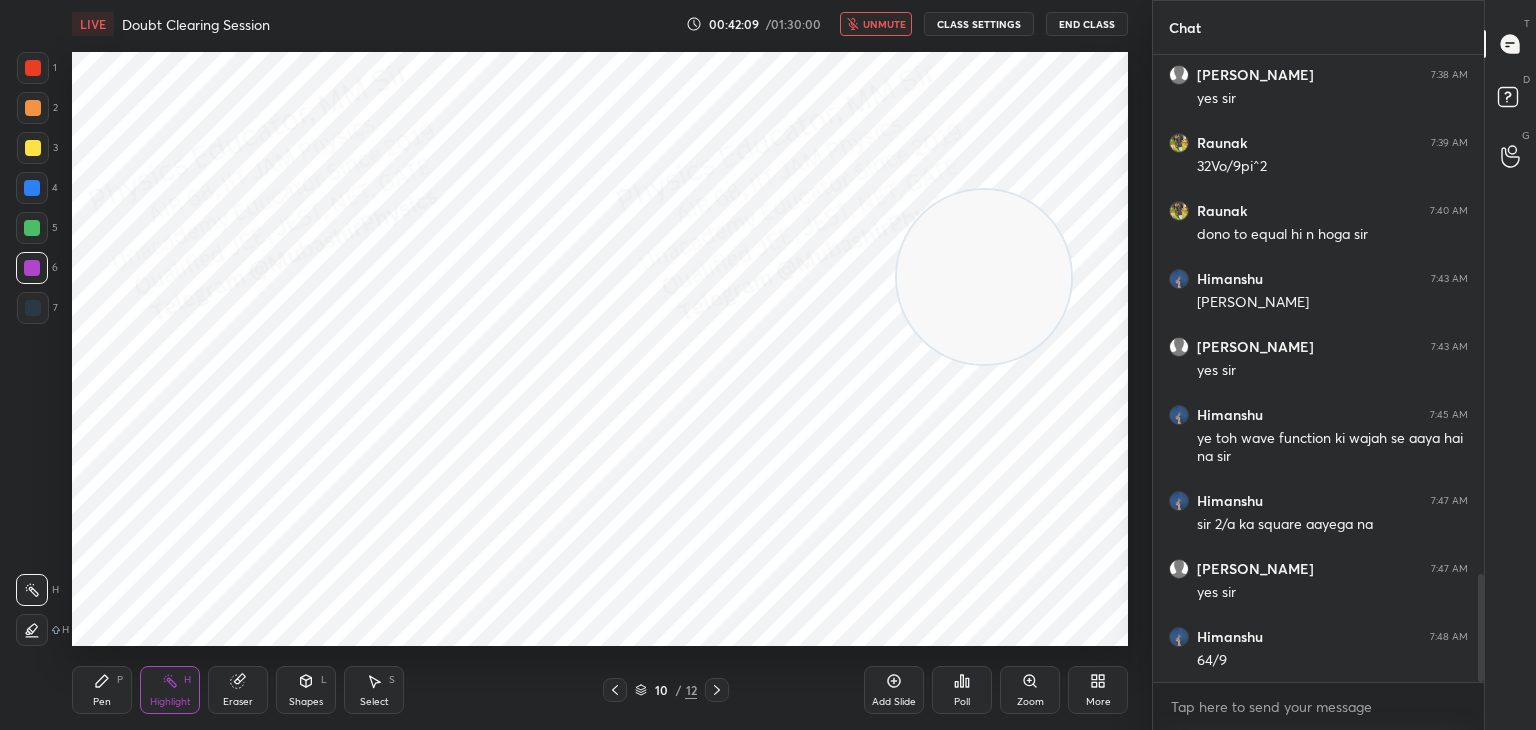 click on "unmute" at bounding box center [884, 24] 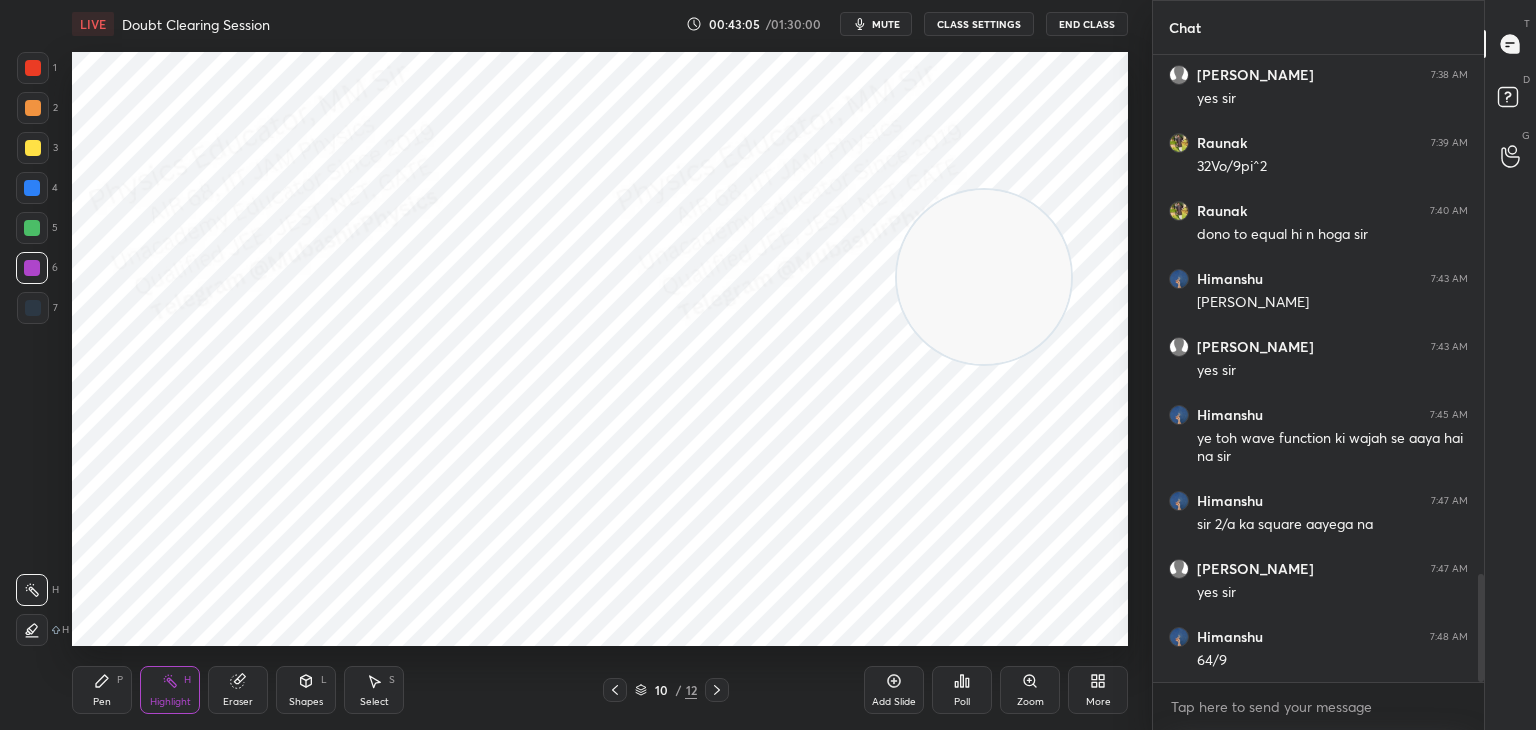 click 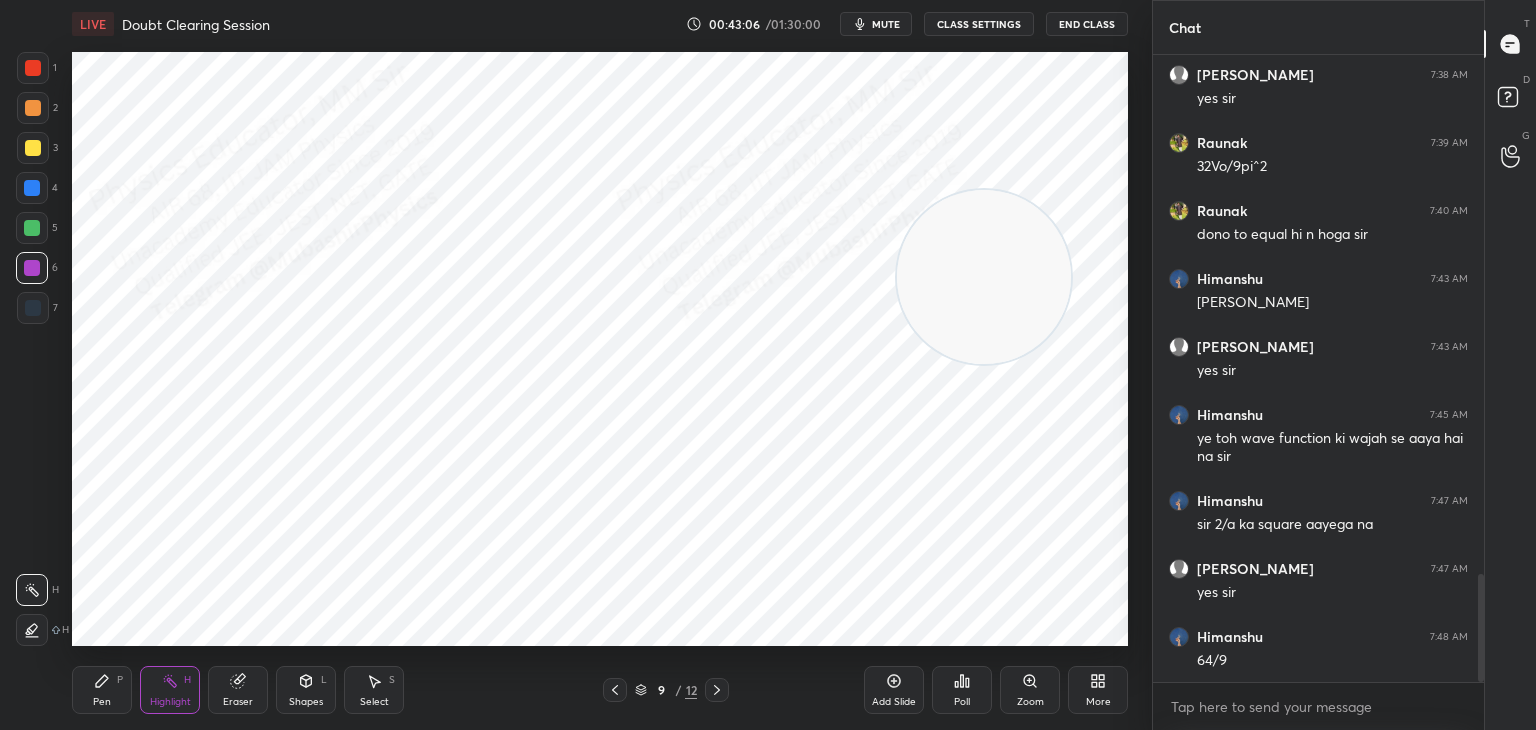 click 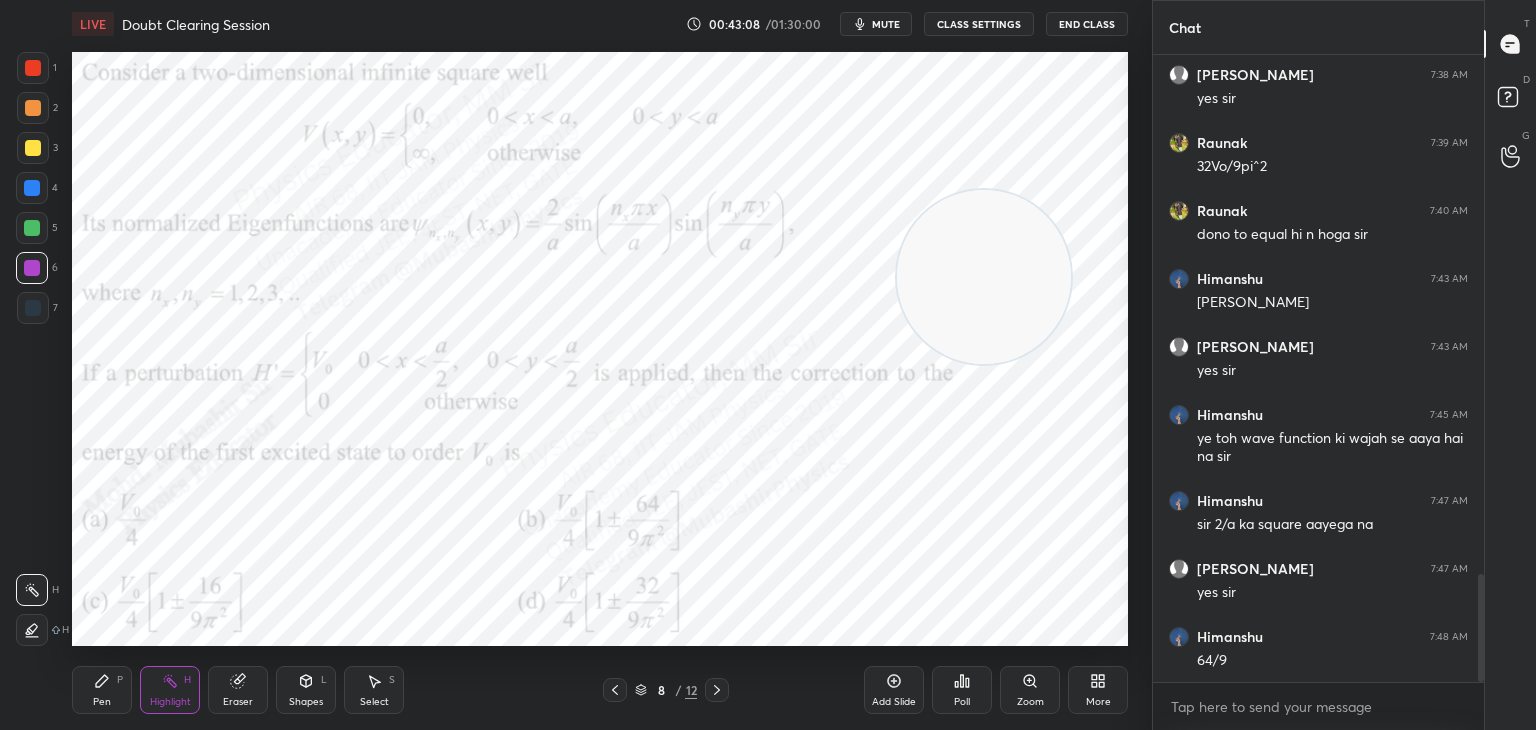 click on "8 / 12" at bounding box center (666, 690) 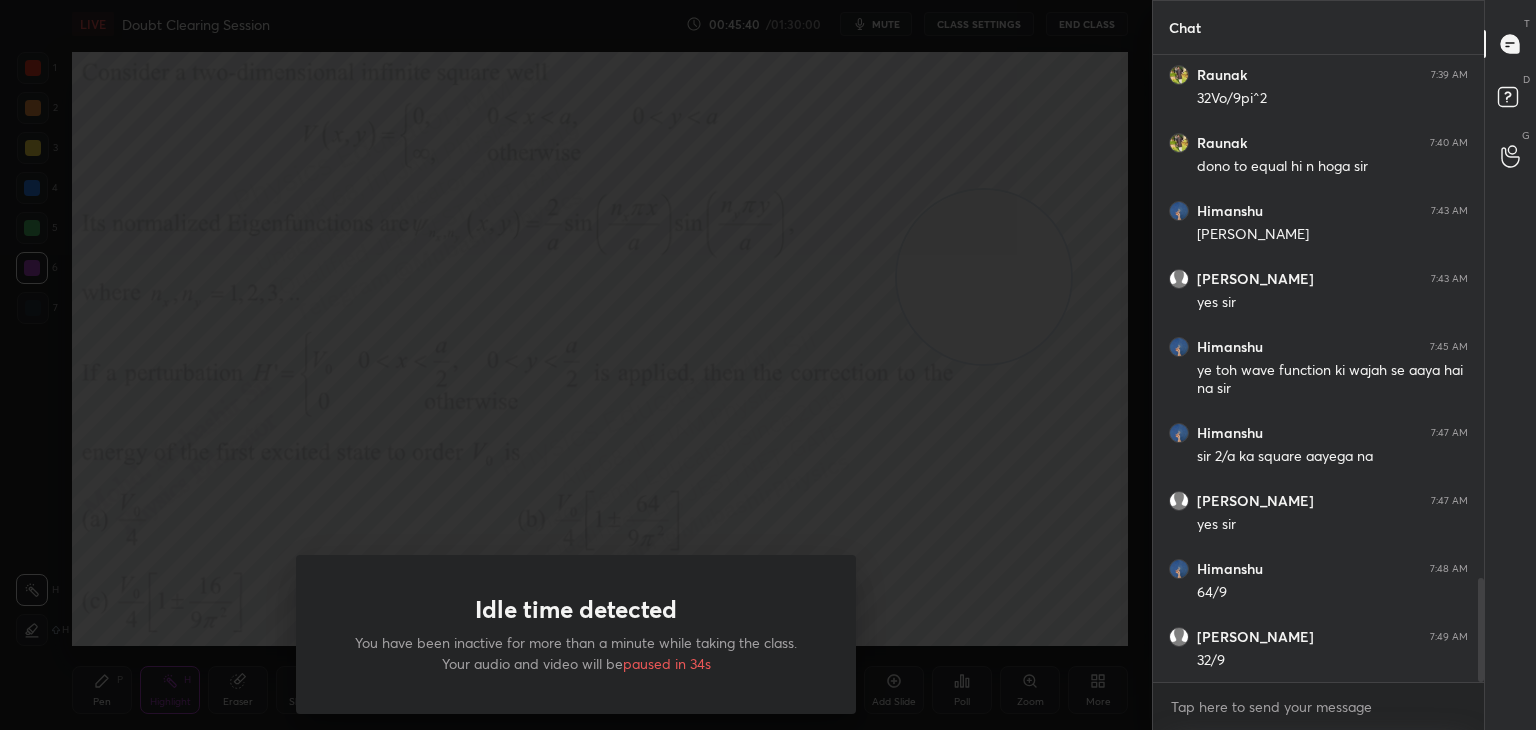 scroll, scrollTop: 3154, scrollLeft: 0, axis: vertical 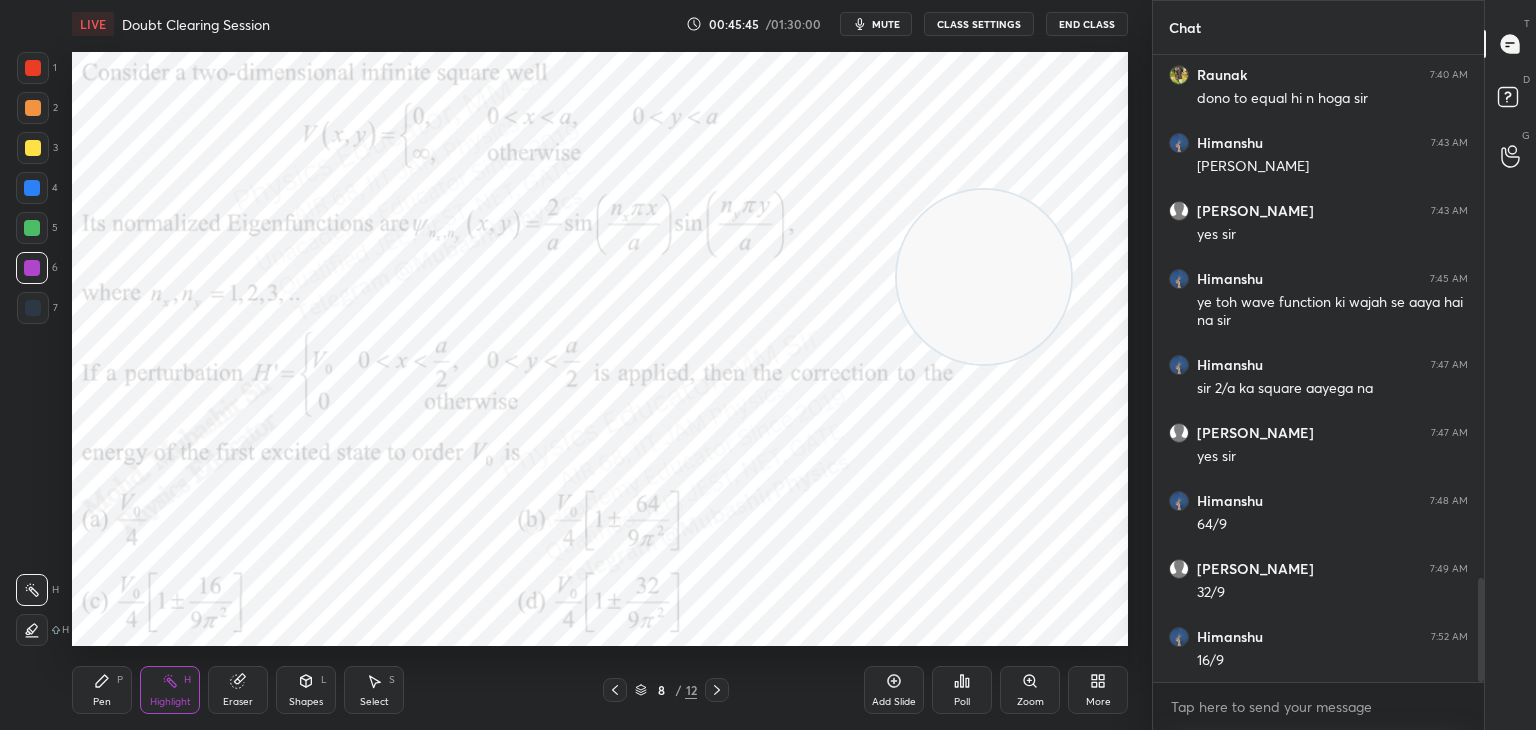 click 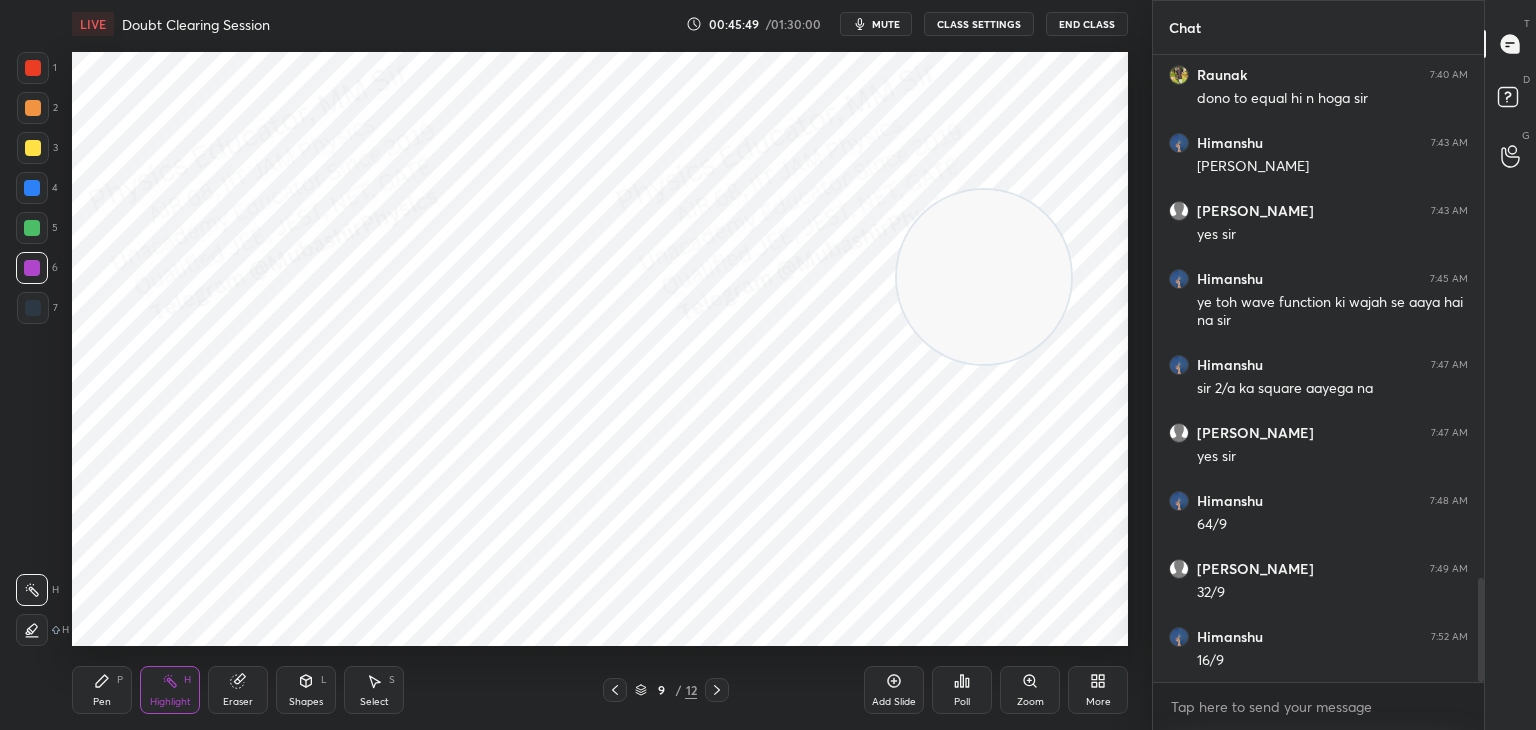 click 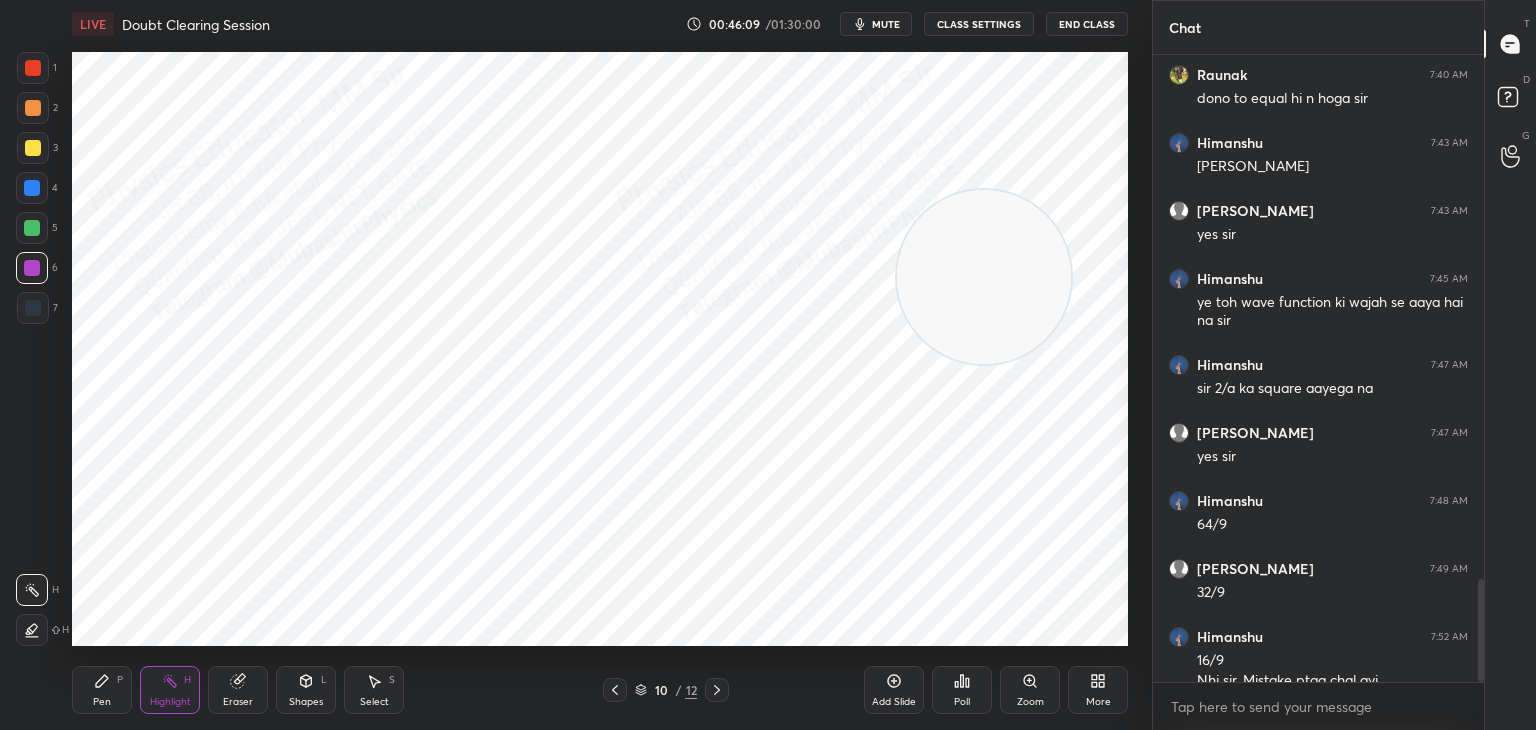 scroll, scrollTop: 3174, scrollLeft: 0, axis: vertical 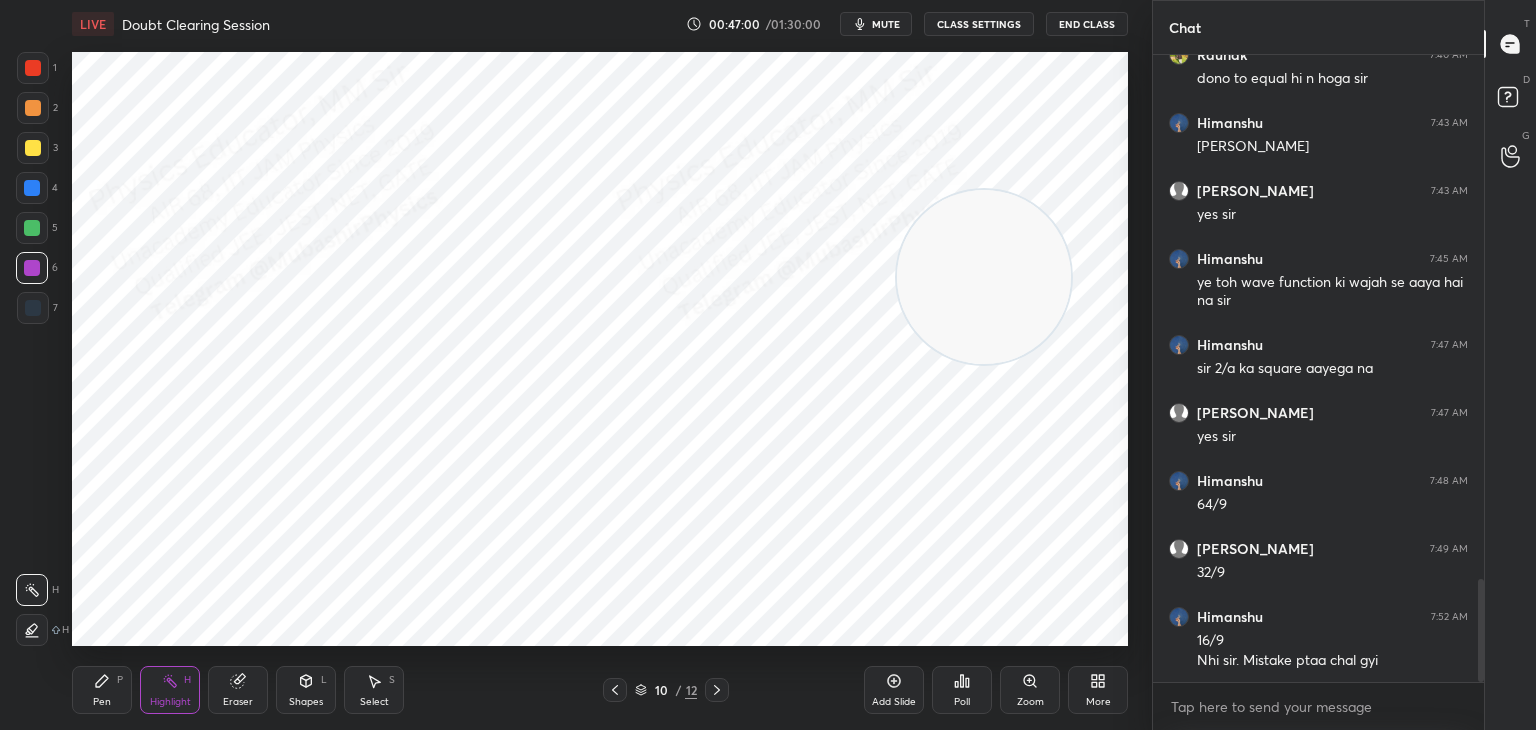 click 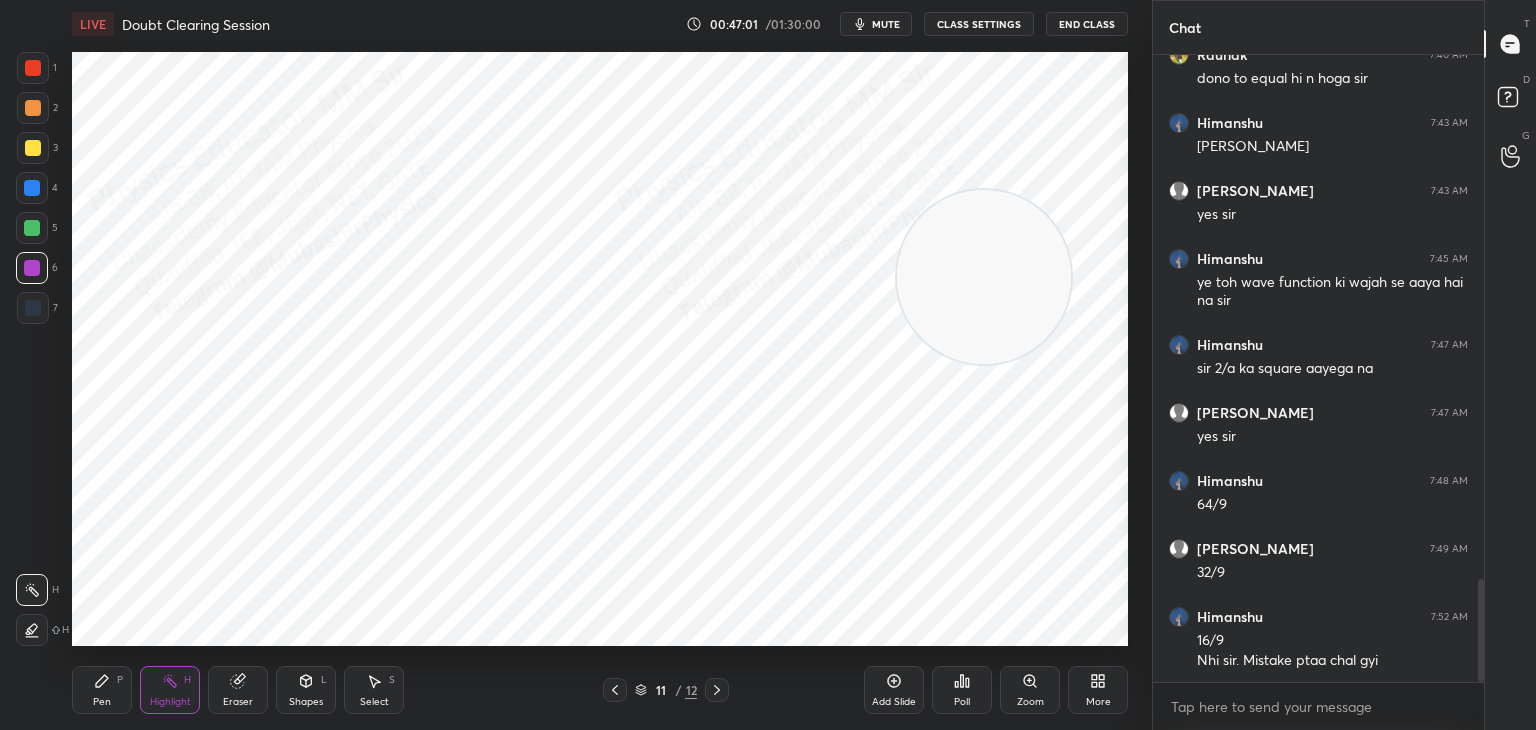 click 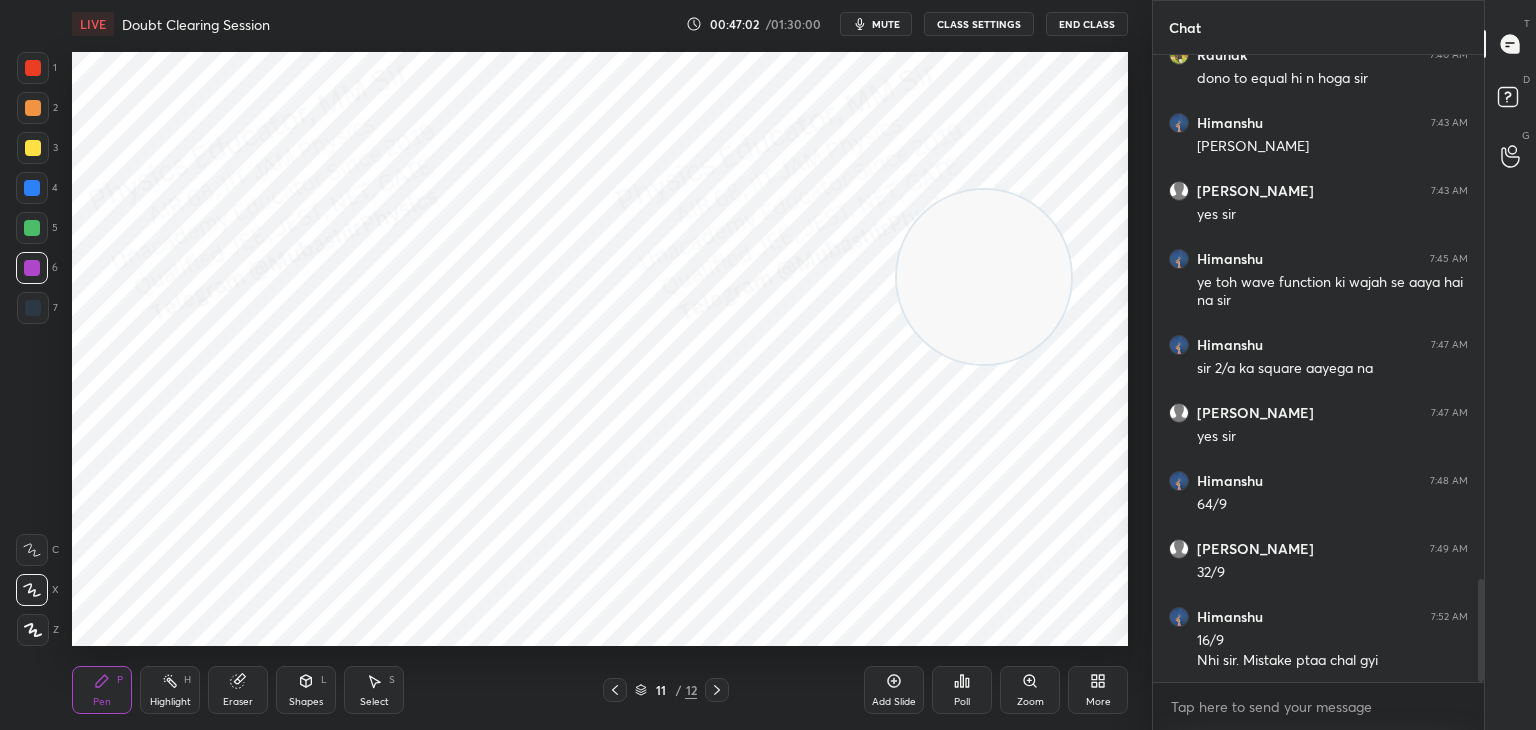 drag, startPoint x: 28, startPoint y: 176, endPoint x: 28, endPoint y: 190, distance: 14 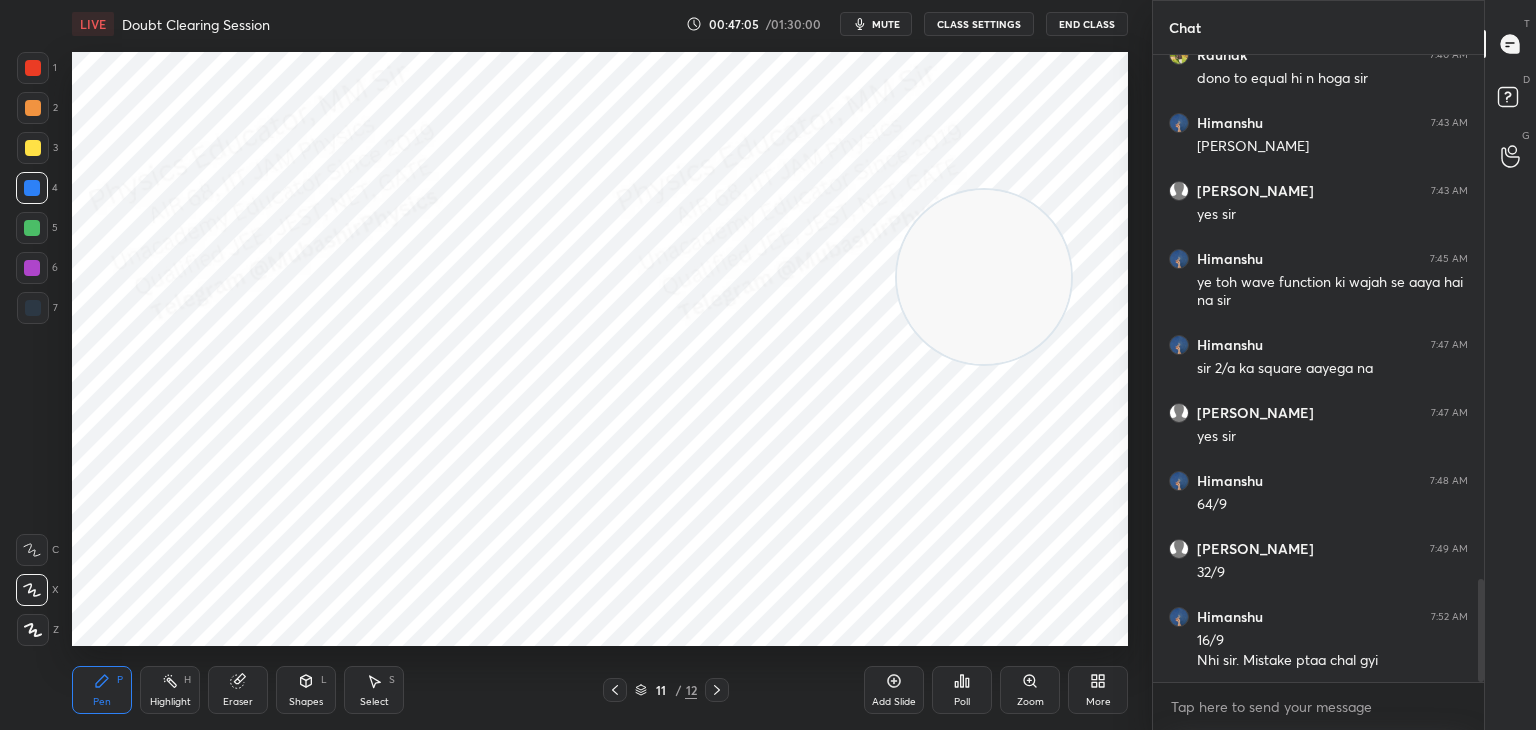 click on "Pen P Highlight H Eraser Shapes L Select S 11 / 12 Add Slide Poll Zoom More" at bounding box center (600, 690) 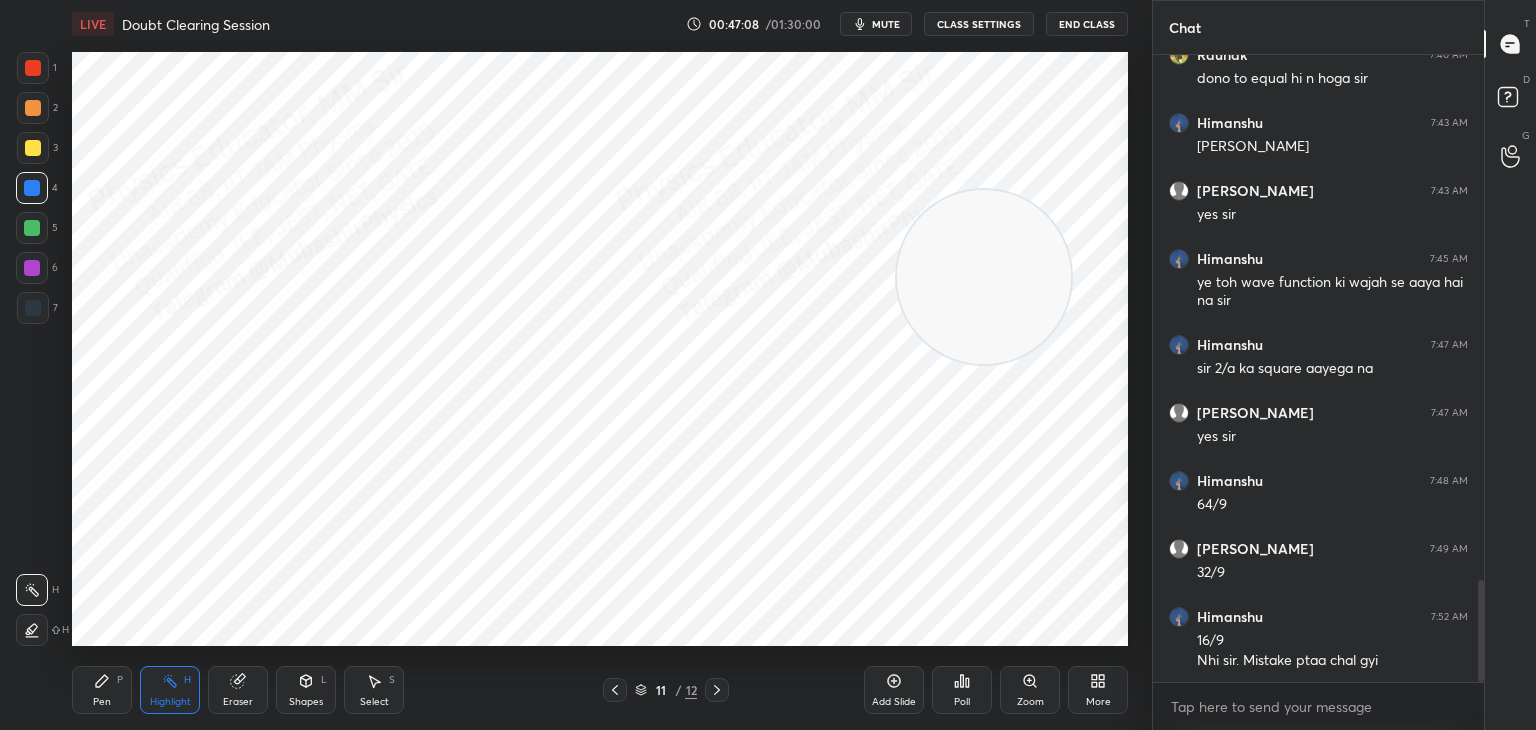 scroll, scrollTop: 3242, scrollLeft: 0, axis: vertical 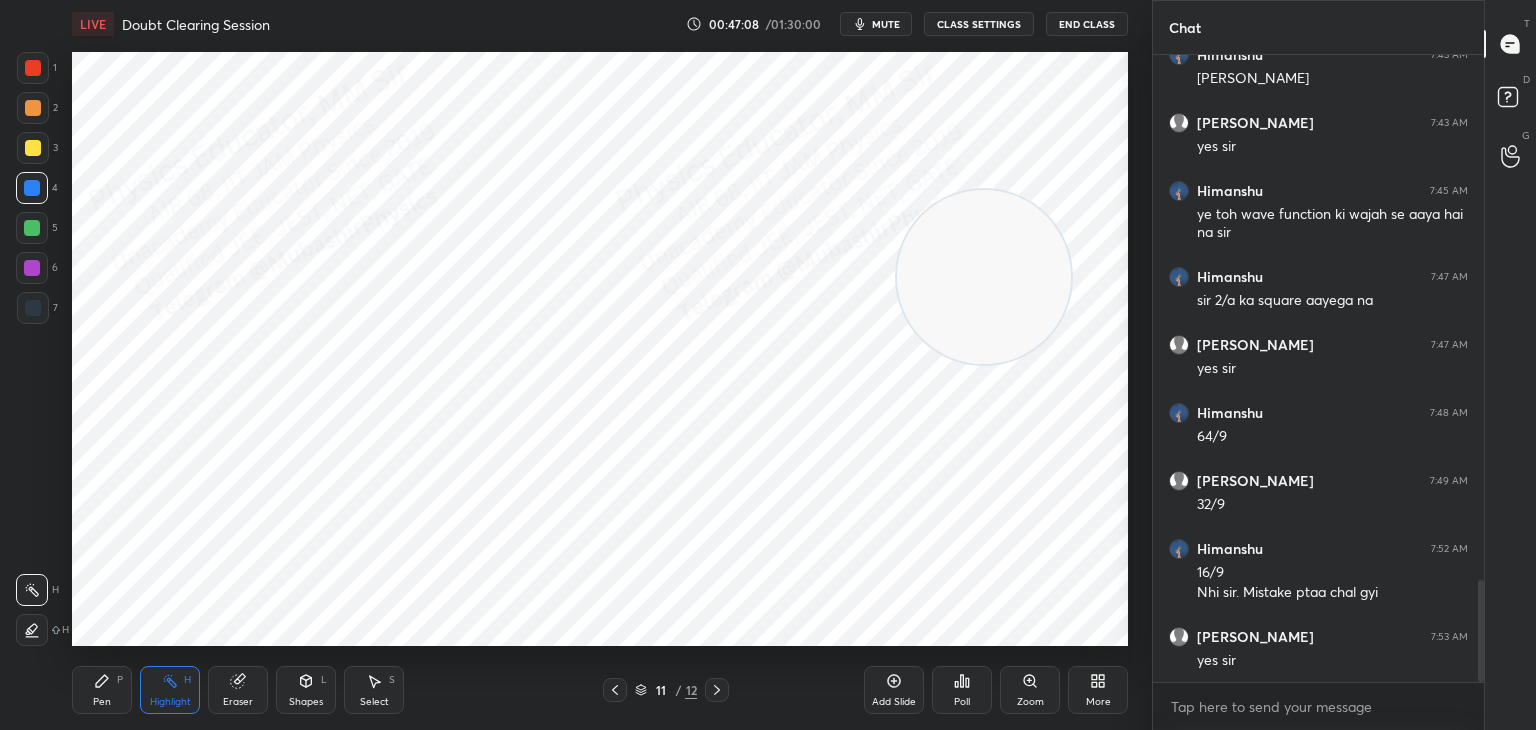click at bounding box center (615, 690) 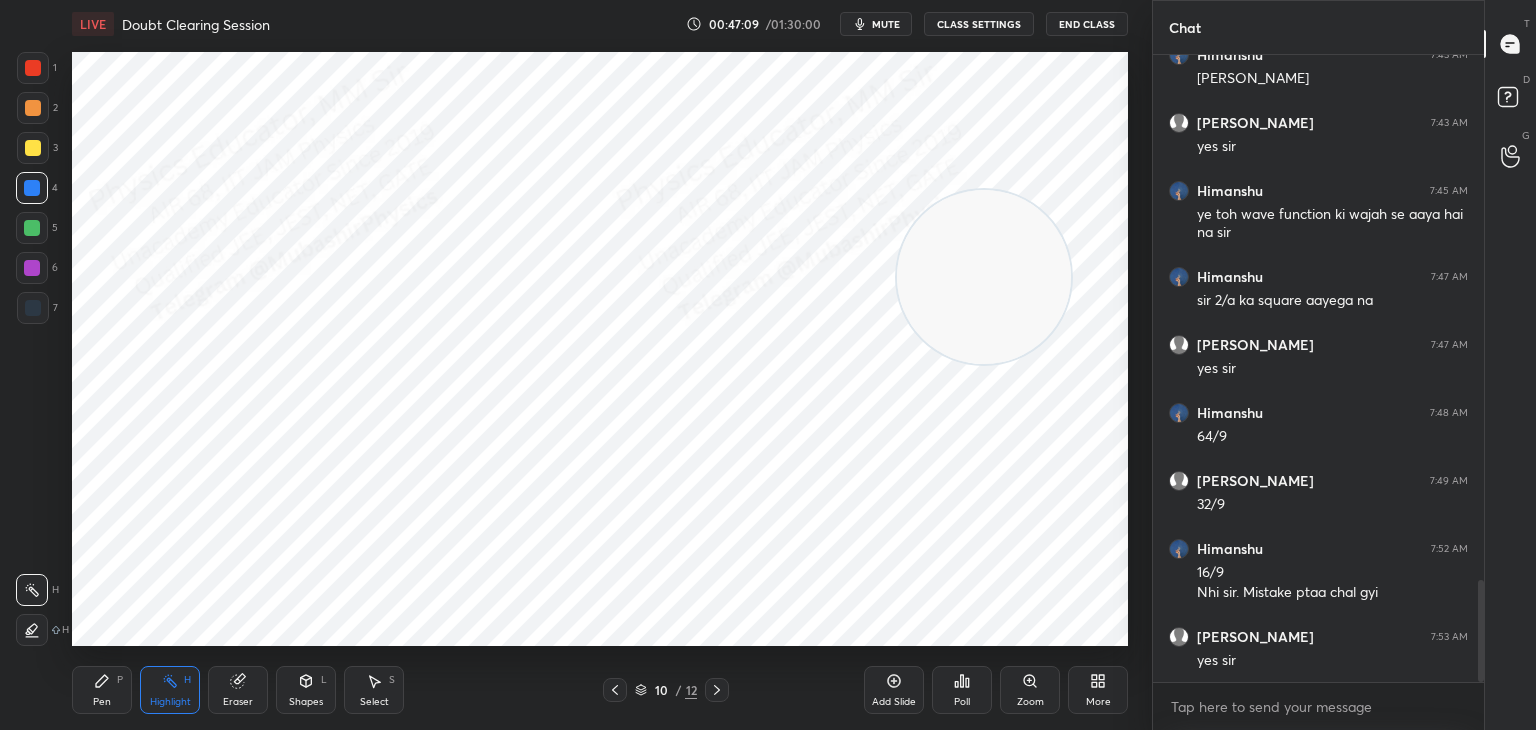 click 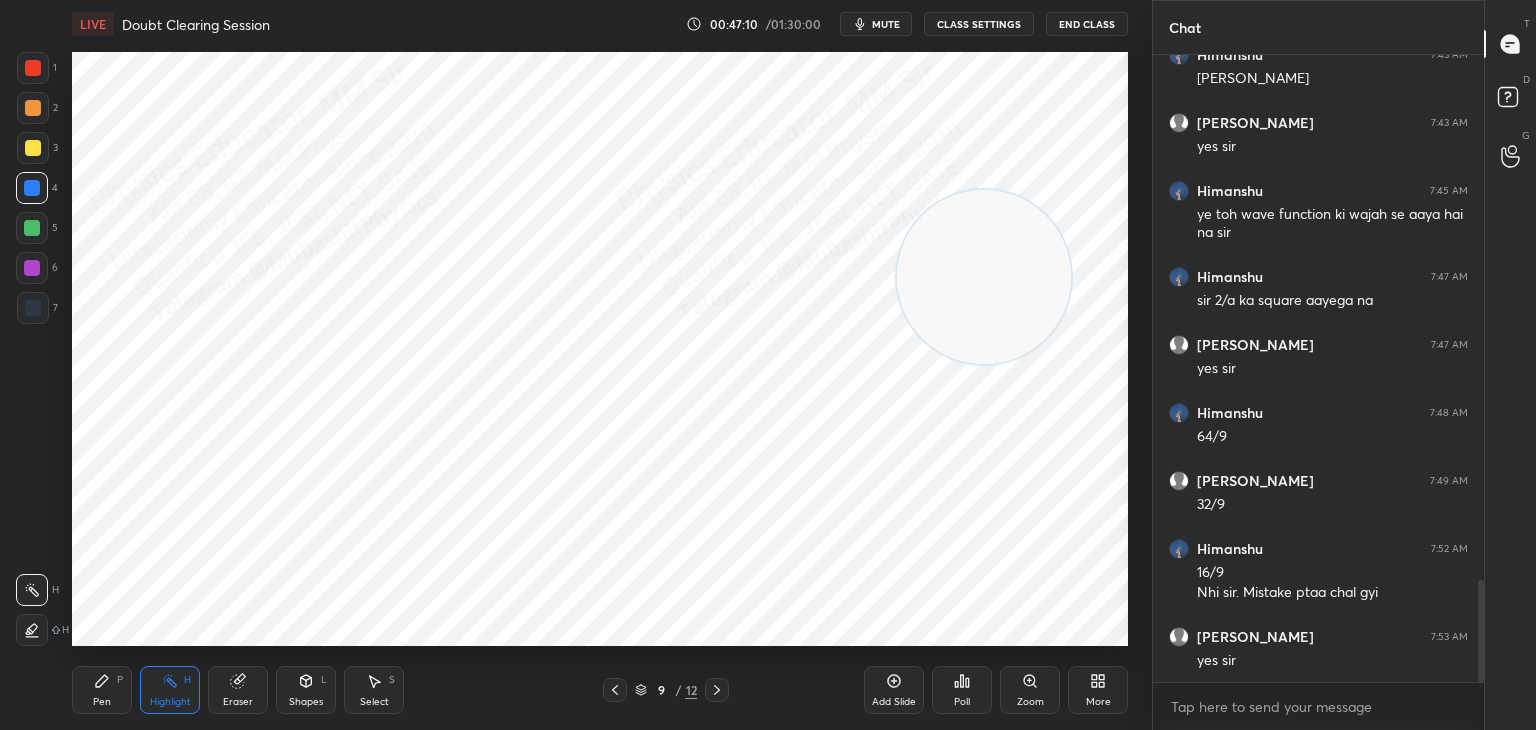 click 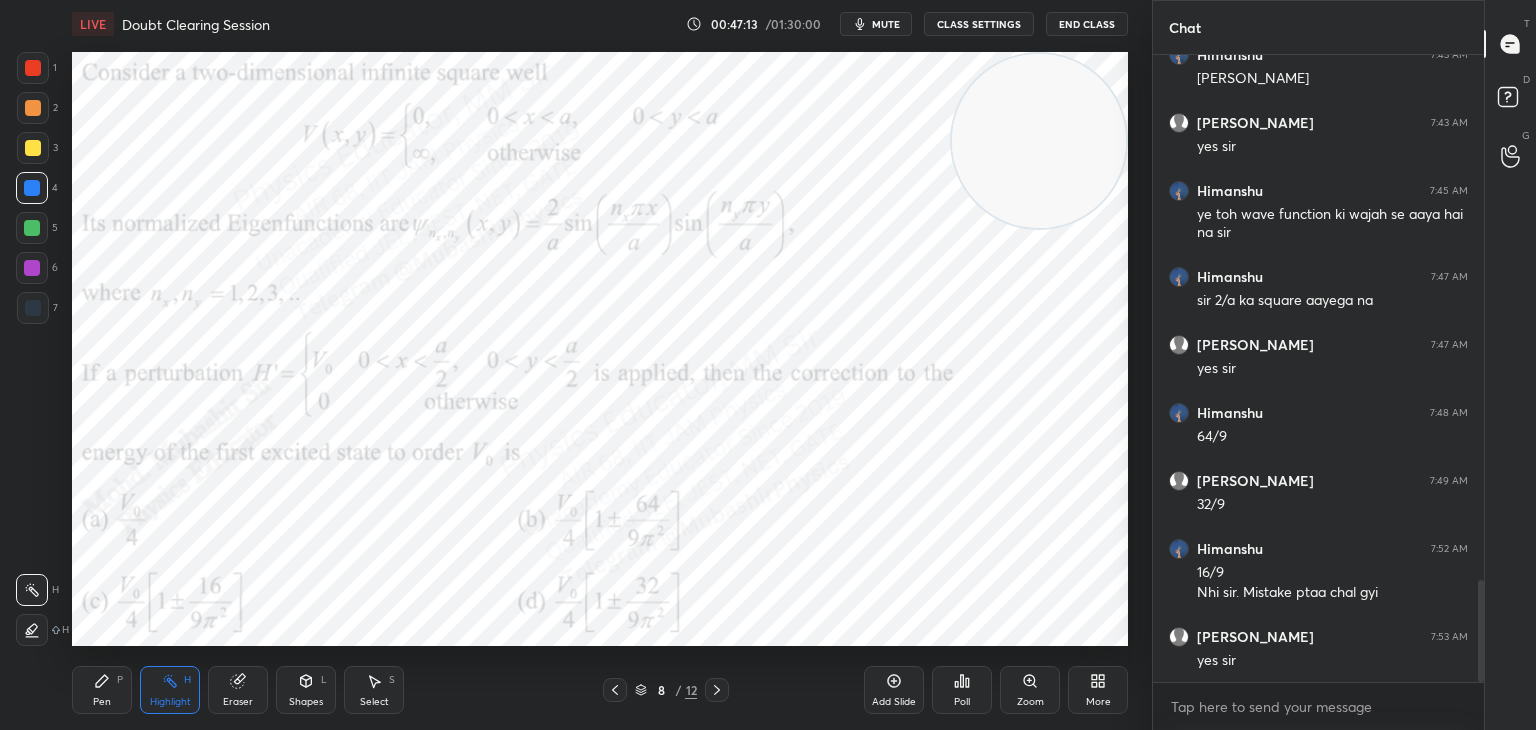 drag, startPoint x: 1024, startPoint y: 289, endPoint x: 1030, endPoint y: 204, distance: 85.2115 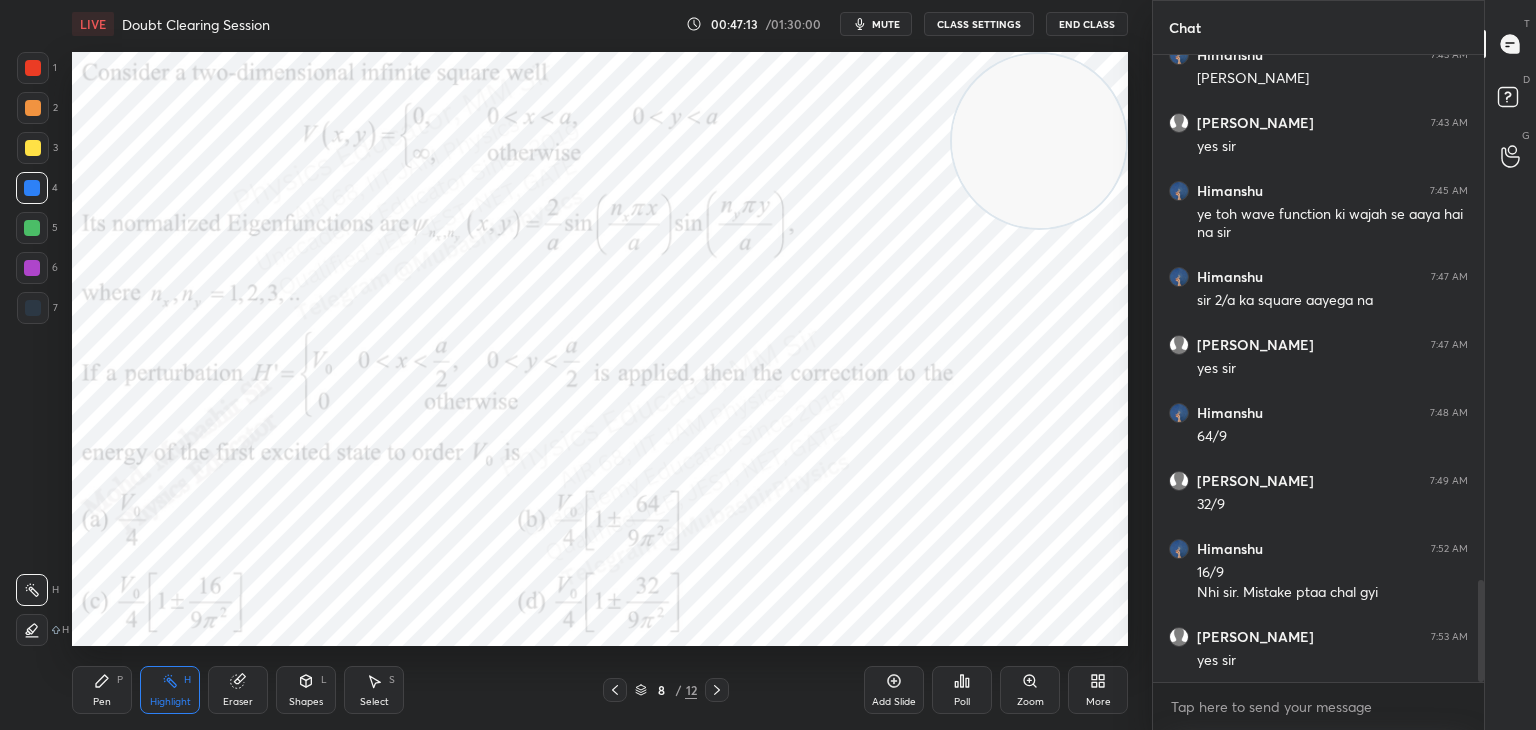 click at bounding box center [1039, 141] 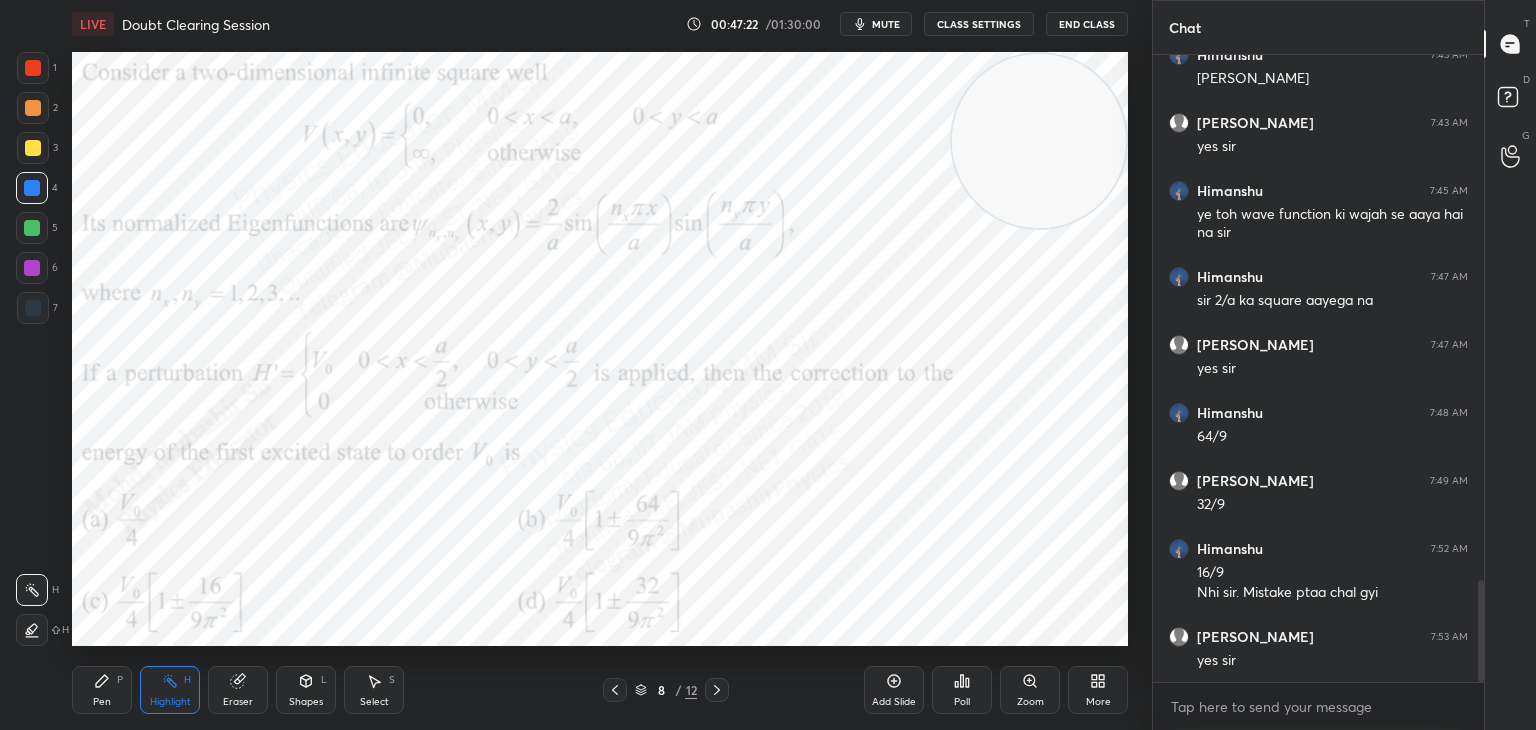 click 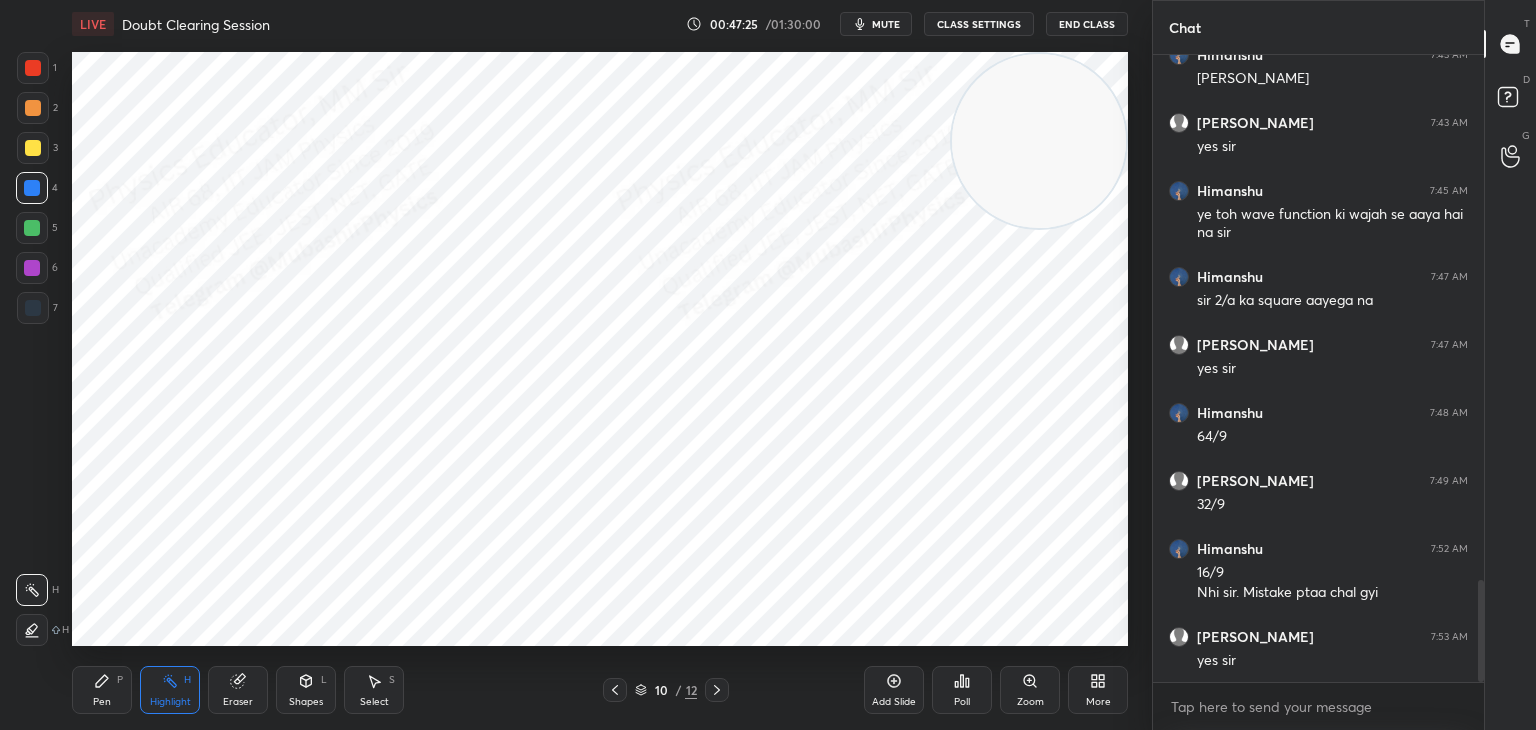 click 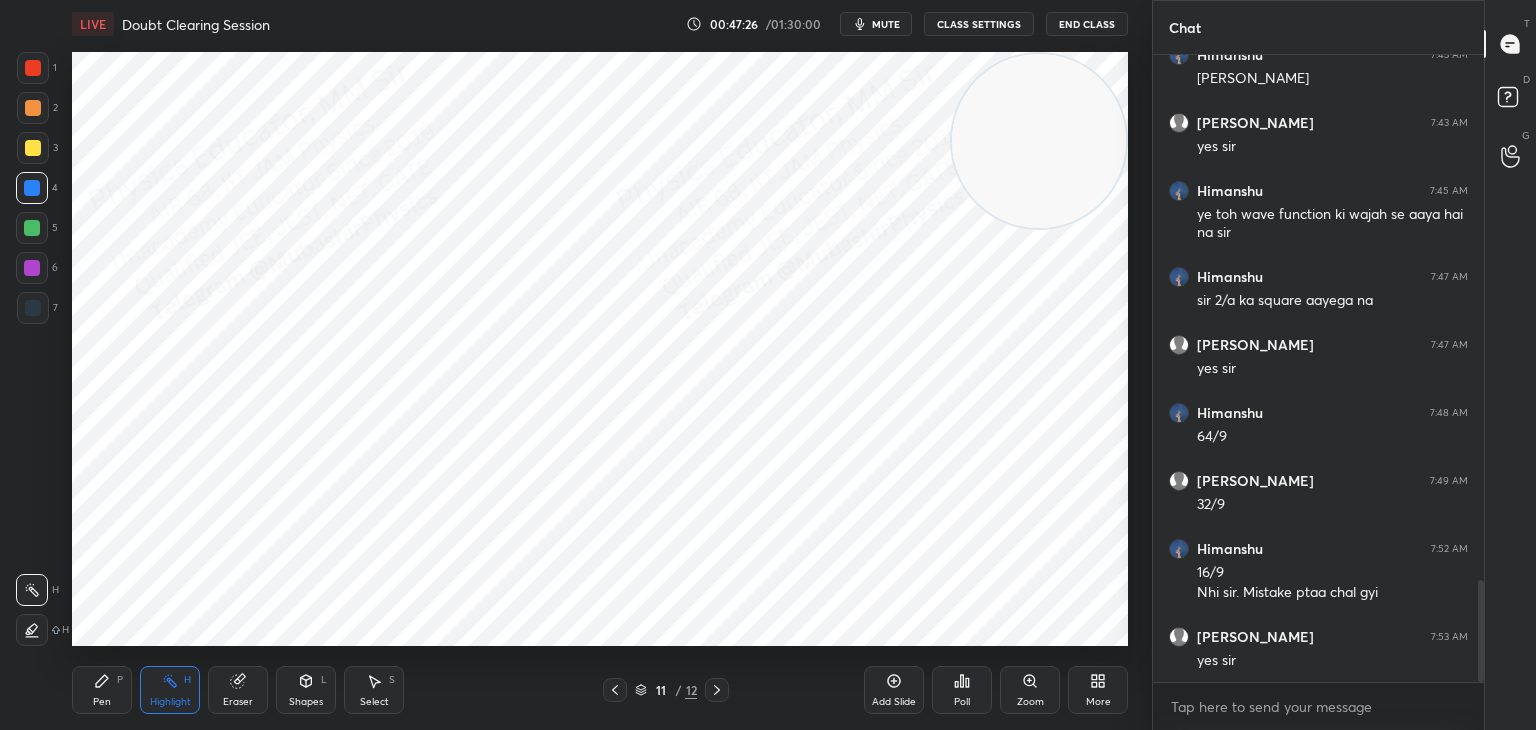 drag, startPoint x: 80, startPoint y: 694, endPoint x: 100, endPoint y: 665, distance: 35.22783 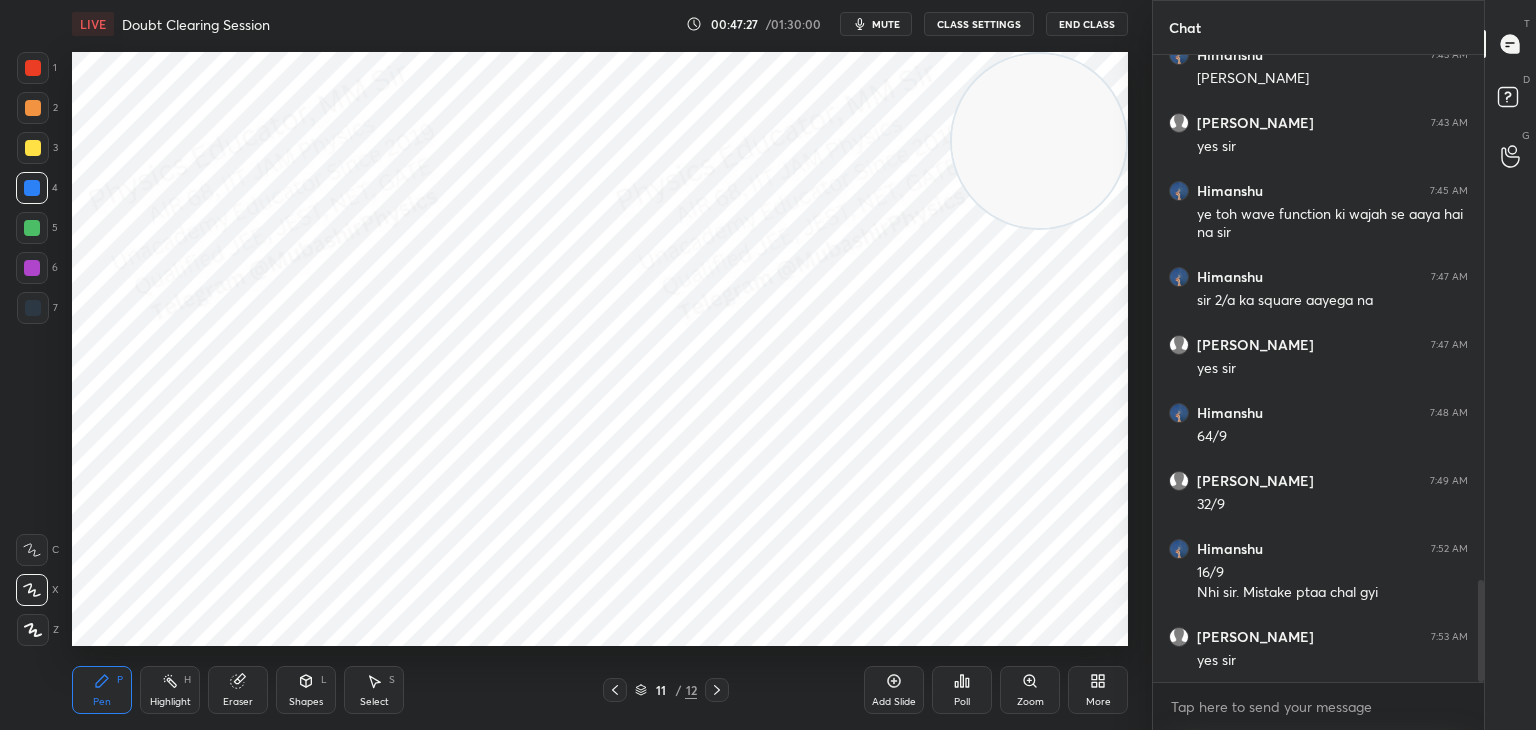 drag, startPoint x: 32, startPoint y: 238, endPoint x: 40, endPoint y: 229, distance: 12.0415945 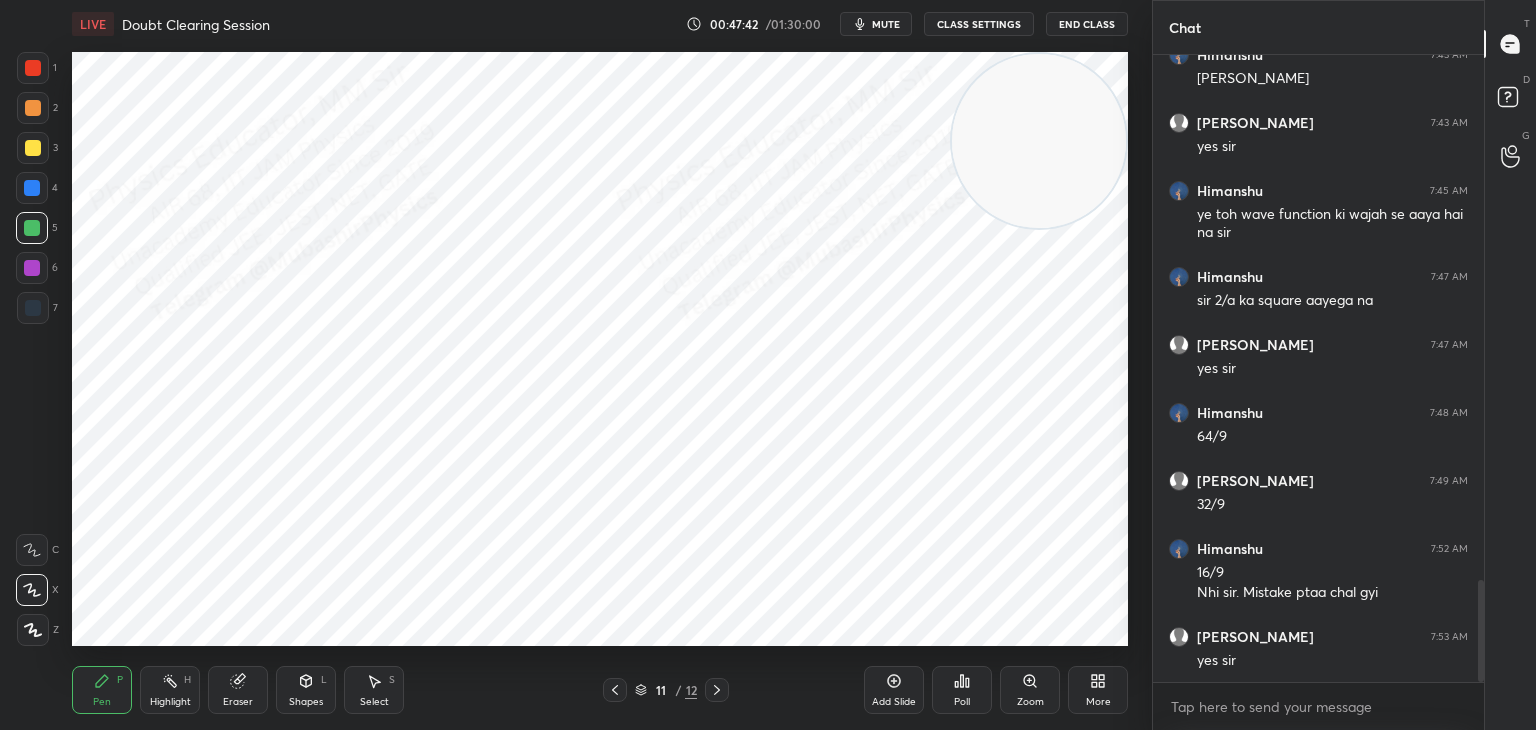 drag, startPoint x: 24, startPoint y: 197, endPoint x: 49, endPoint y: 204, distance: 25.96151 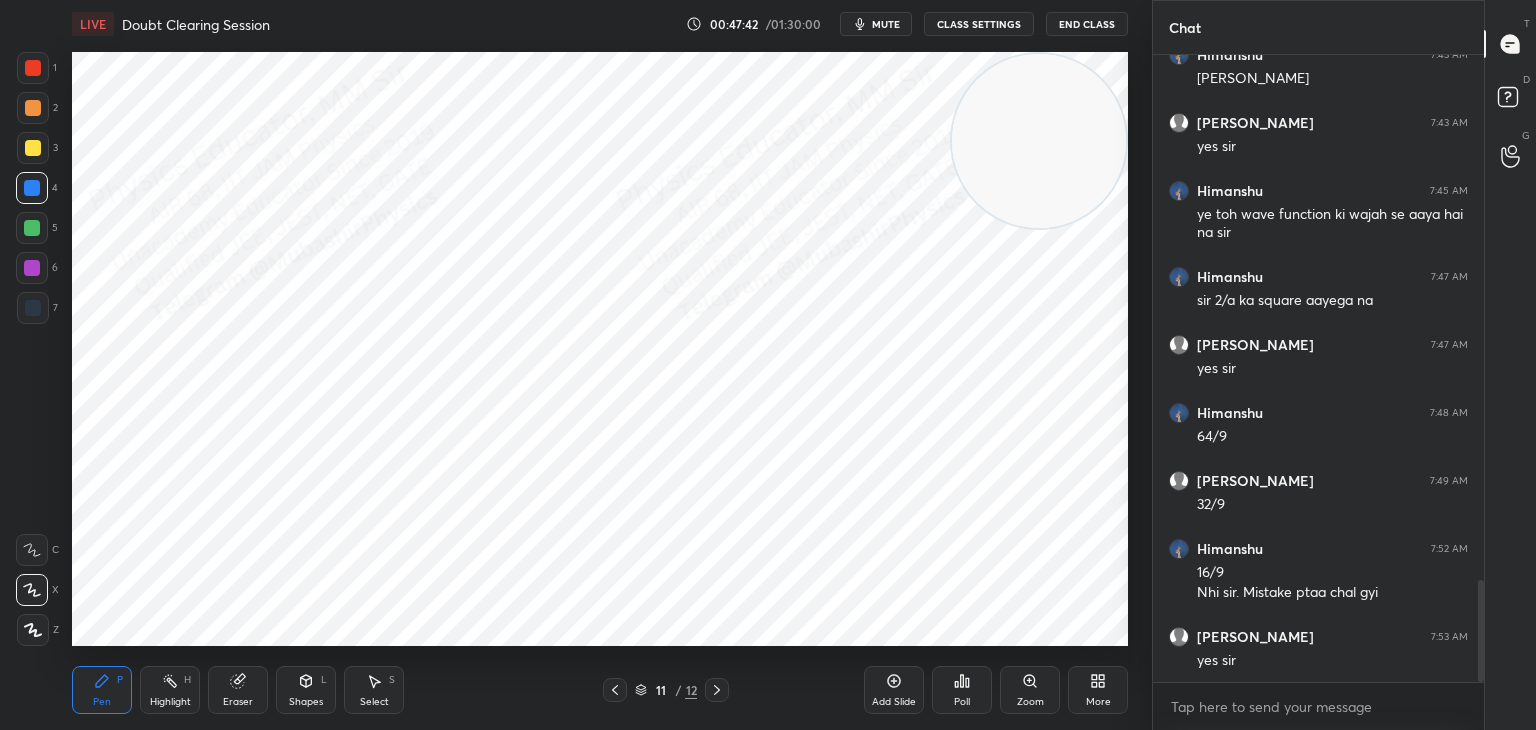 click 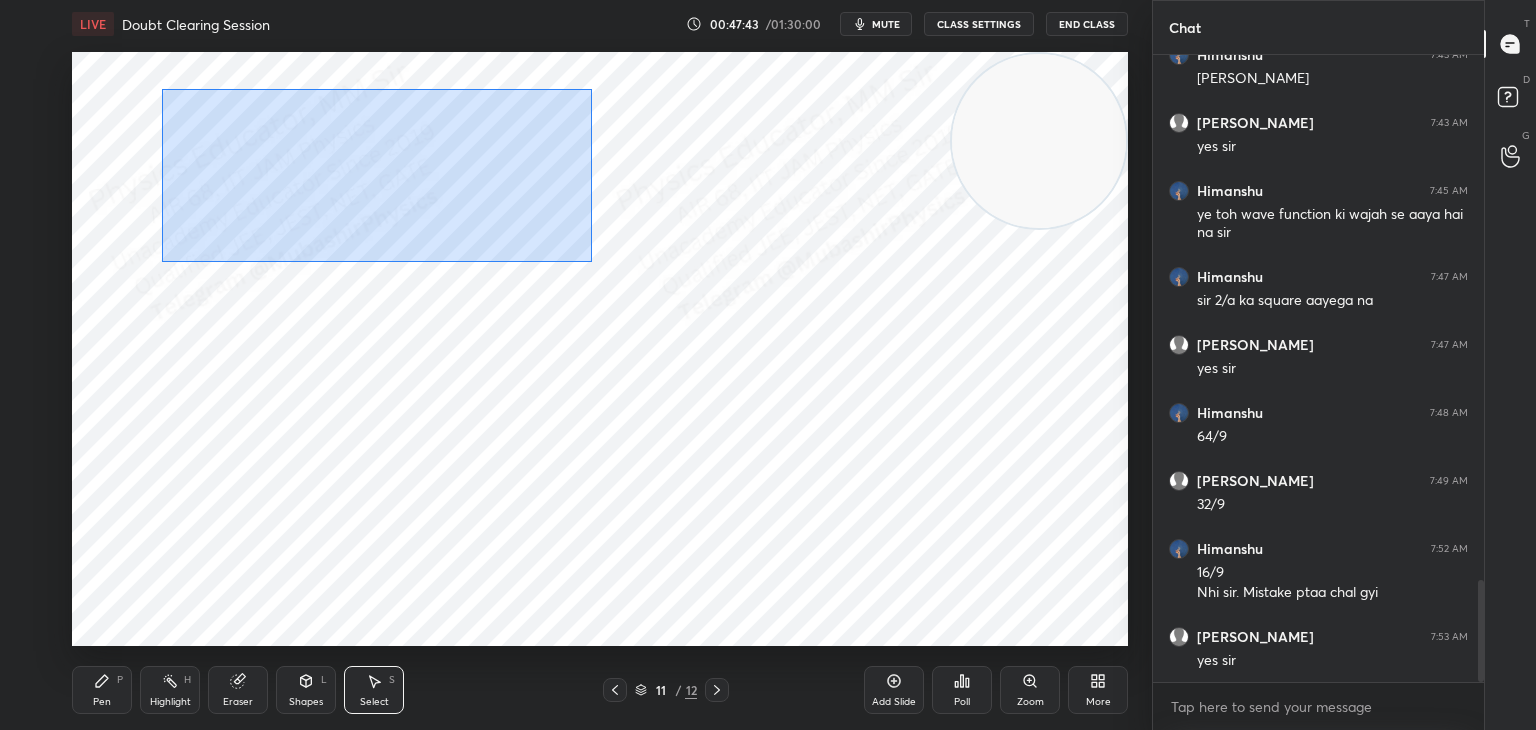 drag, startPoint x: 162, startPoint y: 89, endPoint x: 554, endPoint y: 237, distance: 419.00836 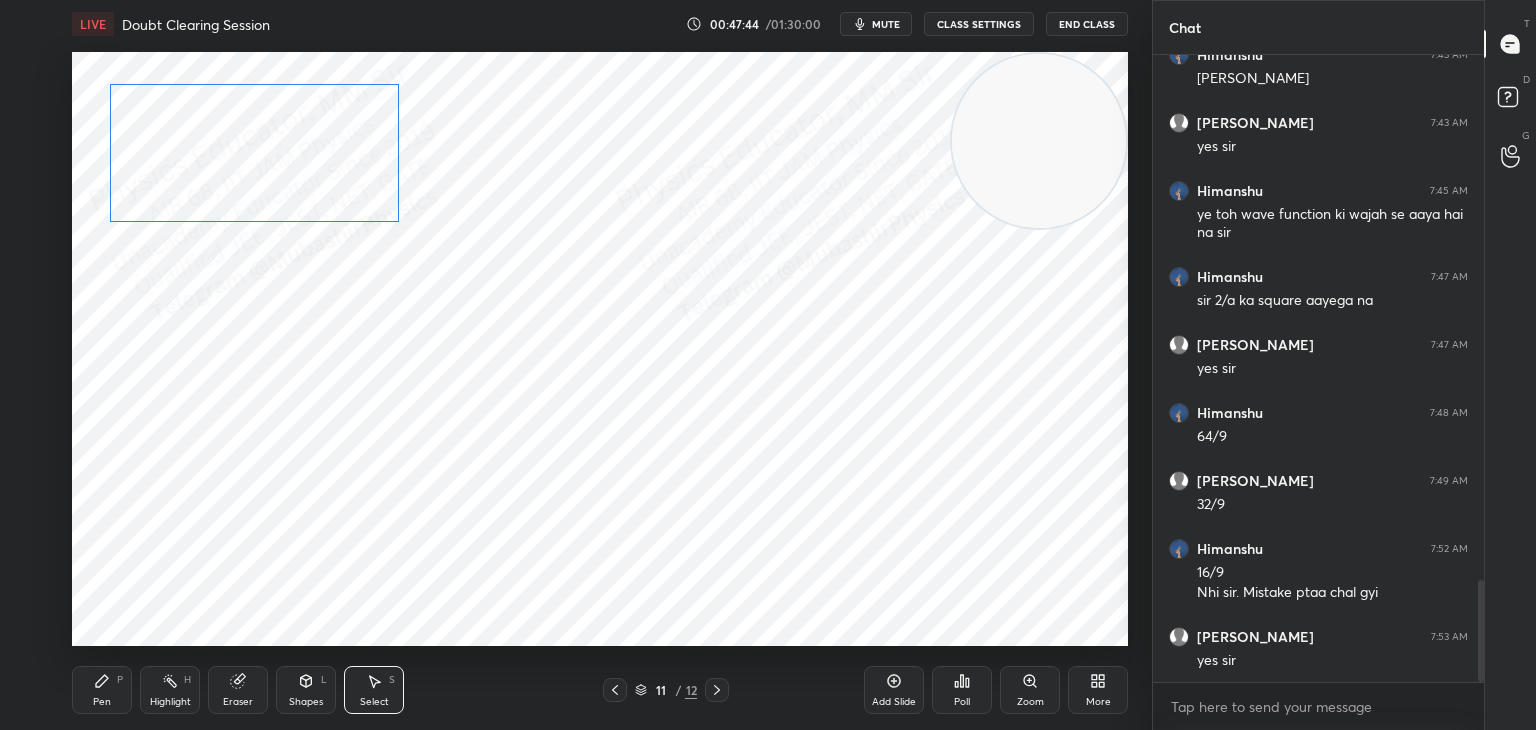 drag, startPoint x: 282, startPoint y: 169, endPoint x: 352, endPoint y: 153, distance: 71.80529 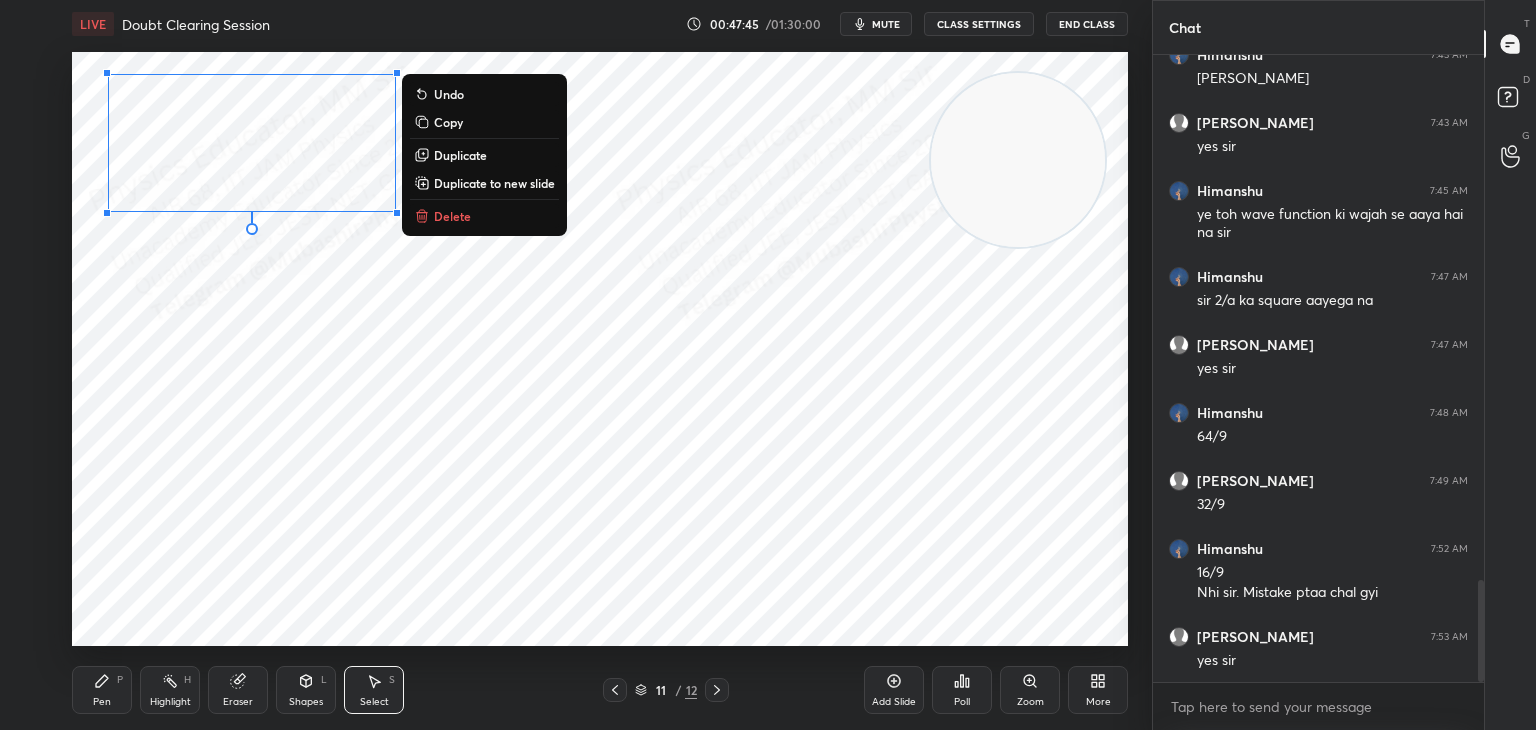 drag, startPoint x: 988, startPoint y: 148, endPoint x: 194, endPoint y: 686, distance: 959.10376 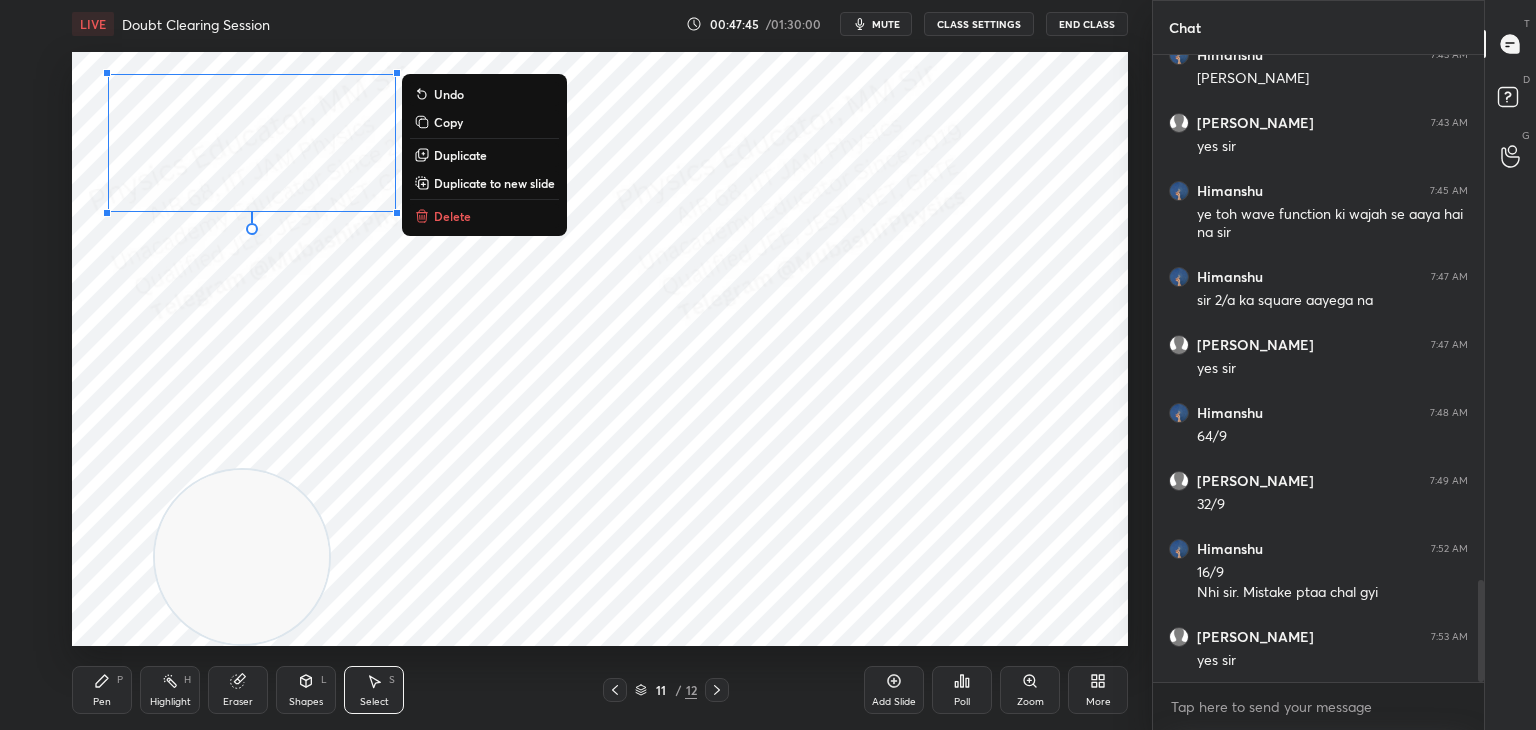 click on "Pen P Highlight H Eraser Shapes L Select S 11 / 12 Add Slide Poll Zoom More" at bounding box center [600, 690] 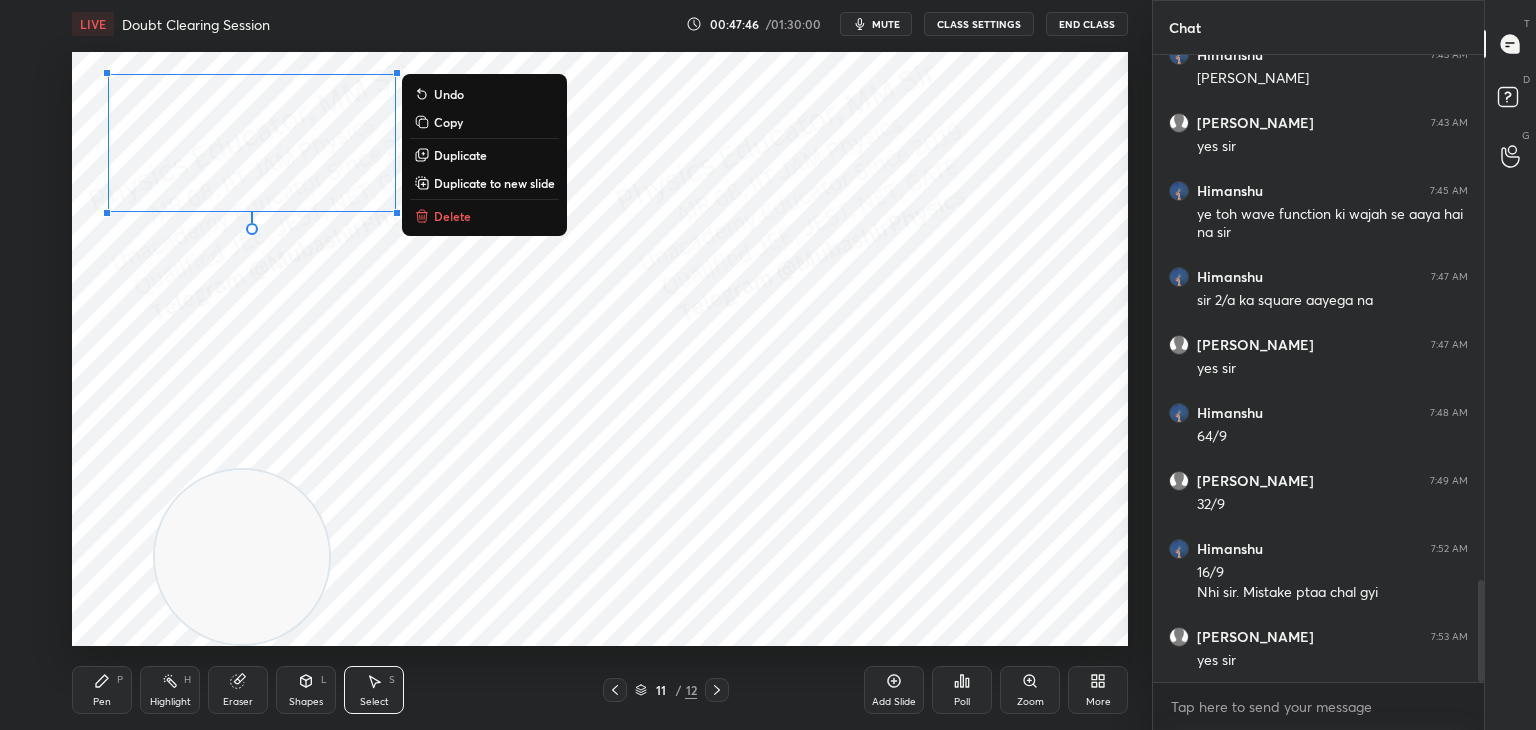 click on "Pen P" at bounding box center [102, 690] 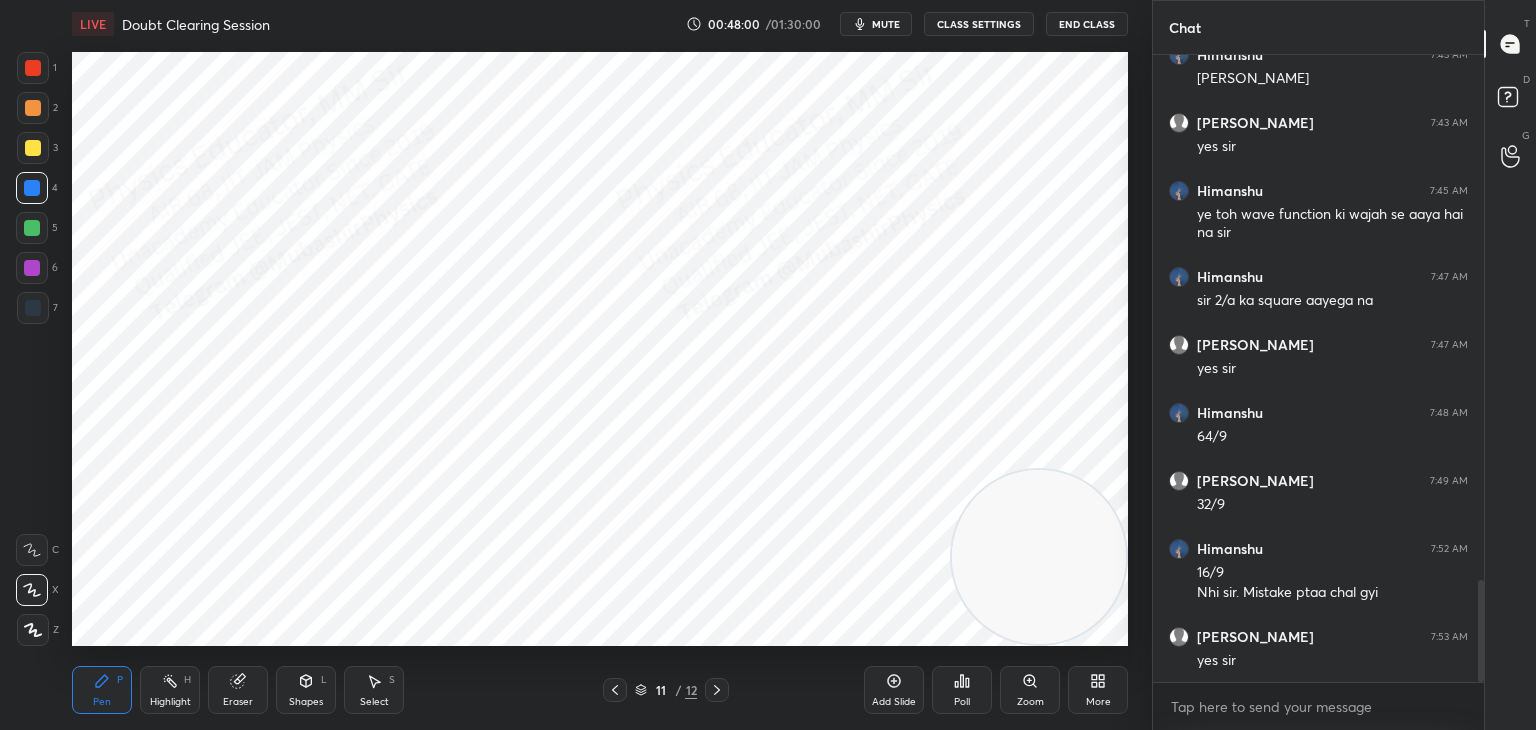 drag, startPoint x: 292, startPoint y: 549, endPoint x: 1124, endPoint y: 677, distance: 841.7886 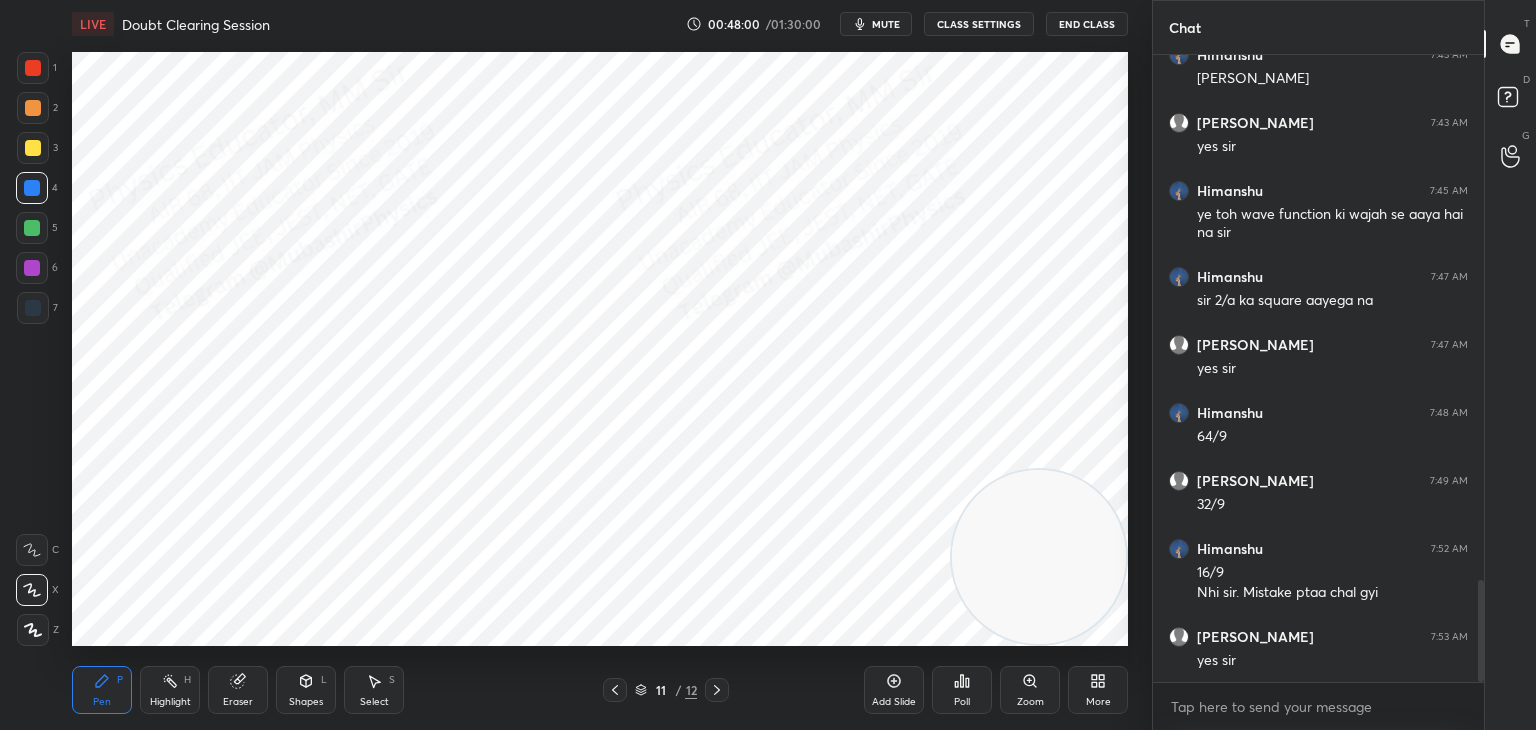 click on "LIVE Doubt Clearing Session 00:48:00 /  01:30:00 mute CLASS SETTINGS End Class Setting up your live class Poll for   secs No correct answer Start poll Back Doubt Clearing Session • L27 of Detailed Course on Quantum Mechanics for GATE, NET 2026/2027 [PERSON_NAME] Pen P Highlight H Eraser Shapes L Select S 11 / 12 Add Slide Poll Zoom More" at bounding box center [600, 365] 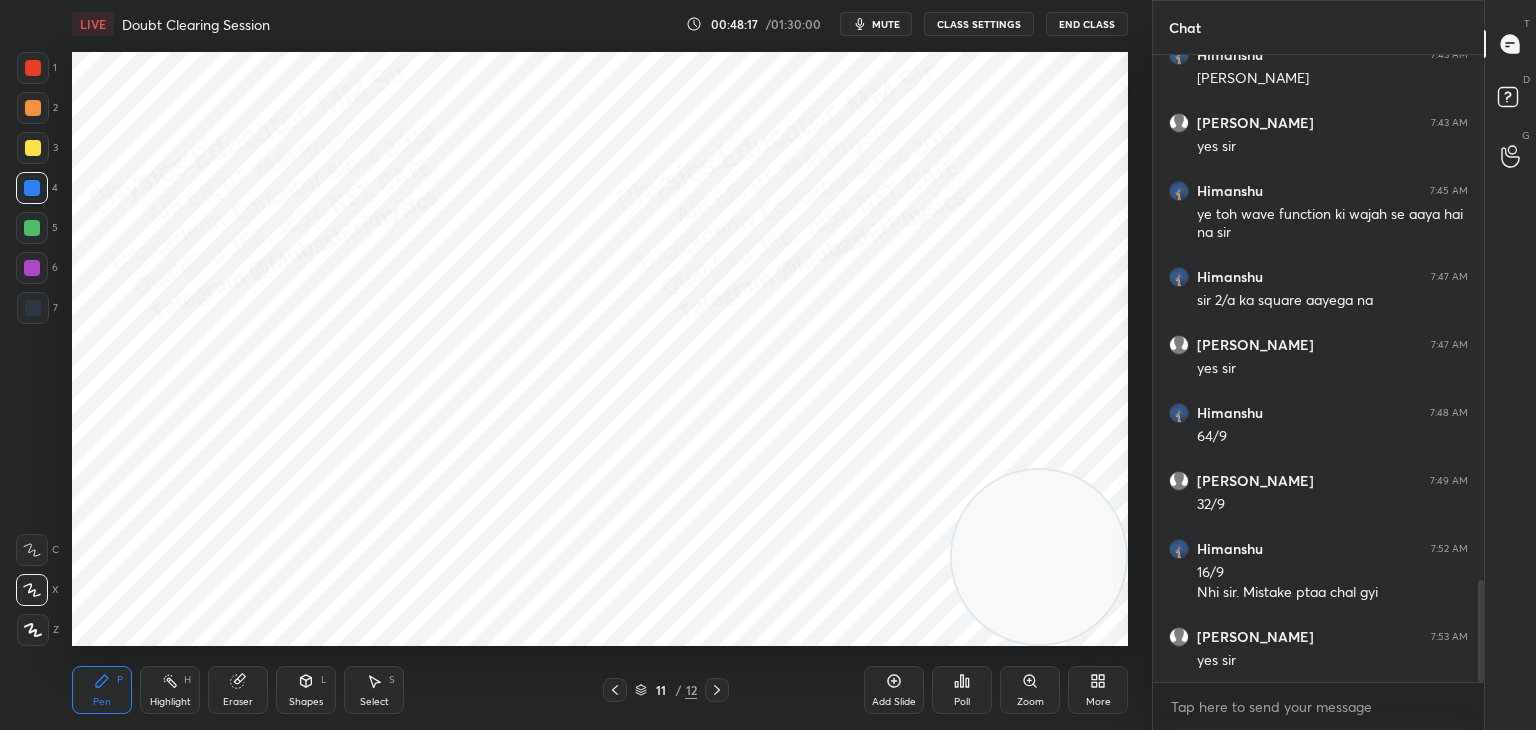 click on "Pen P Highlight H Eraser Shapes L Select S 11 / 12 Add Slide Poll Zoom More" at bounding box center [600, 690] 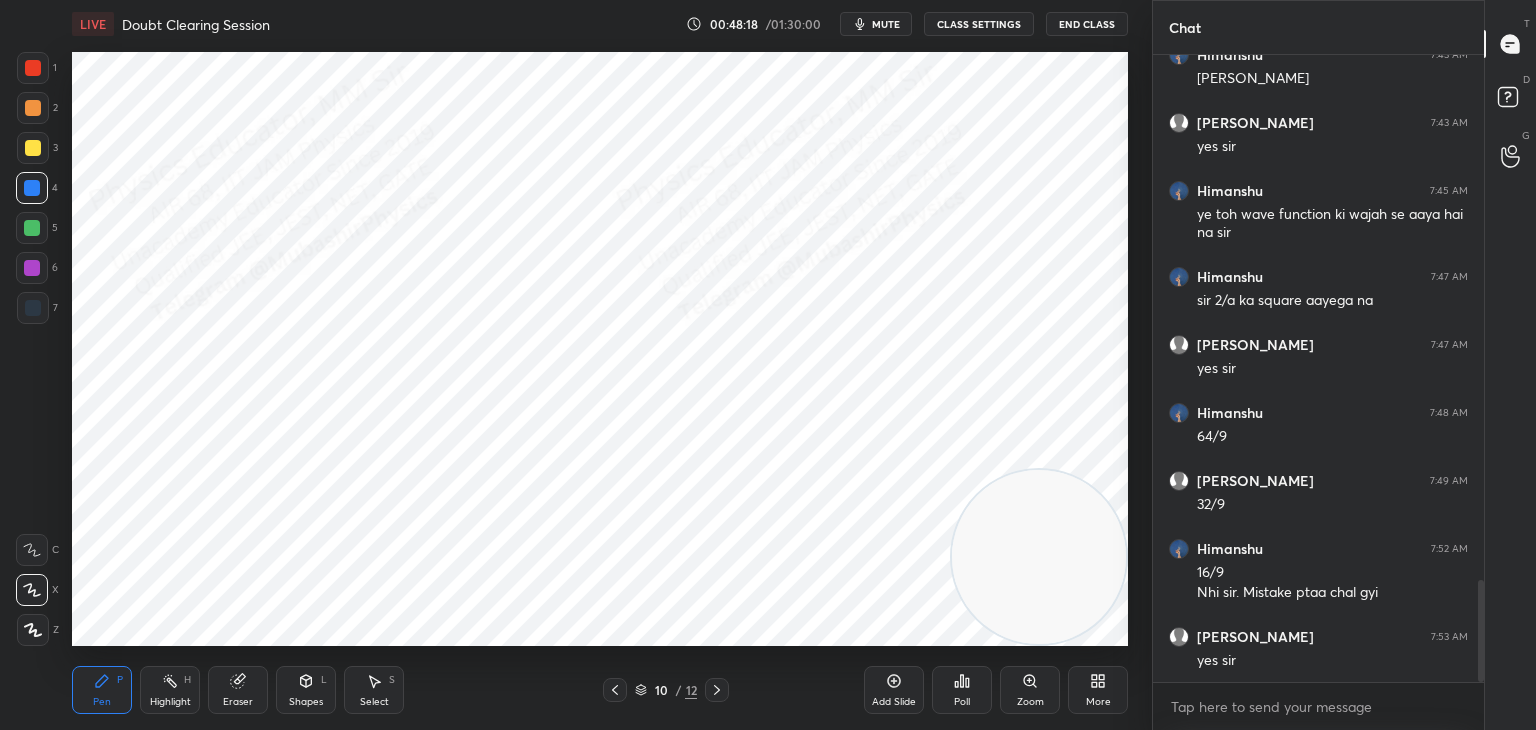 click 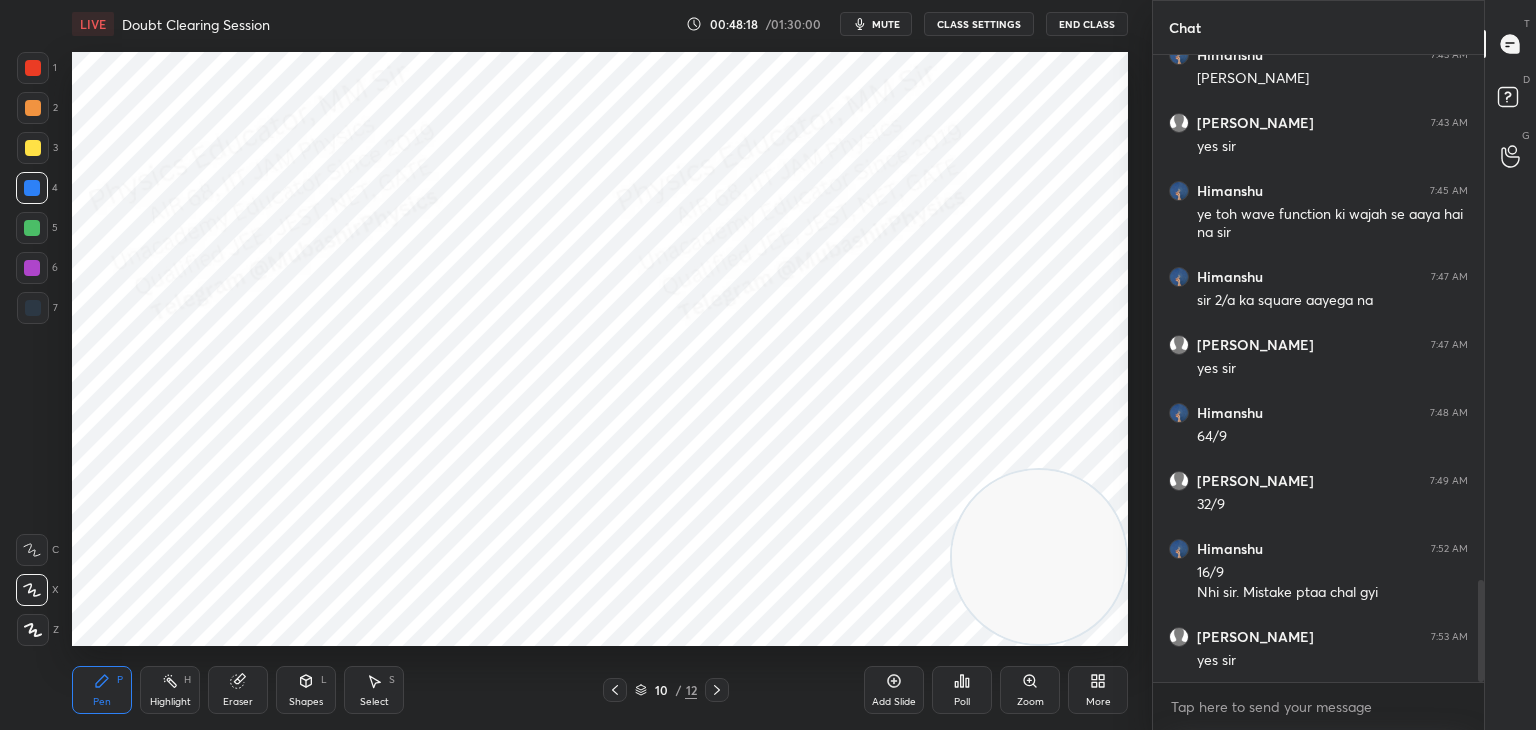 click 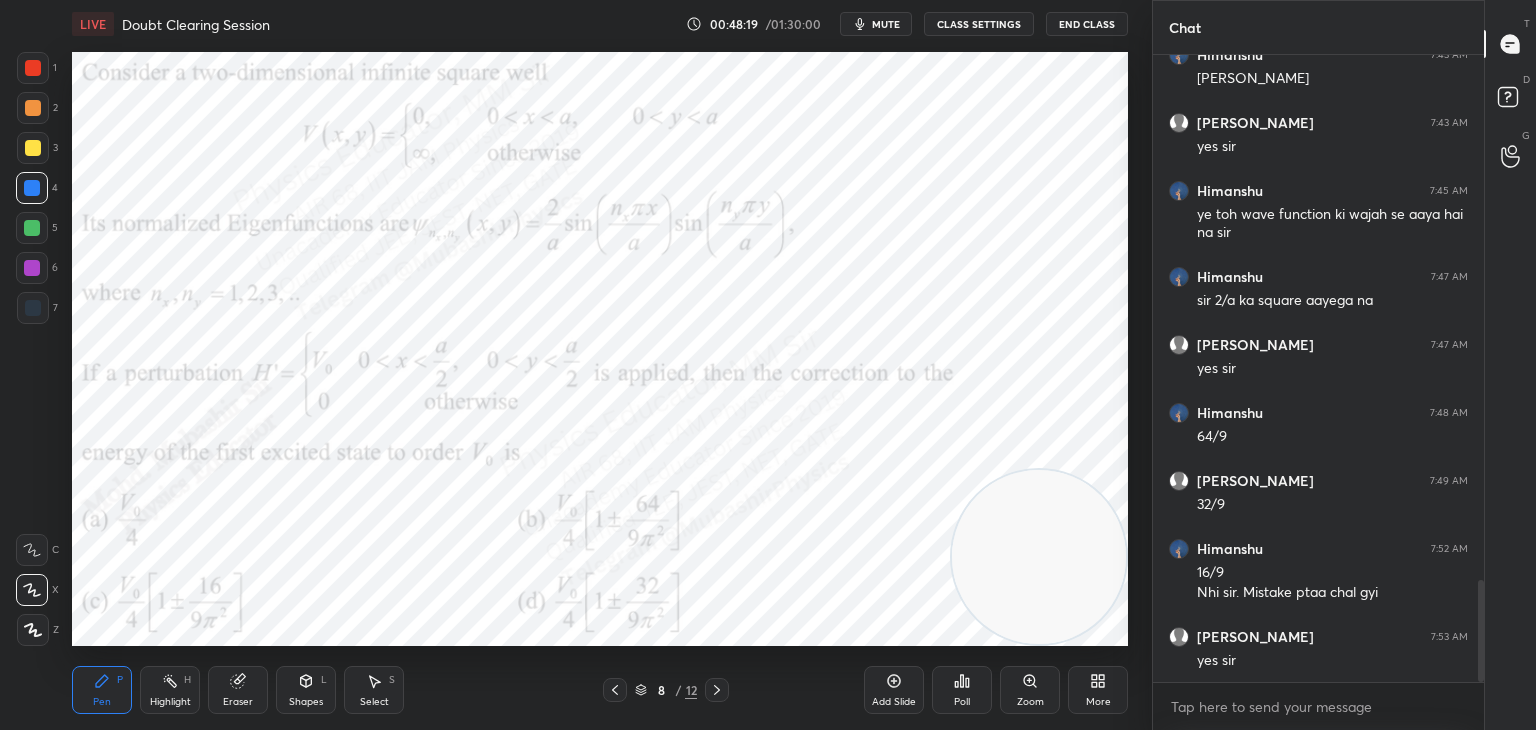 click 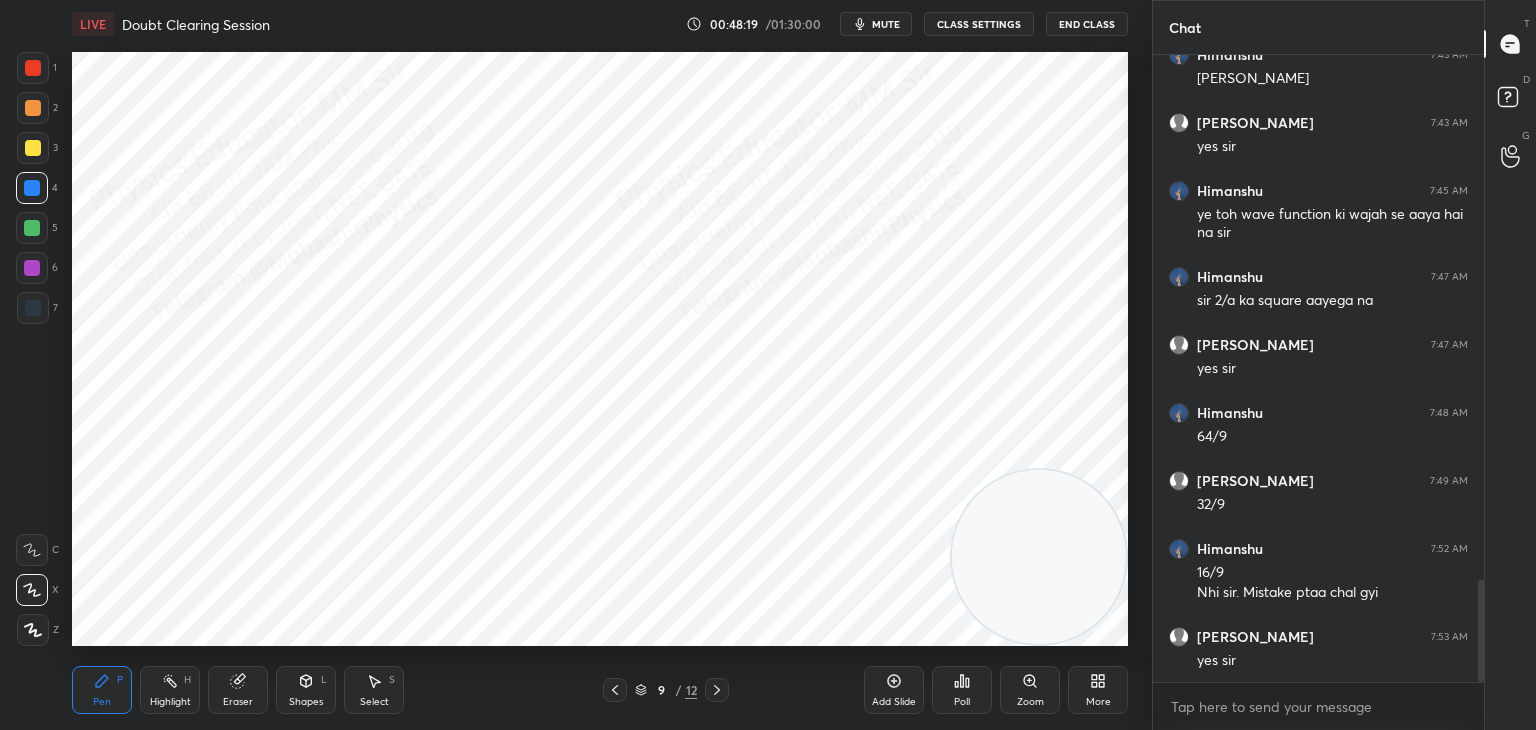 click at bounding box center [717, 690] 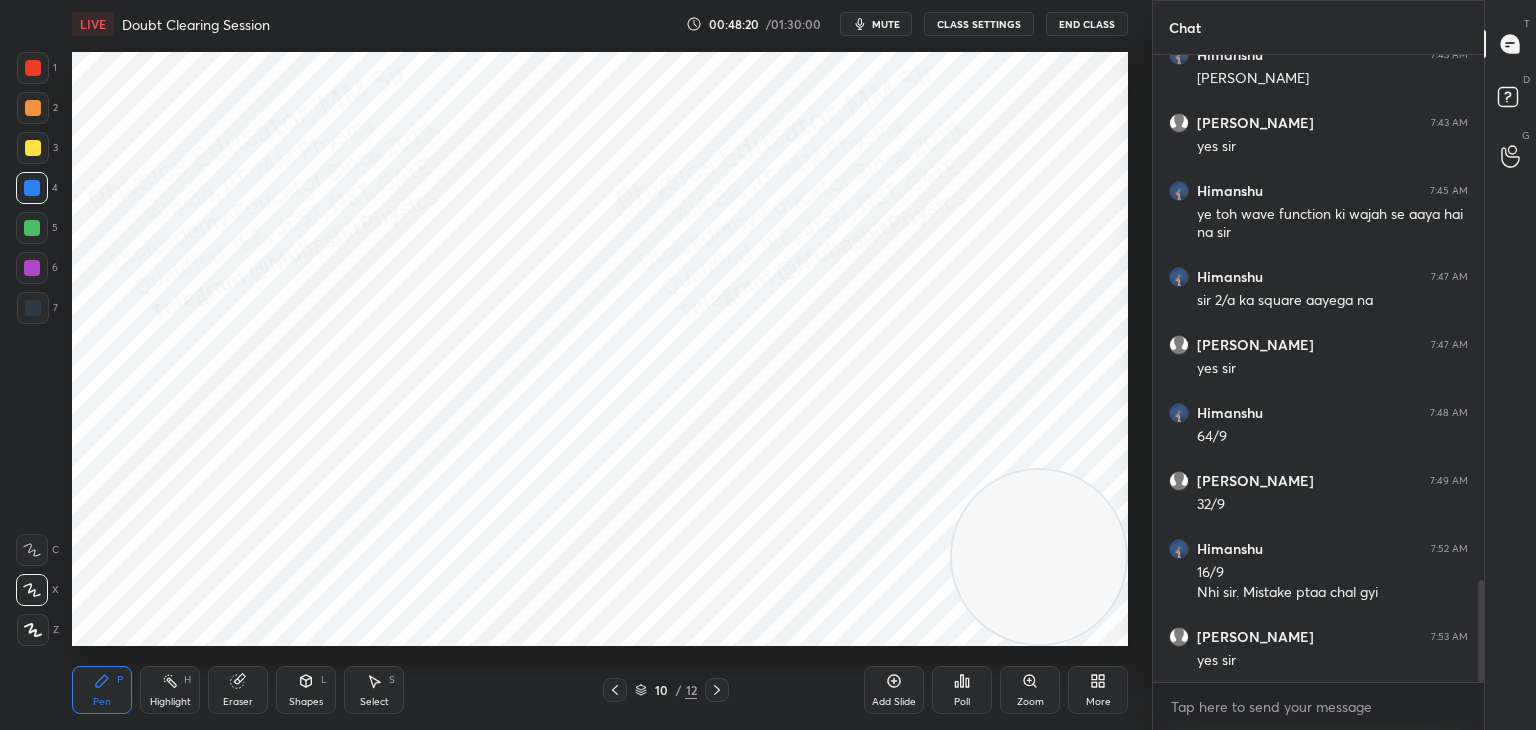 click 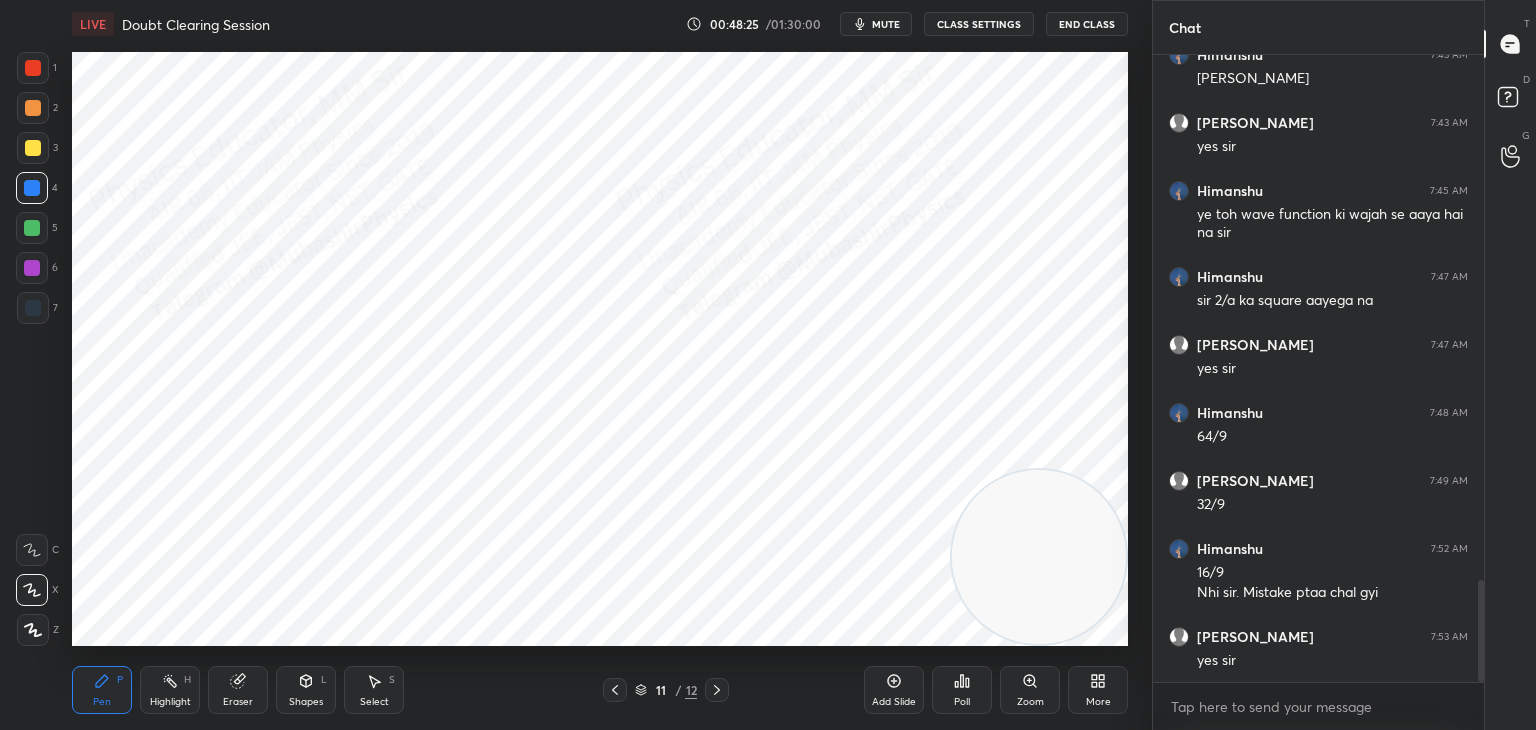 click at bounding box center [615, 690] 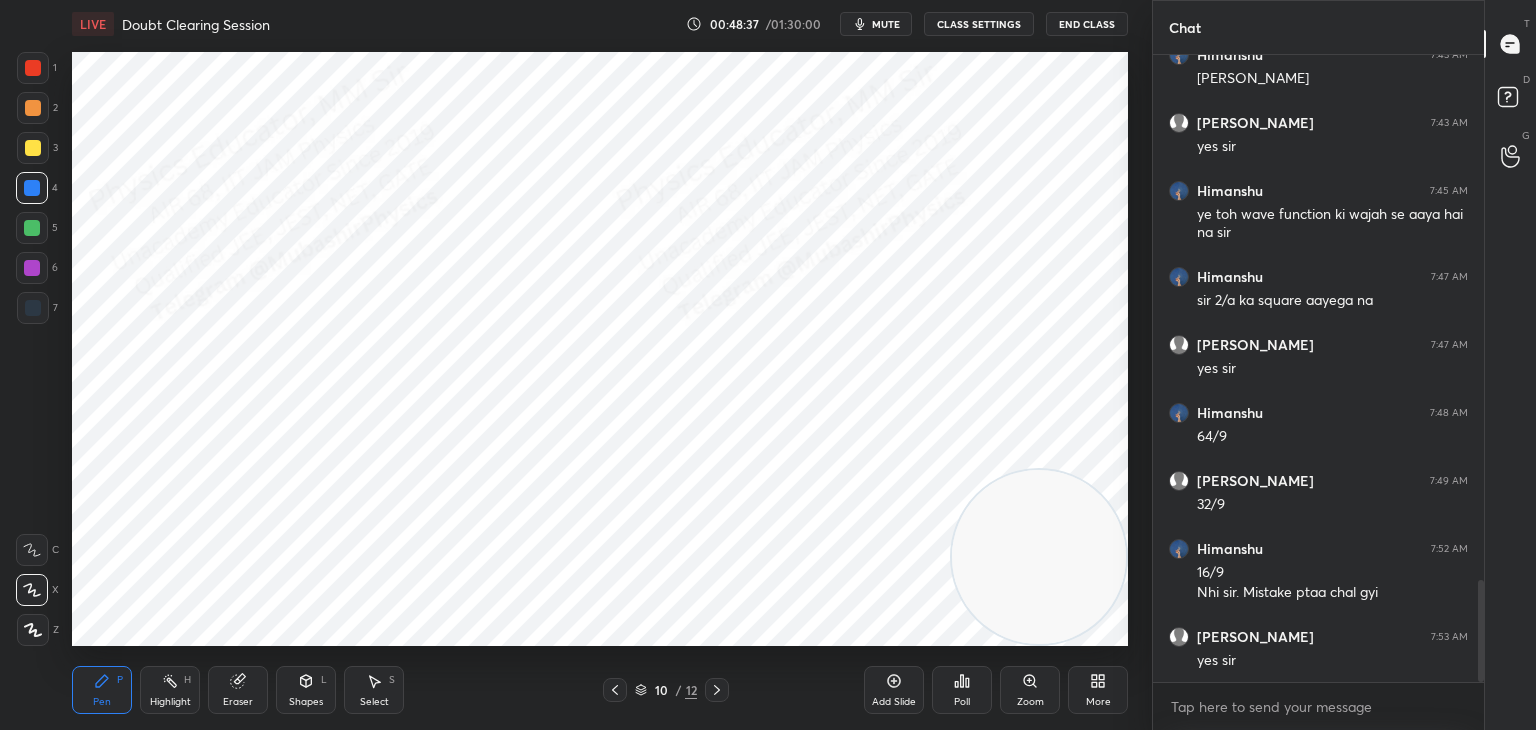 click 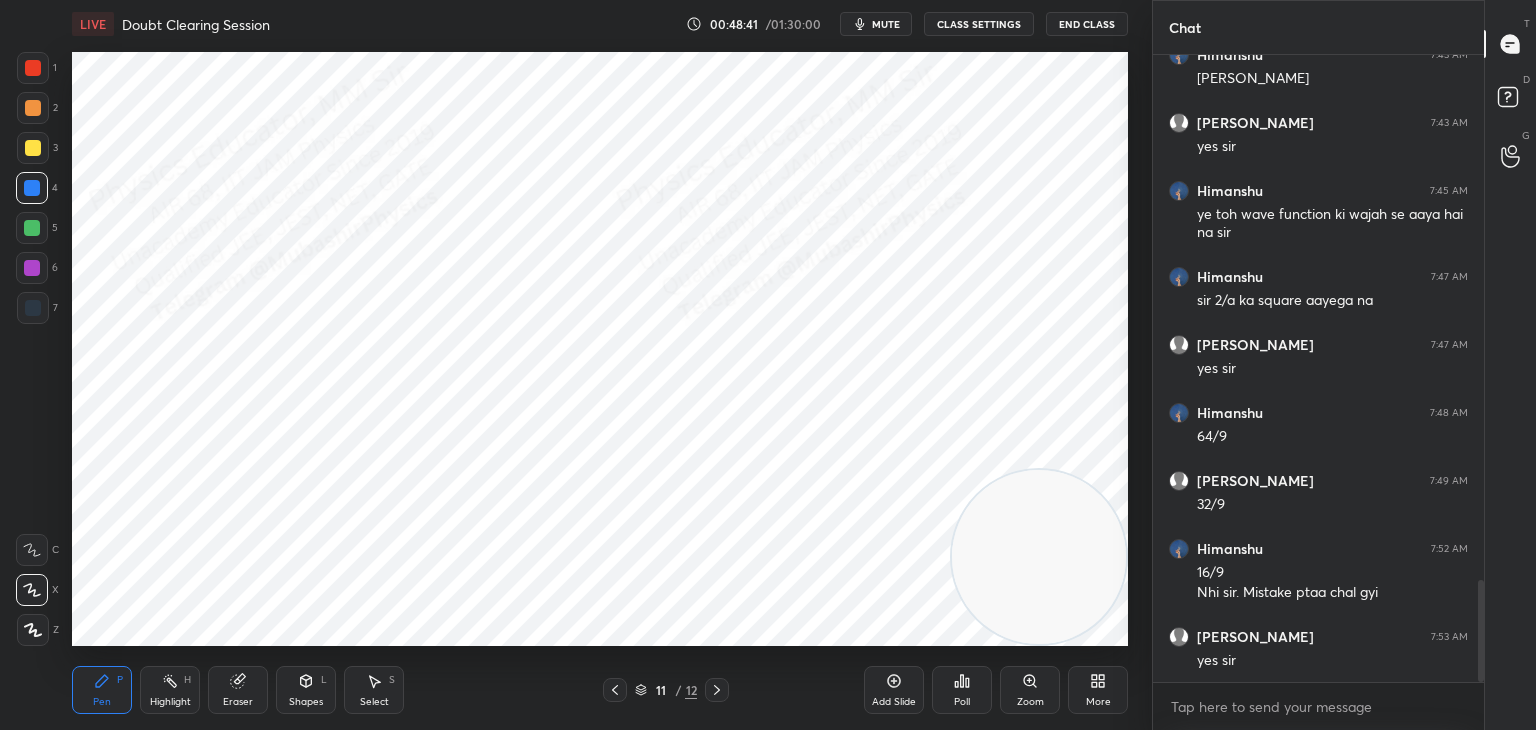 click on "Select S" at bounding box center [374, 690] 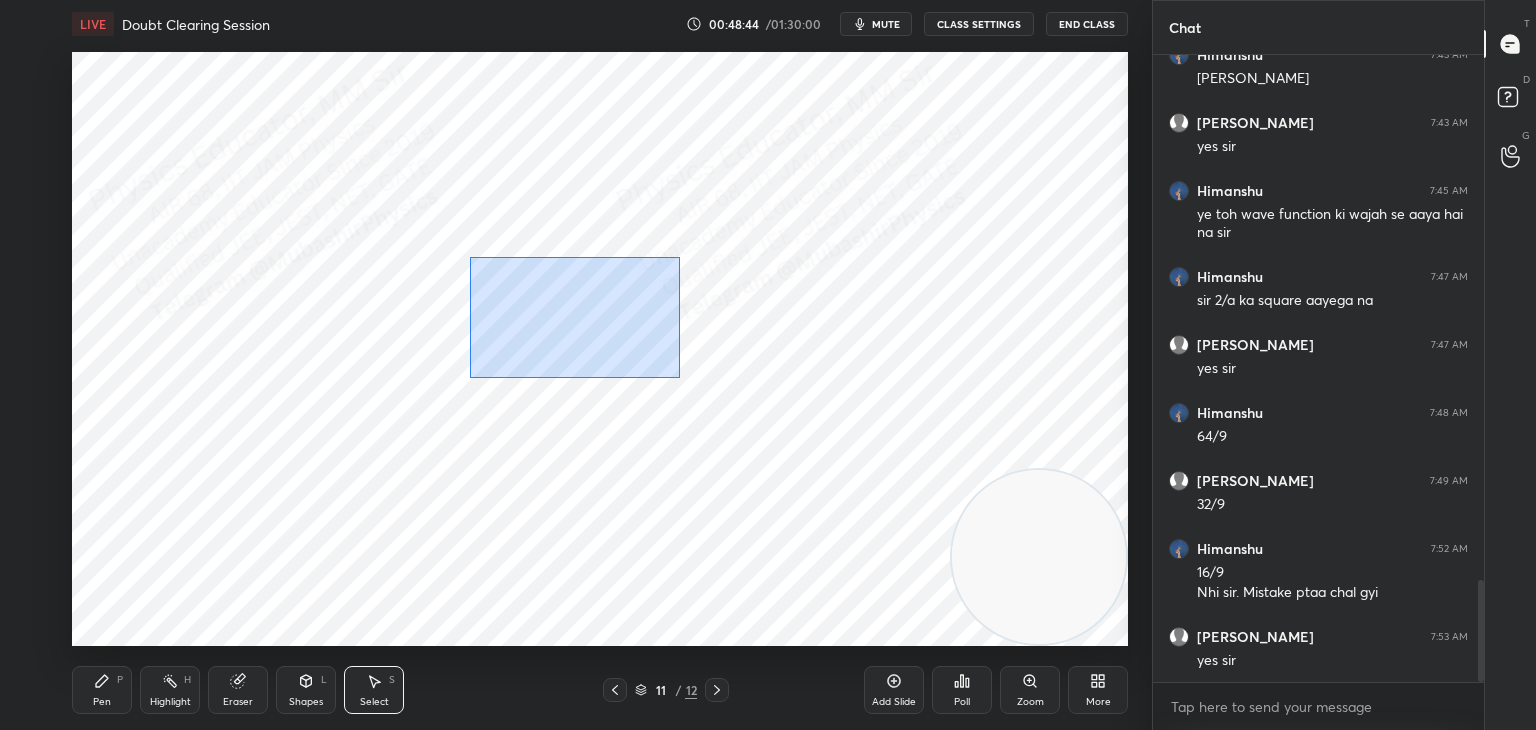 drag, startPoint x: 470, startPoint y: 257, endPoint x: 632, endPoint y: 362, distance: 193.0518 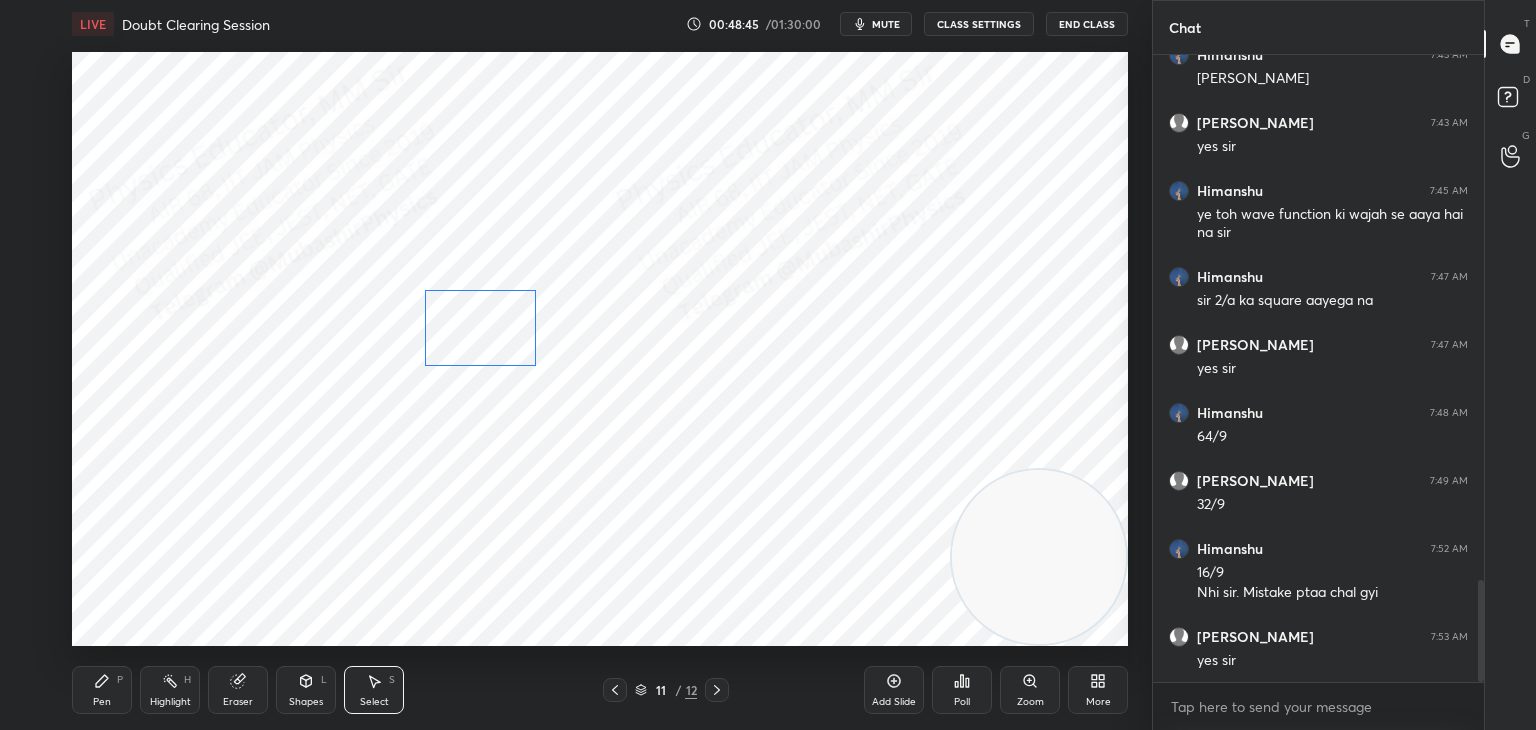 drag, startPoint x: 536, startPoint y: 325, endPoint x: 461, endPoint y: 329, distance: 75.10659 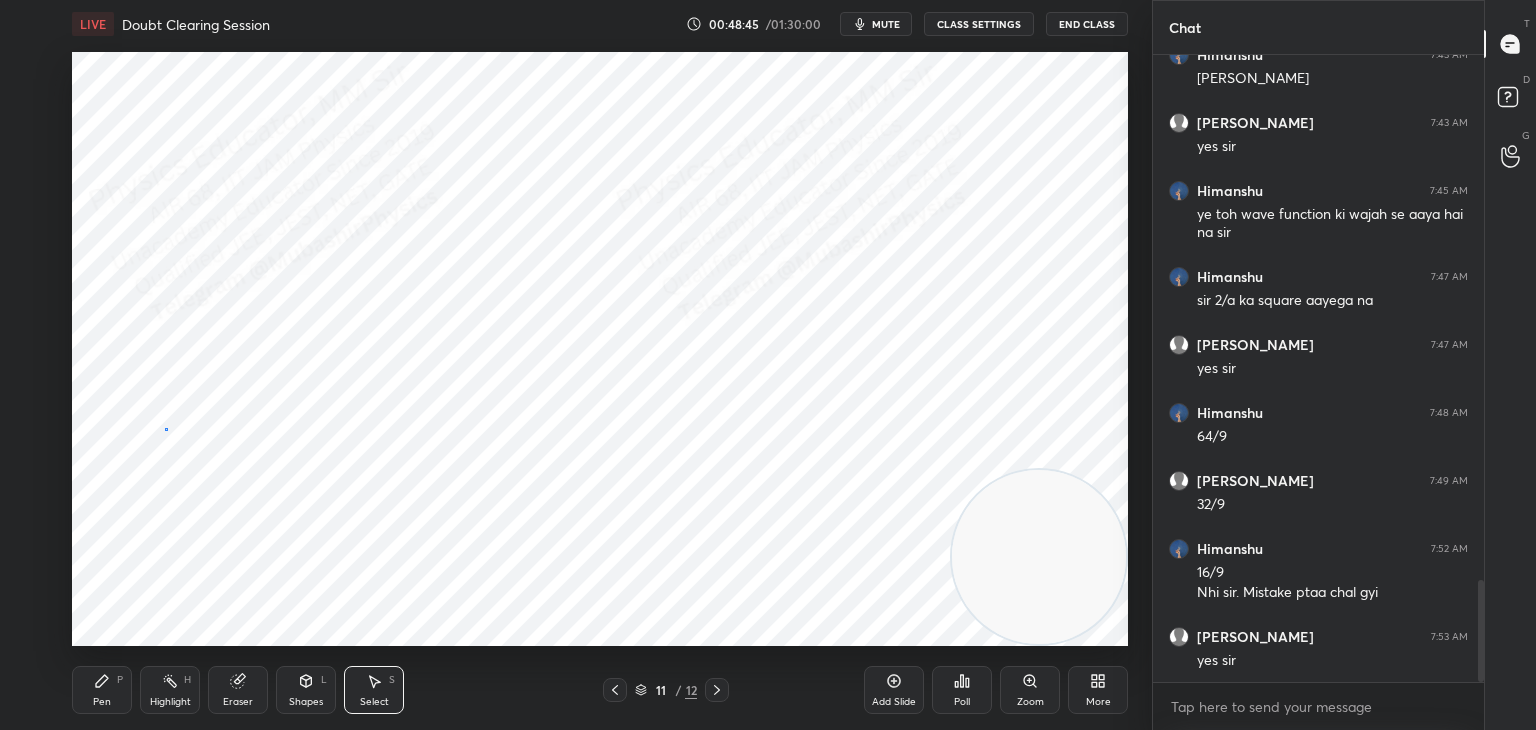 drag, startPoint x: 165, startPoint y: 429, endPoint x: 368, endPoint y: 565, distance: 244.34607 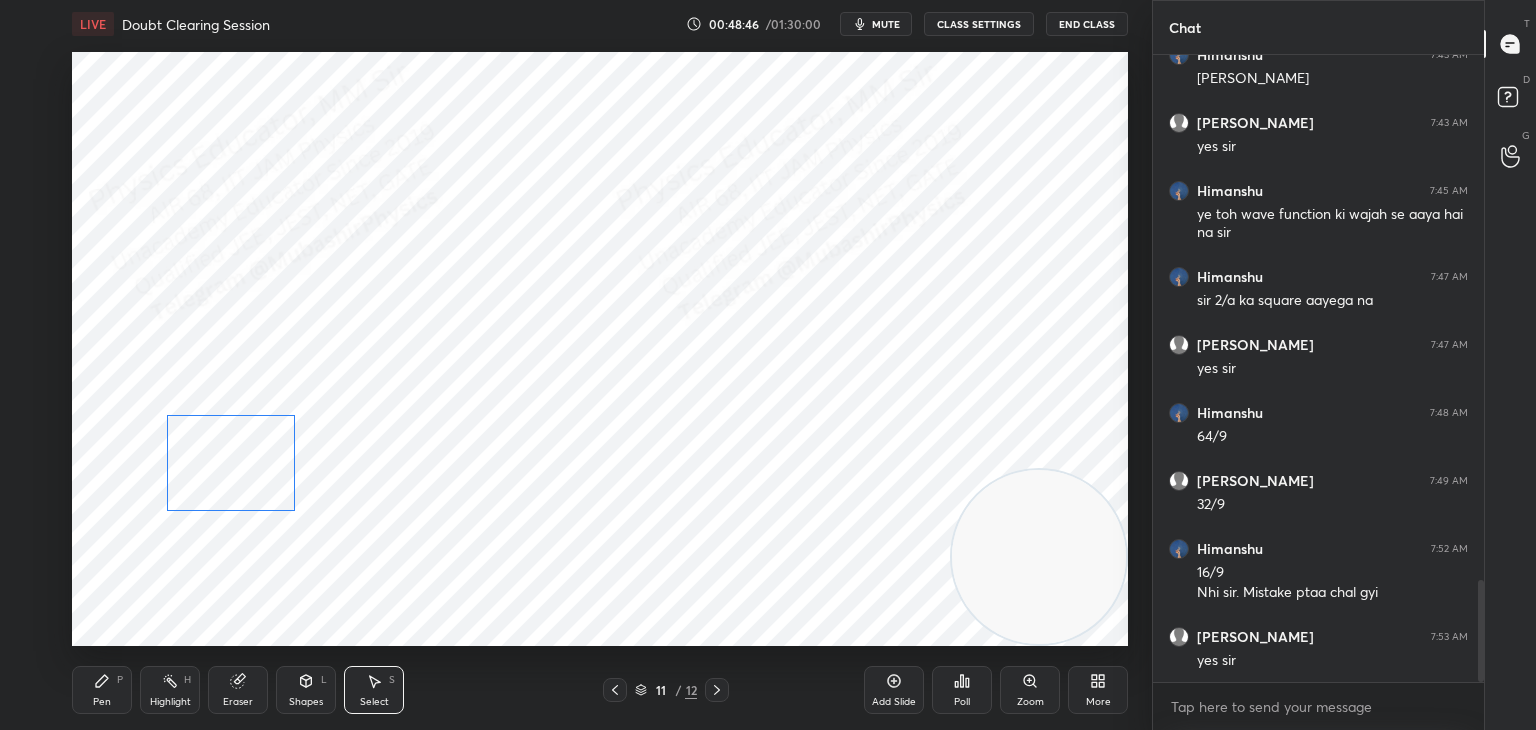 click on "0 ° Undo Copy Duplicate Duplicate to new slide Delete" at bounding box center (600, 349) 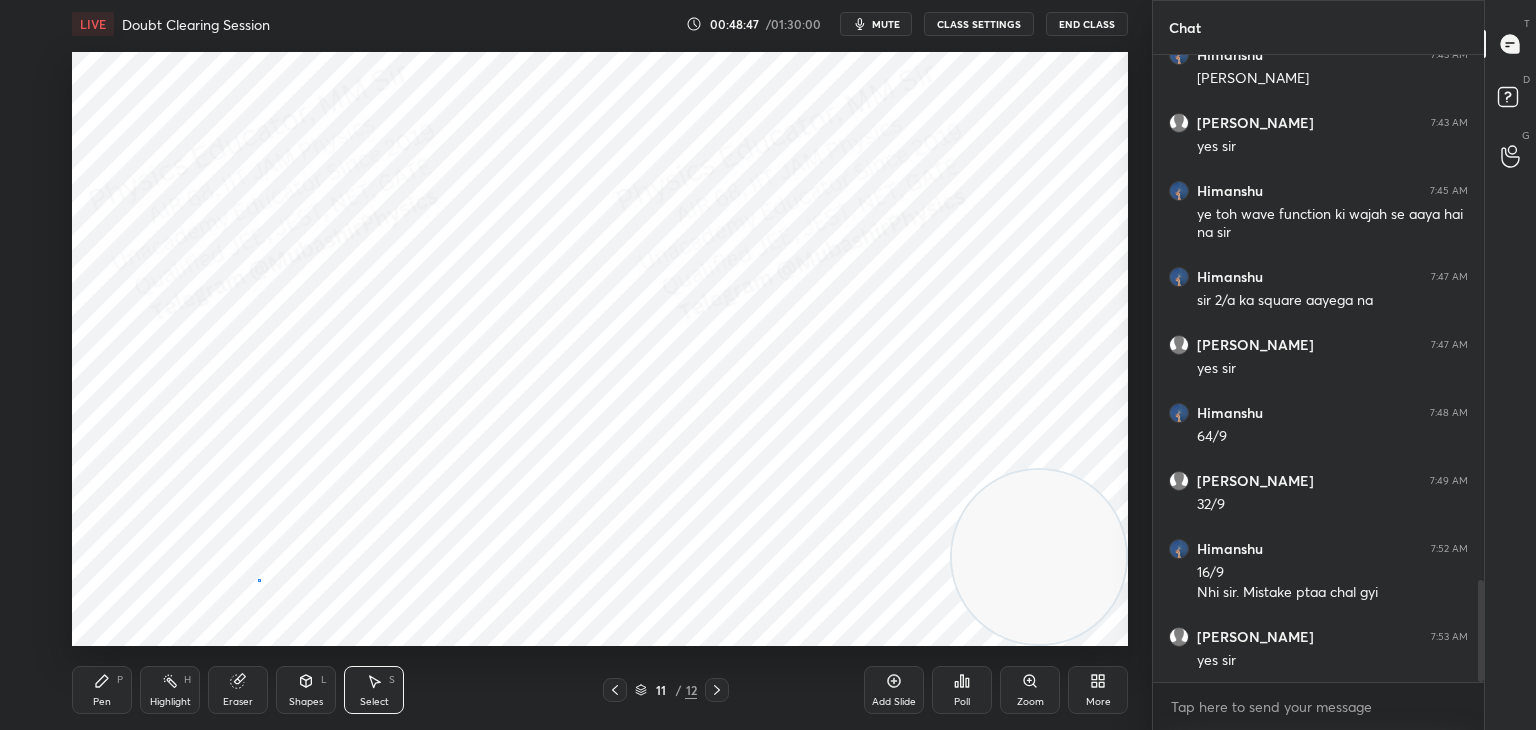 drag, startPoint x: 258, startPoint y: 580, endPoint x: 349, endPoint y: 549, distance: 96.13532 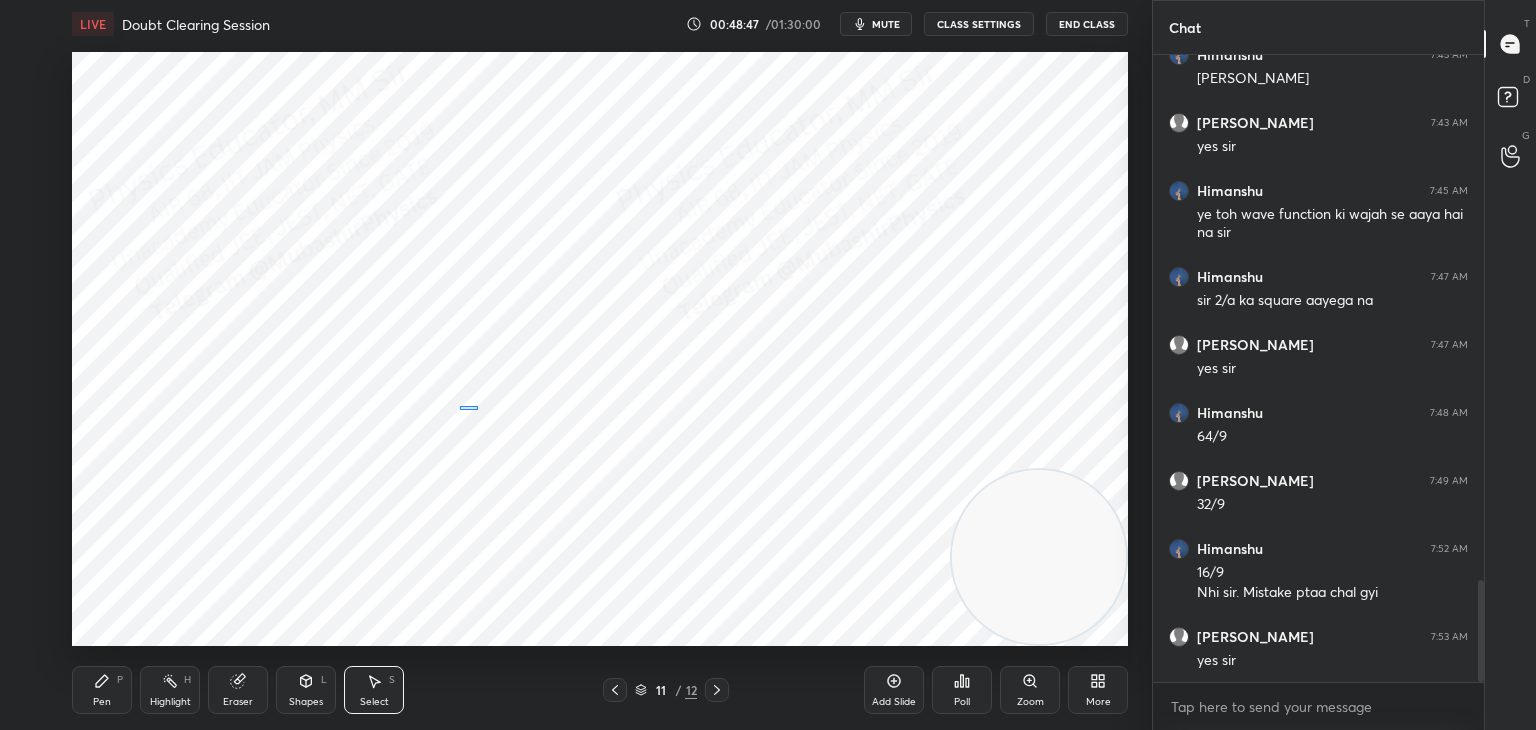 drag, startPoint x: 477, startPoint y: 406, endPoint x: 676, endPoint y: 513, distance: 225.94247 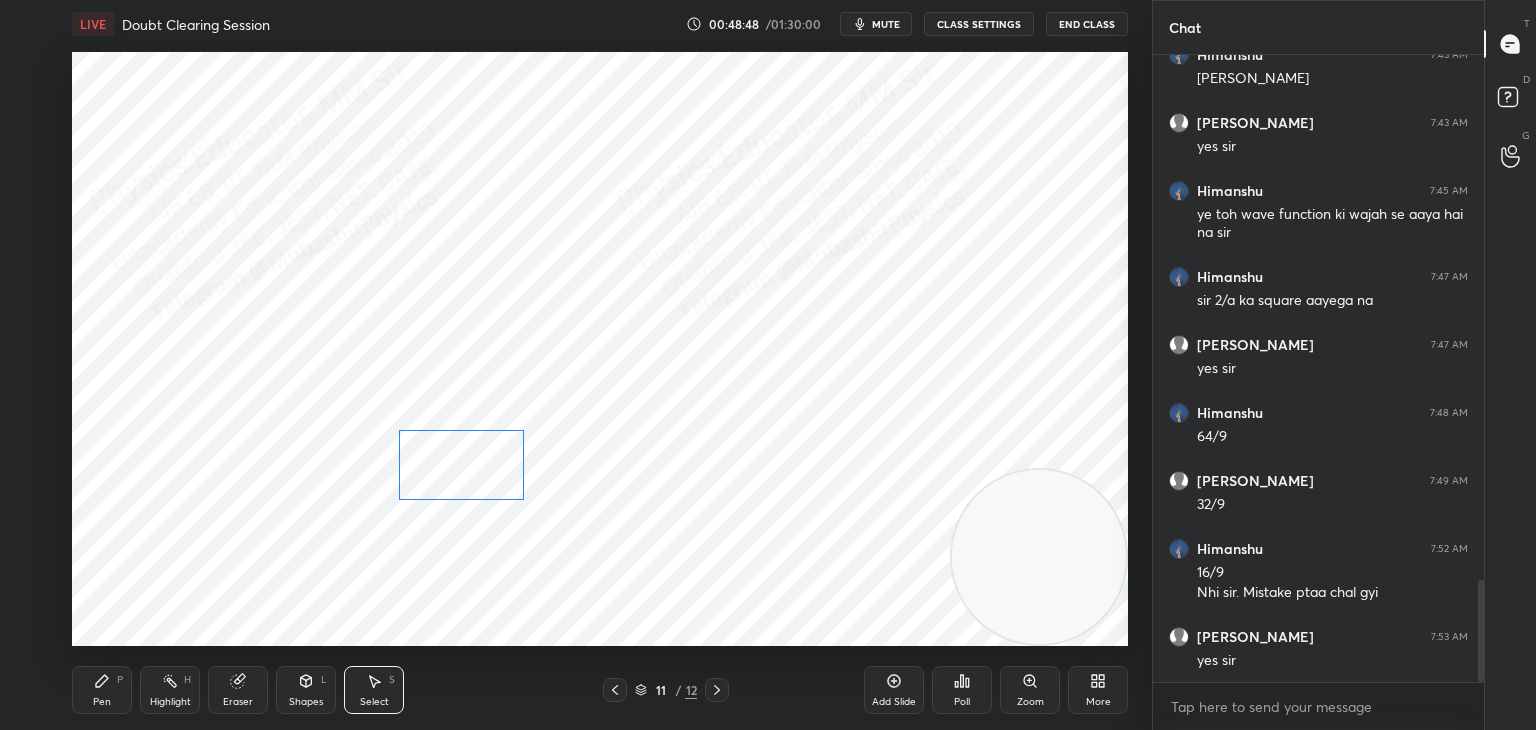 drag, startPoint x: 574, startPoint y: 470, endPoint x: 470, endPoint y: 474, distance: 104.0769 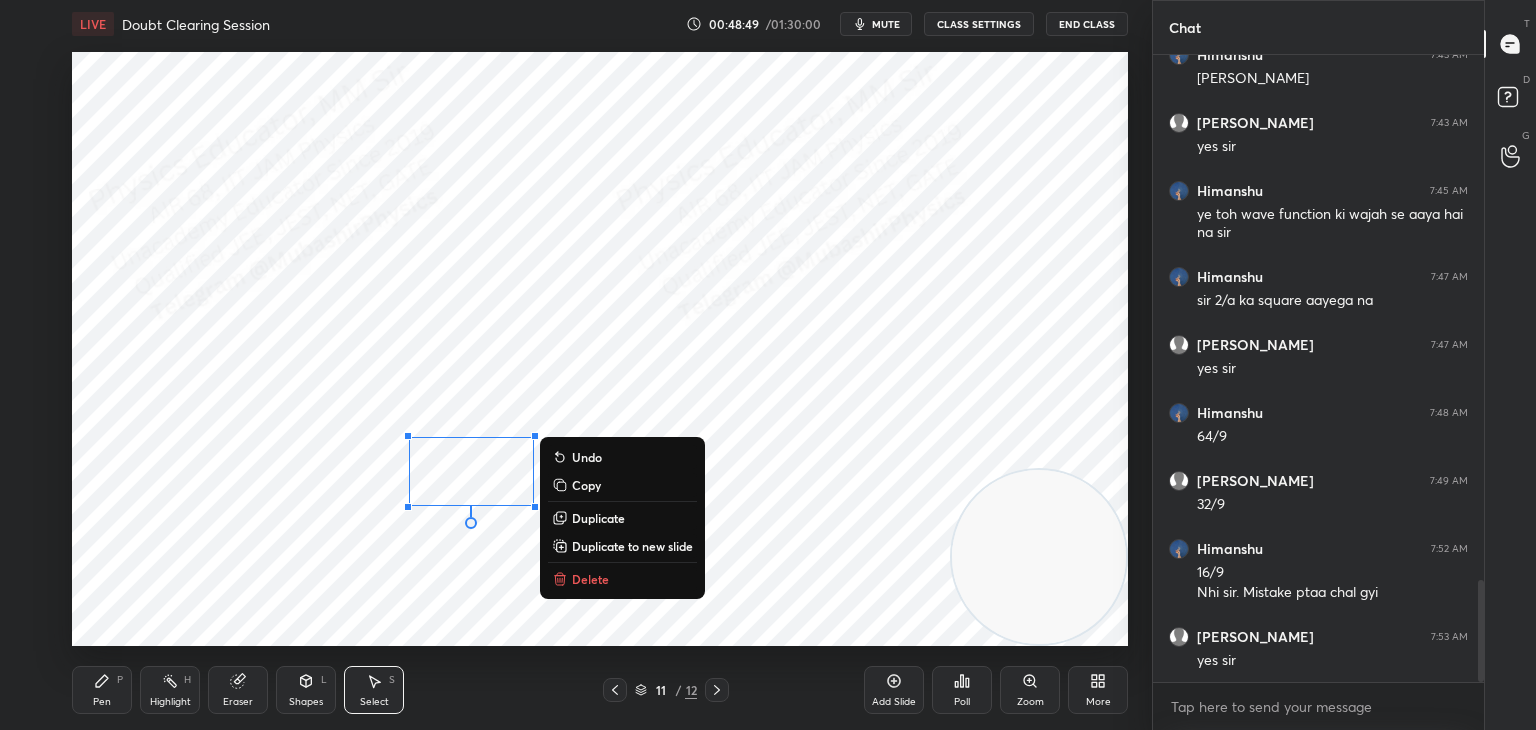 drag, startPoint x: 100, startPoint y: 682, endPoint x: 109, endPoint y: 657, distance: 26.57066 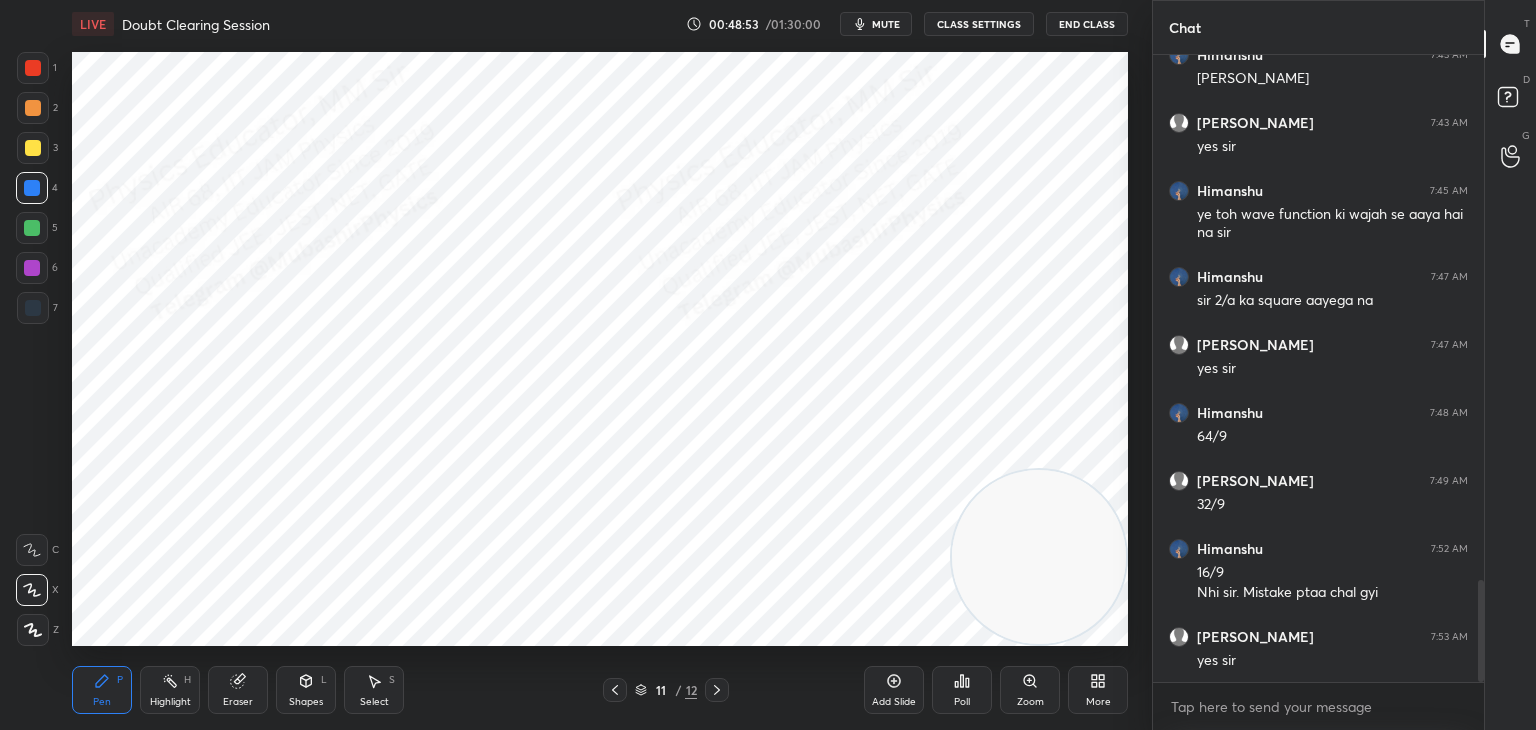click at bounding box center [32, 268] 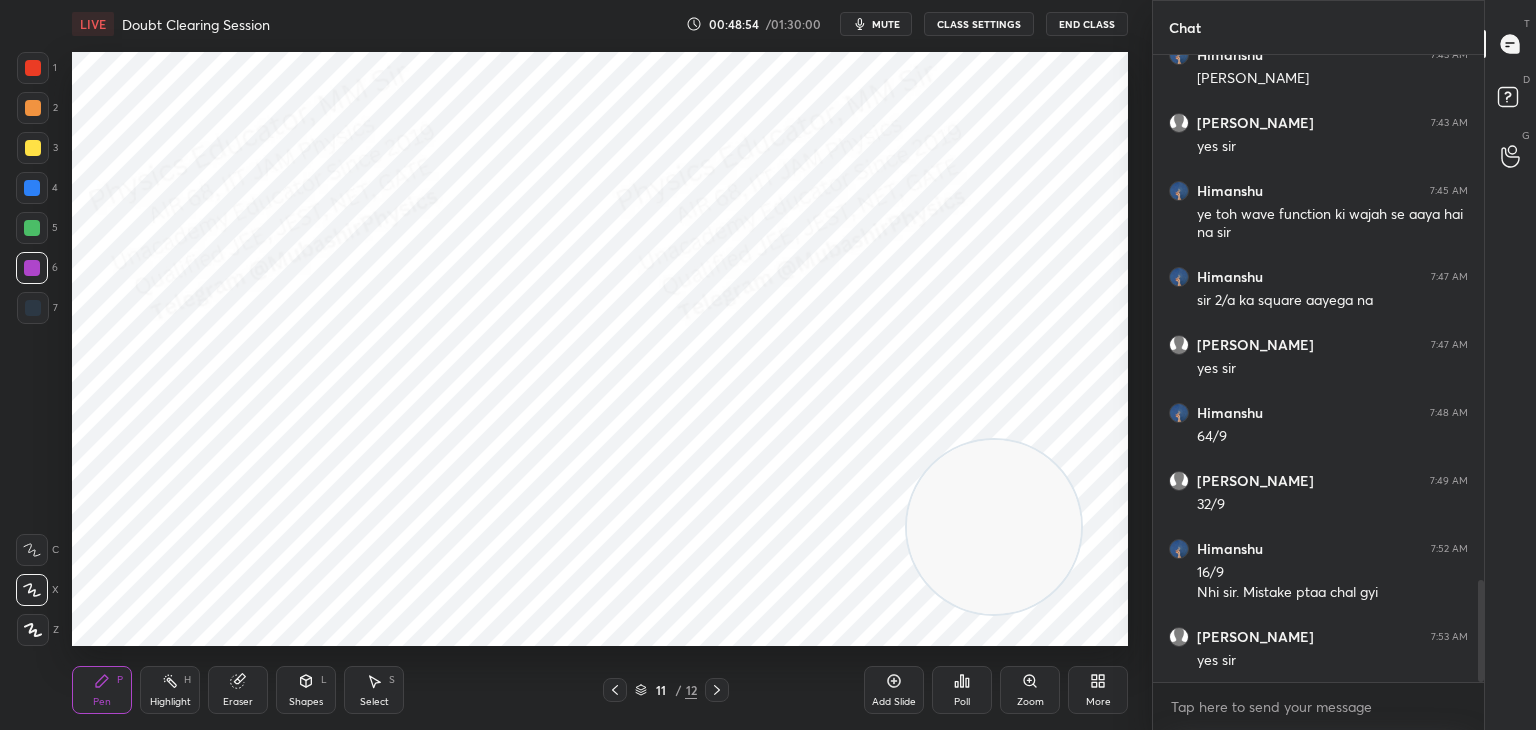 drag, startPoint x: 994, startPoint y: 521, endPoint x: 216, endPoint y: 142, distance: 865.40454 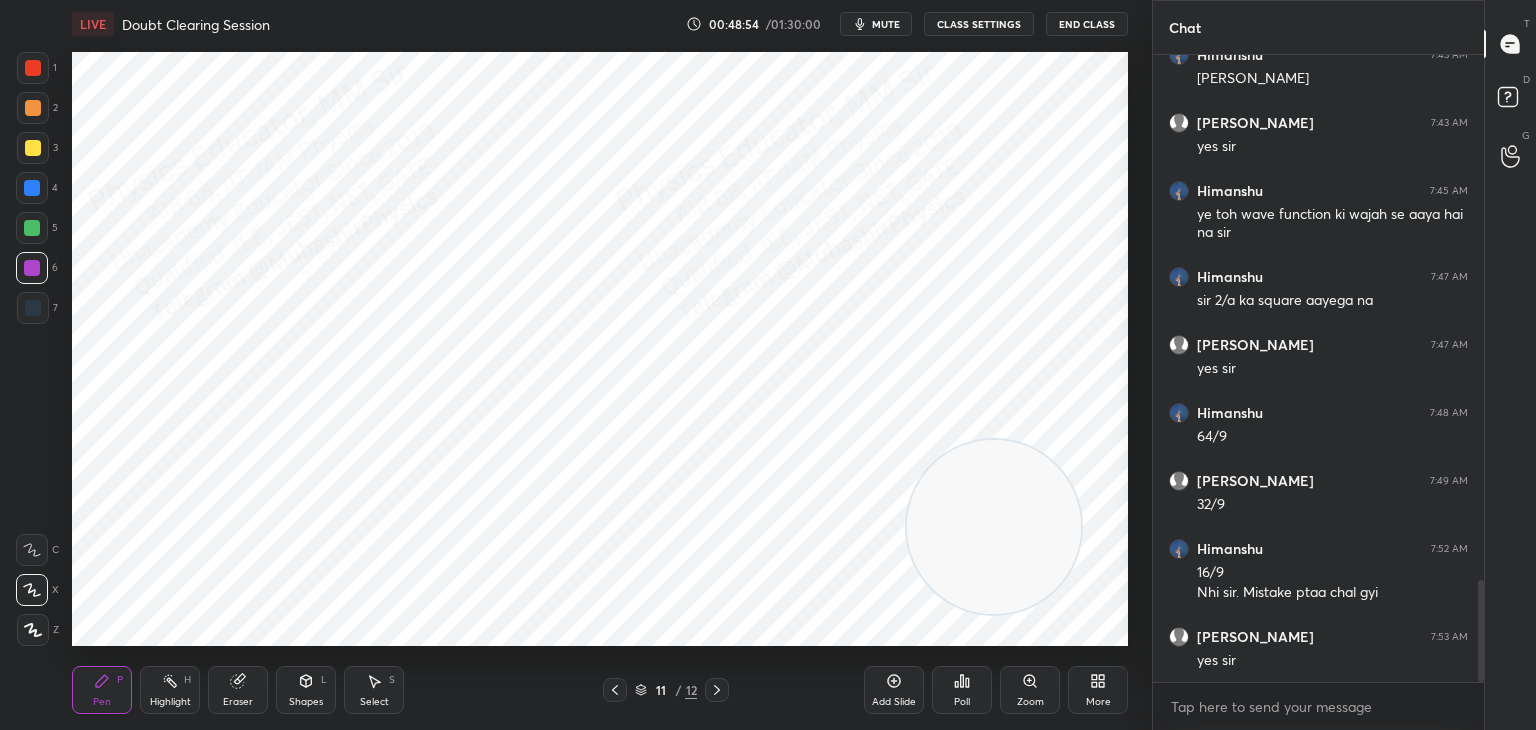 click at bounding box center [994, 527] 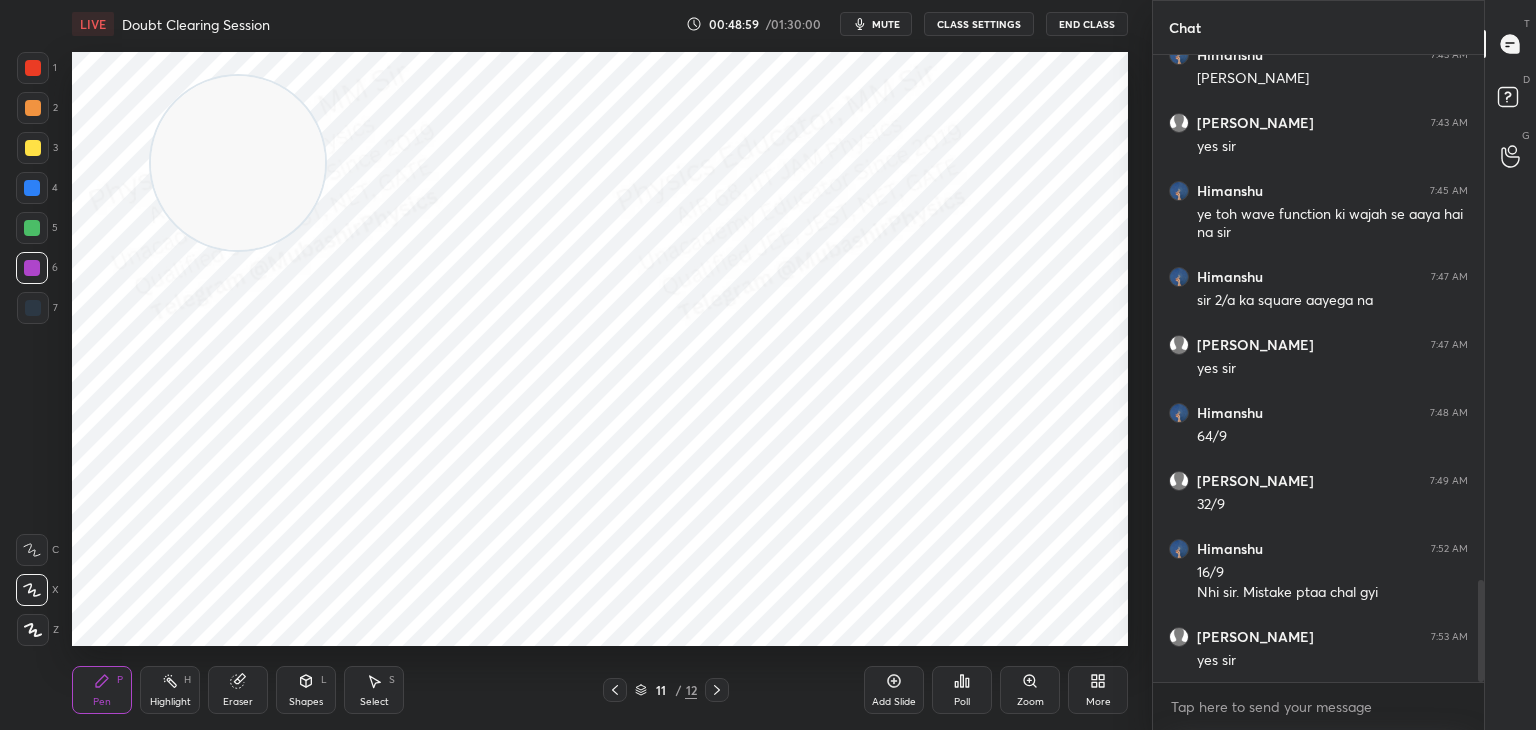 drag, startPoint x: 372, startPoint y: 673, endPoint x: 381, endPoint y: 661, distance: 15 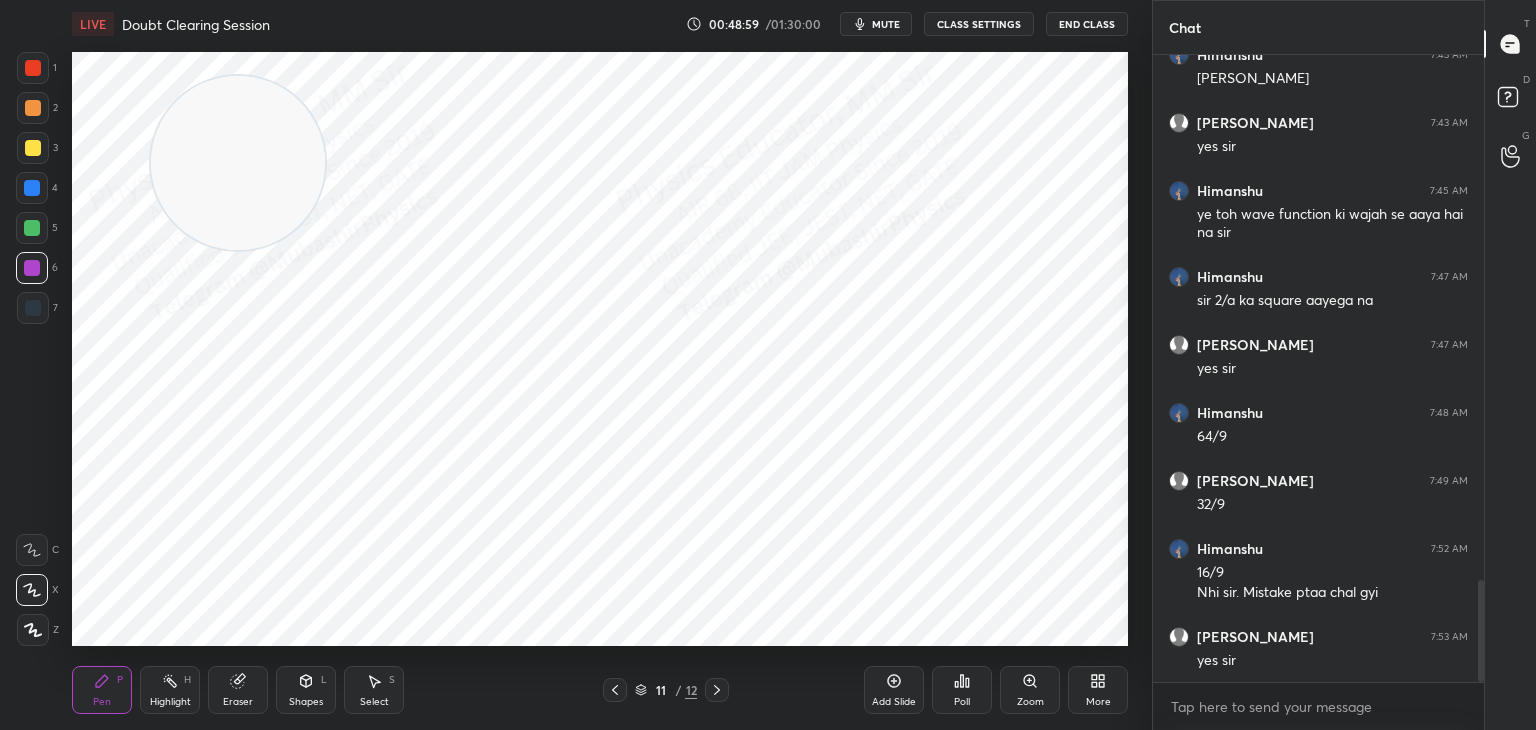 click on "Select S" at bounding box center [374, 690] 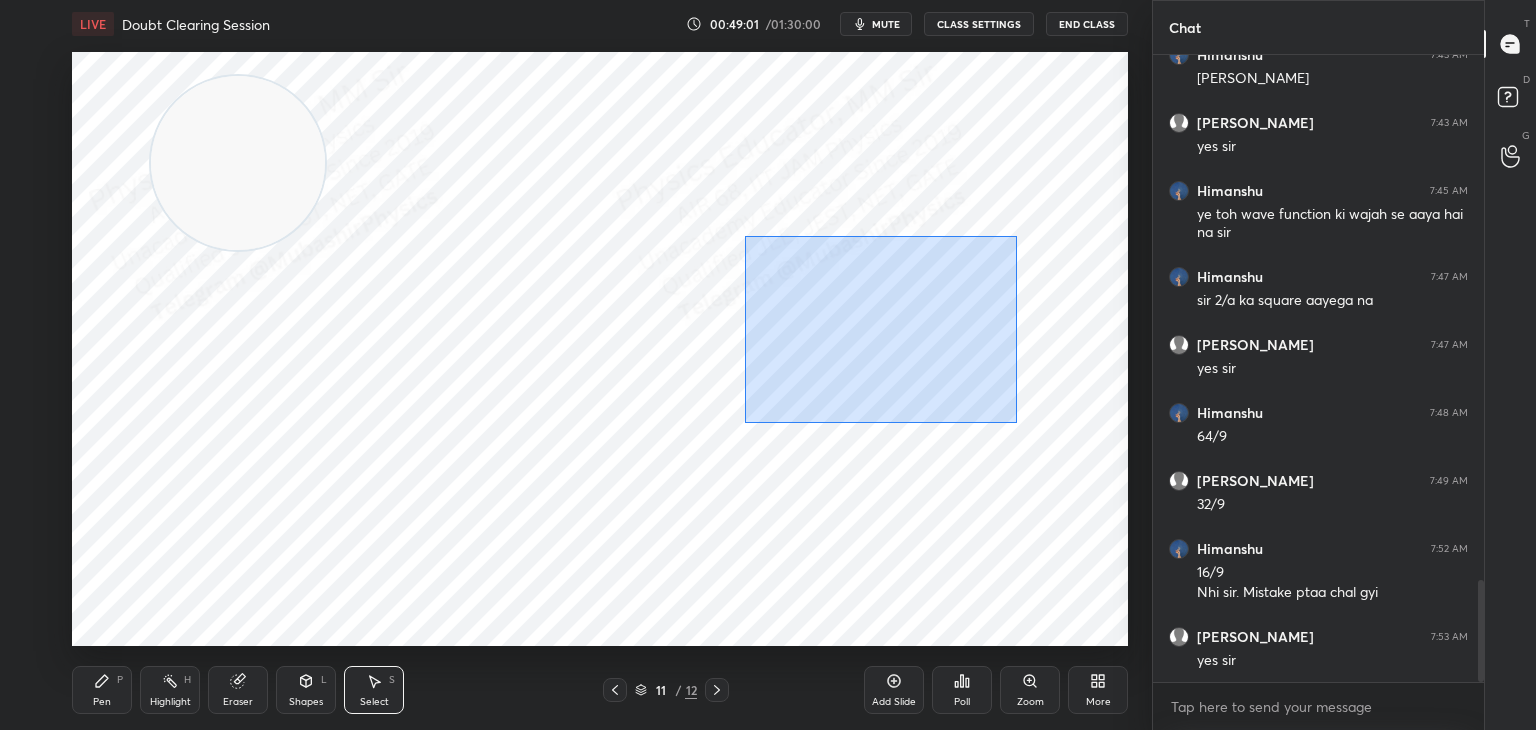 drag, startPoint x: 745, startPoint y: 237, endPoint x: 994, endPoint y: 406, distance: 300.9352 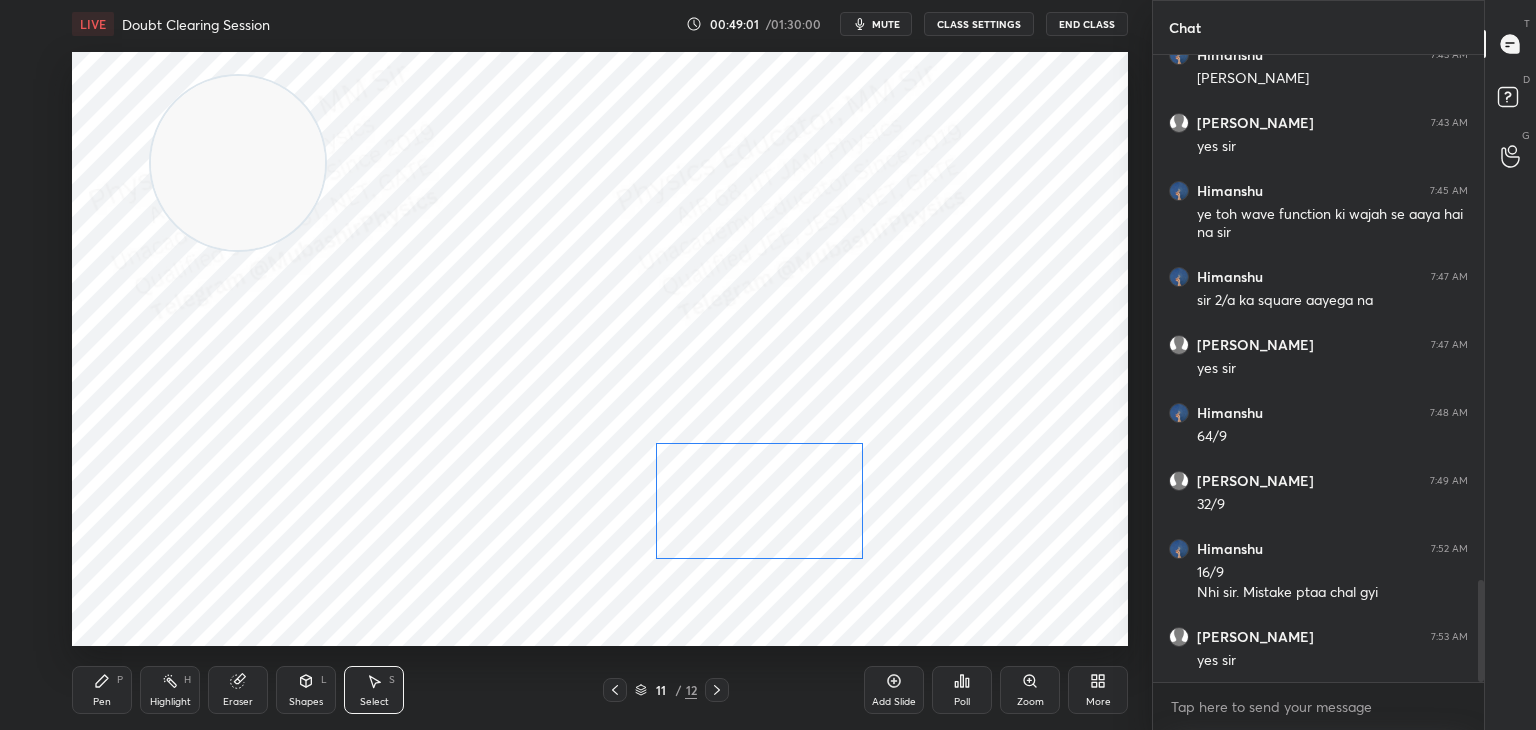 drag, startPoint x: 852, startPoint y: 317, endPoint x: 750, endPoint y: 502, distance: 211.25577 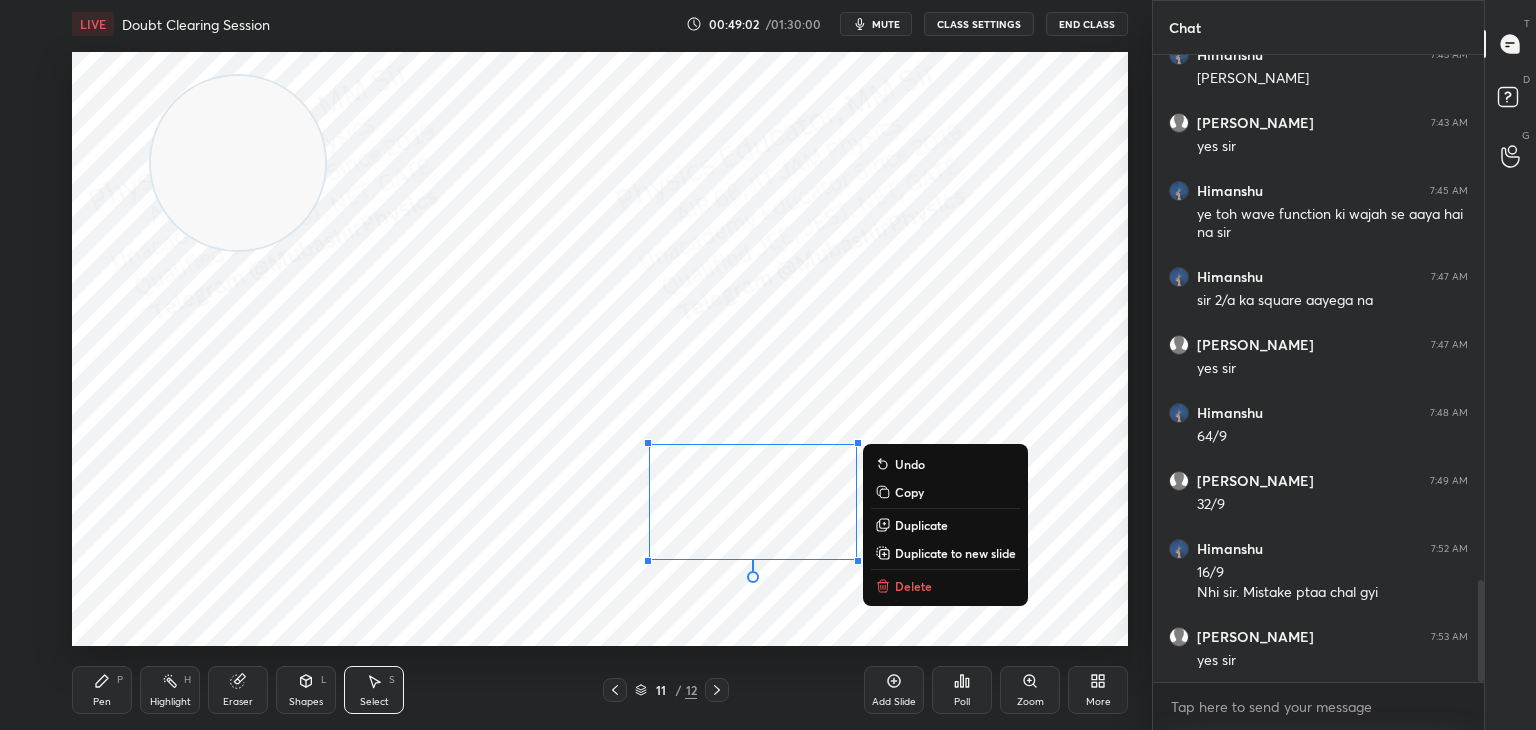 drag, startPoint x: 101, startPoint y: 694, endPoint x: 129, endPoint y: 686, distance: 29.12044 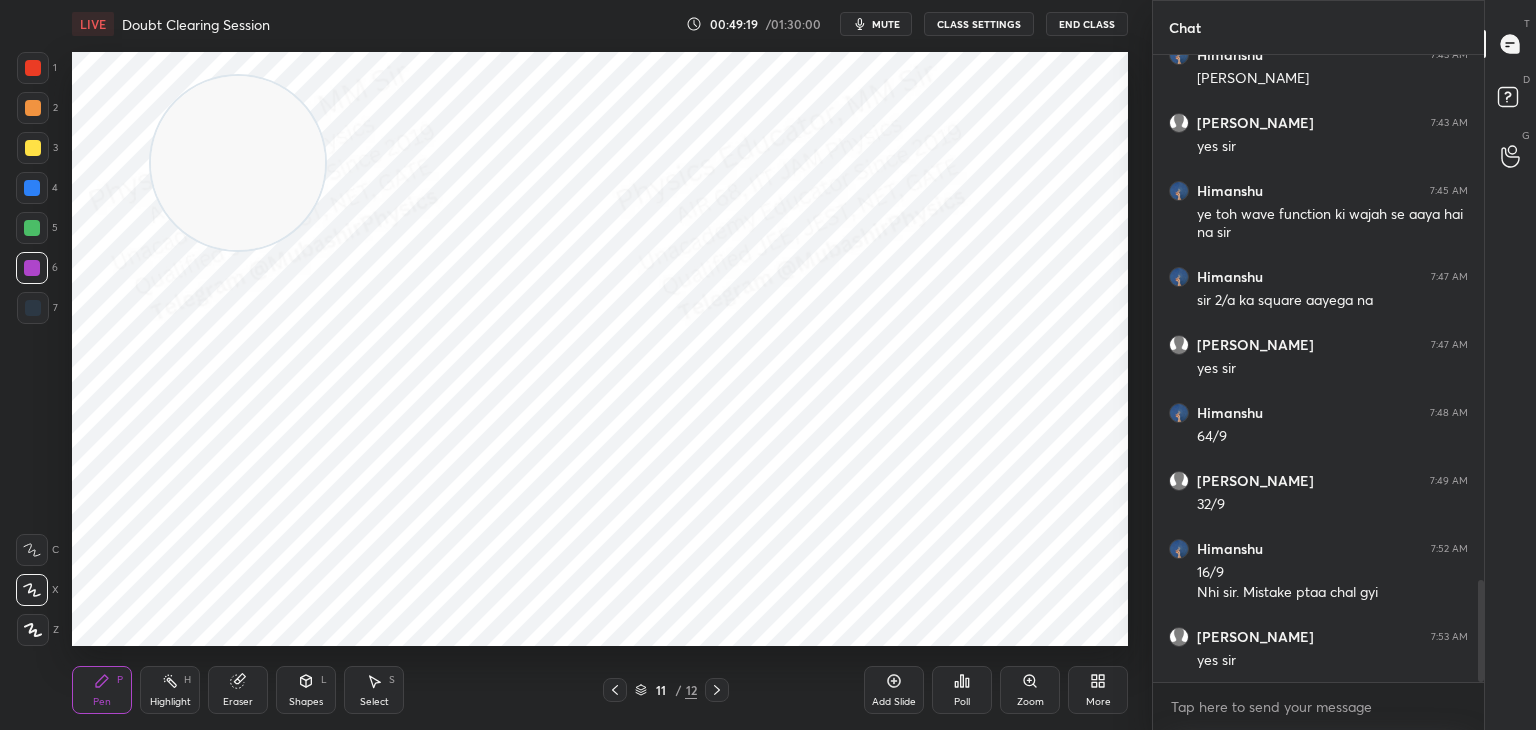 drag, startPoint x: 33, startPoint y: 117, endPoint x: 177, endPoint y: 150, distance: 147.73286 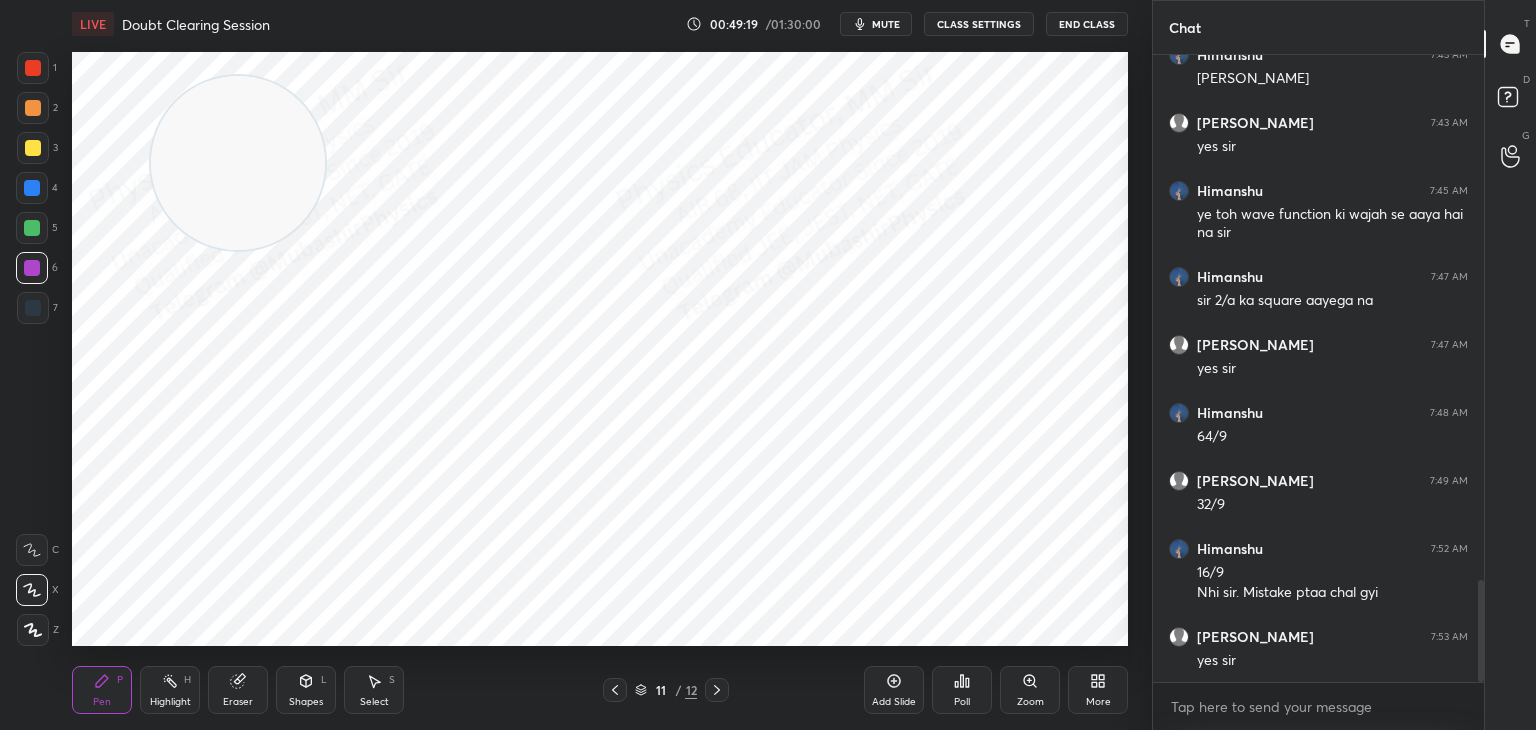 click at bounding box center [33, 108] 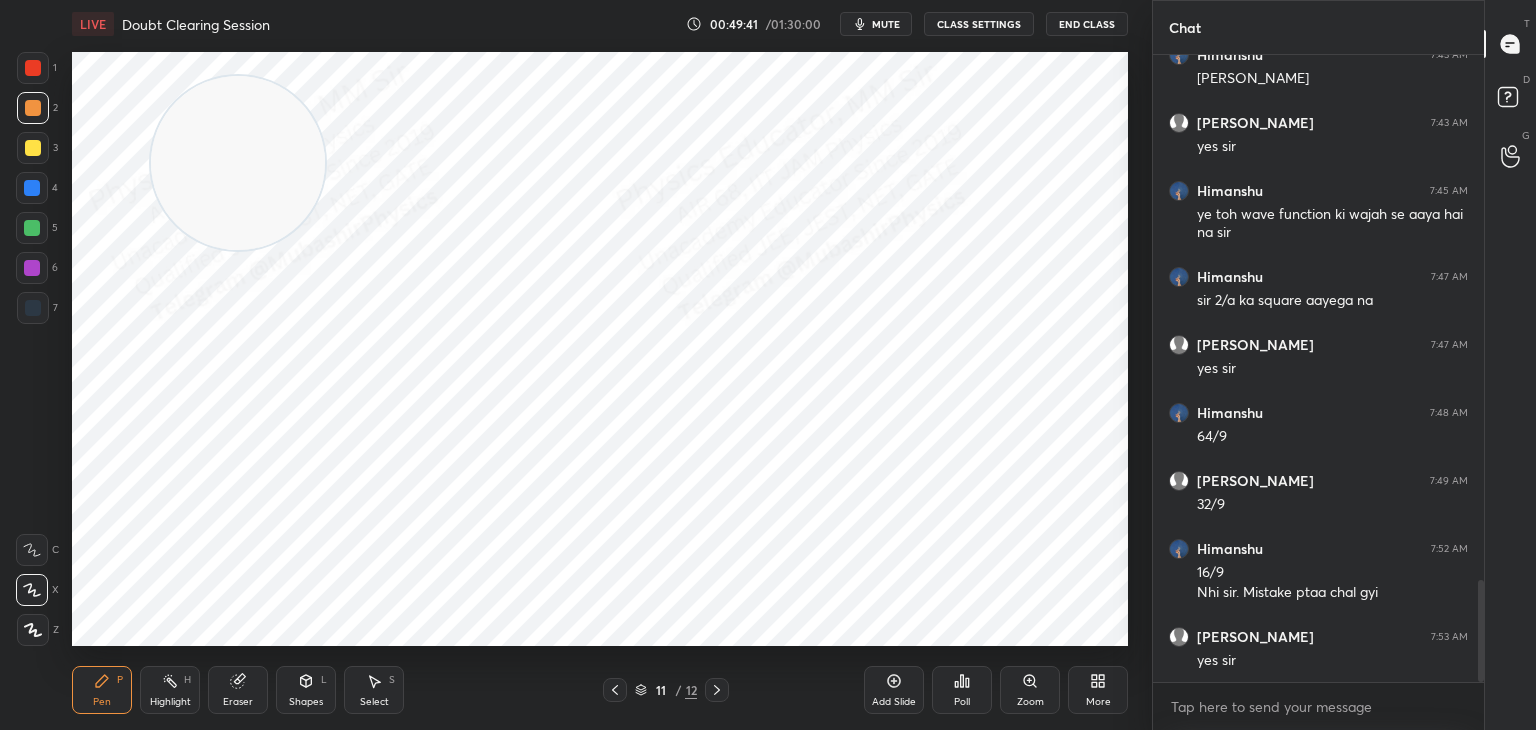 click on "Highlight" at bounding box center (170, 702) 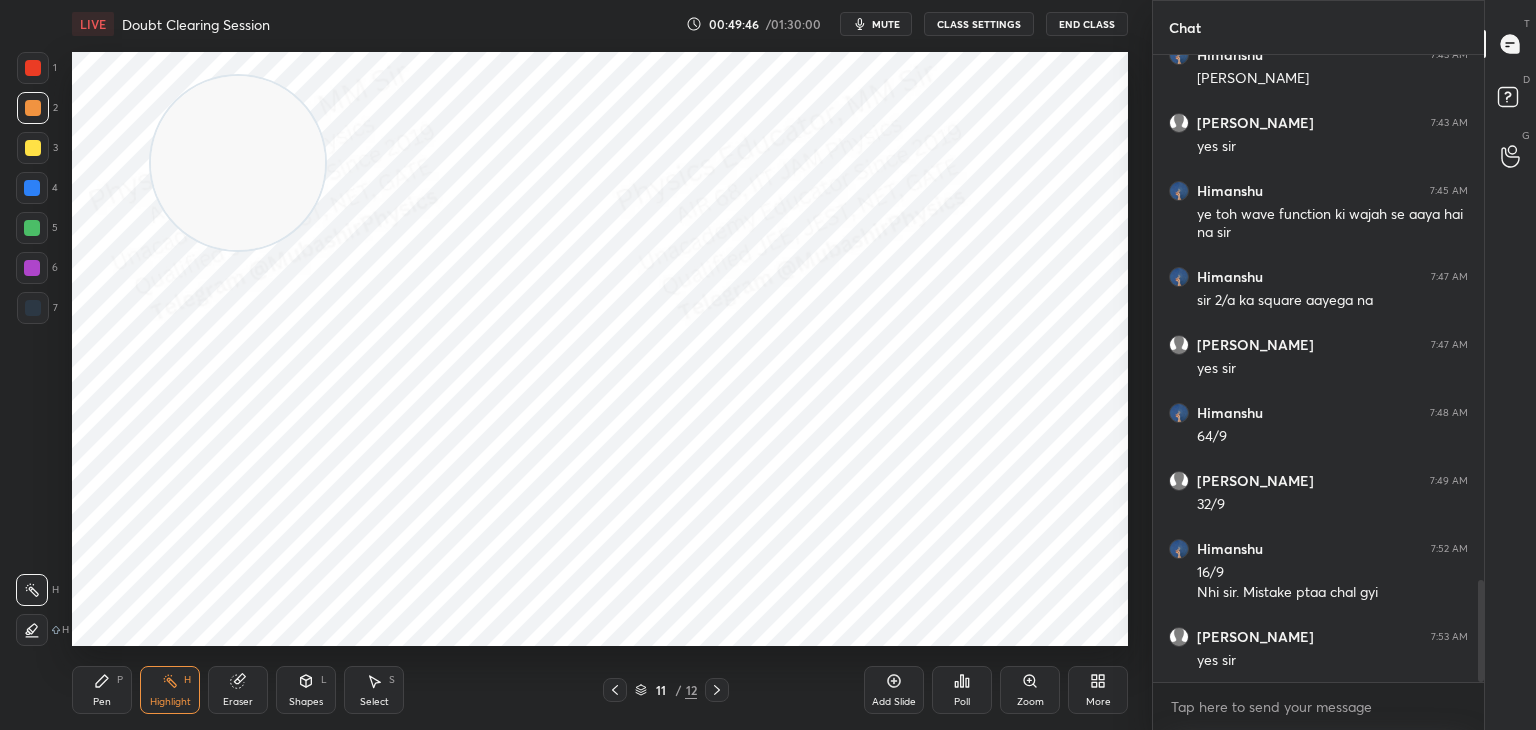 click on "mute" at bounding box center (886, 24) 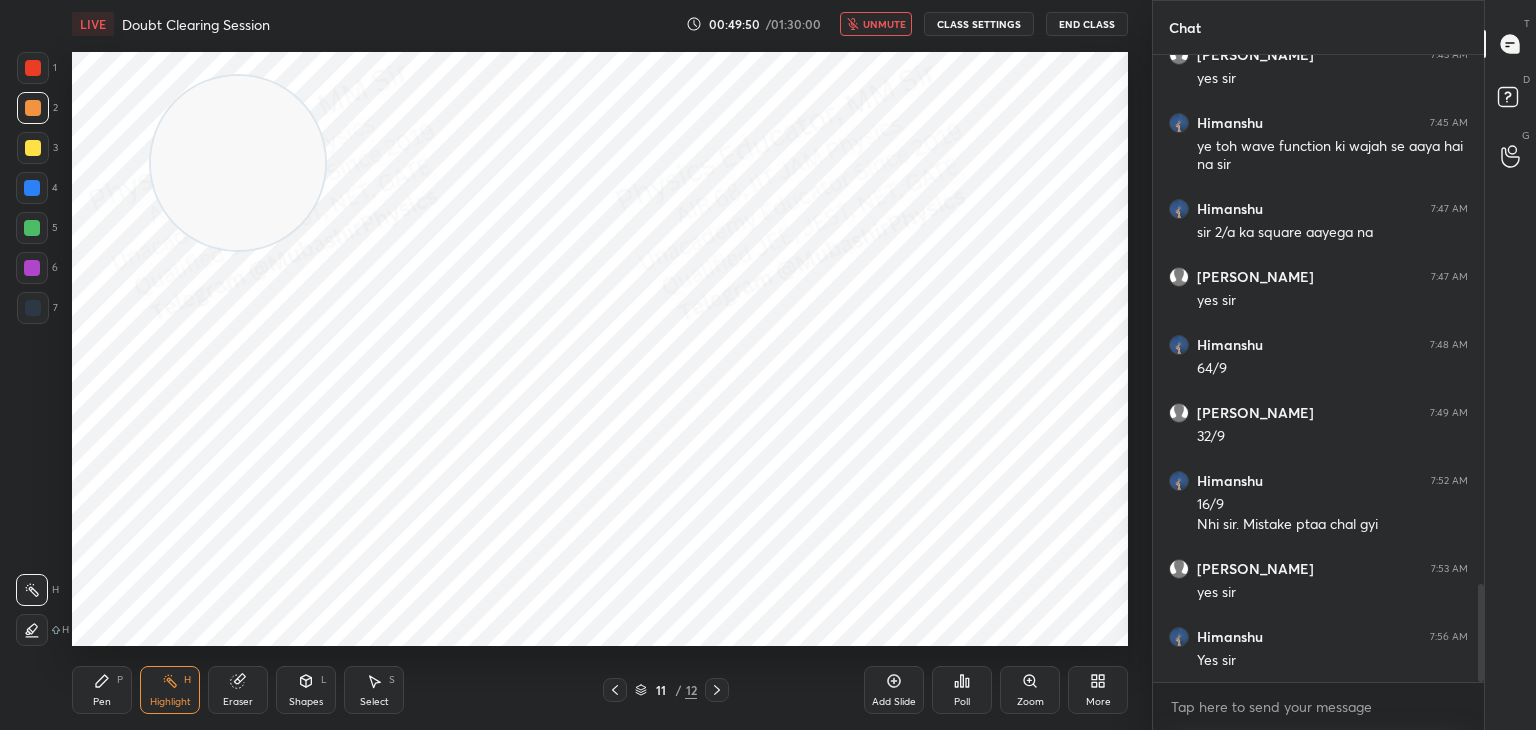 scroll, scrollTop: 3378, scrollLeft: 0, axis: vertical 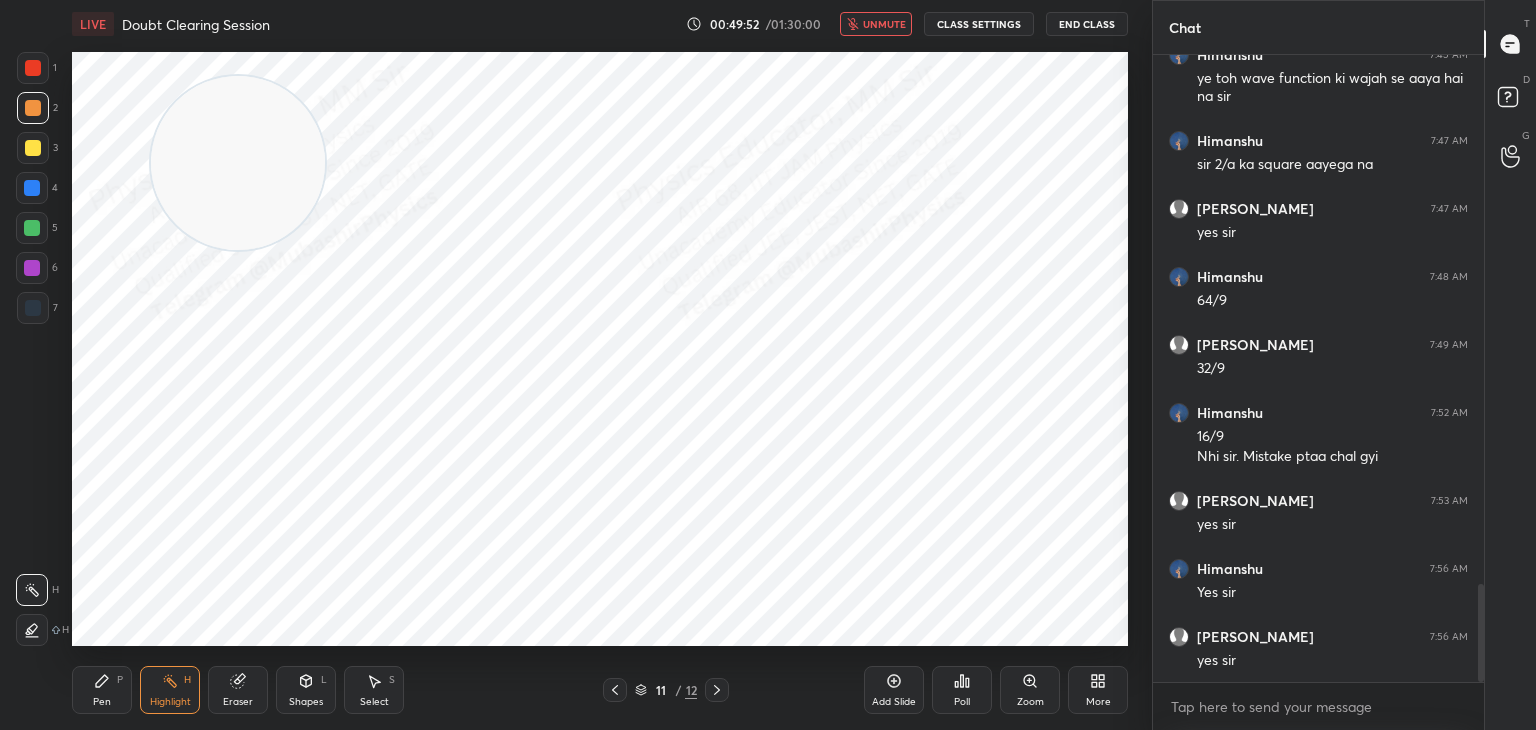 click on "unmute" at bounding box center (884, 24) 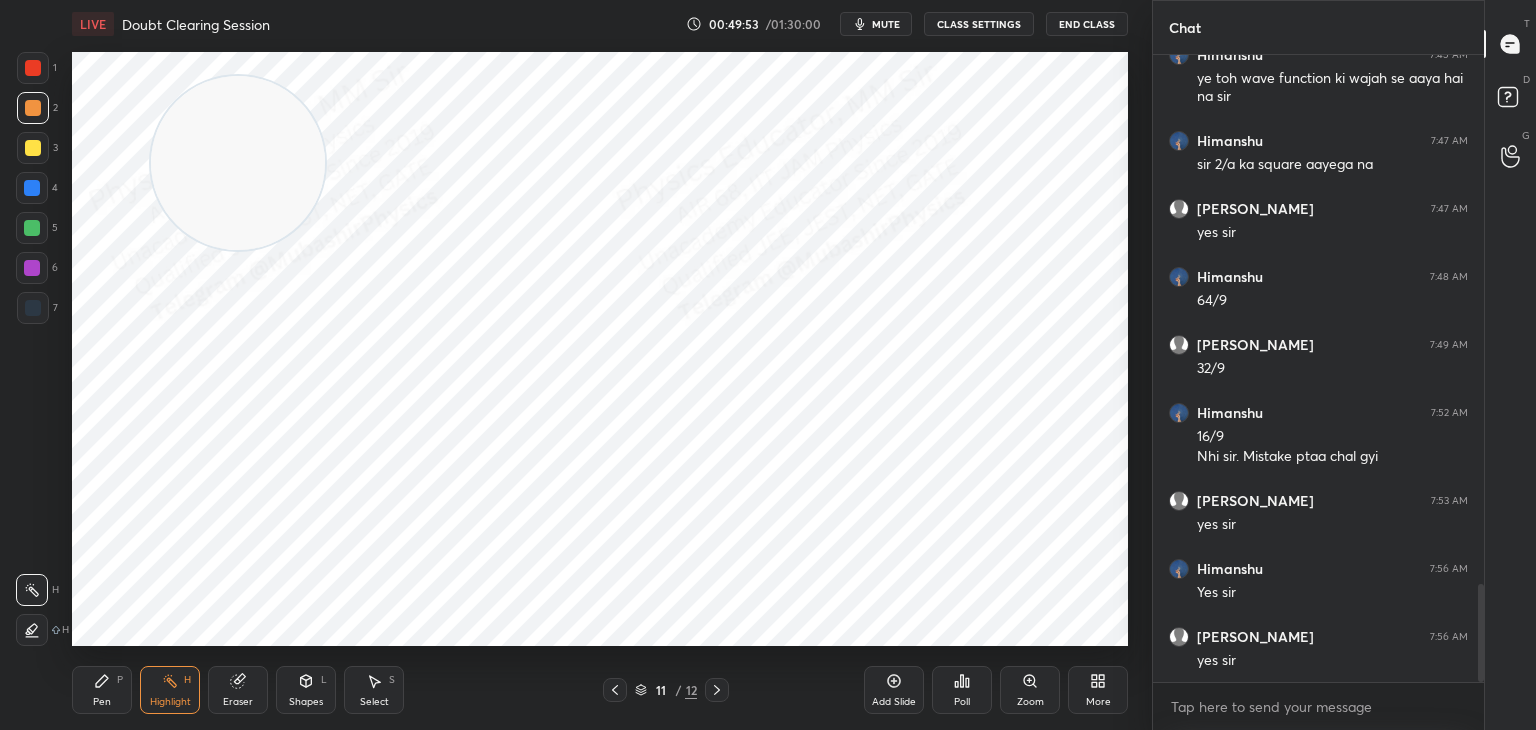 click 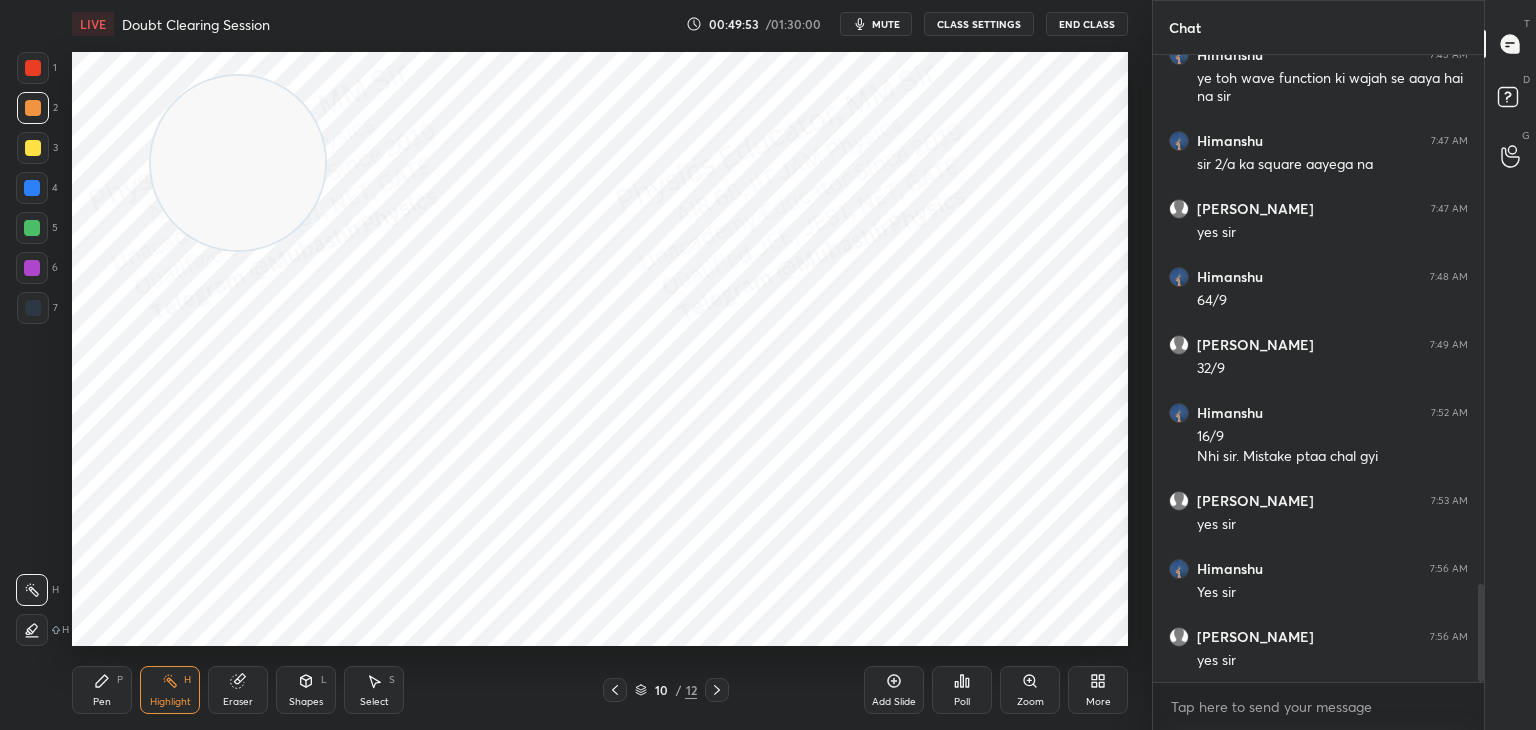 click 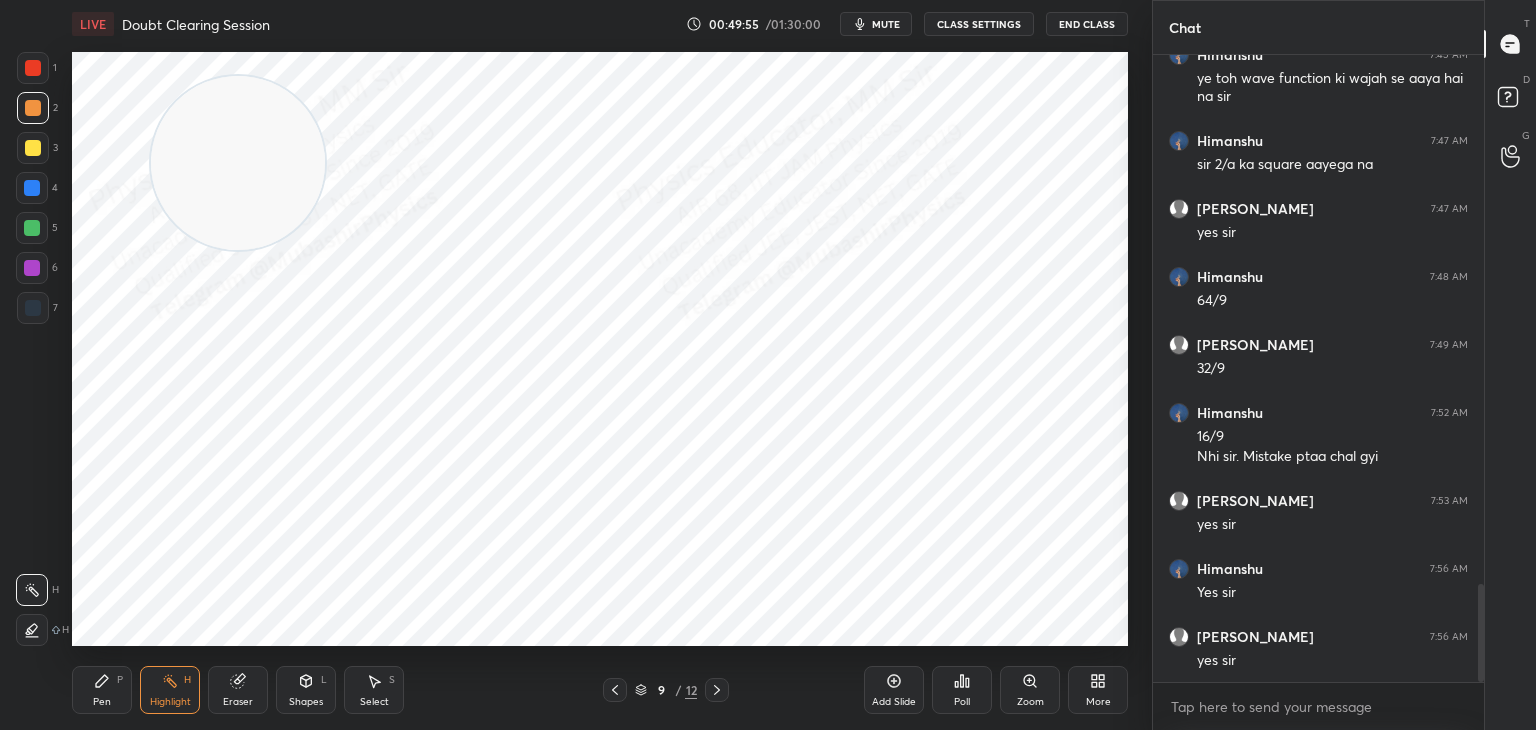 click 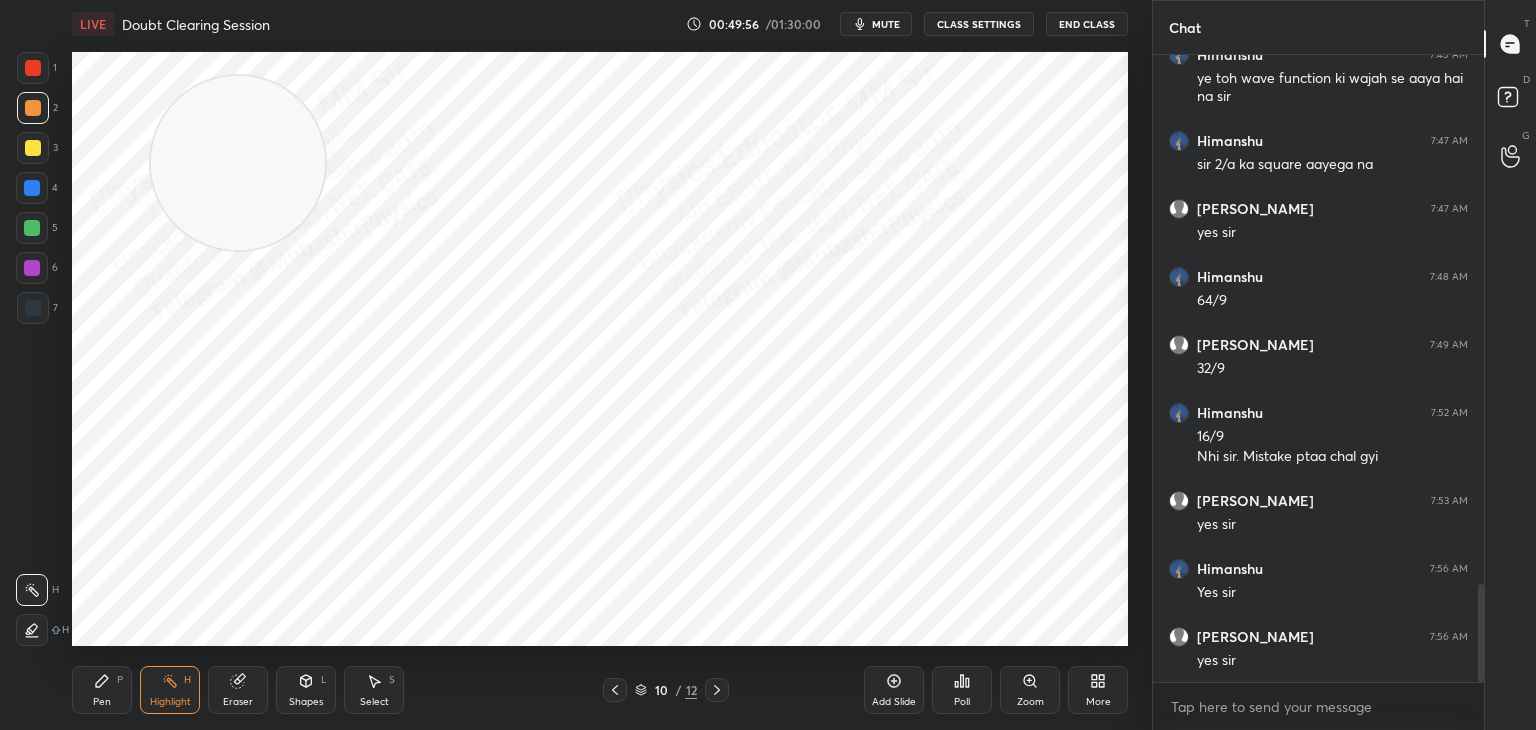 click 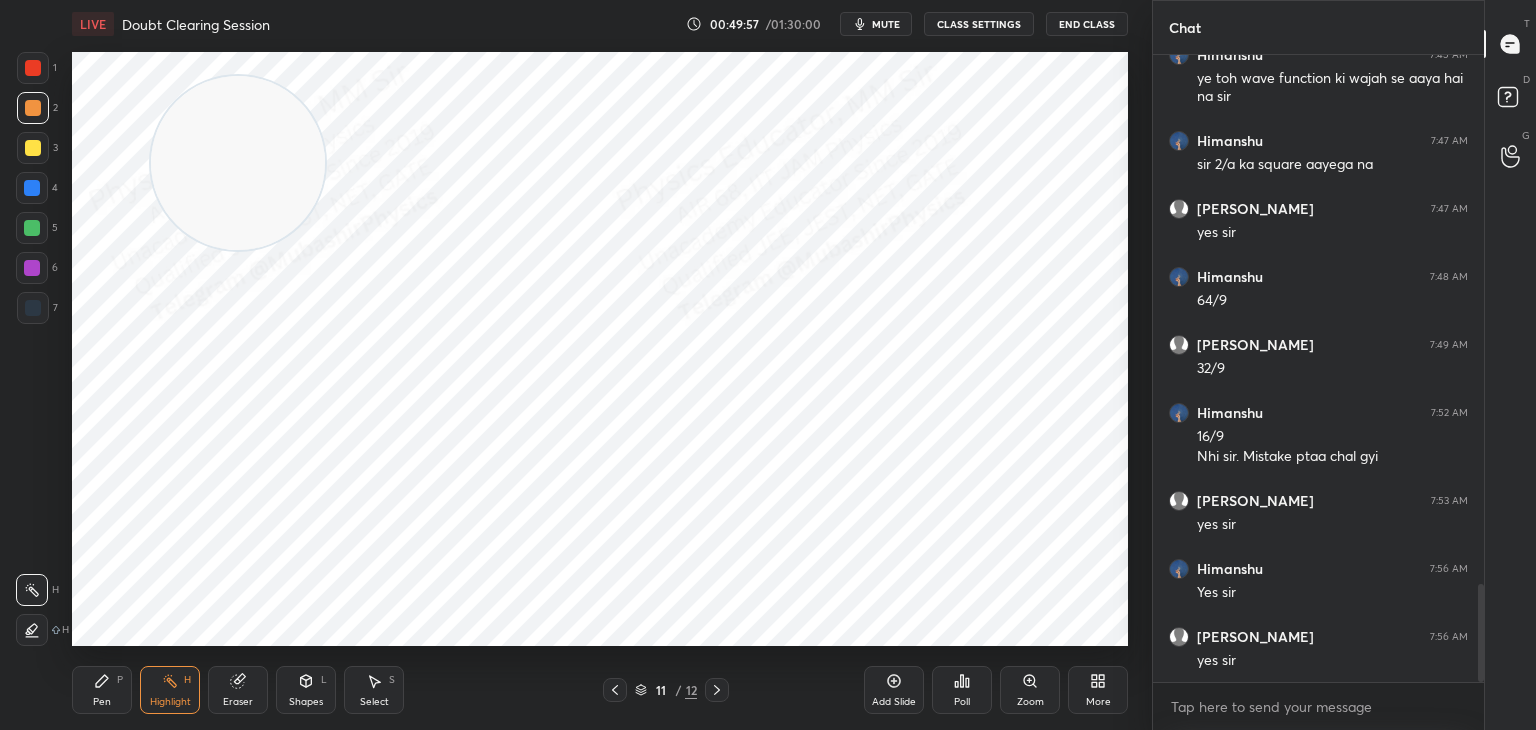click 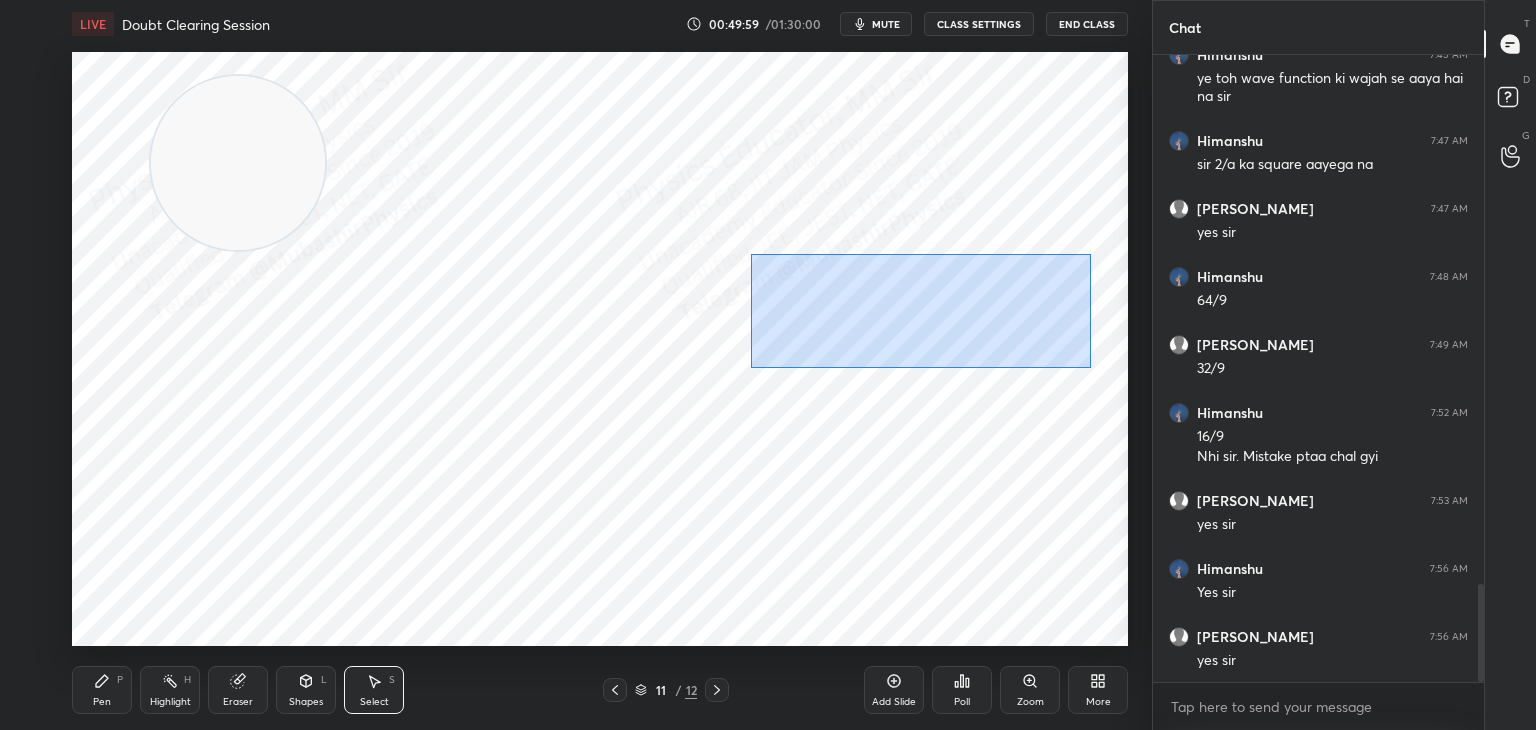 drag, startPoint x: 991, startPoint y: 336, endPoint x: 1073, endPoint y: 353, distance: 83.74366 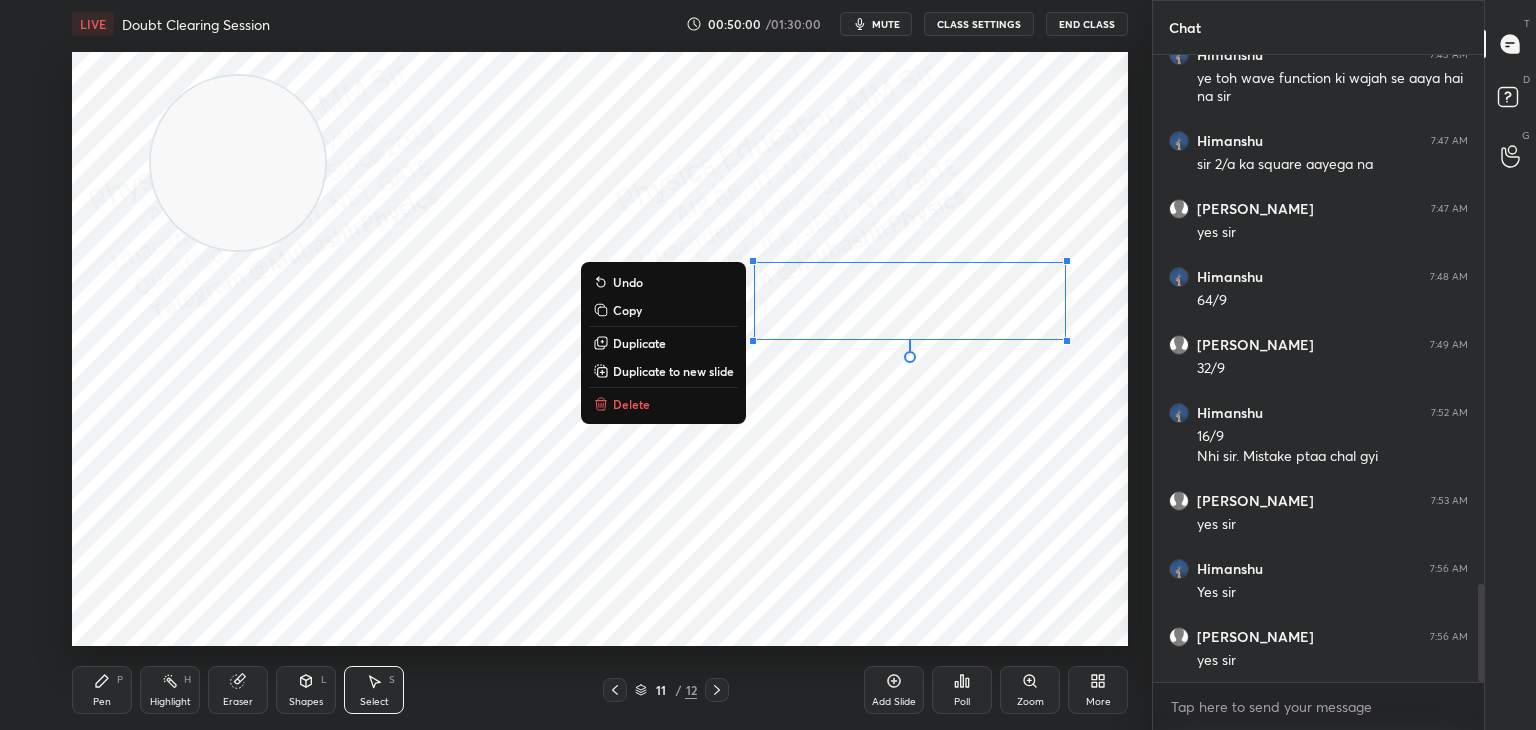 click on "Copy" at bounding box center [663, 310] 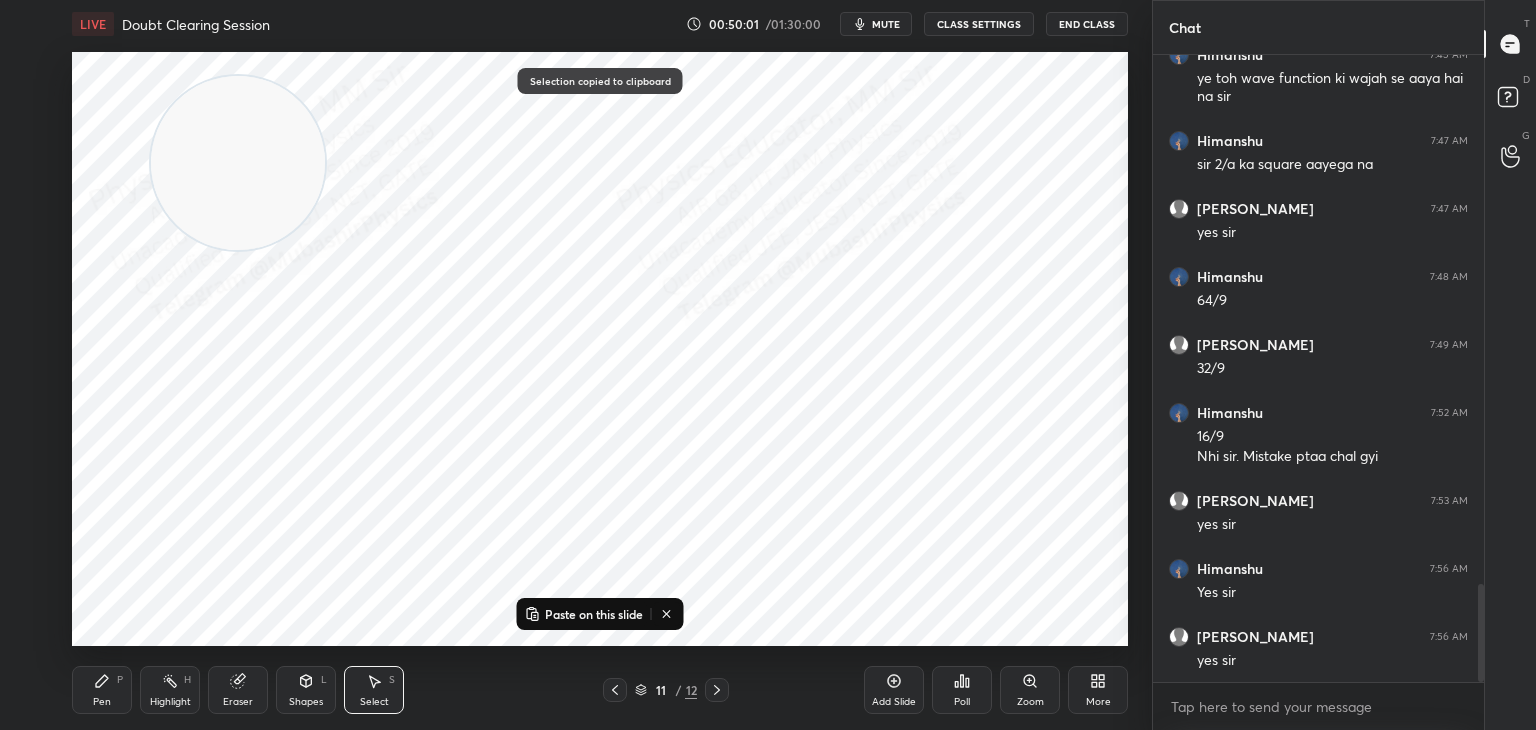 click 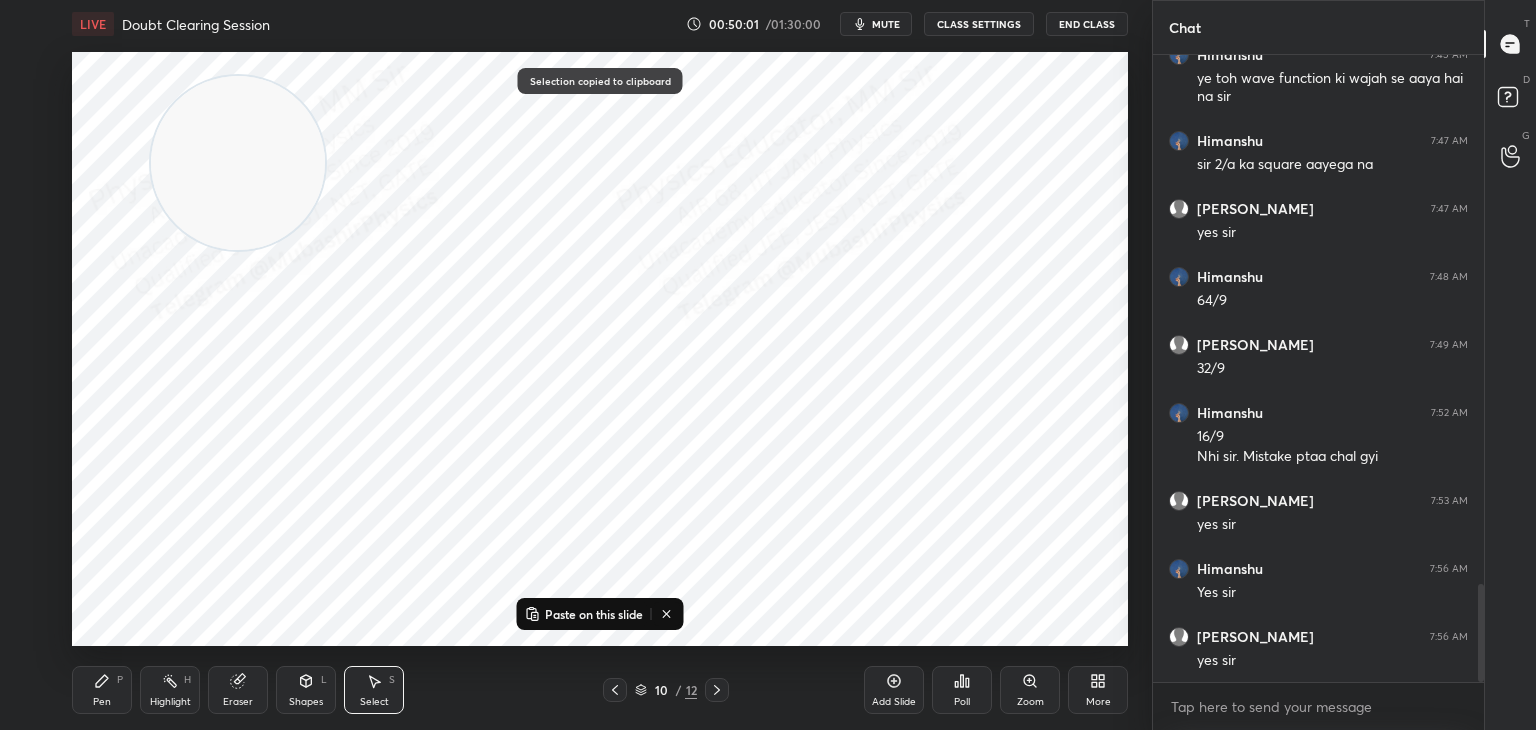 click 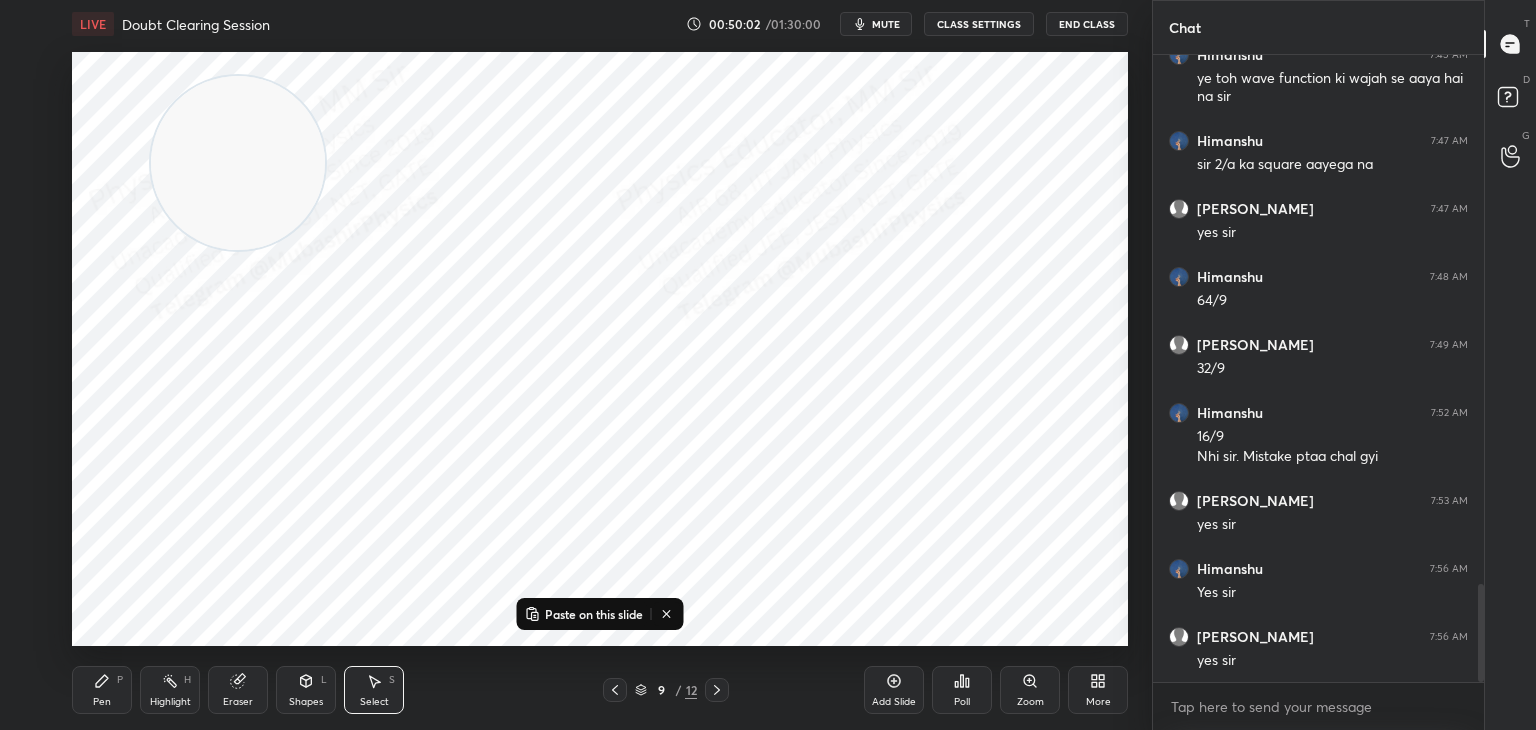 click 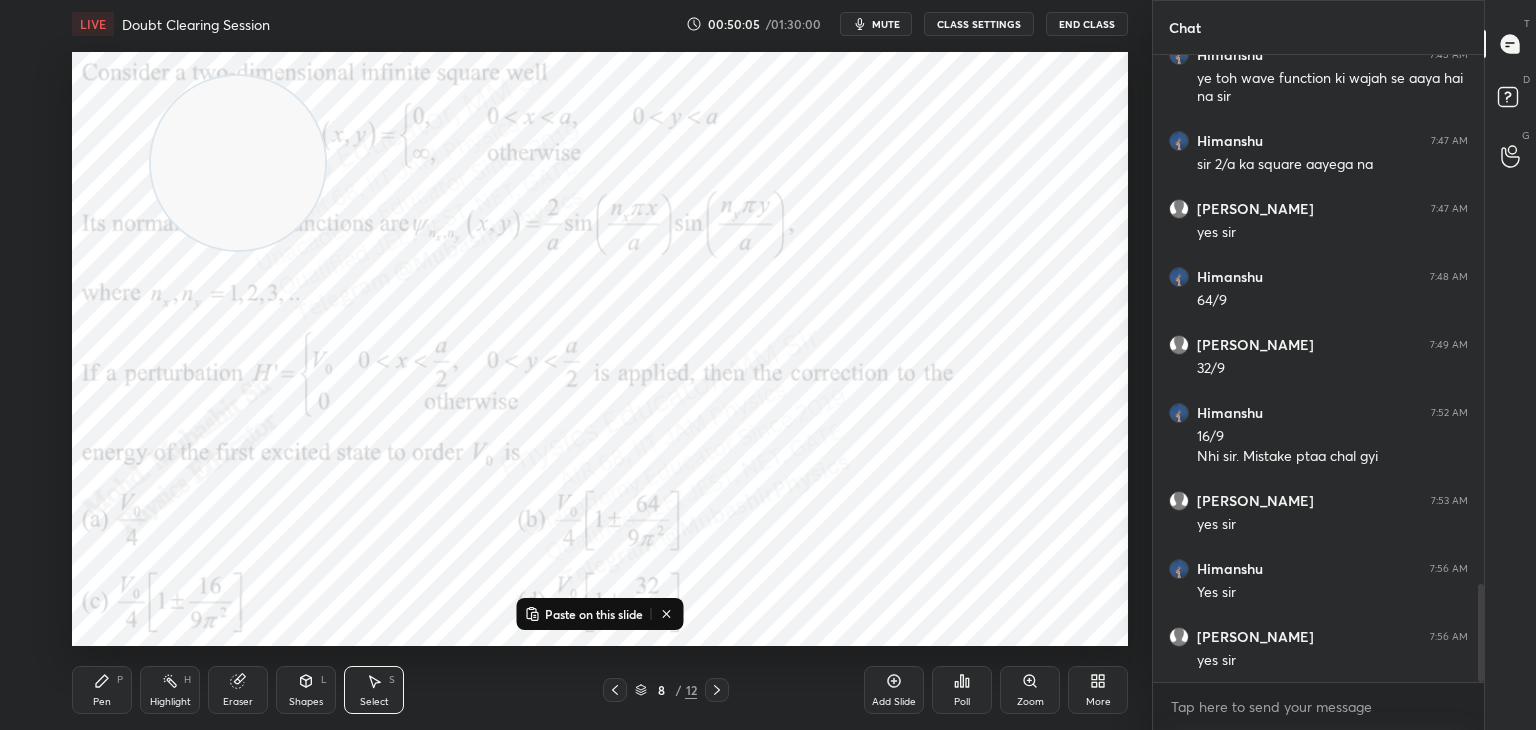 click on "Eraser" at bounding box center (238, 690) 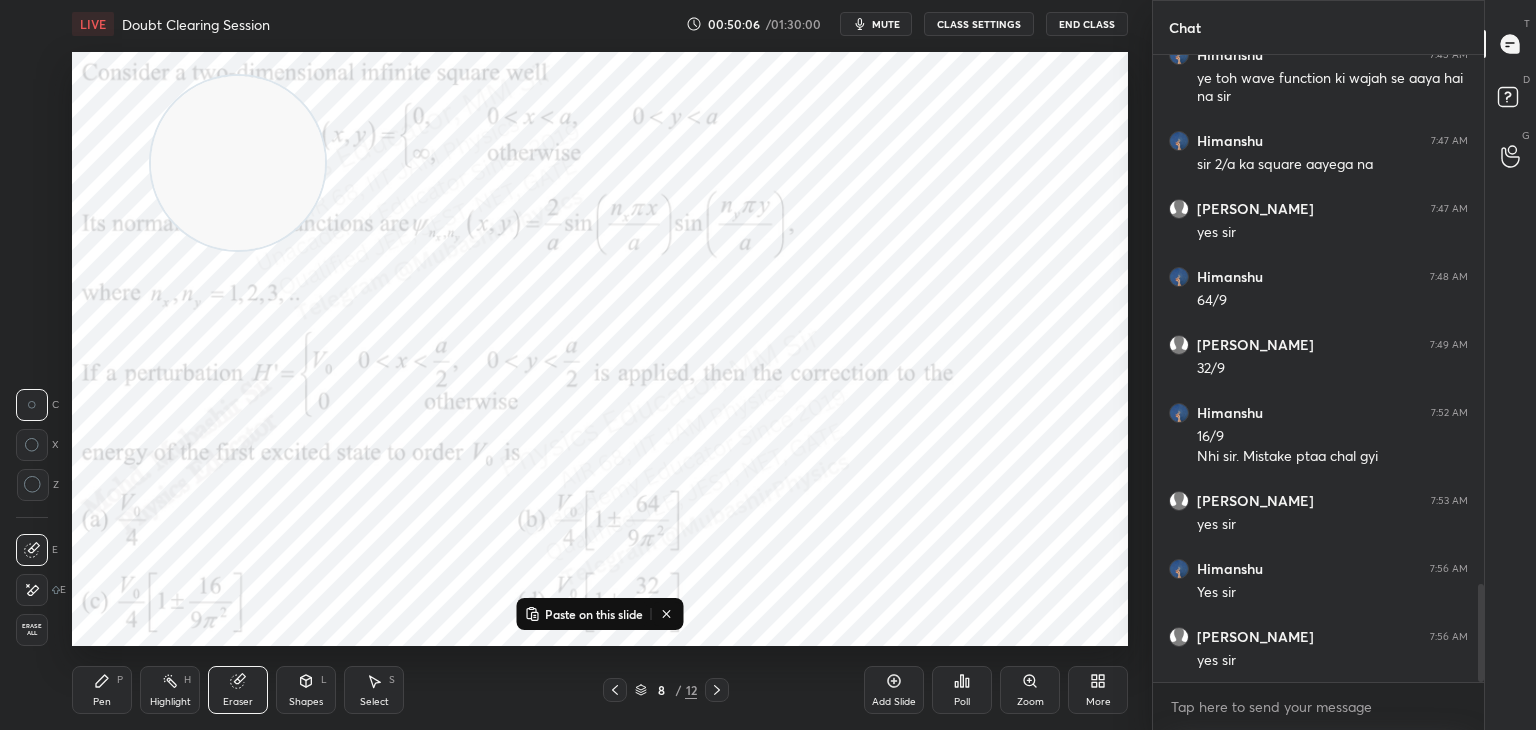 click on "Erase all" at bounding box center [32, 630] 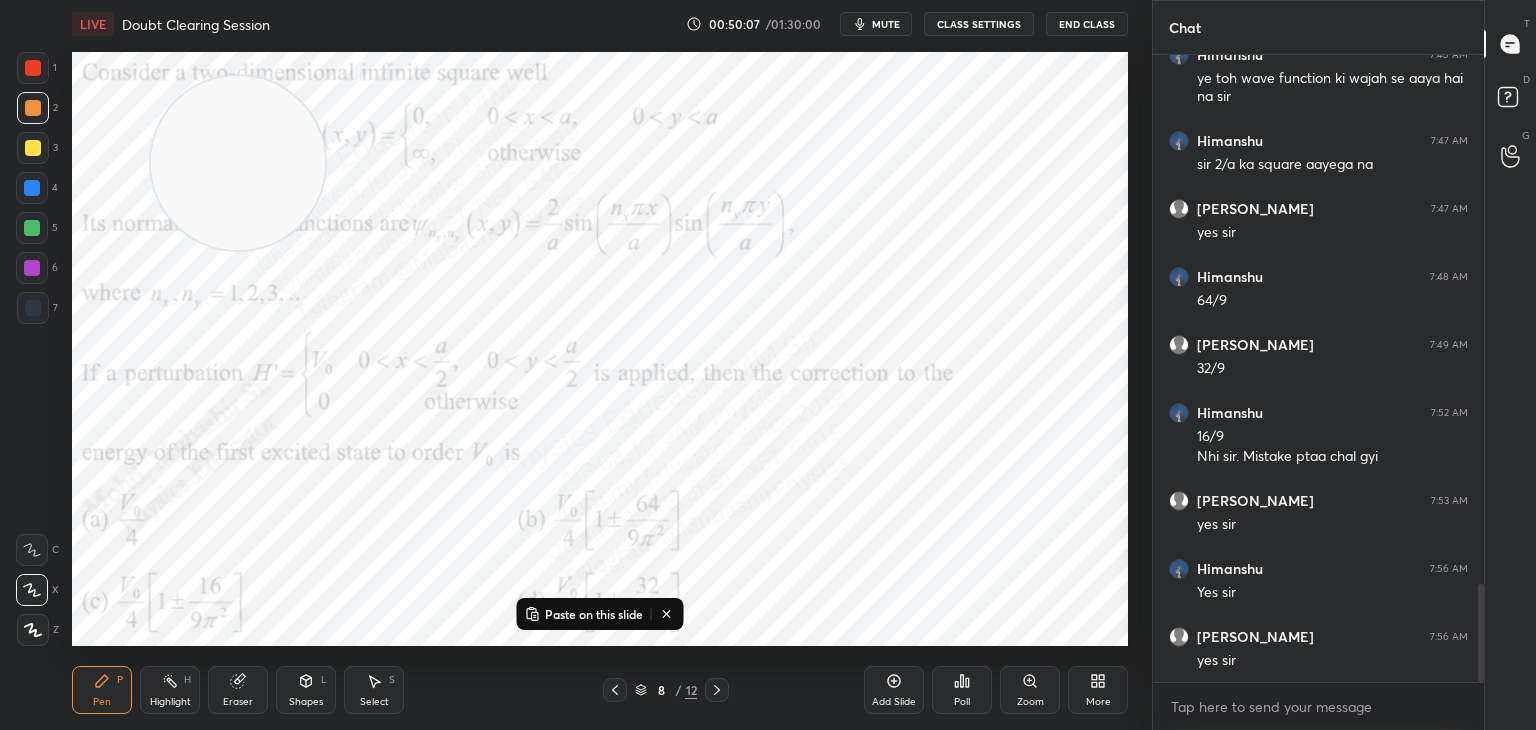 click on "Paste on this slide" at bounding box center [594, 614] 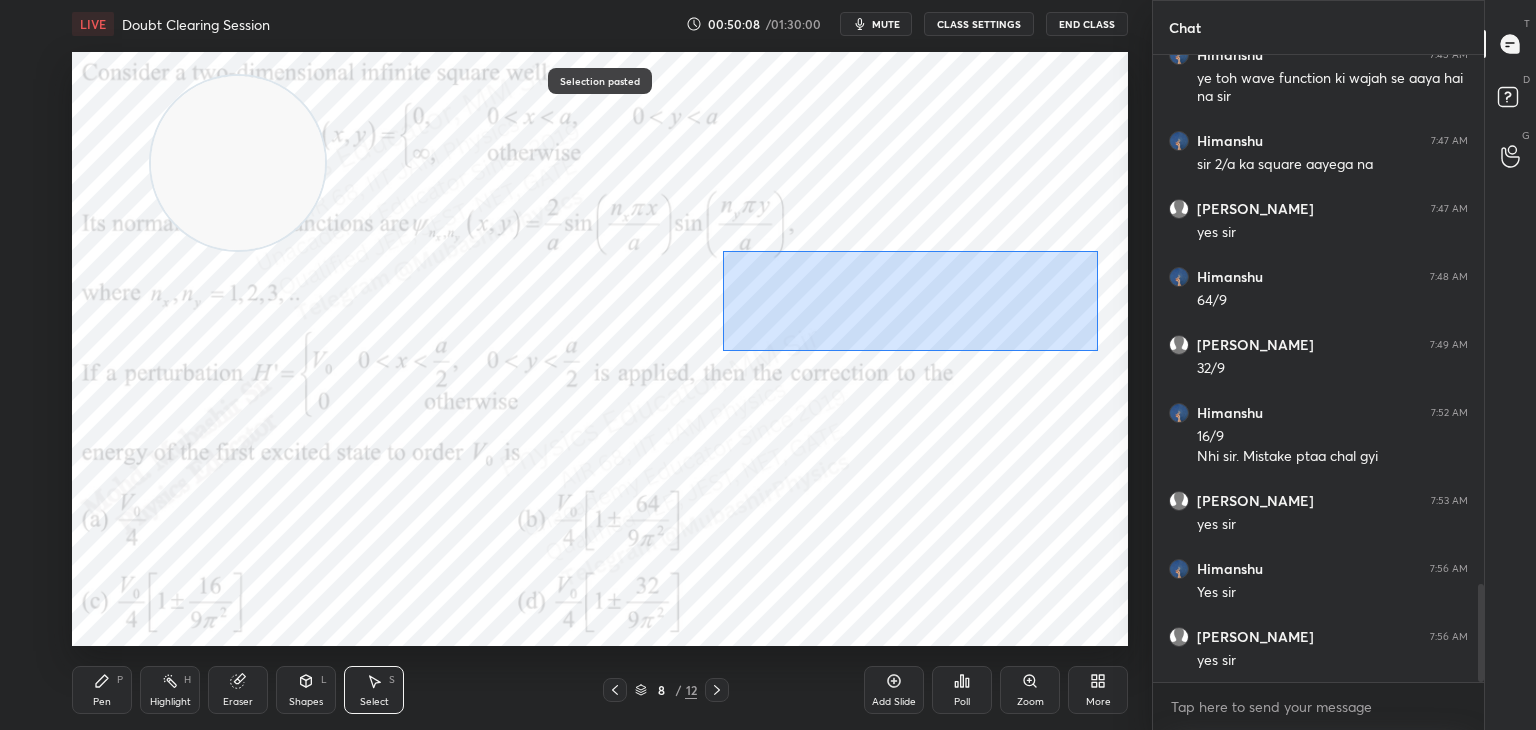 drag, startPoint x: 724, startPoint y: 250, endPoint x: 988, endPoint y: 322, distance: 273.6421 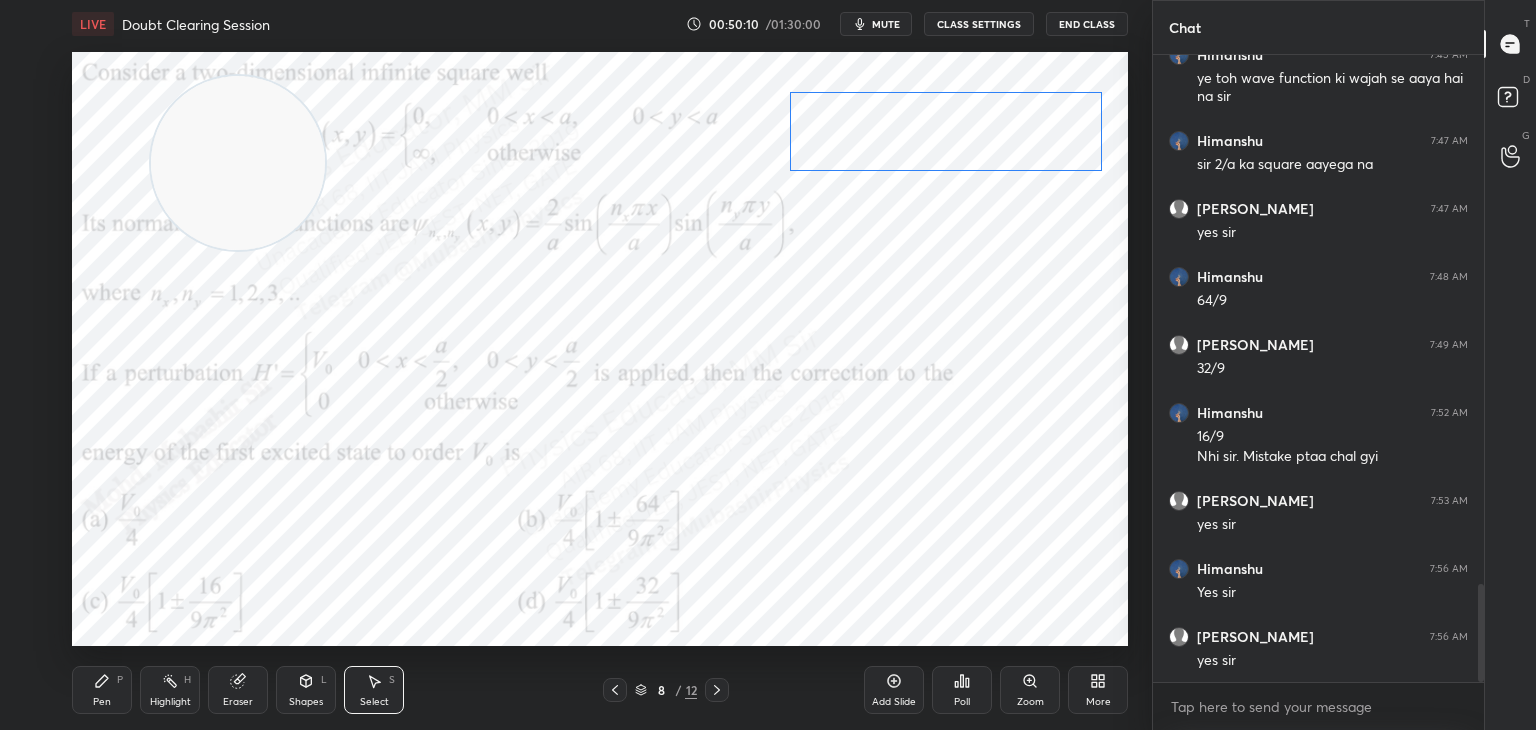 drag, startPoint x: 963, startPoint y: 238, endPoint x: 981, endPoint y: 129, distance: 110.47624 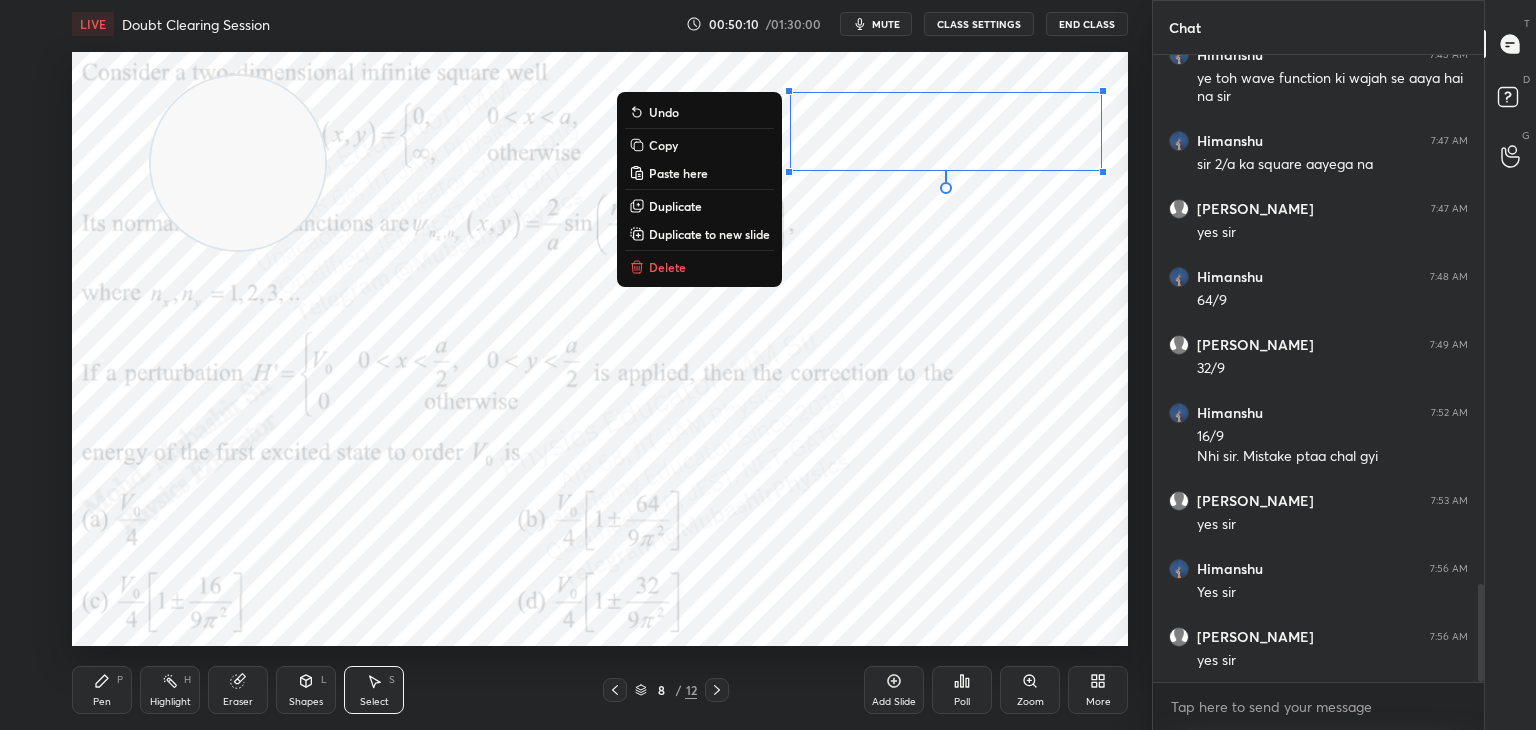 click on "Pen P Highlight H Eraser Shapes L Select S 8 / 12 Add Slide Poll Zoom More" at bounding box center (600, 690) 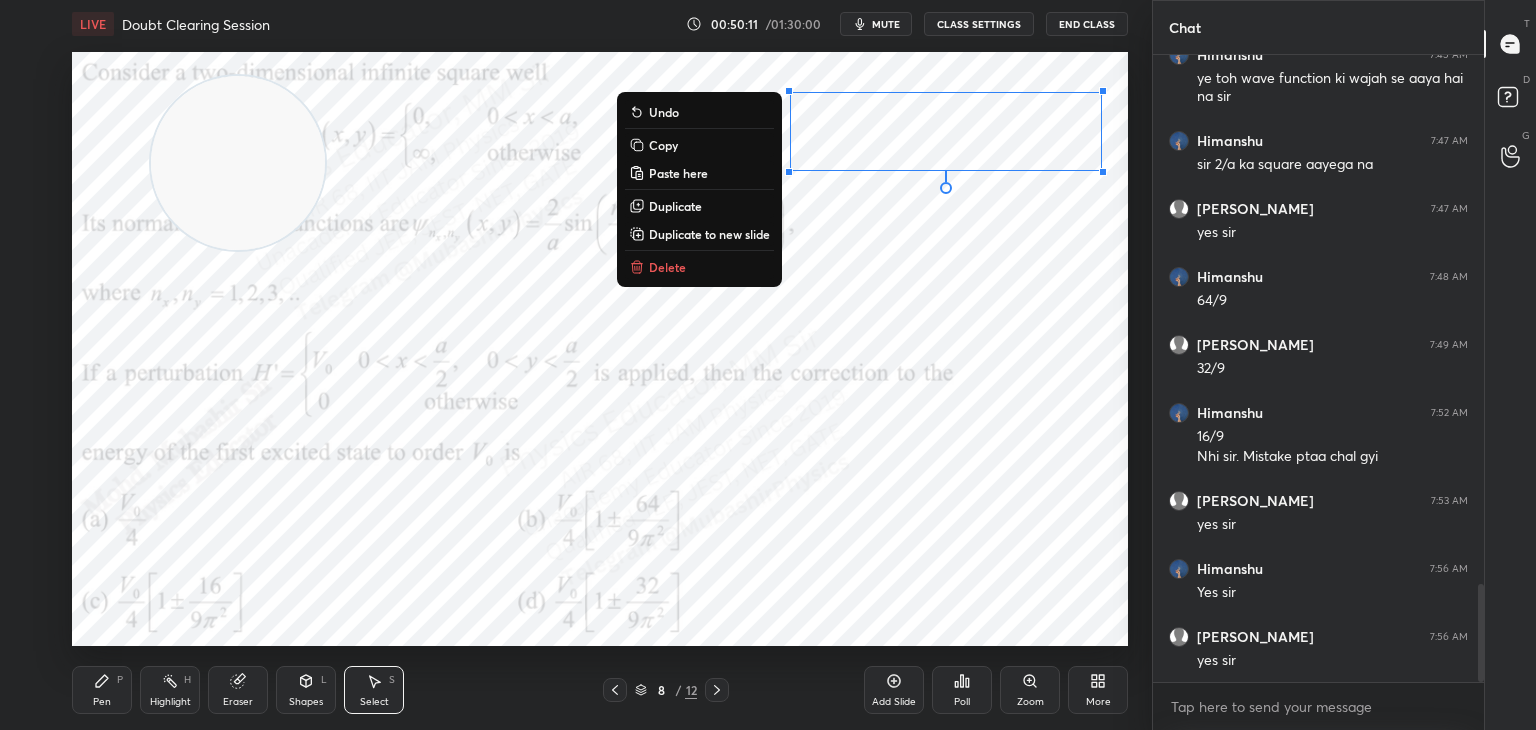 click at bounding box center [717, 690] 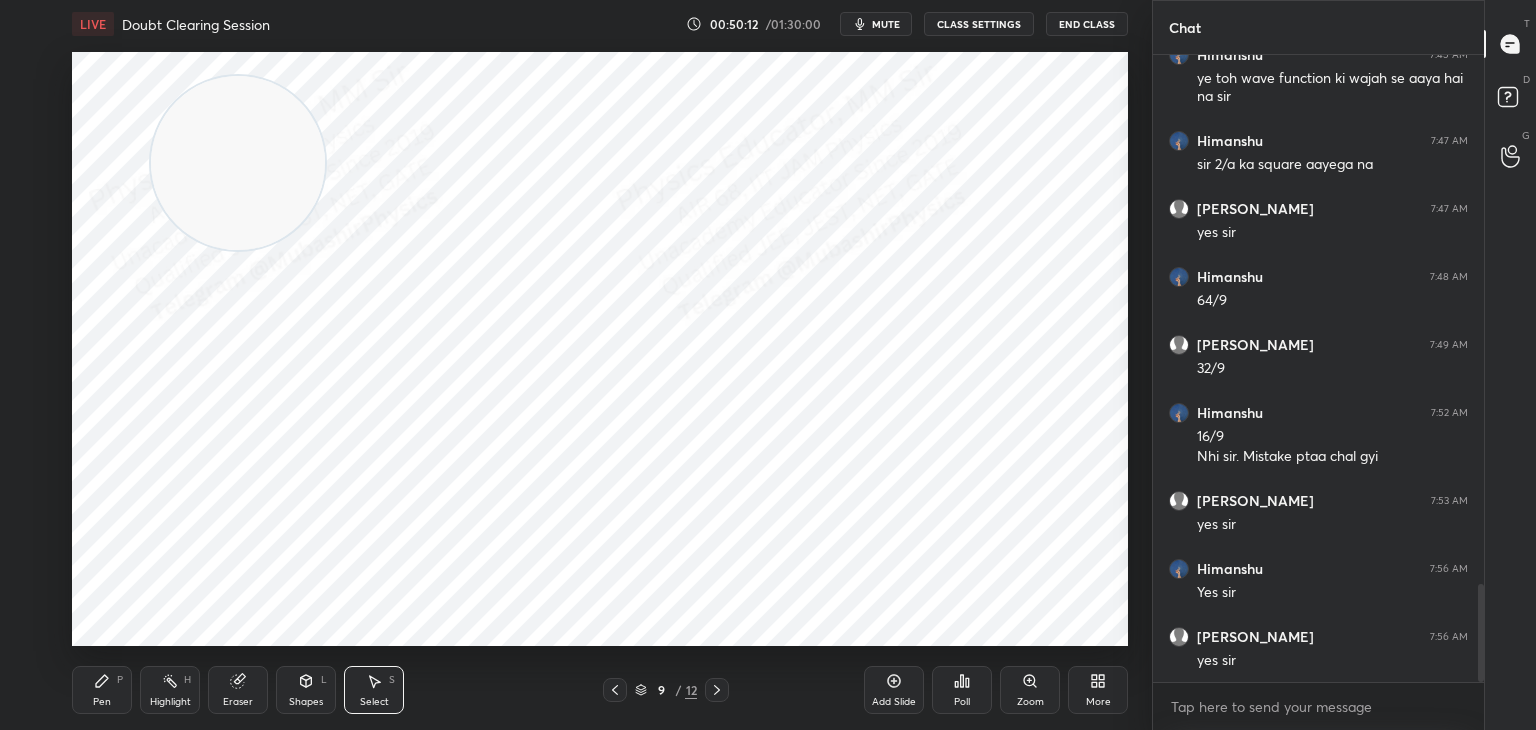 click 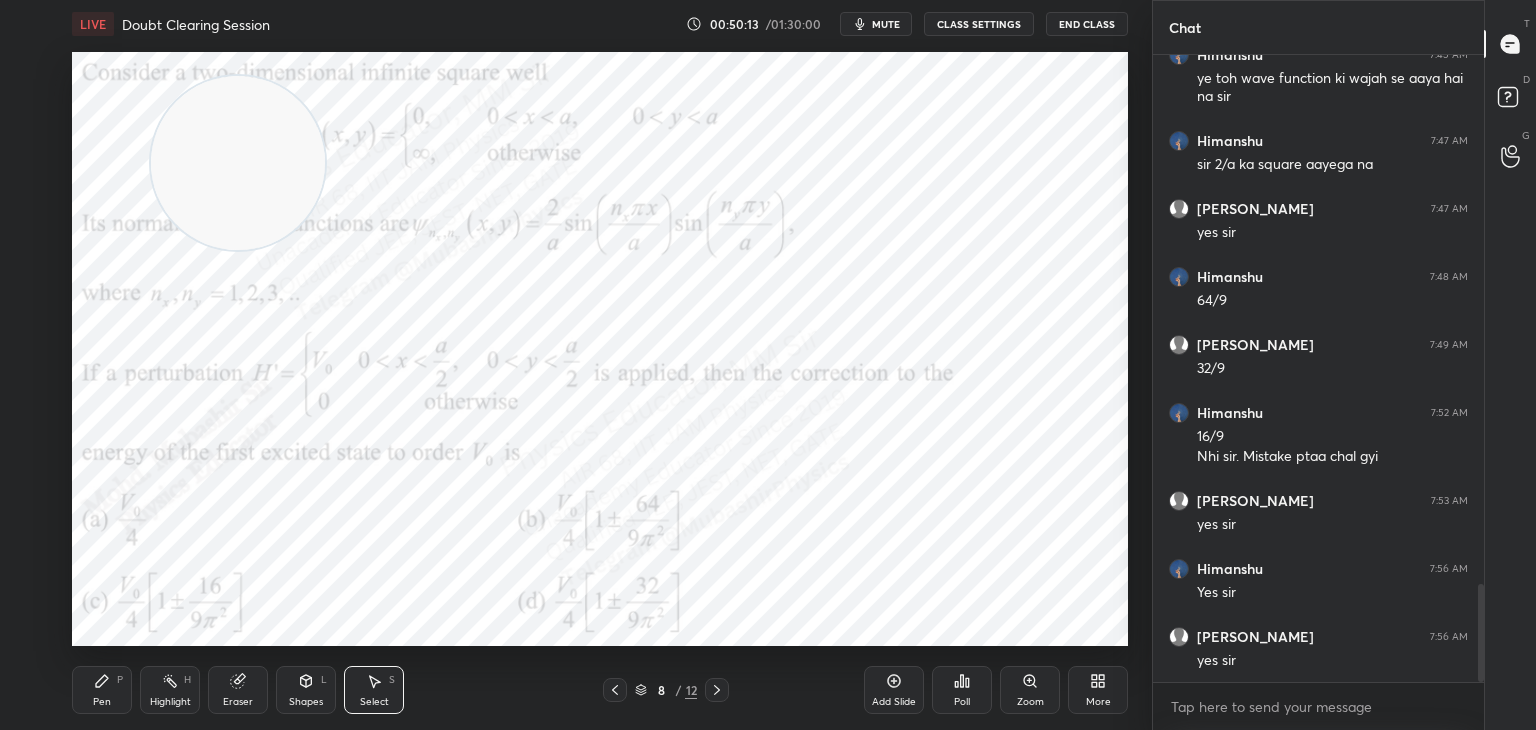 click on "0 ° Undo Copy Paste here Duplicate Duplicate to new slide Delete Setting up your live class Poll for   secs No correct answer Start poll" at bounding box center [600, 349] 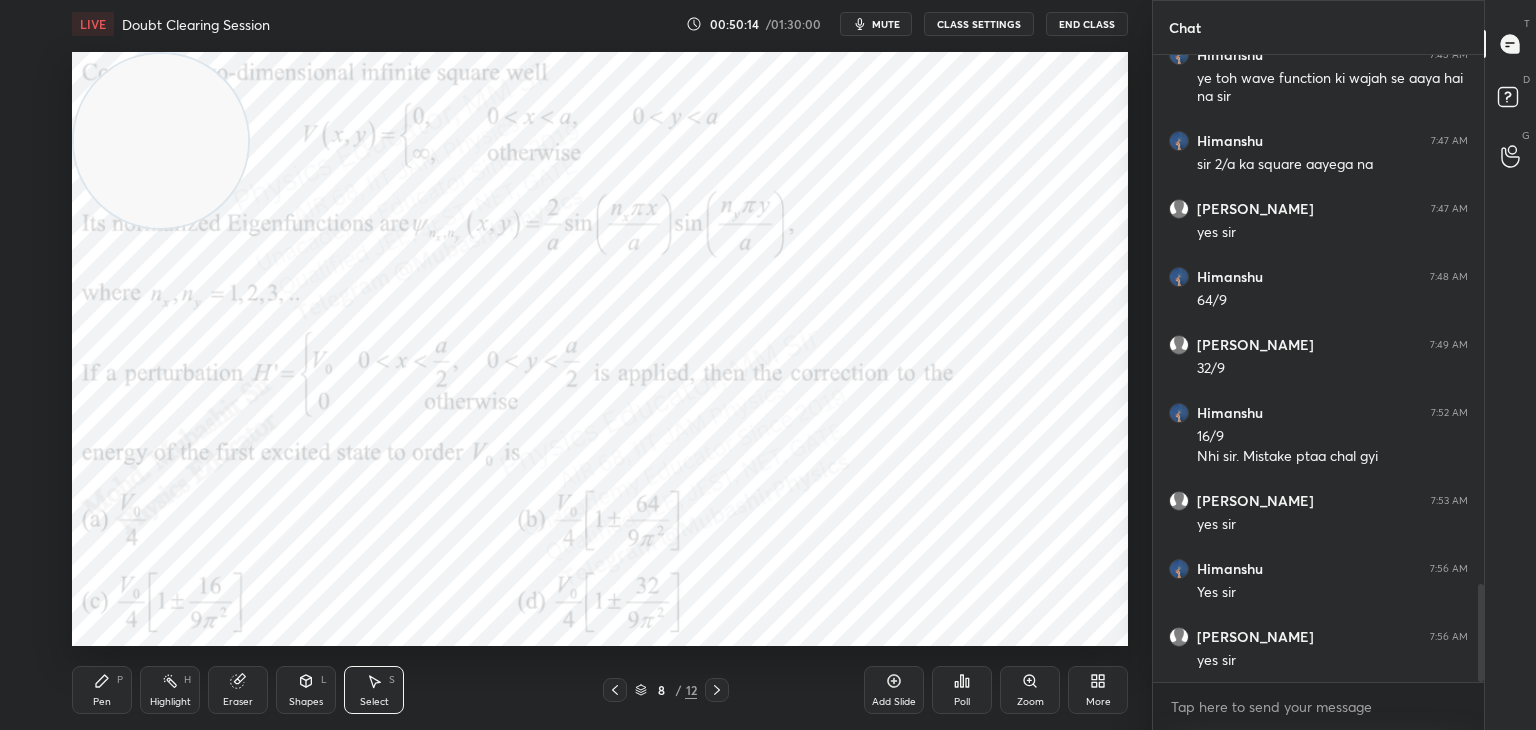 click on "Pen P" at bounding box center (102, 690) 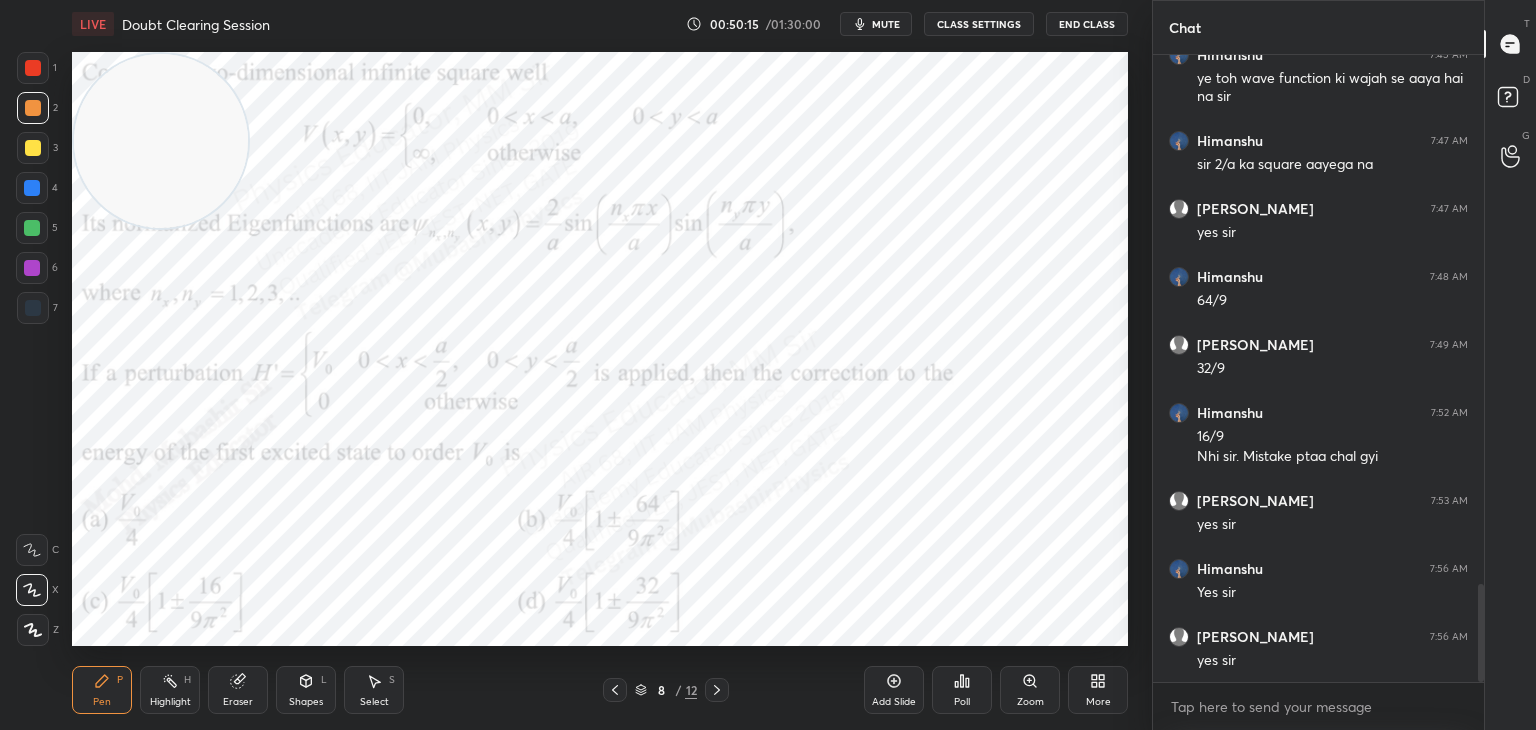 click at bounding box center (32, 188) 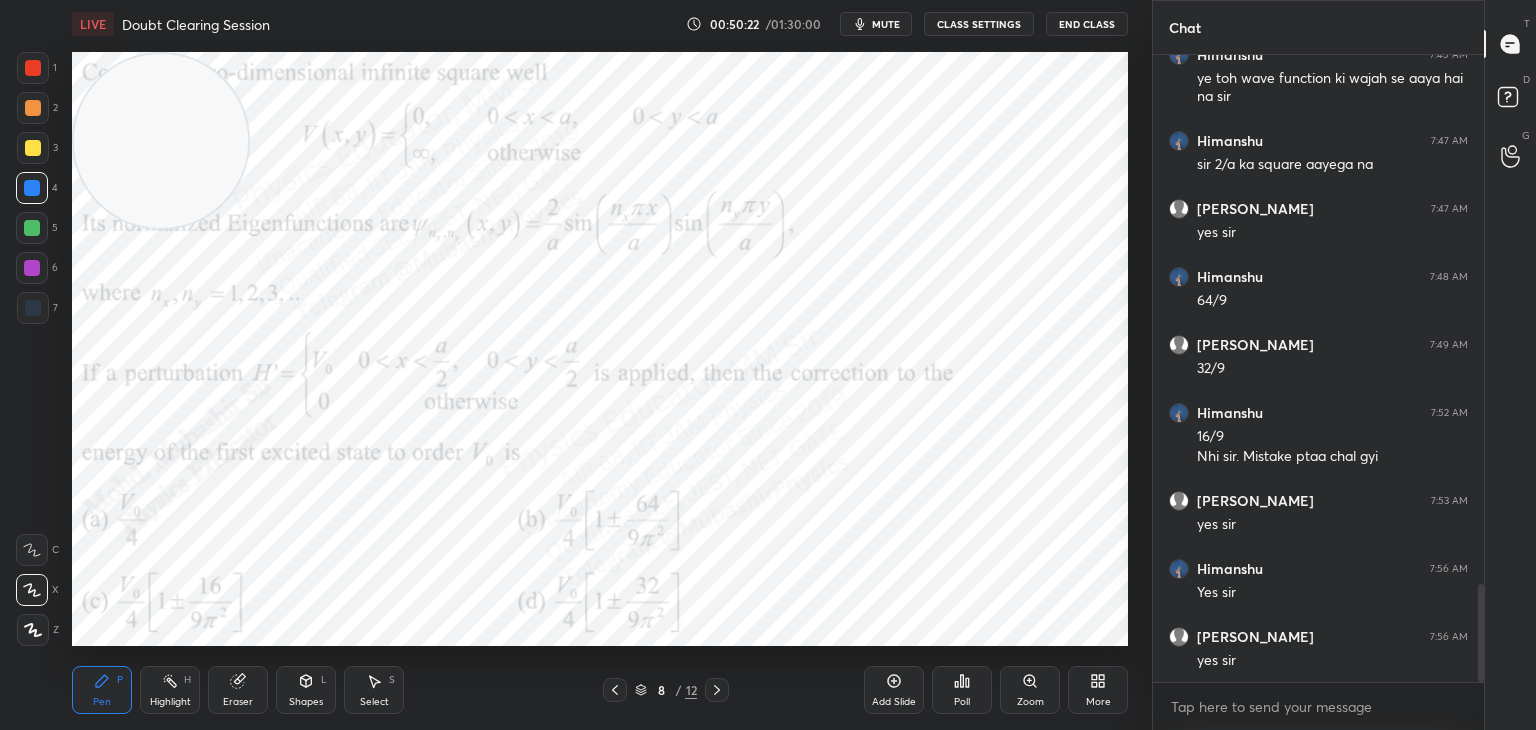 click at bounding box center (33, 68) 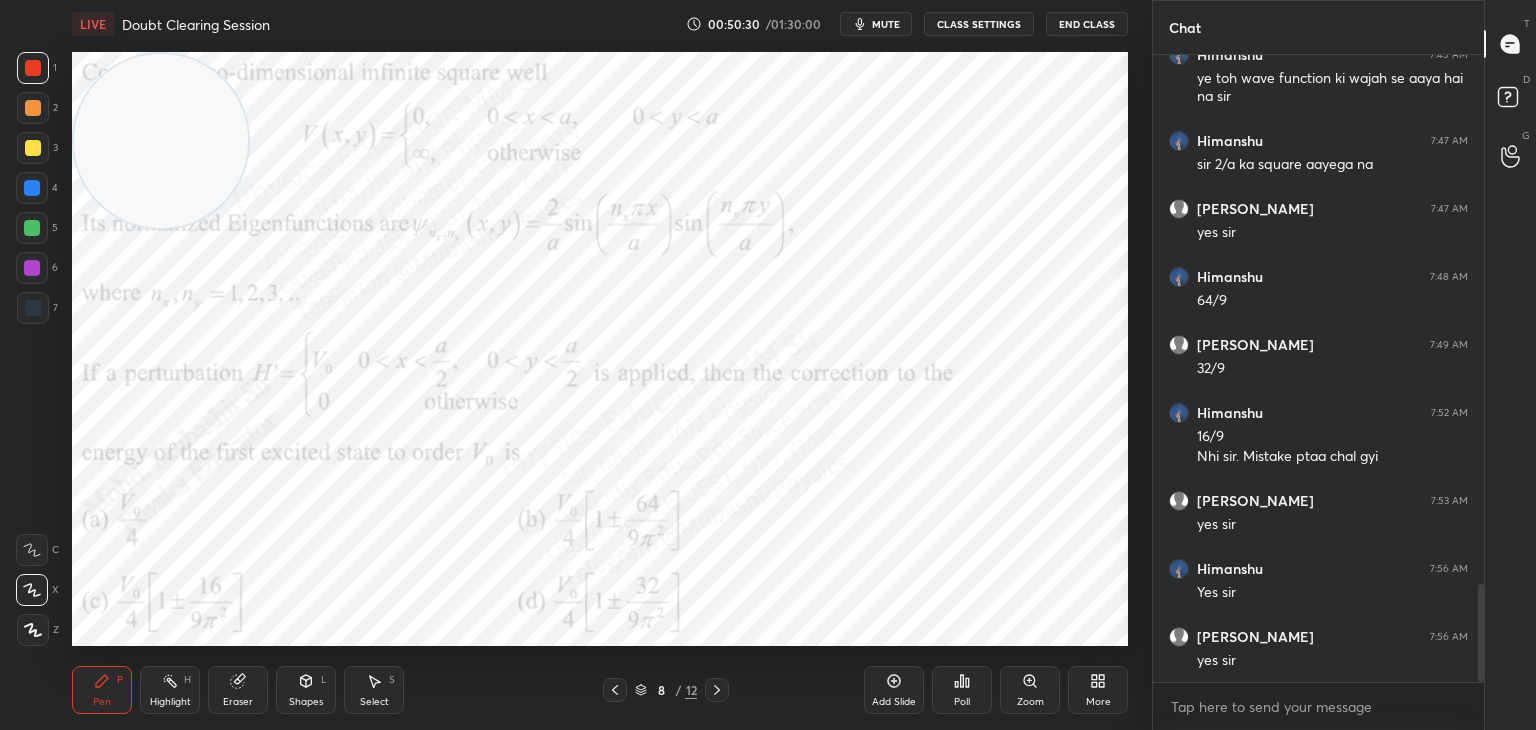 click on "mute" at bounding box center [886, 24] 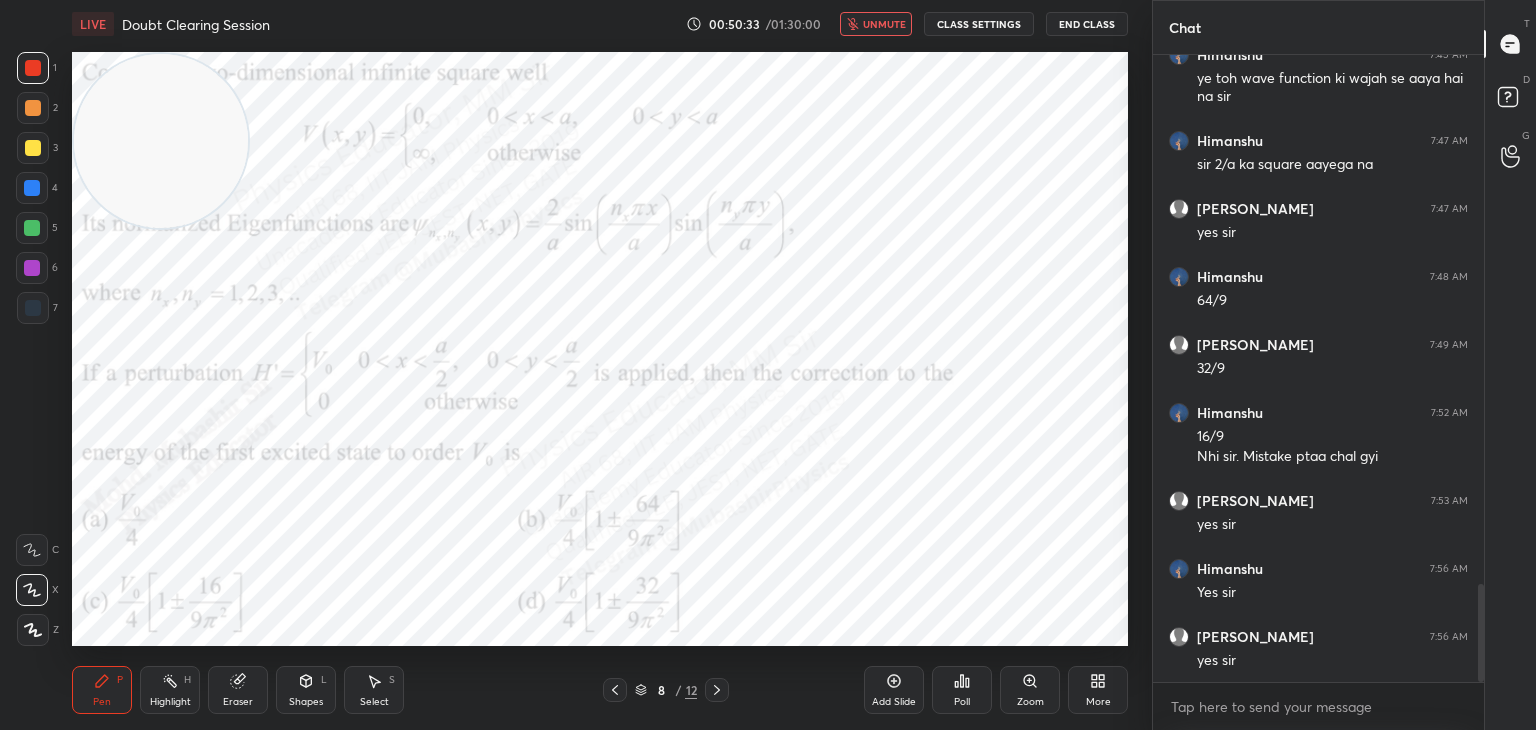 click on "unmute" at bounding box center (884, 24) 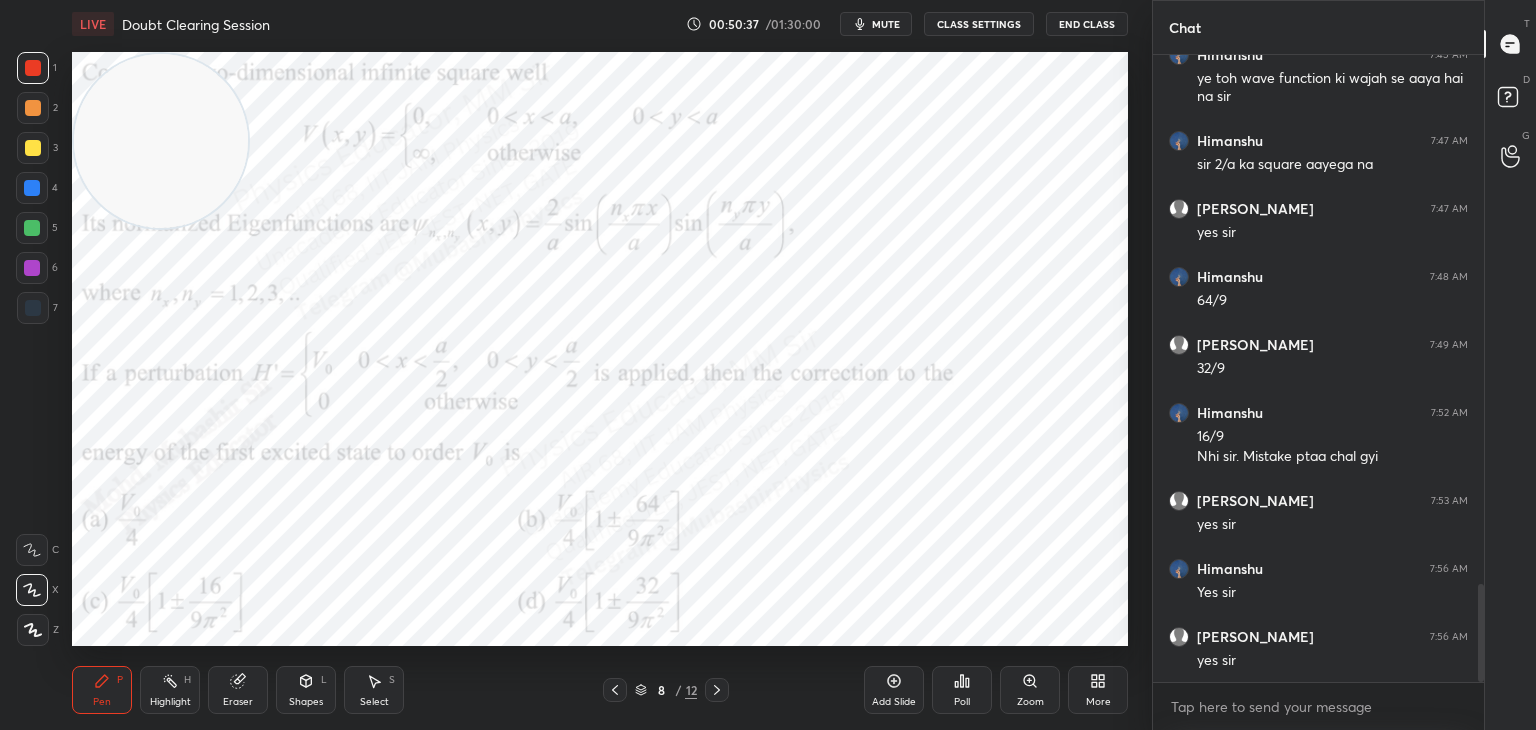 click 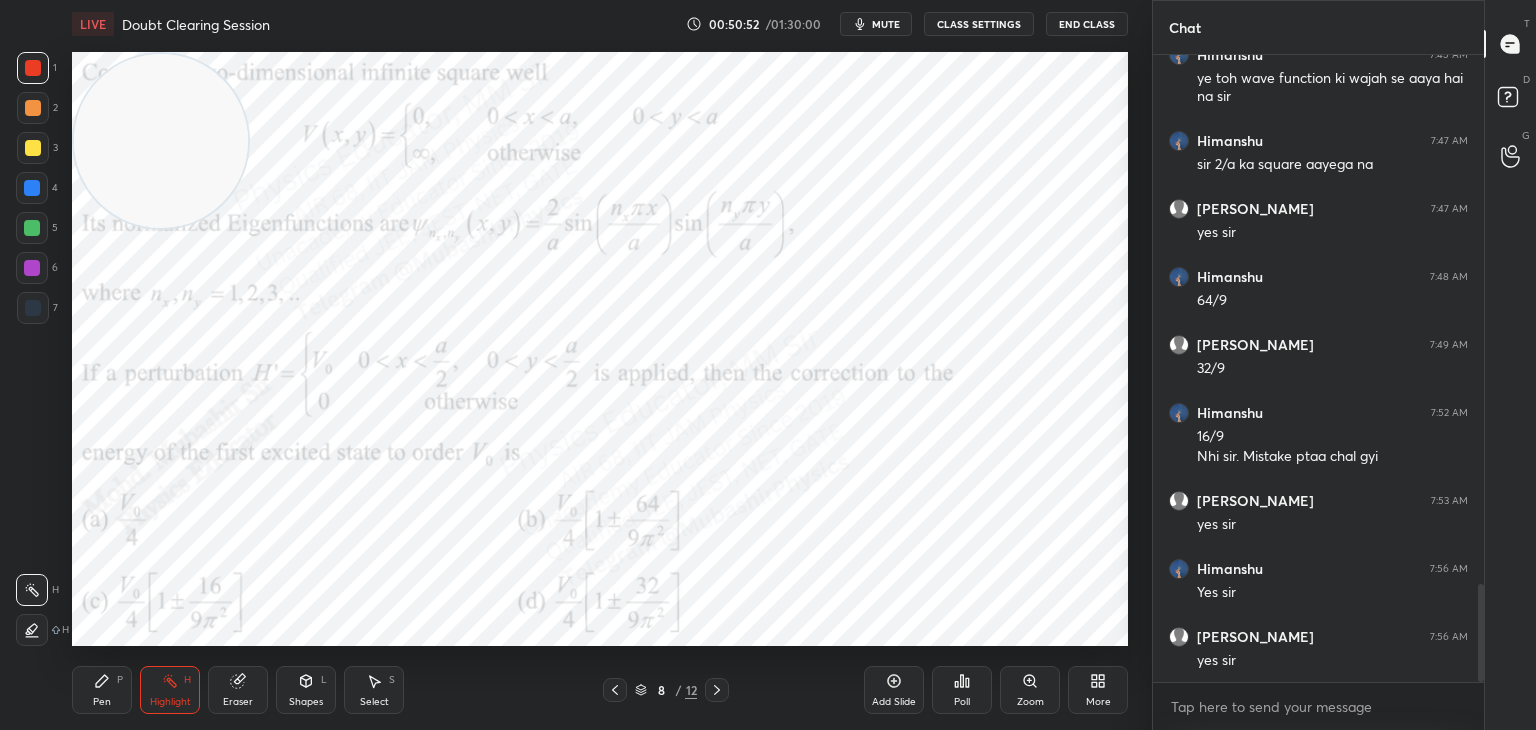 drag, startPoint x: 65, startPoint y: 694, endPoint x: 77, endPoint y: 695, distance: 12.0415945 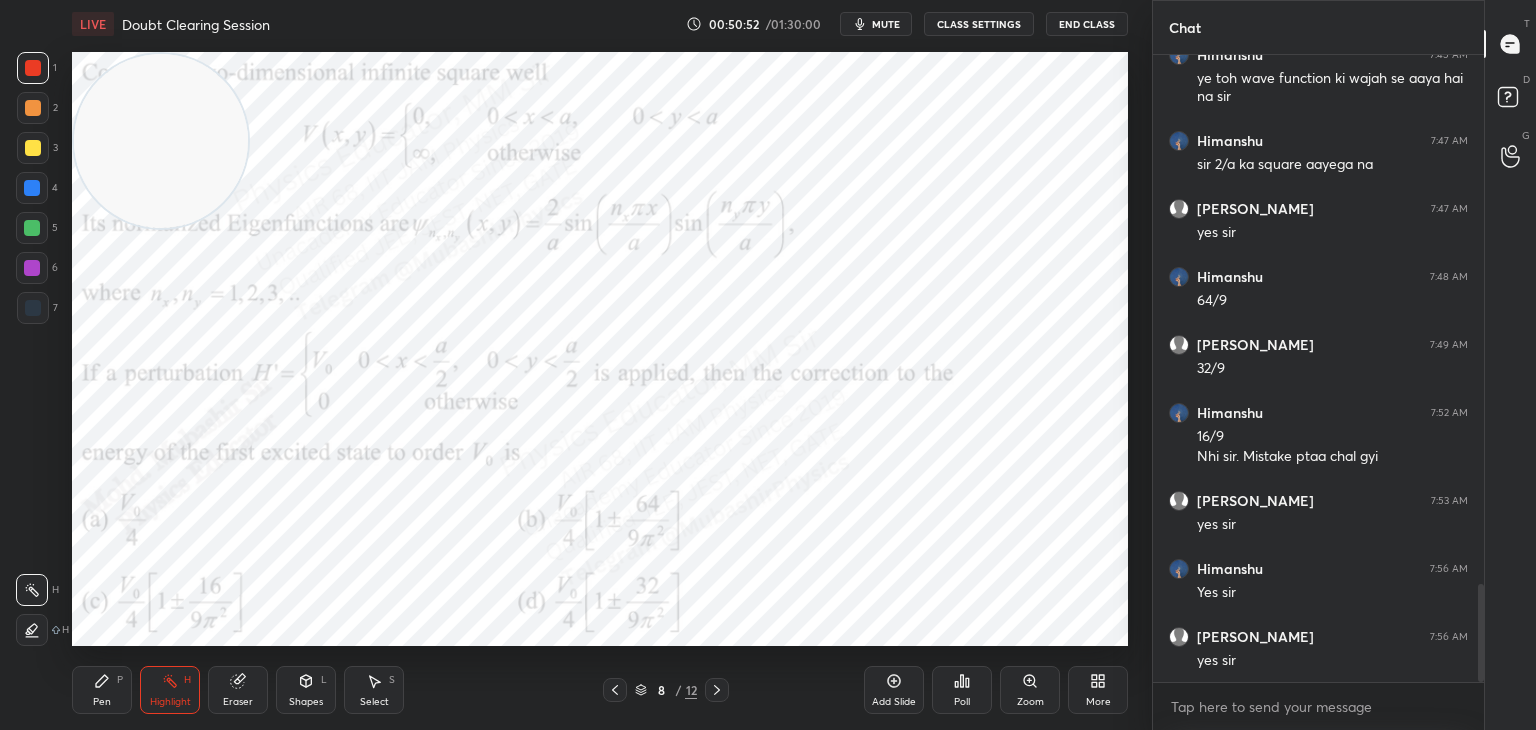 click on "LIVE Doubt Clearing Session 00:50:52 /  01:30:00 mute CLASS SETTINGS End Class Setting up your live class Poll for   secs No correct answer Start poll Back Doubt Clearing Session • L27 of Detailed Course on Quantum Mechanics for GATE, NET 2026/2027 [PERSON_NAME] Pen P Highlight H Eraser Shapes L Select S 8 / 12 Add Slide Poll Zoom More" at bounding box center (600, 365) 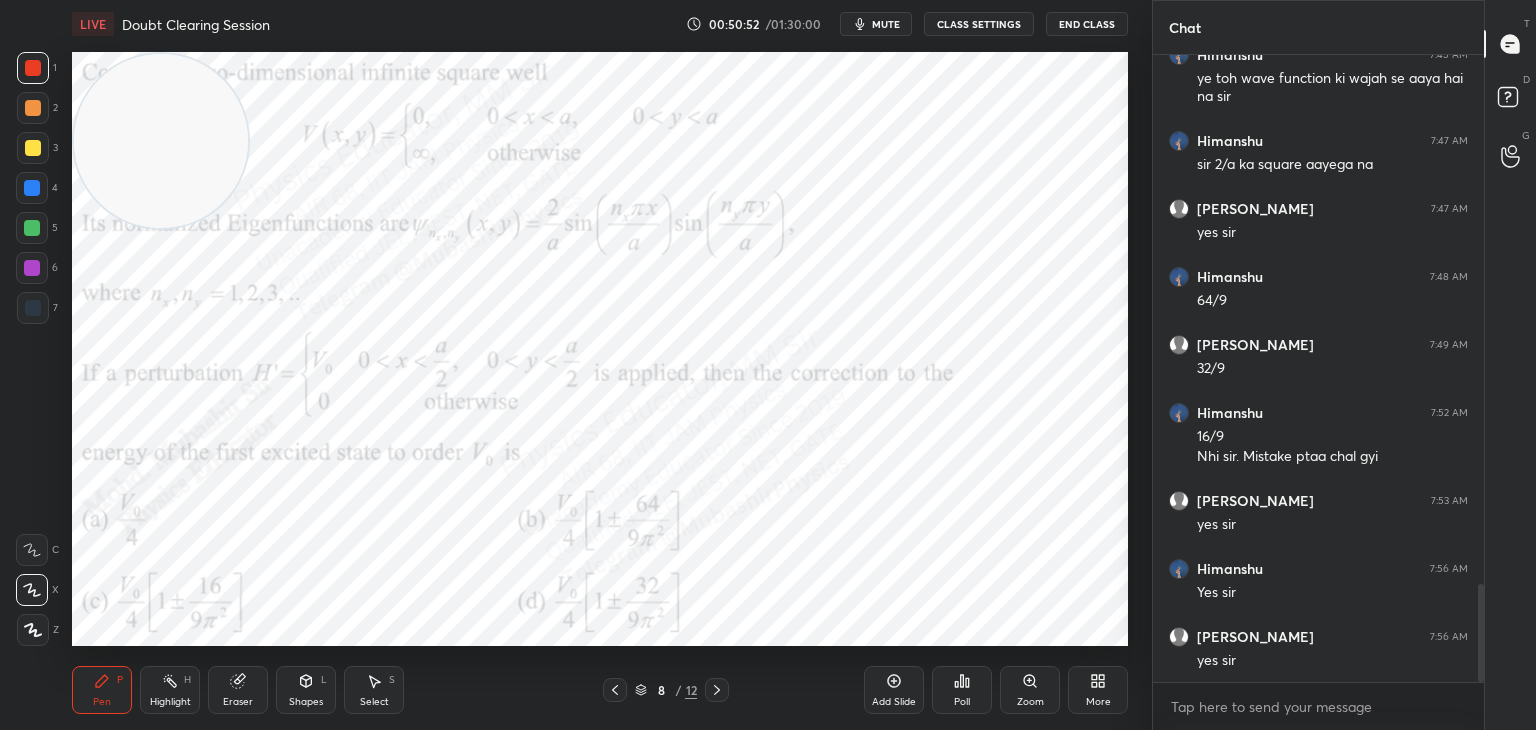 click 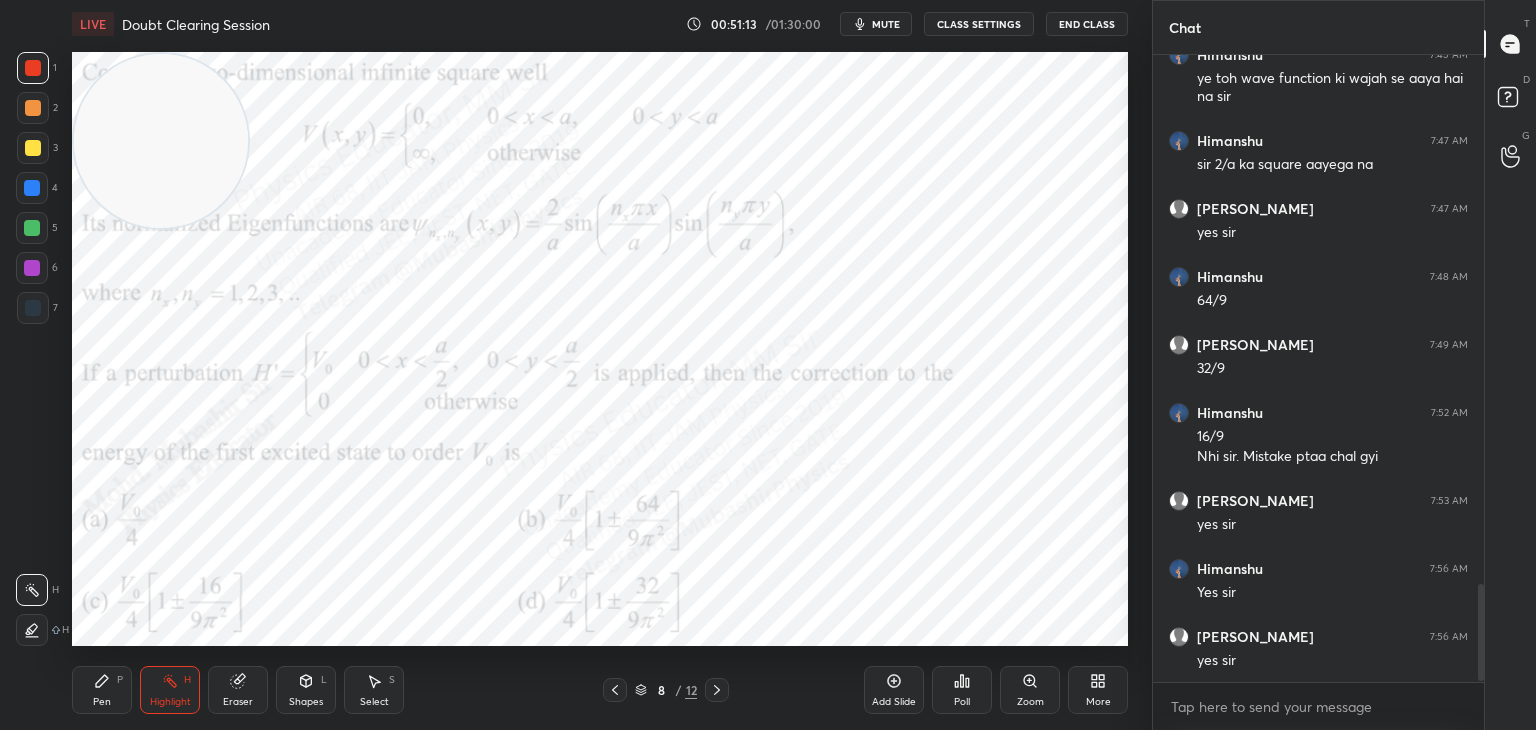 scroll, scrollTop: 3446, scrollLeft: 0, axis: vertical 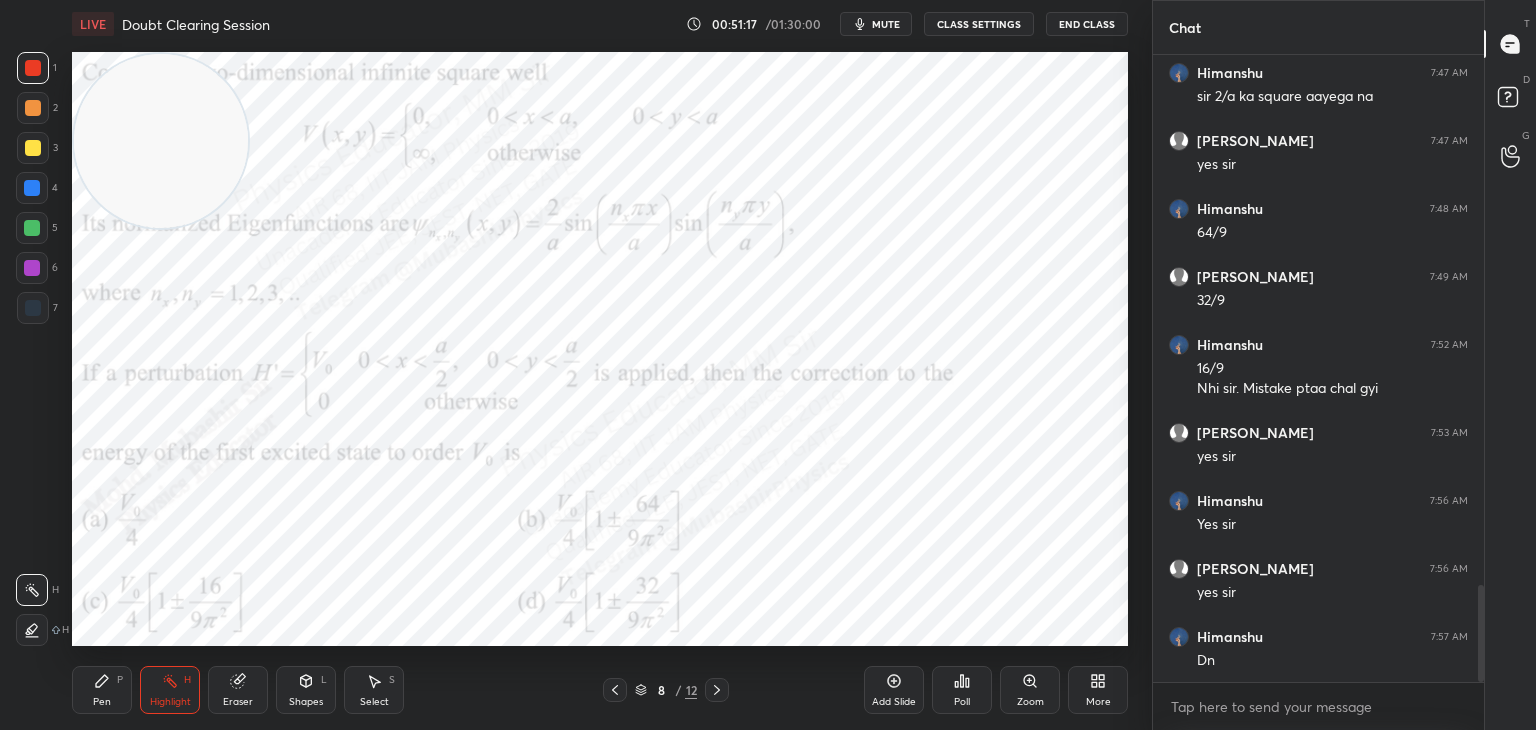click 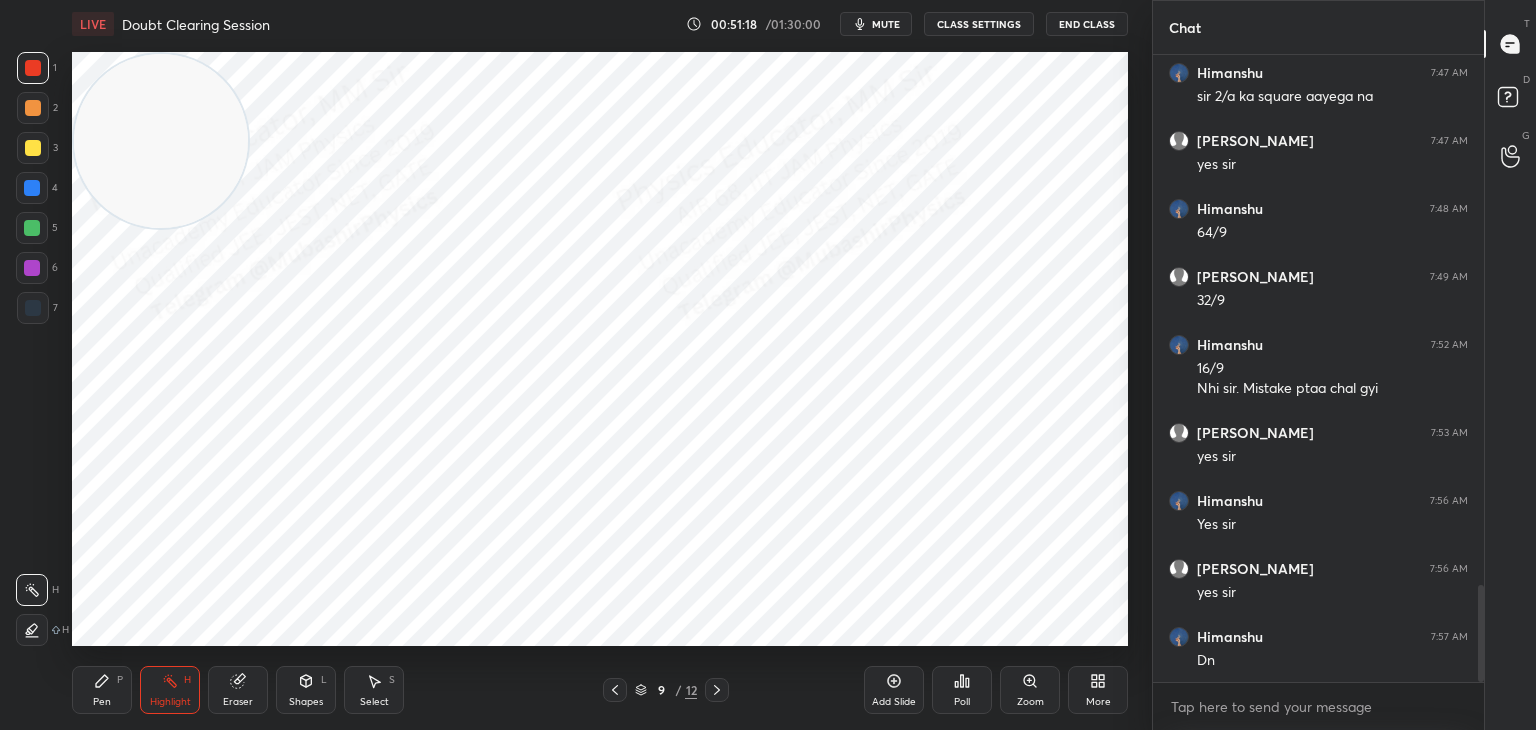 click 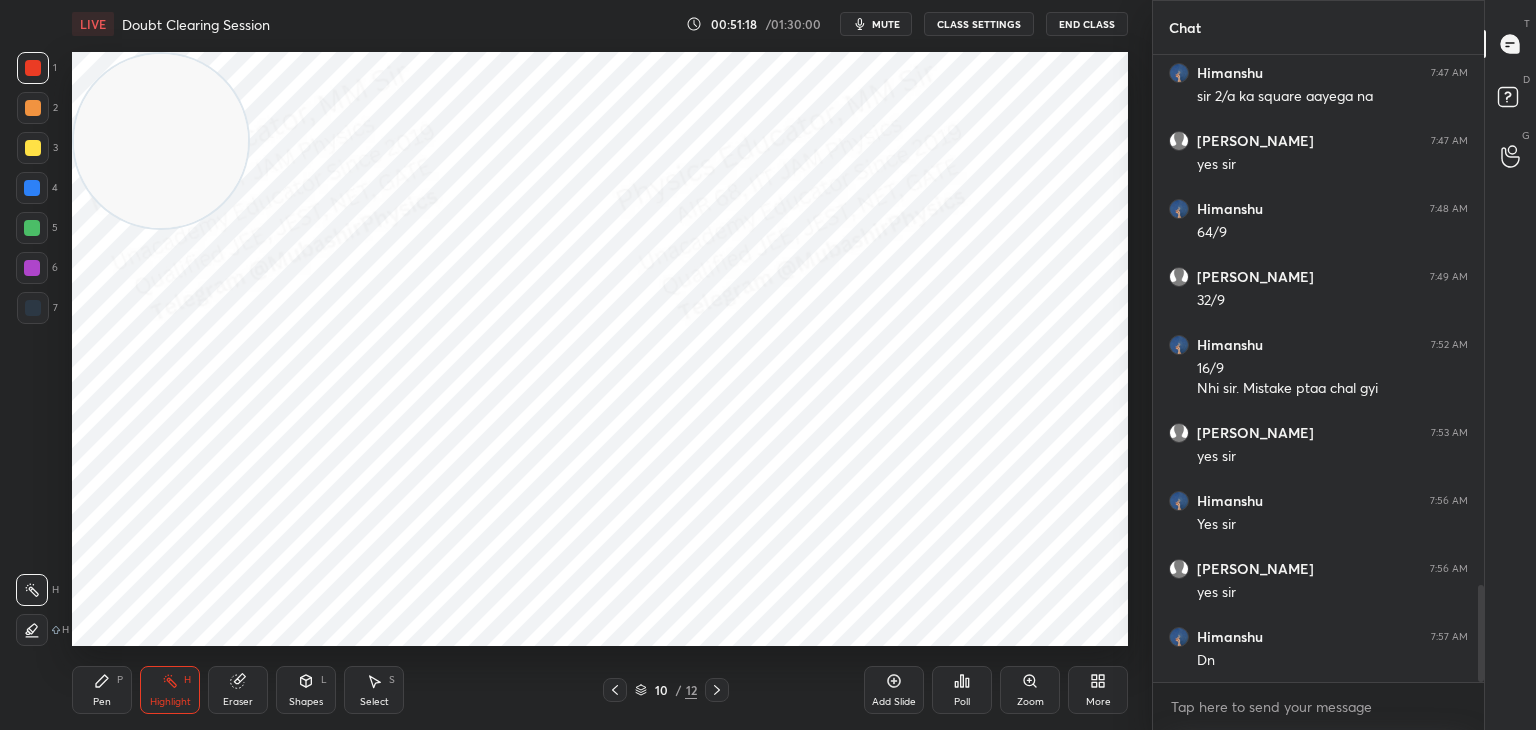 click 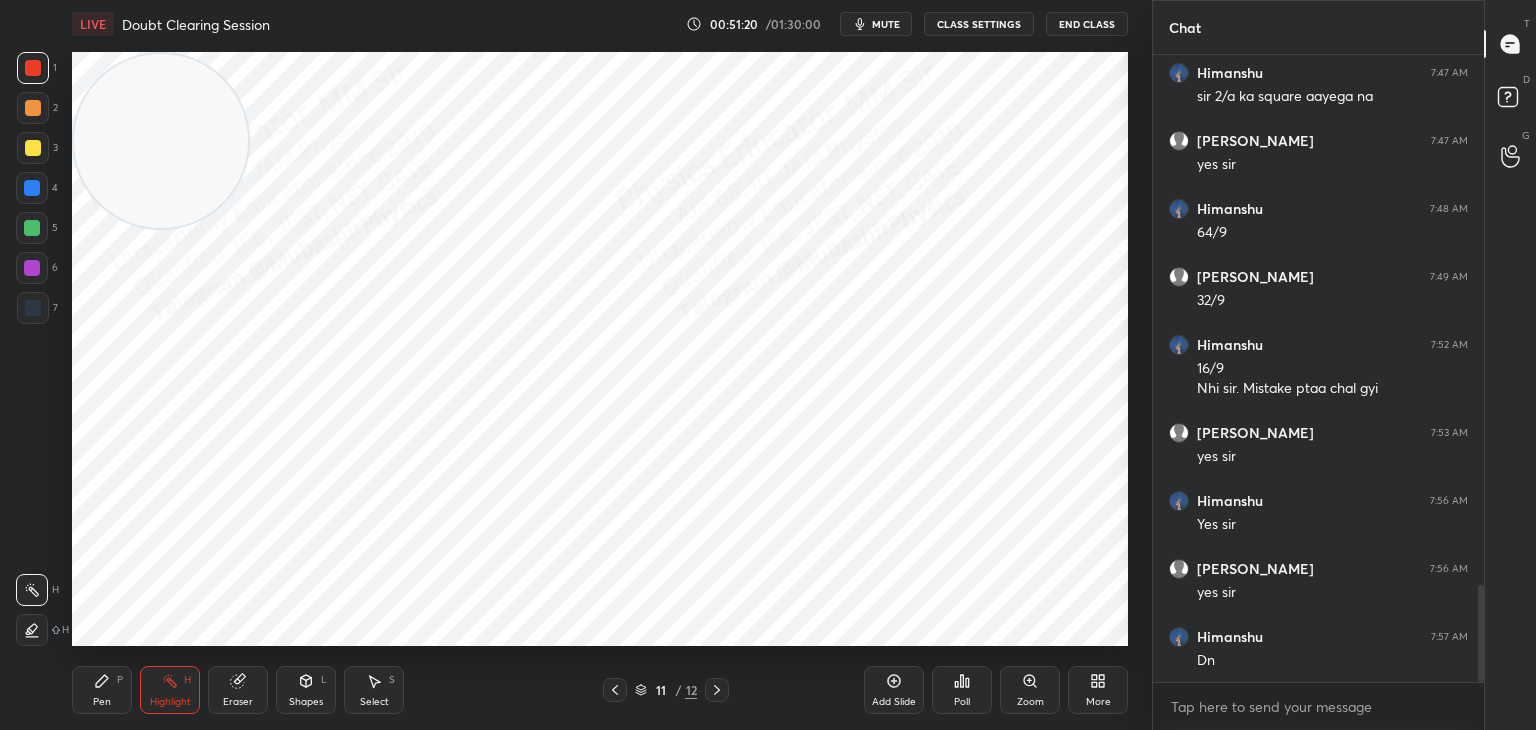 click 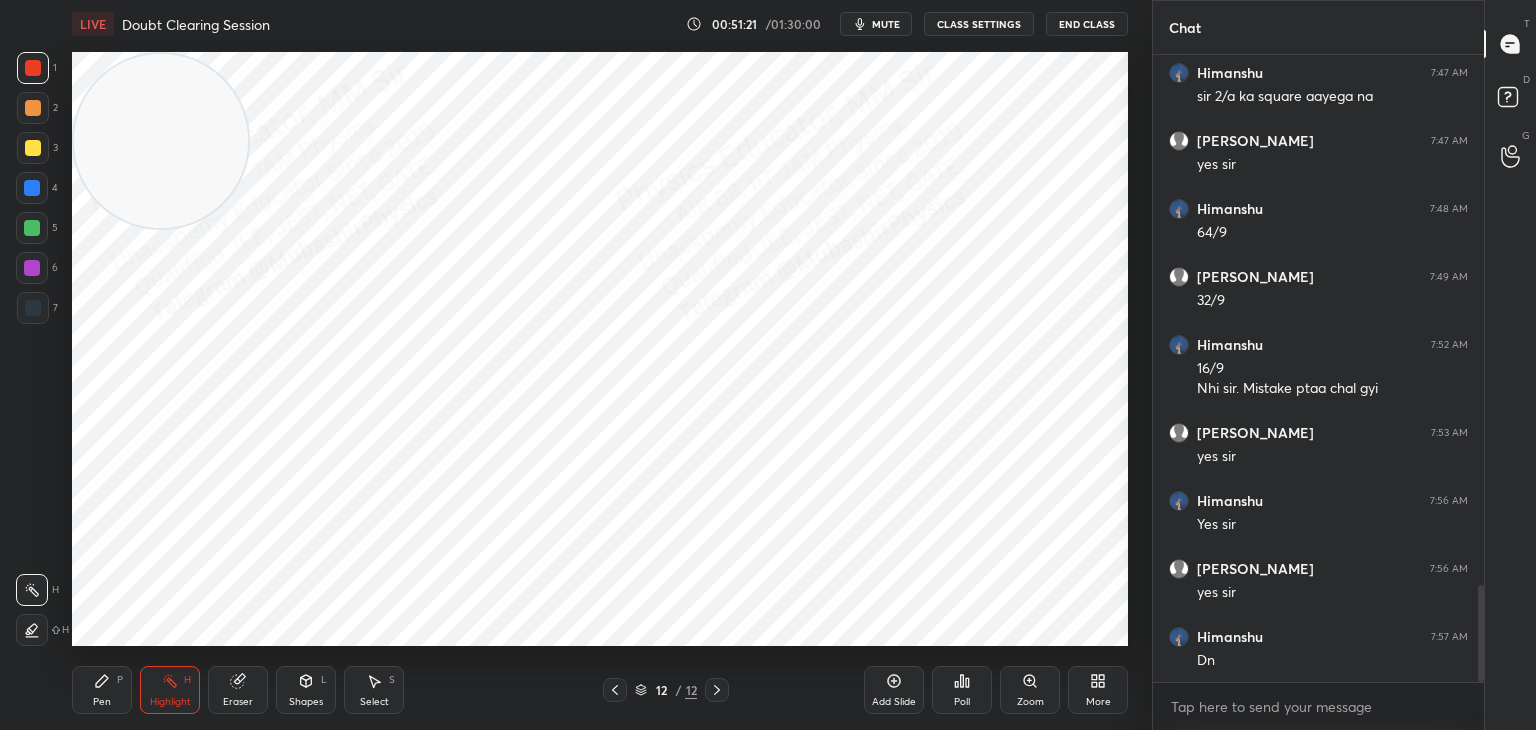 click 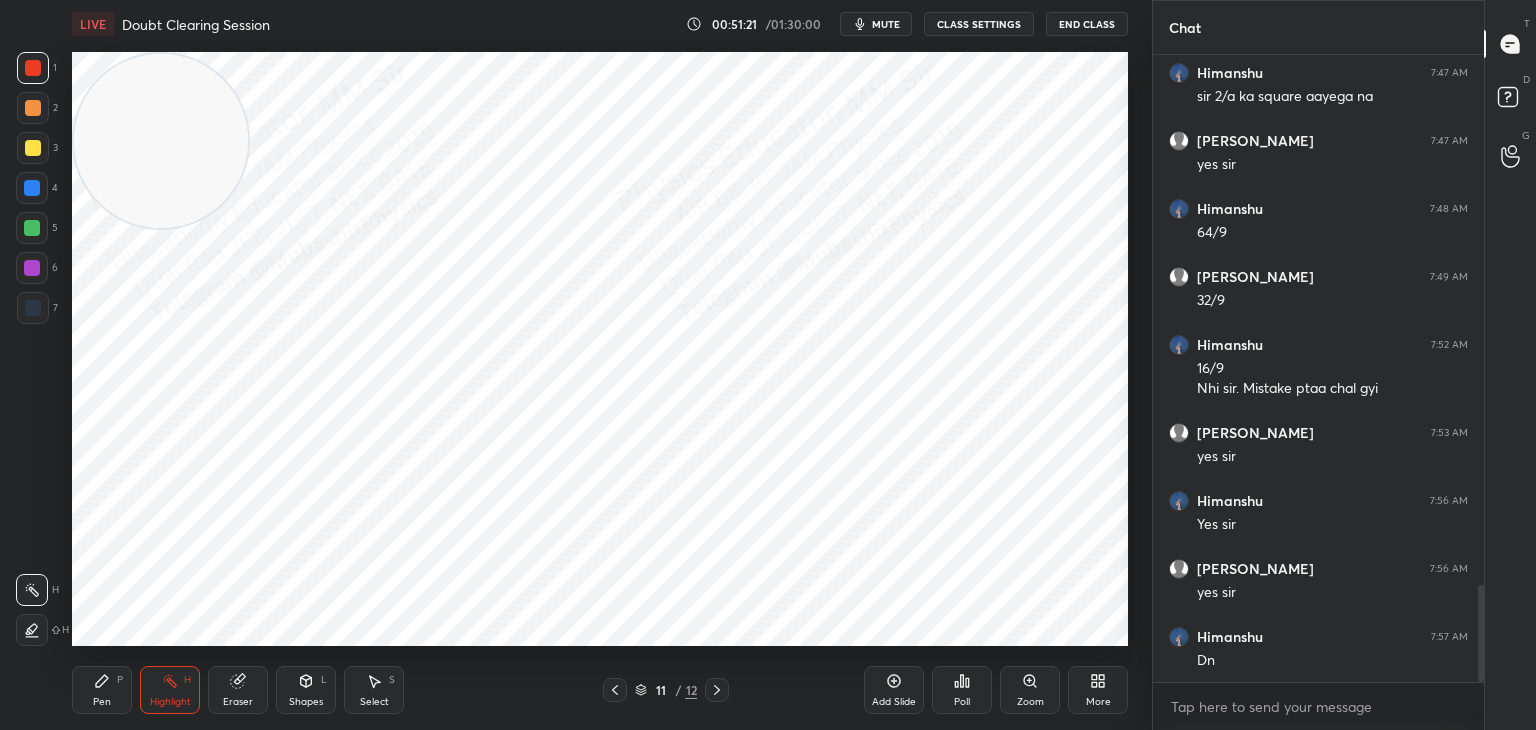 click 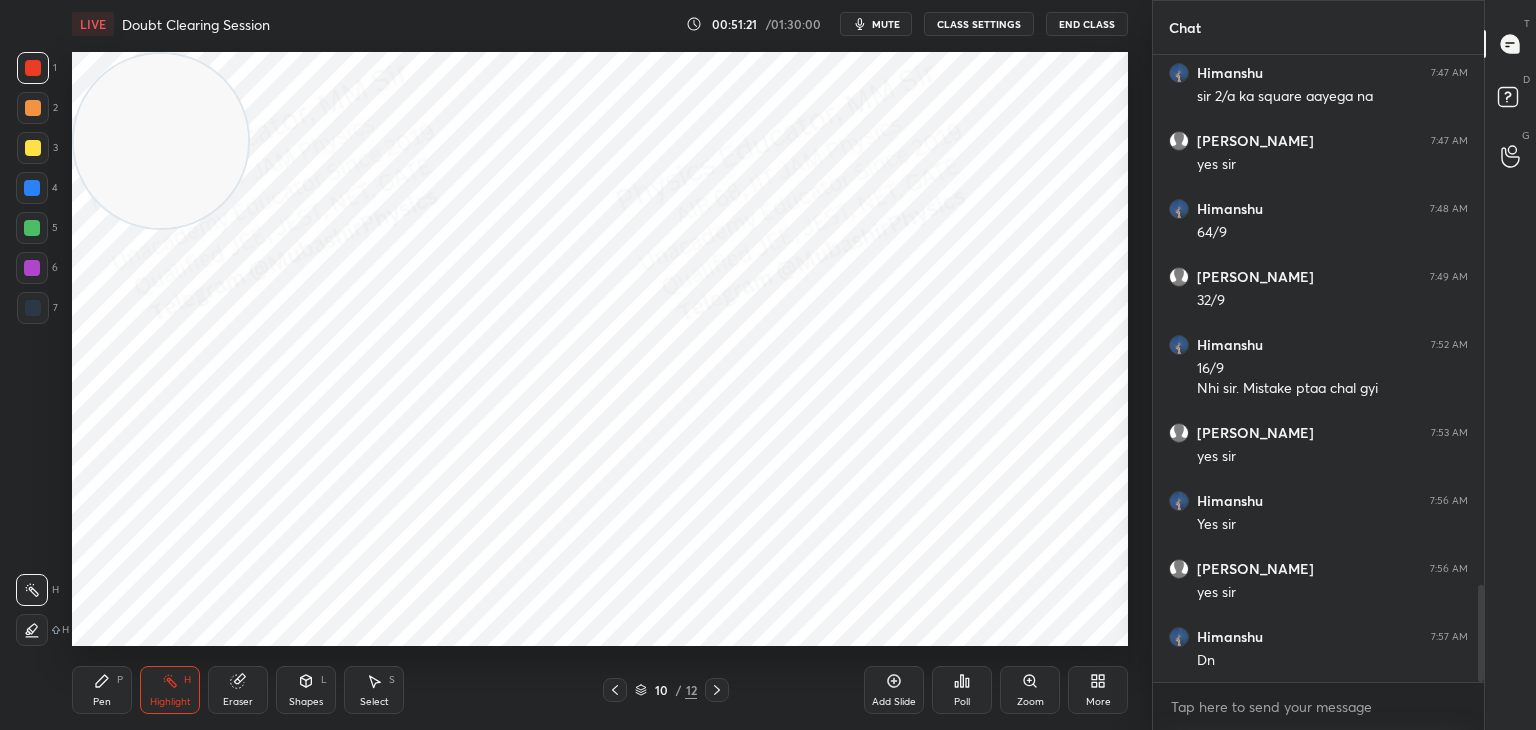 click 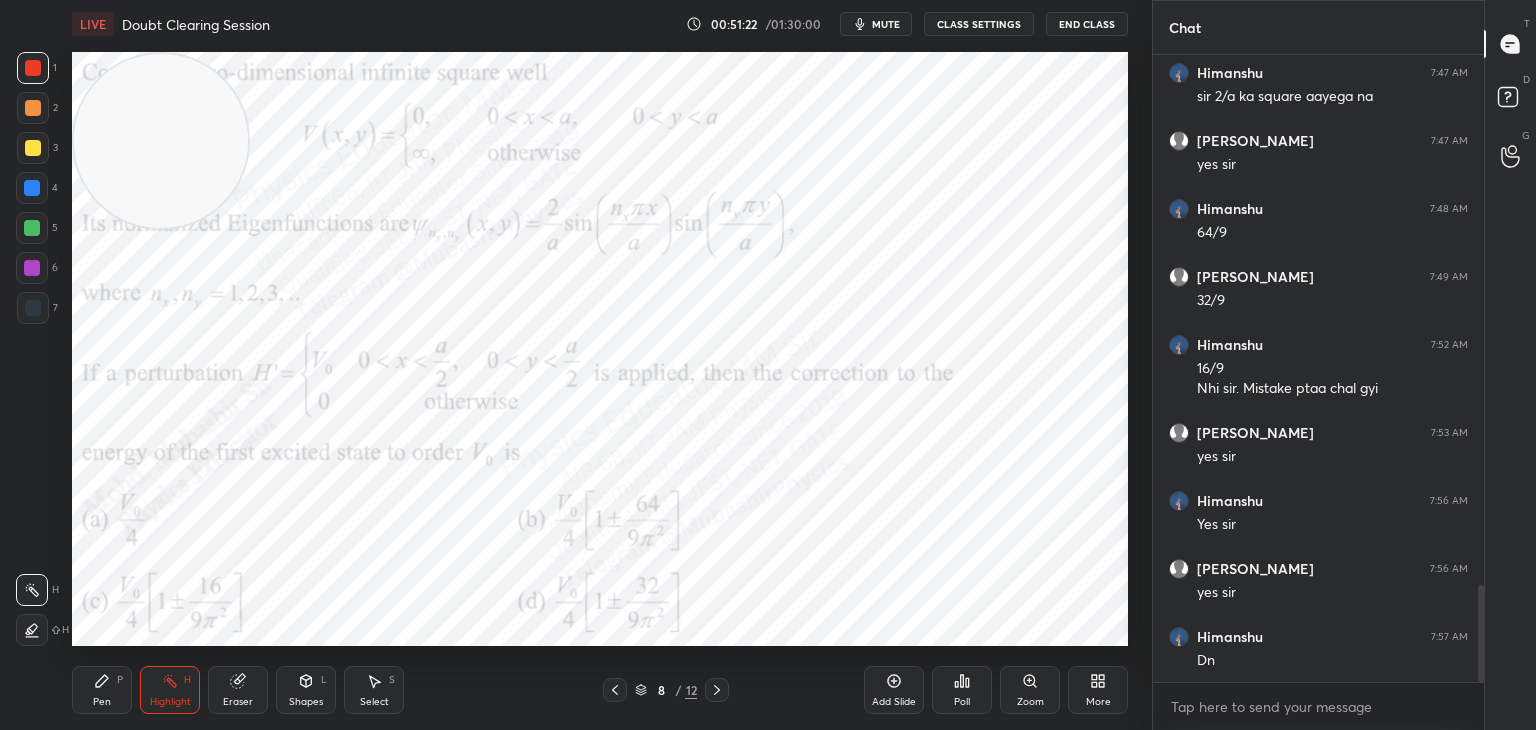 click 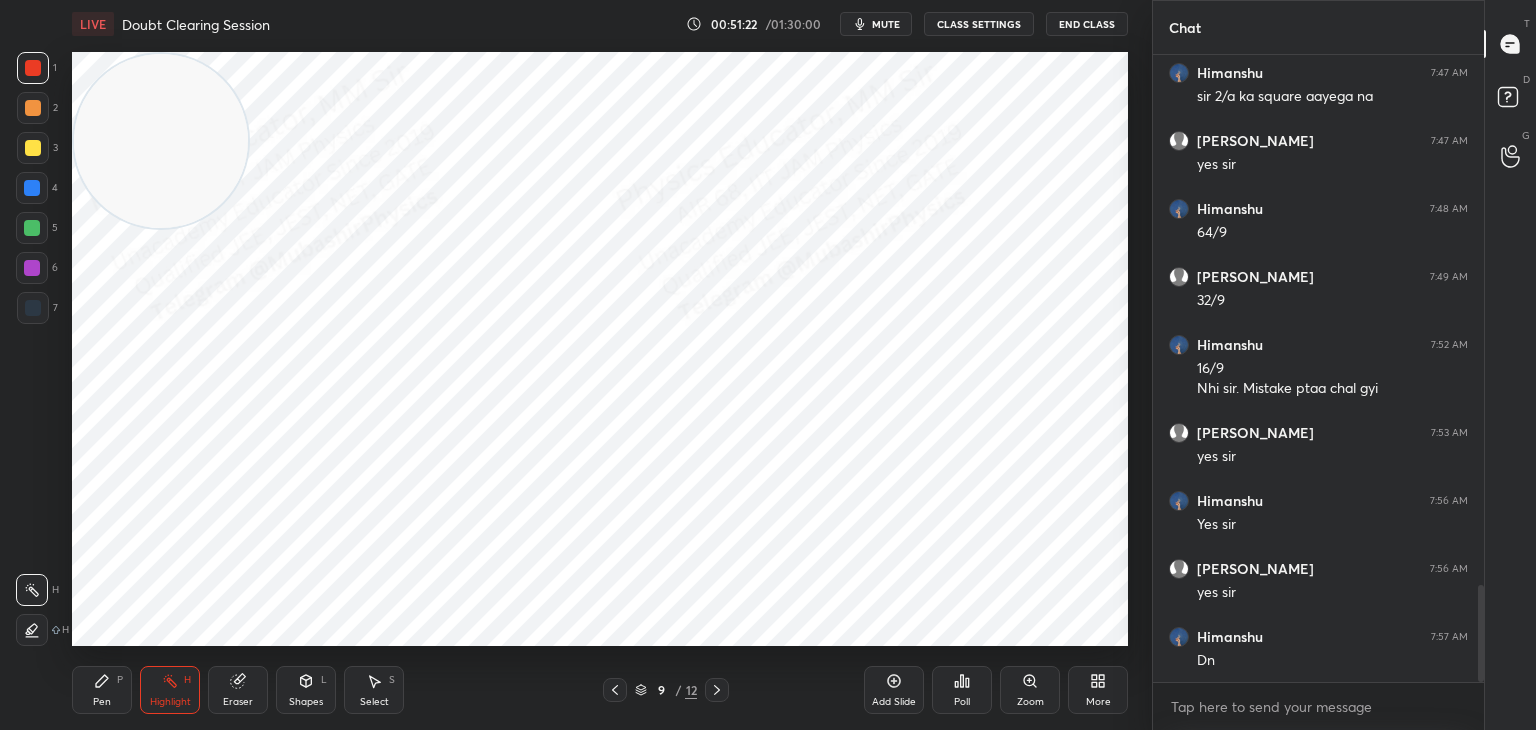 click 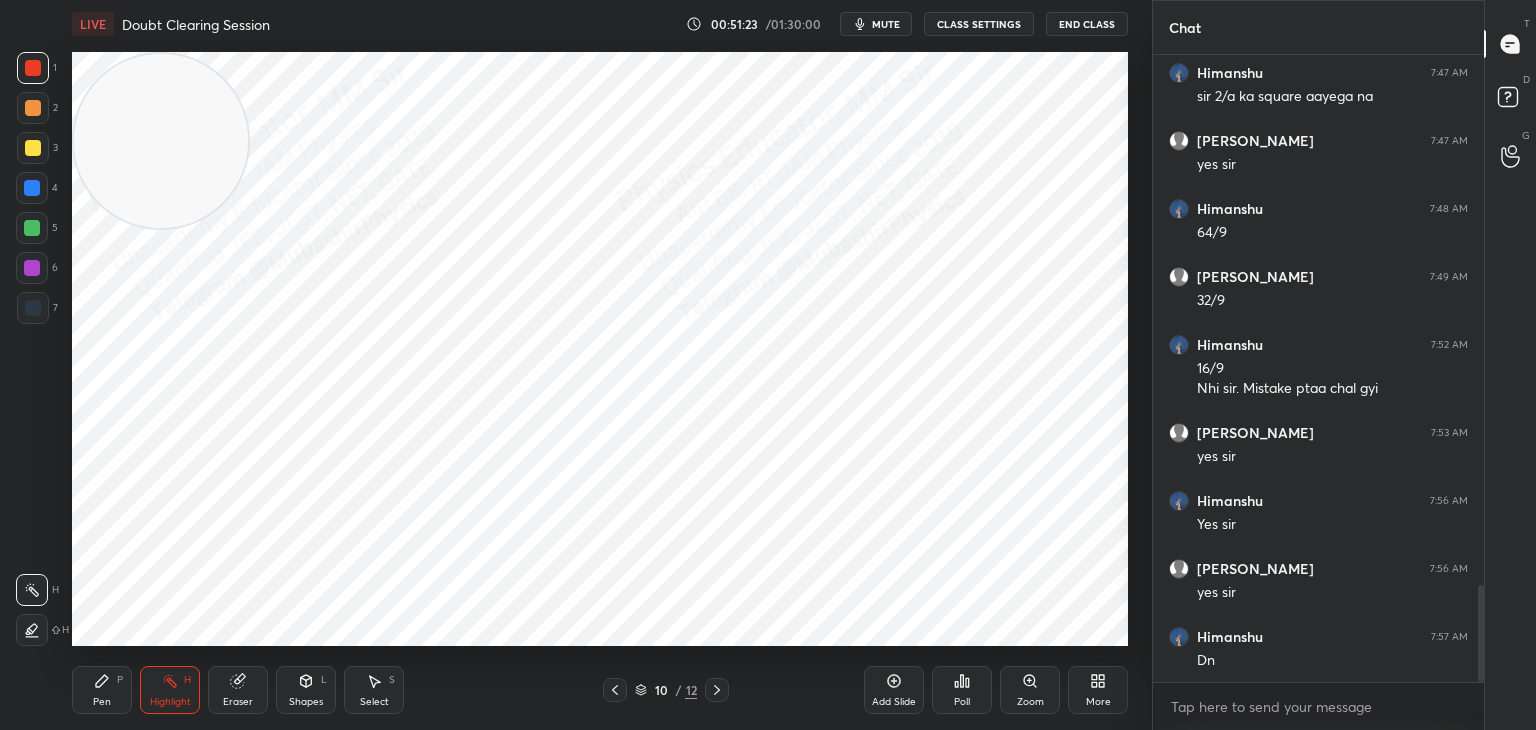 click 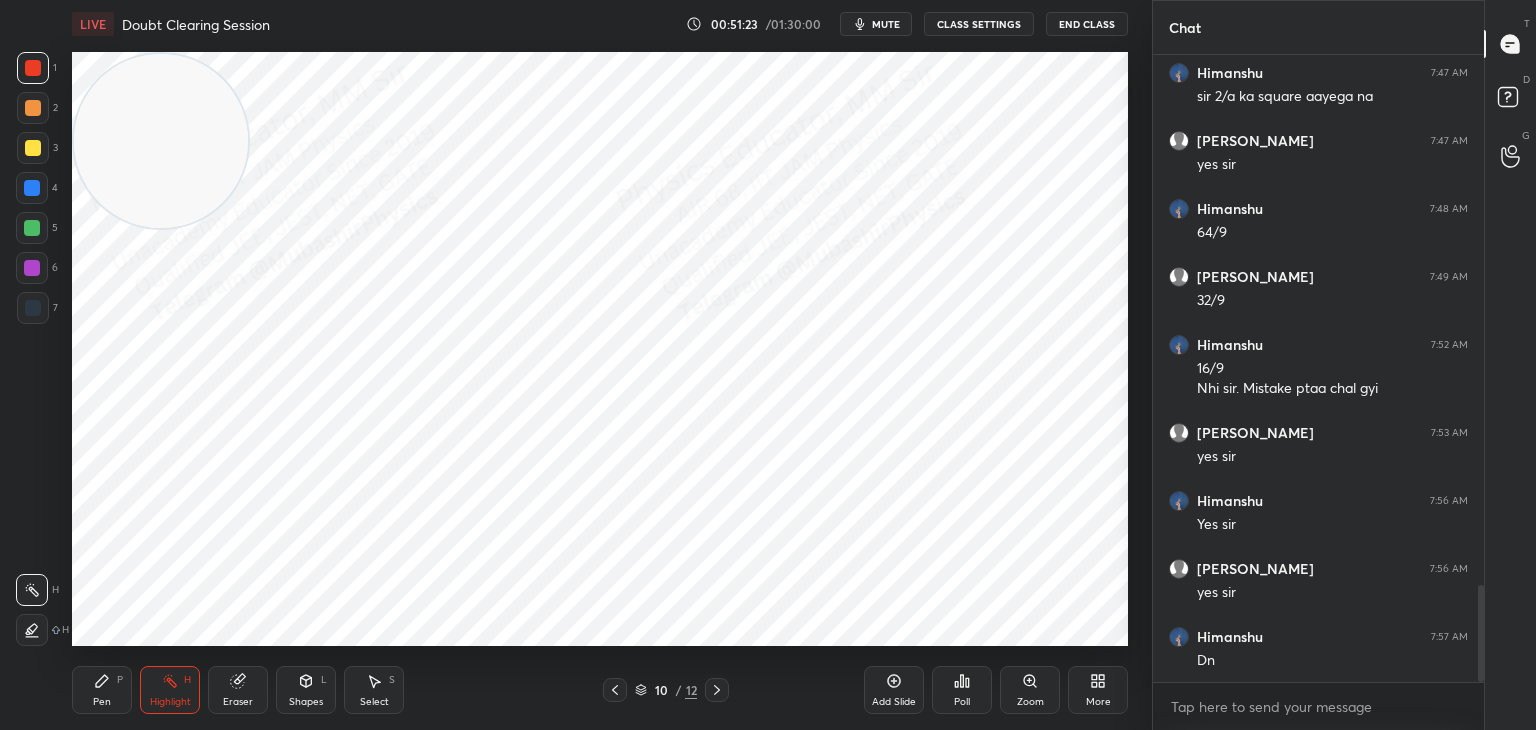 click 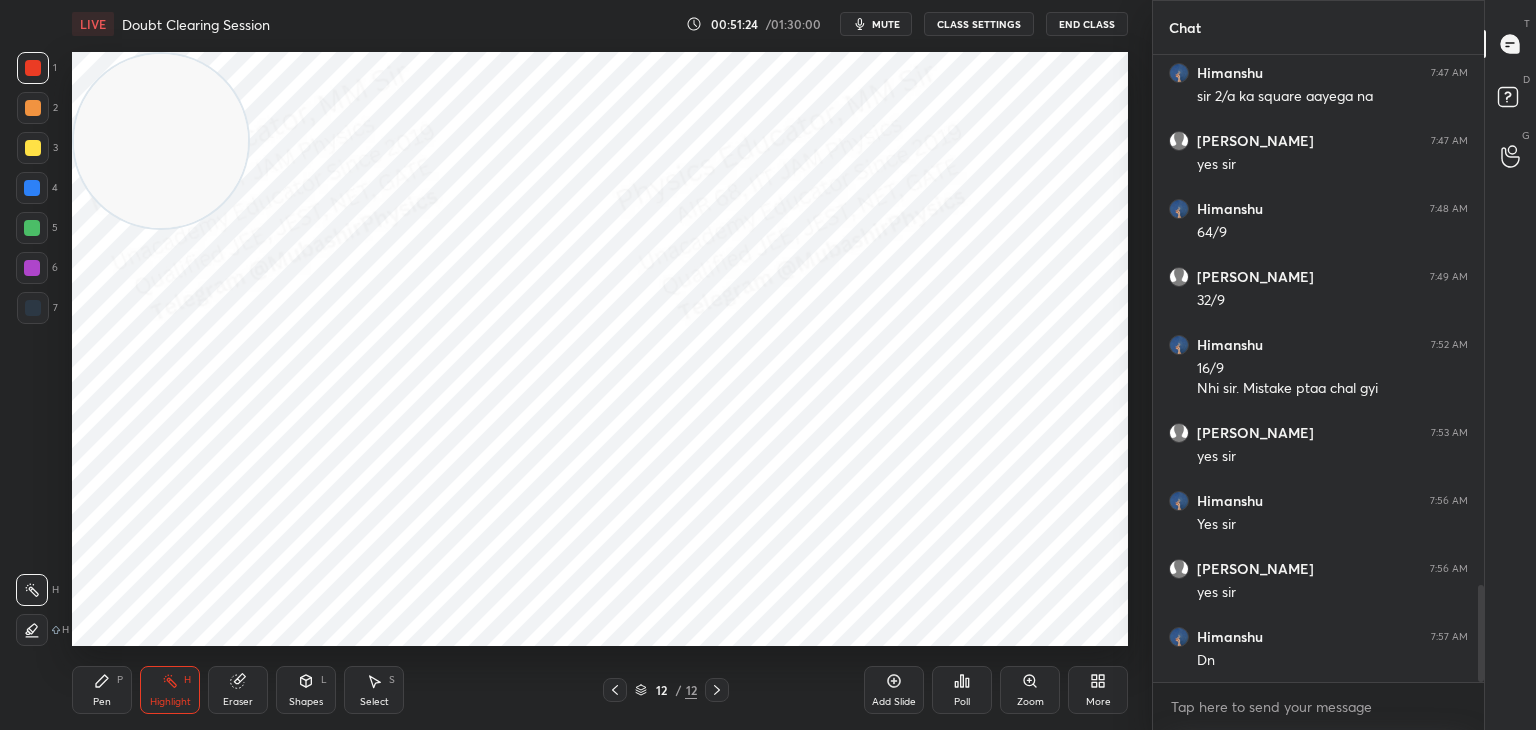 click 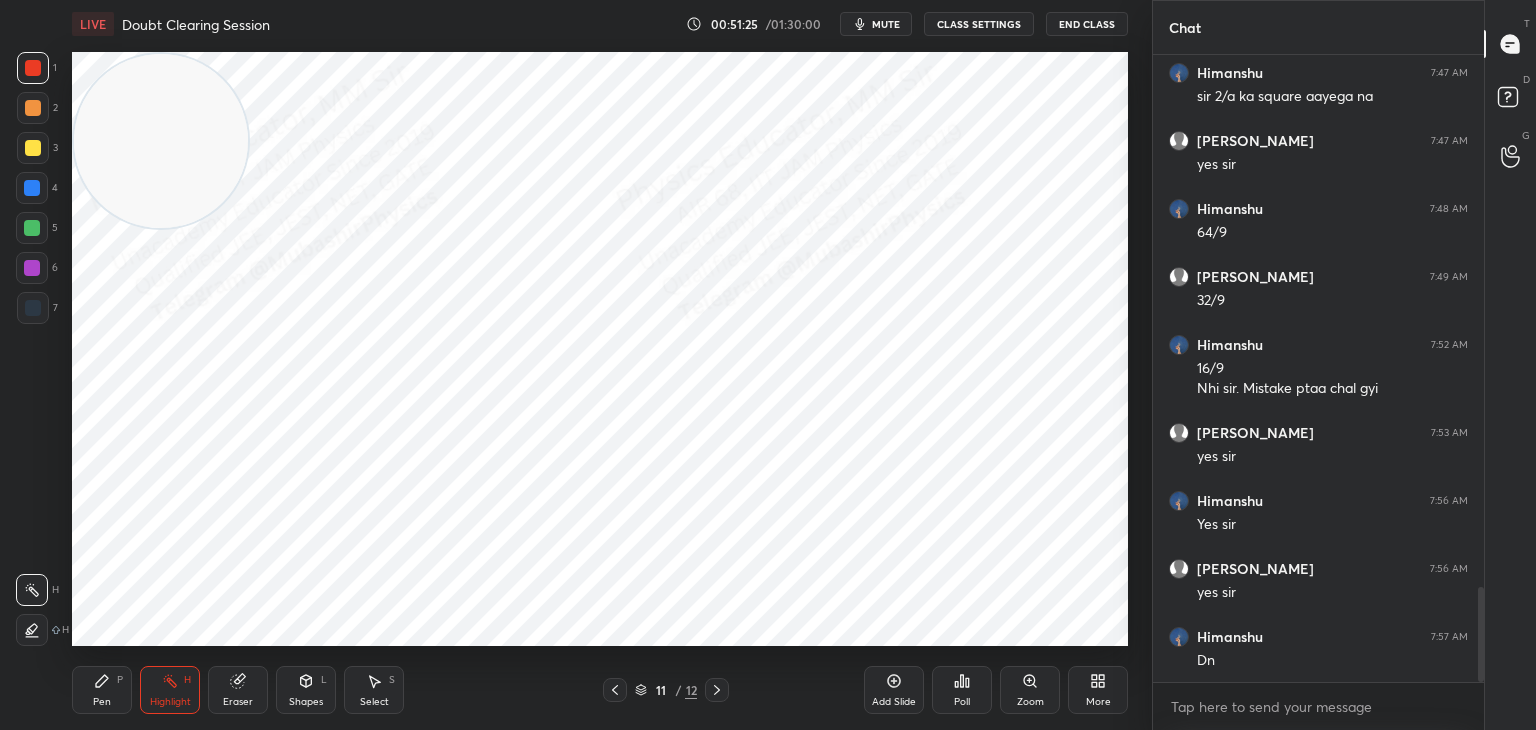 scroll, scrollTop: 3514, scrollLeft: 0, axis: vertical 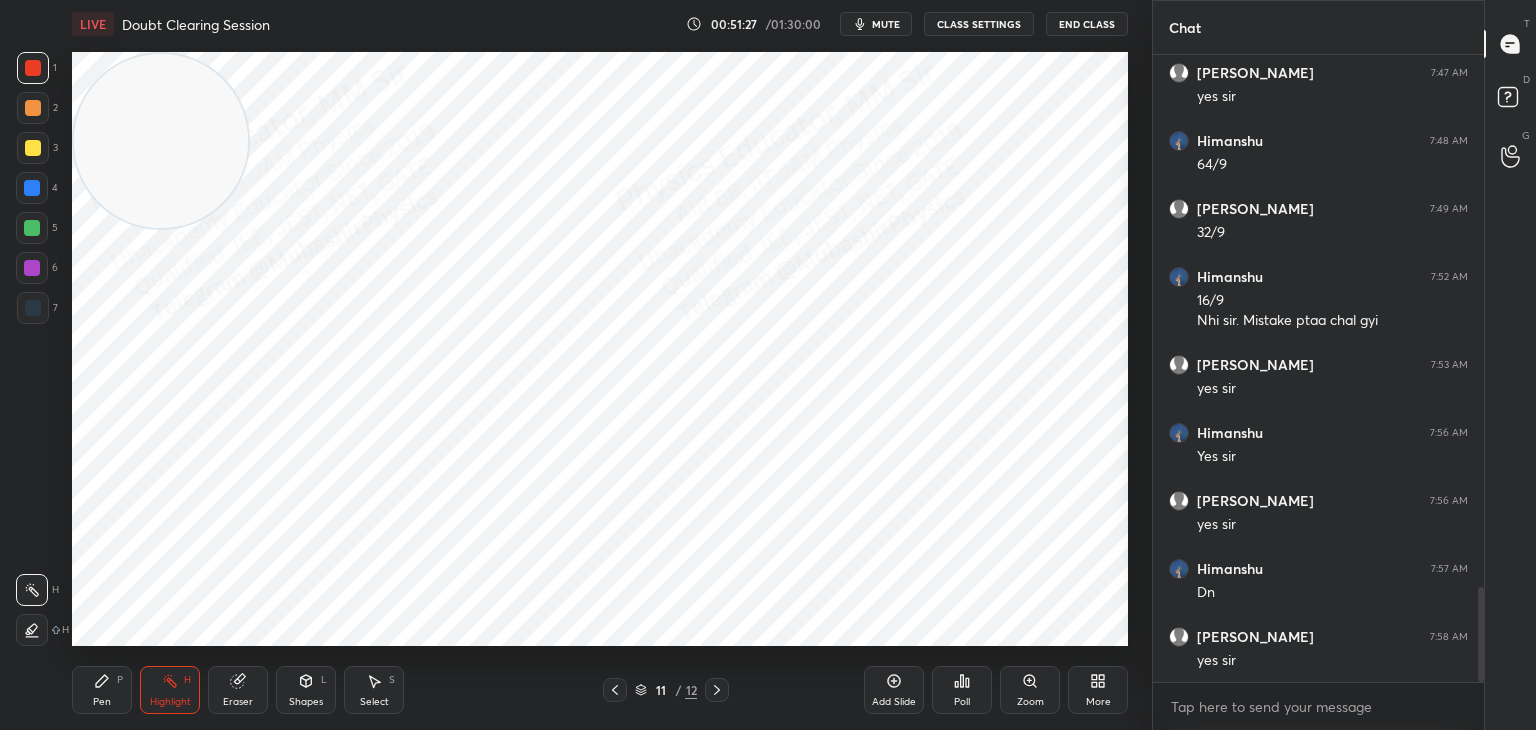 click on "More" at bounding box center [1098, 690] 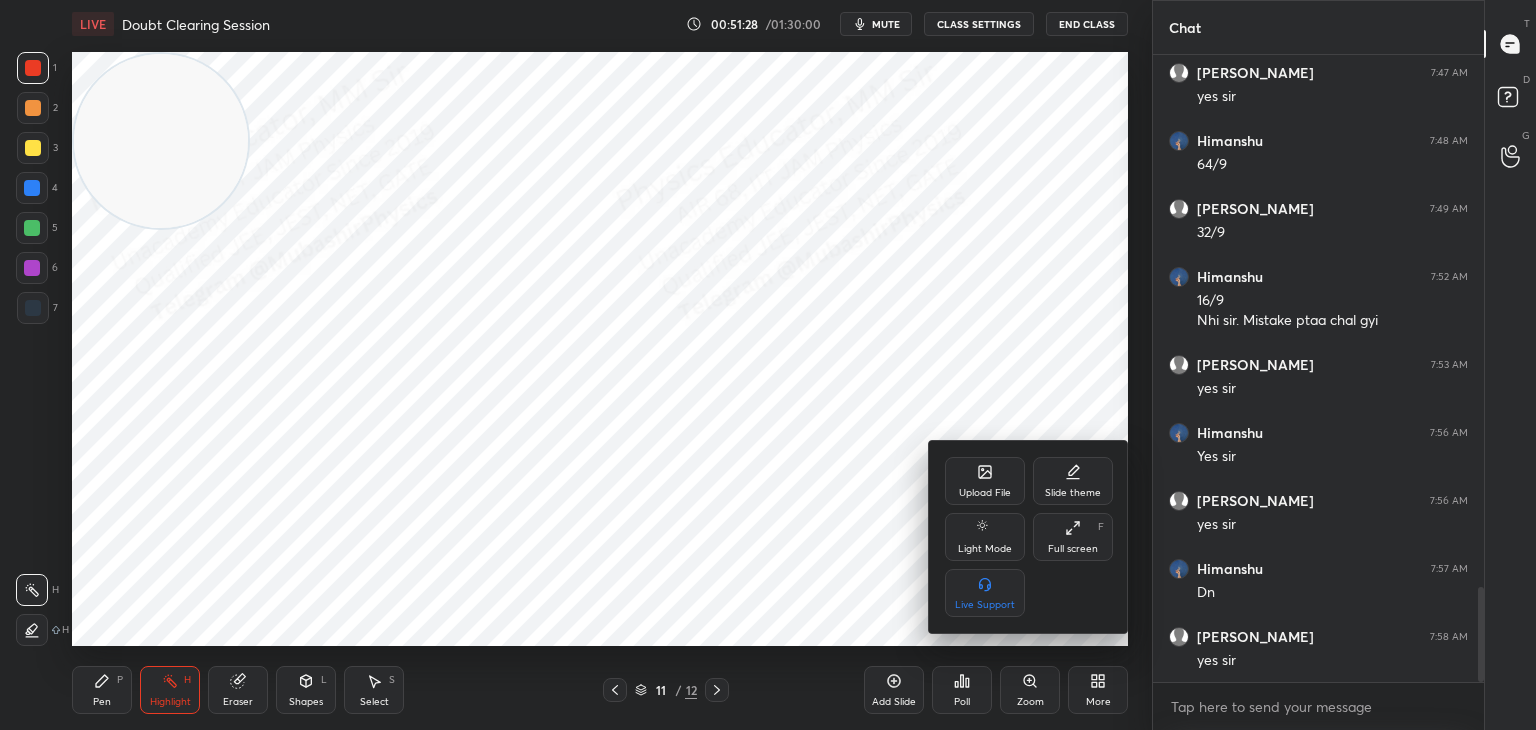 click on "Upload File" at bounding box center (985, 493) 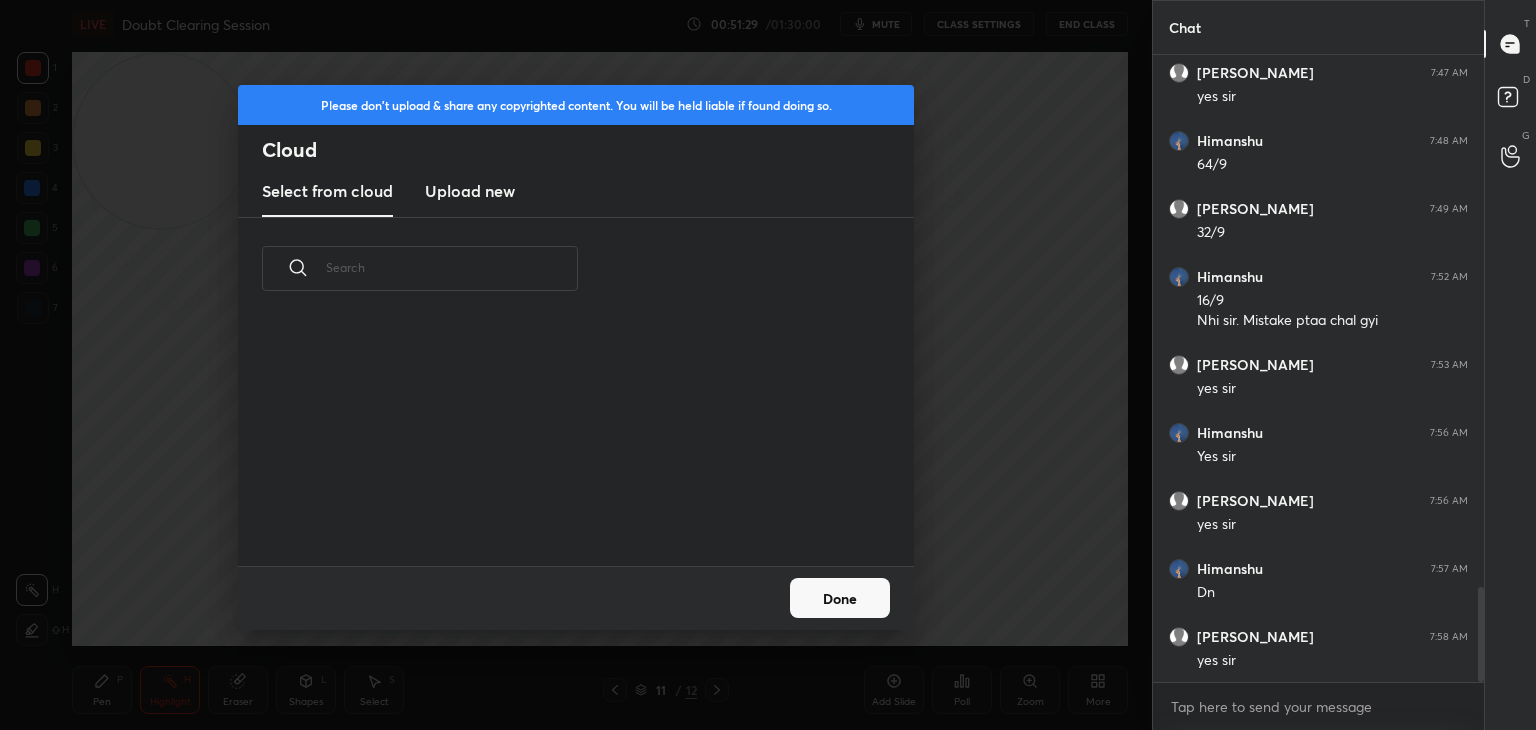 click on "Upload new" at bounding box center (470, 191) 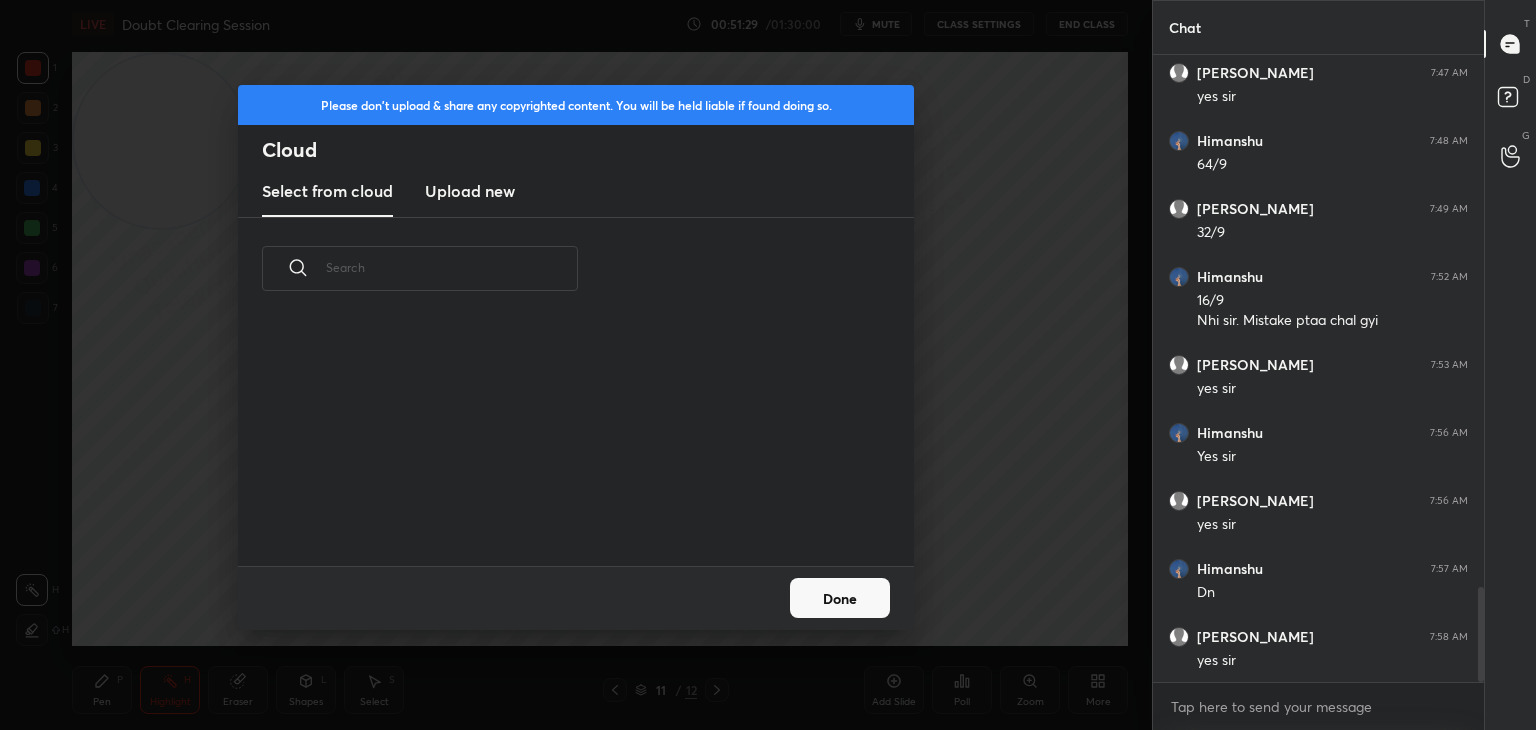 scroll, scrollTop: 0, scrollLeft: 0, axis: both 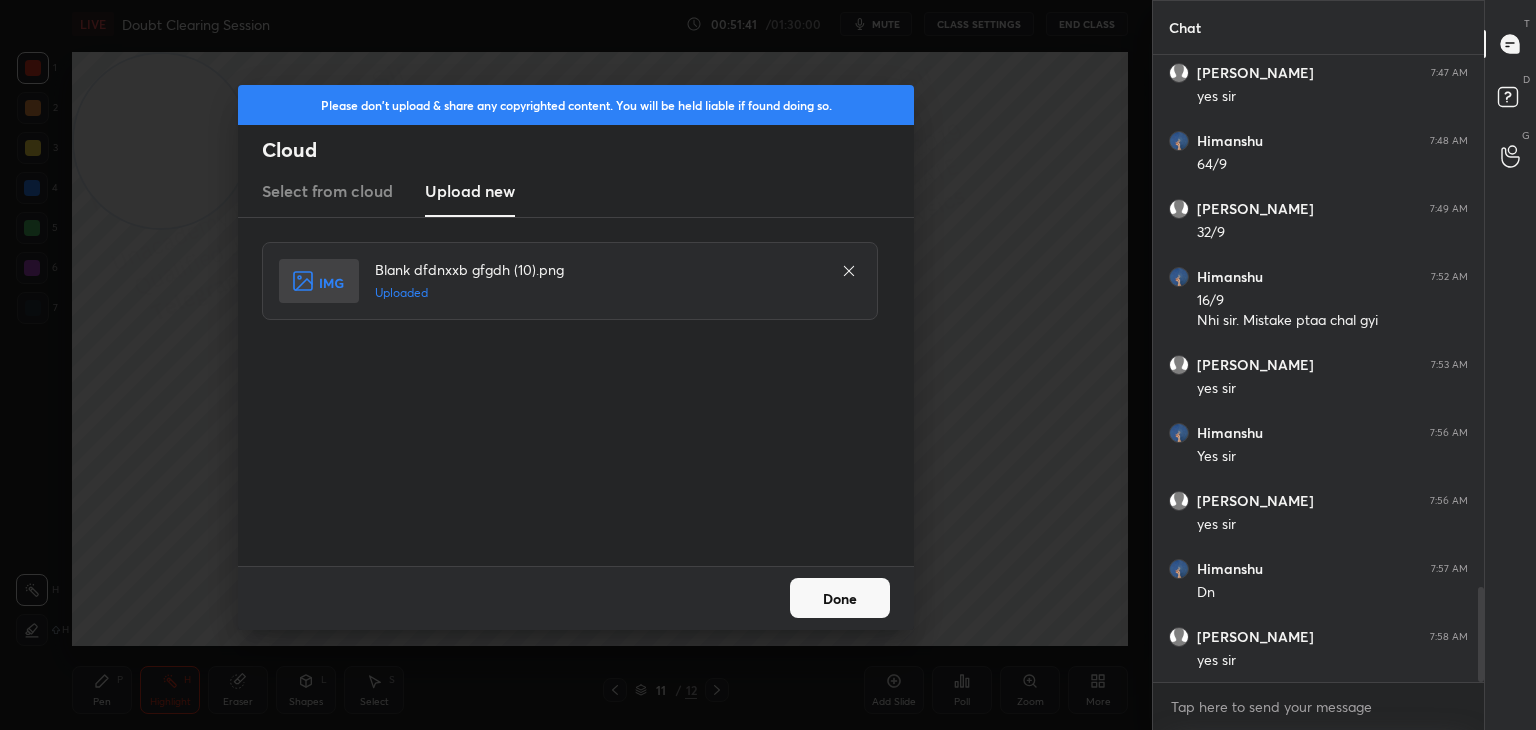 click on "Done" at bounding box center (840, 598) 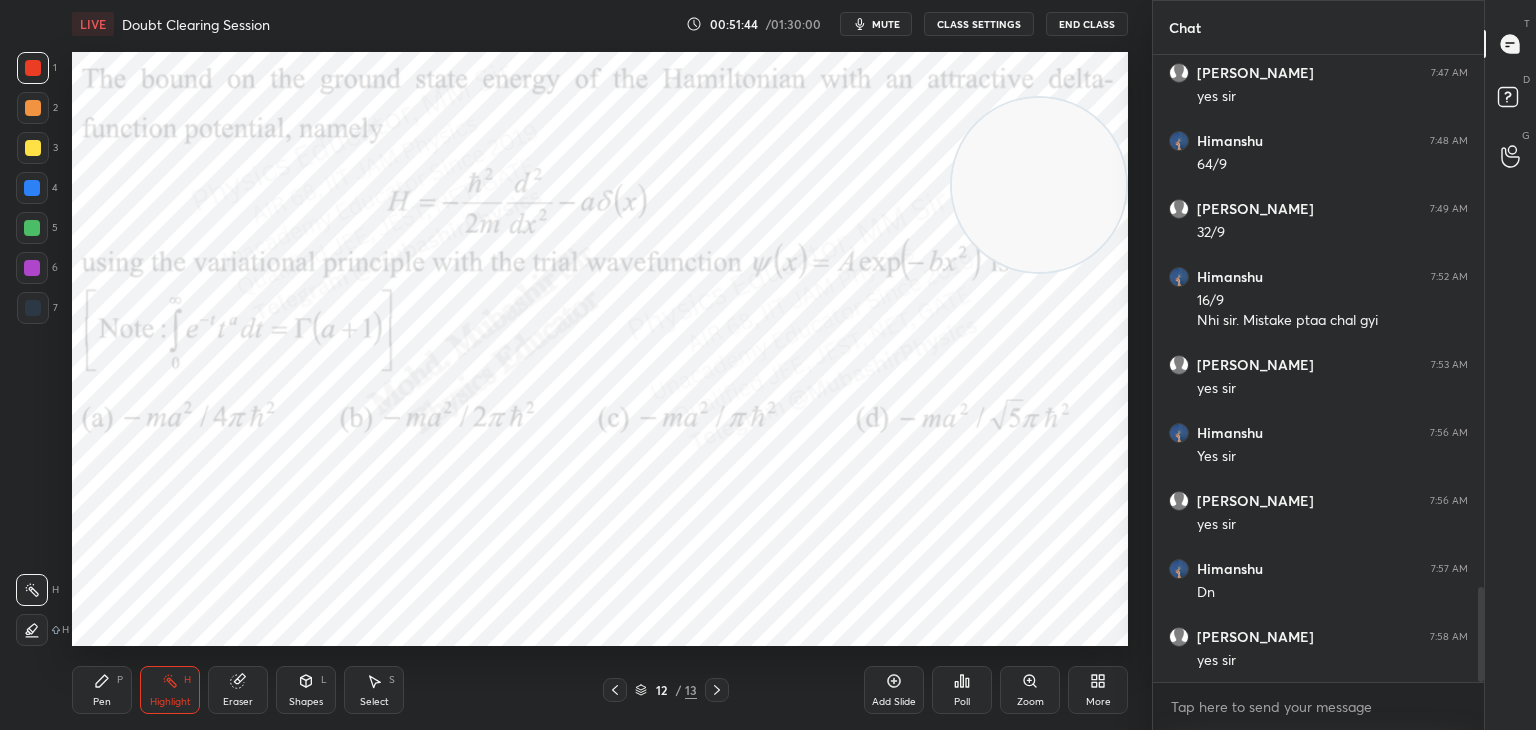drag, startPoint x: 219, startPoint y: 161, endPoint x: 1065, endPoint y: 205, distance: 847.14343 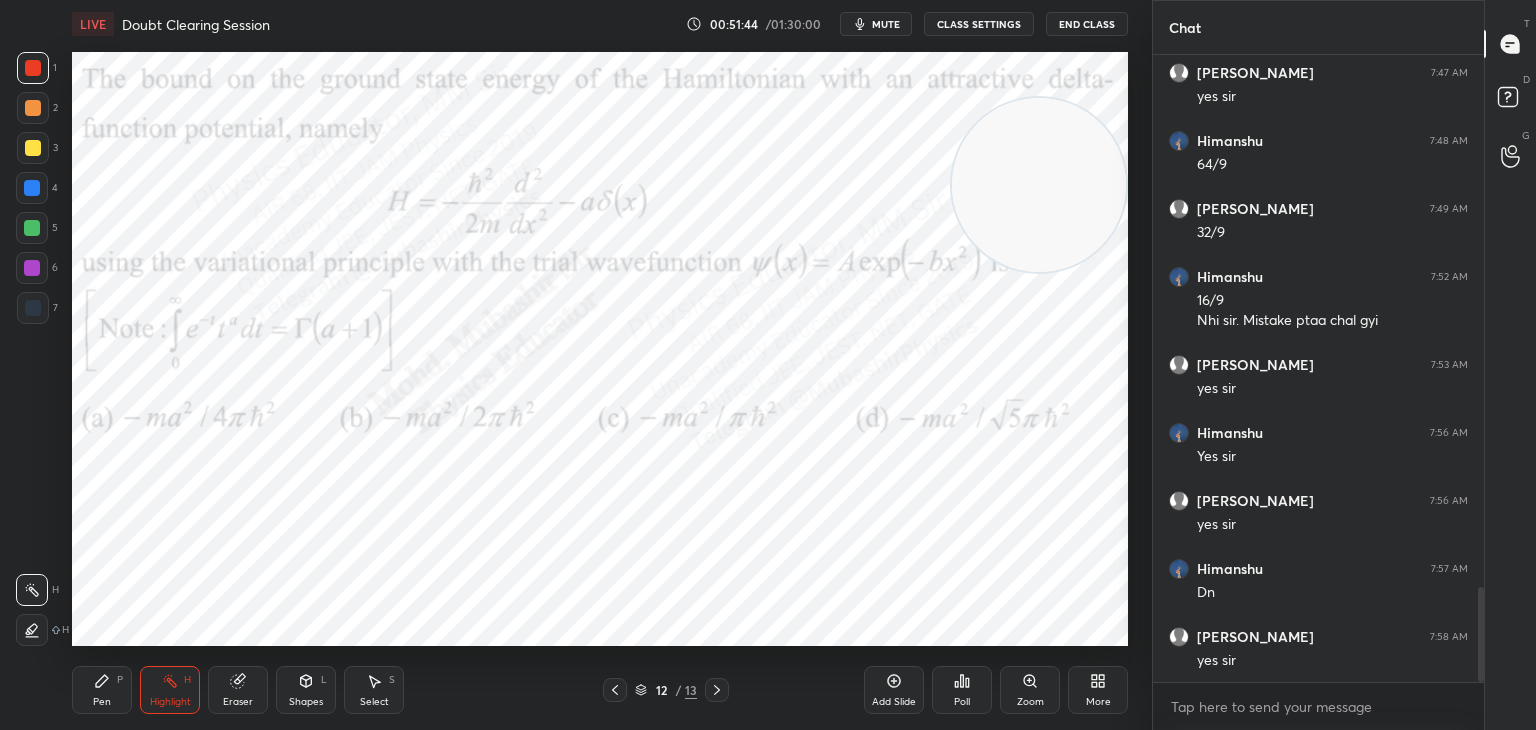 click at bounding box center [1039, 185] 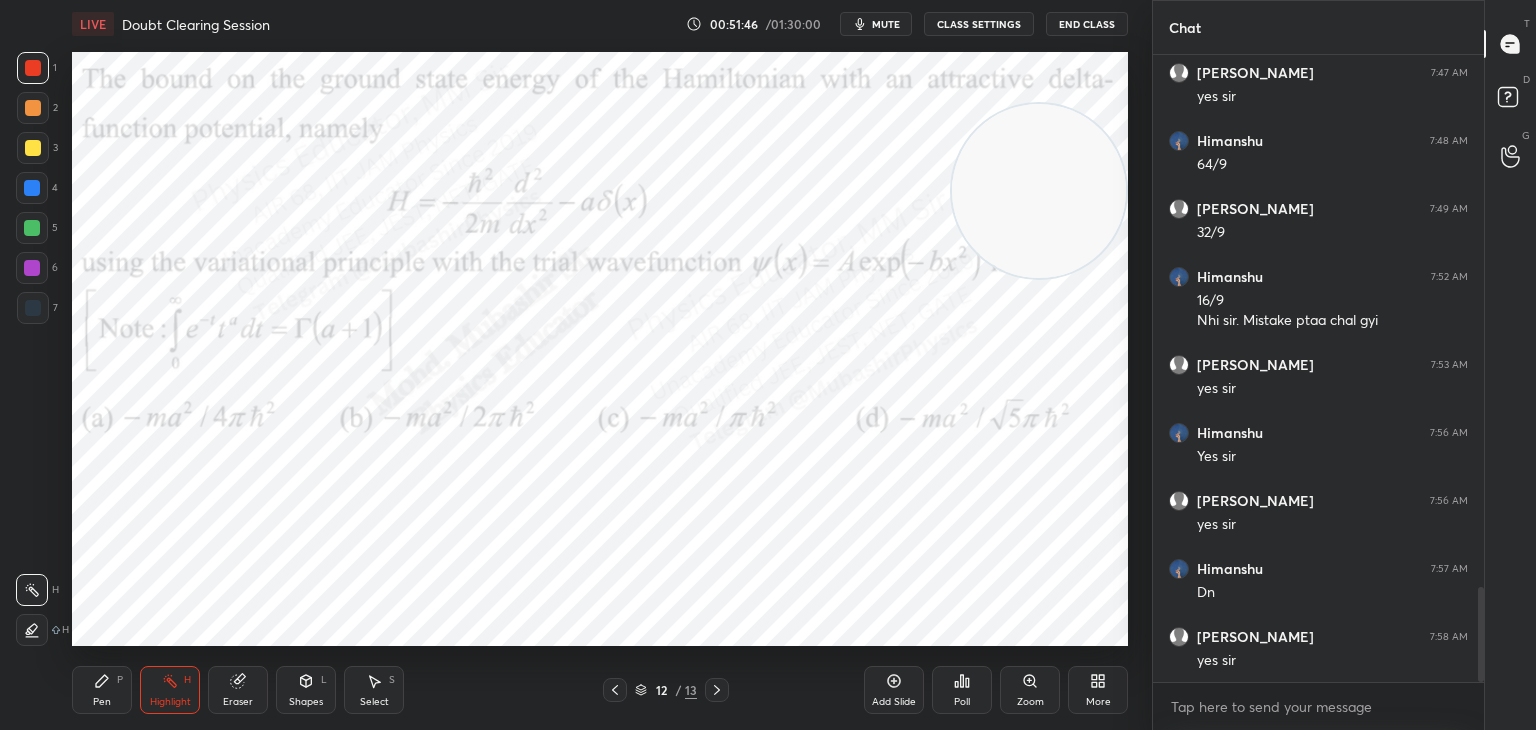 click on "mute" at bounding box center (886, 24) 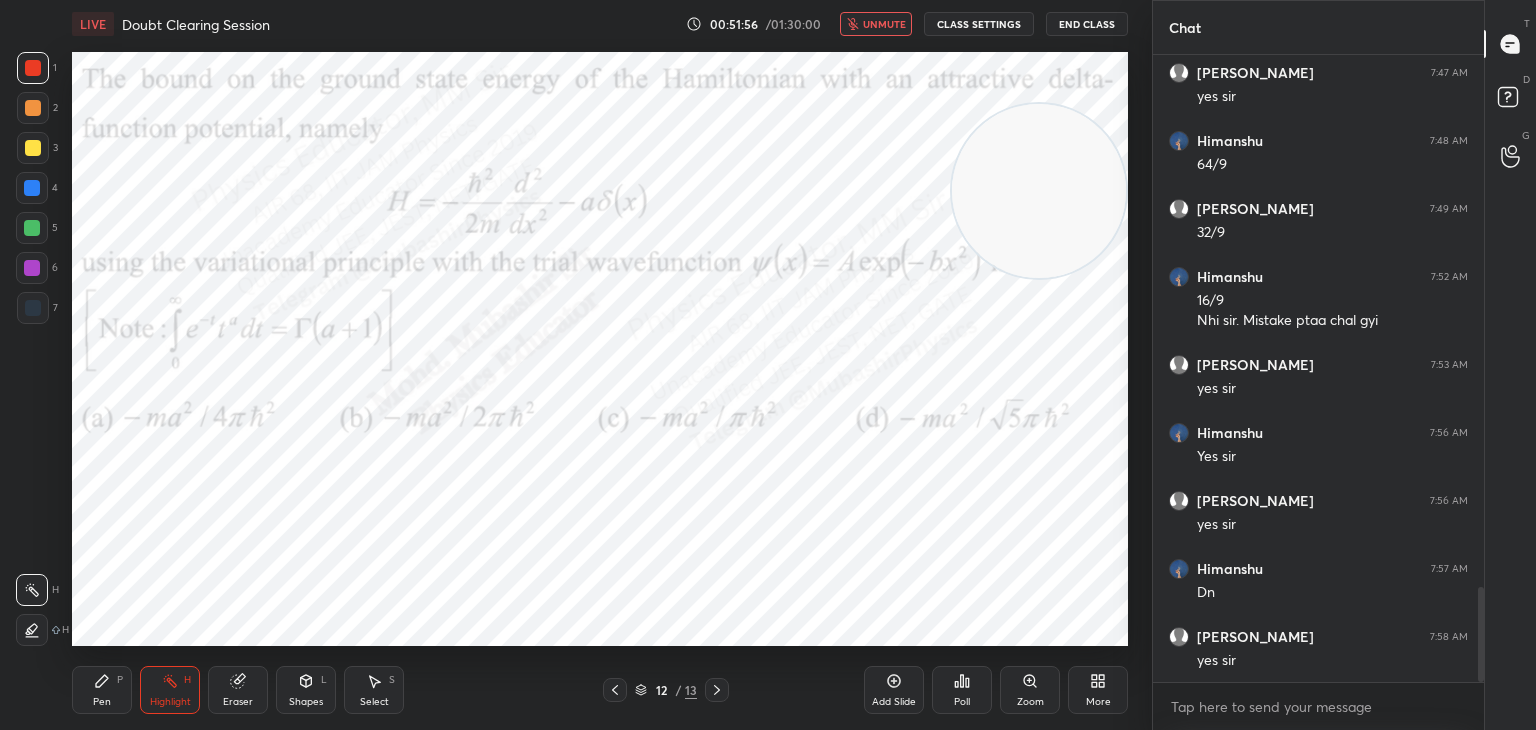 click on "unmute" at bounding box center (884, 24) 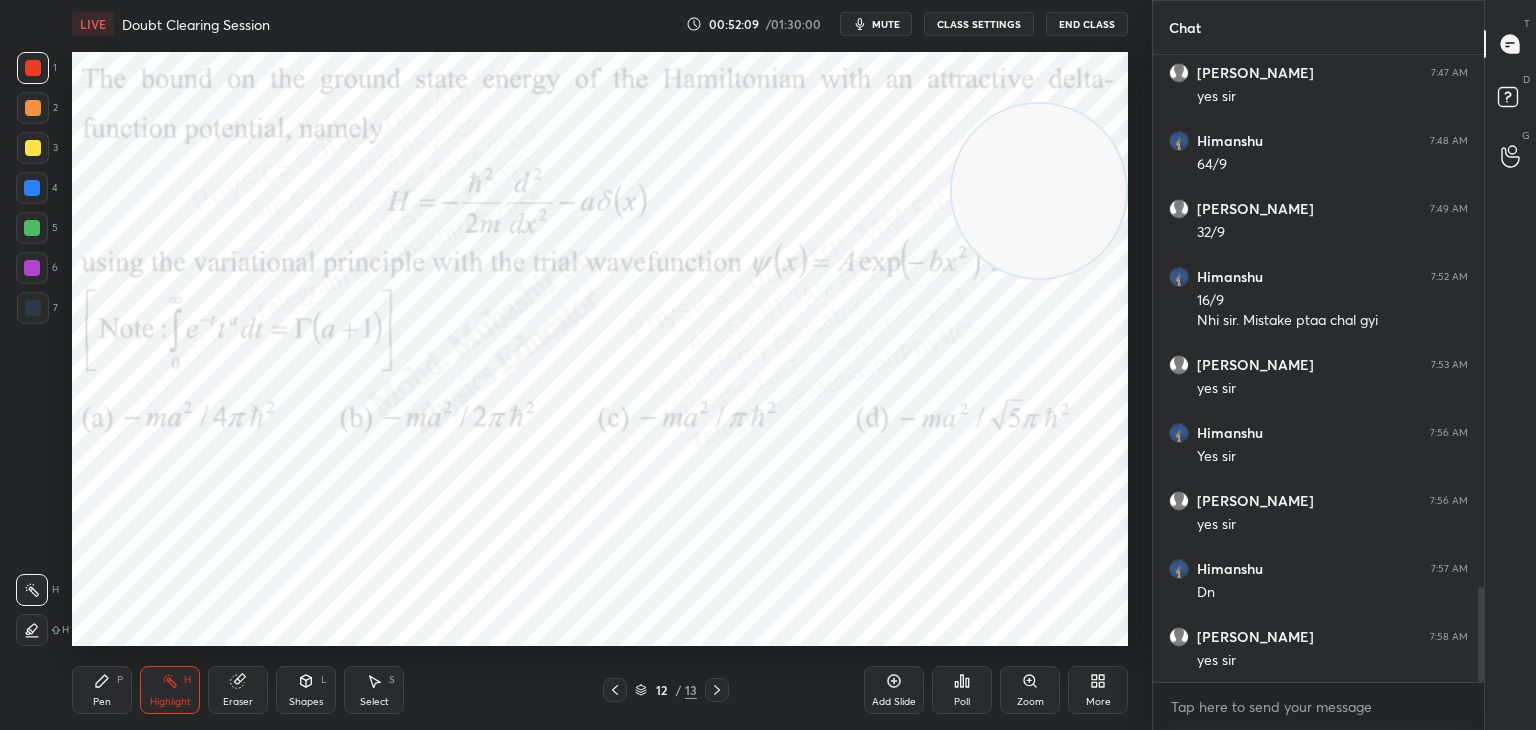 click on "mute" at bounding box center [886, 24] 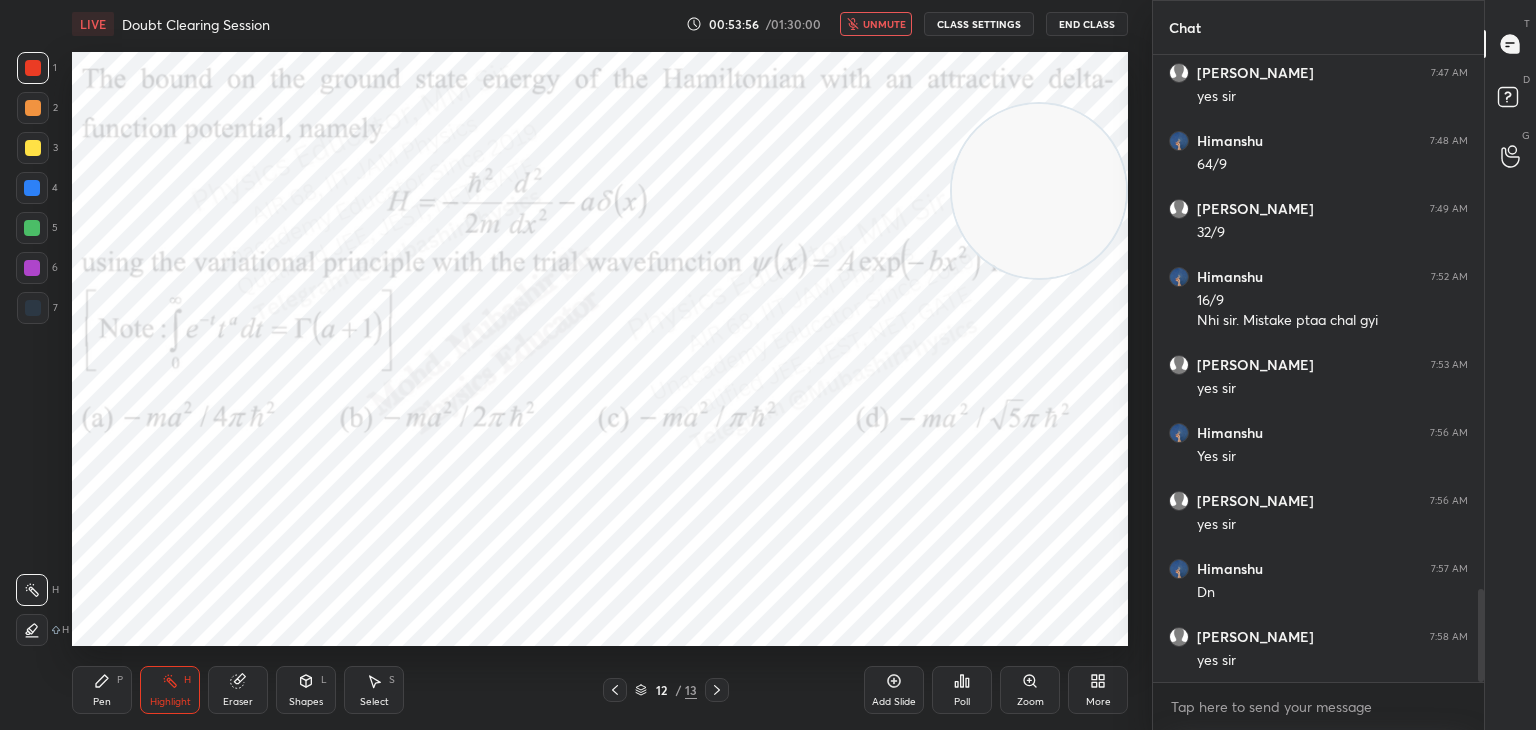 scroll, scrollTop: 3600, scrollLeft: 0, axis: vertical 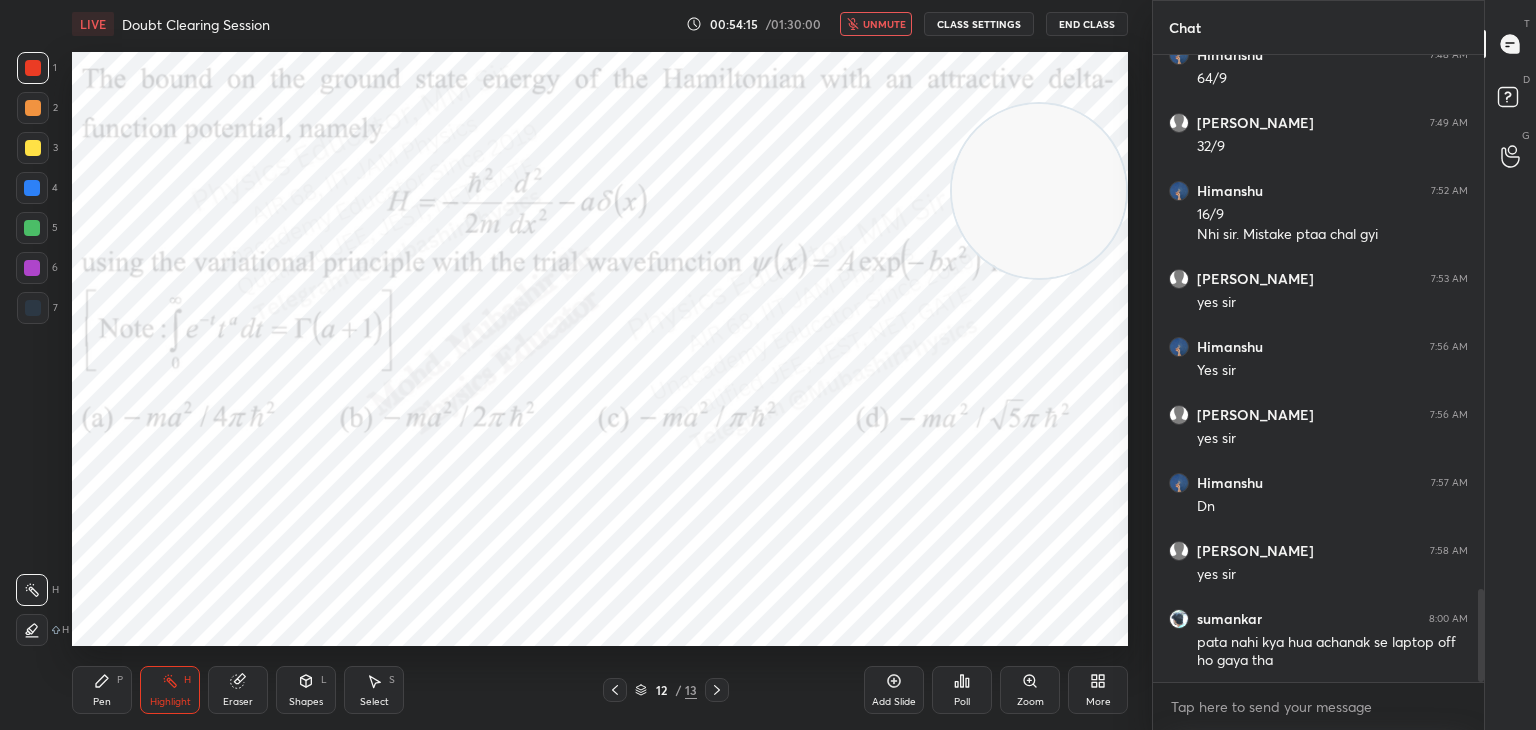 drag, startPoint x: 879, startPoint y: 22, endPoint x: 889, endPoint y: 26, distance: 10.770329 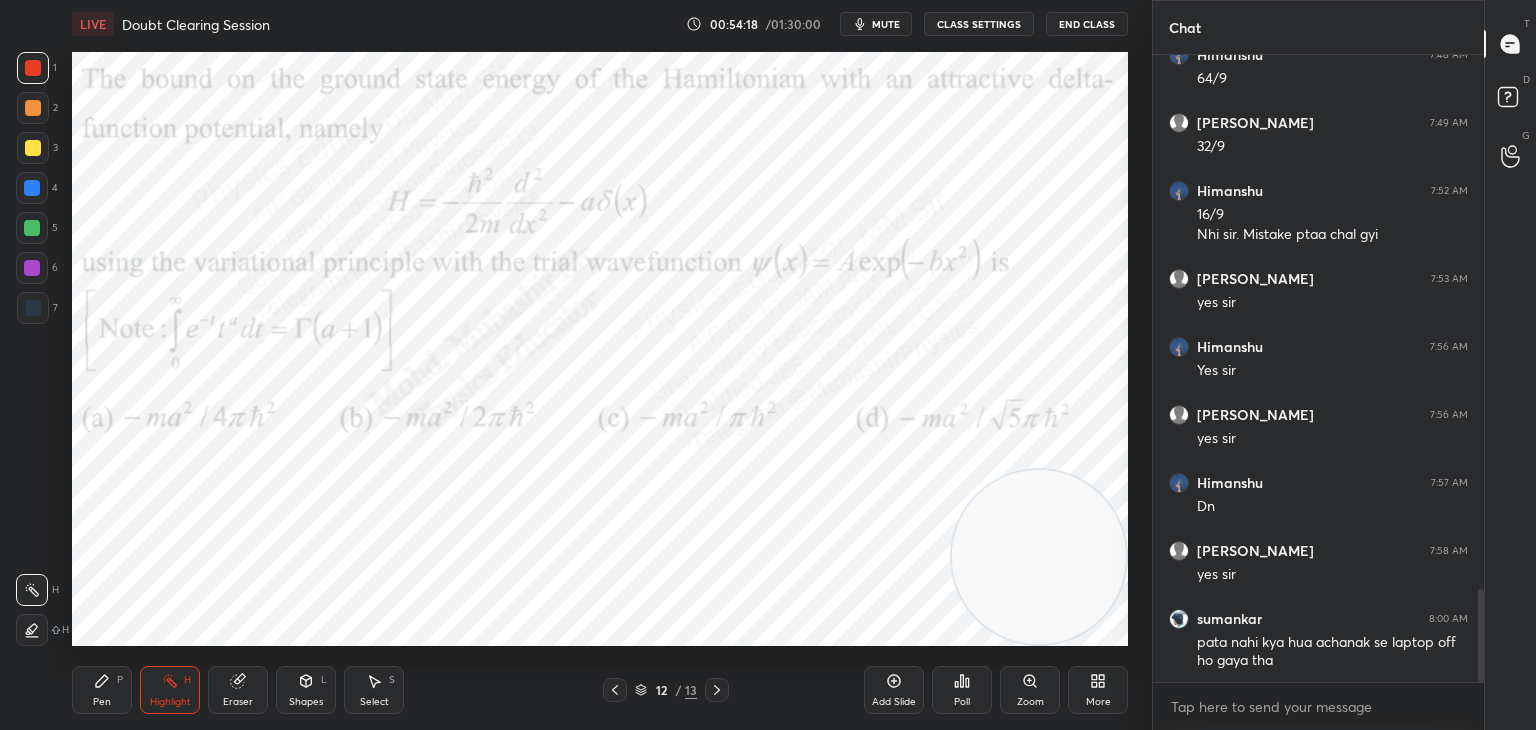 drag, startPoint x: 1007, startPoint y: 158, endPoint x: 1081, endPoint y: 626, distance: 473.8143 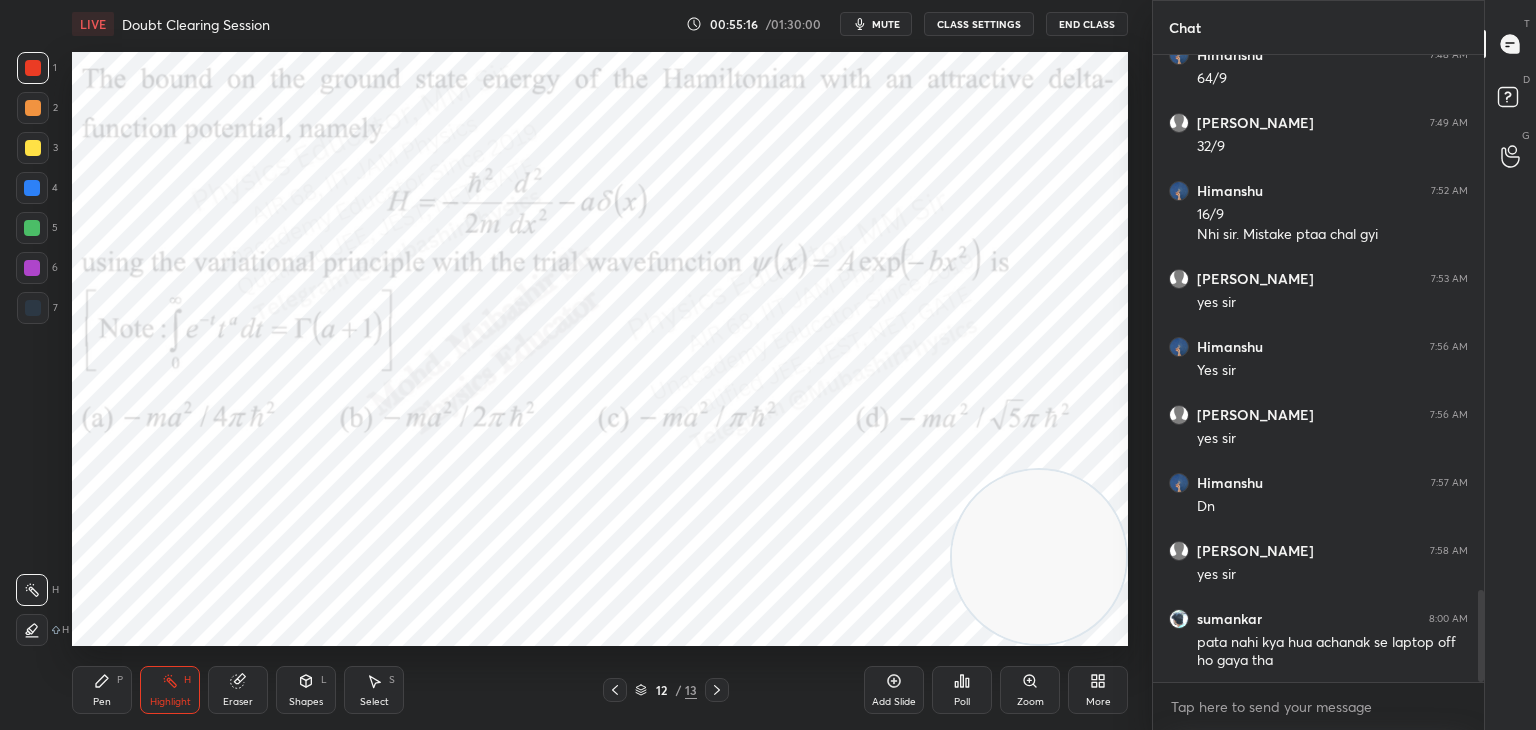 scroll, scrollTop: 3668, scrollLeft: 0, axis: vertical 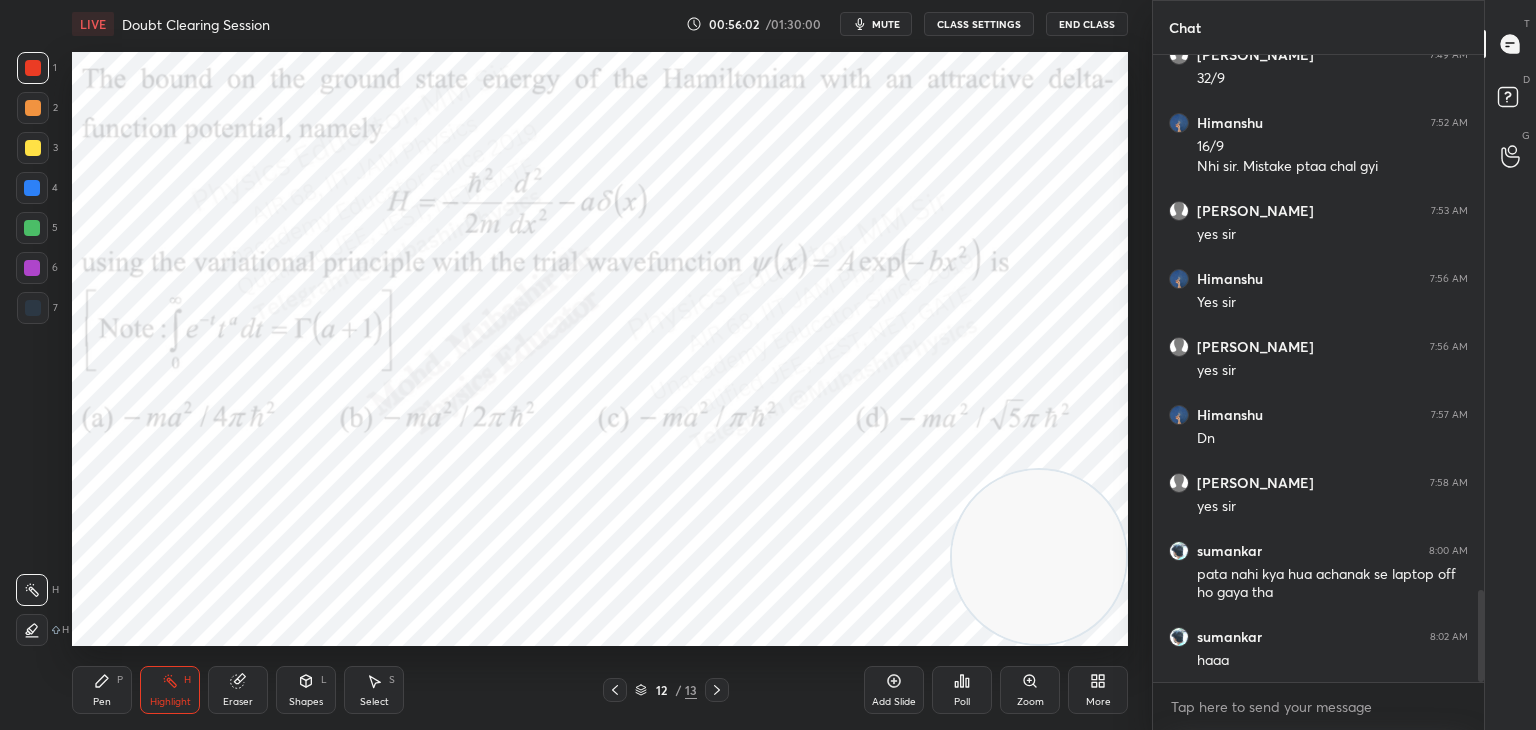 drag, startPoint x: 1095, startPoint y: 576, endPoint x: 1057, endPoint y: 562, distance: 40.496914 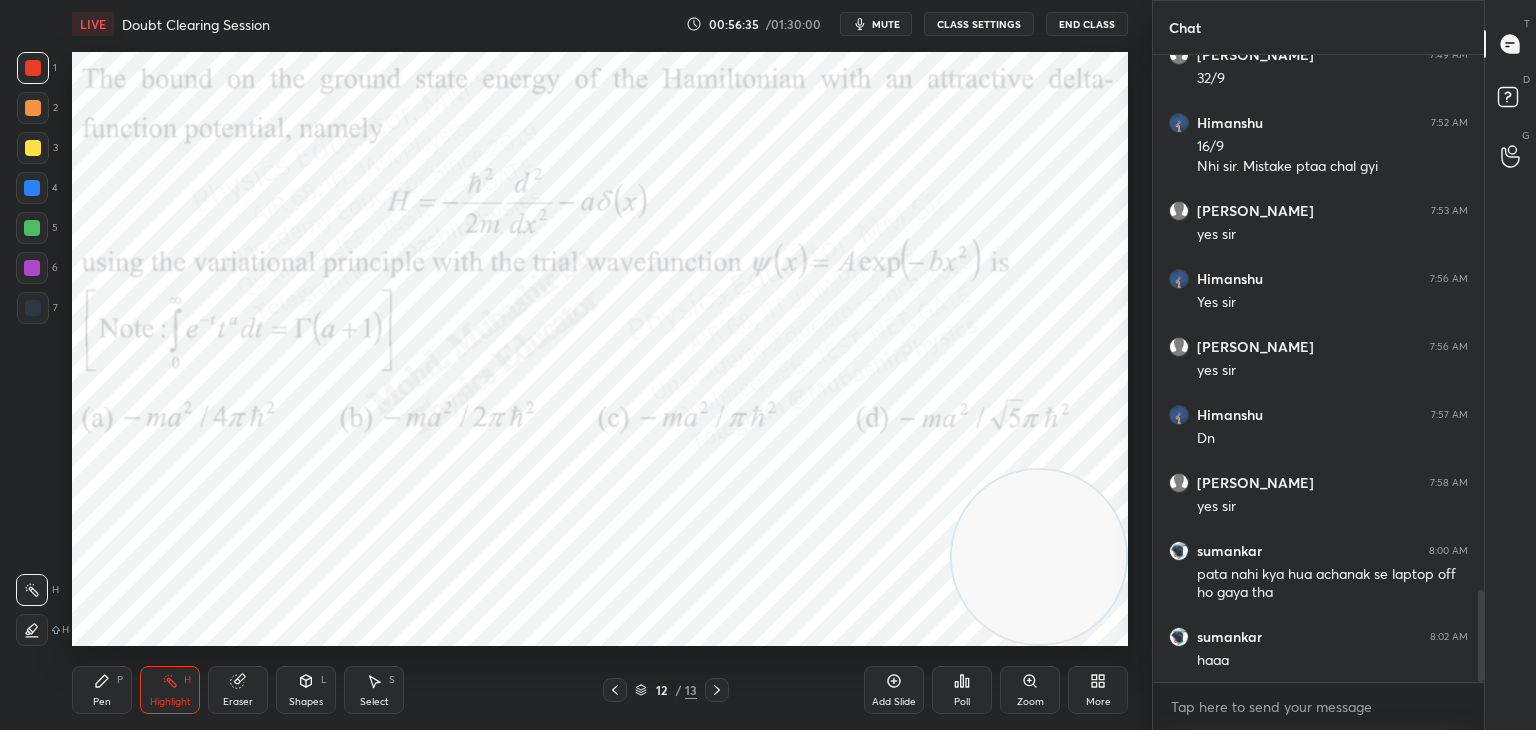 click on "mute" at bounding box center (876, 24) 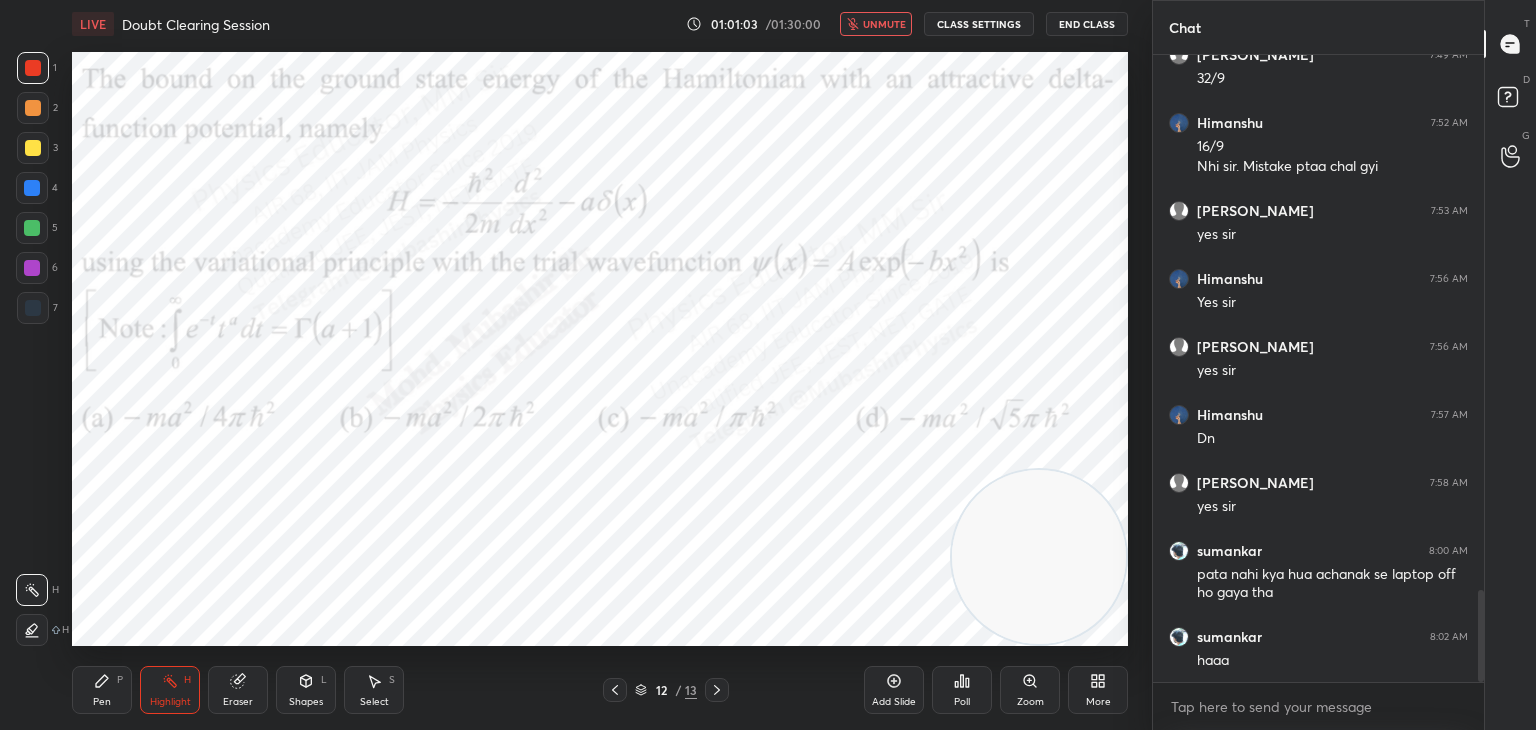 click on "unmute" at bounding box center (884, 24) 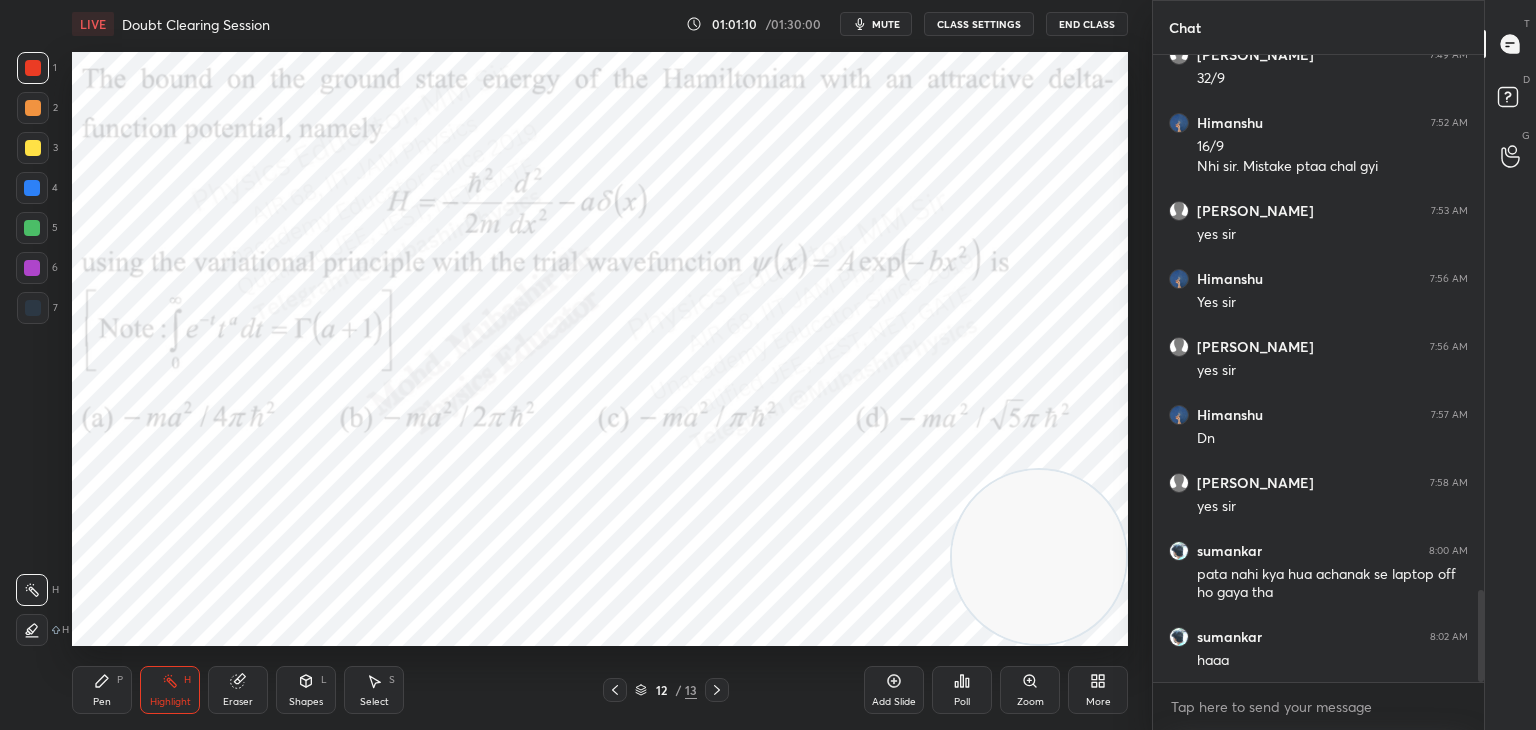 click on "mute" at bounding box center (876, 24) 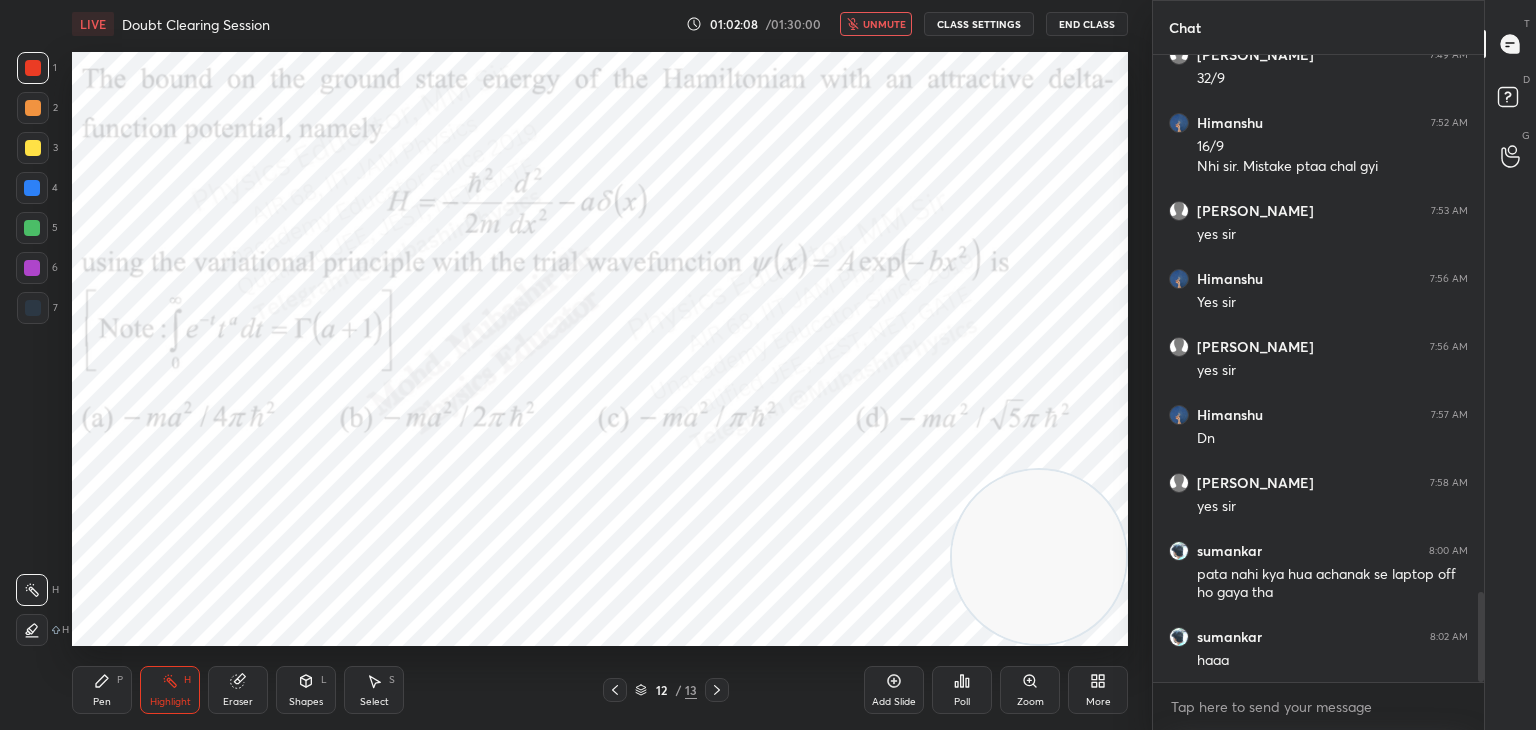scroll, scrollTop: 3736, scrollLeft: 0, axis: vertical 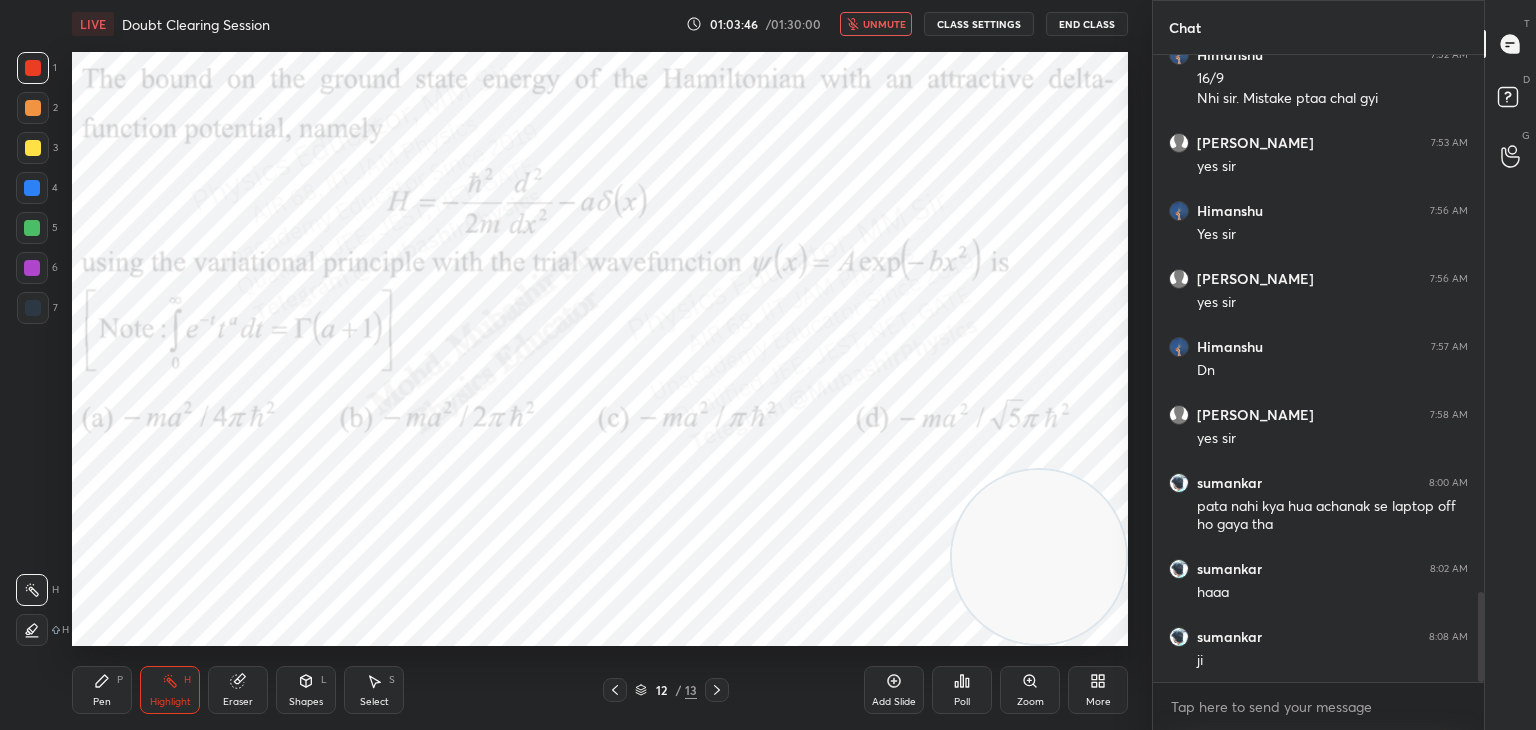 click on "unmute" at bounding box center [876, 24] 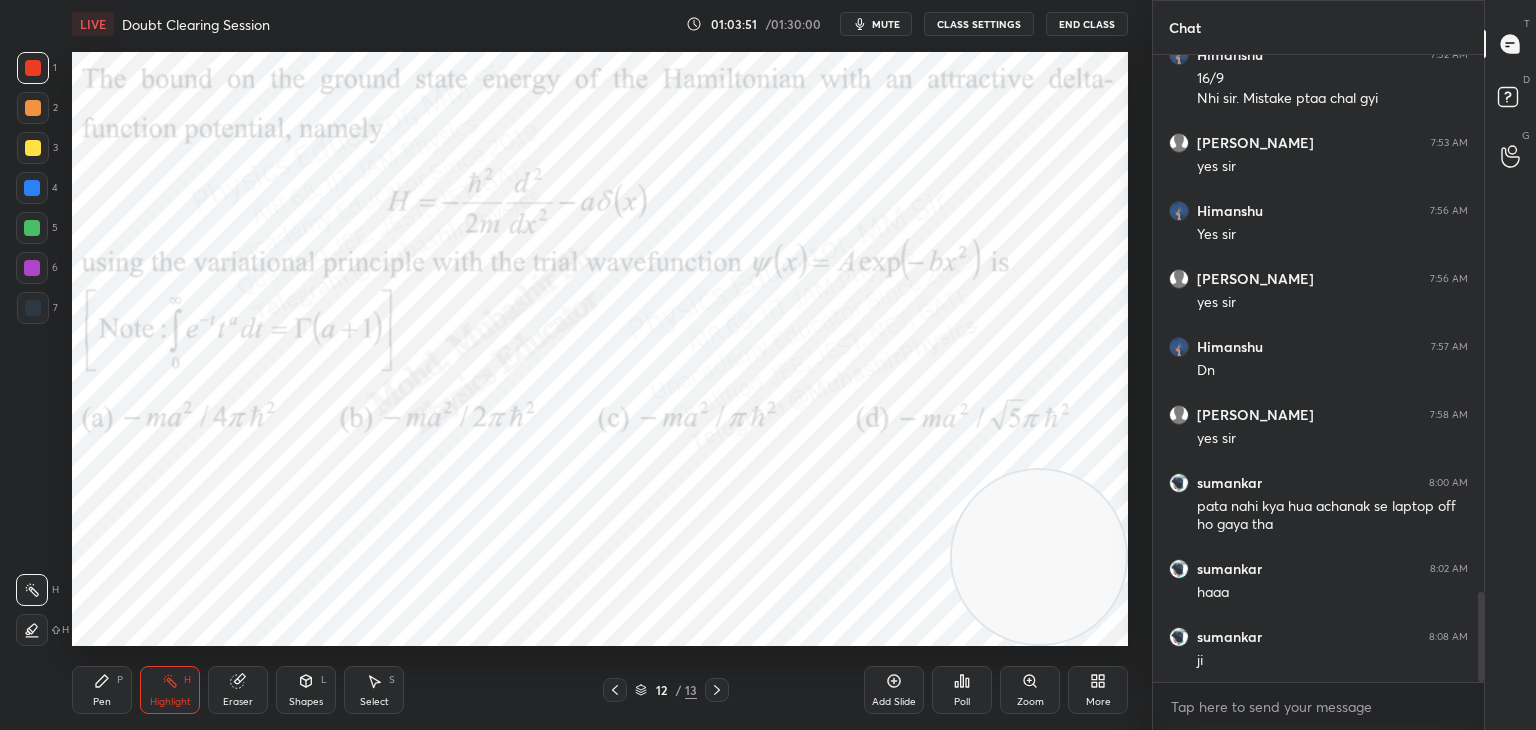 click 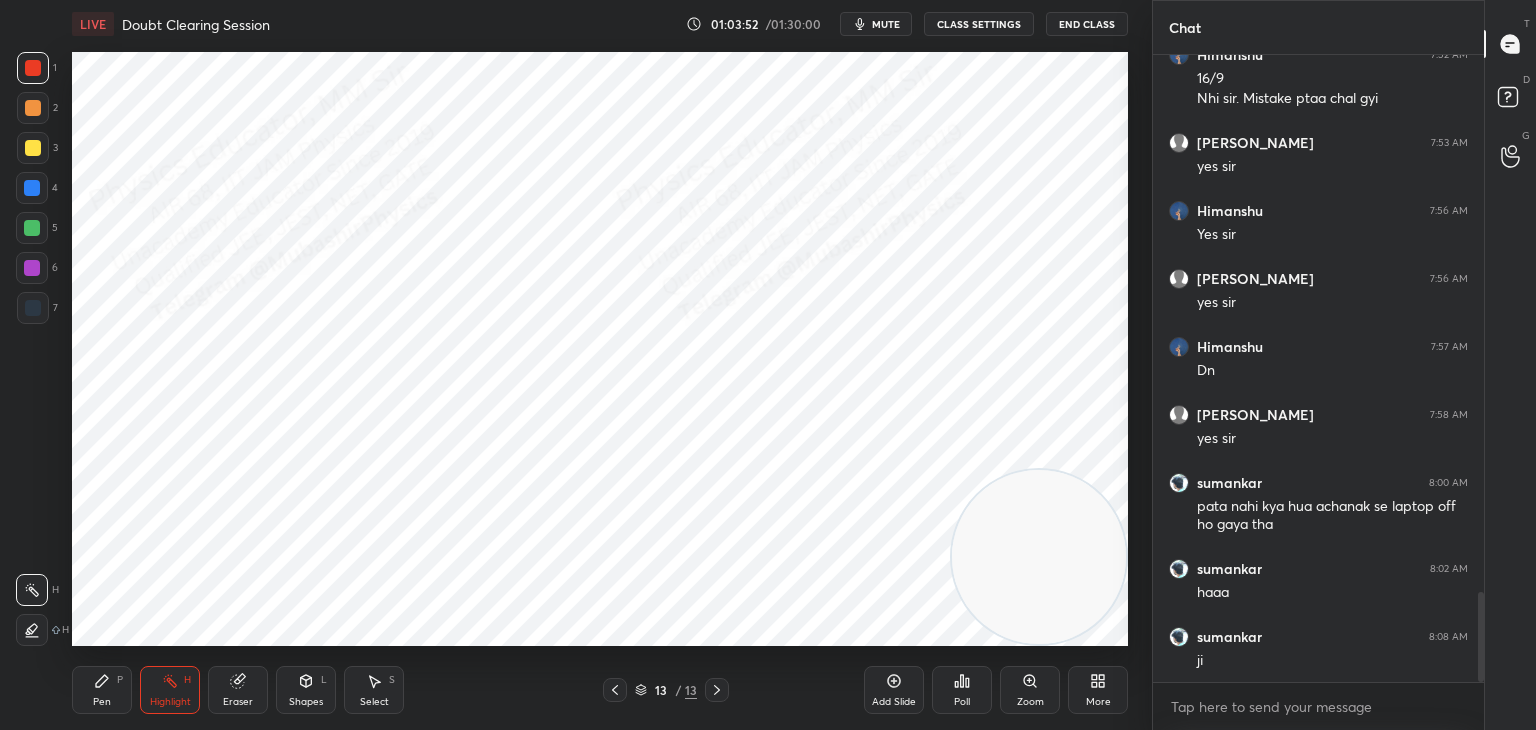 click 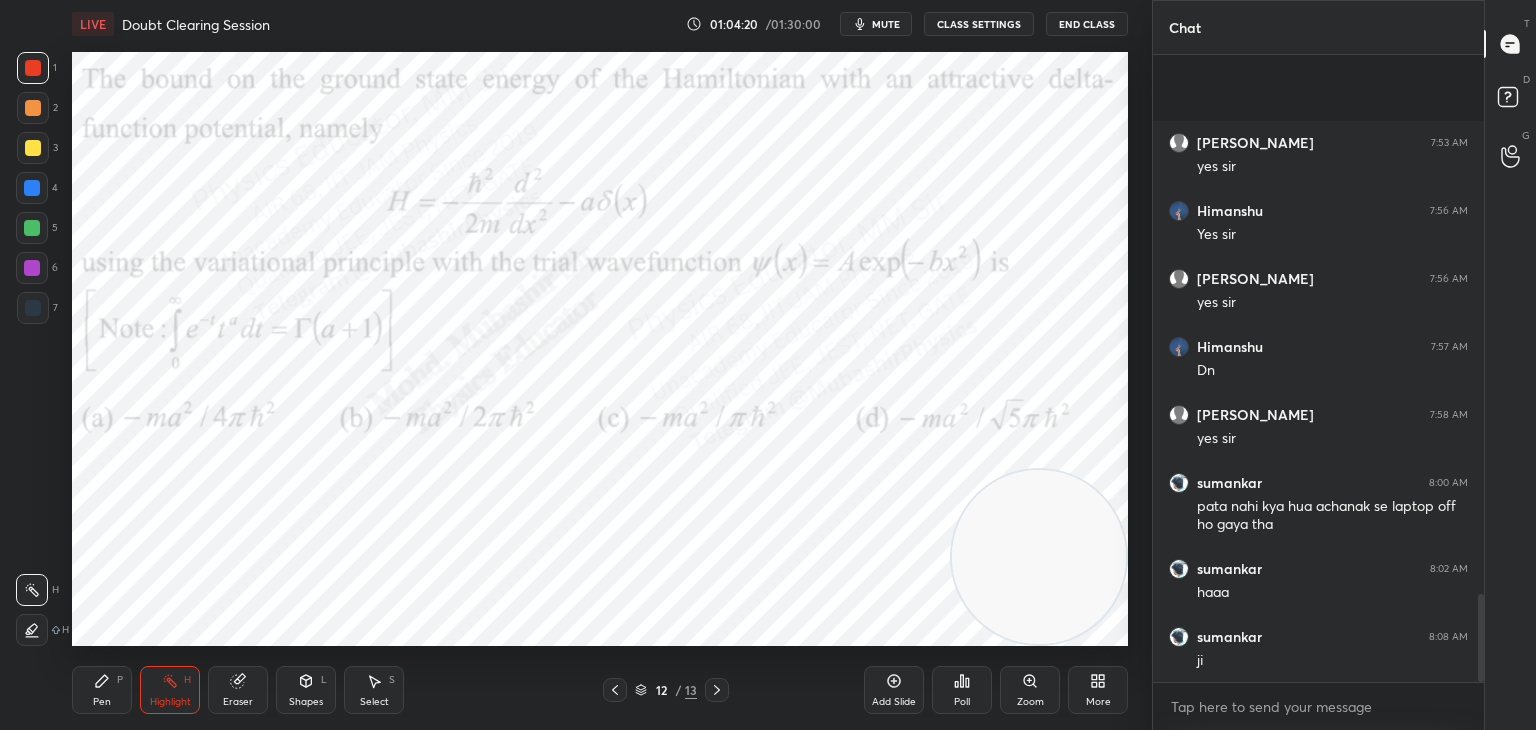 scroll, scrollTop: 3872, scrollLeft: 0, axis: vertical 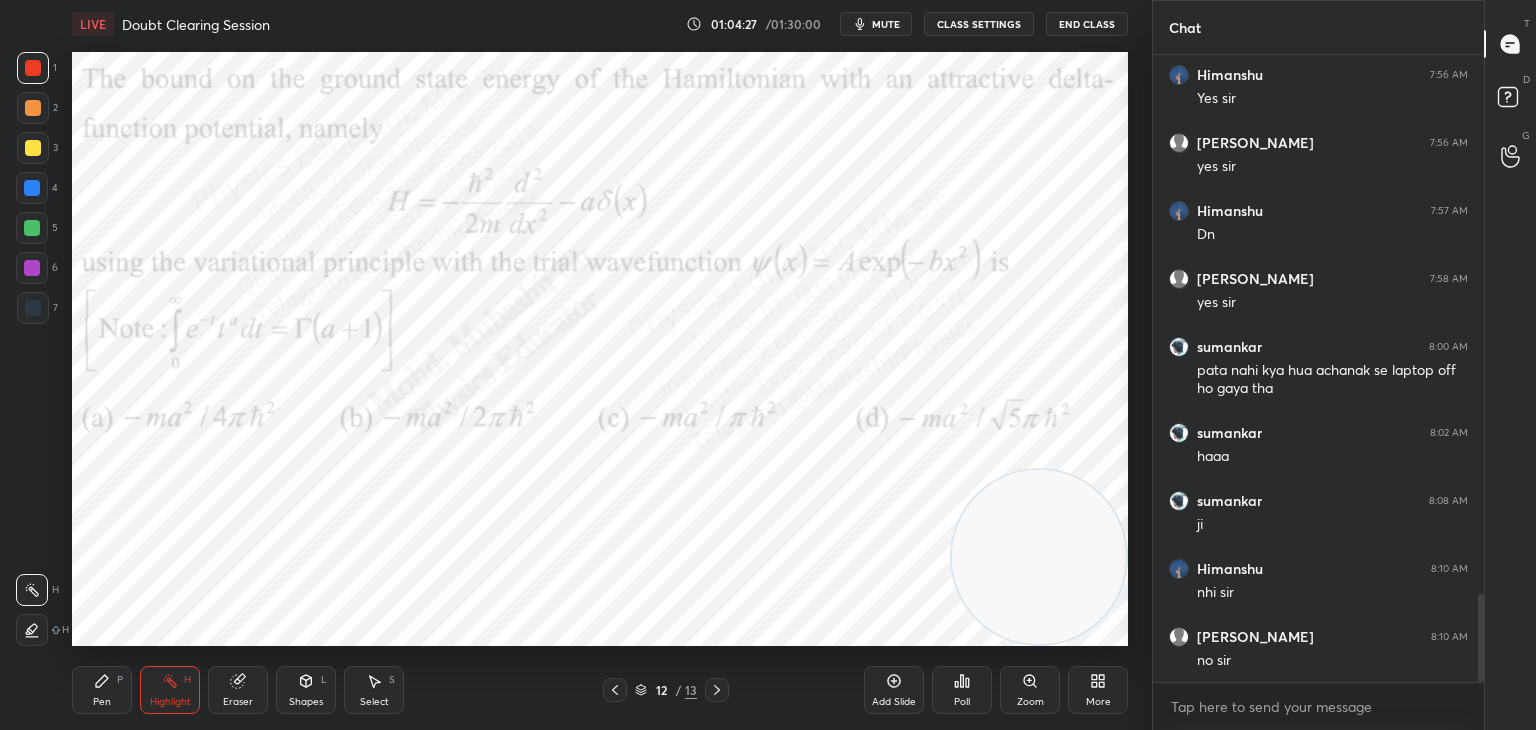 drag, startPoint x: 91, startPoint y: 697, endPoint x: 97, endPoint y: 682, distance: 16.155495 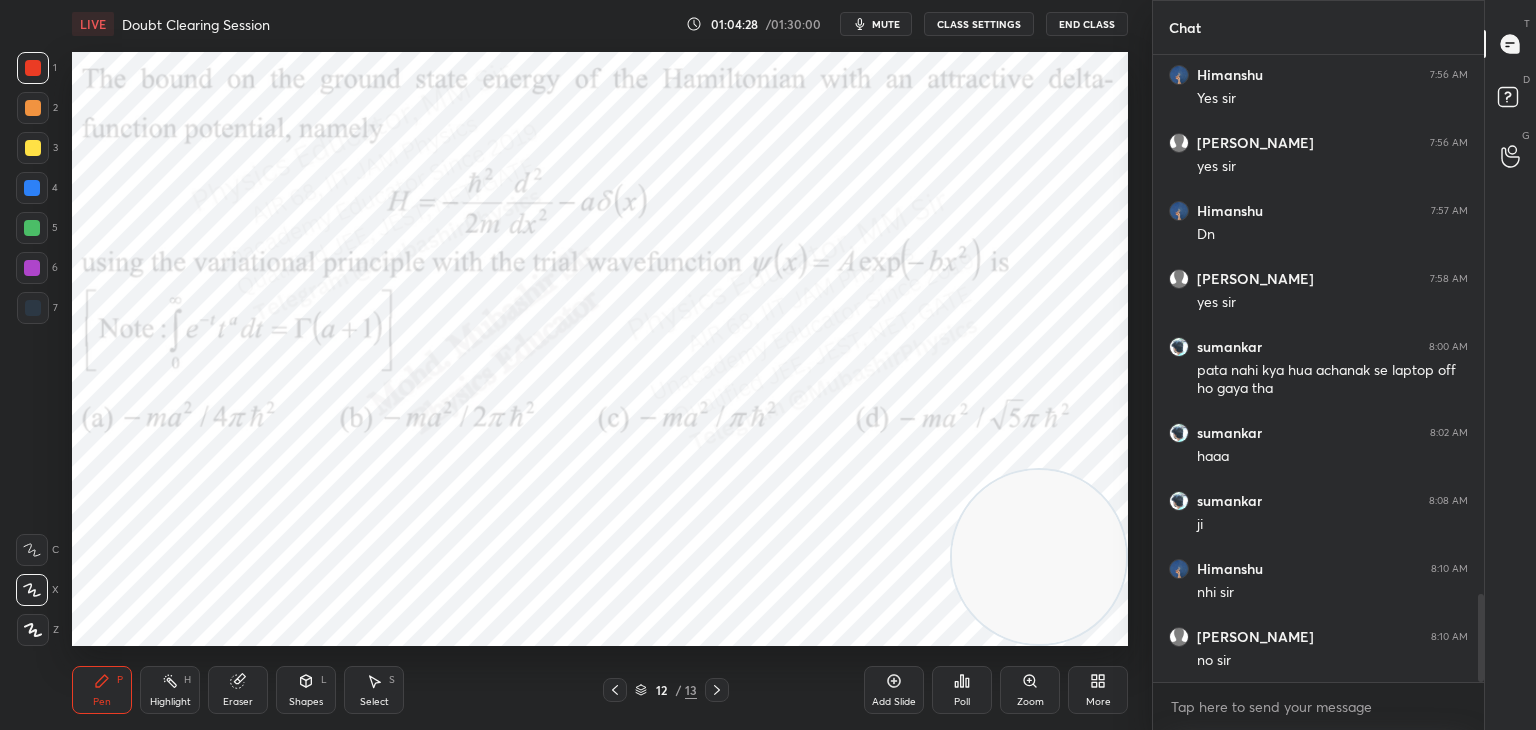 drag, startPoint x: 33, startPoint y: 192, endPoint x: 63, endPoint y: 190, distance: 30.066593 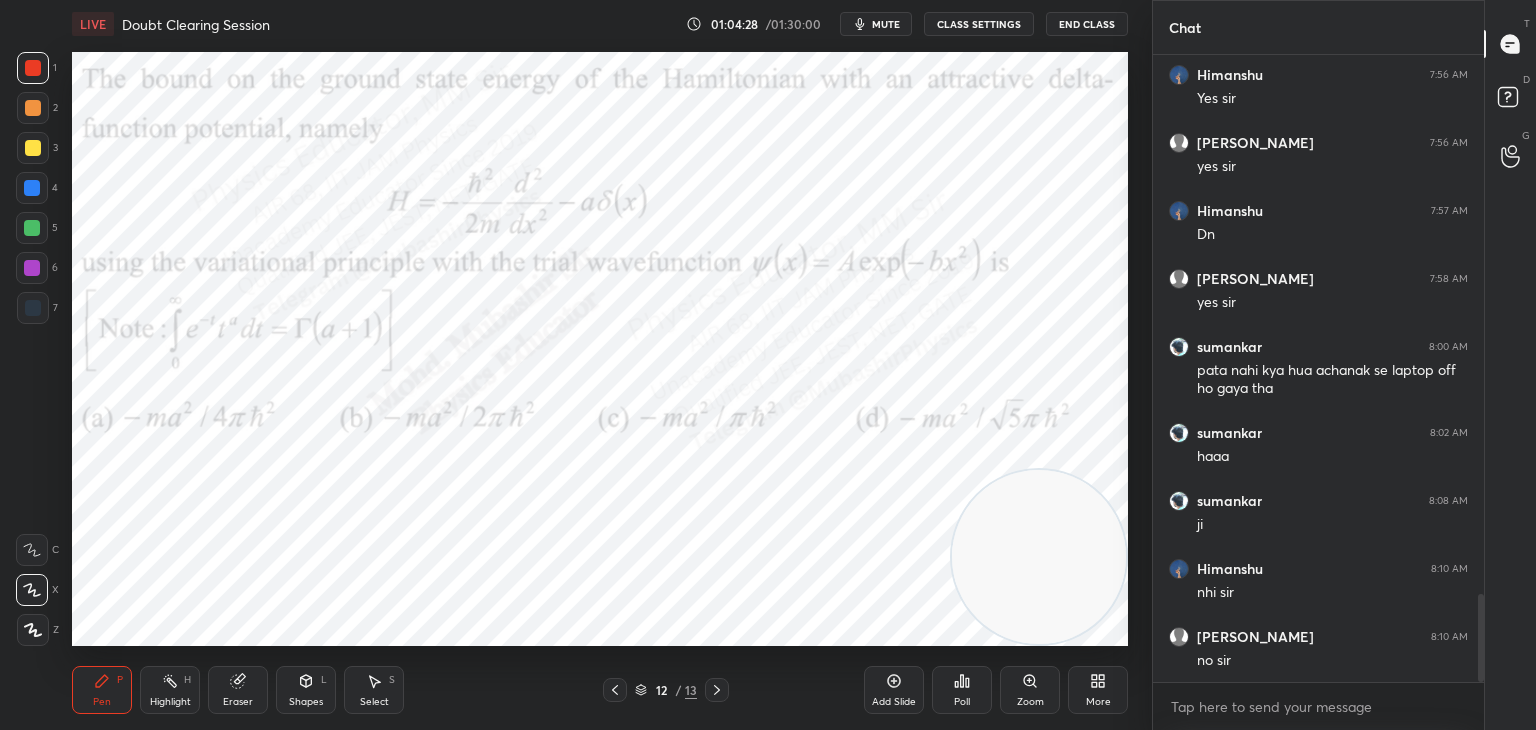 click at bounding box center (32, 188) 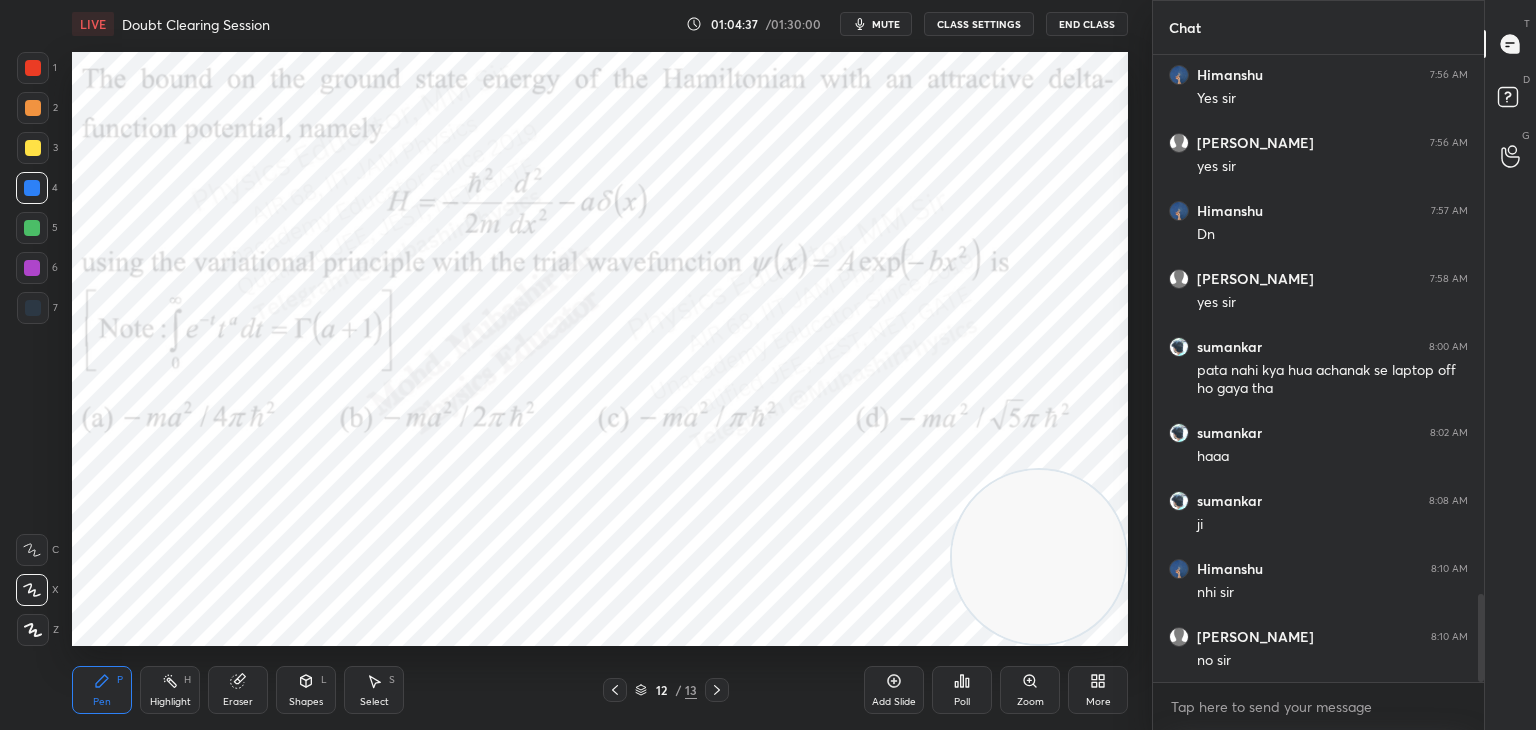 click on "Eraser" at bounding box center (238, 690) 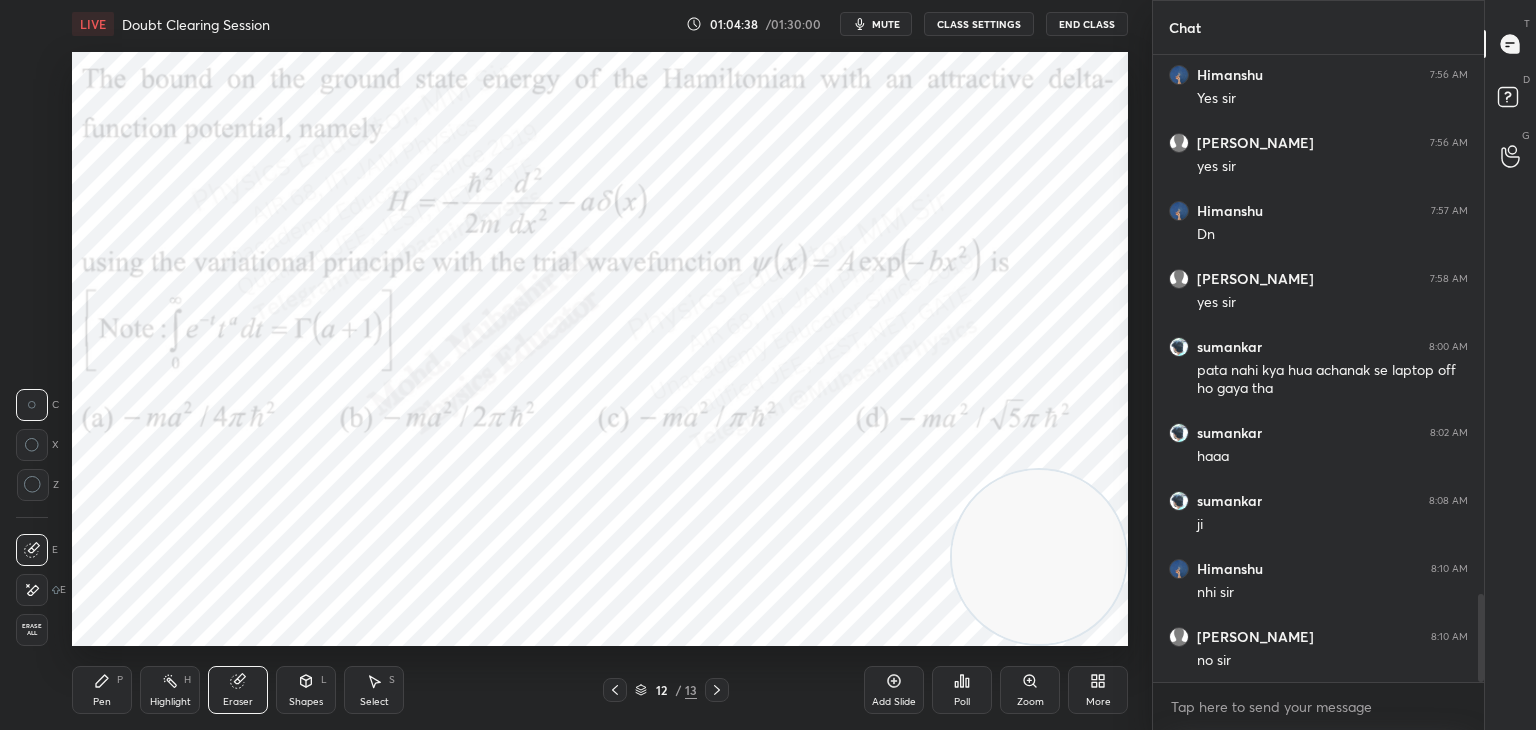 drag, startPoint x: 28, startPoint y: 630, endPoint x: 61, endPoint y: 622, distance: 33.955853 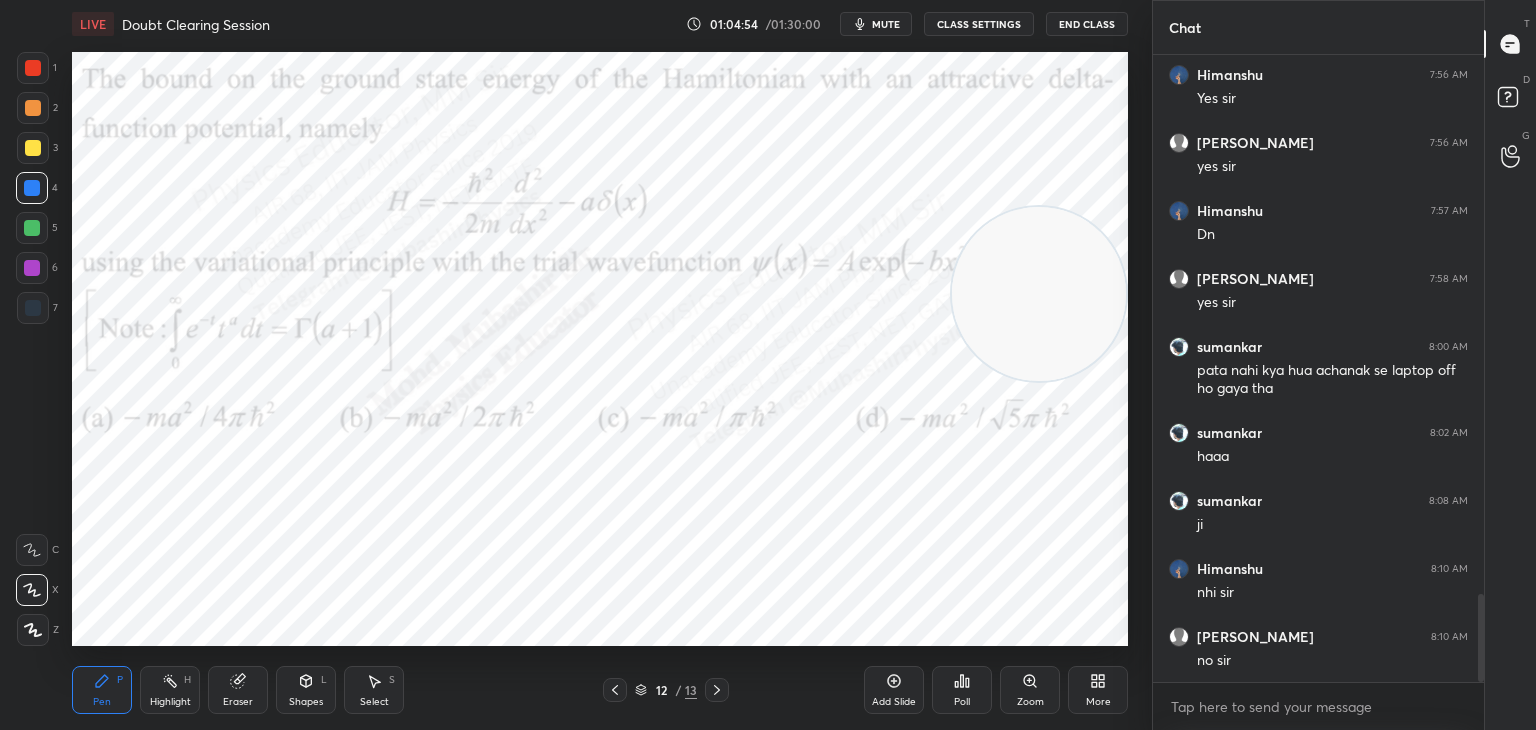 drag, startPoint x: 1065, startPoint y: 405, endPoint x: 1120, endPoint y: 94, distance: 315.8259 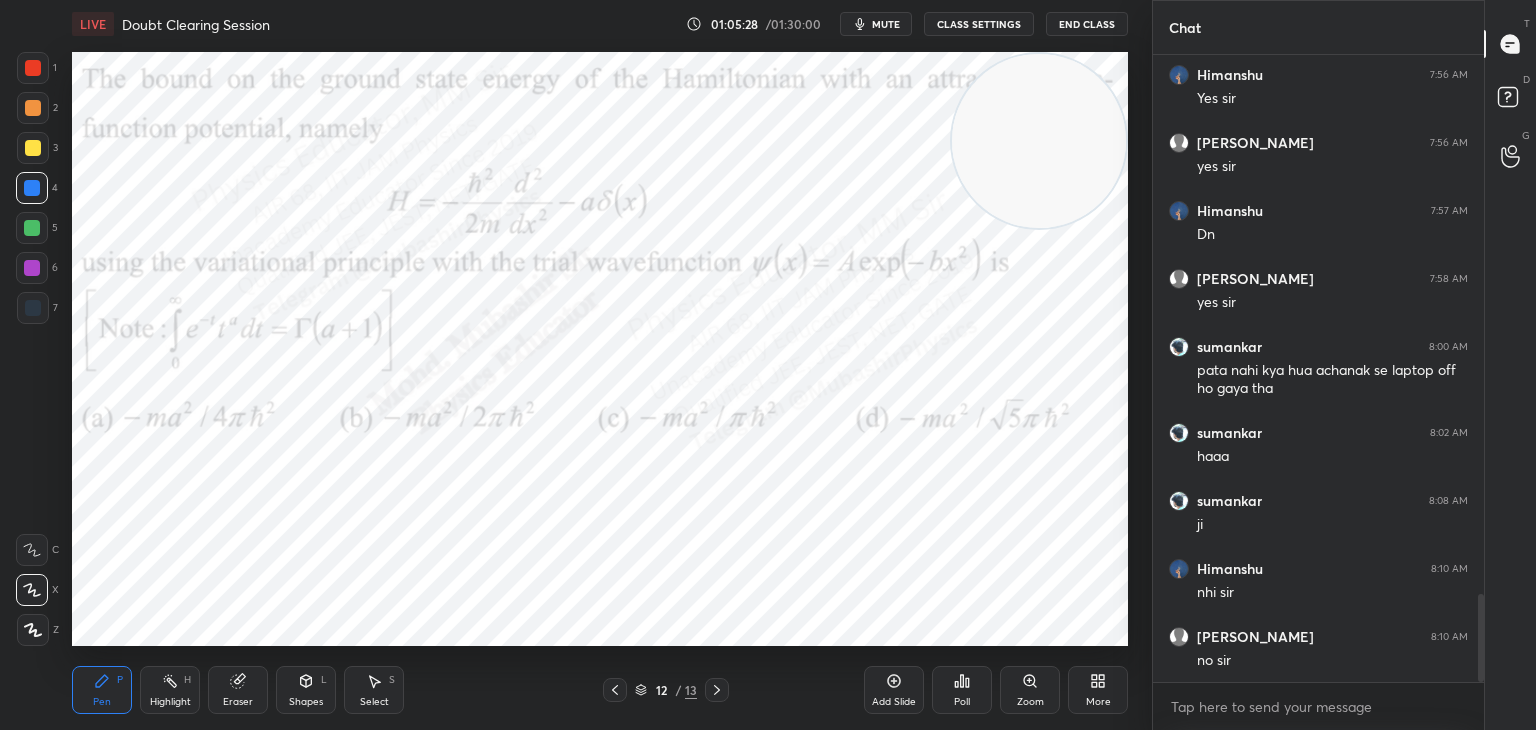 drag, startPoint x: 184, startPoint y: 686, endPoint x: 213, endPoint y: 654, distance: 43.185646 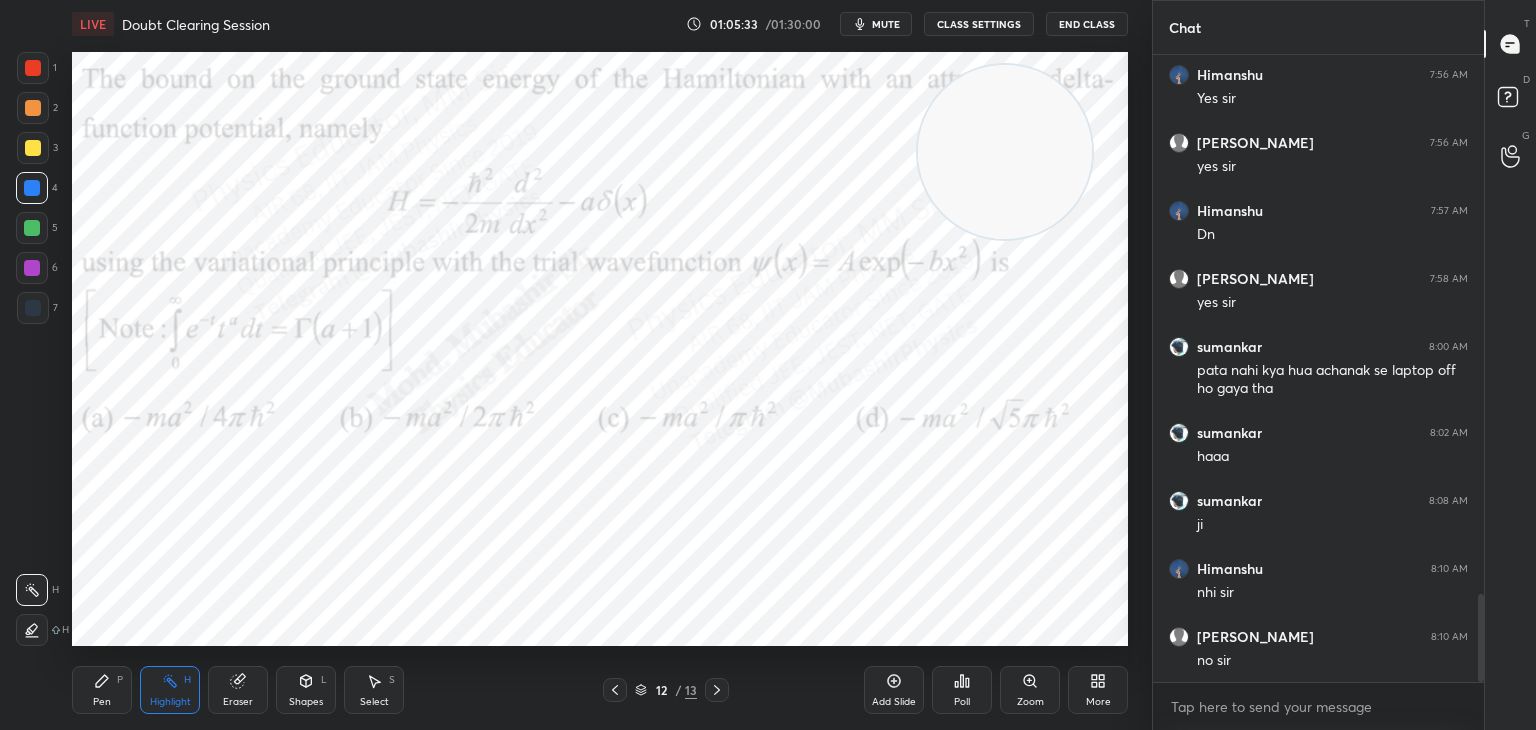 drag, startPoint x: 937, startPoint y: 310, endPoint x: 945, endPoint y: 241, distance: 69.46222 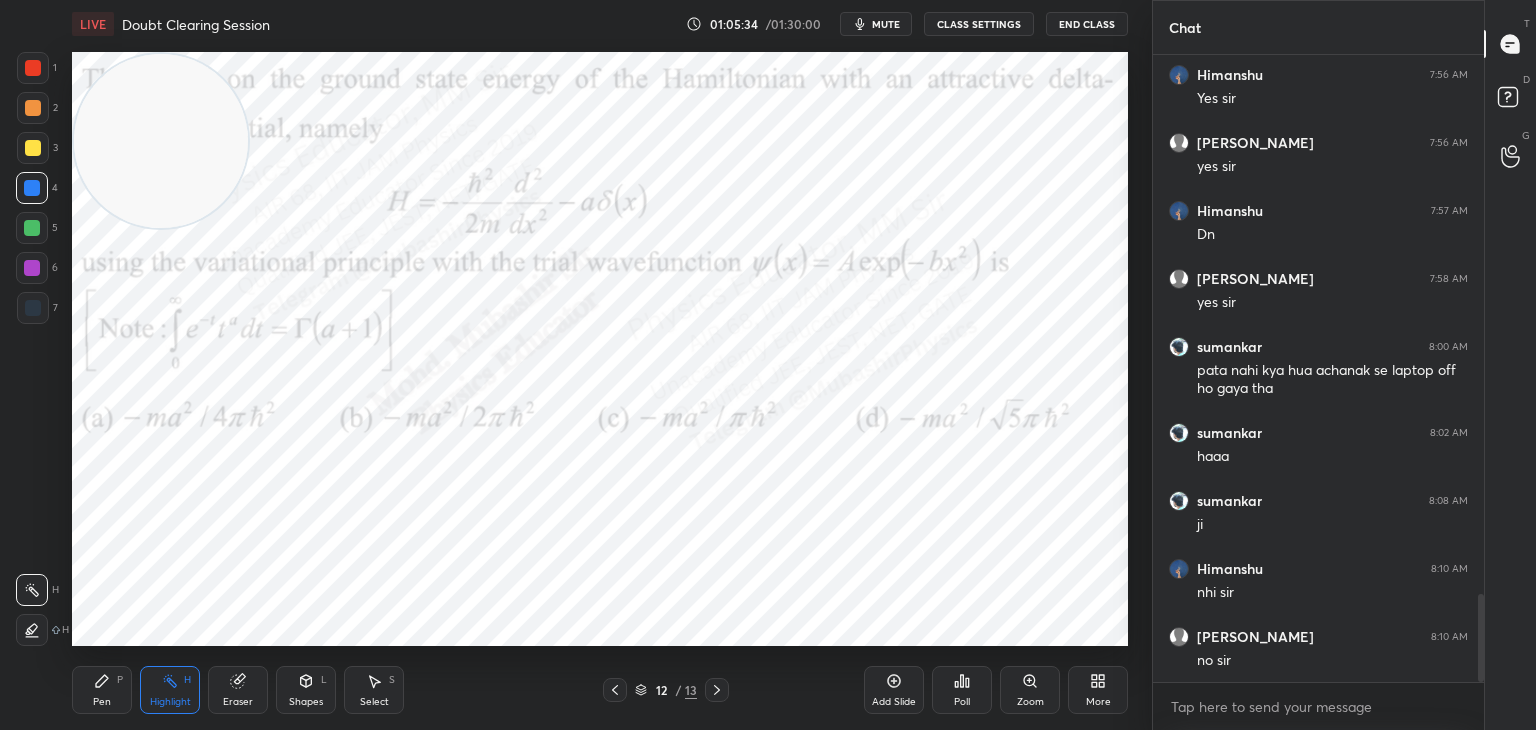 drag, startPoint x: 976, startPoint y: 141, endPoint x: 144, endPoint y: 1, distance: 843.69666 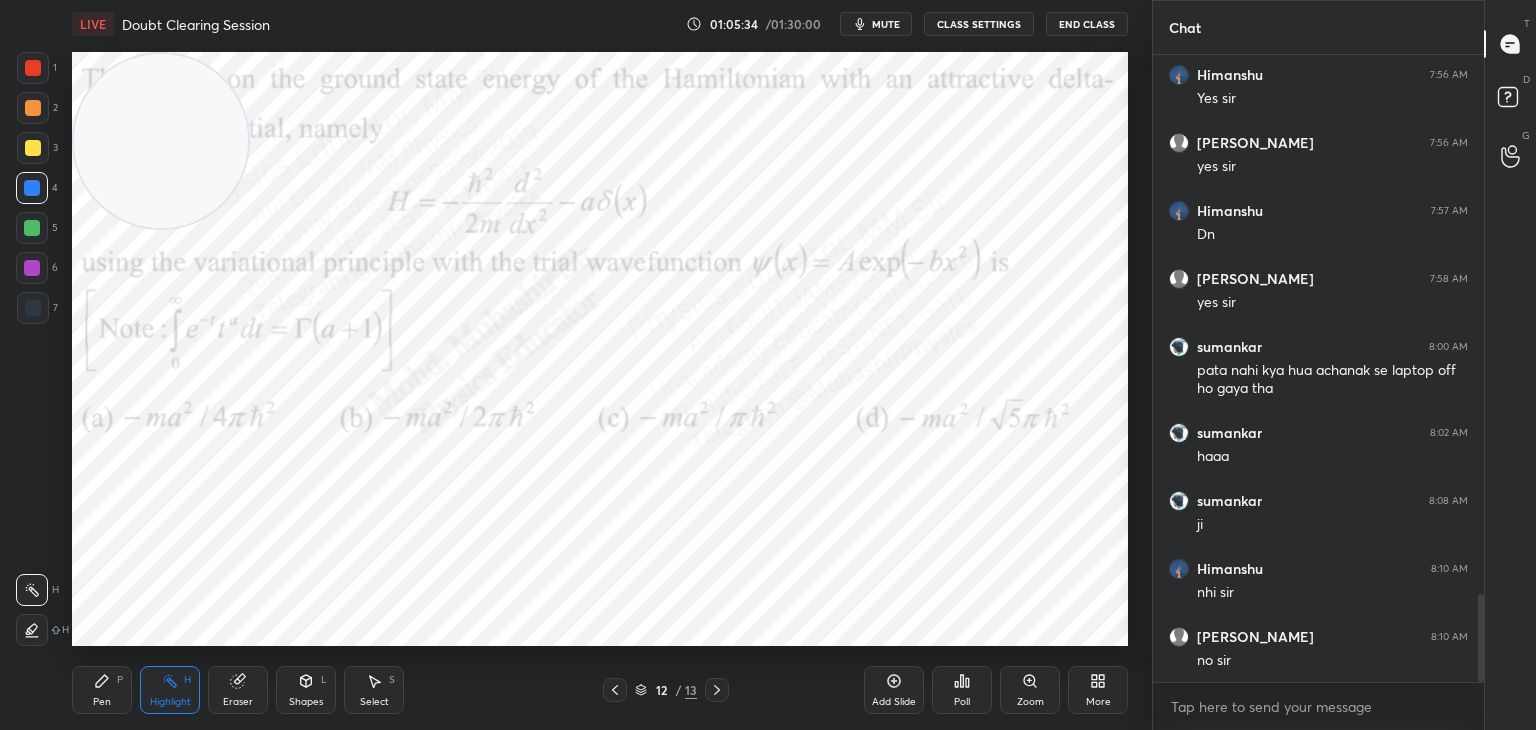 click on "LIVE Doubt Clearing Session 01:05:34 /  01:30:00 mute CLASS SETTINGS End Class Setting up your live class Poll for   secs No correct answer Start poll Back Doubt Clearing Session • L27 of Detailed Course on Quantum Mechanics for GATE, NET 2026/2027 [PERSON_NAME] Pen P Highlight H Eraser Shapes L Select S 12 / 13 Add Slide Poll Zoom More" at bounding box center [600, 365] 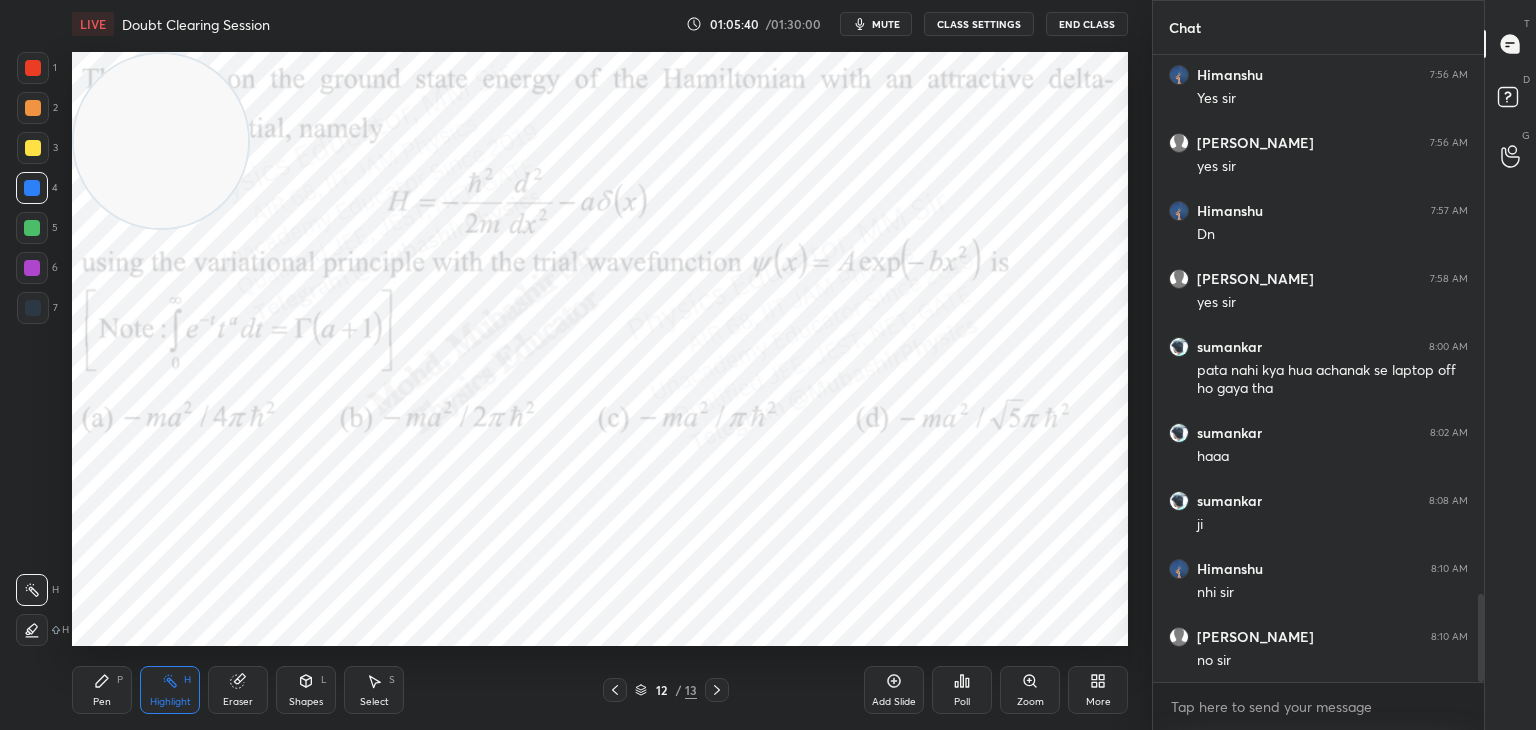 click on "Pen P" at bounding box center (102, 690) 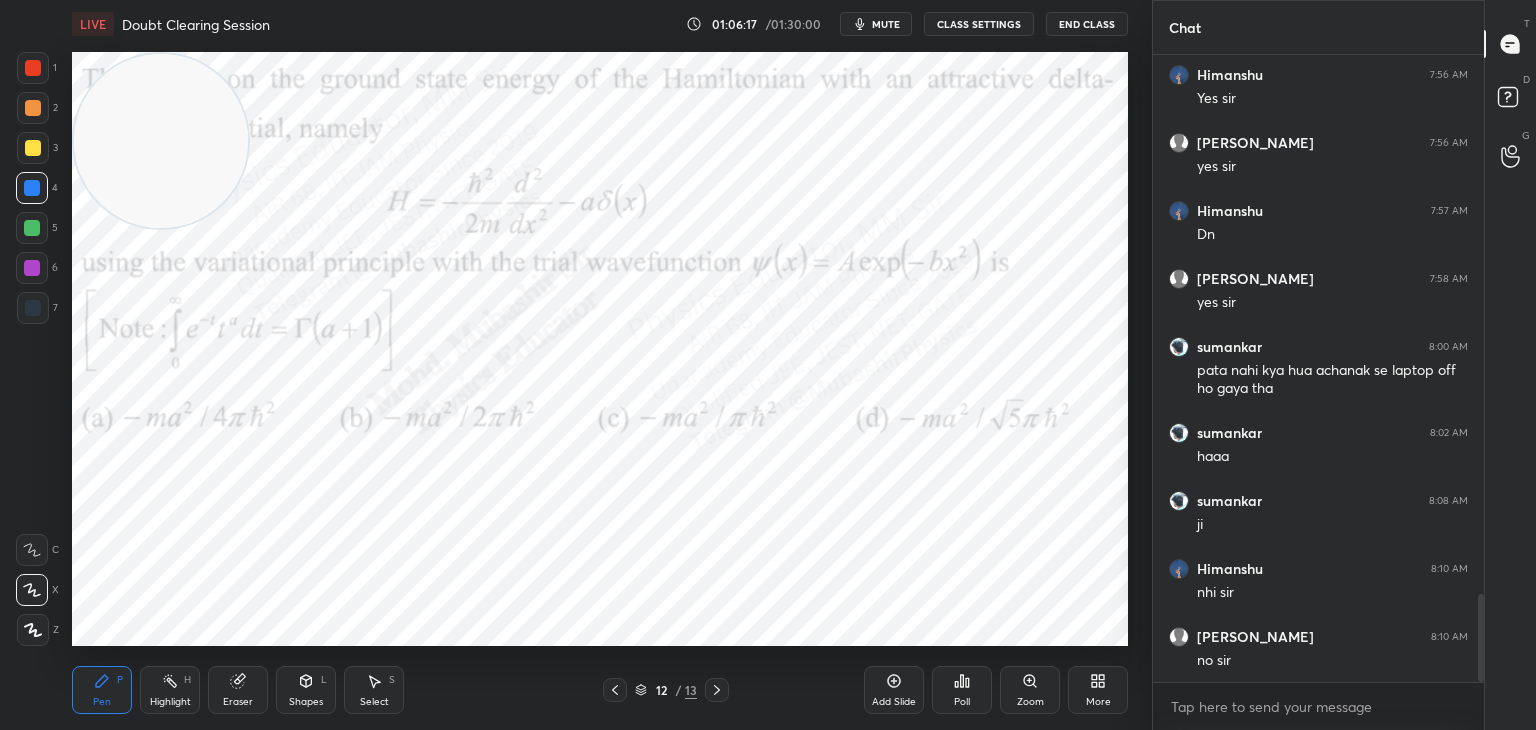 drag, startPoint x: 152, startPoint y: 688, endPoint x: 225, endPoint y: 678, distance: 73.68175 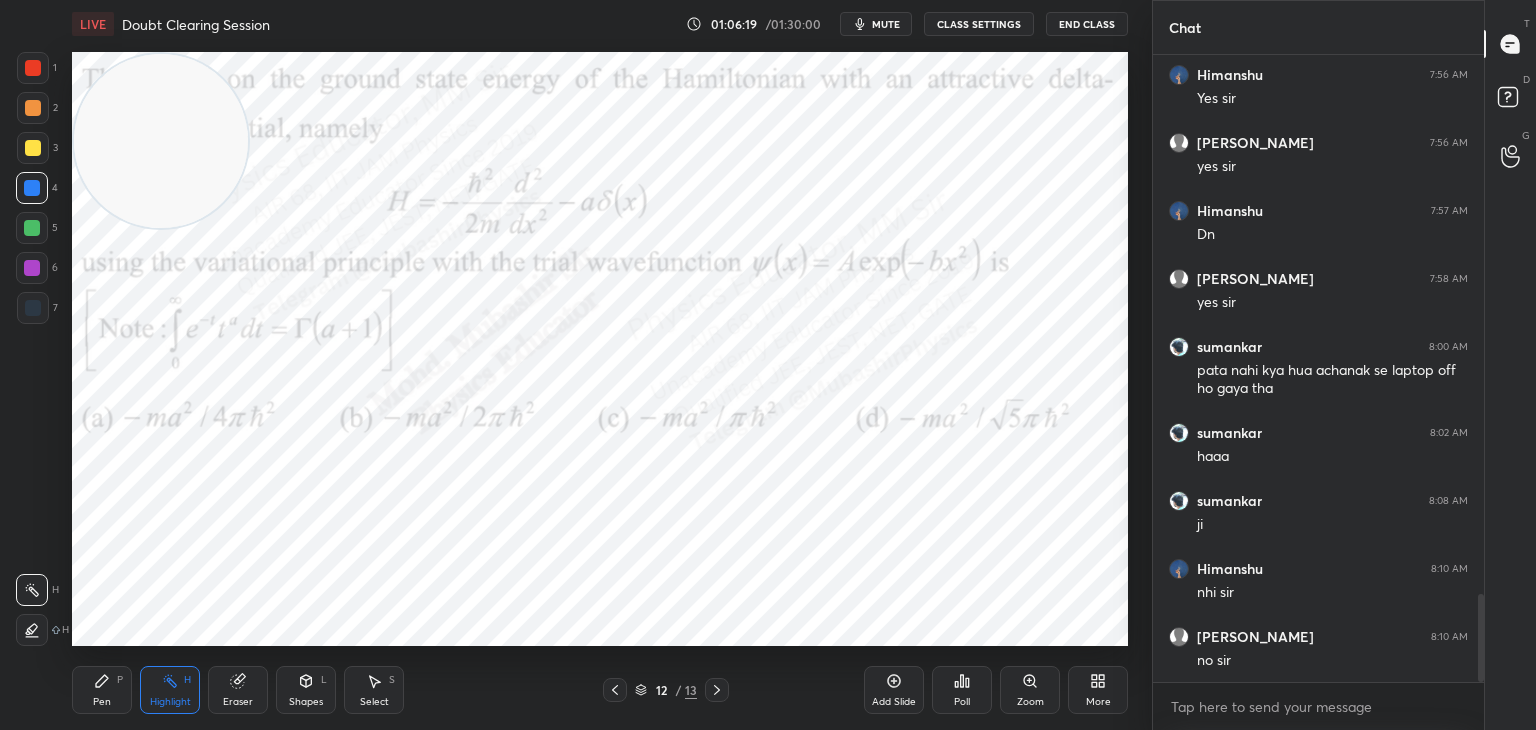 drag, startPoint x: 368, startPoint y: 692, endPoint x: 404, endPoint y: 673, distance: 40.706264 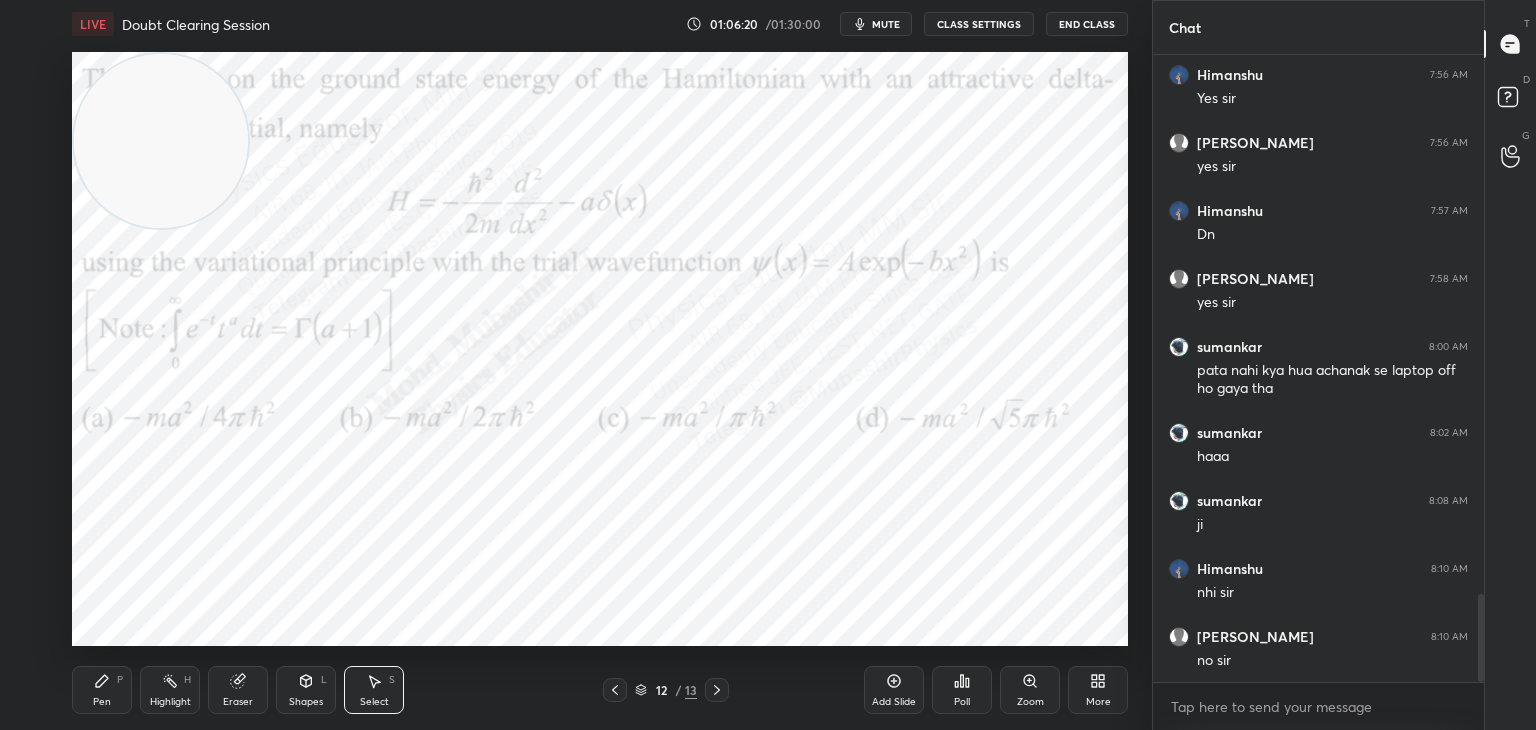 drag, startPoint x: 482, startPoint y: 588, endPoint x: 505, endPoint y: 620, distance: 39.40812 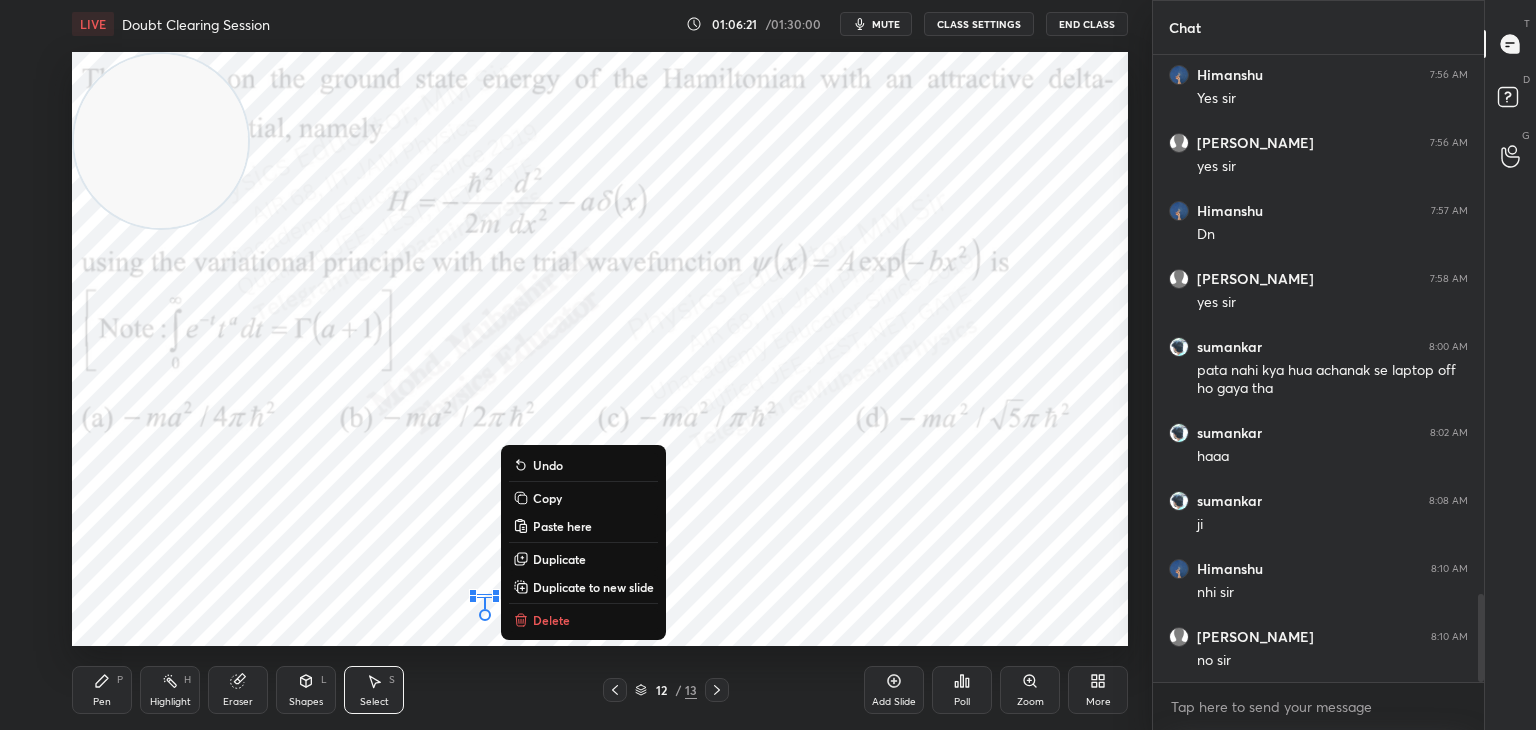 click on "Delete" at bounding box center (551, 620) 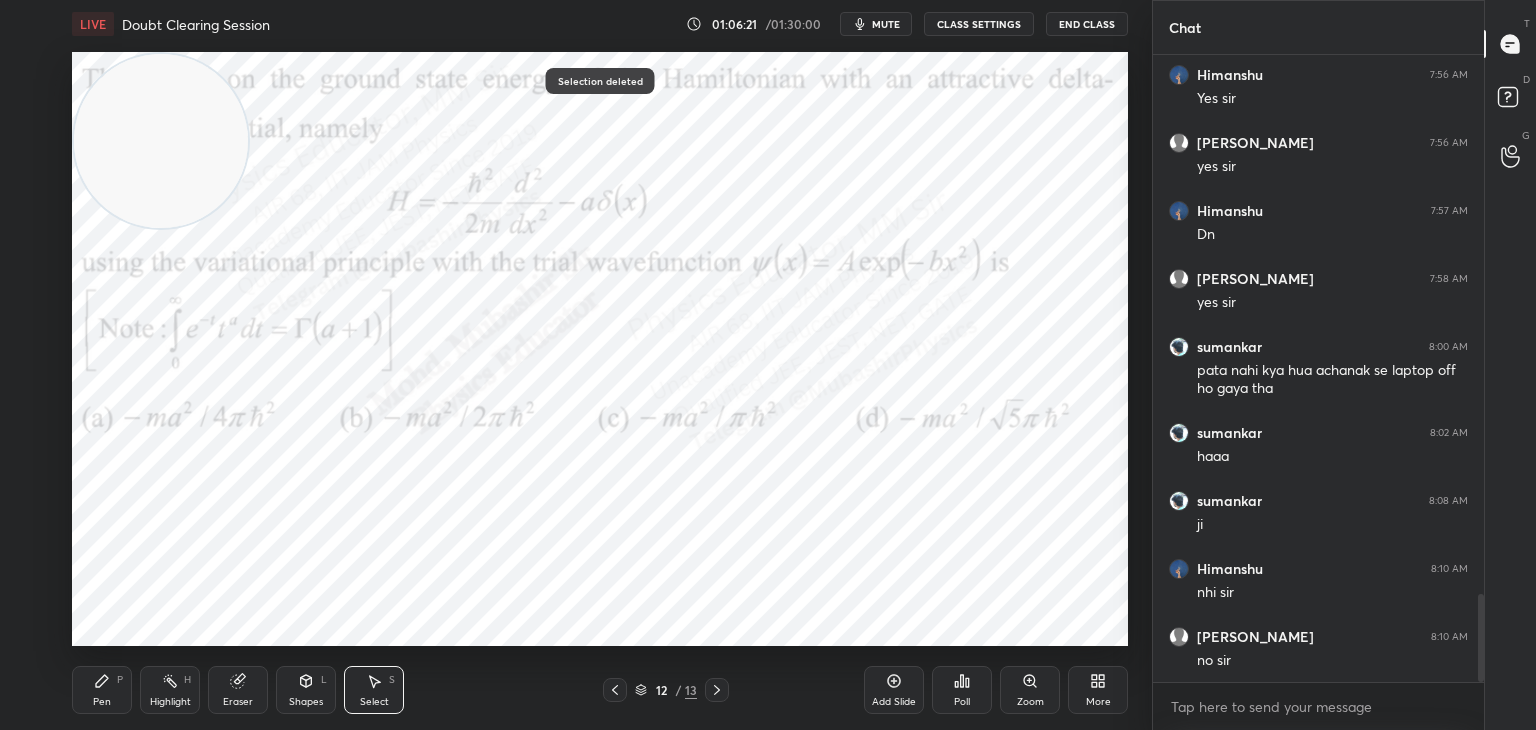 click on "Pen P" at bounding box center (102, 690) 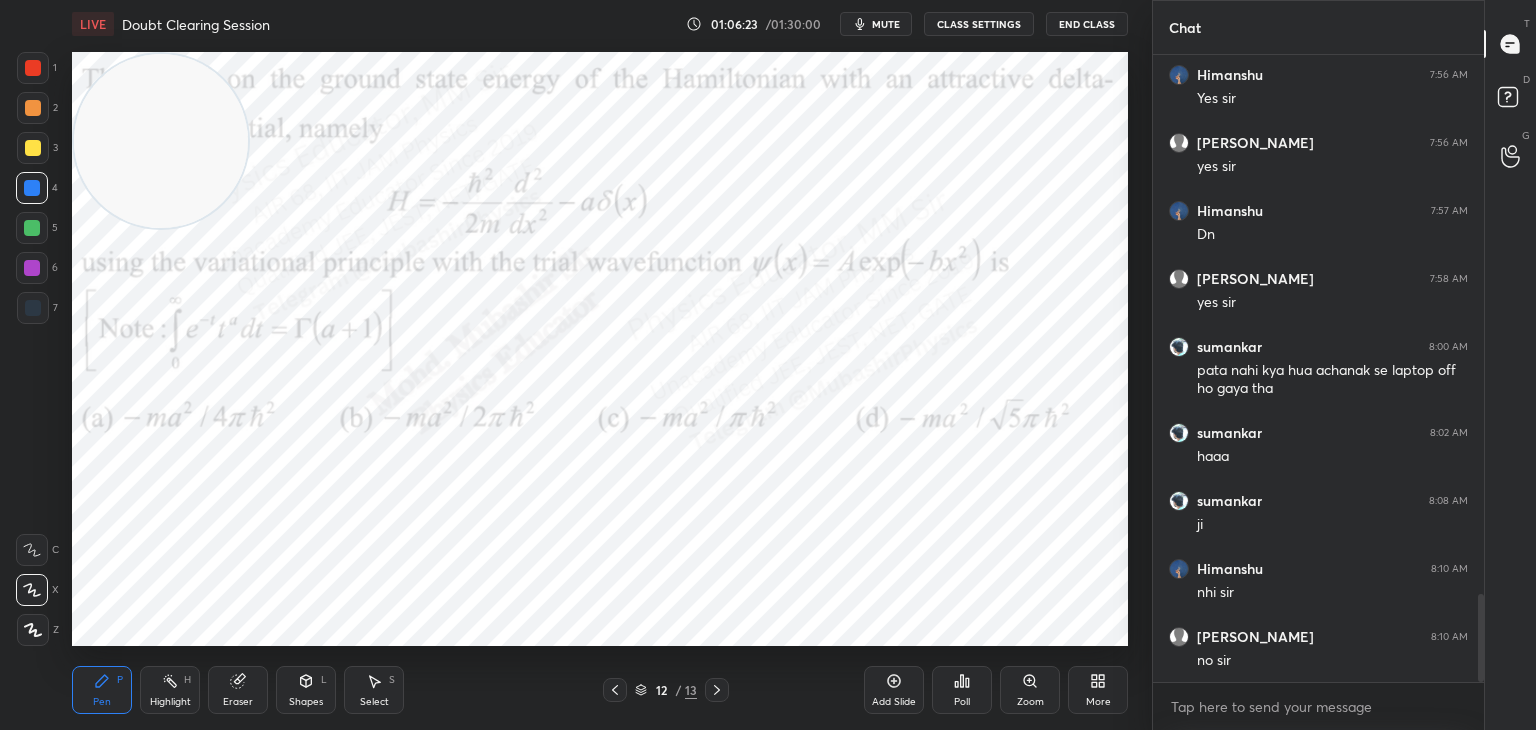 click 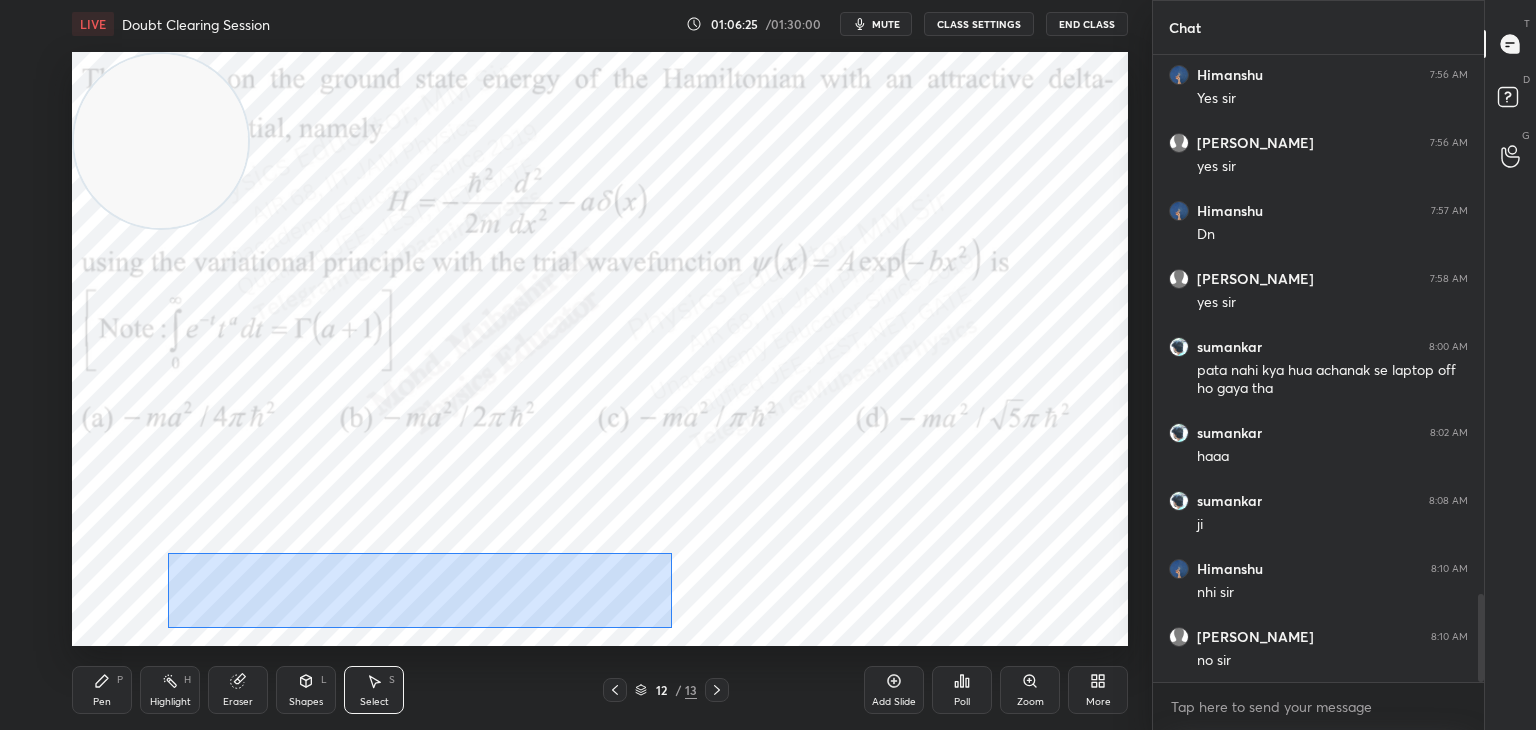 drag, startPoint x: 472, startPoint y: 592, endPoint x: 660, endPoint y: 606, distance: 188.52055 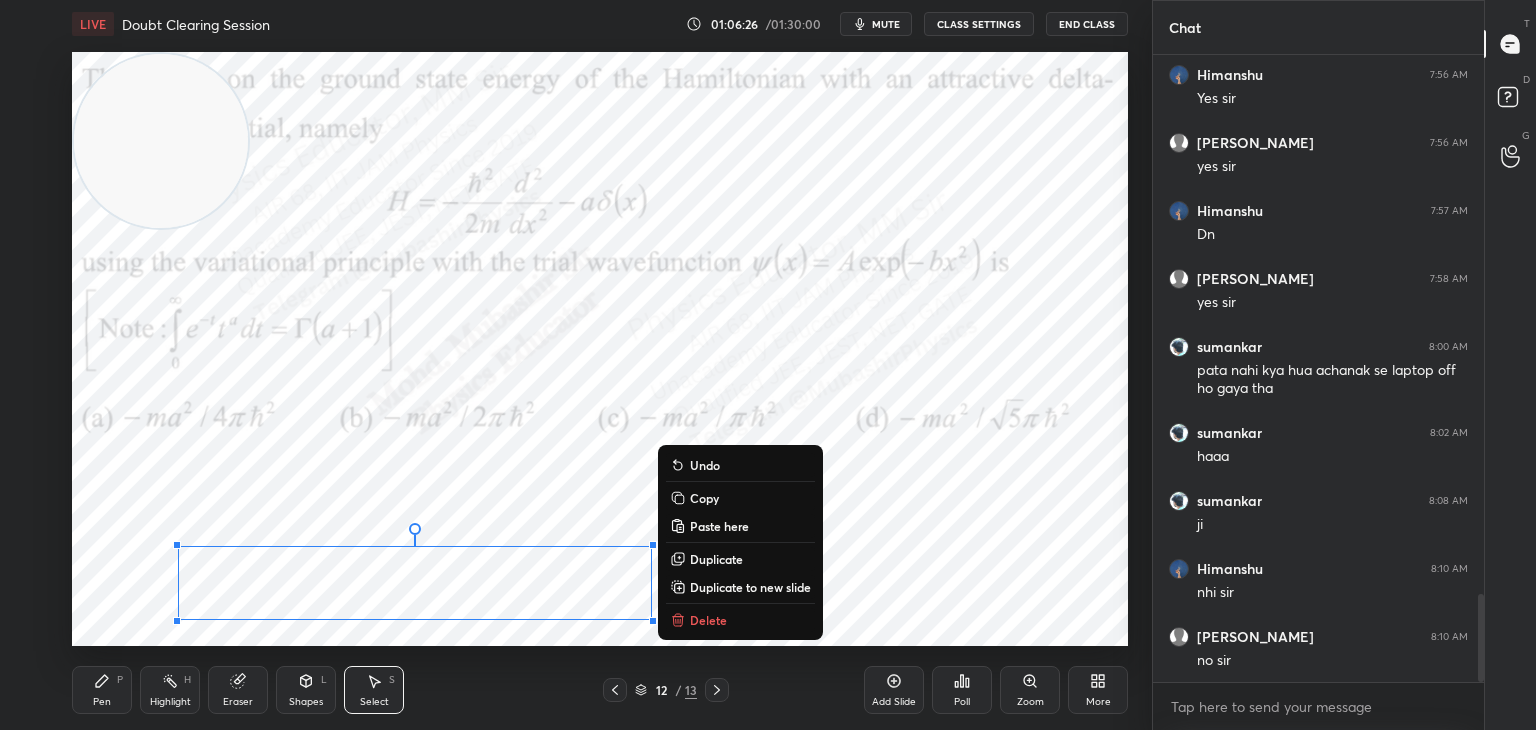 click on "Copy" at bounding box center [704, 498] 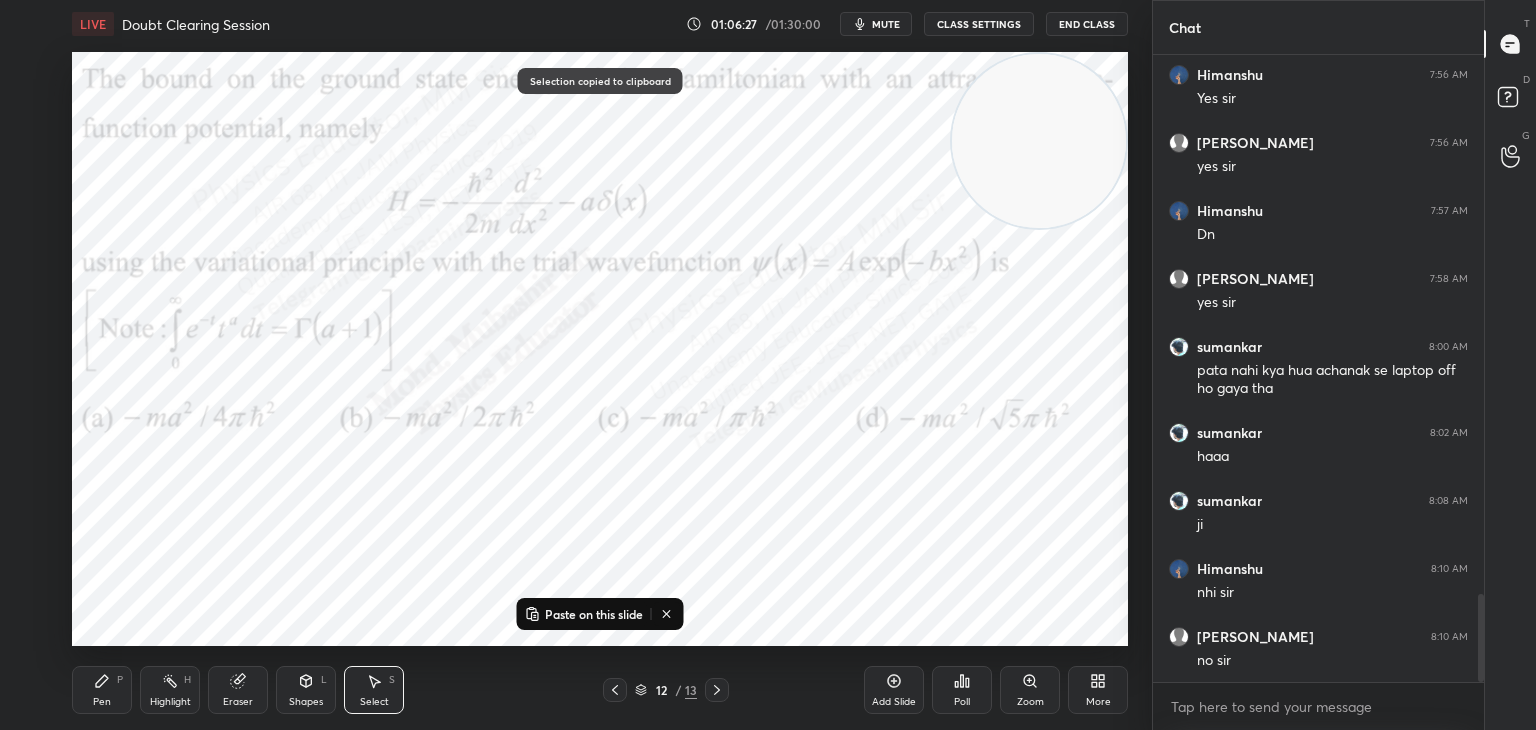 drag, startPoint x: 549, startPoint y: 141, endPoint x: 1072, endPoint y: 110, distance: 523.9179 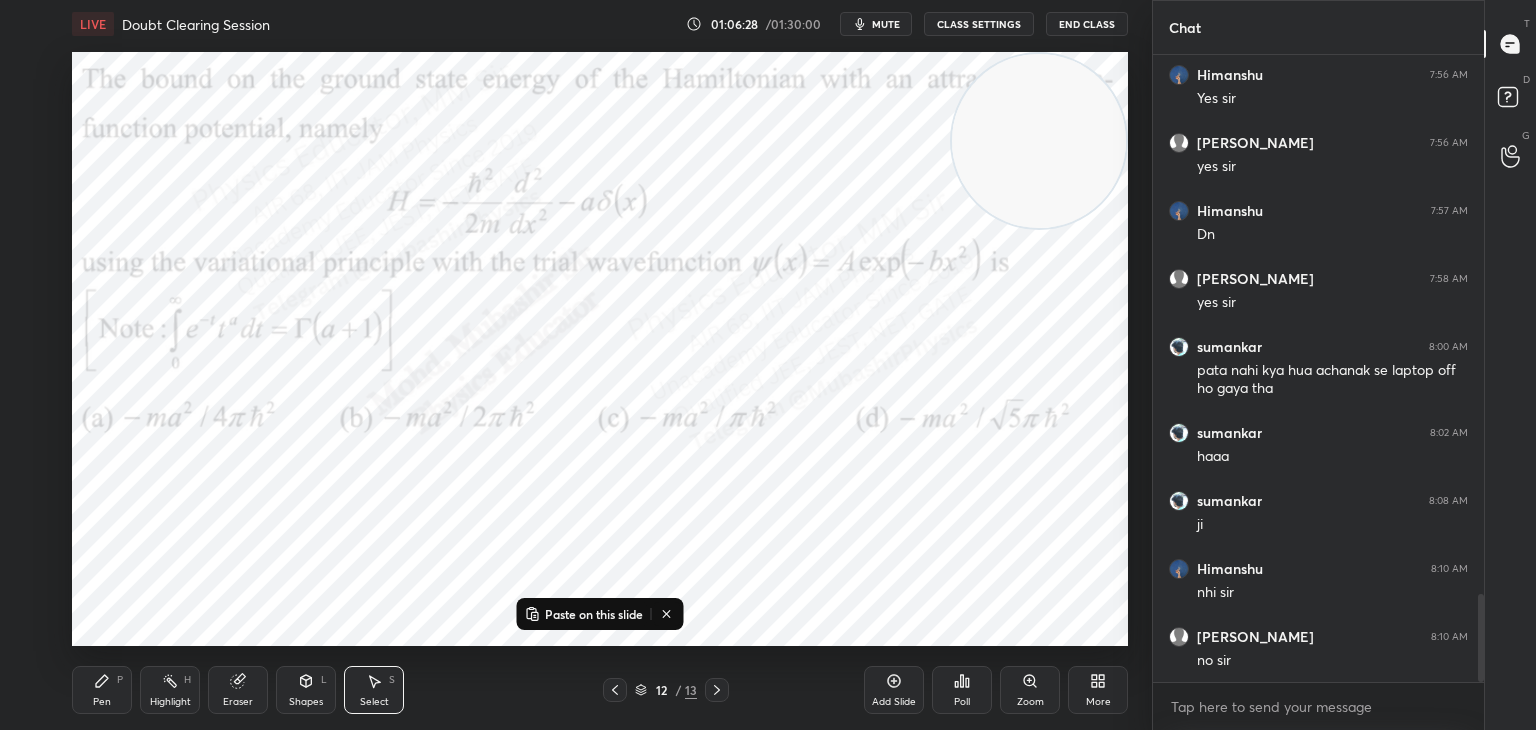 drag, startPoint x: 1072, startPoint y: 117, endPoint x: 1060, endPoint y: 120, distance: 12.369317 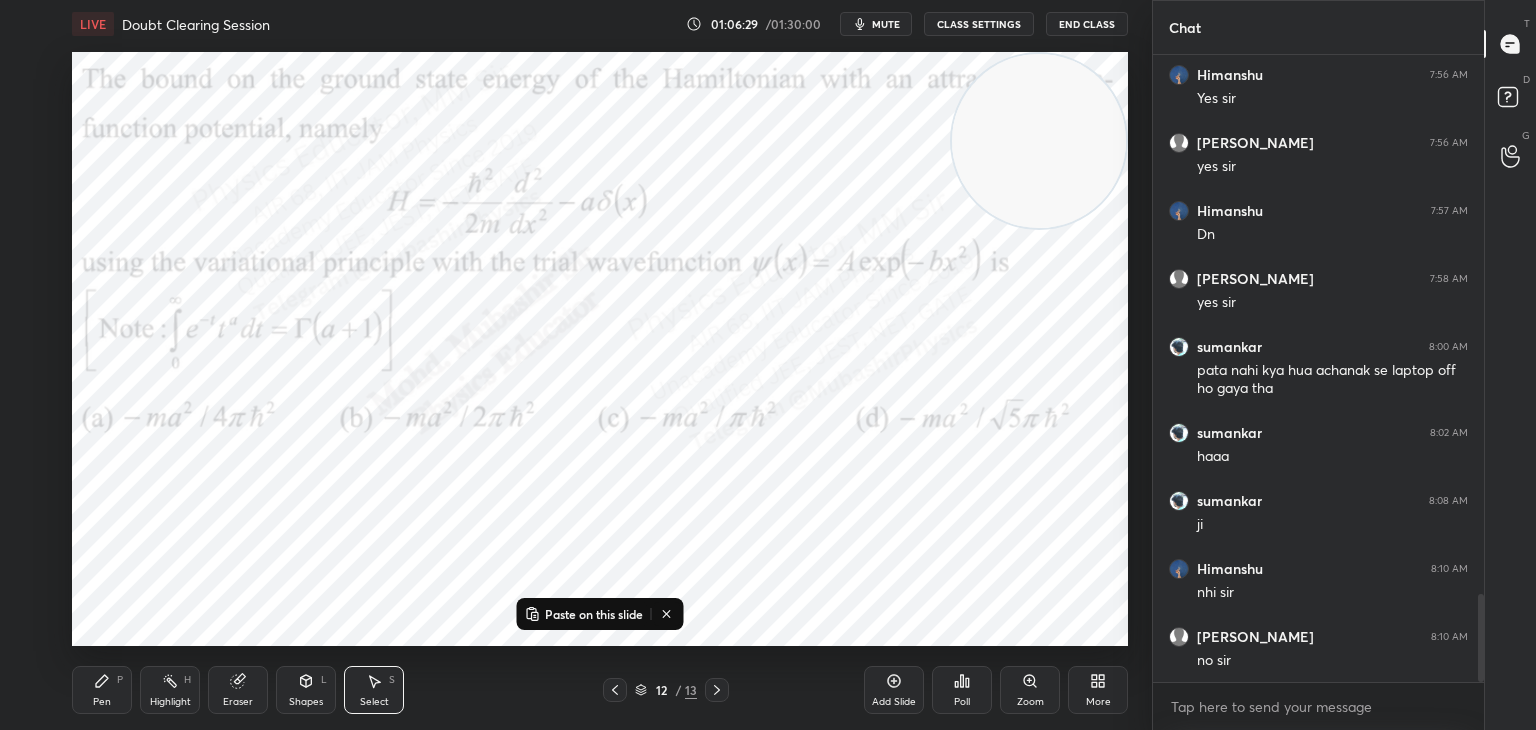 click on "0 ° Undo Copy Paste here Duplicate Duplicate to new slide Delete" at bounding box center [600, 349] 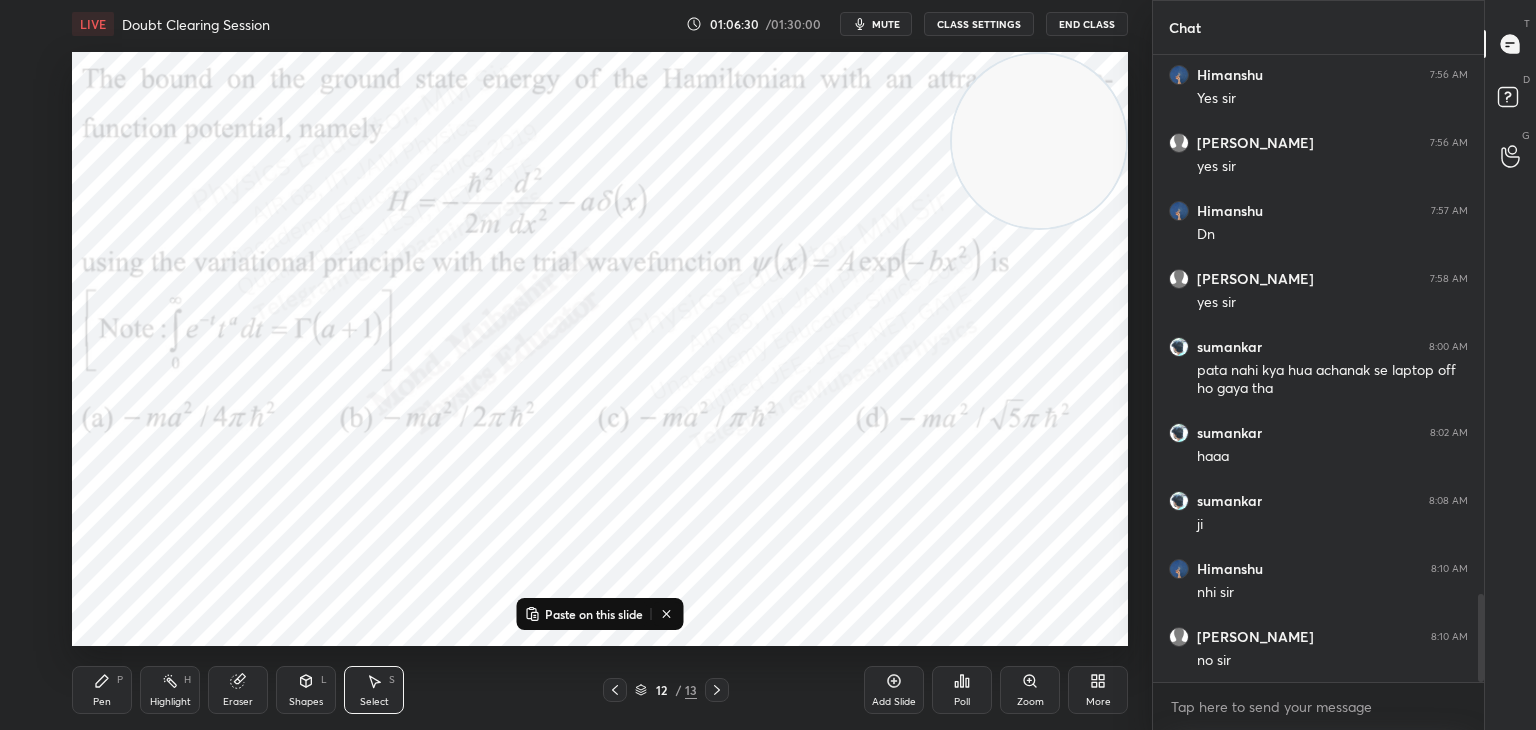 scroll, scrollTop: 3940, scrollLeft: 0, axis: vertical 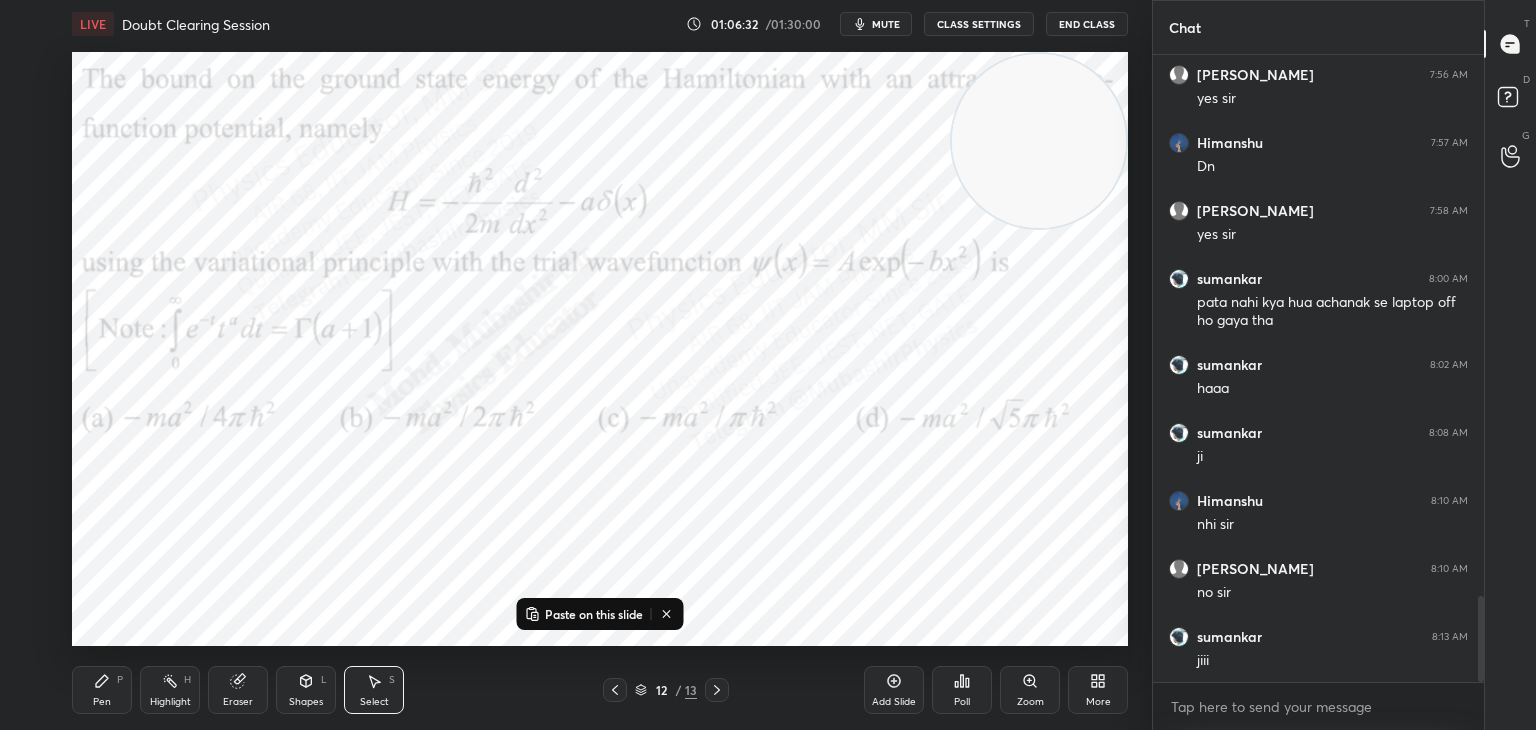 drag, startPoint x: 1073, startPoint y: 156, endPoint x: 1084, endPoint y: 80, distance: 76.79192 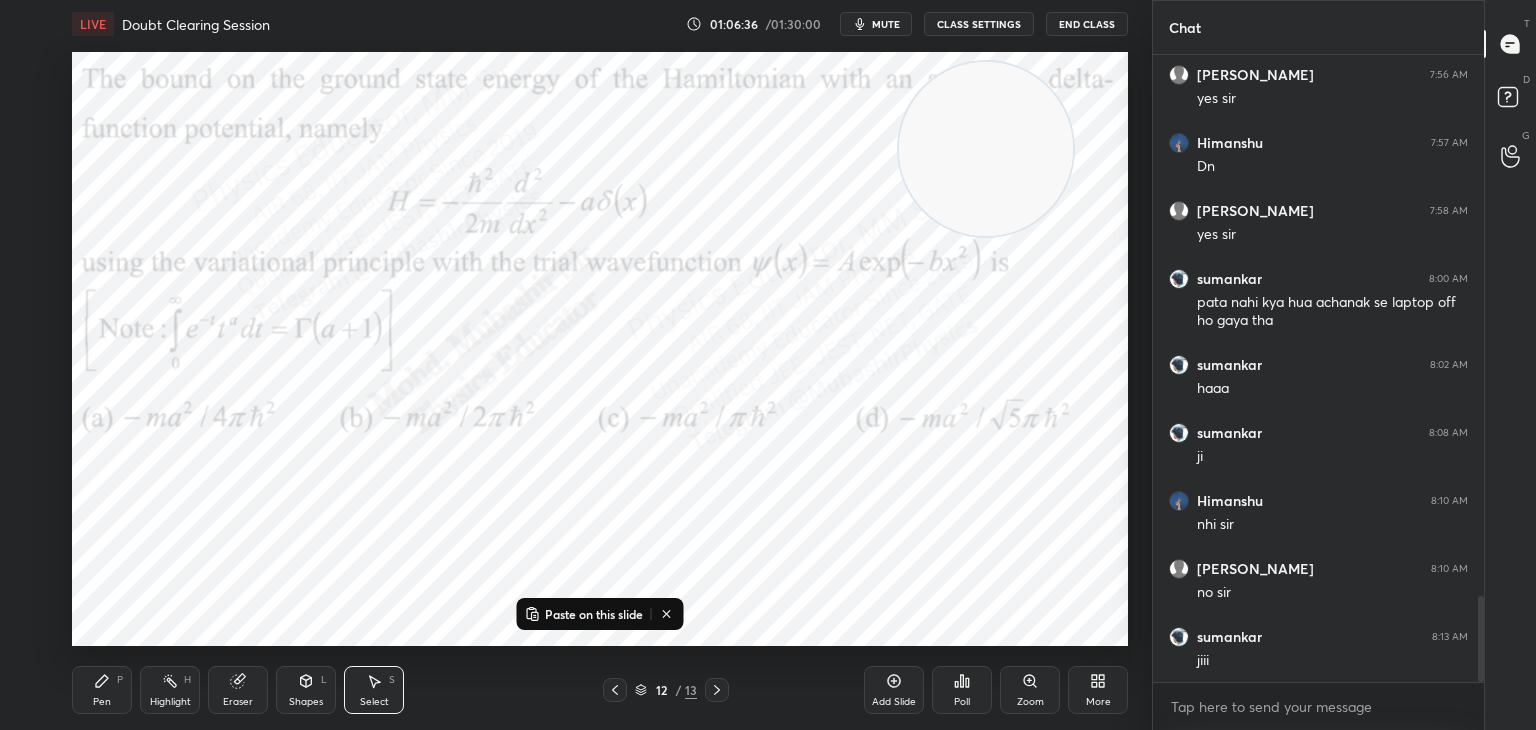 drag, startPoint x: 985, startPoint y: 134, endPoint x: 968, endPoint y: 124, distance: 19.723083 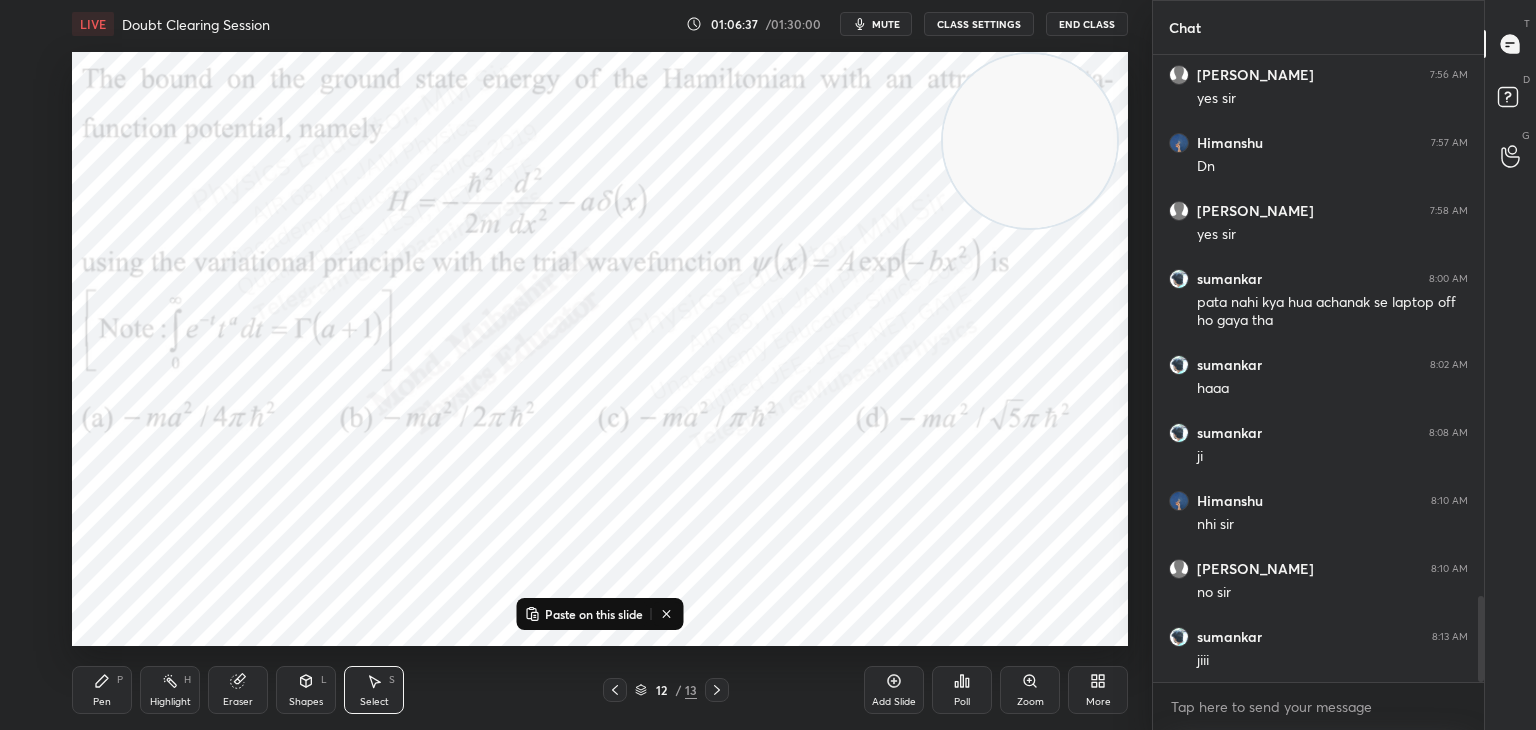 drag, startPoint x: 190, startPoint y: 705, endPoint x: 204, endPoint y: 690, distance: 20.518284 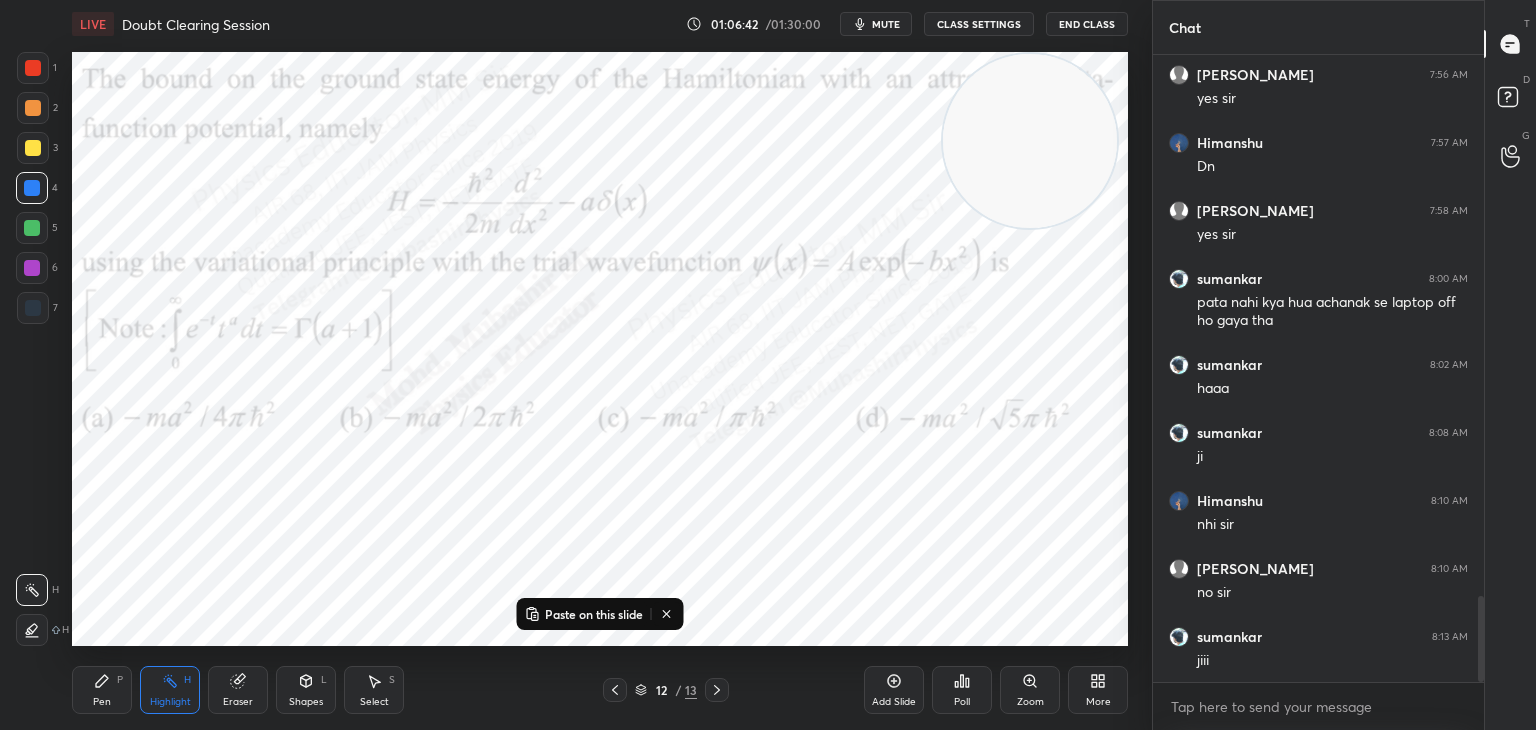 click 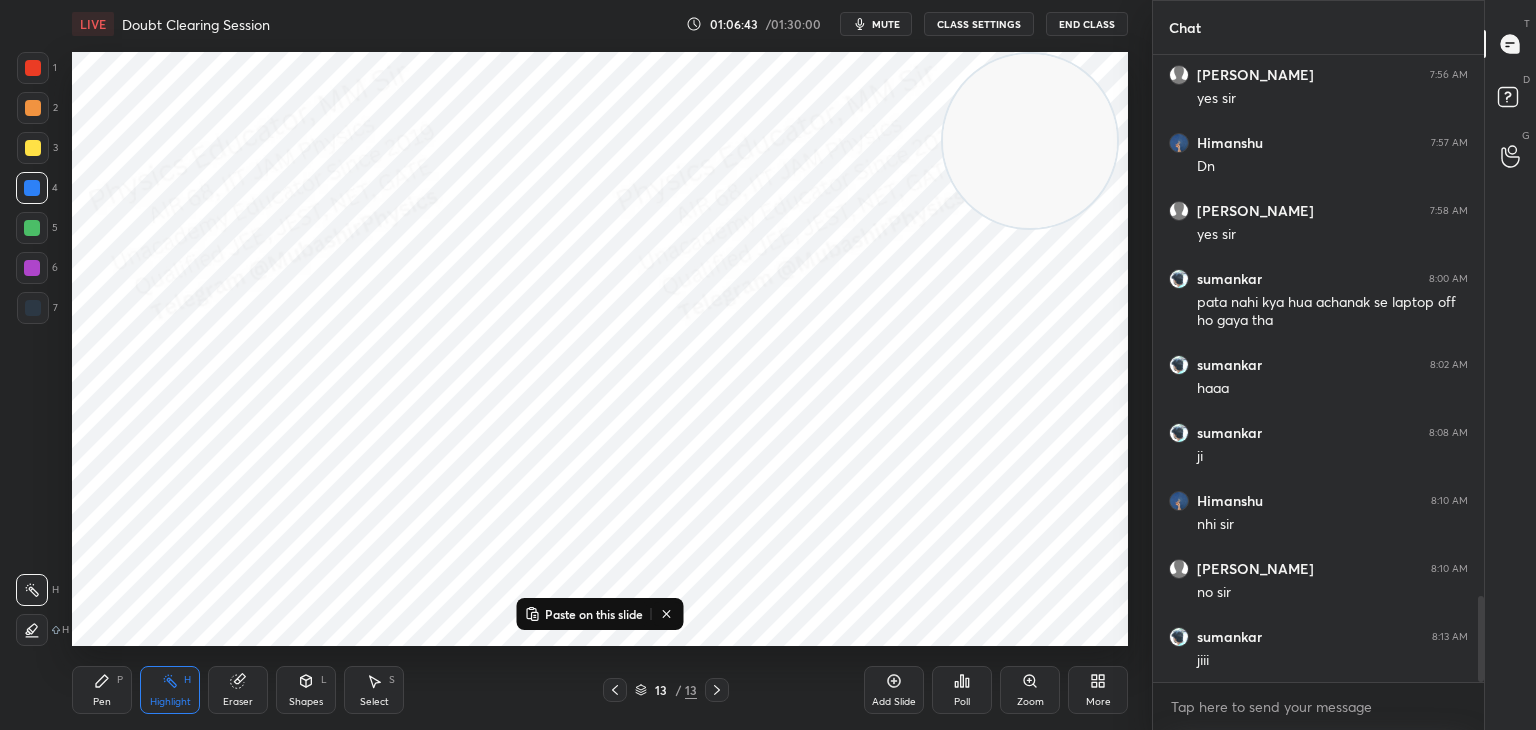 click on "Paste on this slide" at bounding box center [594, 614] 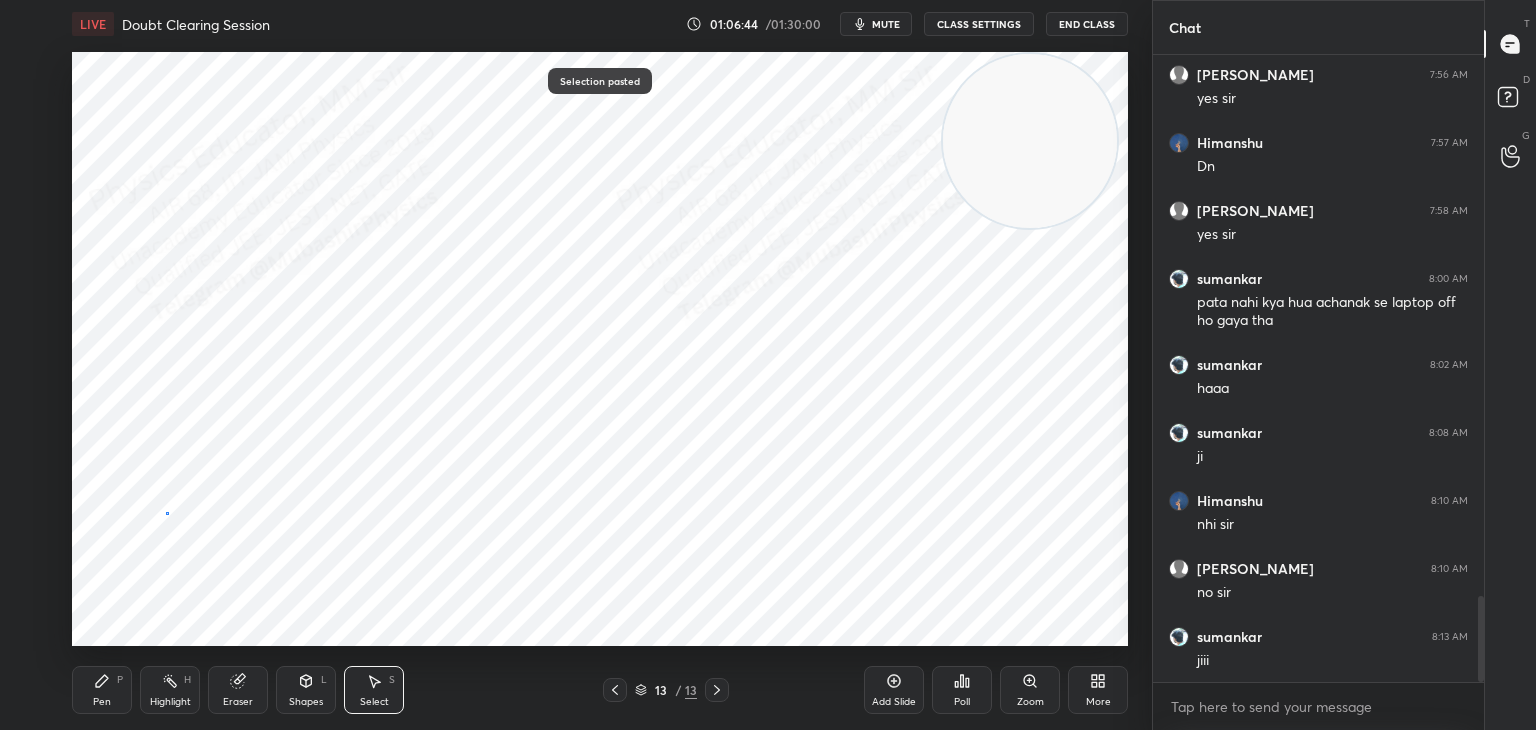 drag, startPoint x: 166, startPoint y: 513, endPoint x: 124, endPoint y: 522, distance: 42.953465 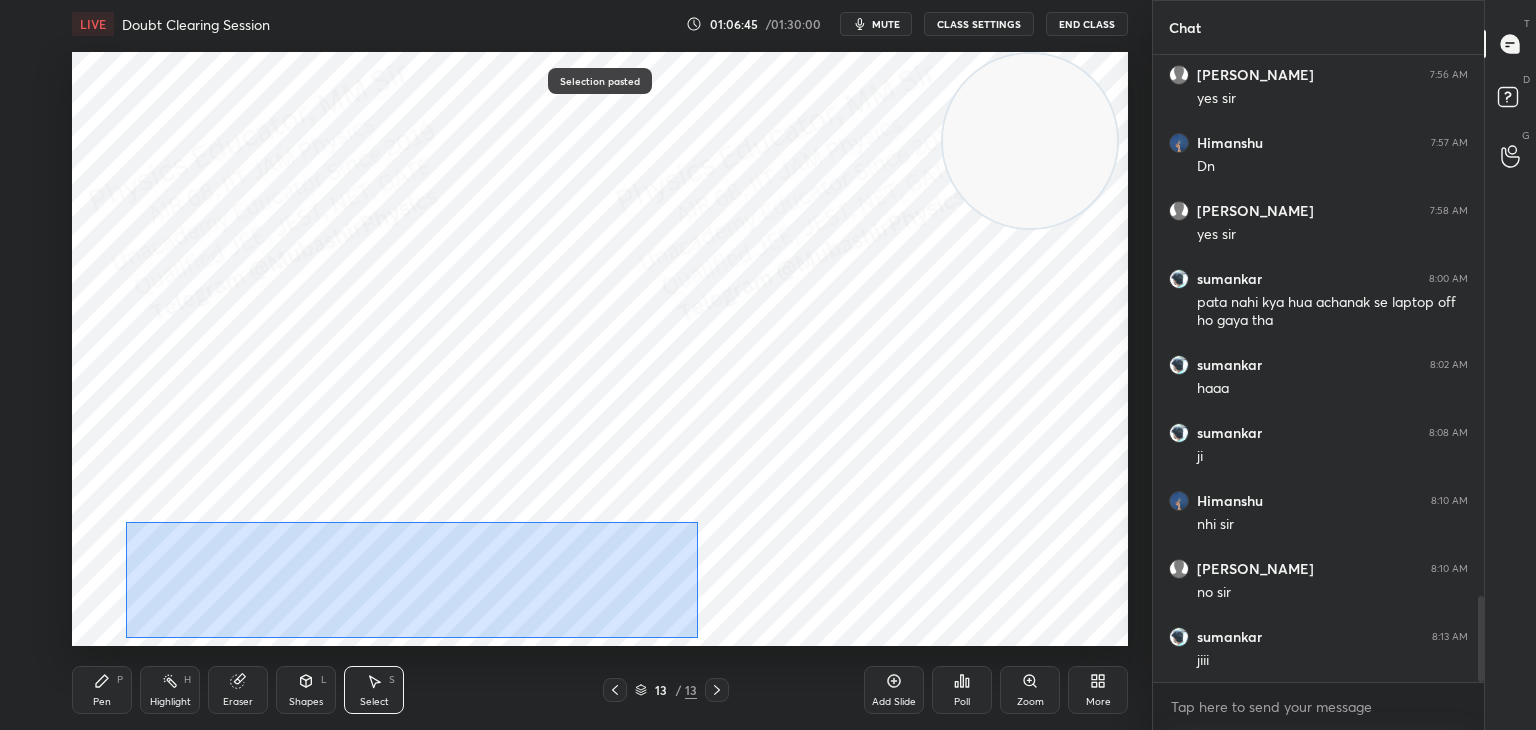drag, startPoint x: 125, startPoint y: 522, endPoint x: 712, endPoint y: 640, distance: 598.74286 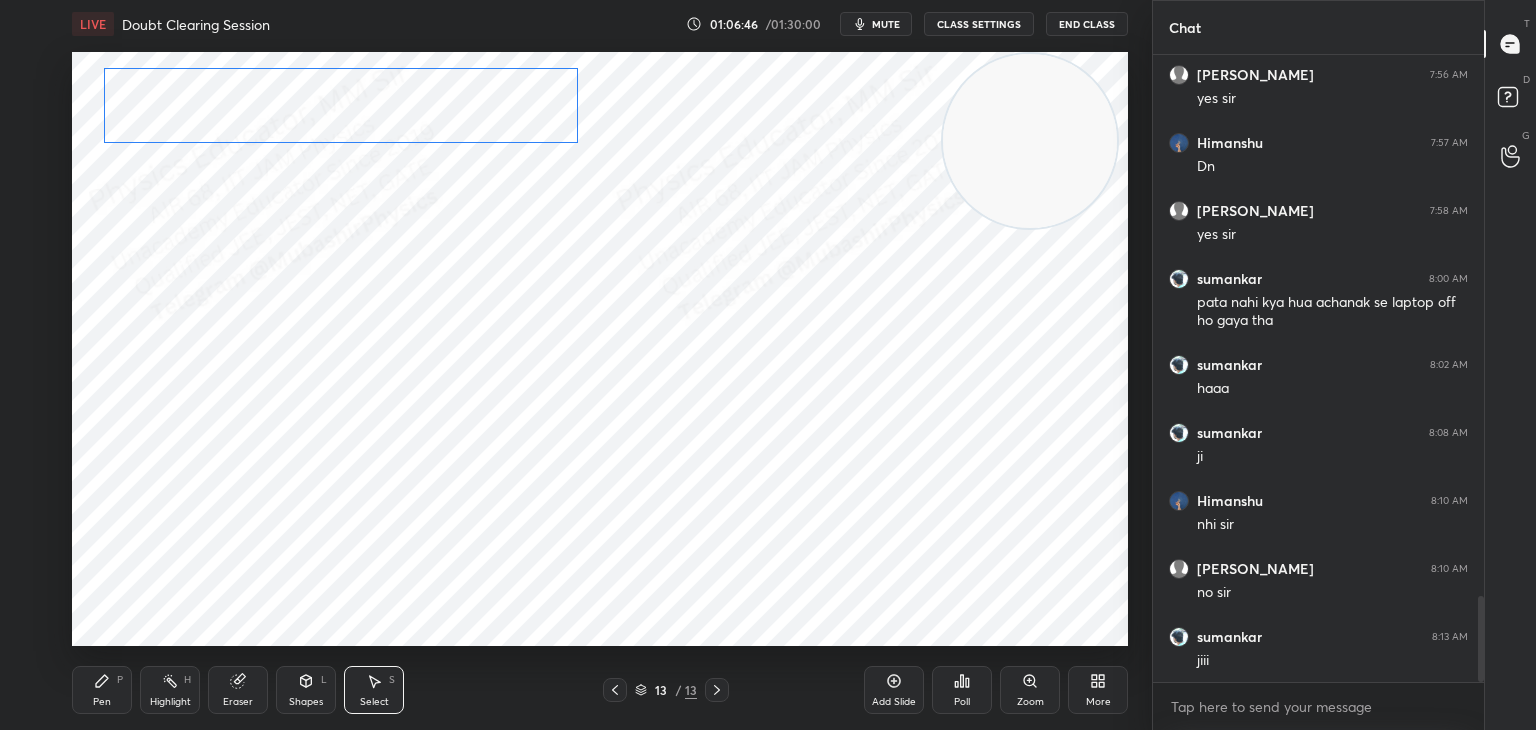 drag, startPoint x: 448, startPoint y: 381, endPoint x: 396, endPoint y: 105, distance: 280.85583 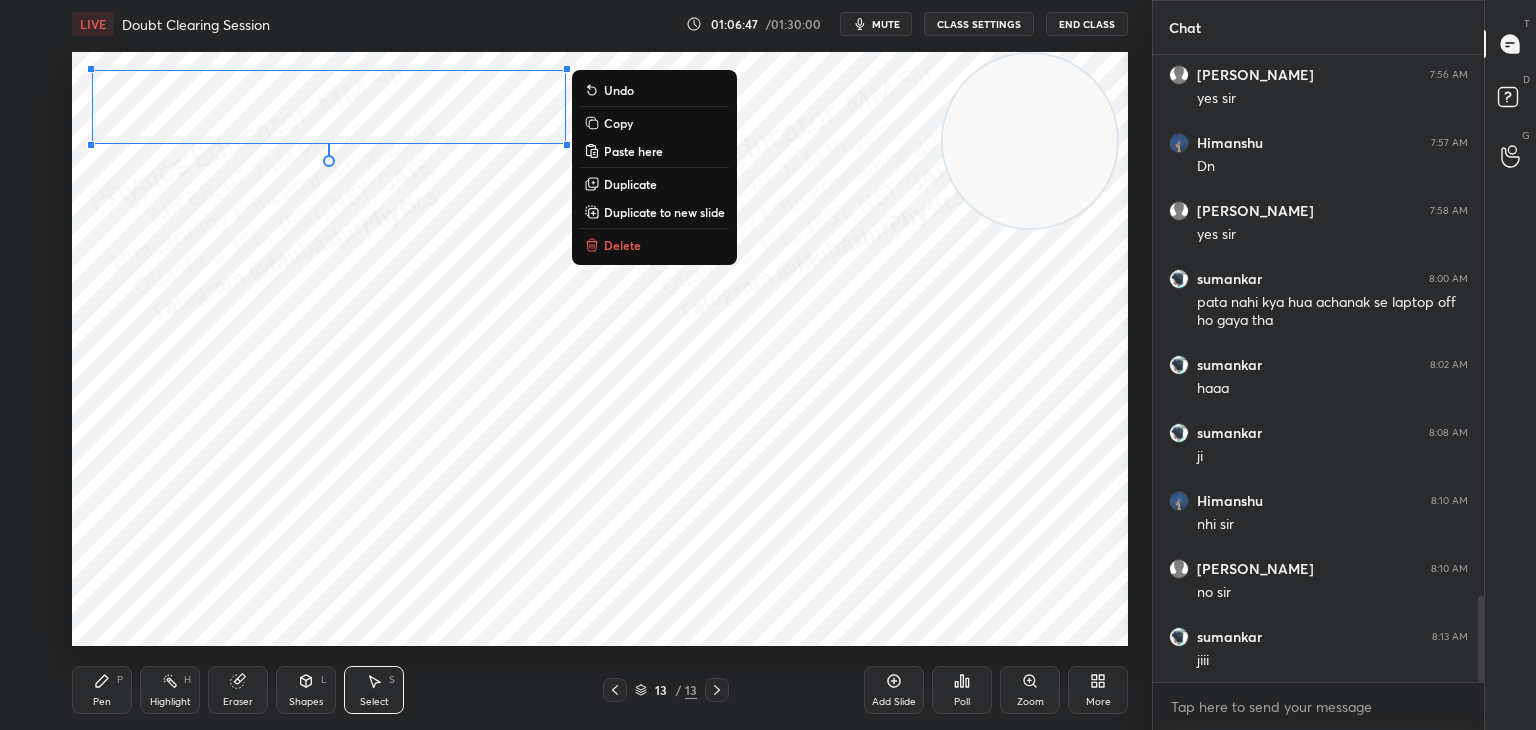 click 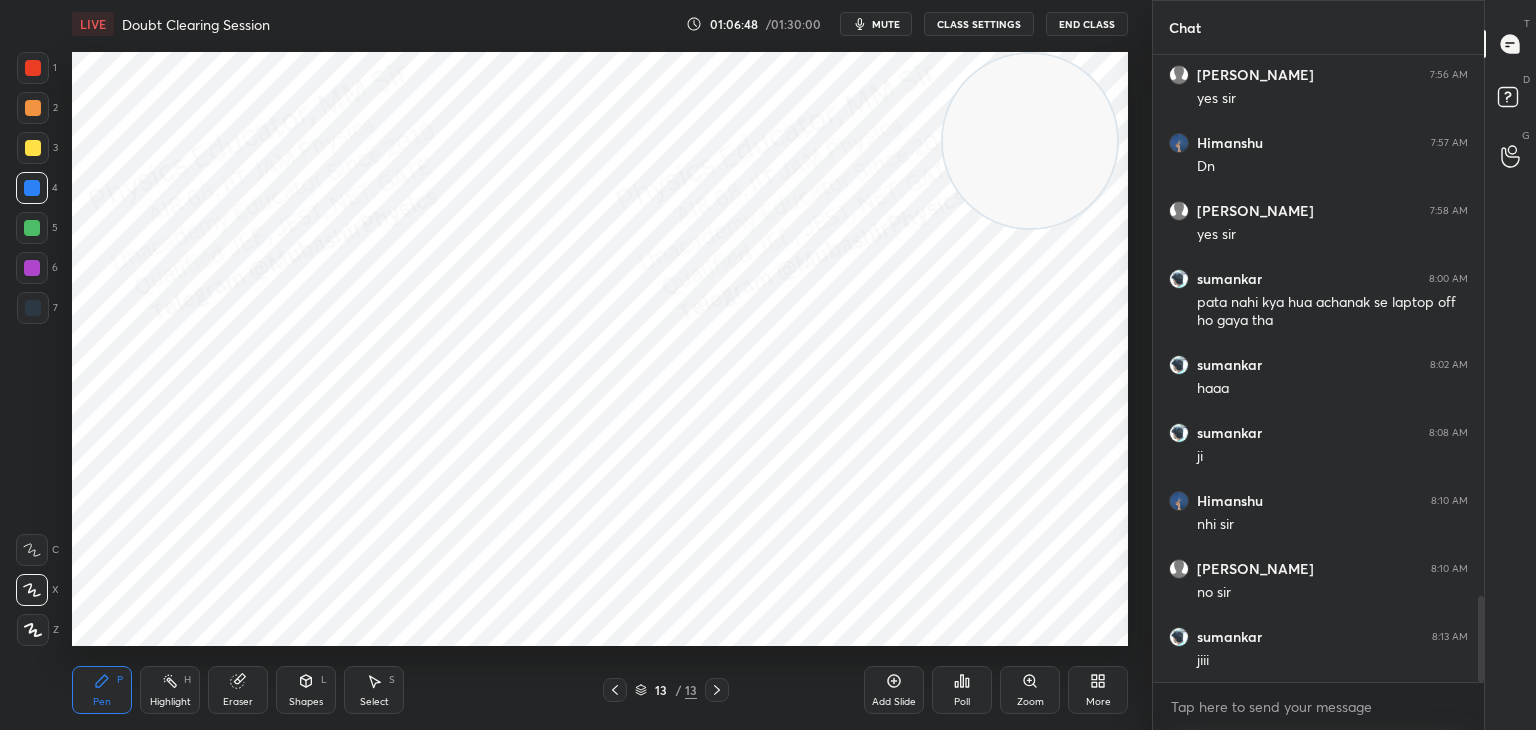 click at bounding box center (32, 268) 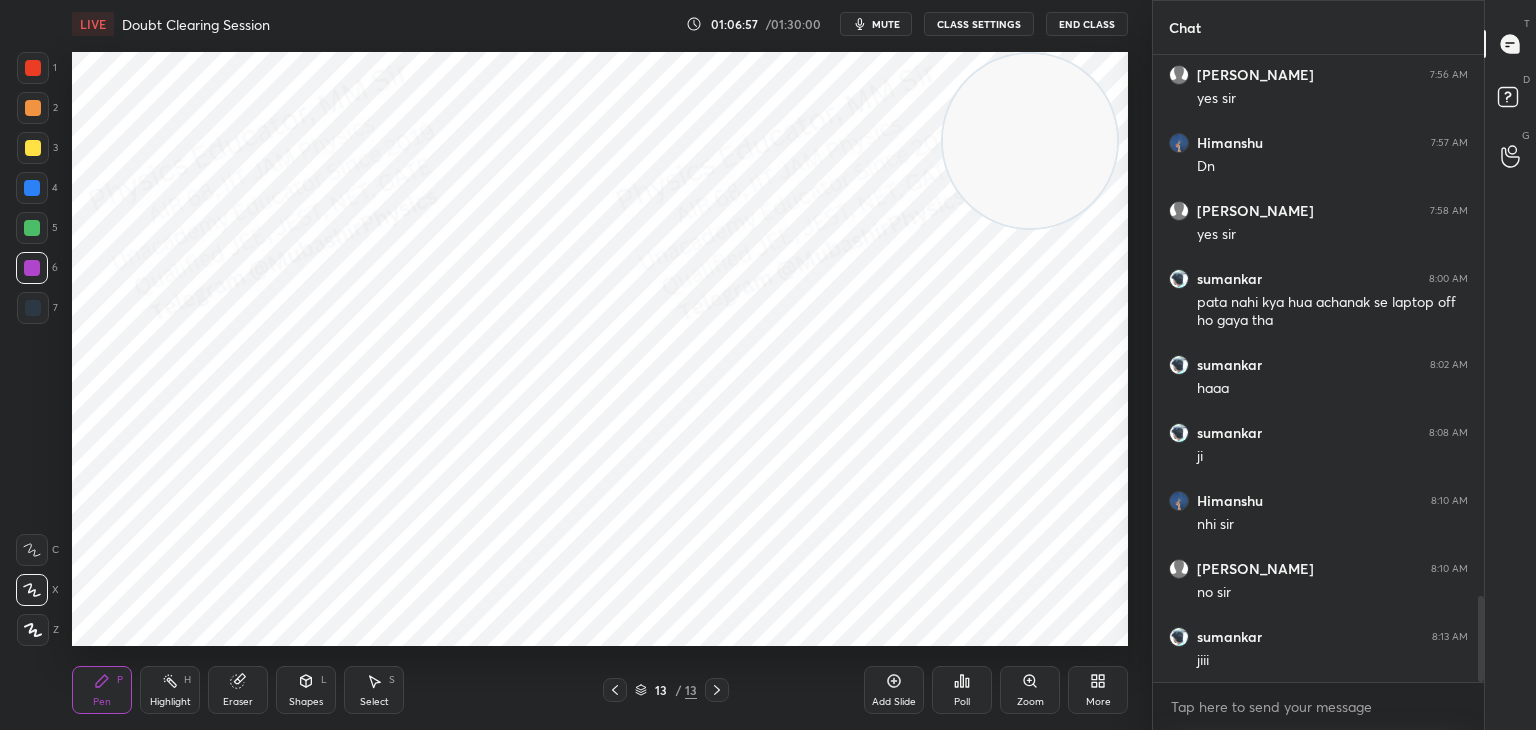 drag, startPoint x: 33, startPoint y: 230, endPoint x: 64, endPoint y: 234, distance: 31.257 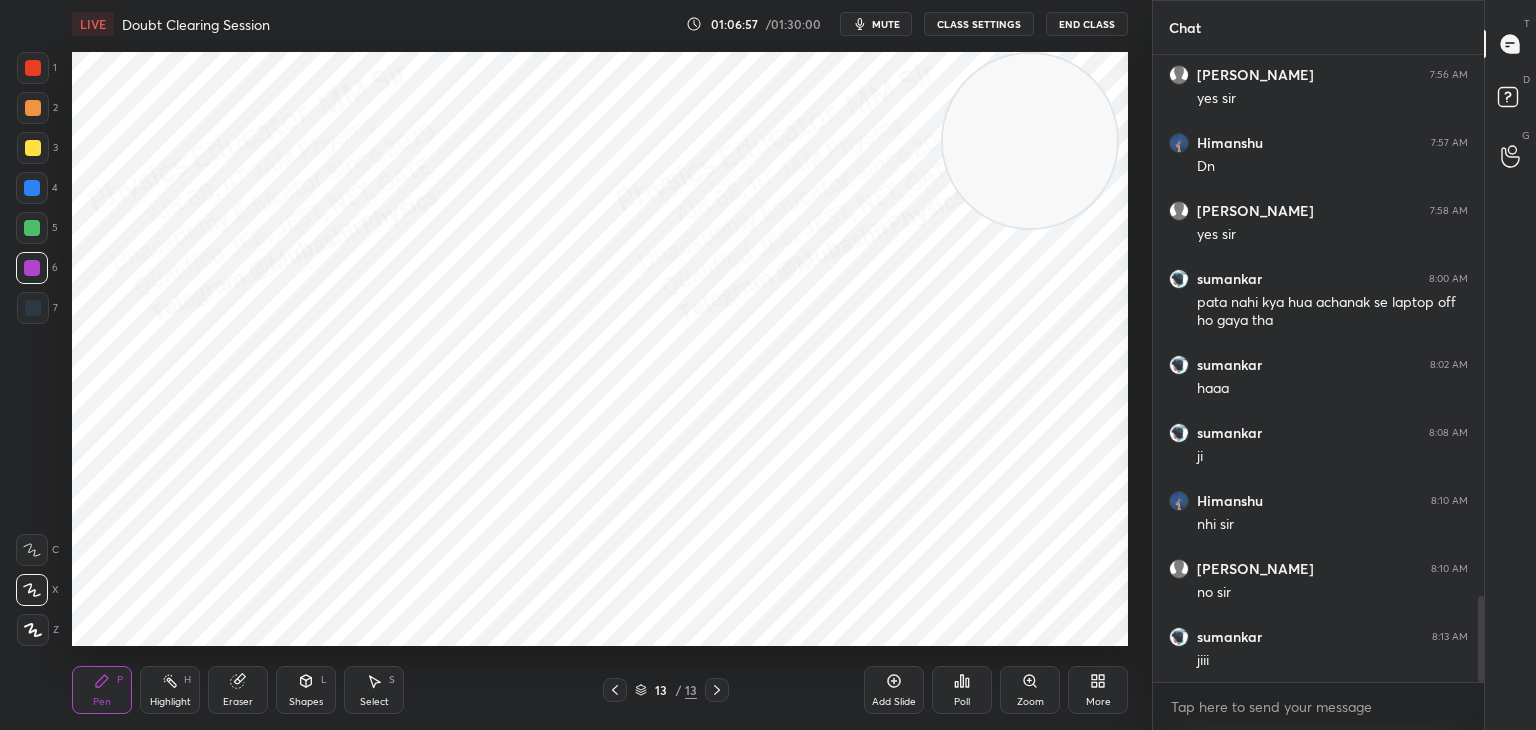 click at bounding box center (32, 228) 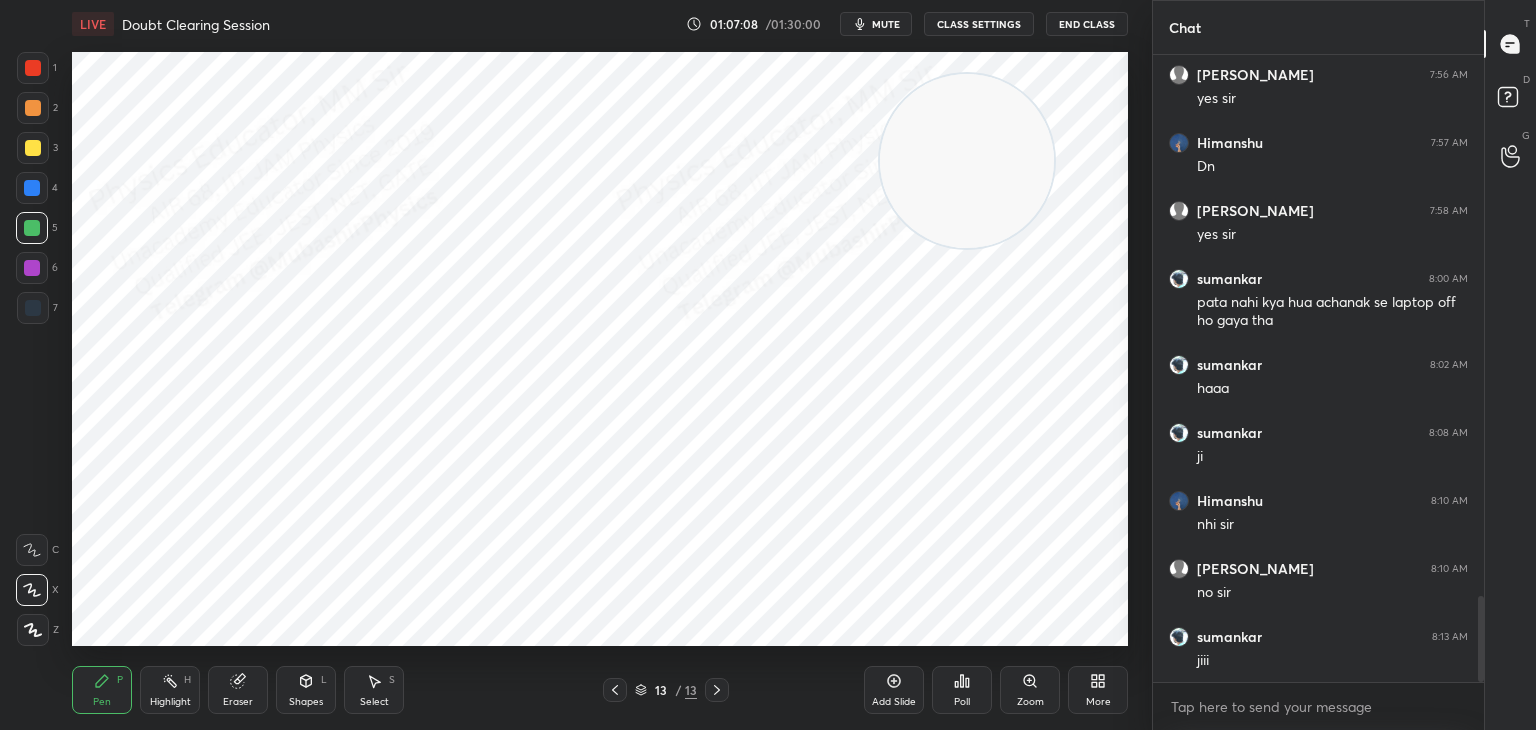 drag, startPoint x: 946, startPoint y: 154, endPoint x: 205, endPoint y: 370, distance: 771.84 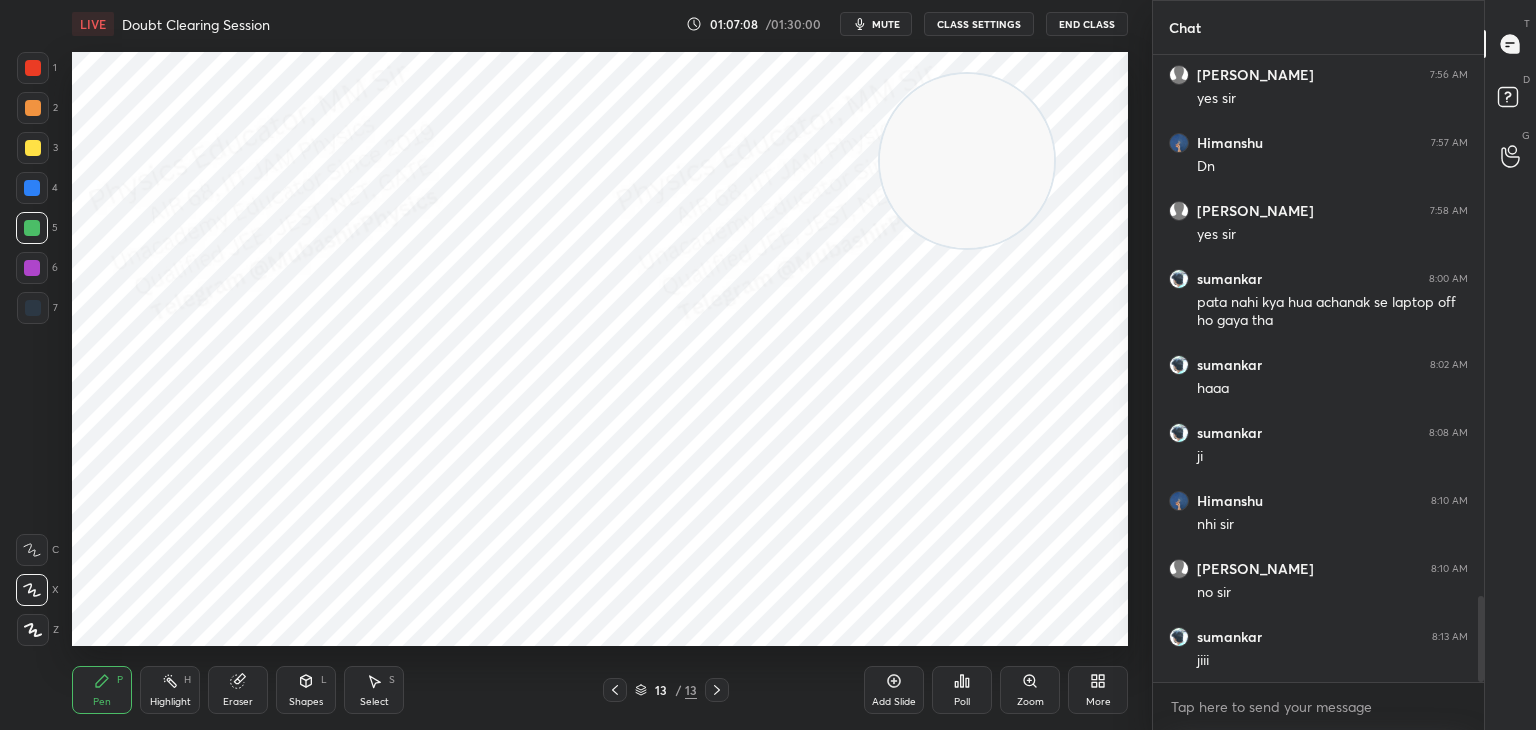 click at bounding box center [967, 161] 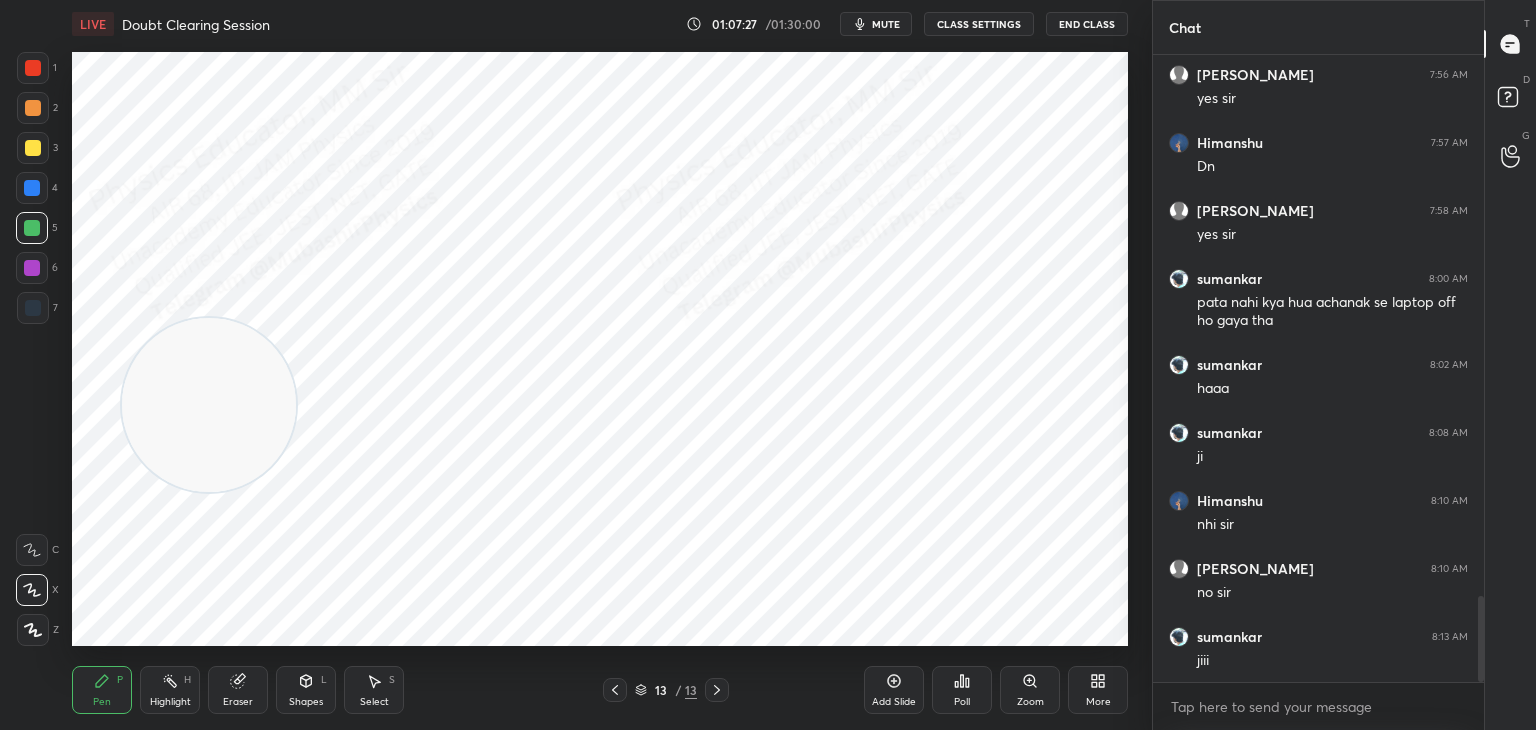 click at bounding box center [33, 108] 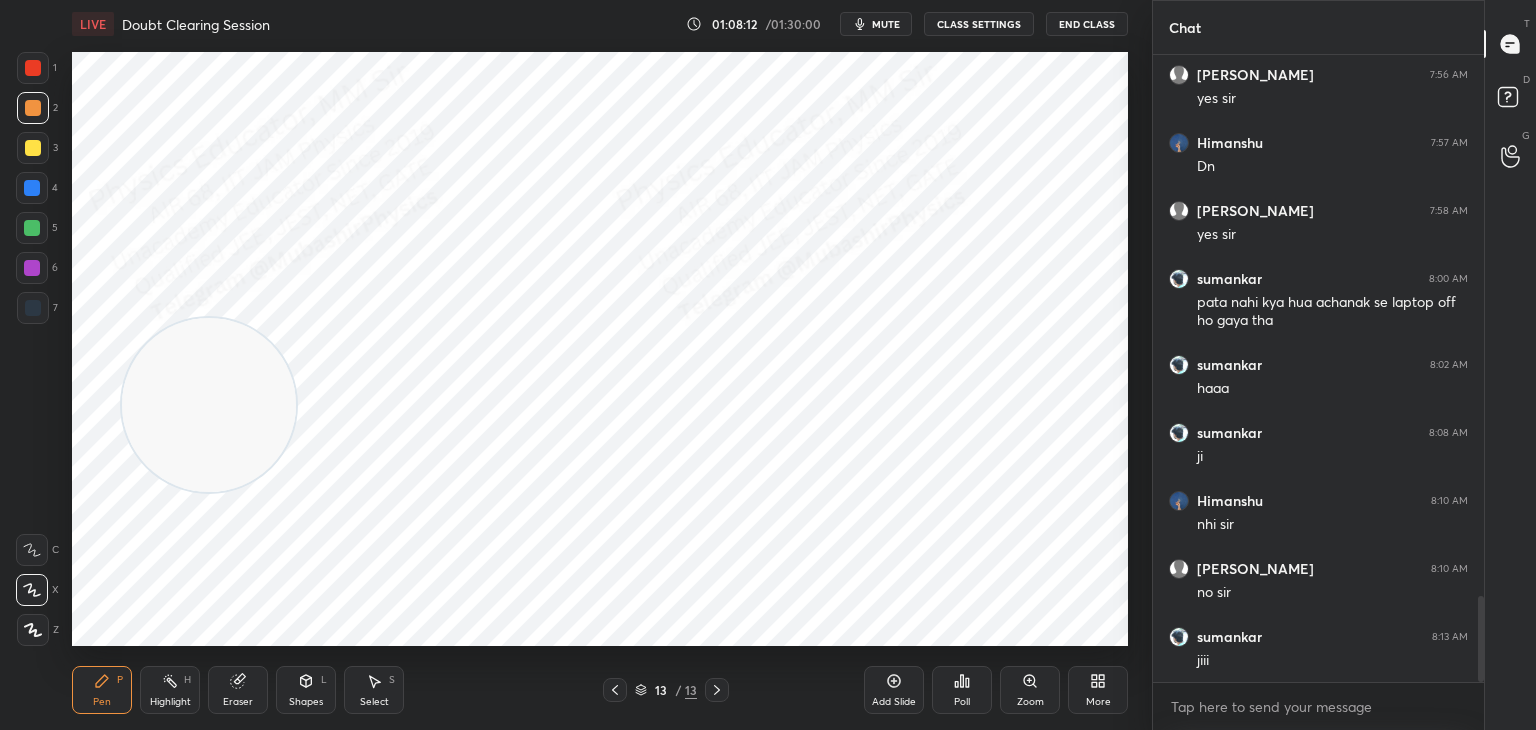 scroll, scrollTop: 4026, scrollLeft: 0, axis: vertical 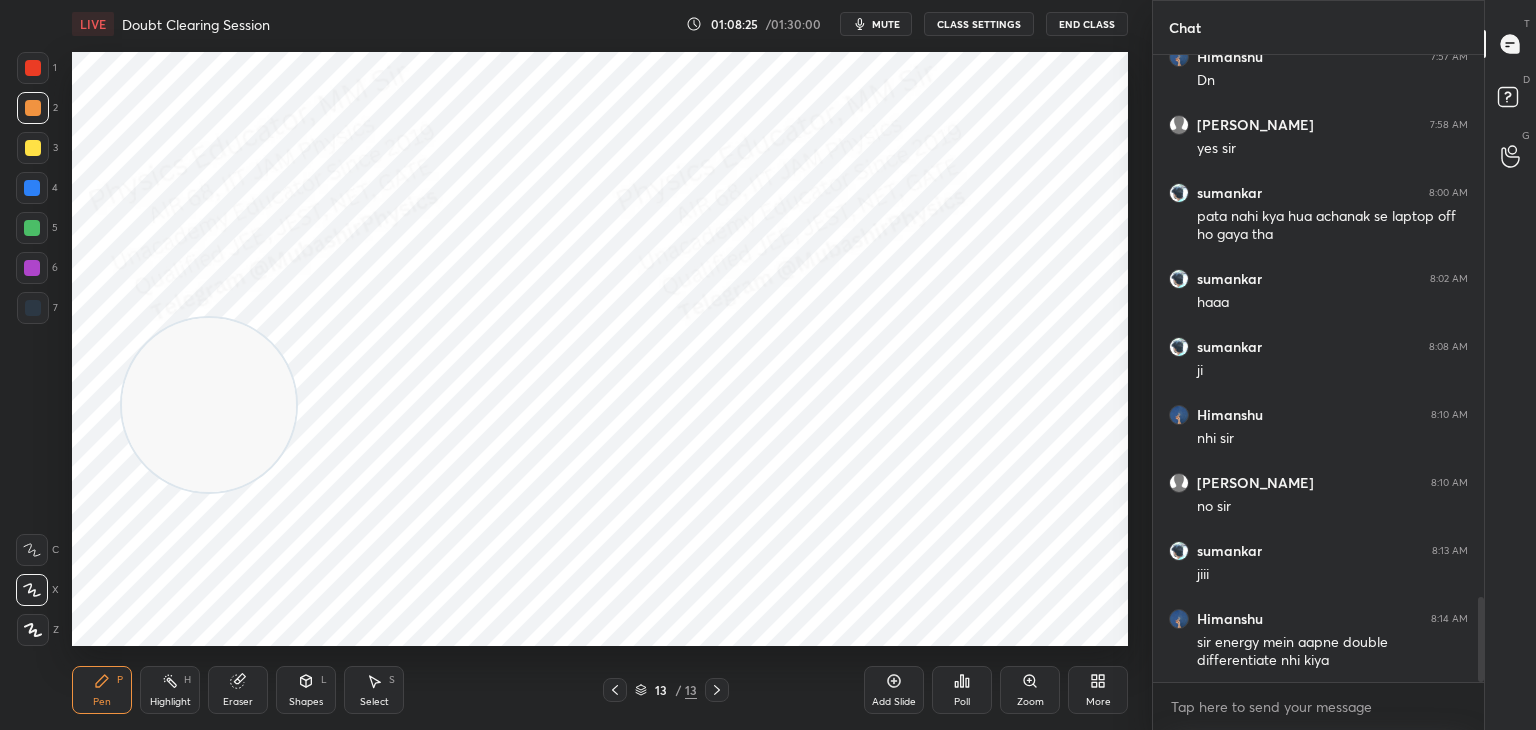 click on "Highlight H" at bounding box center [170, 690] 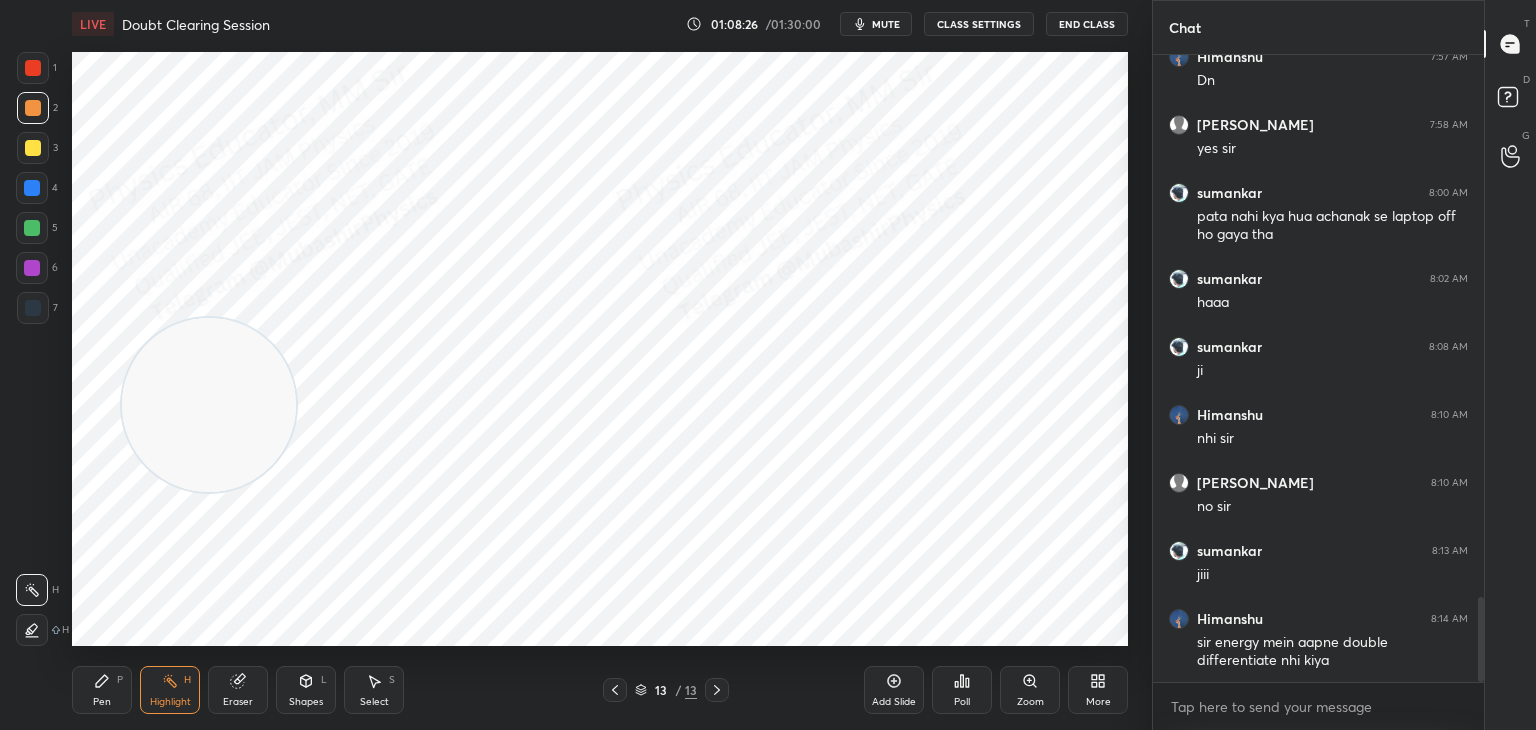 drag, startPoint x: 614, startPoint y: 689, endPoint x: 628, endPoint y: 657, distance: 34.928497 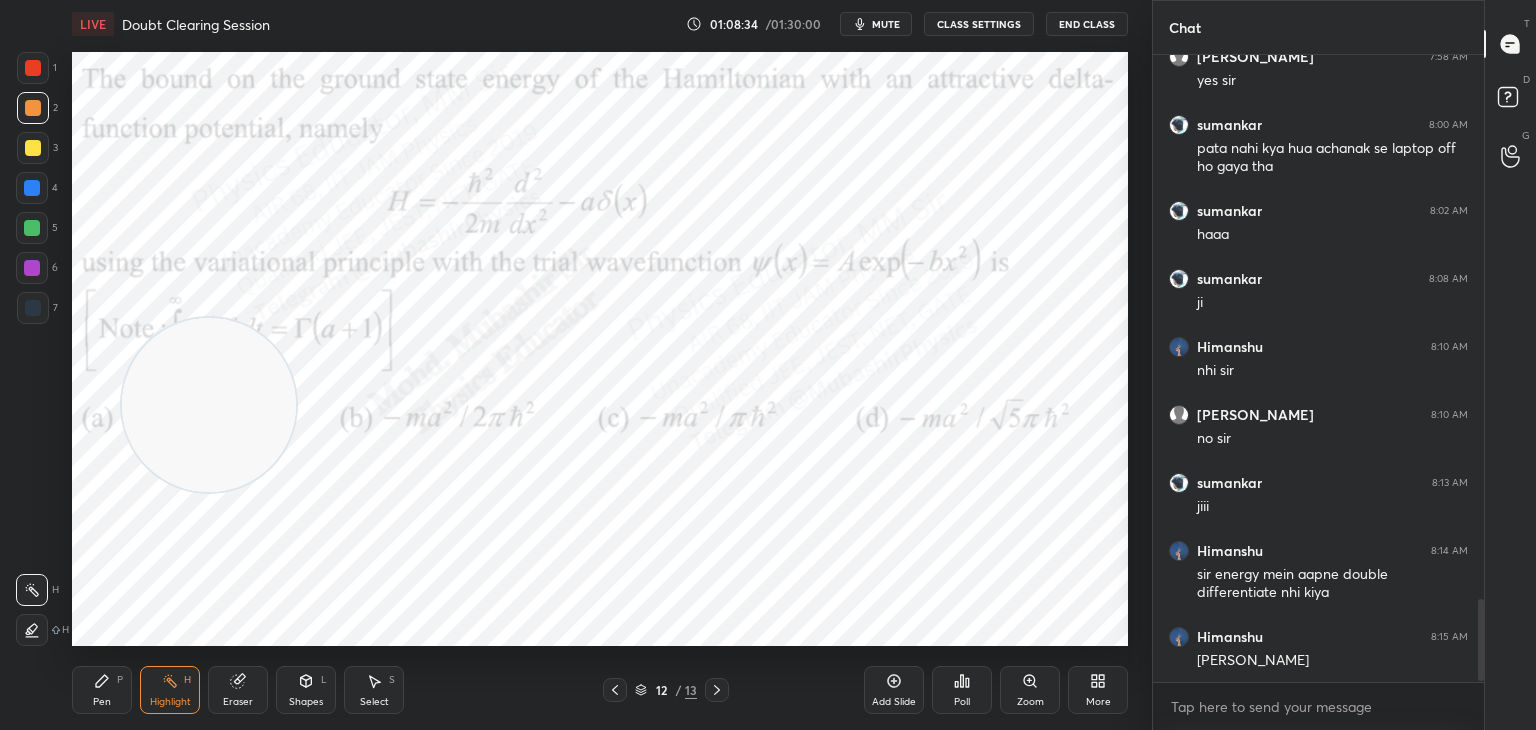 scroll, scrollTop: 4162, scrollLeft: 0, axis: vertical 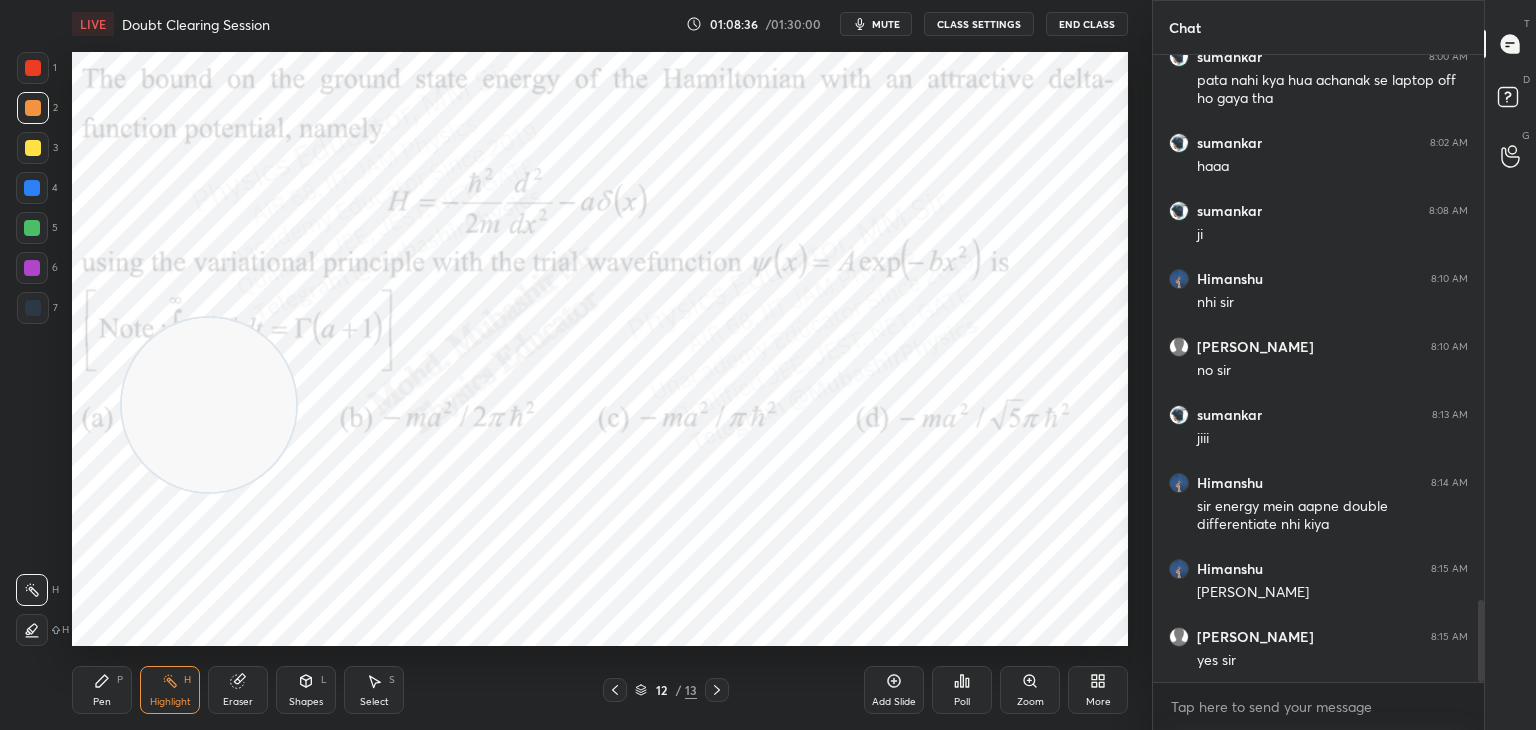 click on "Pen P" at bounding box center [102, 690] 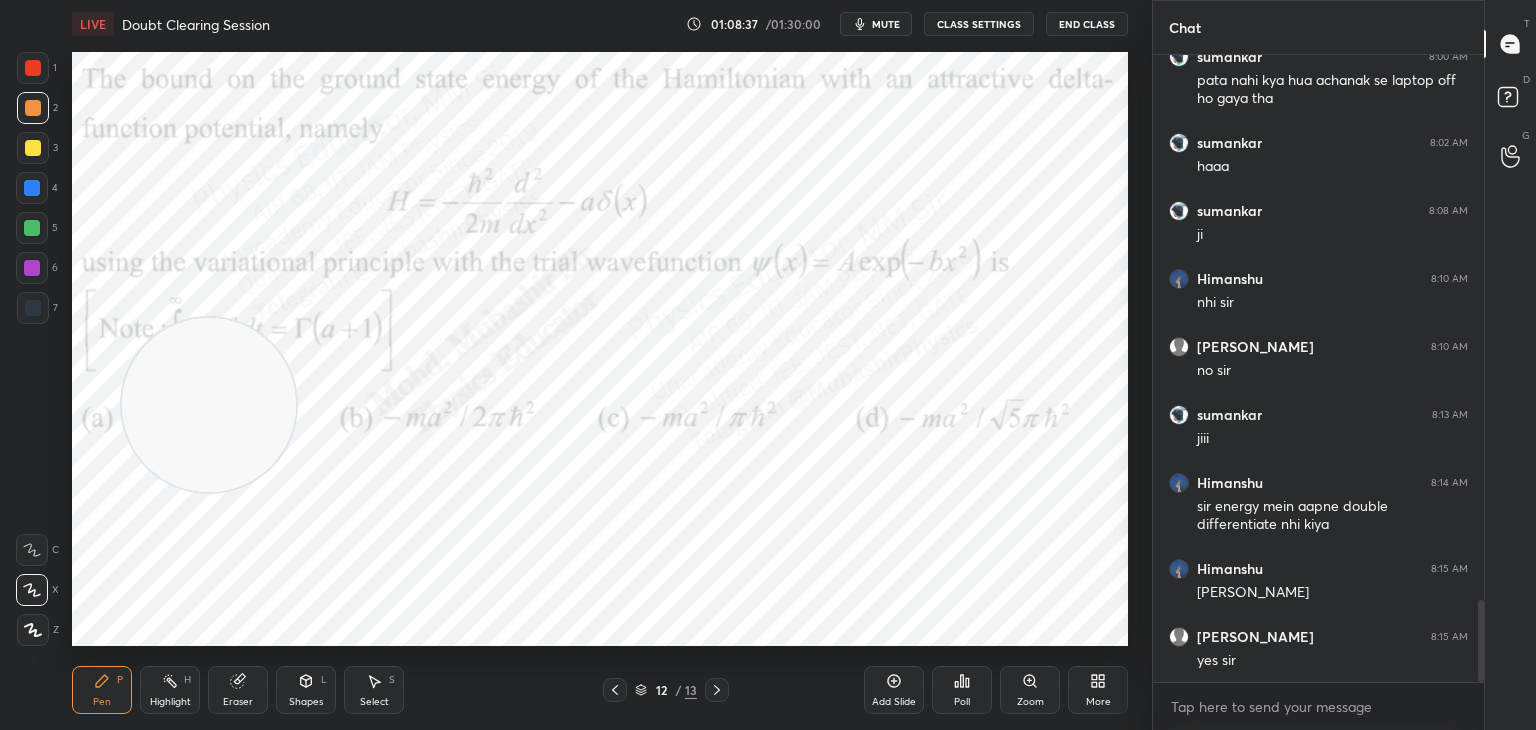 drag, startPoint x: 32, startPoint y: 185, endPoint x: 65, endPoint y: 190, distance: 33.37664 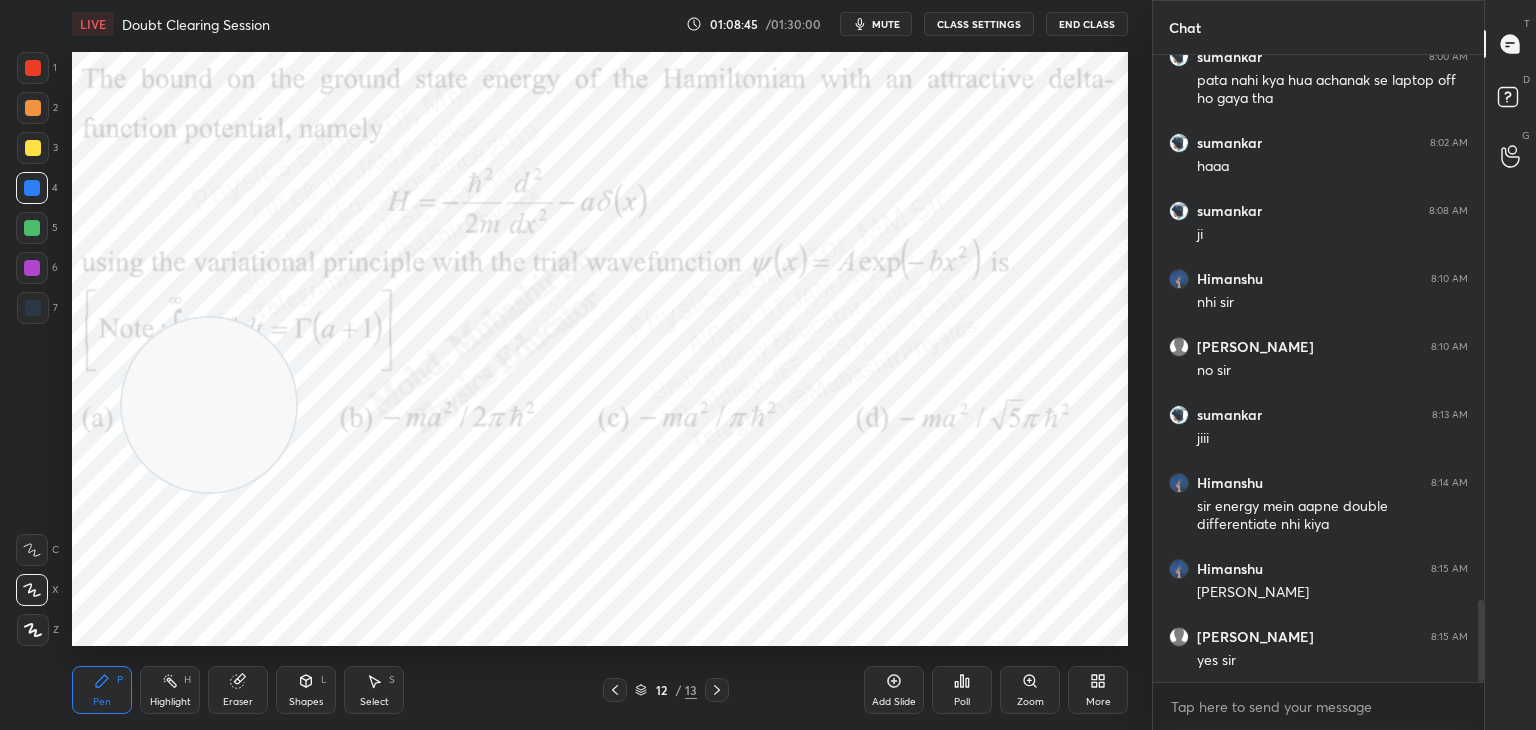 drag, startPoint x: 166, startPoint y: 698, endPoint x: 228, endPoint y: 649, distance: 79.025314 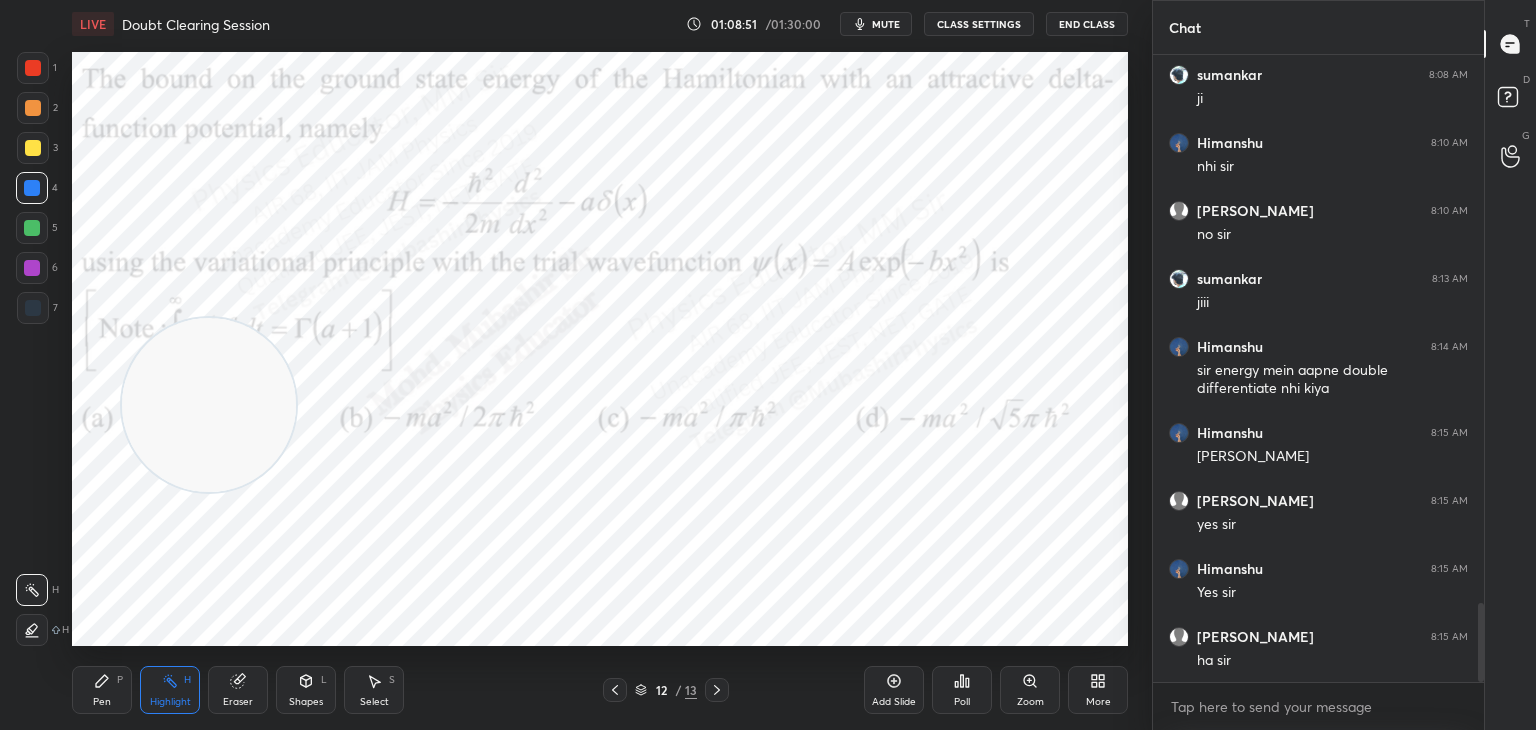 scroll, scrollTop: 4366, scrollLeft: 0, axis: vertical 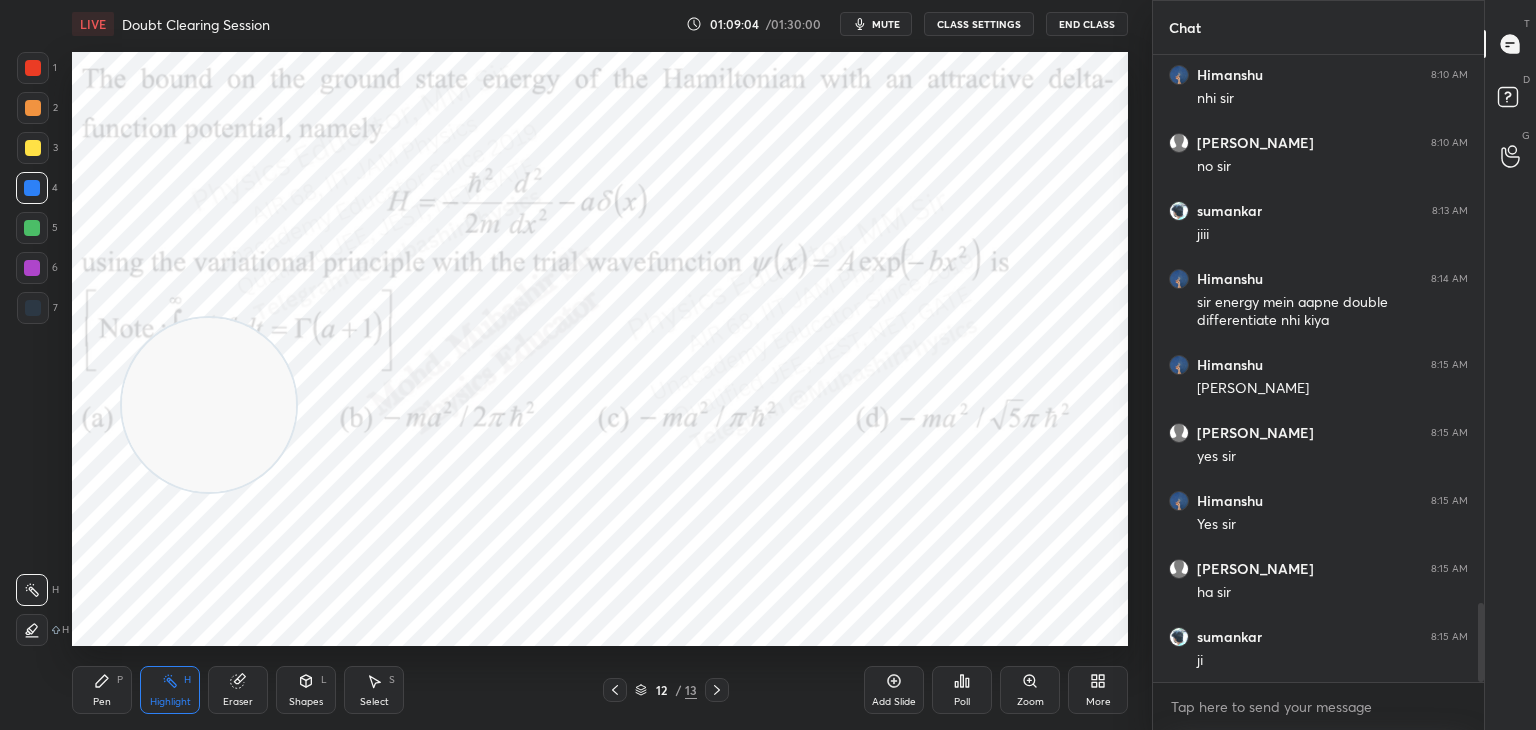 drag, startPoint x: 382, startPoint y: 686, endPoint x: 393, endPoint y: 646, distance: 41.484936 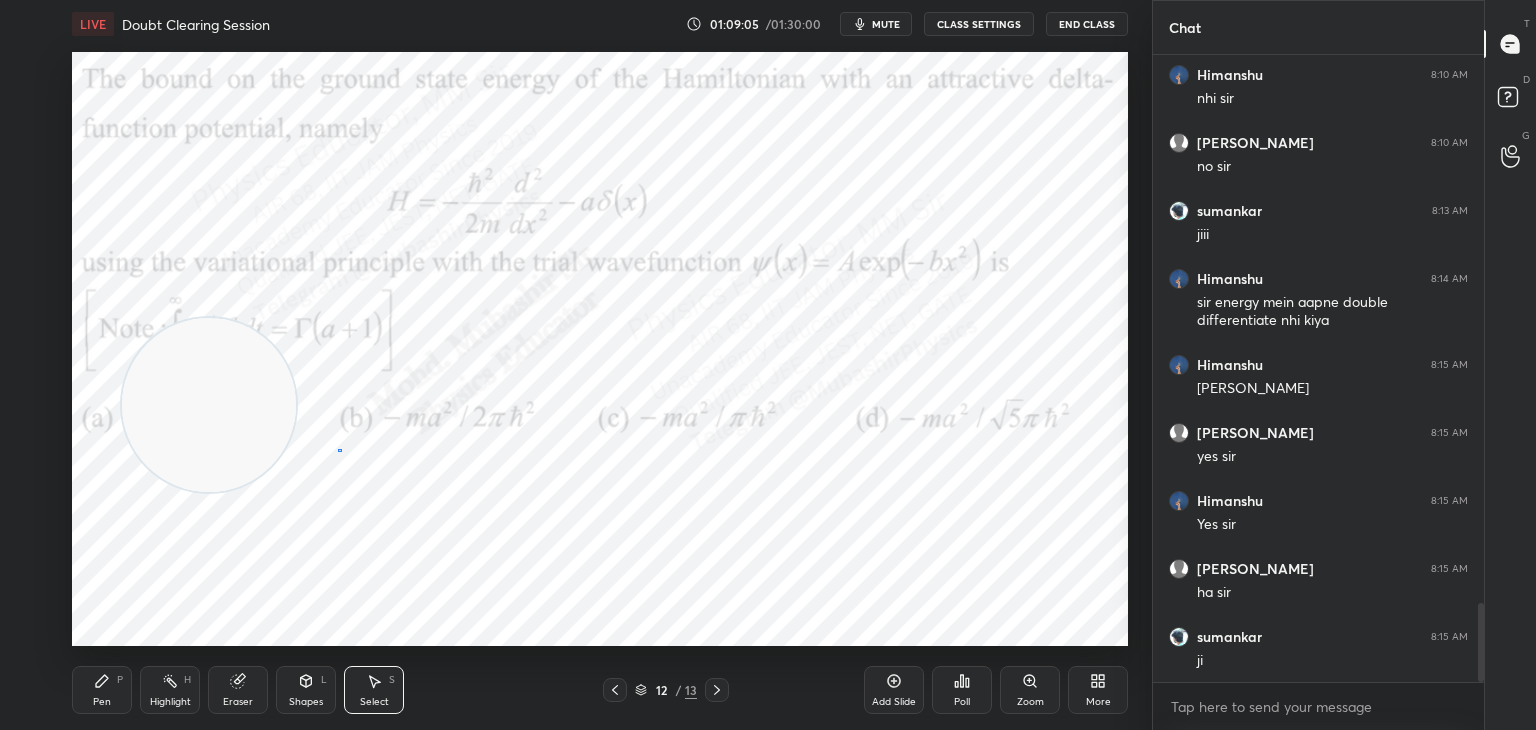 click on "0 ° Undo Copy Paste here Duplicate Duplicate to new slide Delete" at bounding box center (600, 349) 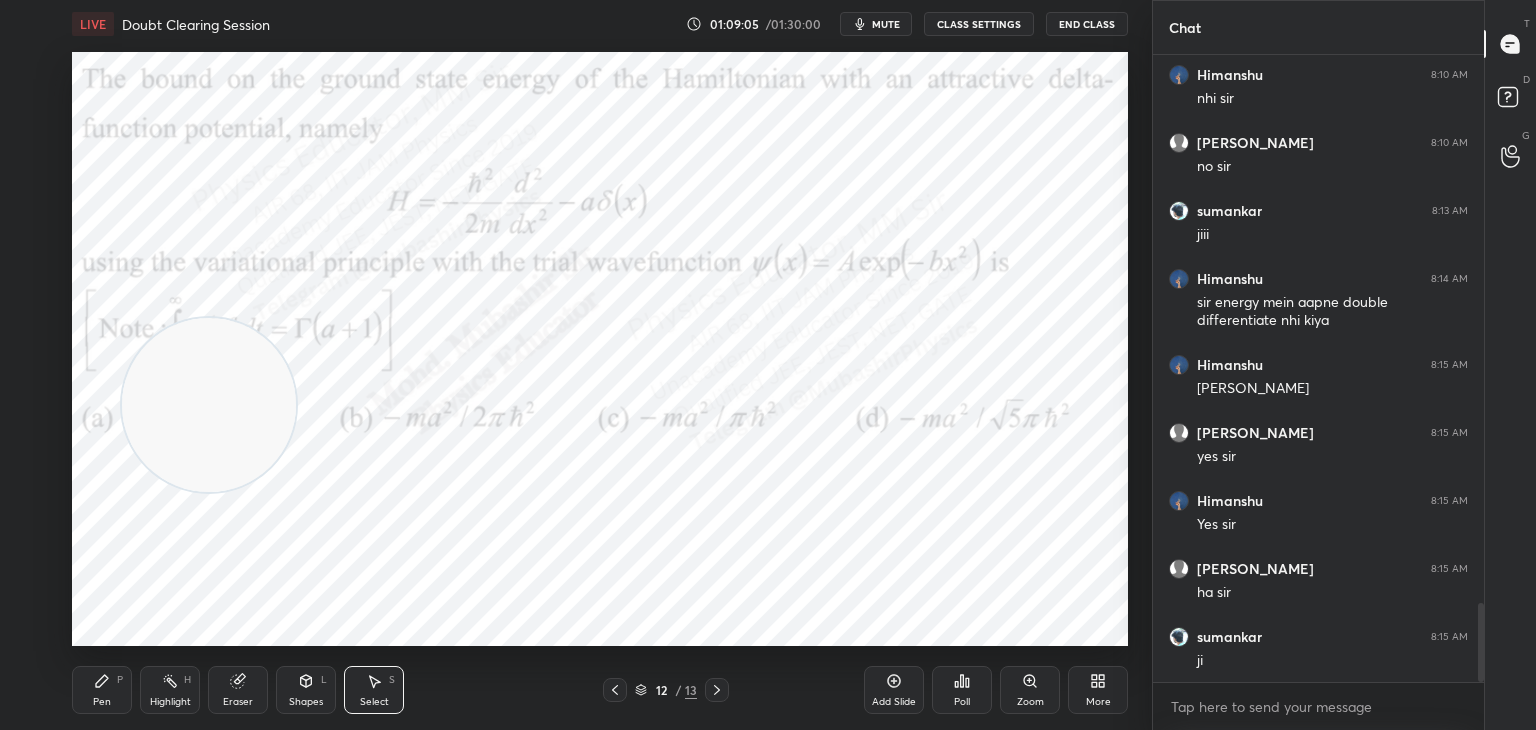click on "0 ° Undo Copy Paste here Duplicate Duplicate to new slide Delete" at bounding box center (600, 349) 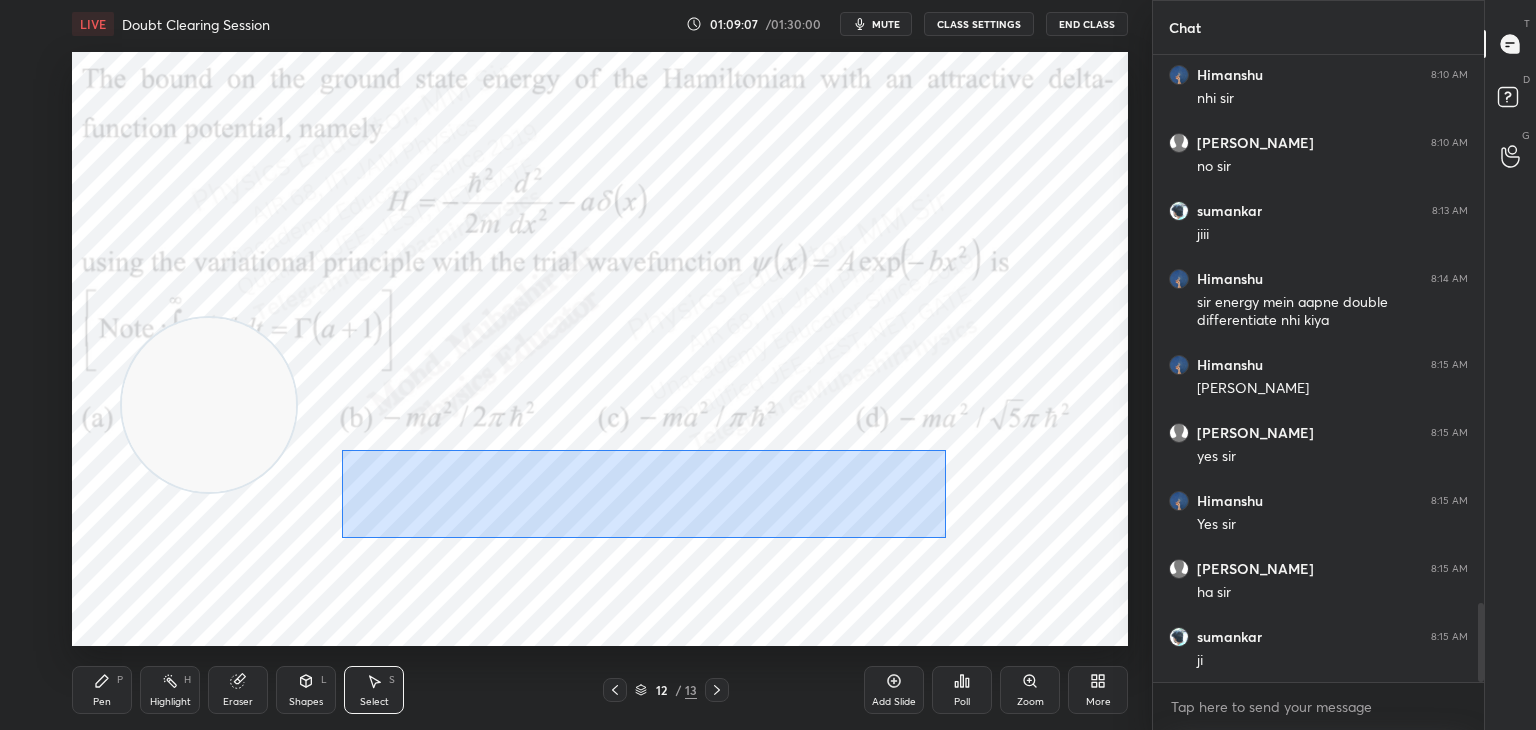 drag, startPoint x: 341, startPoint y: 462, endPoint x: 945, endPoint y: 538, distance: 608.7627 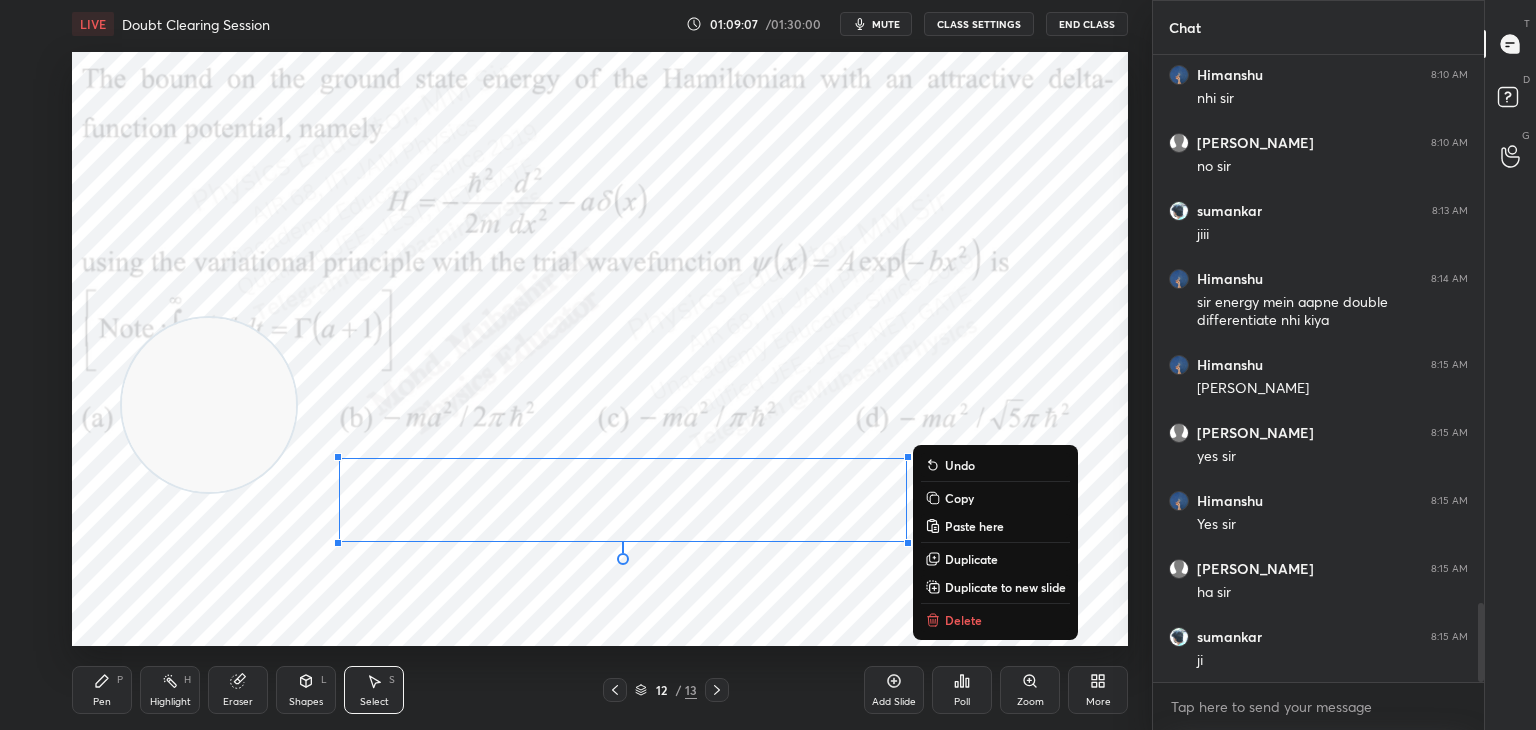 click 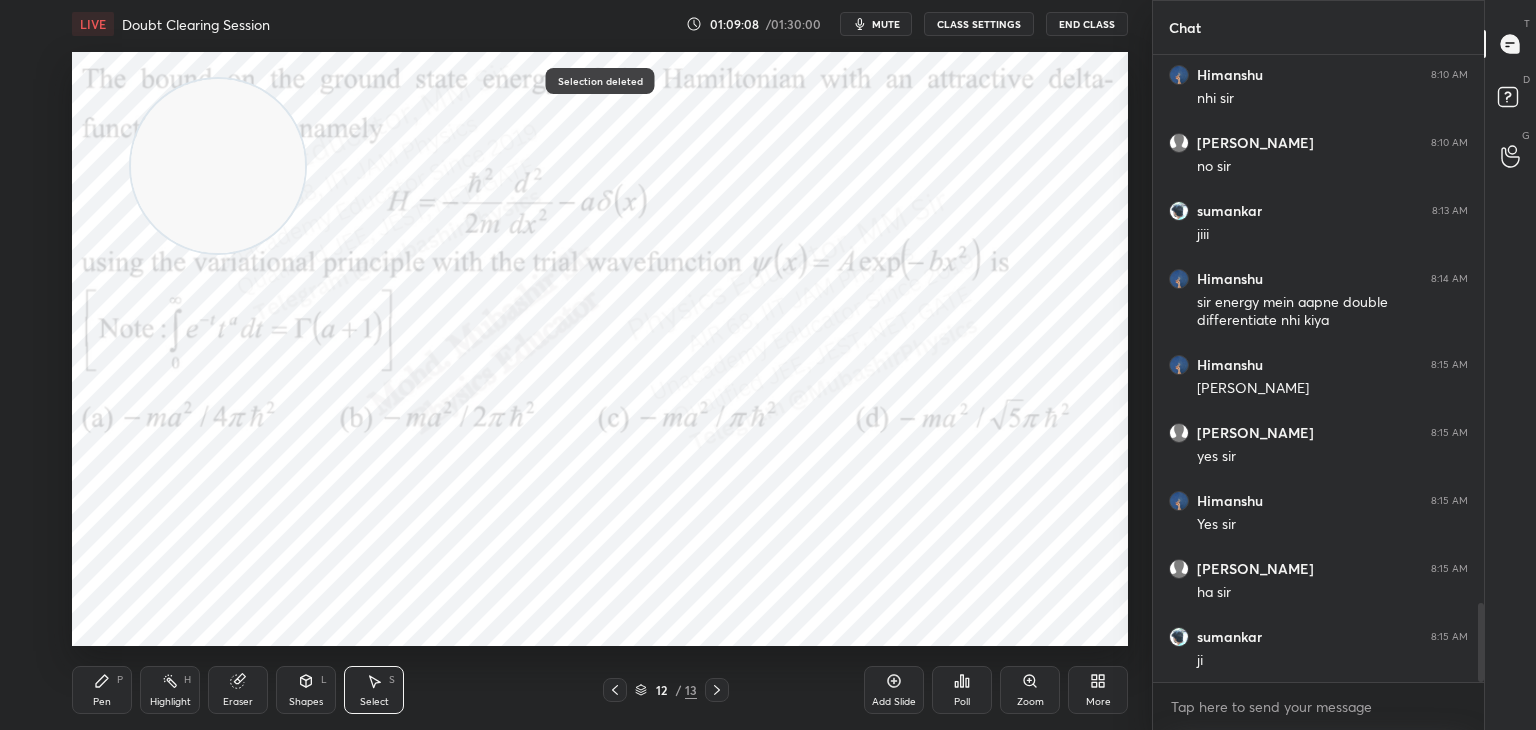 drag, startPoint x: 229, startPoint y: 194, endPoint x: 214, endPoint y: 436, distance: 242.46443 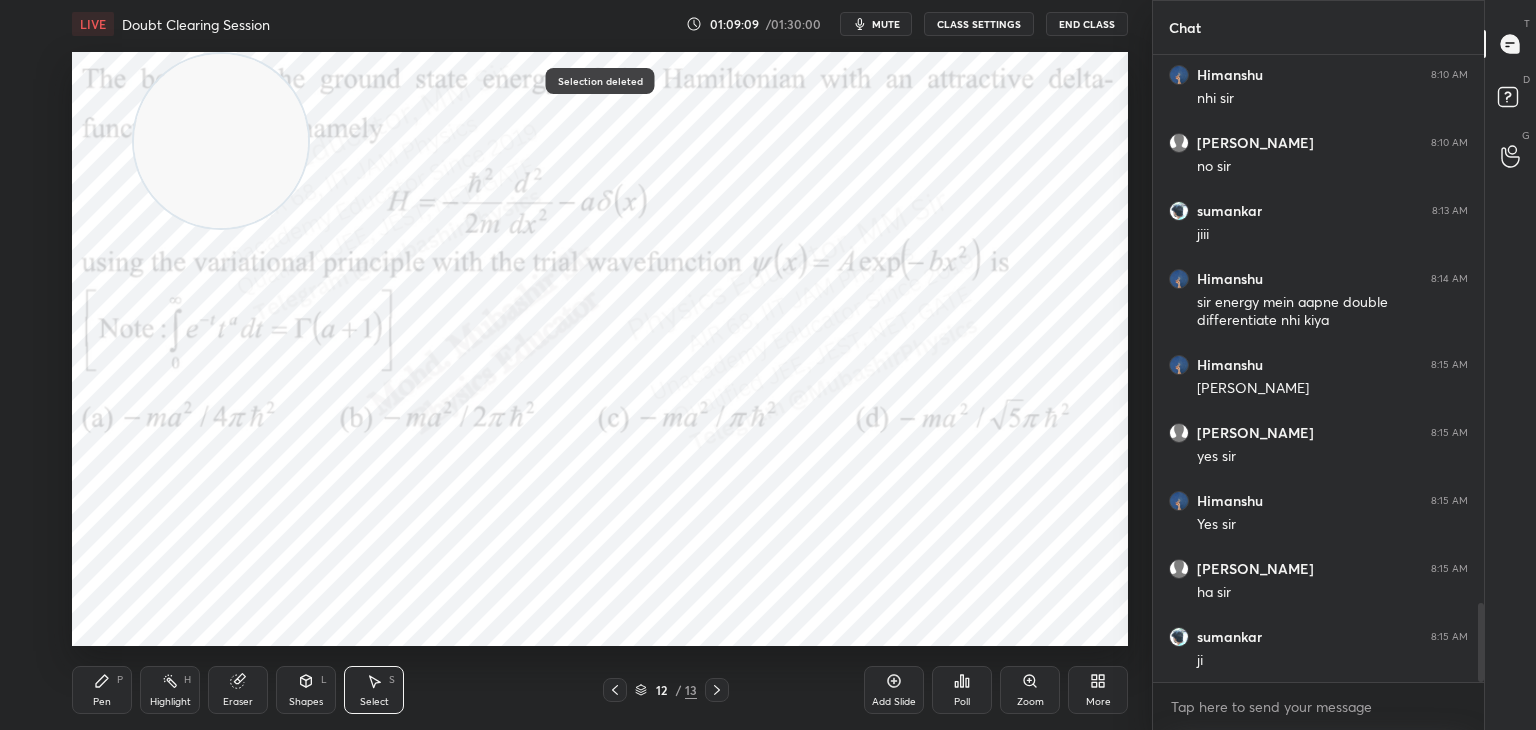 click 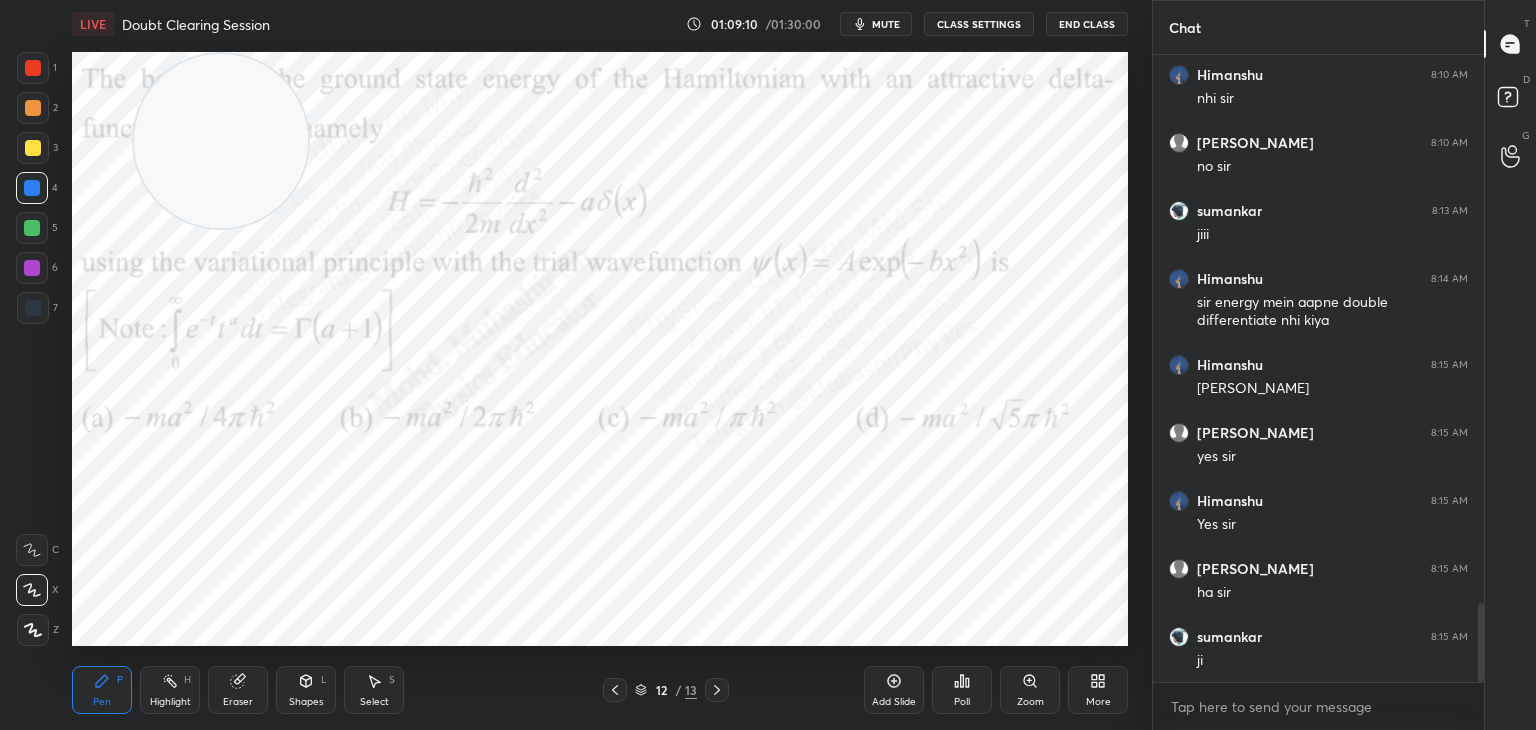 click at bounding box center (32, 268) 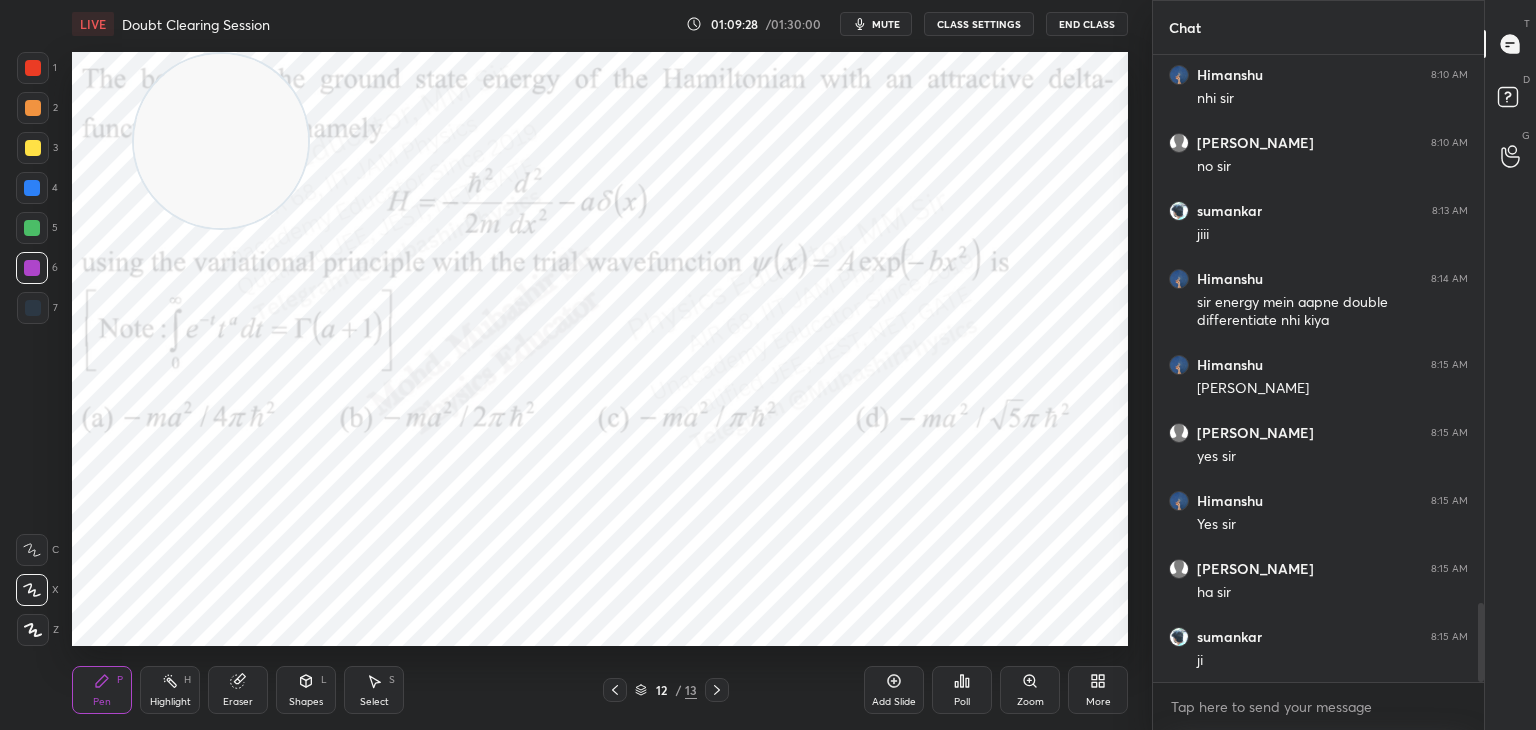 drag, startPoint x: 178, startPoint y: 688, endPoint x: 341, endPoint y: 654, distance: 166.50826 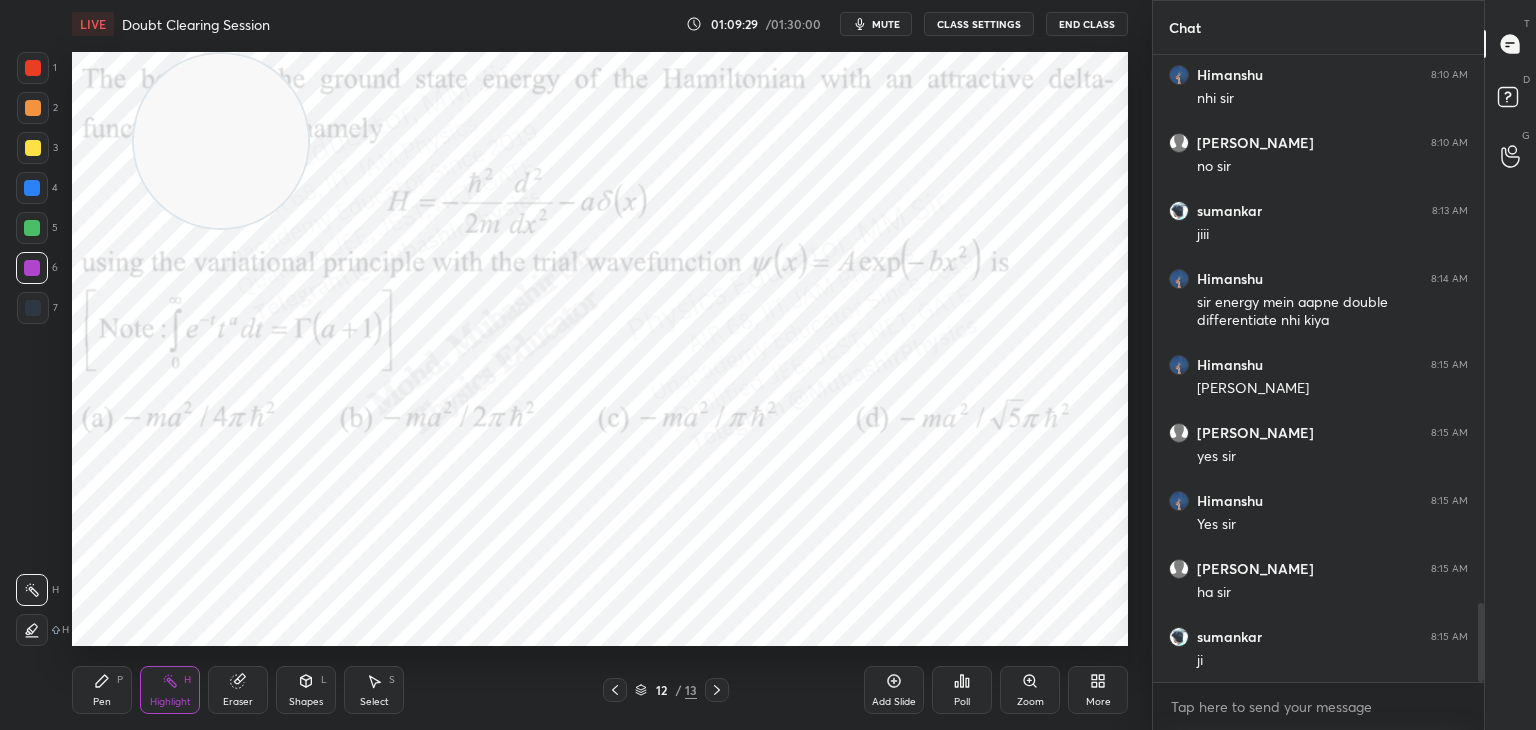 click 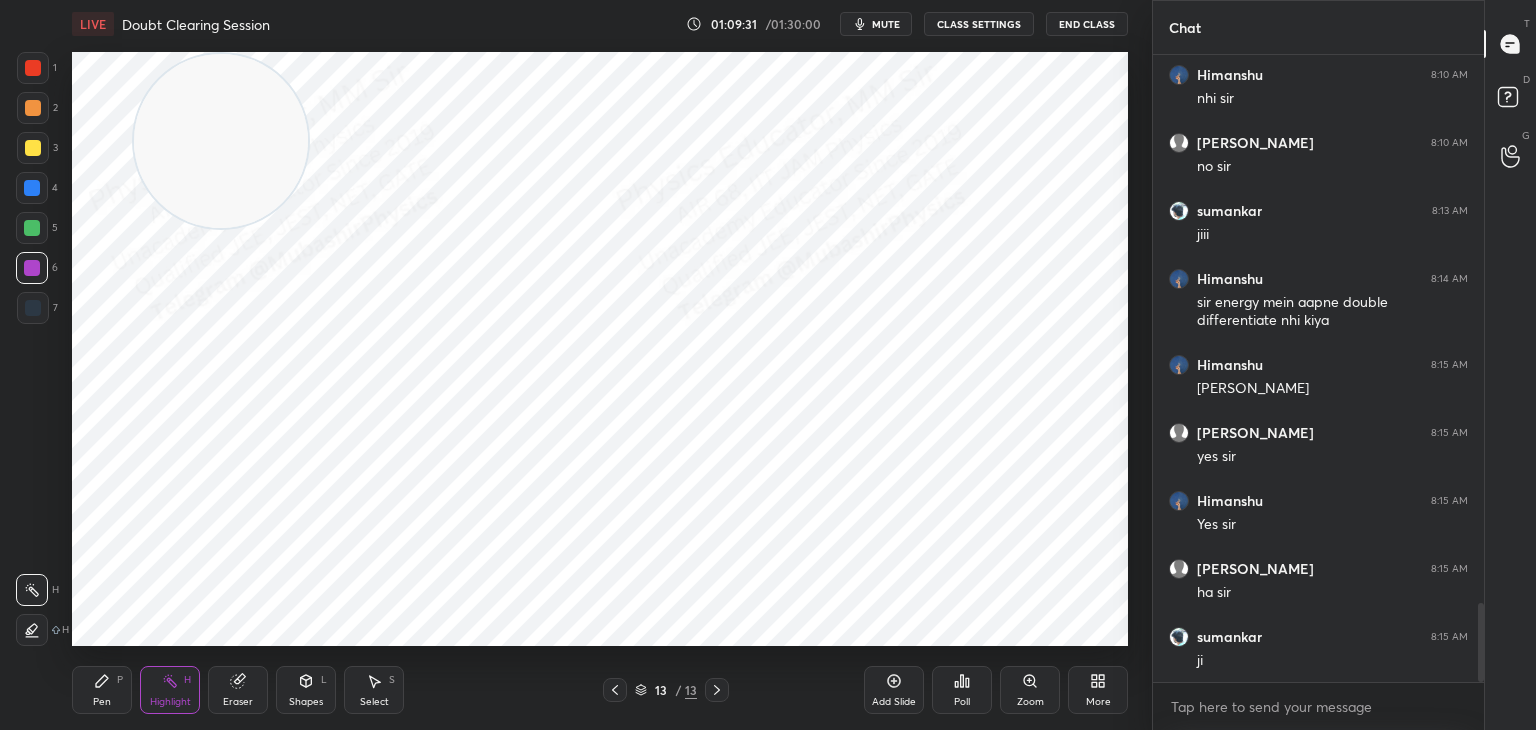 click on "Pen" at bounding box center [102, 702] 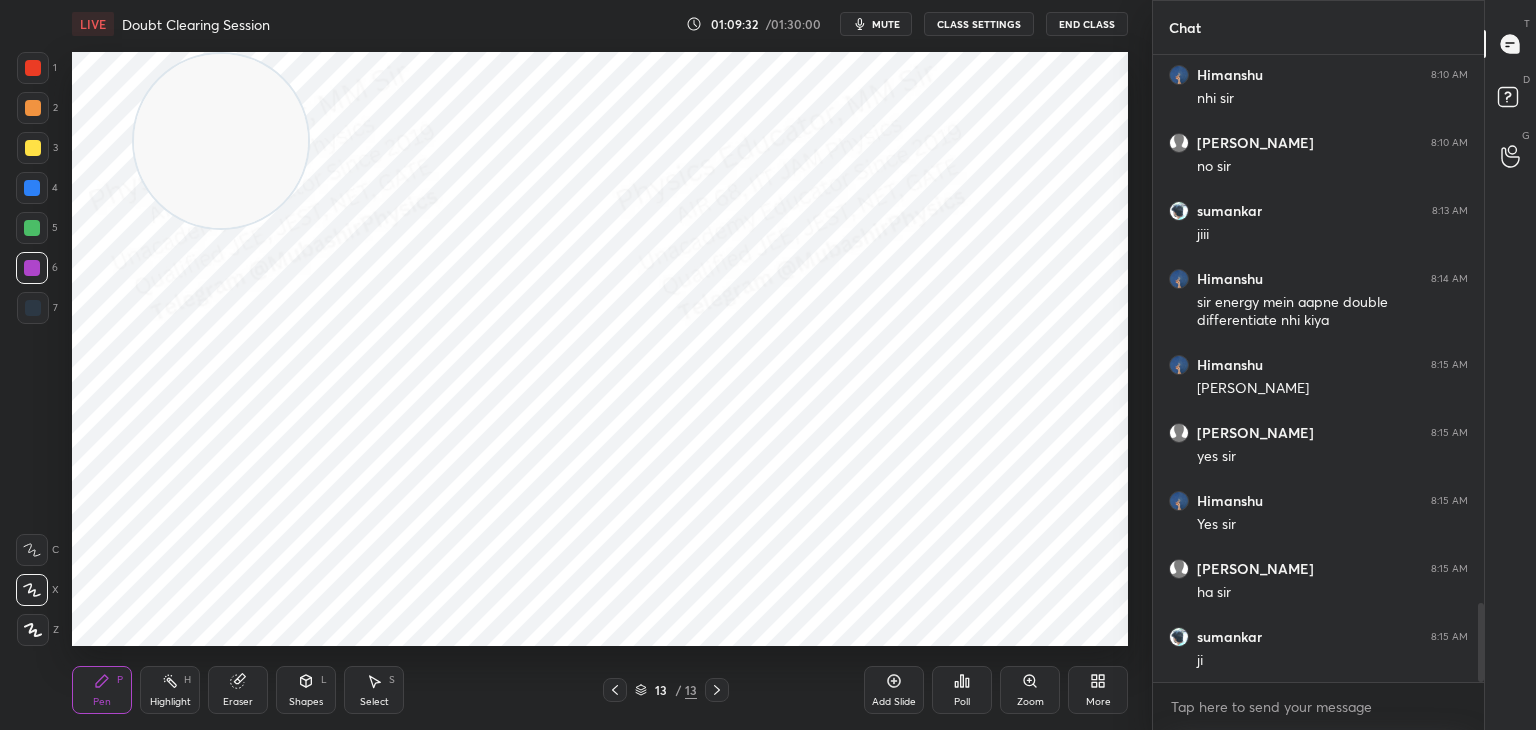 click at bounding box center (33, 108) 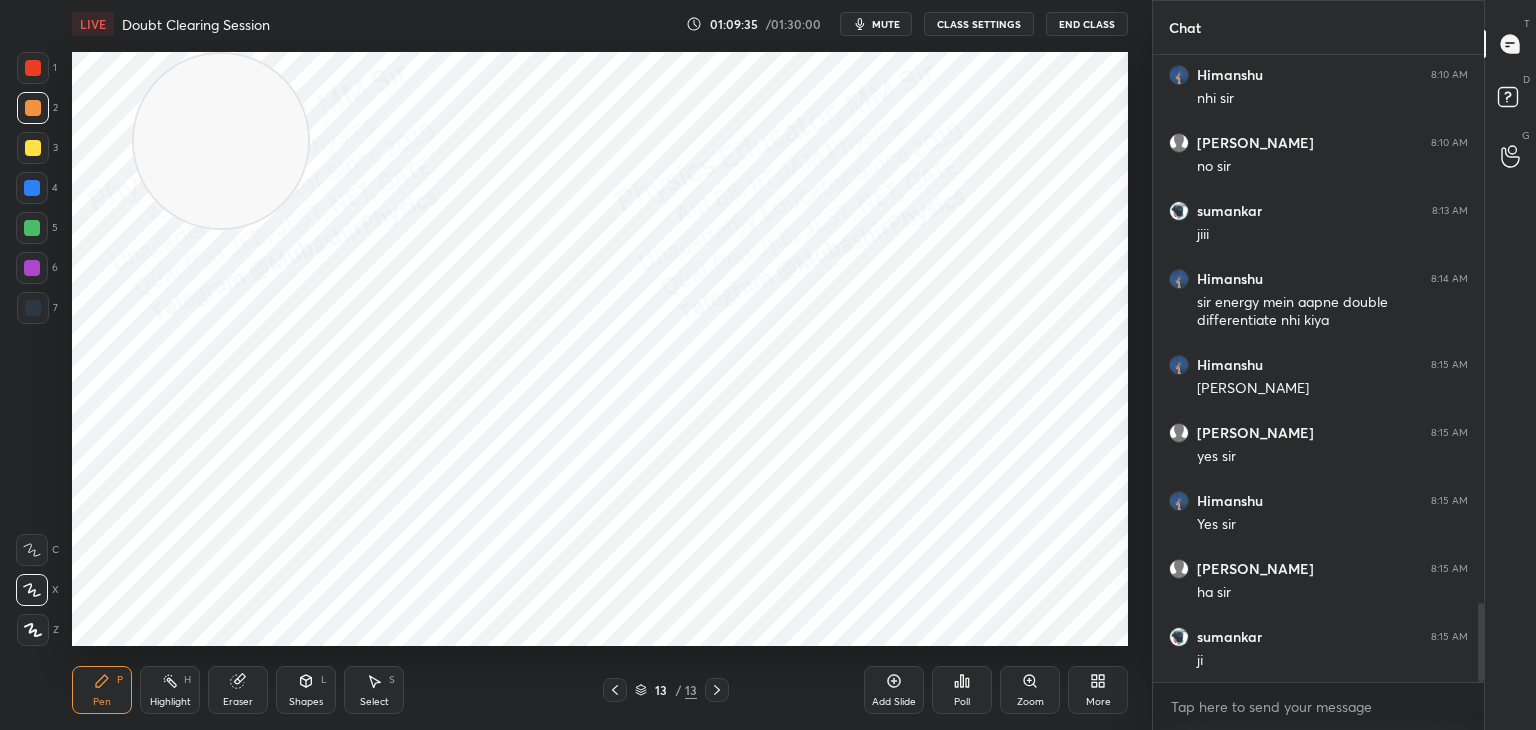 drag, startPoint x: 380, startPoint y: 692, endPoint x: 405, endPoint y: 649, distance: 49.73932 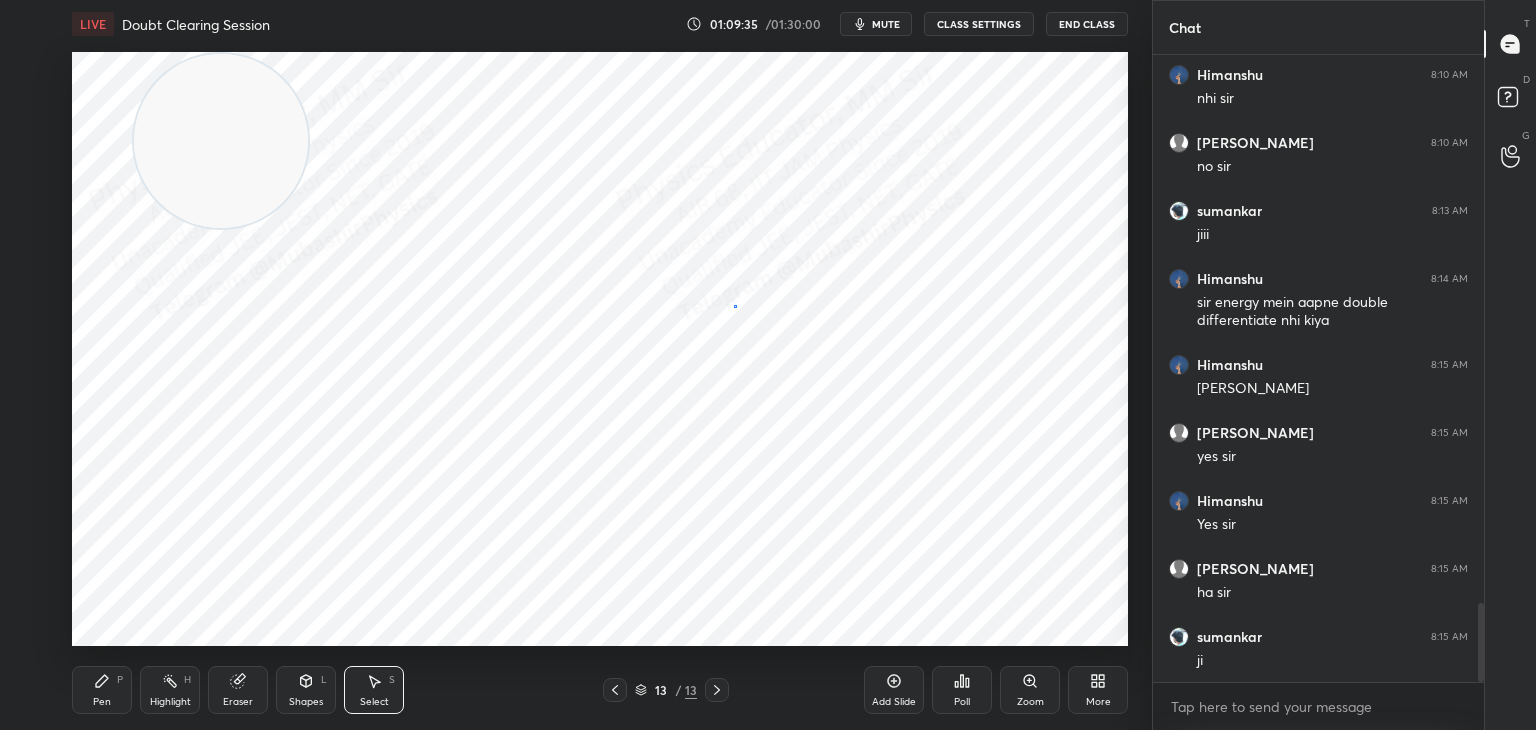 drag, startPoint x: 734, startPoint y: 305, endPoint x: 1098, endPoint y: 436, distance: 386.85526 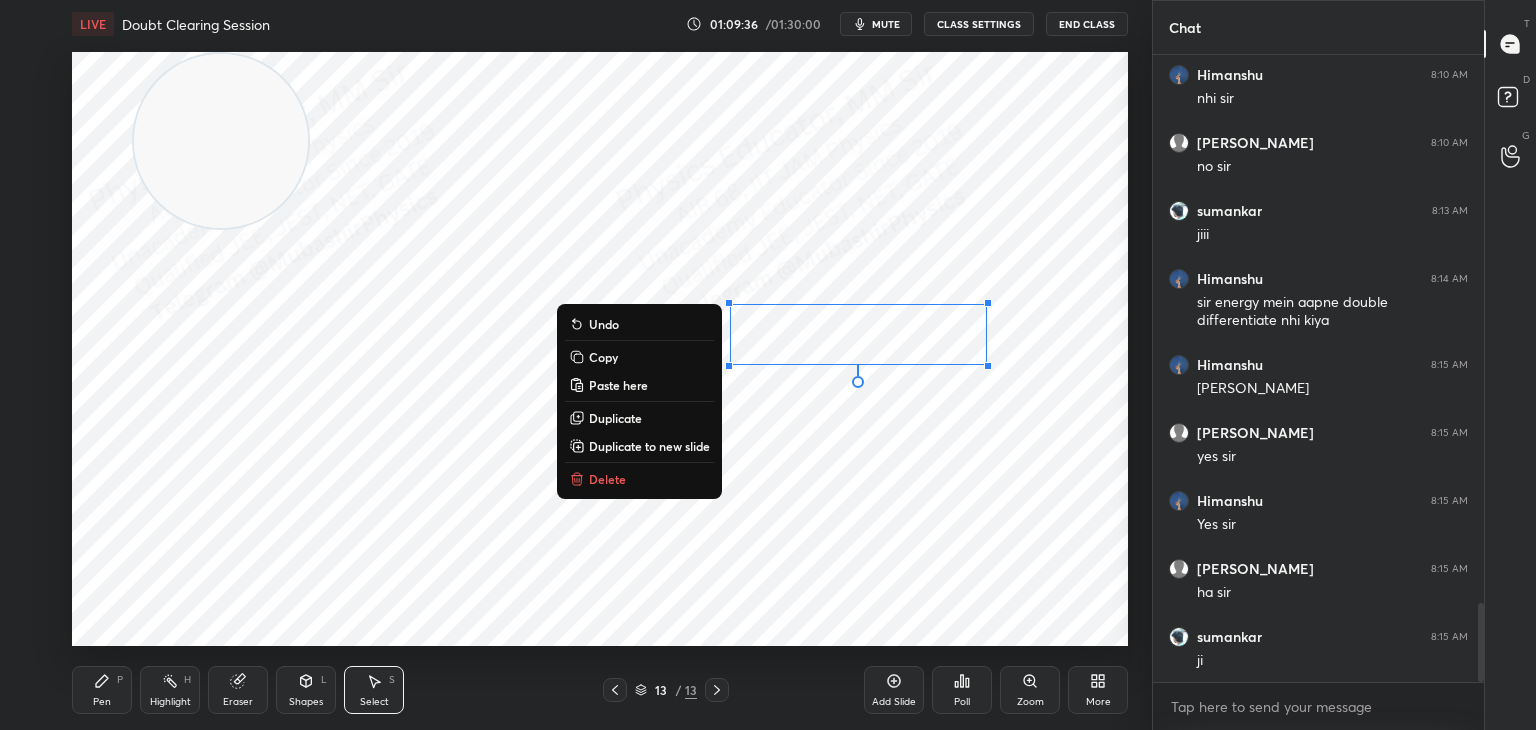 click on "Delete" at bounding box center (639, 479) 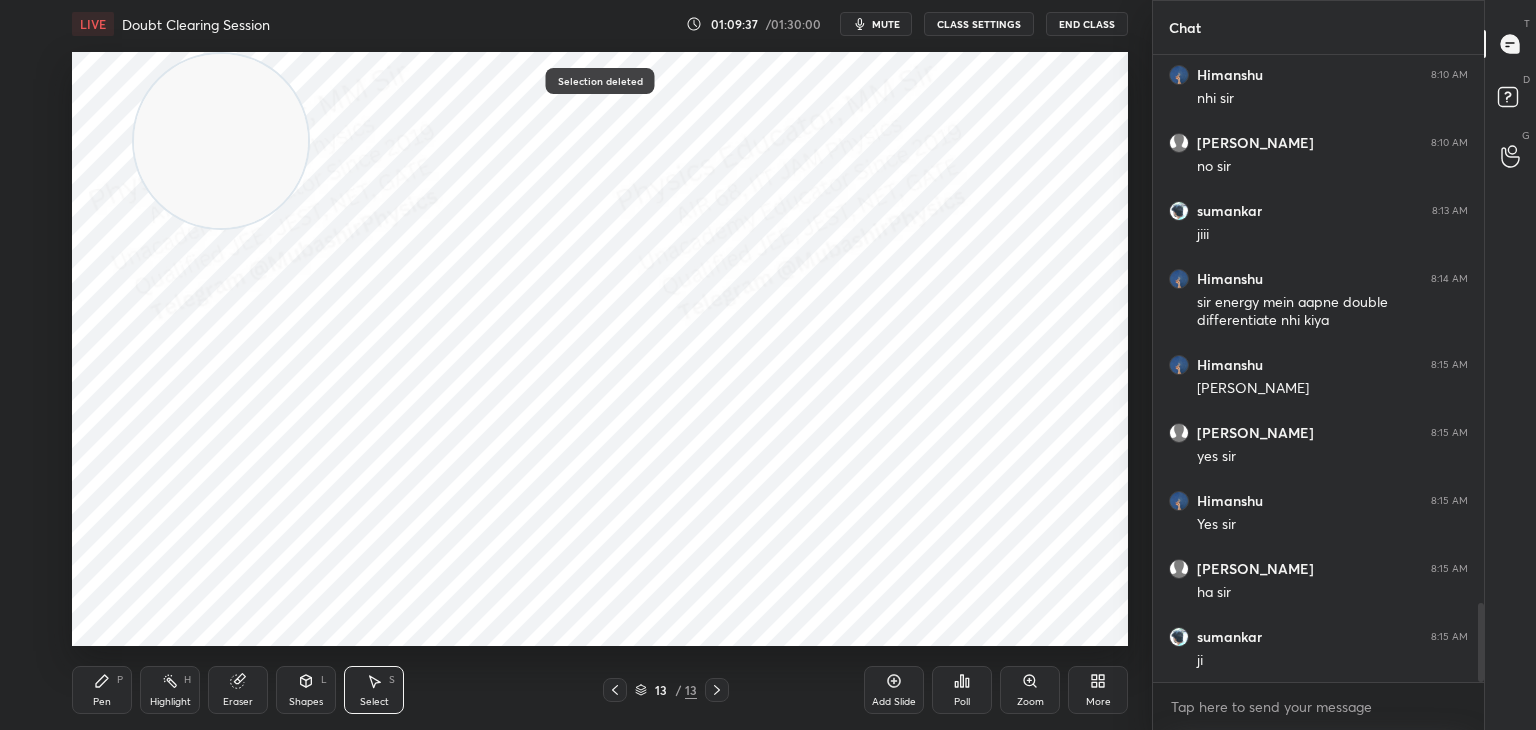 click on "Pen" at bounding box center (102, 702) 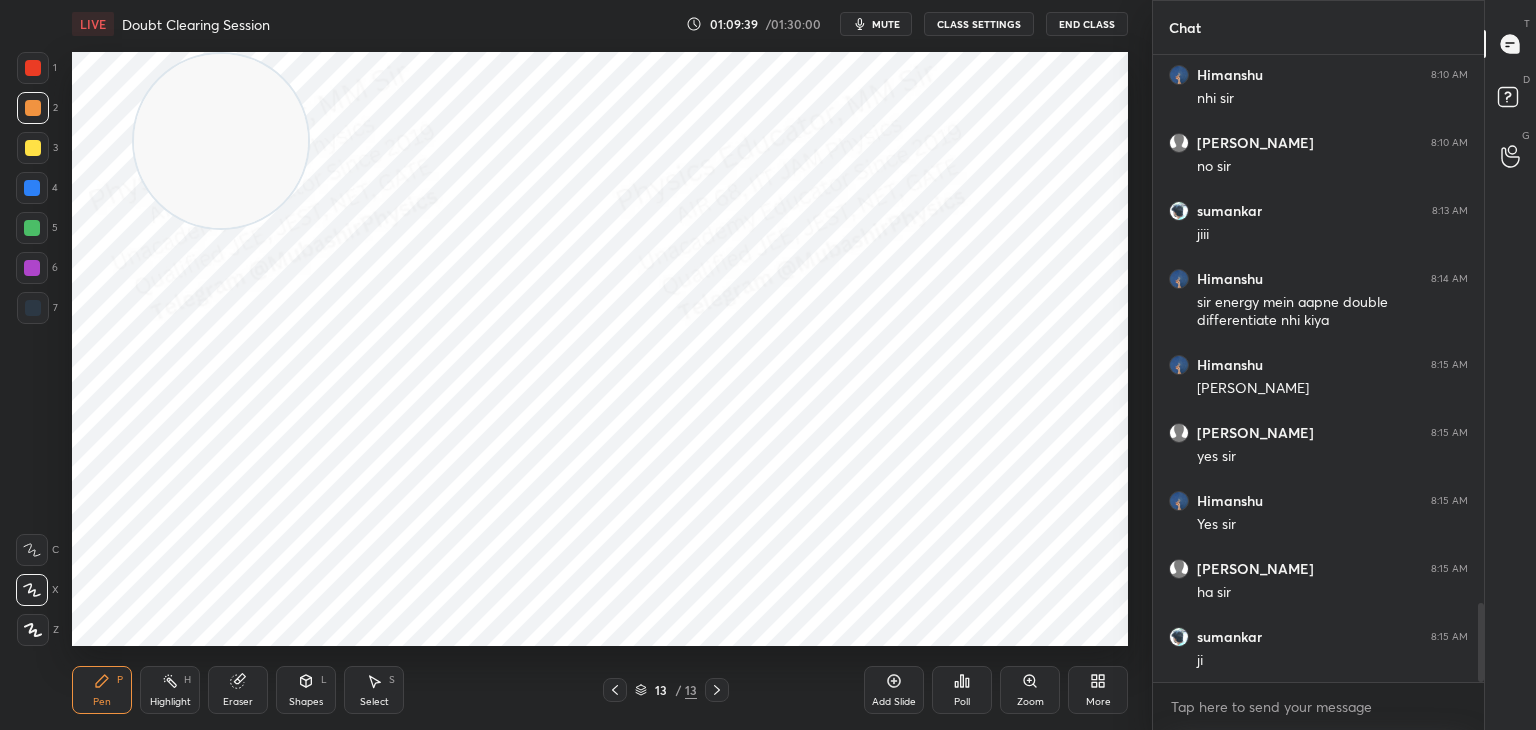 drag, startPoint x: 252, startPoint y: 162, endPoint x: 201, endPoint y: 224, distance: 80.280754 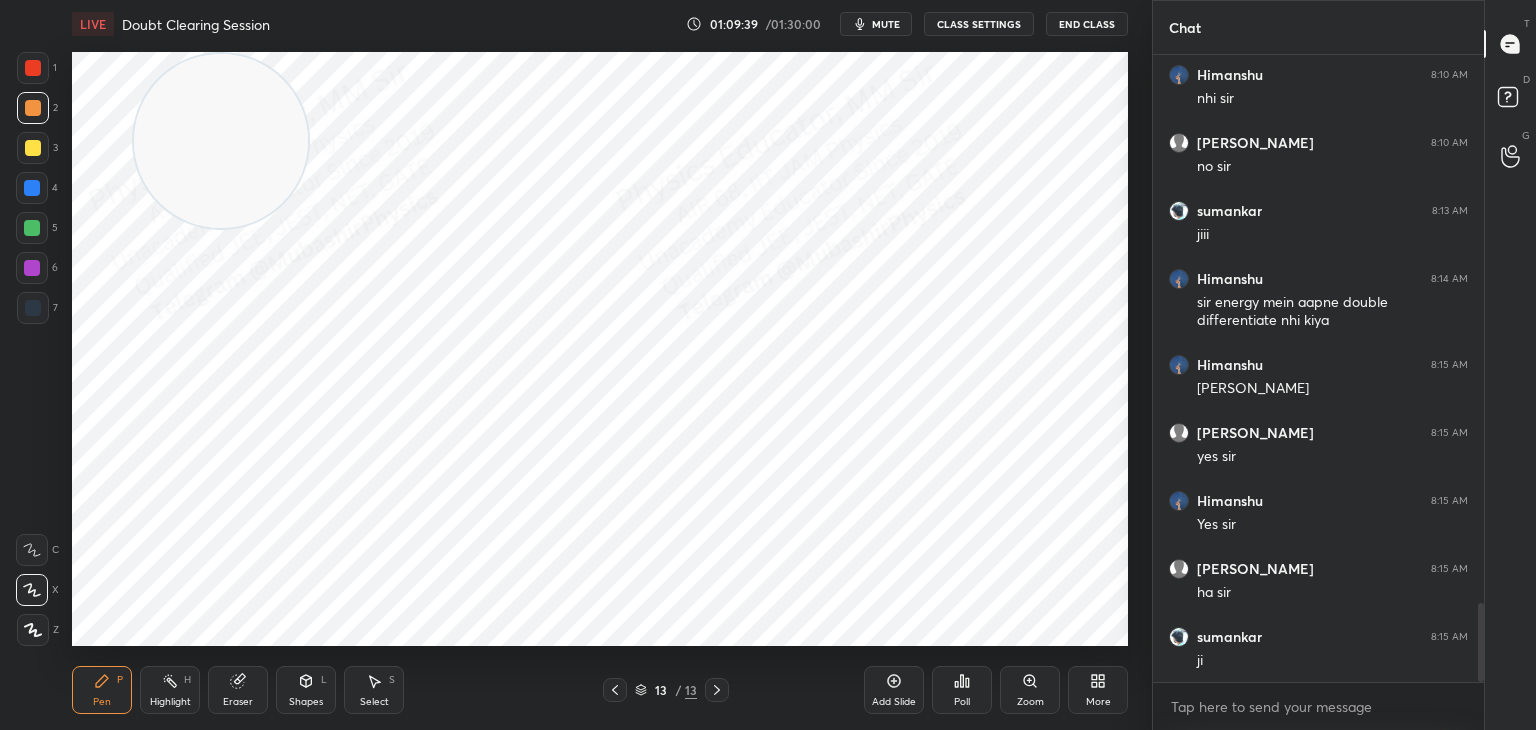 click at bounding box center [221, 141] 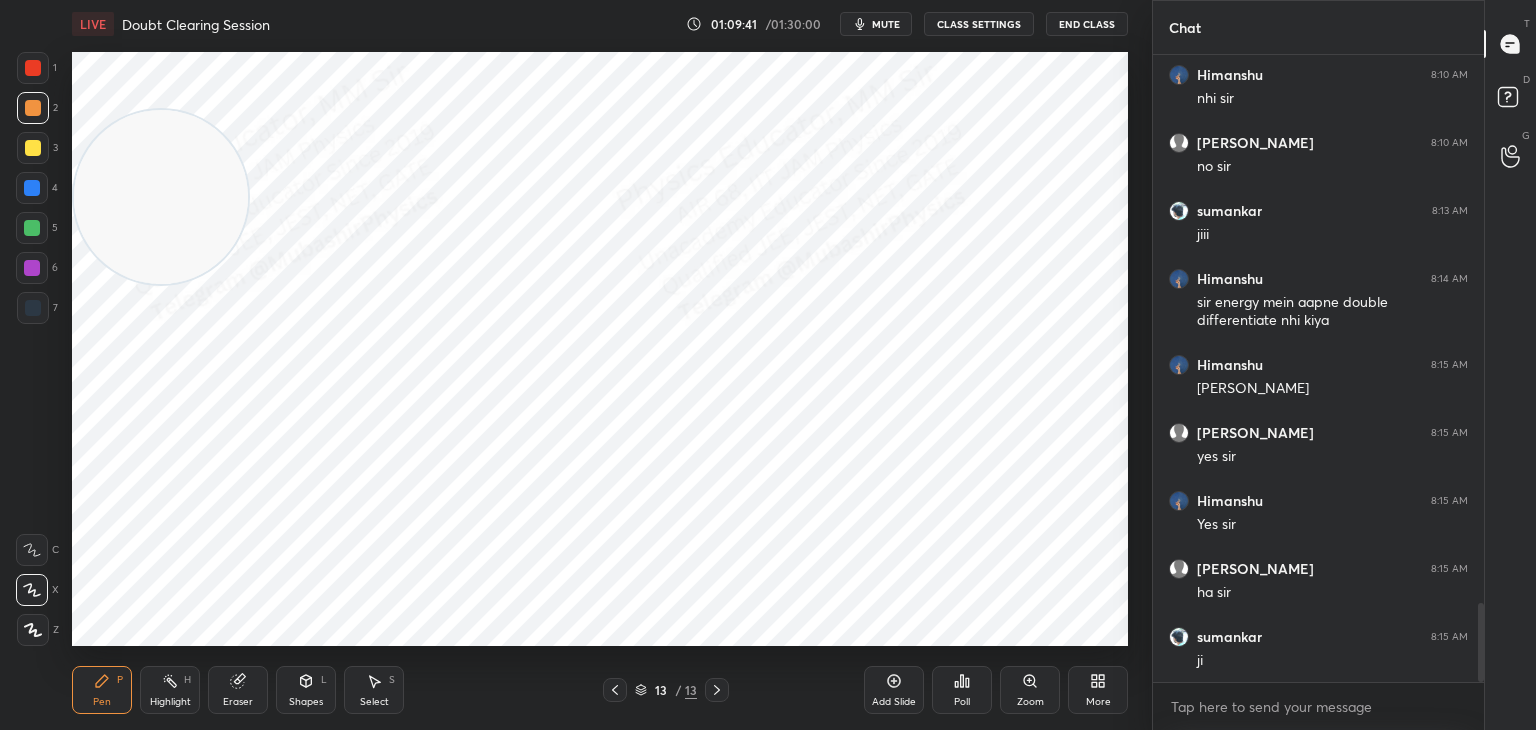 click on "Highlight H" at bounding box center (170, 690) 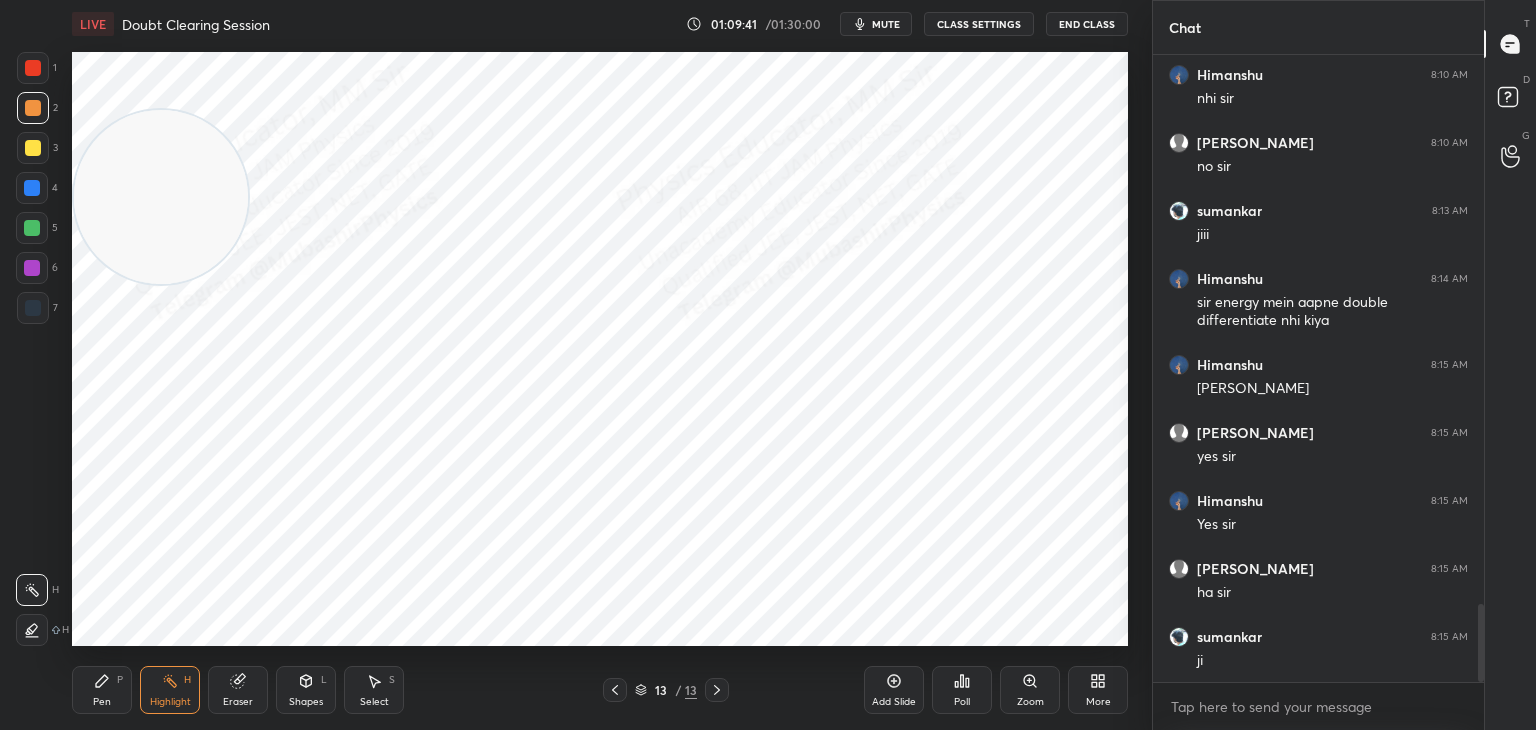 scroll, scrollTop: 4434, scrollLeft: 0, axis: vertical 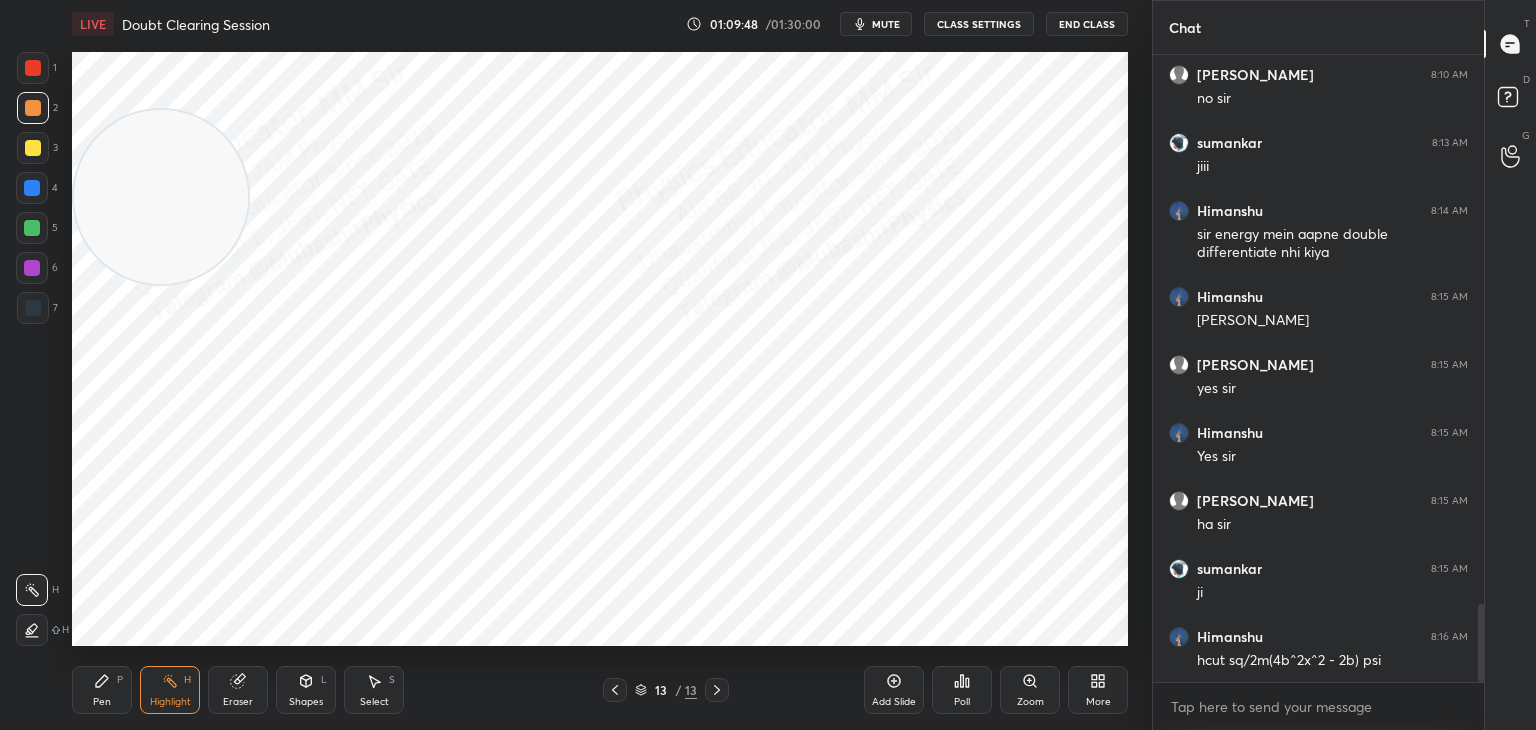 drag, startPoint x: 96, startPoint y: 680, endPoint x: 105, endPoint y: 673, distance: 11.401754 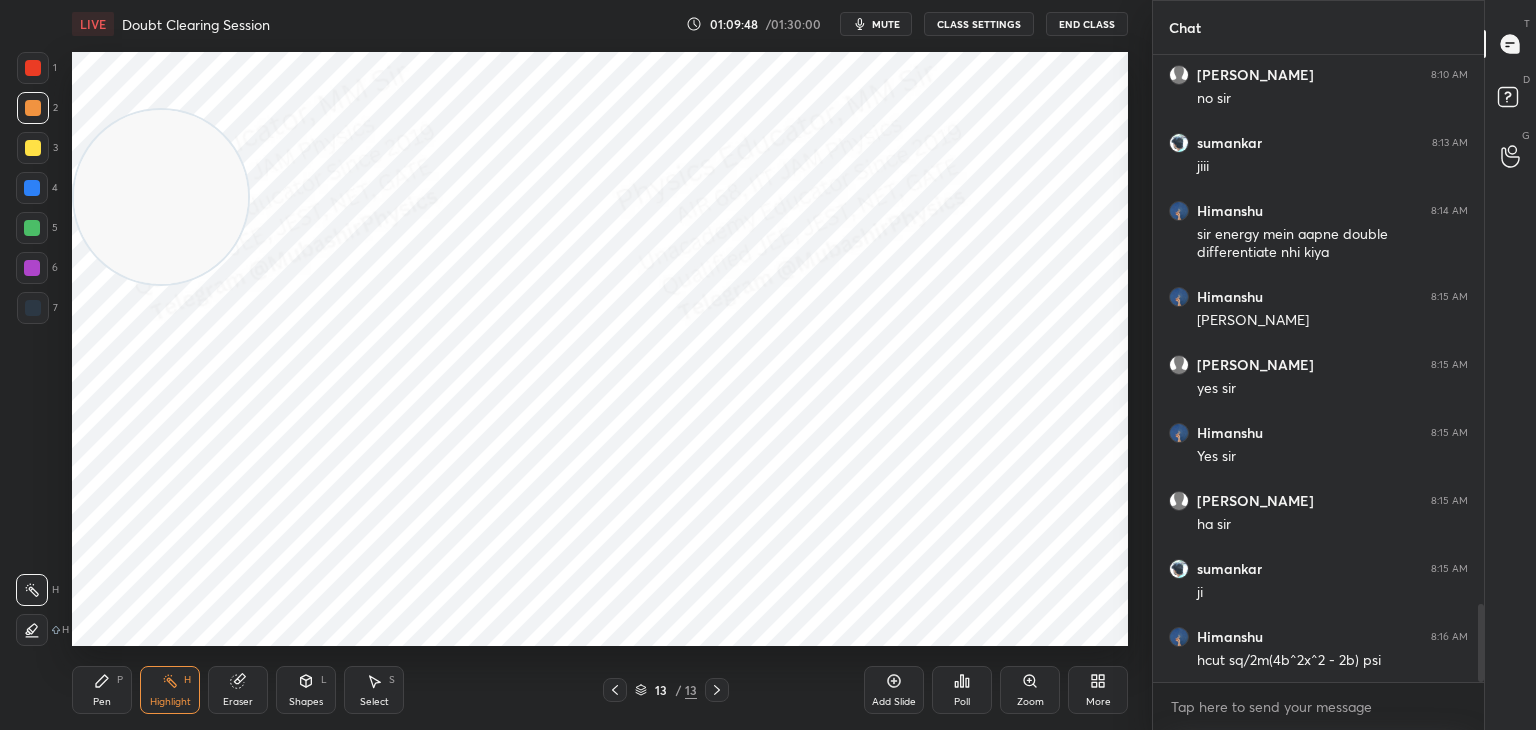 click 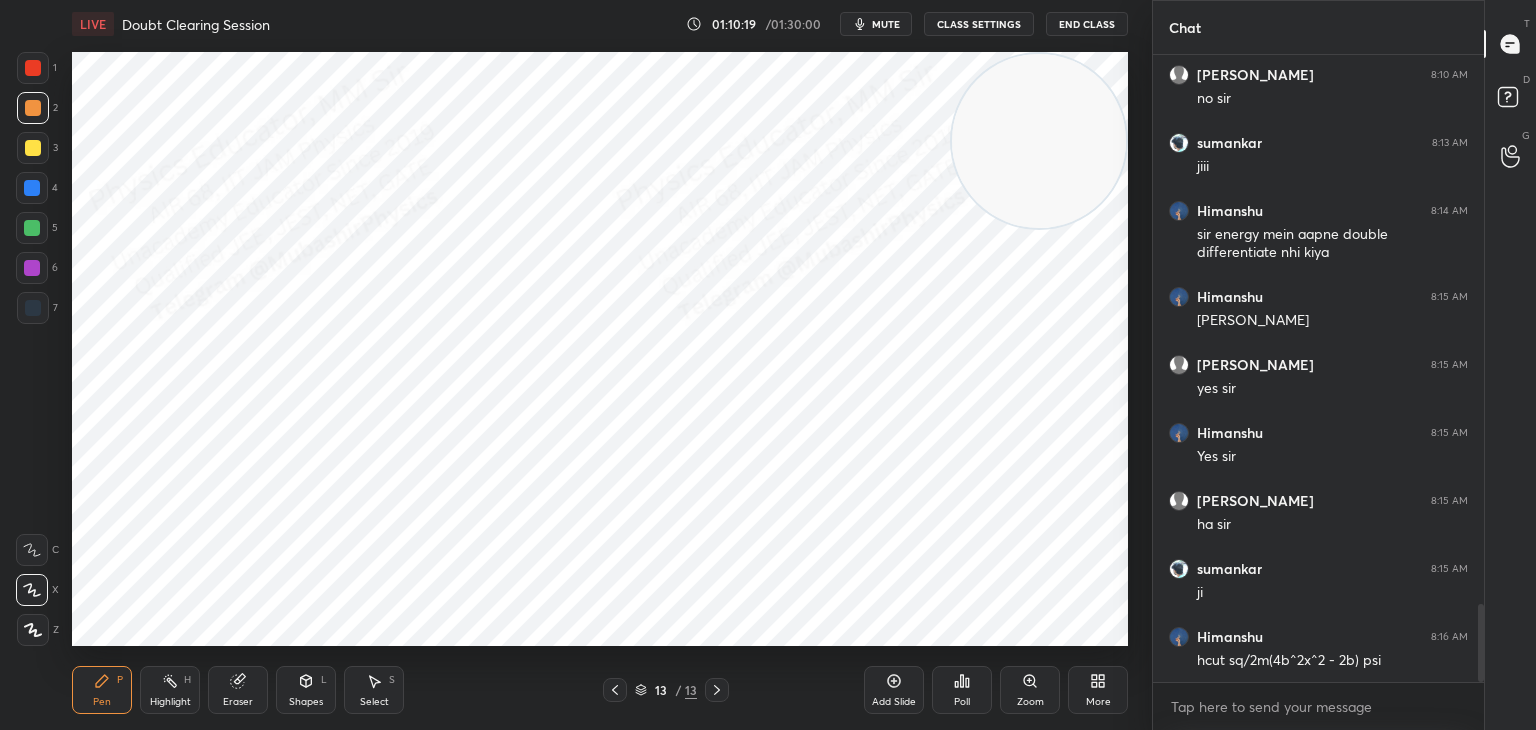 drag, startPoint x: 400, startPoint y: 149, endPoint x: 974, endPoint y: 74, distance: 578.8791 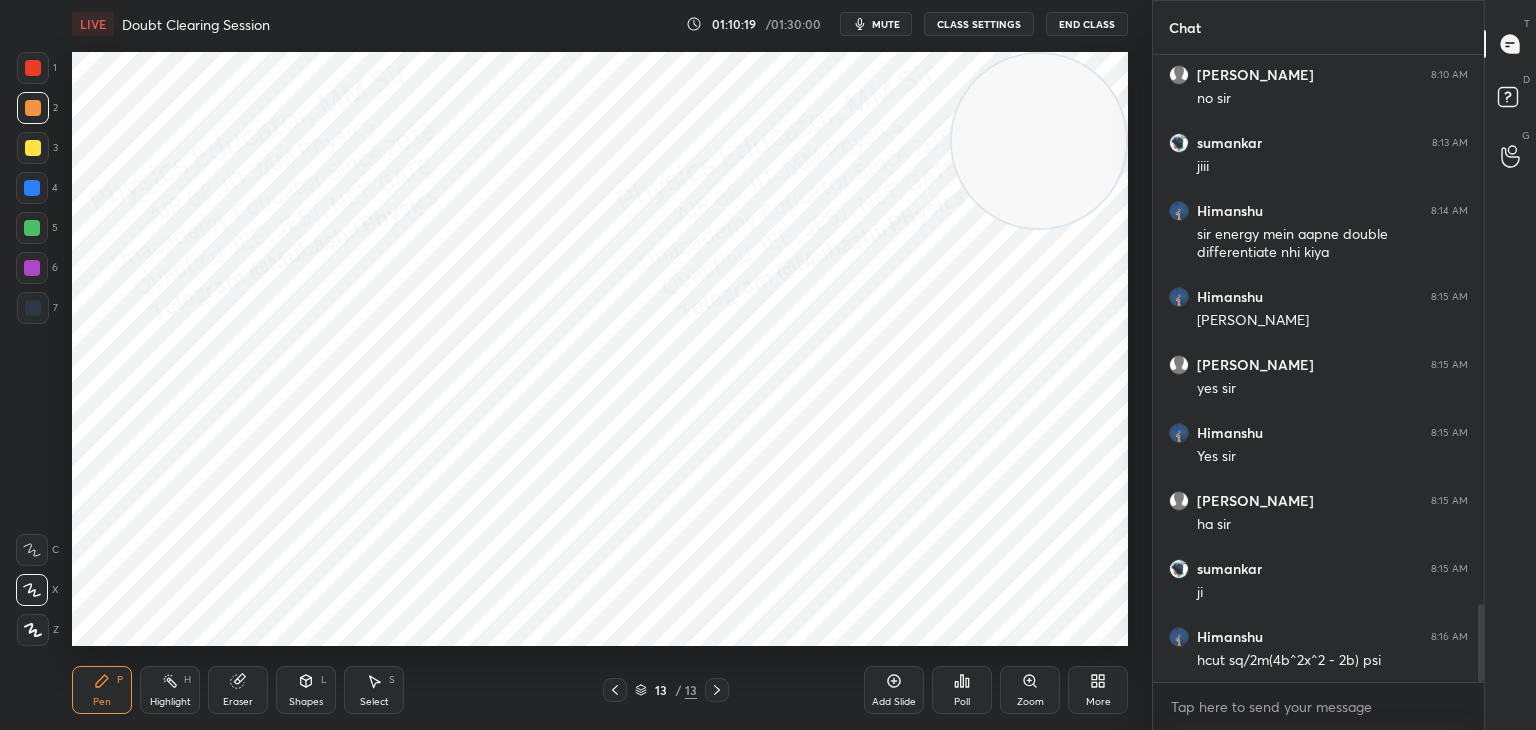 click on "1 2 3 4 5 6 7 C X Z C X Z E E Erase all   H H LIVE Doubt Clearing Session 01:10:19 /  01:30:00 mute CLASS SETTINGS End Class Setting up your live class Poll for   secs No correct answer Start poll Back Doubt Clearing Session • L27 of Detailed Course on Quantum Mechanics for GATE, NET 2026/2027 [PERSON_NAME] Pen P Highlight H Eraser Shapes L Select S 13 / 13 Add Slide Poll Zoom More Chat [PERSON_NAME] 8:10 AM nhi sir [PERSON_NAME] 8:10 AM no sir sumankar 8:13 AM jiii [PERSON_NAME] 8:14 AM sir energy mein aapne double differentiate nhi kiya [PERSON_NAME] 8:15 AM [PERSON_NAME] 8:15 AM yes [PERSON_NAME] 8:15 AM Yes [PERSON_NAME] 8:15 AM ha [PERSON_NAME] 8:15 AM ji Himanshu 8:16 AM hcut sq/2m(4b^2x^2 - 2b) psi JUMP TO LATEST Enable hand raising Enable raise hand to speak to learners. Once enabled, chat will be turned off temporarily. Enable x   Doubts asked by learners will show up here NEW DOUBTS ASKED No one has raised a hand yet Can't raise hand Got it T Messages (T) D Doubts (D) G Raise Hand (G) Report an issue Reason for reporting" at bounding box center (768, 365) 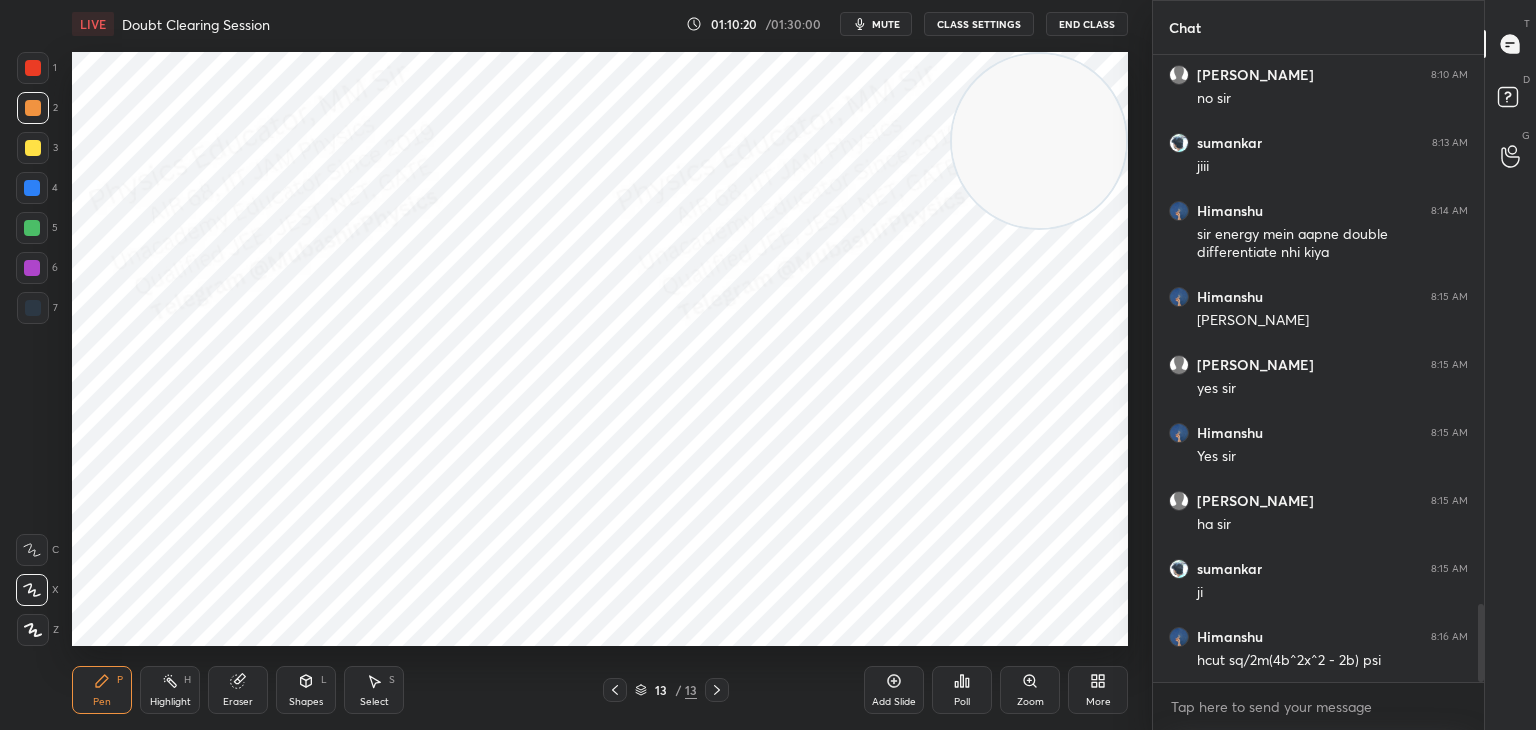 drag, startPoint x: 33, startPoint y: 188, endPoint x: 61, endPoint y: 222, distance: 44.04543 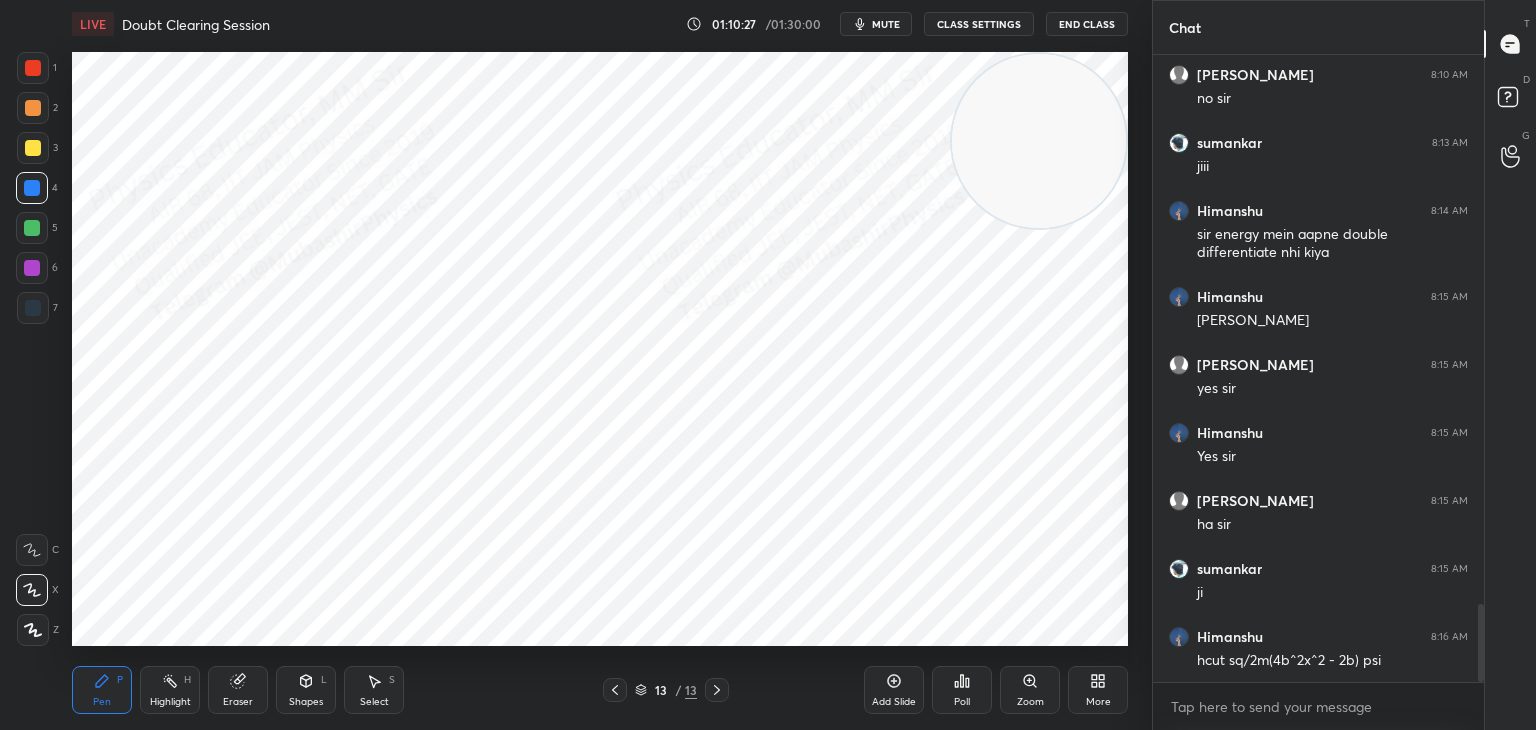 drag, startPoint x: 161, startPoint y: 694, endPoint x: 175, endPoint y: 678, distance: 21.260292 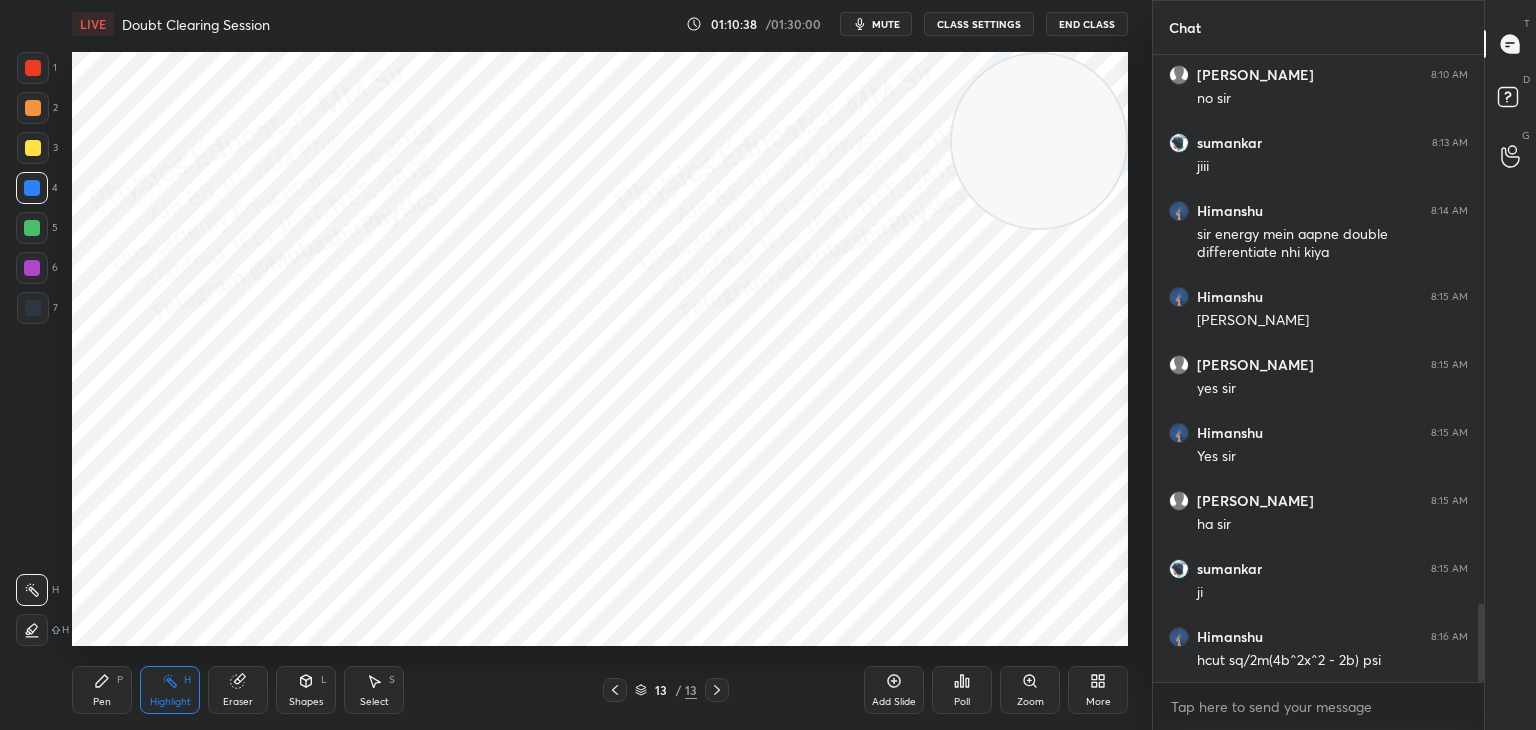 click 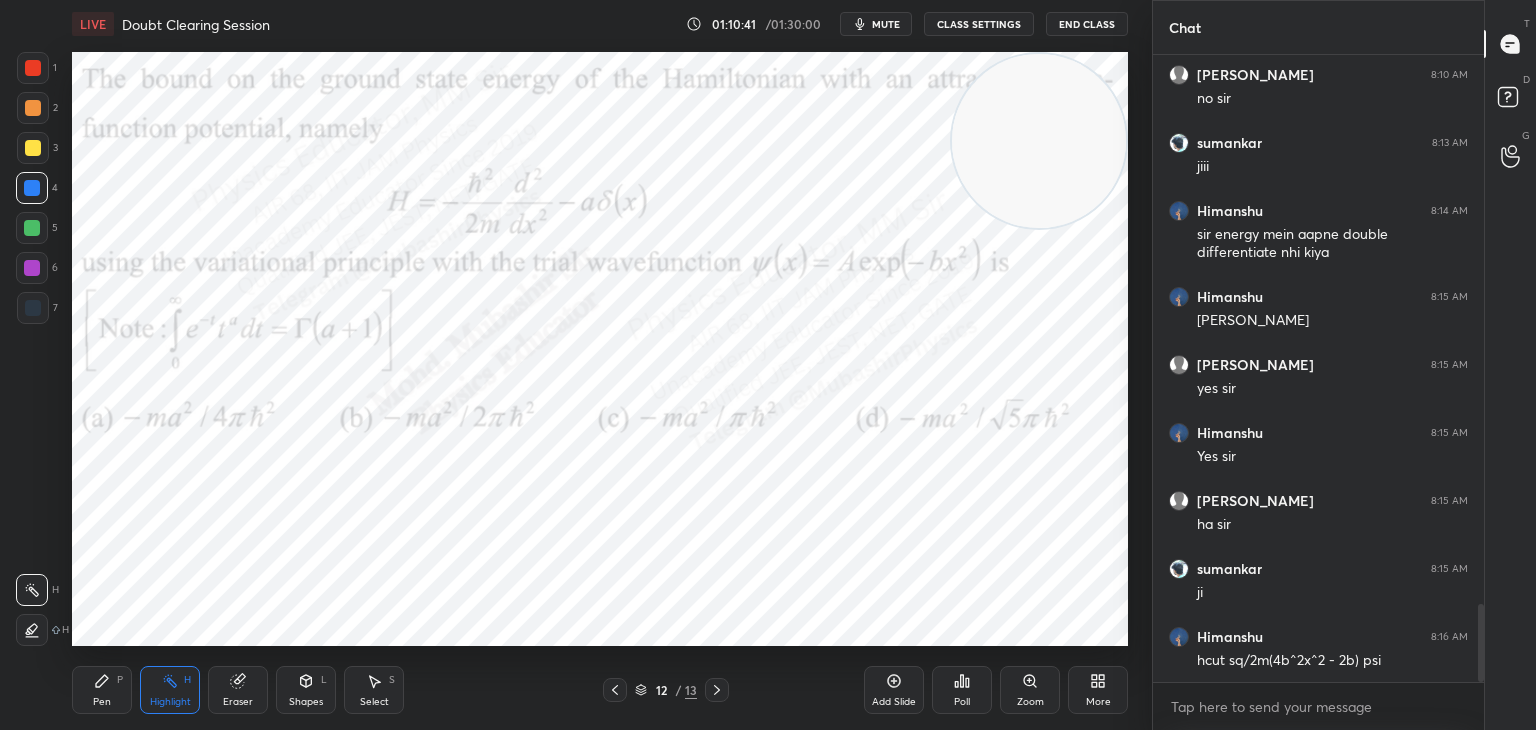 click 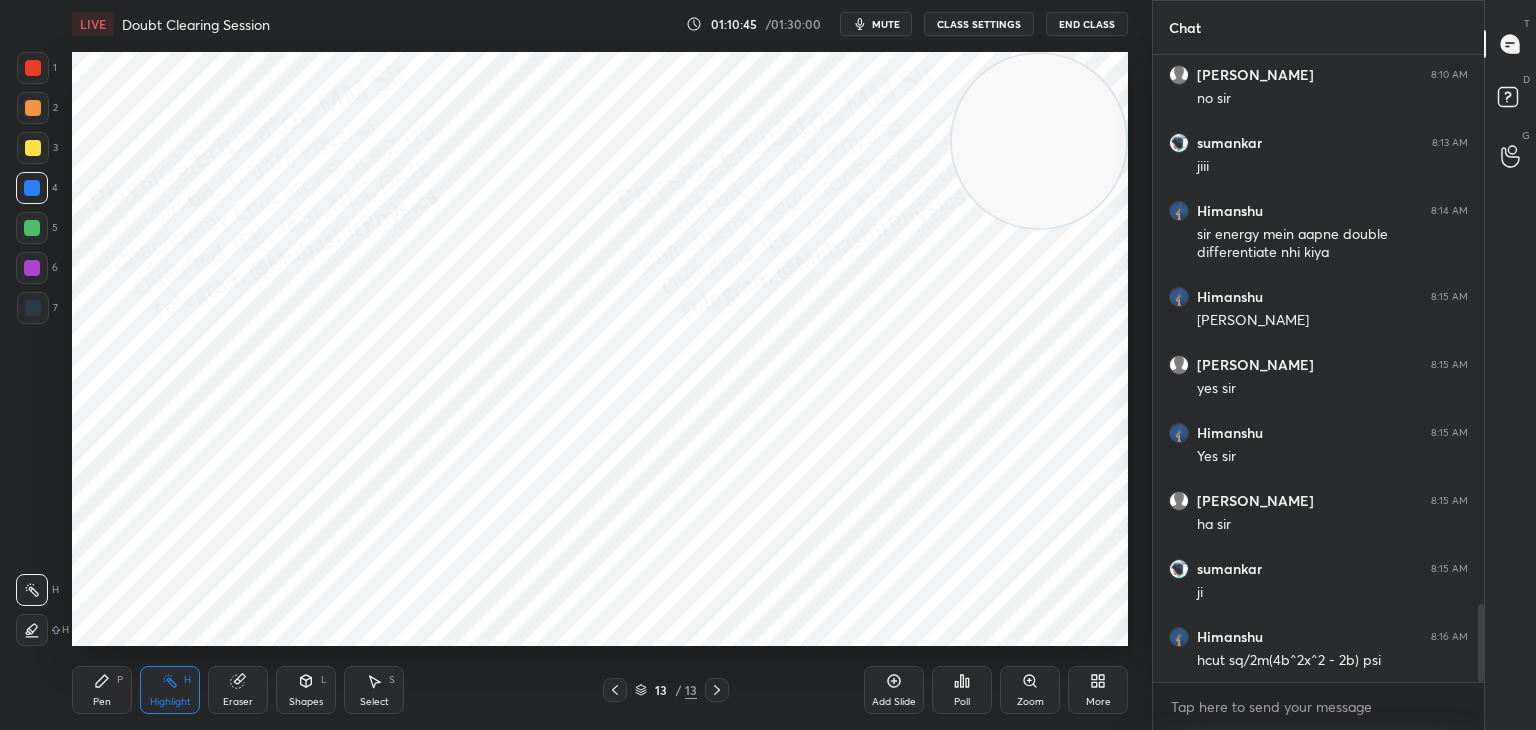 drag, startPoint x: 101, startPoint y: 678, endPoint x: 149, endPoint y: 646, distance: 57.68882 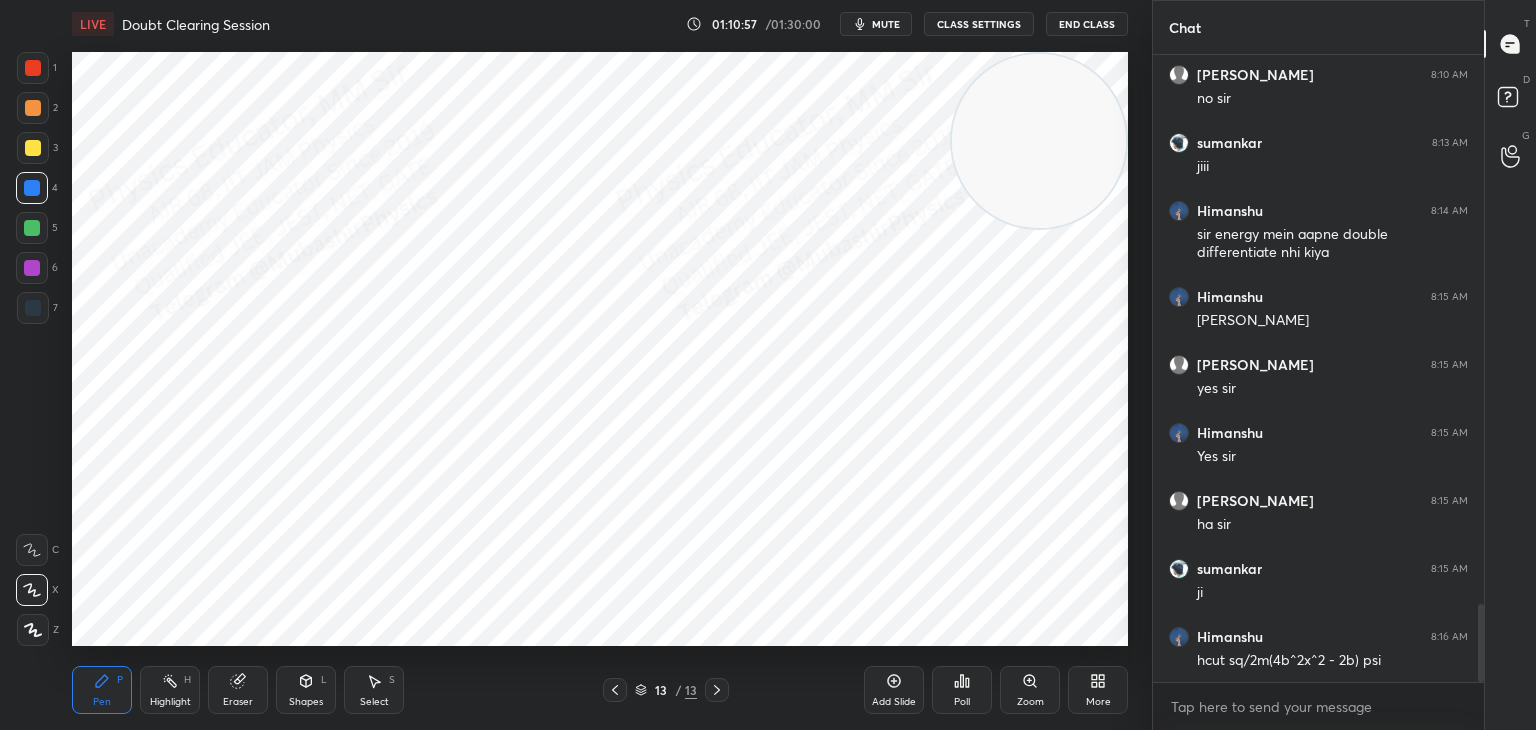 drag, startPoint x: 165, startPoint y: 697, endPoint x: 237, endPoint y: 650, distance: 85.98256 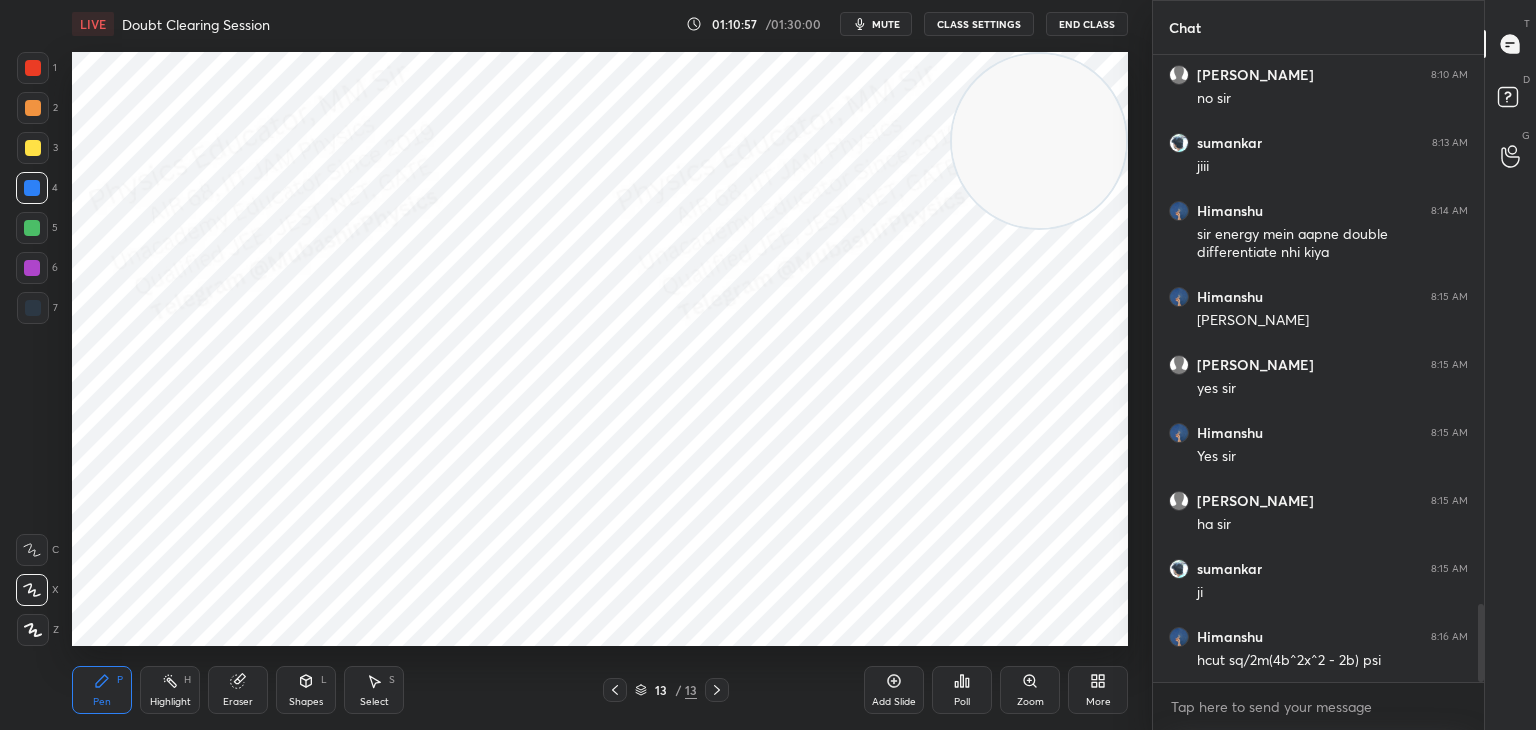 click on "Highlight" at bounding box center [170, 702] 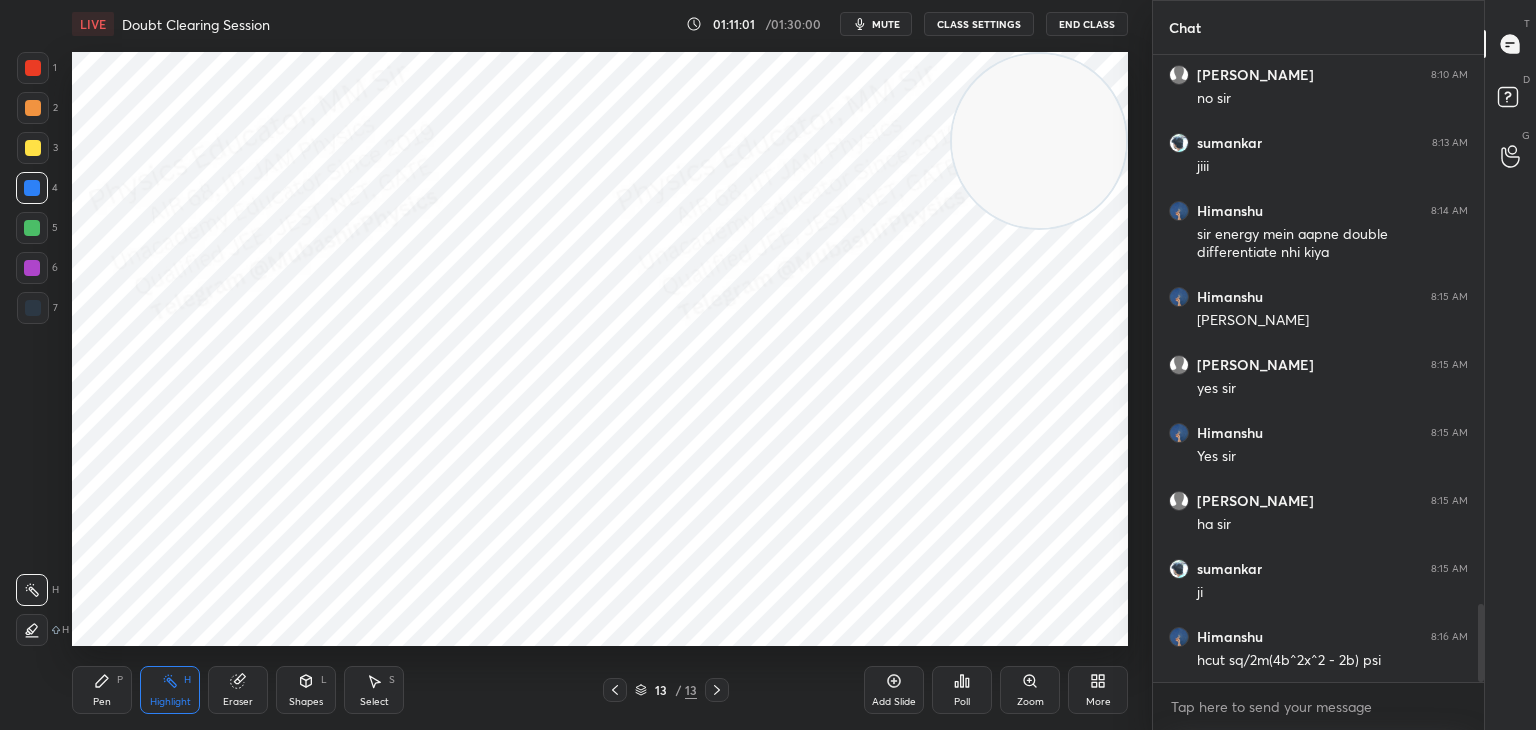 click 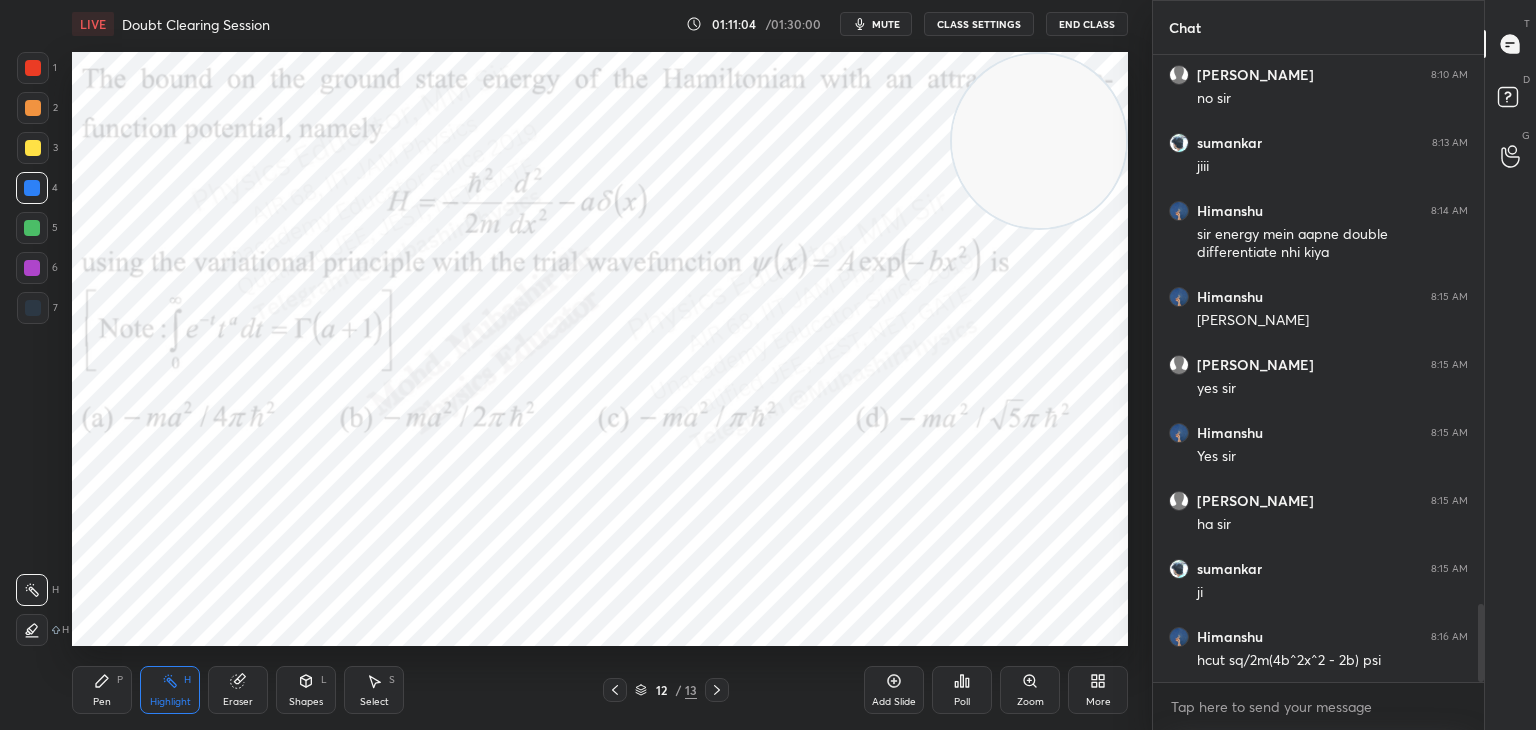 click 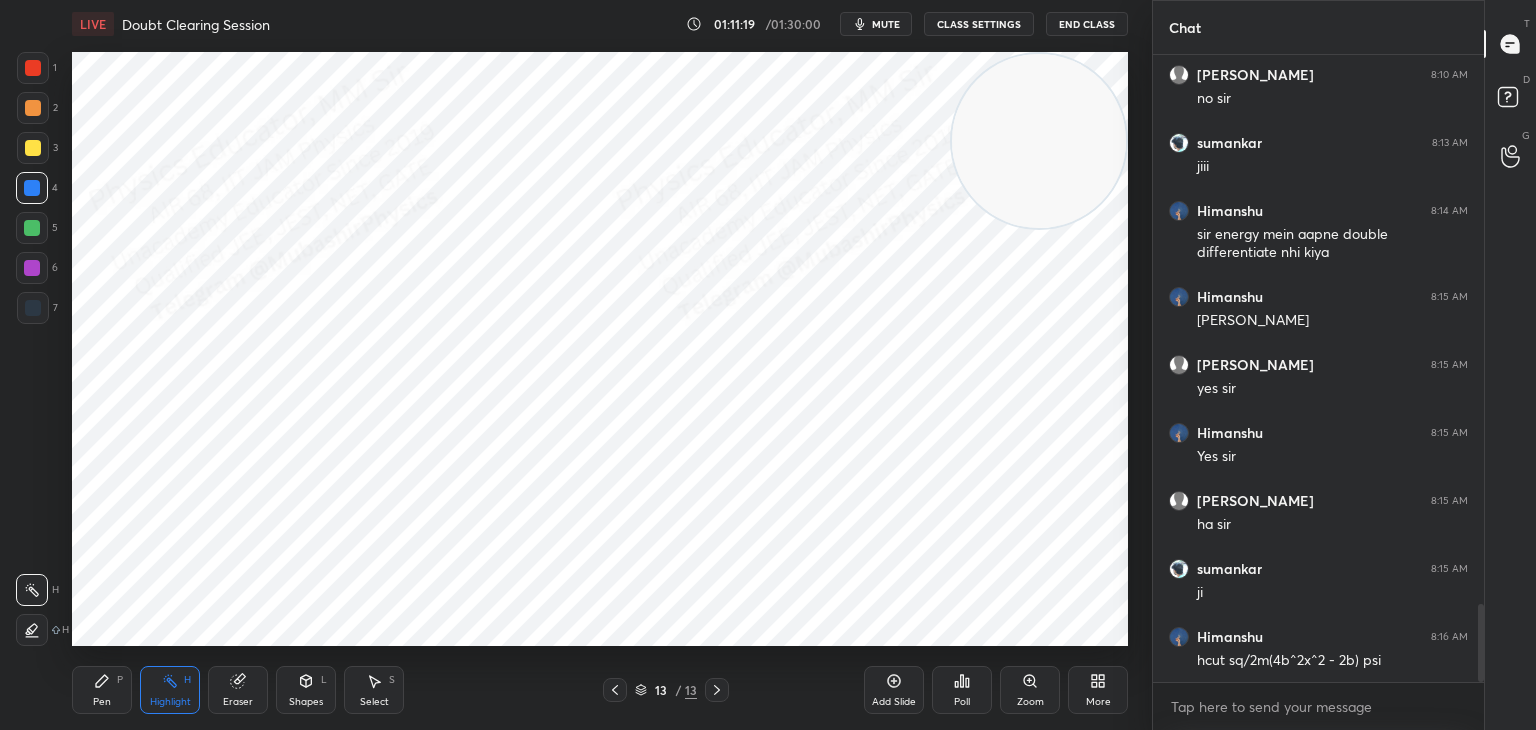 click on "mute" at bounding box center [876, 24] 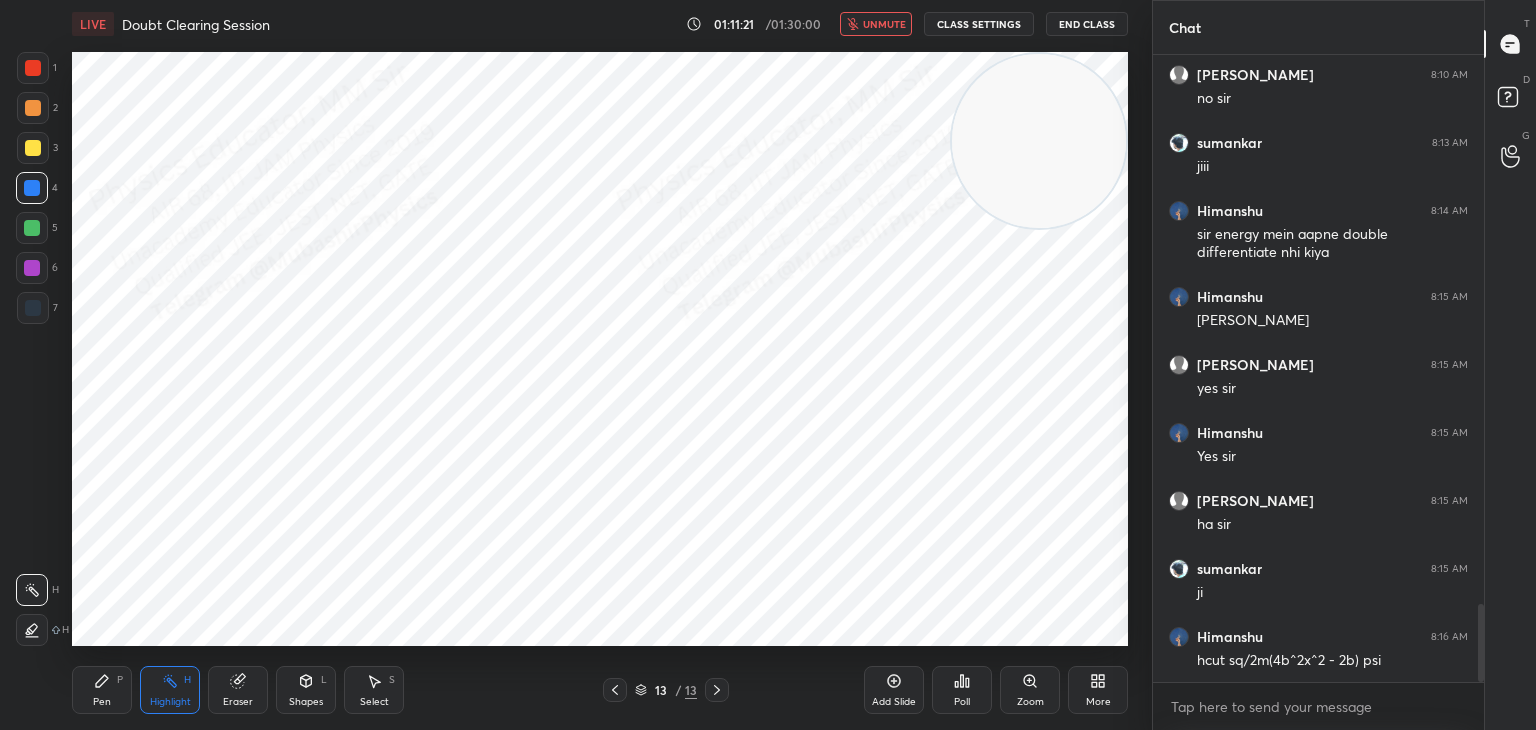 click on "unmute" at bounding box center [876, 24] 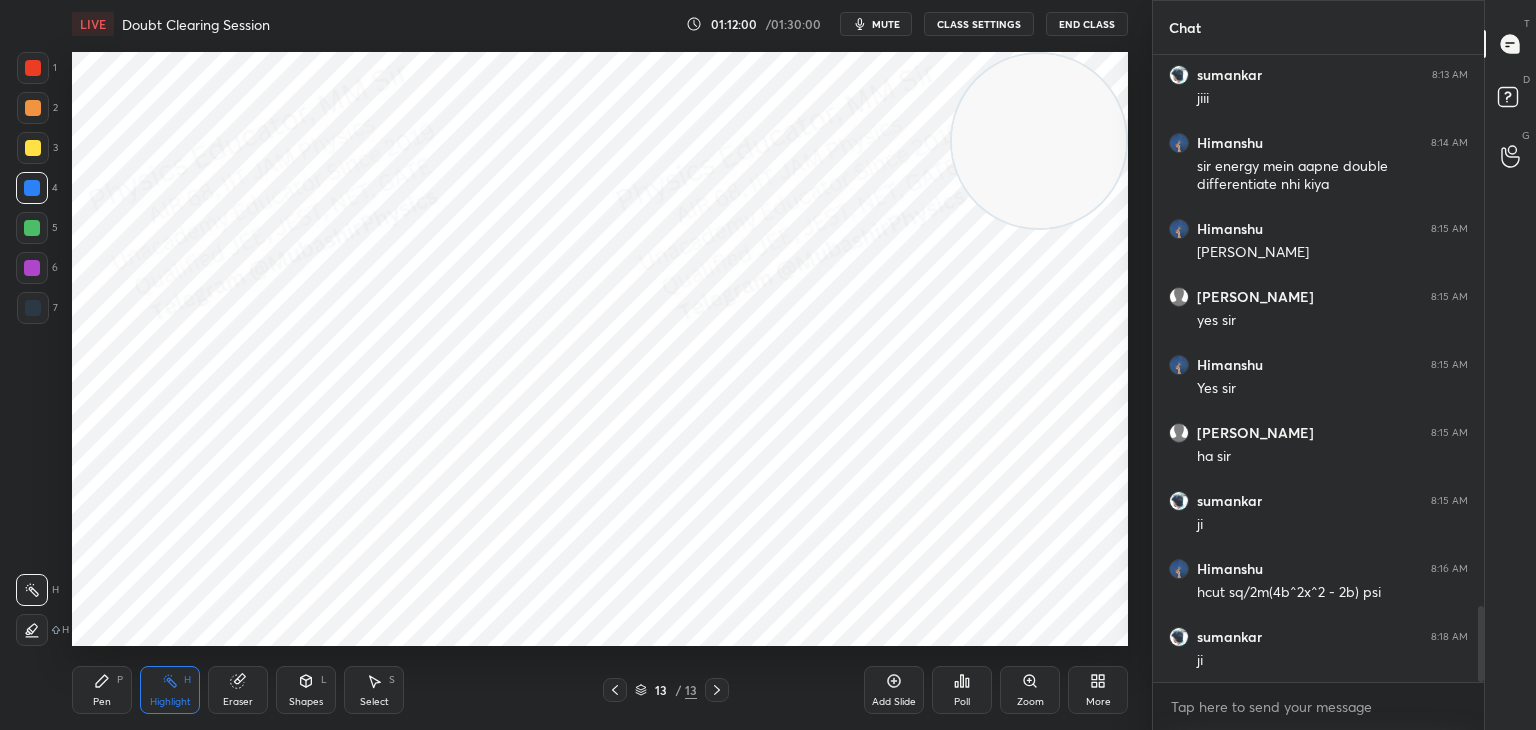 scroll, scrollTop: 4570, scrollLeft: 0, axis: vertical 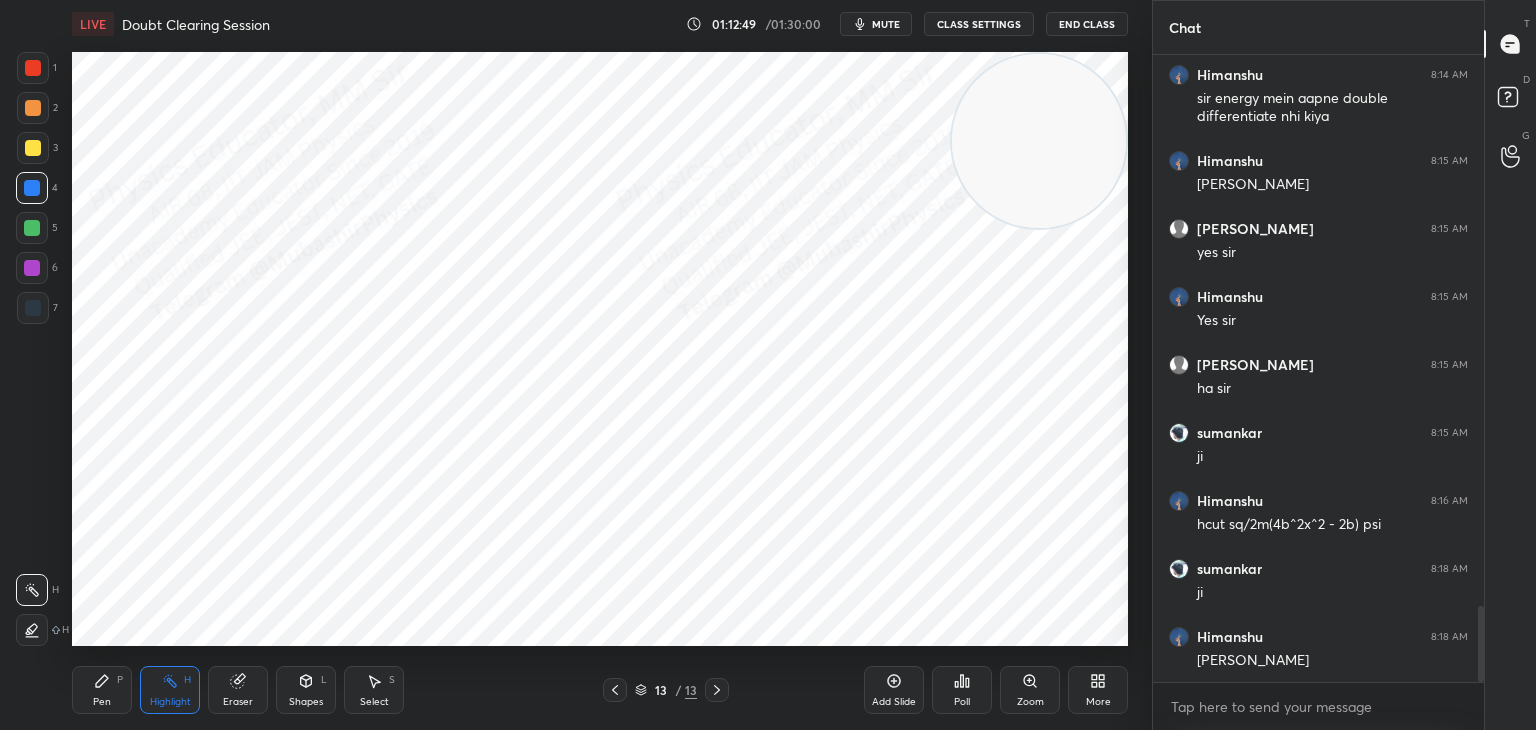 click at bounding box center (615, 690) 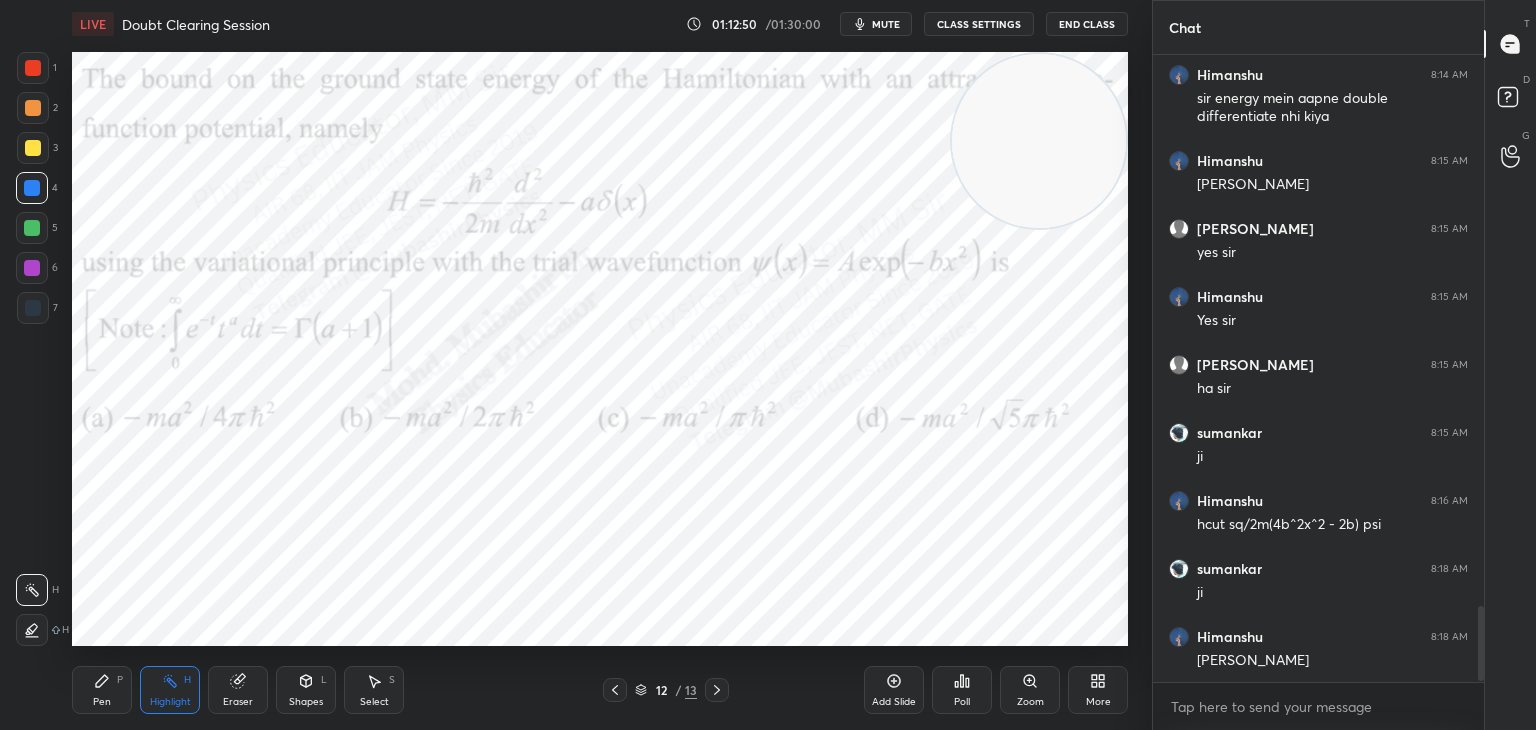 scroll, scrollTop: 4638, scrollLeft: 0, axis: vertical 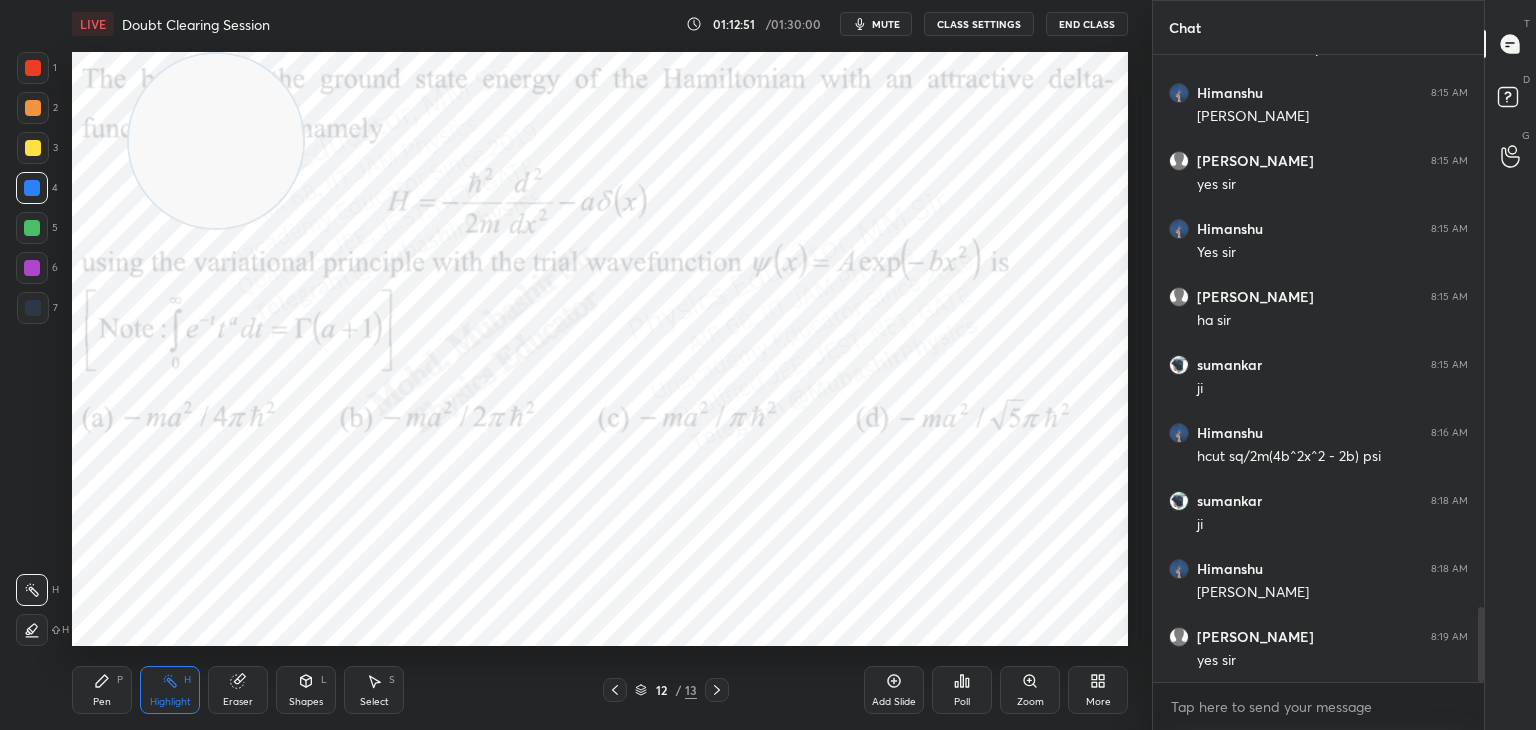 drag, startPoint x: 1032, startPoint y: 122, endPoint x: 171, endPoint y: 232, distance: 867.9983 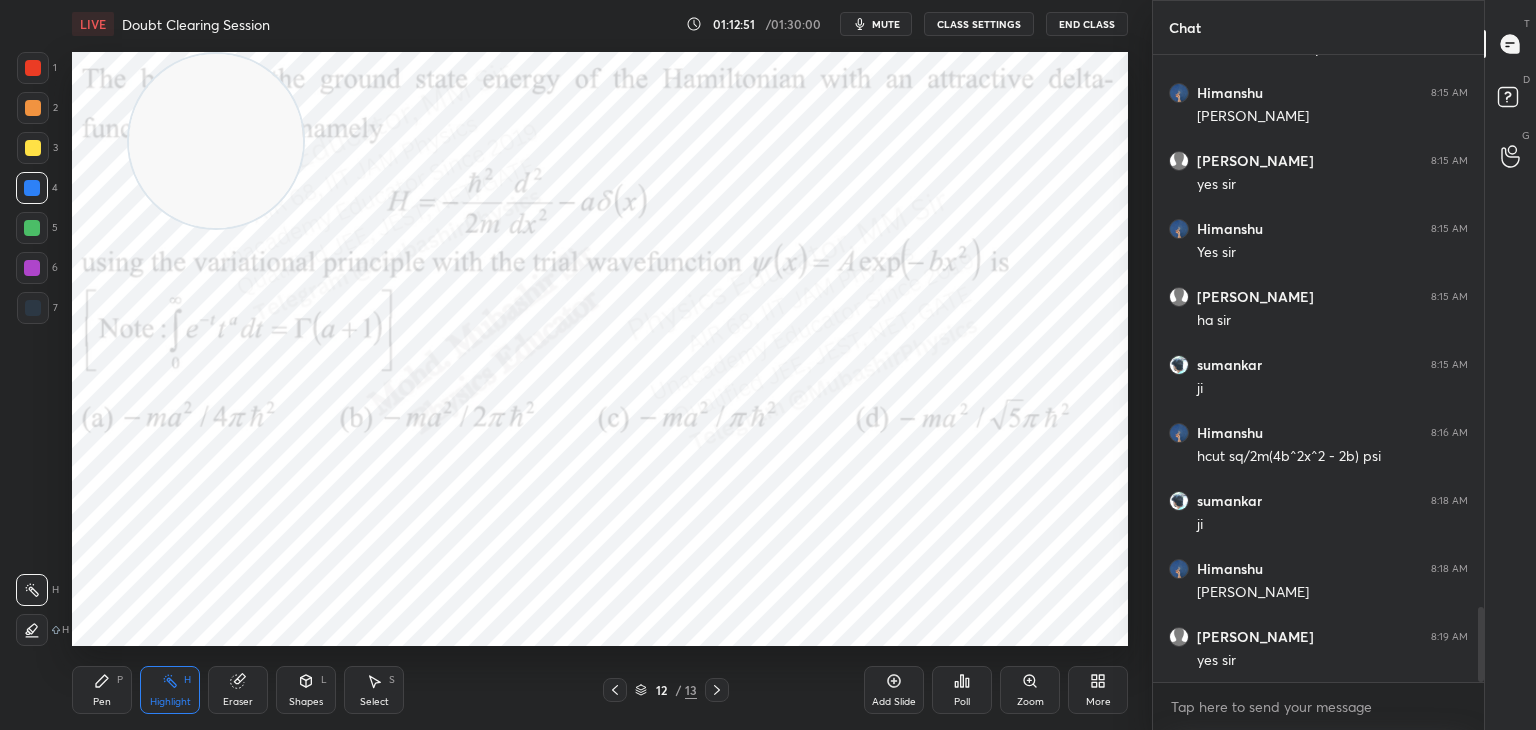 click at bounding box center [216, 141] 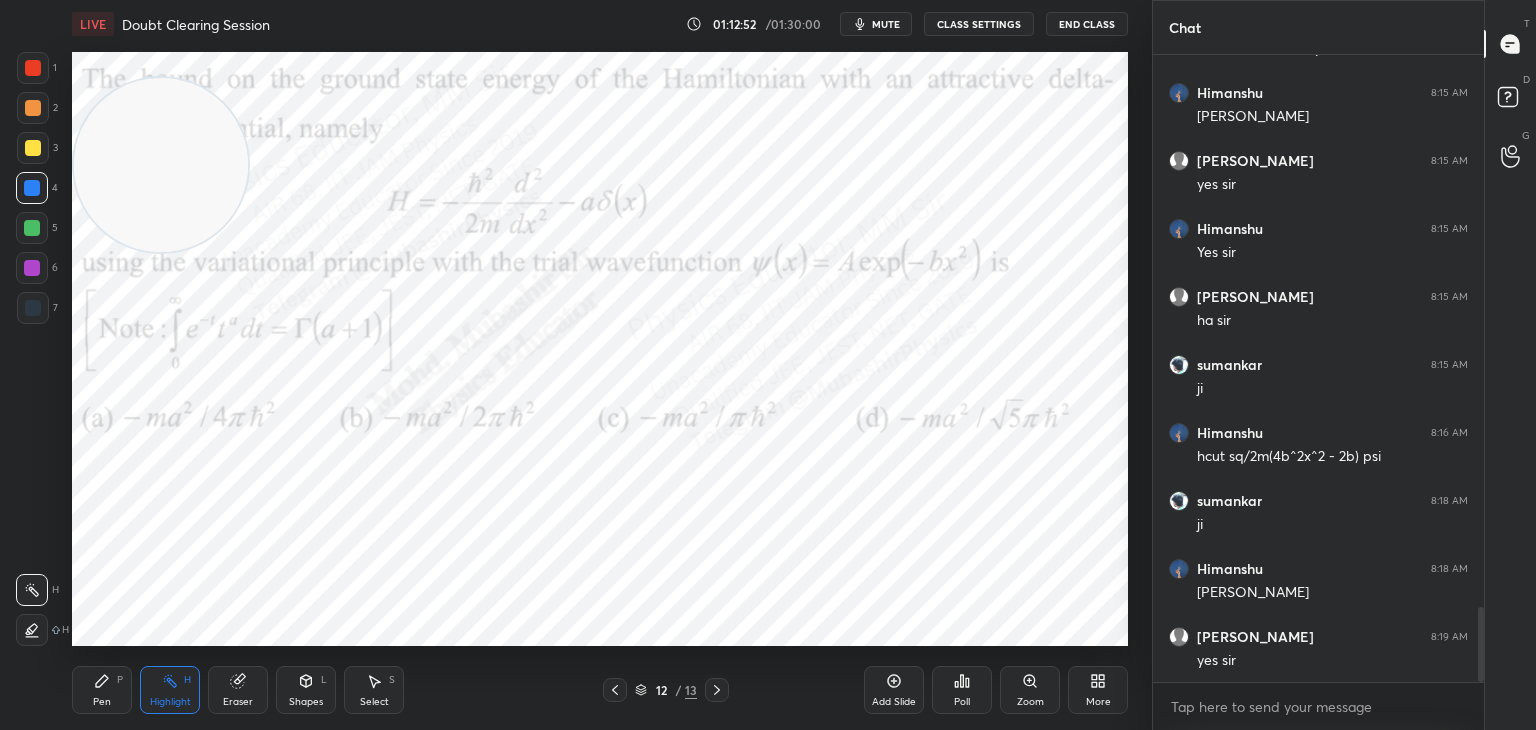 drag, startPoint x: 111, startPoint y: 682, endPoint x: 109, endPoint y: 669, distance: 13.152946 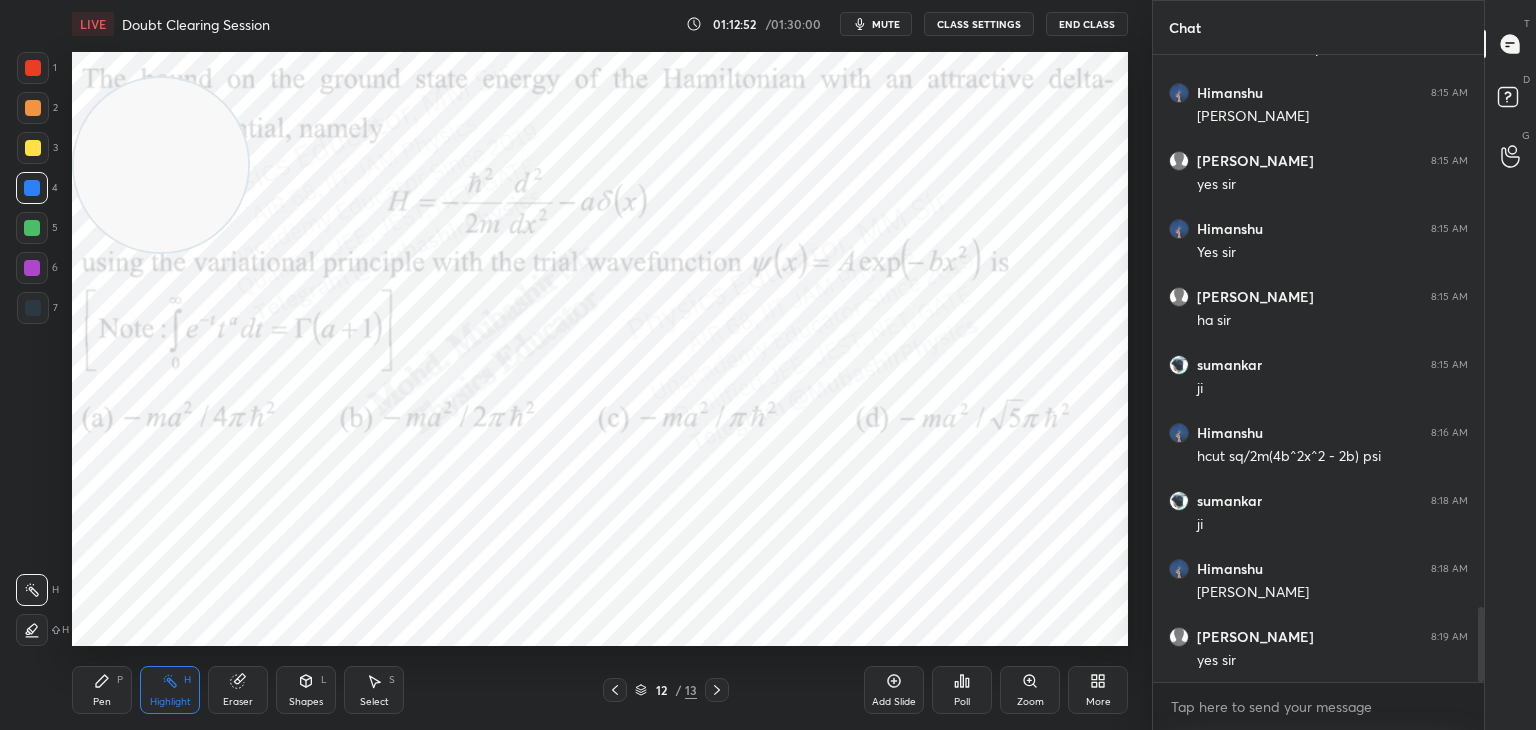 click on "Pen P" at bounding box center (102, 690) 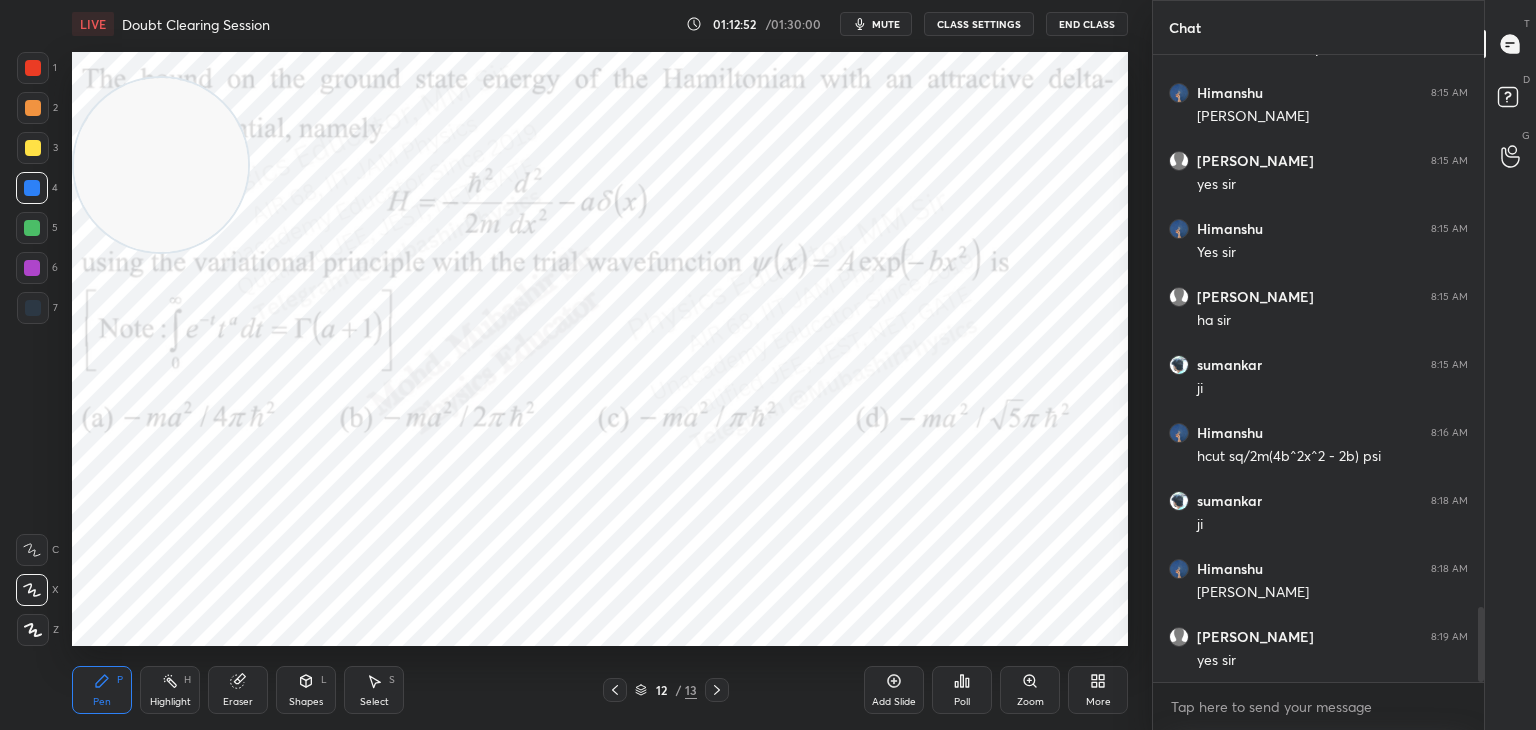 click at bounding box center [33, 68] 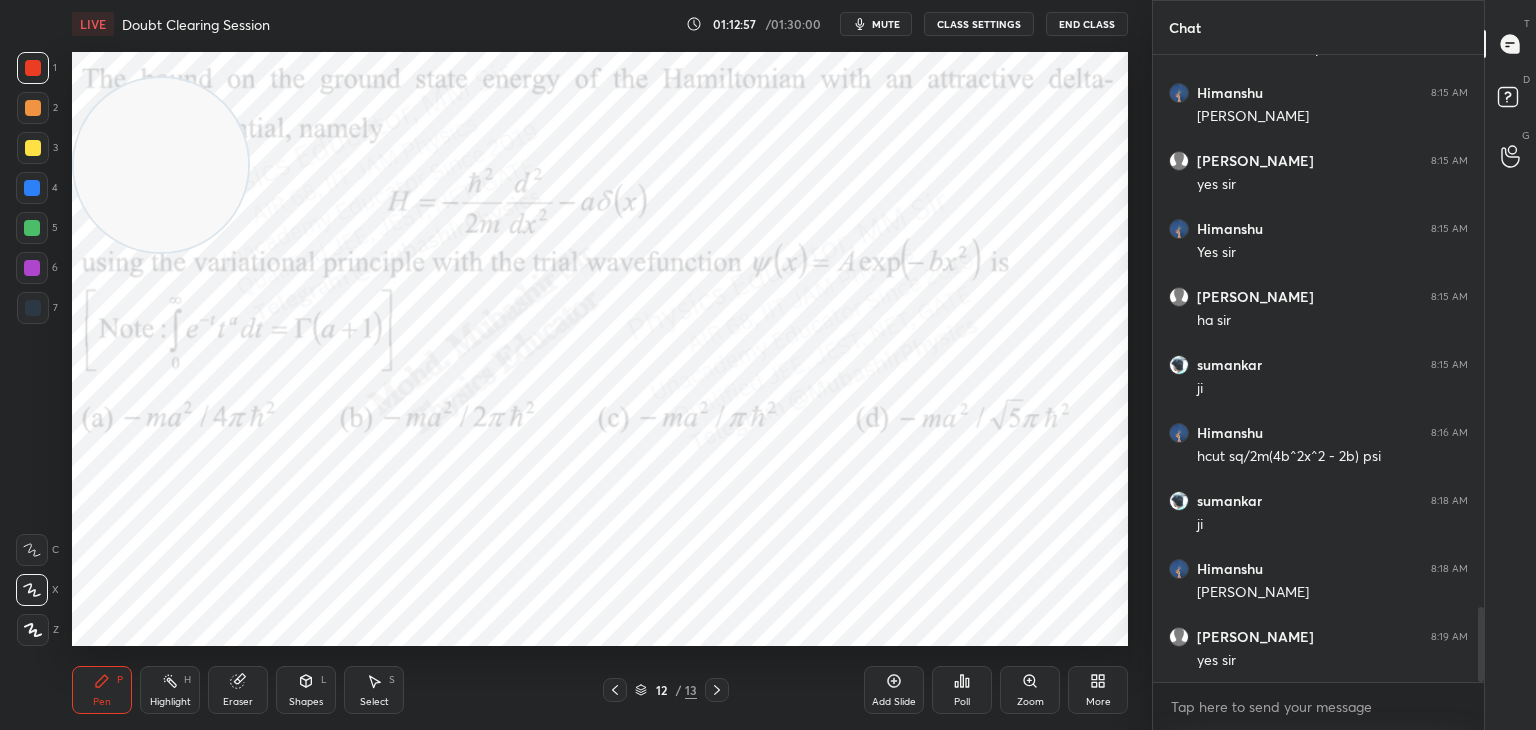 click 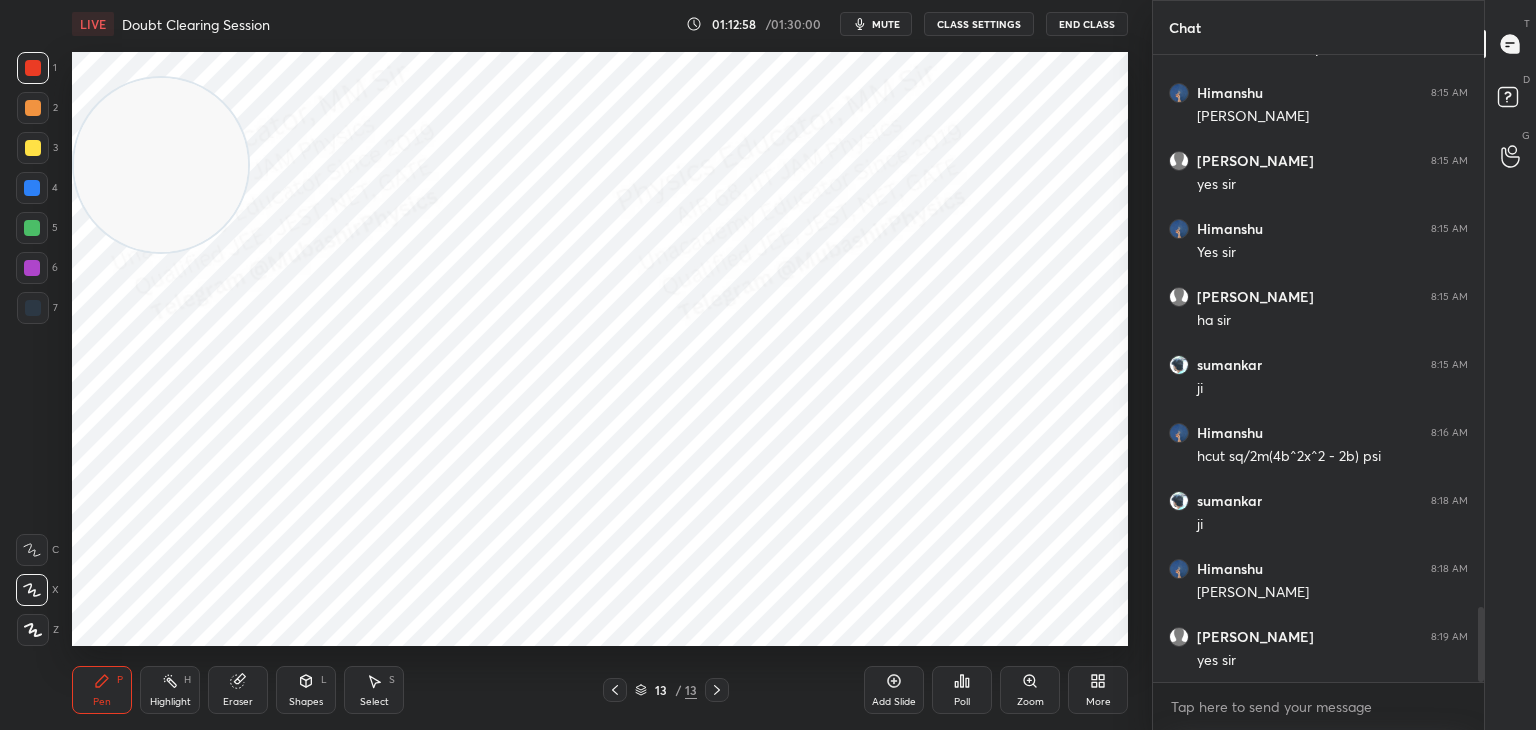 click 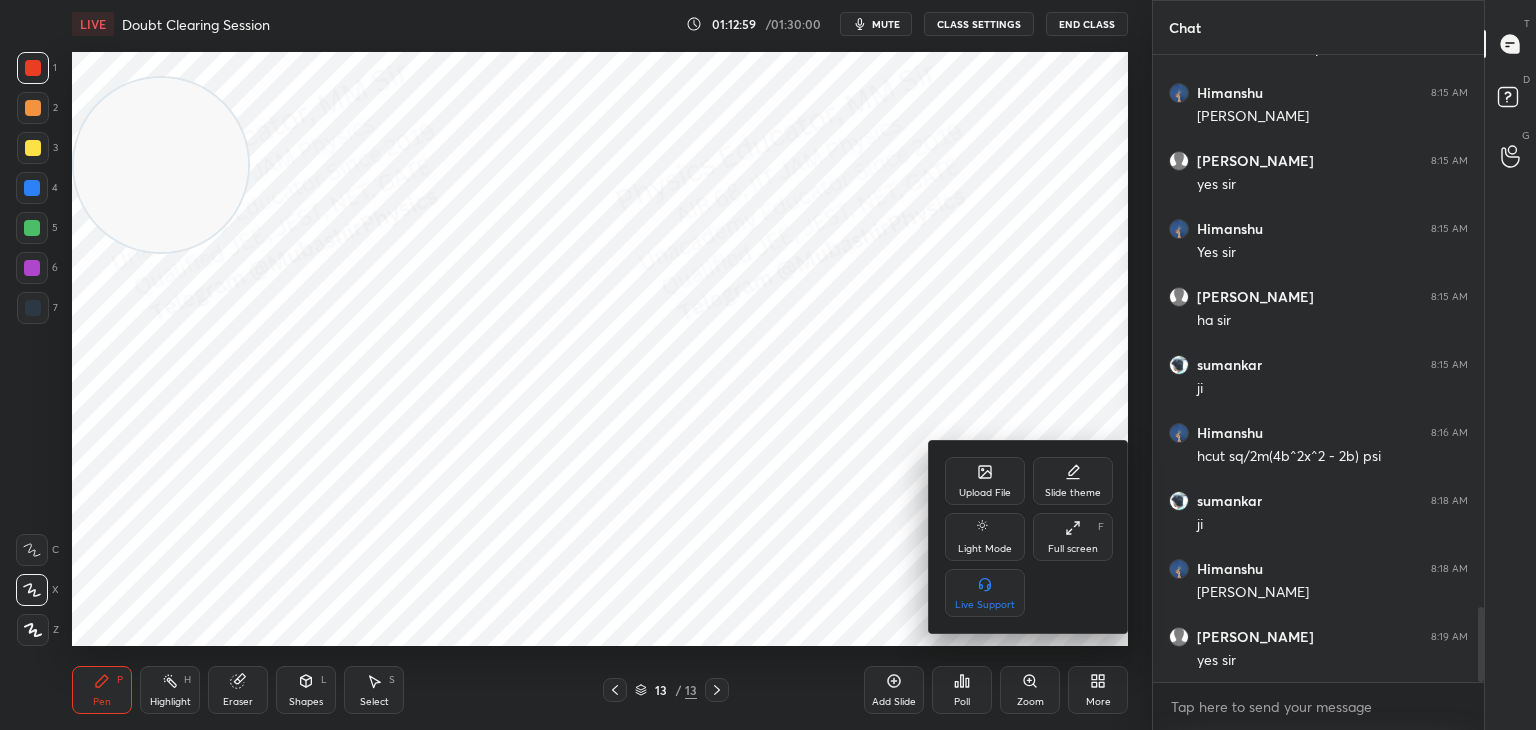 click 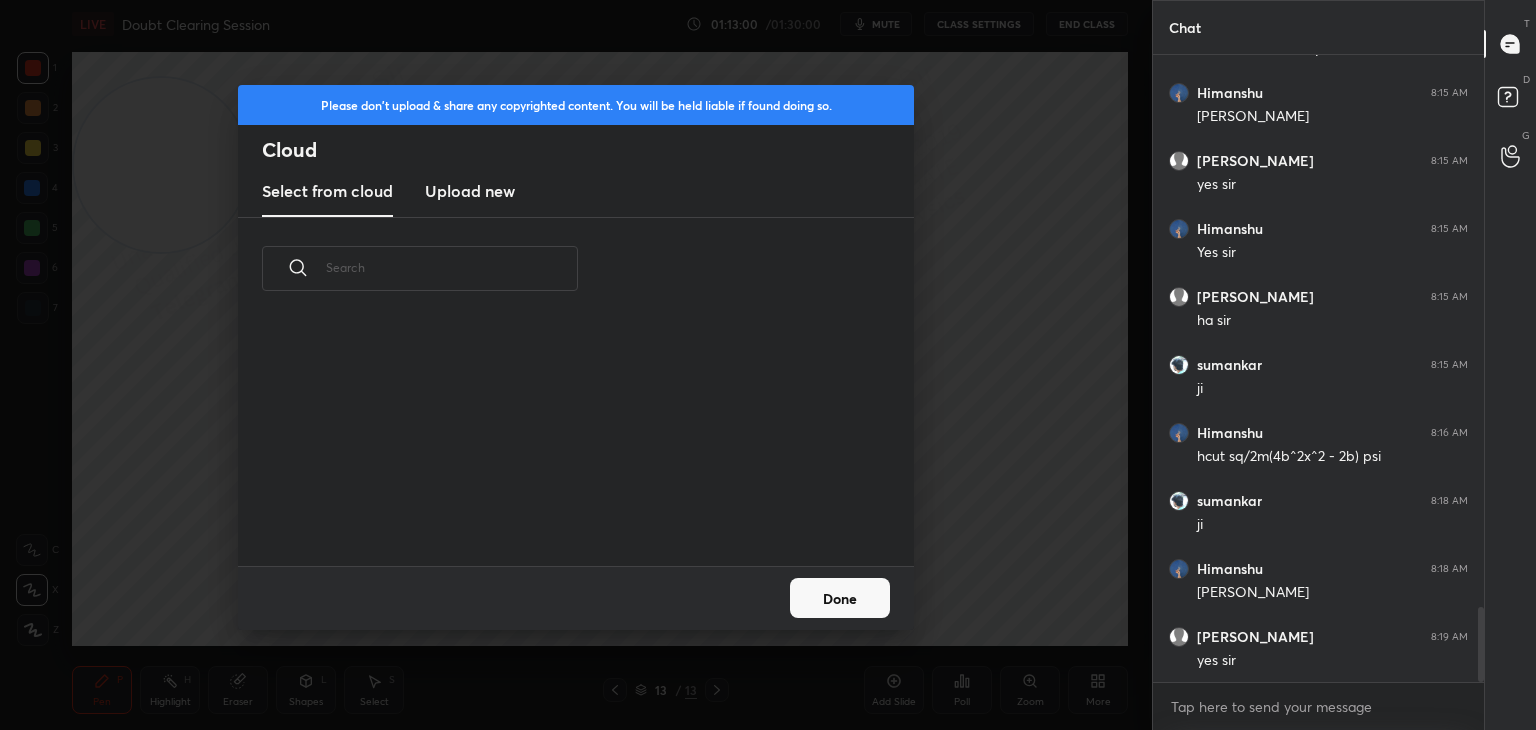 click on "Upload new" at bounding box center (470, 191) 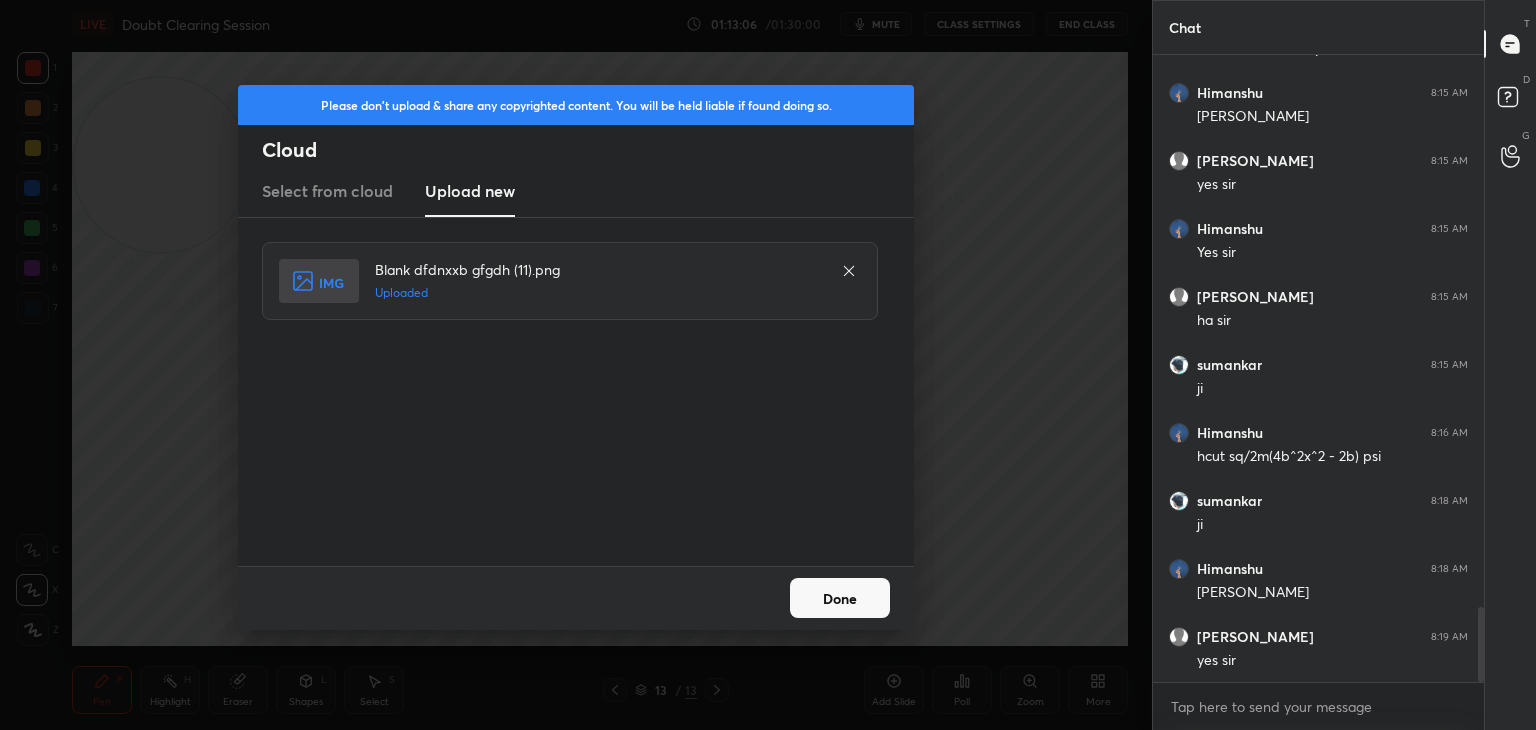 click on "Done" at bounding box center (840, 598) 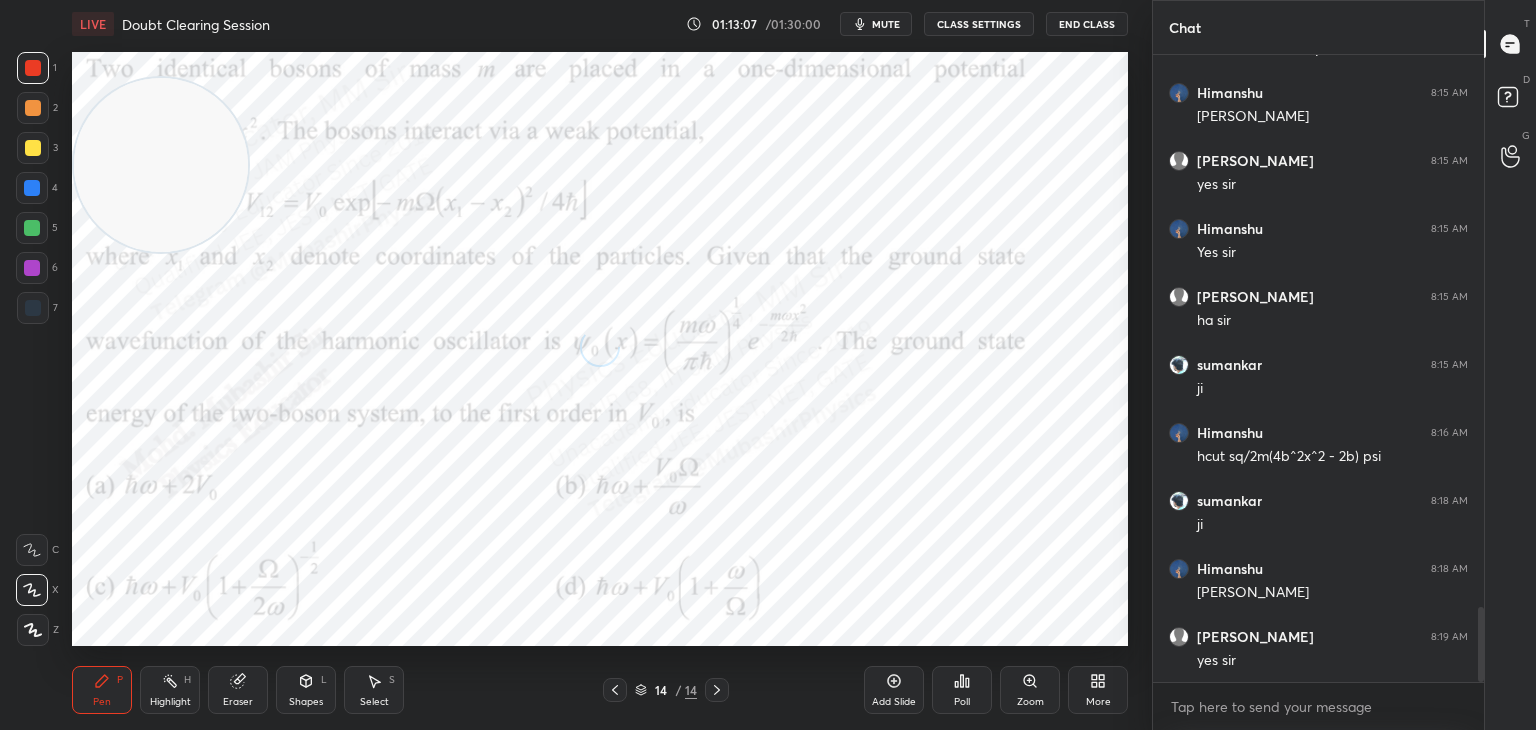 click 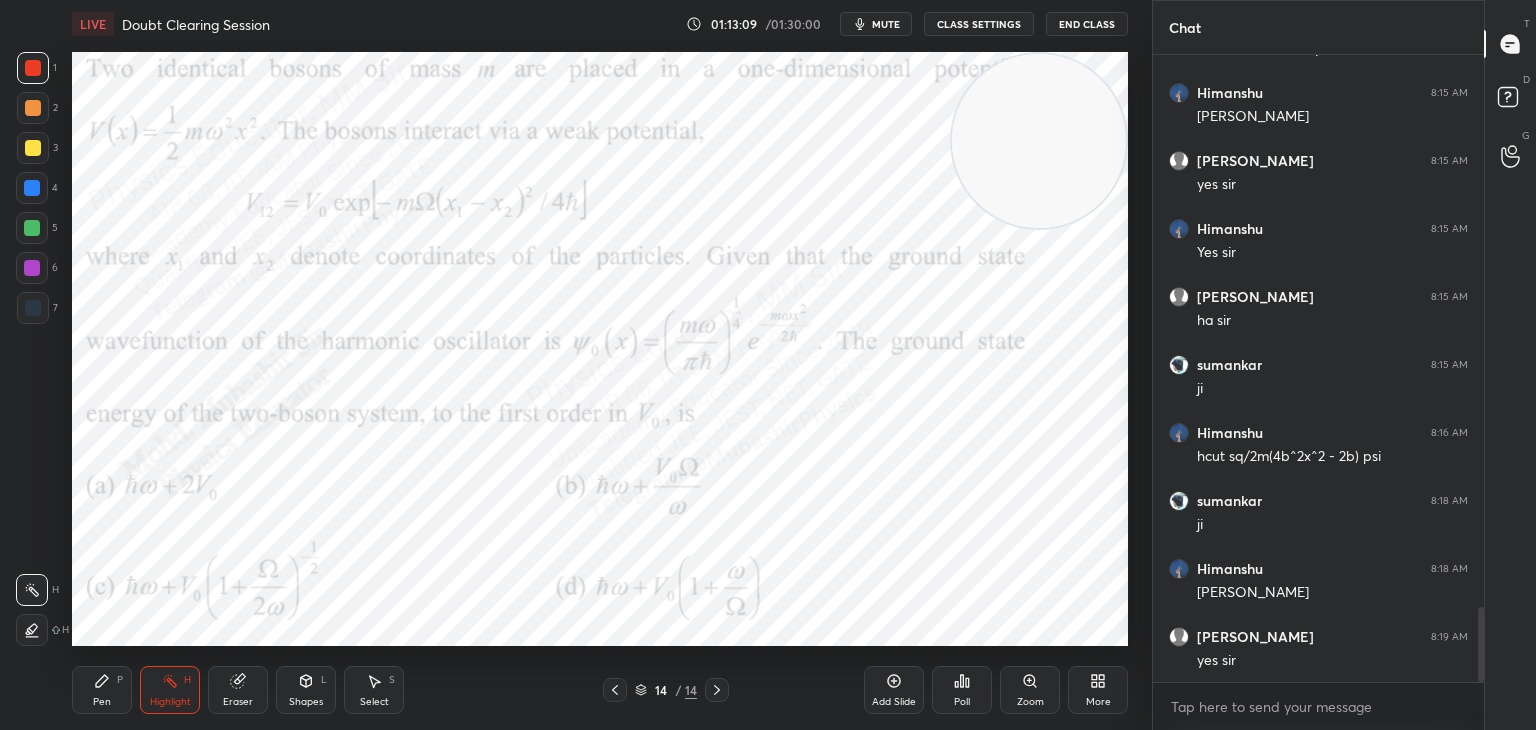 drag, startPoint x: 149, startPoint y: 157, endPoint x: 1077, endPoint y: 65, distance: 932.5492 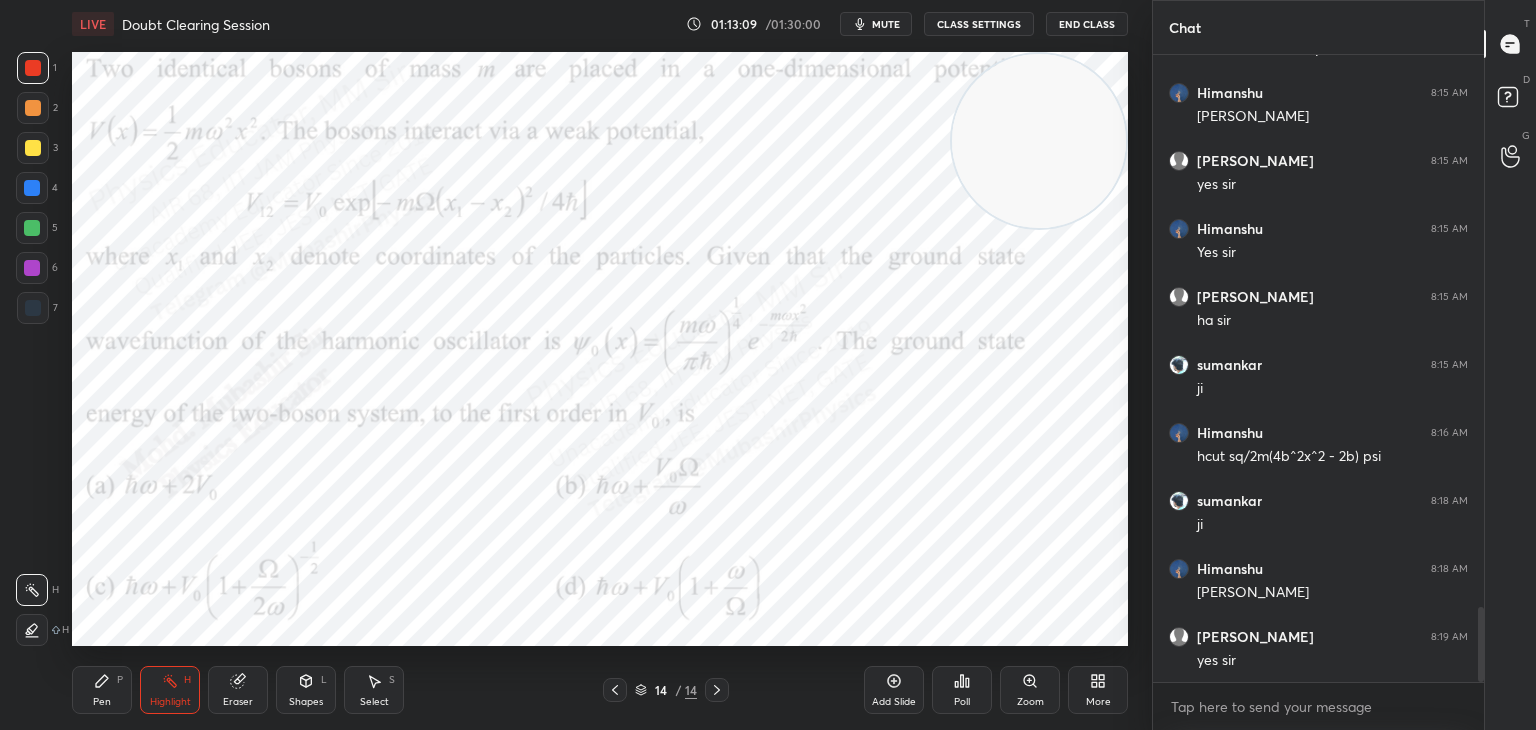 click at bounding box center (1039, 141) 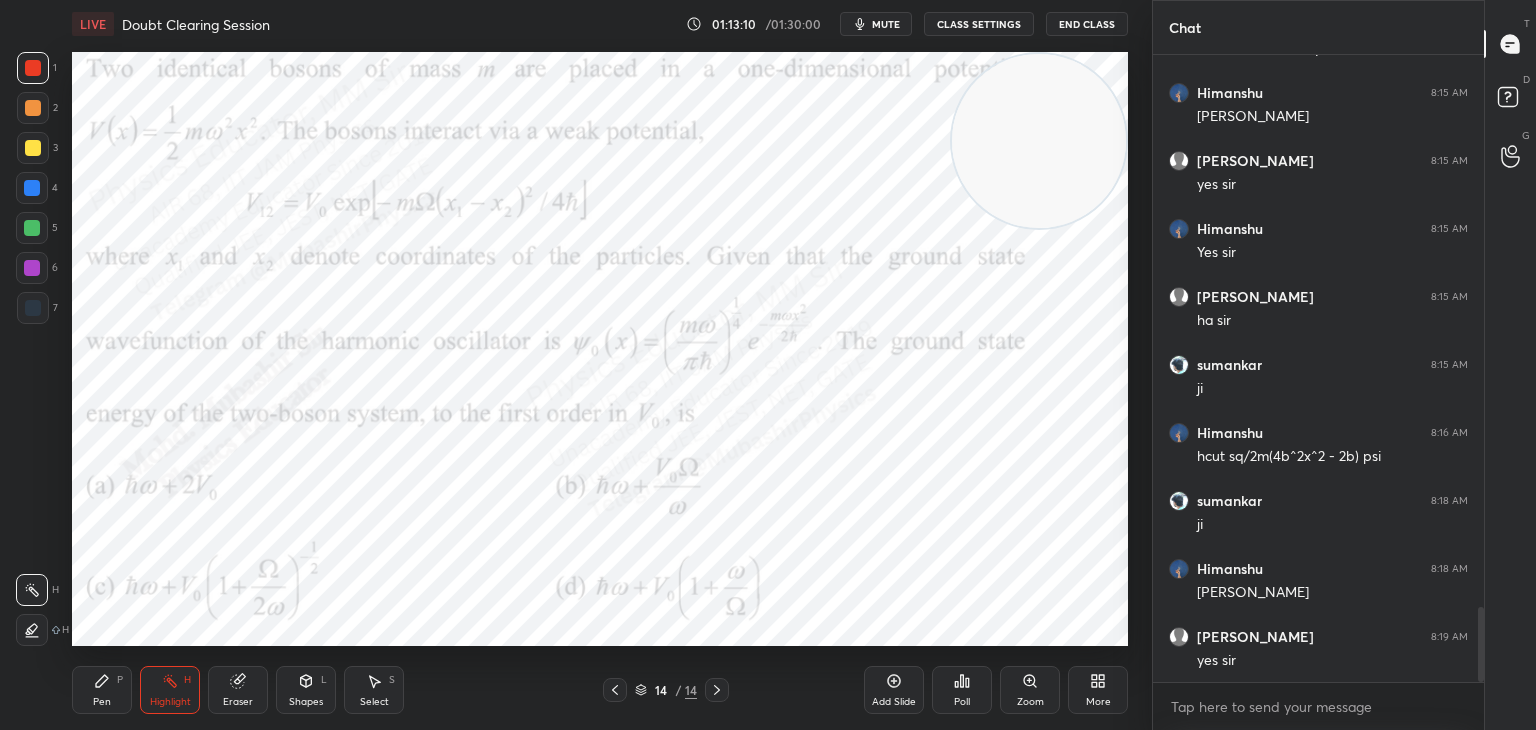 drag, startPoint x: 1053, startPoint y: 138, endPoint x: 1100, endPoint y: 69, distance: 83.48653 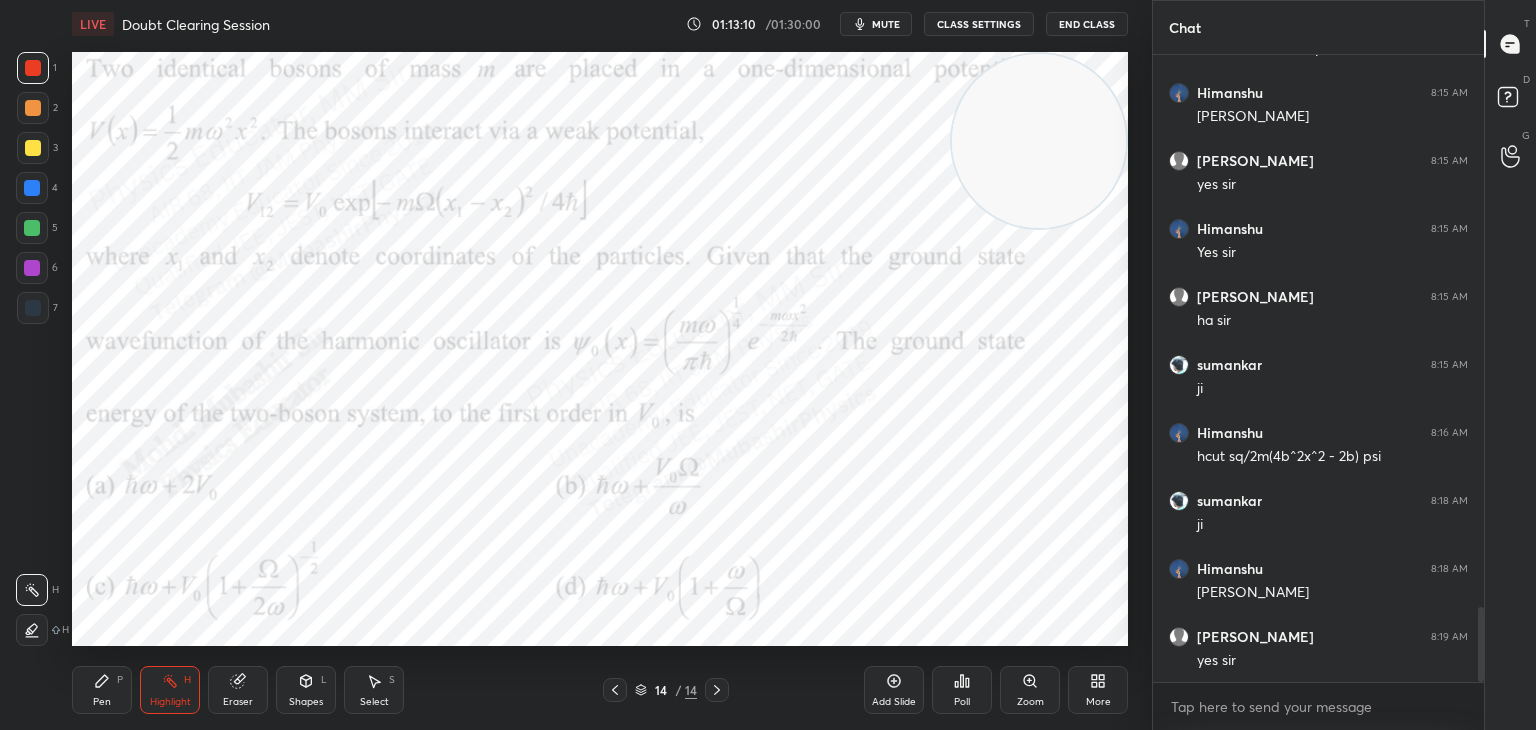 click at bounding box center (1039, 141) 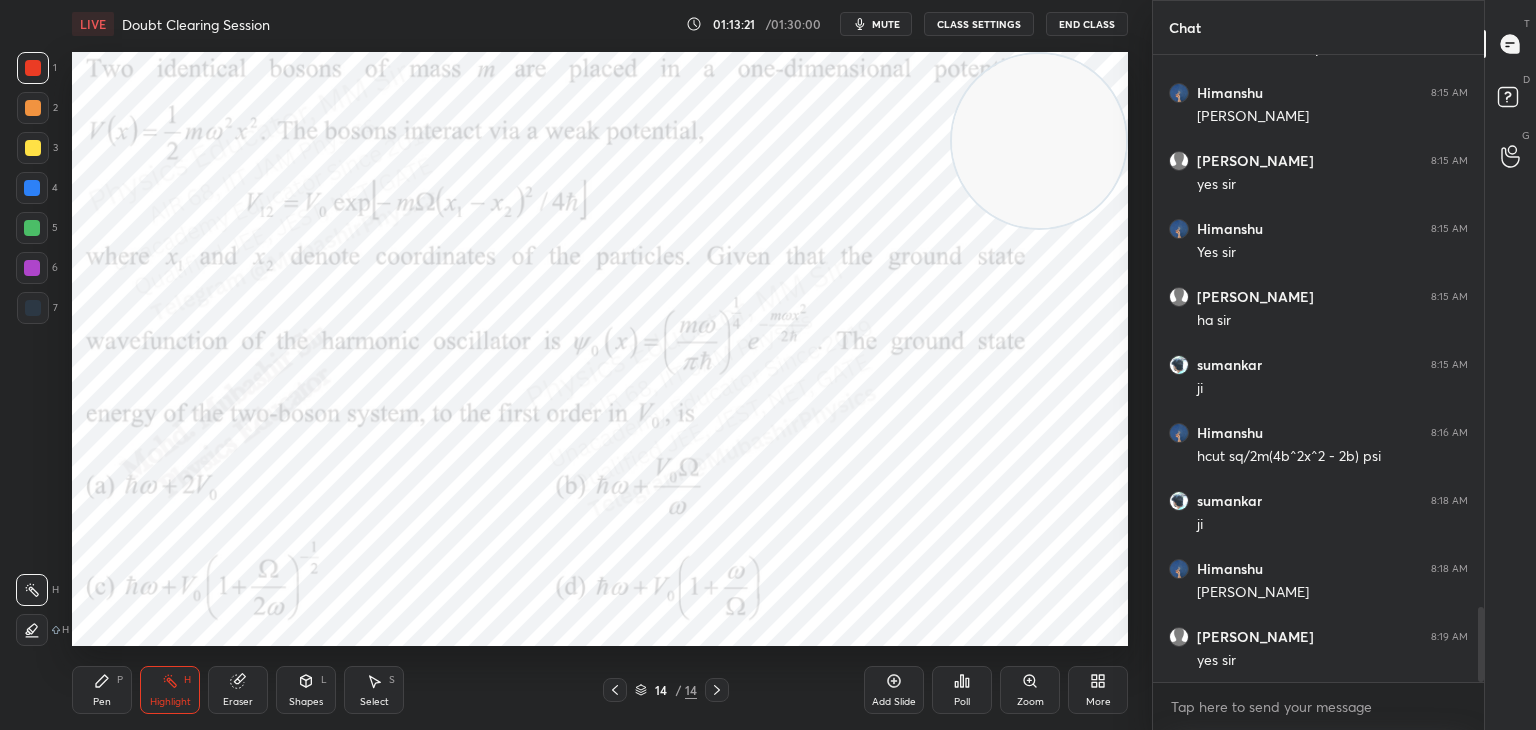 click at bounding box center (615, 690) 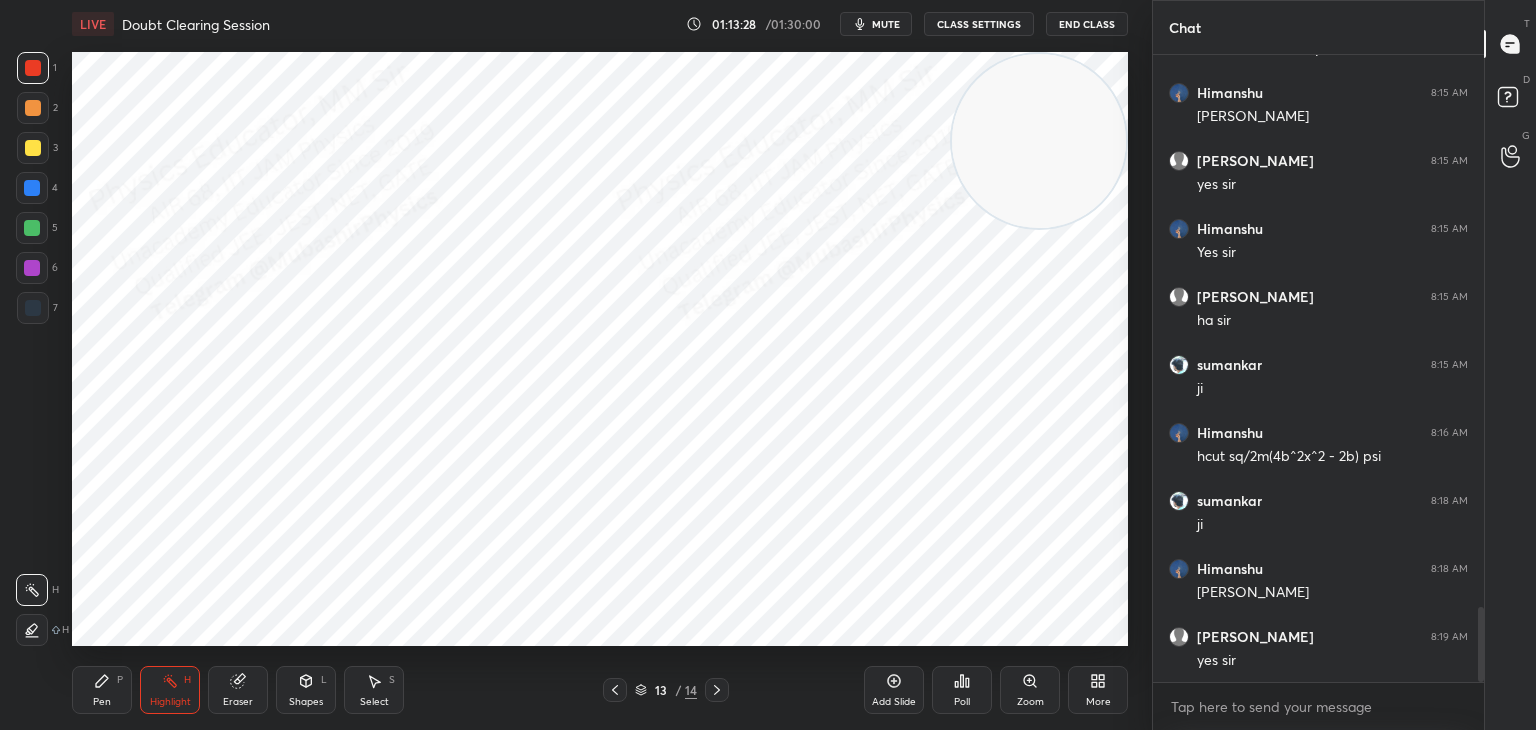 click on "LIVE Doubt Clearing Session 01:13:28 /  01:30:00 mute CLASS SETTINGS End Class Setting up your live class Poll for   secs No correct answer Start poll Back Doubt Clearing Session • L27 of Detailed Course on Quantum Mechanics for GATE, NET 2026/2027 [PERSON_NAME] Pen P Highlight H Eraser Shapes L Select S 13 / 14 Add Slide Poll Zoom More" at bounding box center (600, 365) 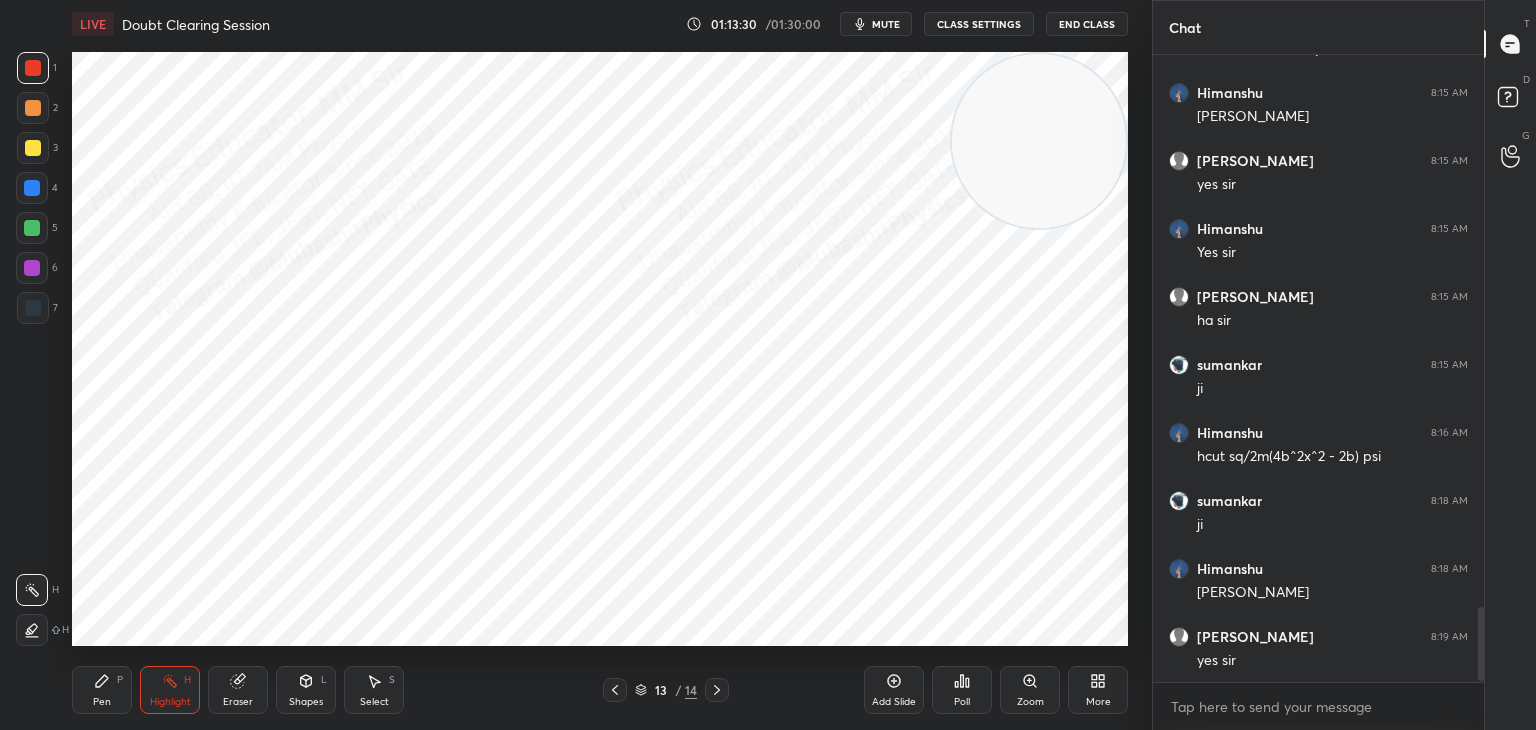 scroll, scrollTop: 4706, scrollLeft: 0, axis: vertical 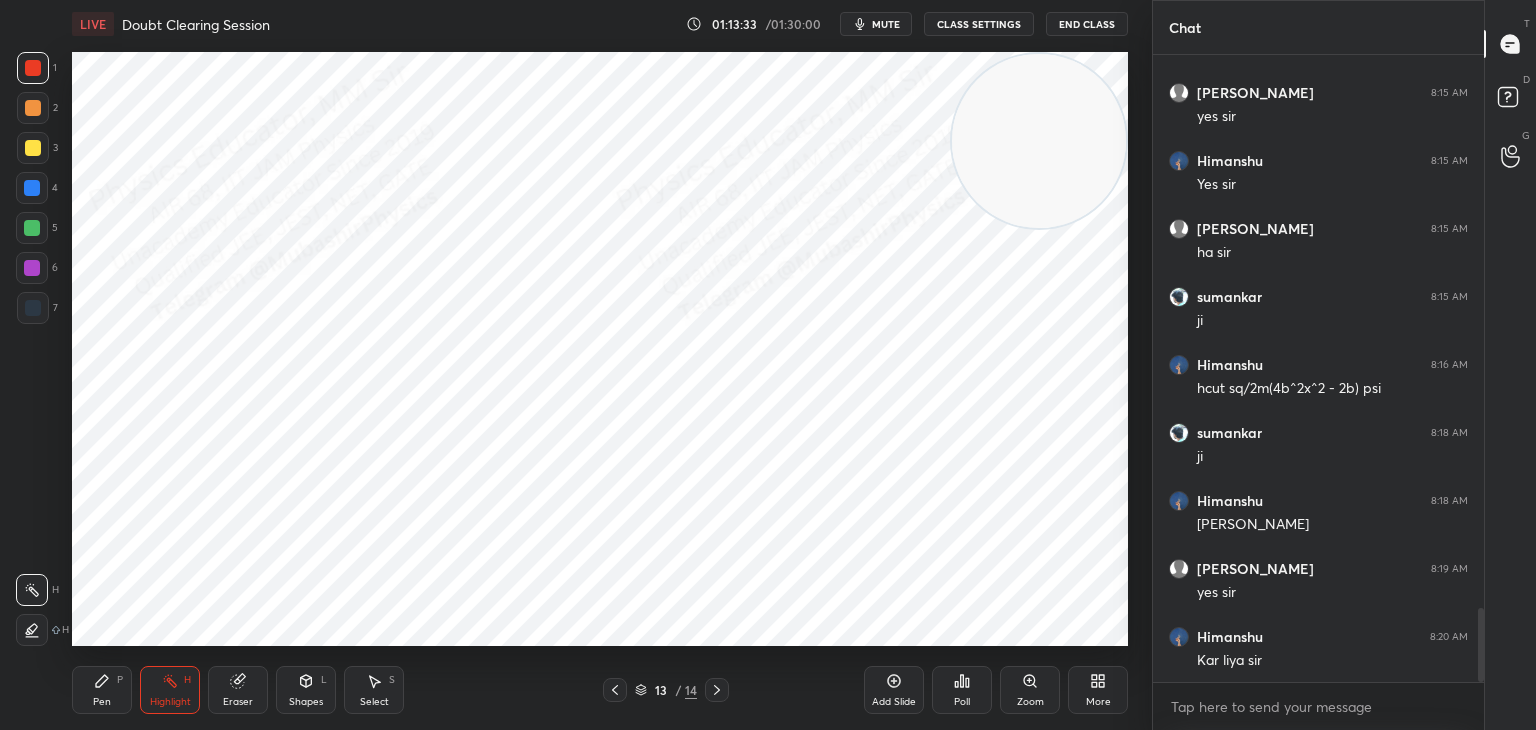 click on "Pen P Highlight H Eraser Shapes L Select S 13 / 14 Add Slide Poll Zoom More" at bounding box center [600, 690] 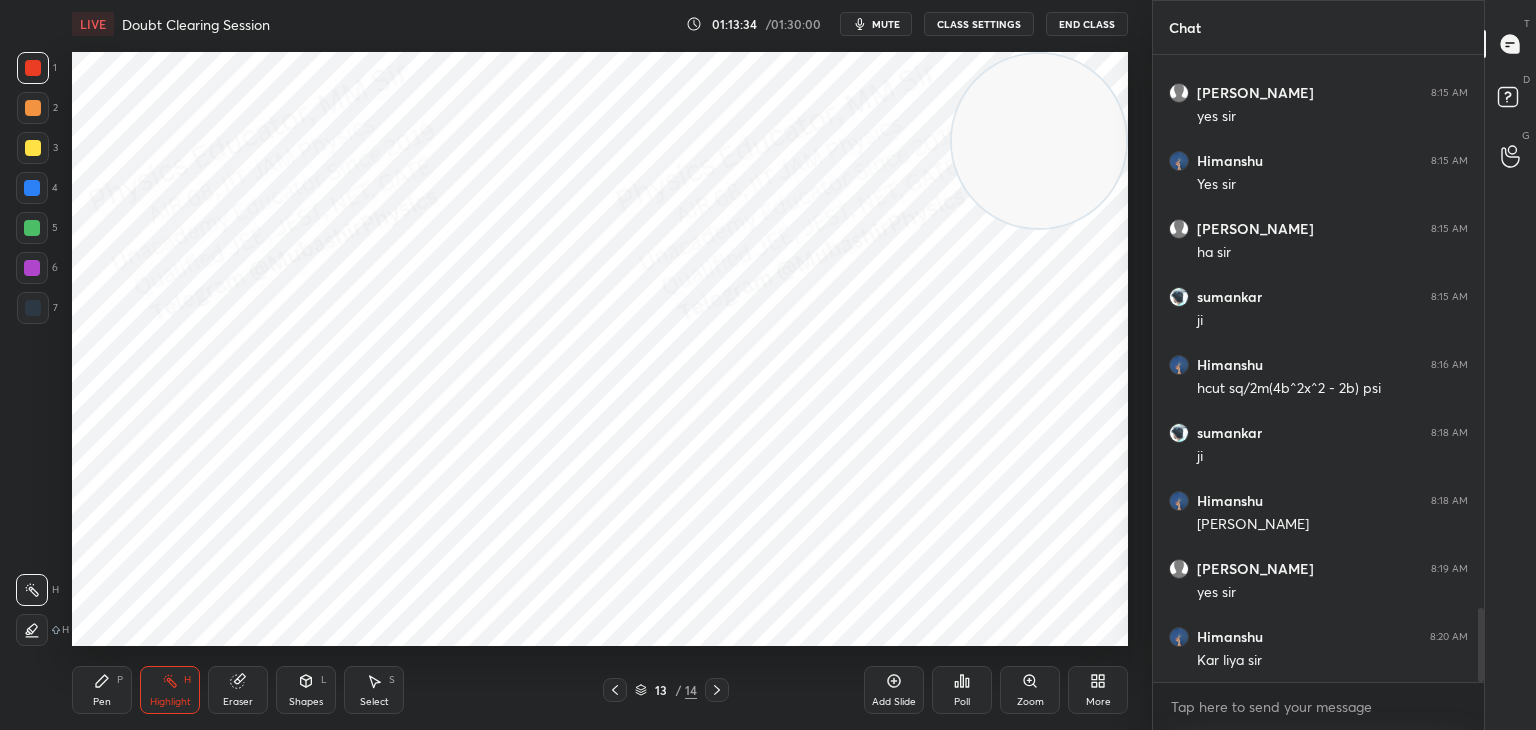 drag, startPoint x: 616, startPoint y: 693, endPoint x: 613, endPoint y: 675, distance: 18.248287 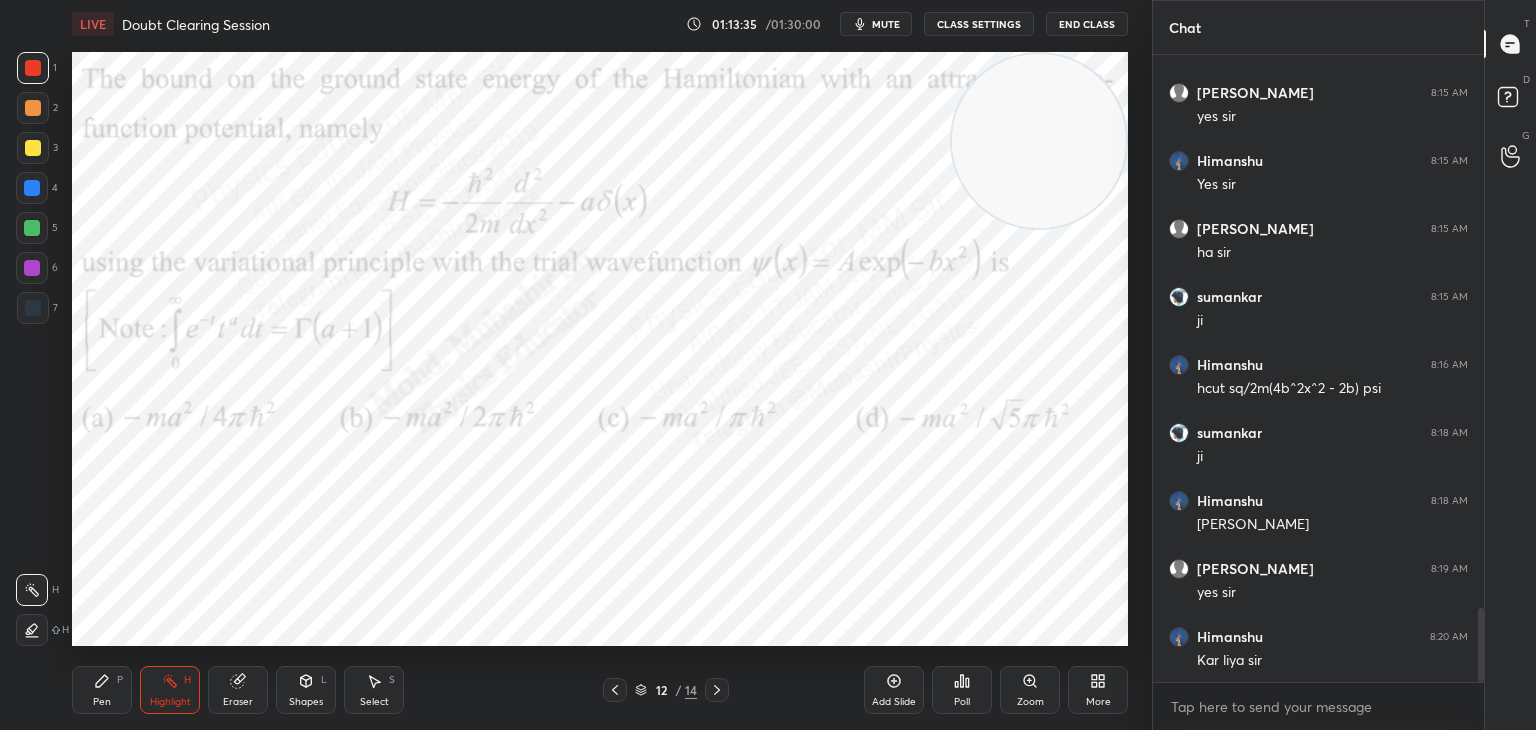 click 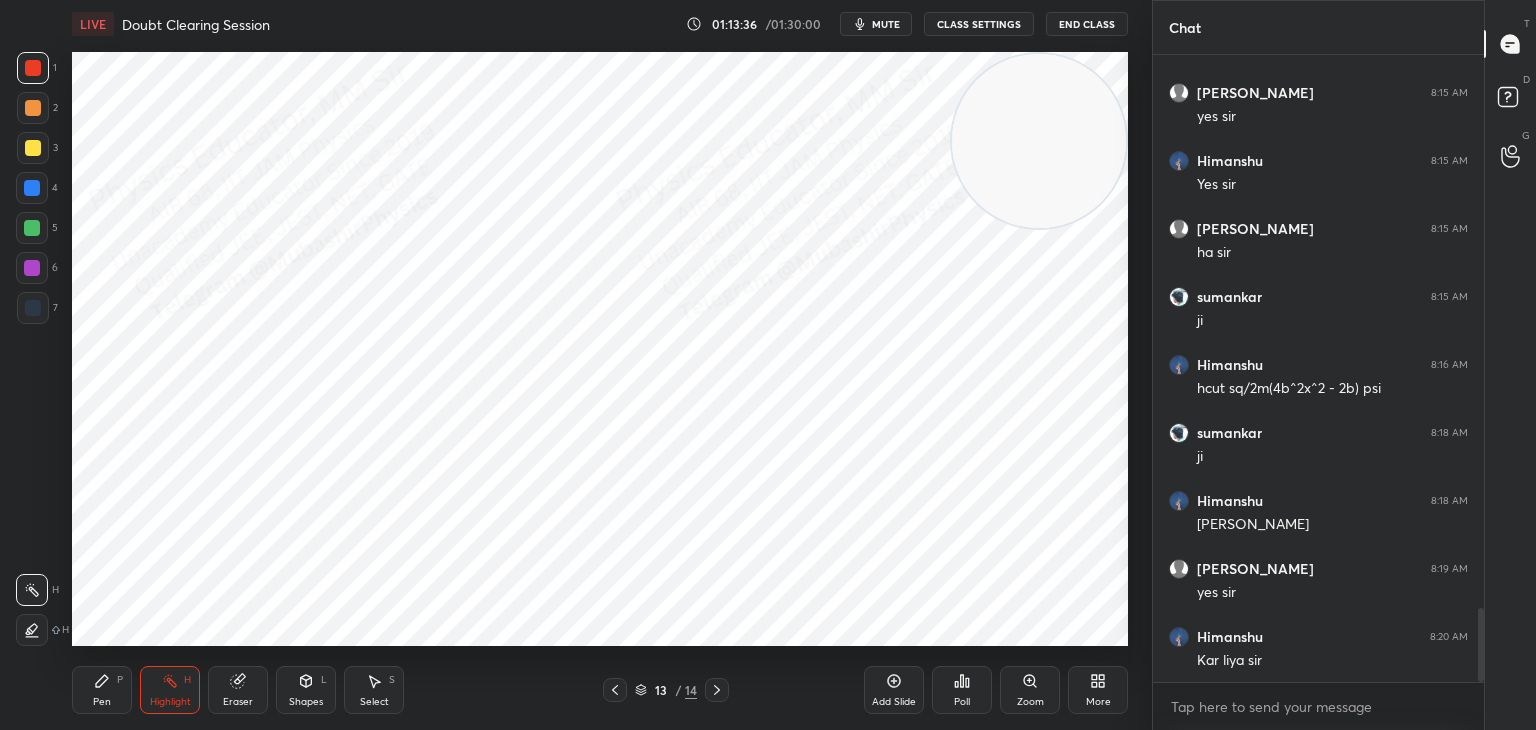 click on "Pen P" at bounding box center [102, 690] 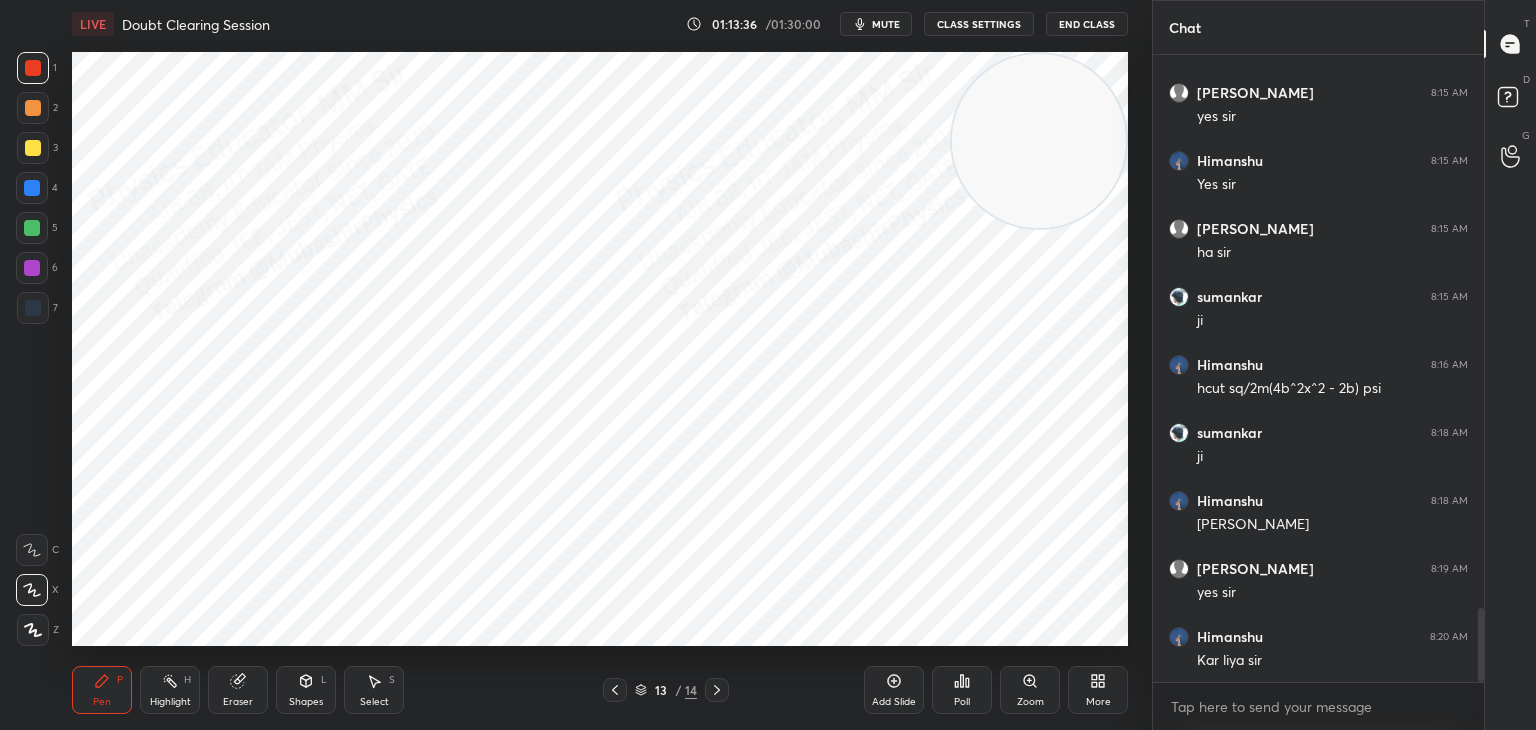 drag, startPoint x: 33, startPoint y: 141, endPoint x: 65, endPoint y: 162, distance: 38.27532 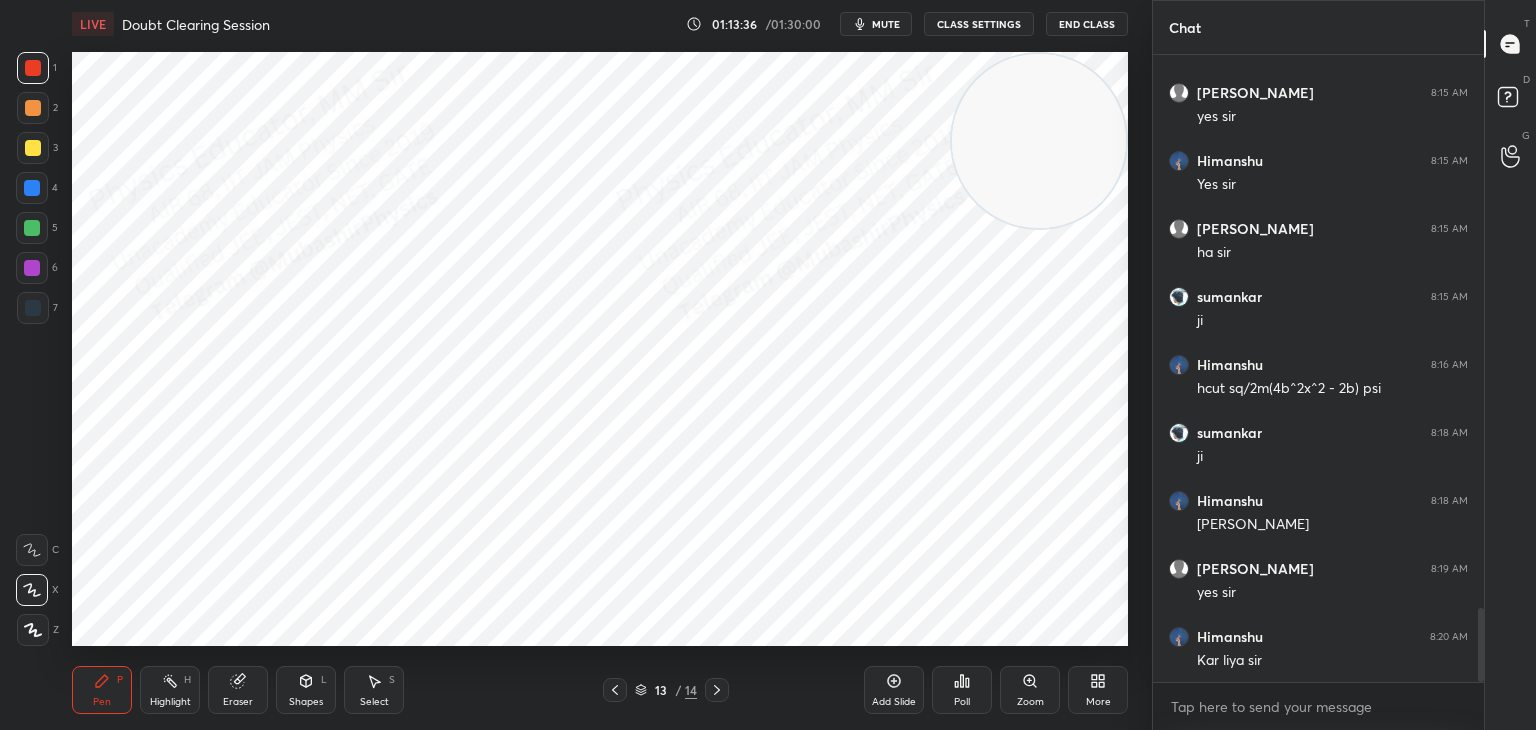 click at bounding box center [33, 148] 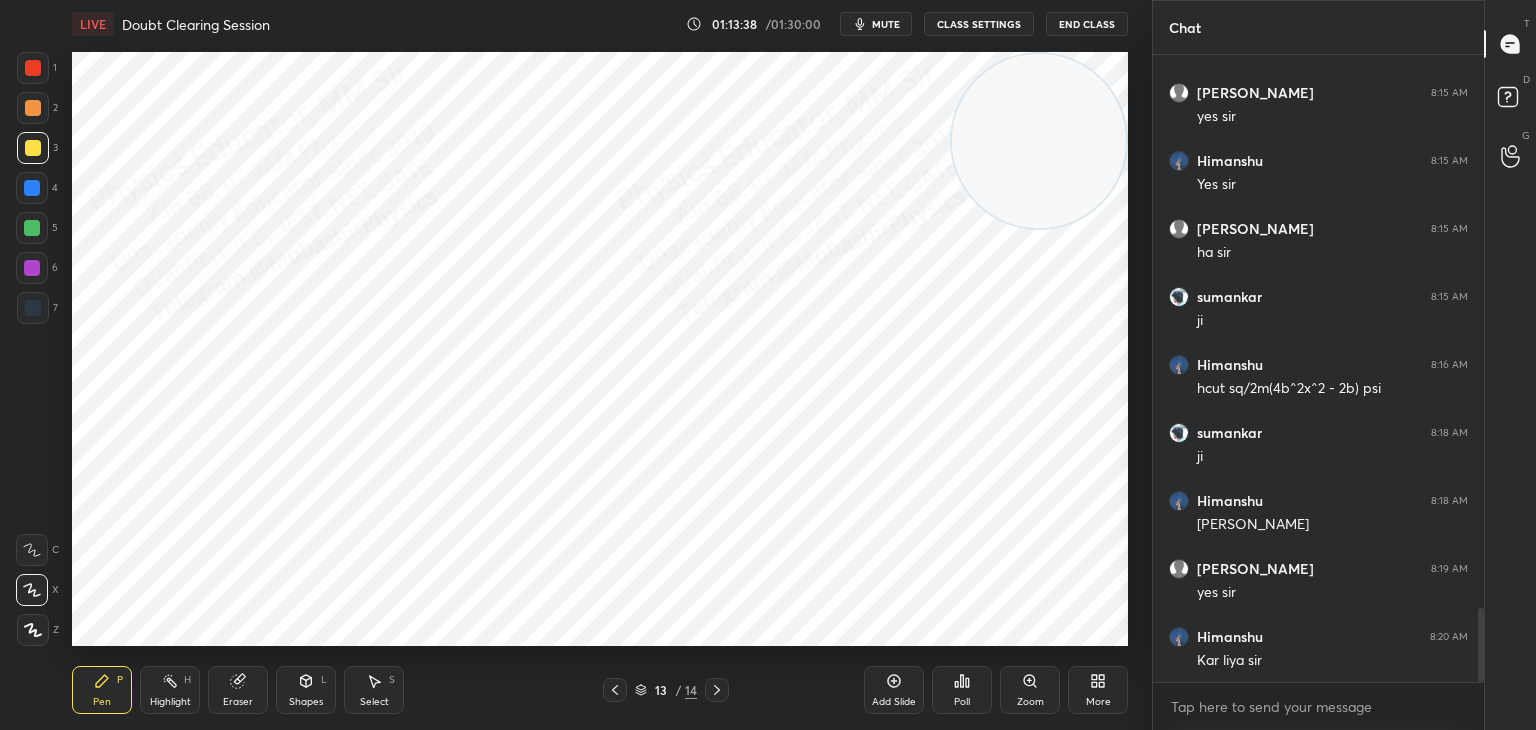 scroll, scrollTop: 4774, scrollLeft: 0, axis: vertical 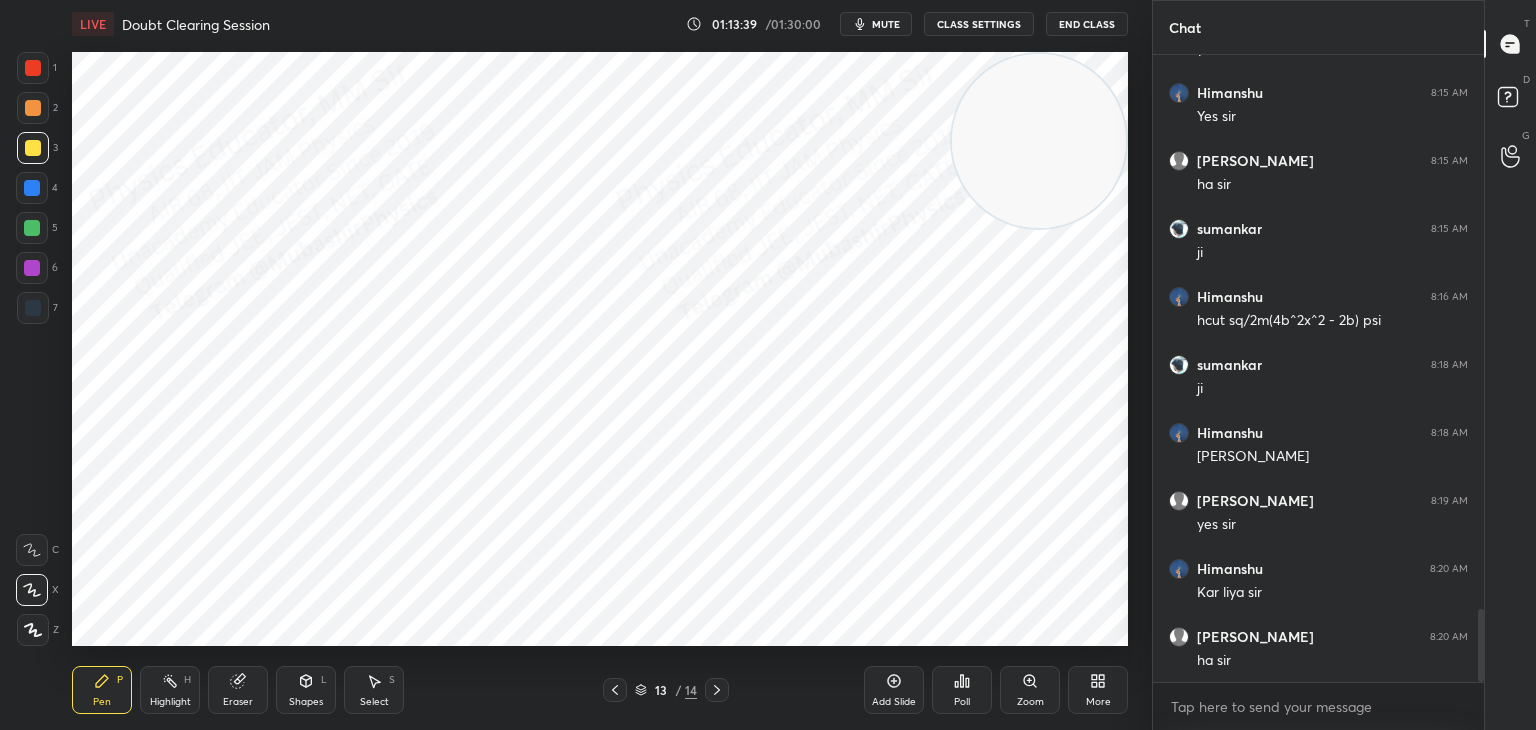 click on "Highlight" at bounding box center (170, 702) 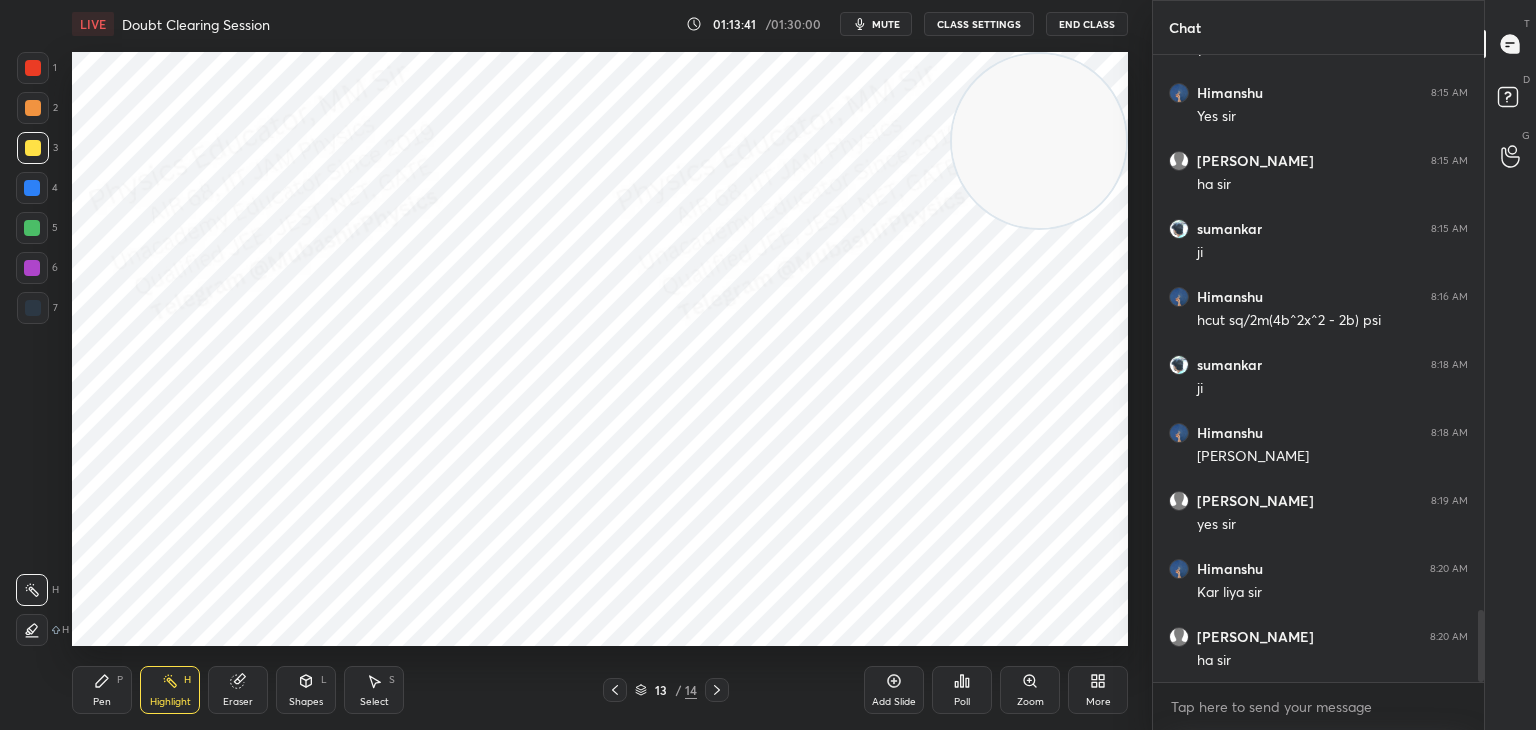scroll, scrollTop: 4842, scrollLeft: 0, axis: vertical 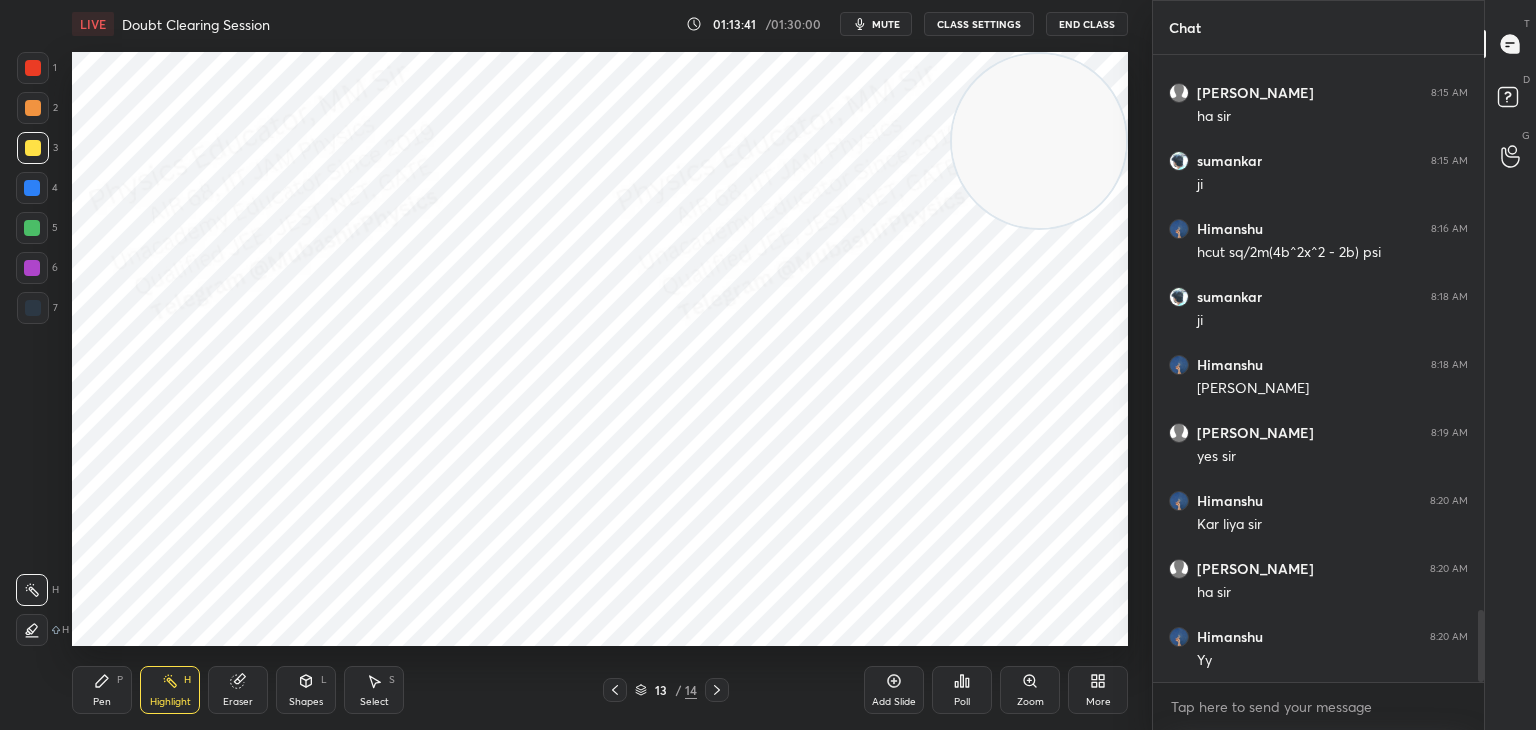 click on "Pen P Highlight H Eraser Shapes L Select S 13 / 14 Add Slide Poll Zoom More" at bounding box center (600, 690) 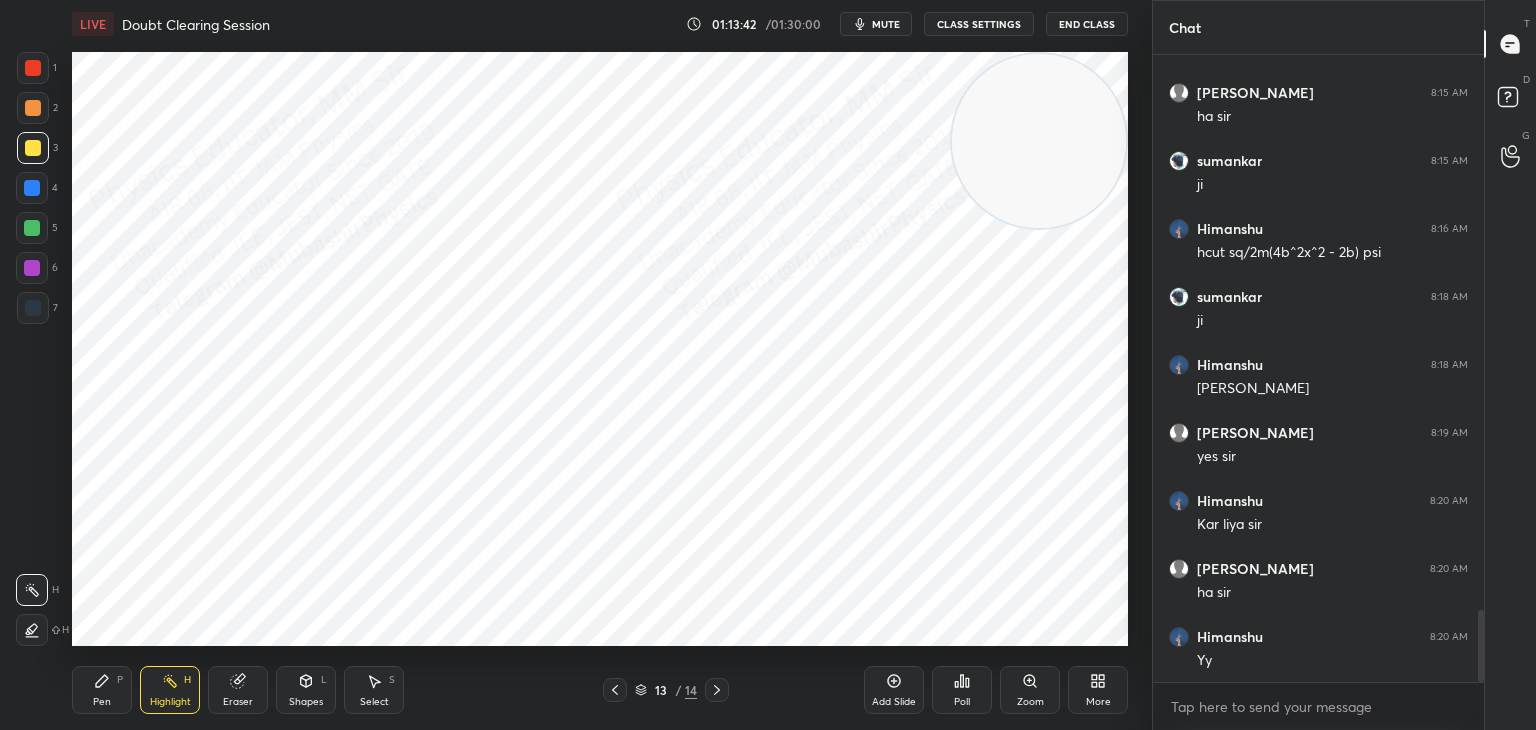 click 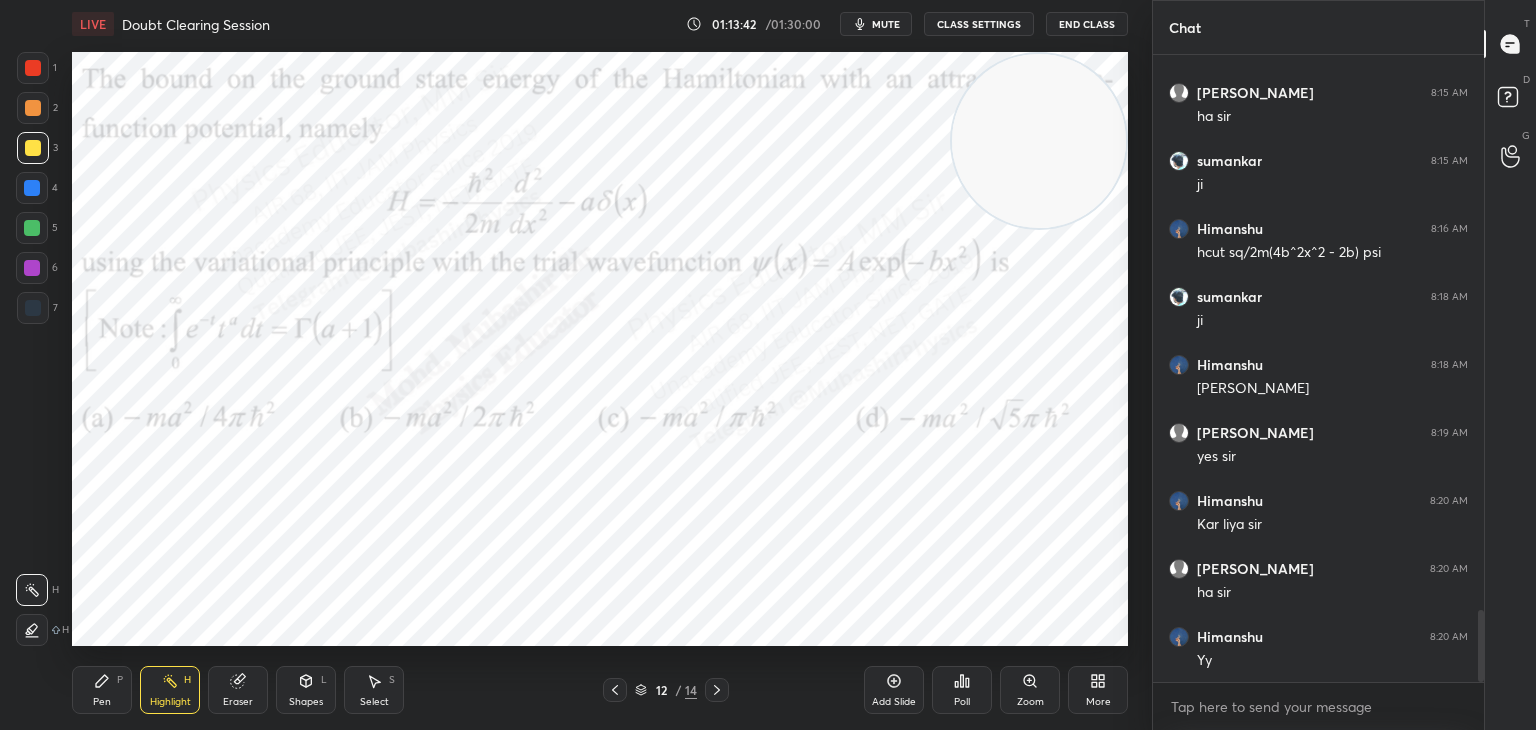 click 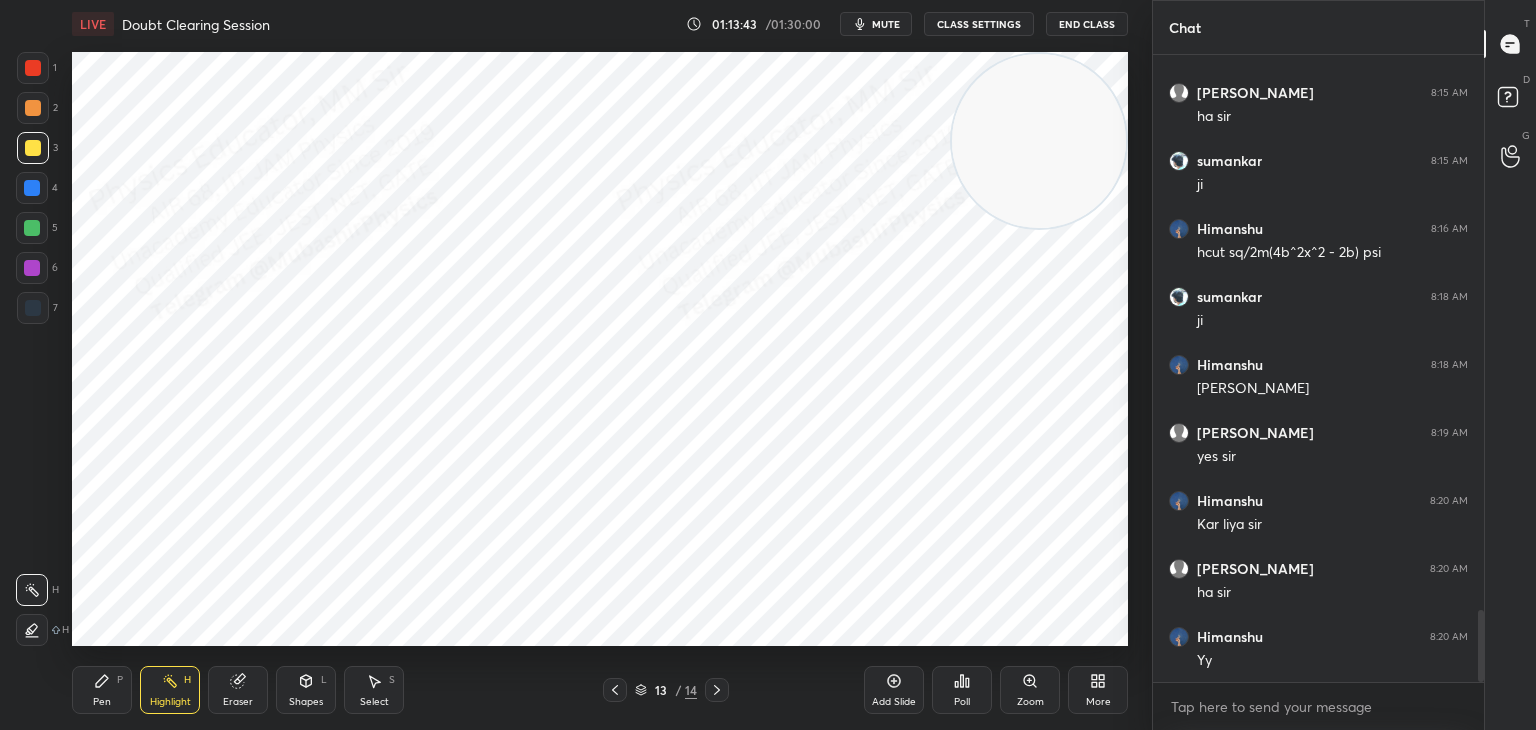 click 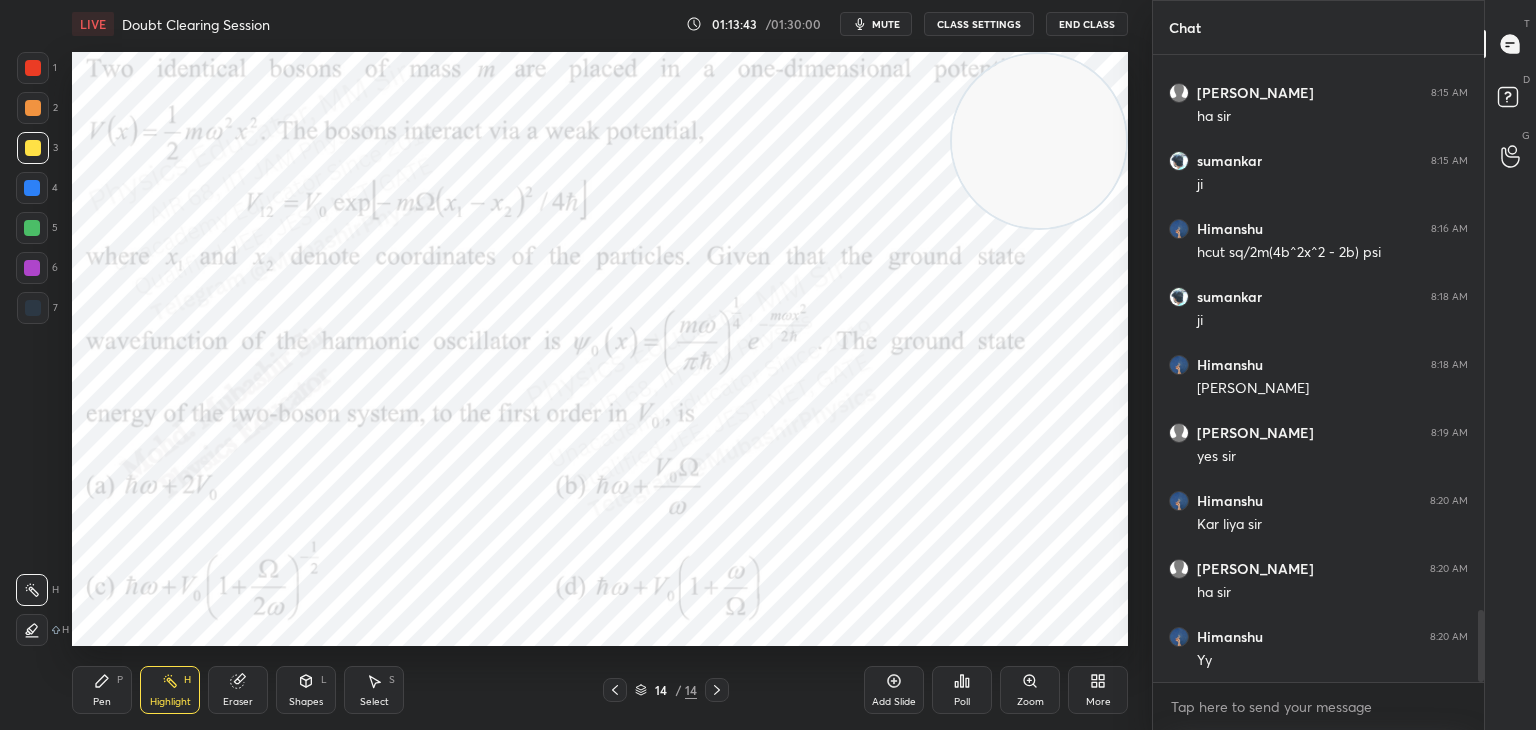 click 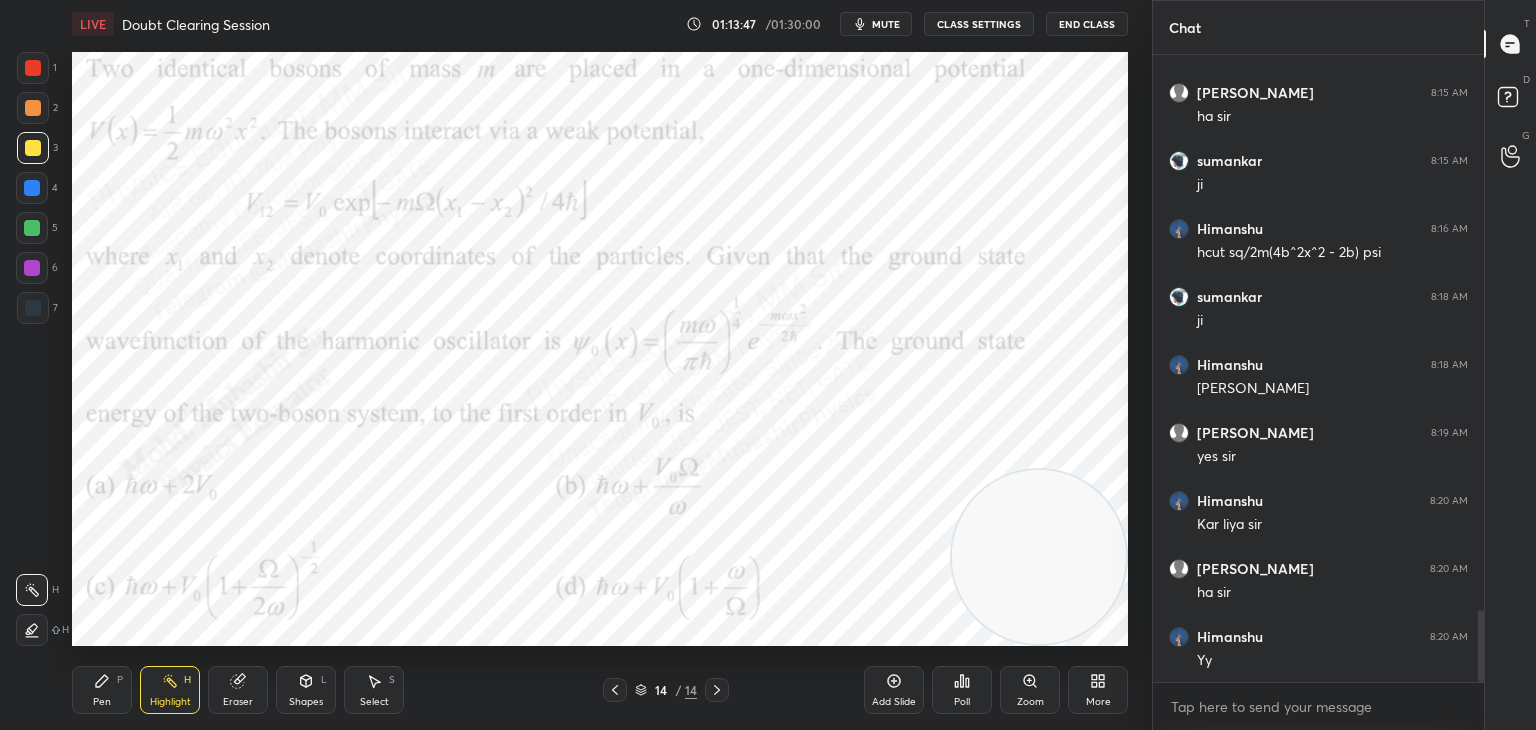 drag, startPoint x: 1047, startPoint y: 582, endPoint x: 1040, endPoint y: 493, distance: 89.27486 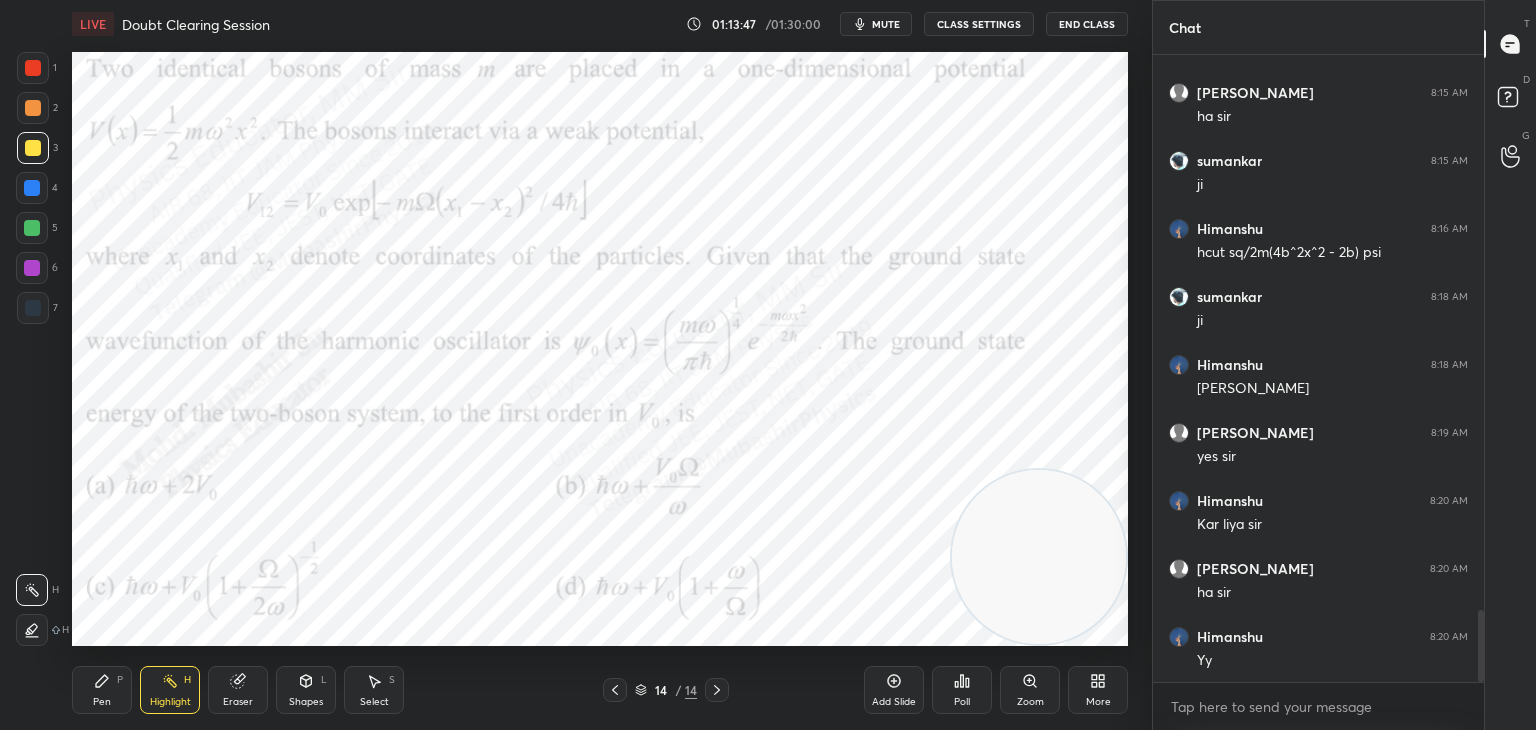 click at bounding box center [1039, 557] 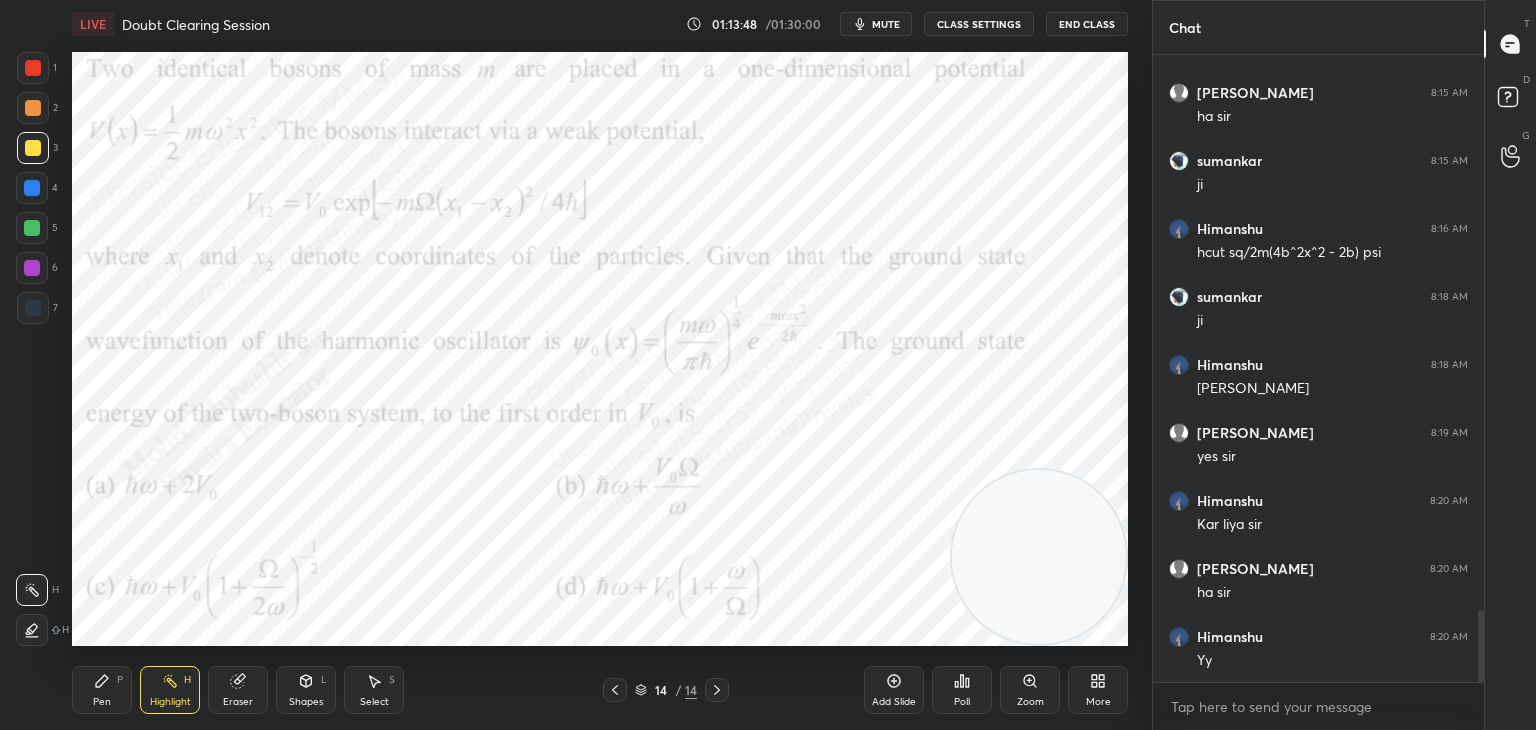 click on "mute" at bounding box center [876, 24] 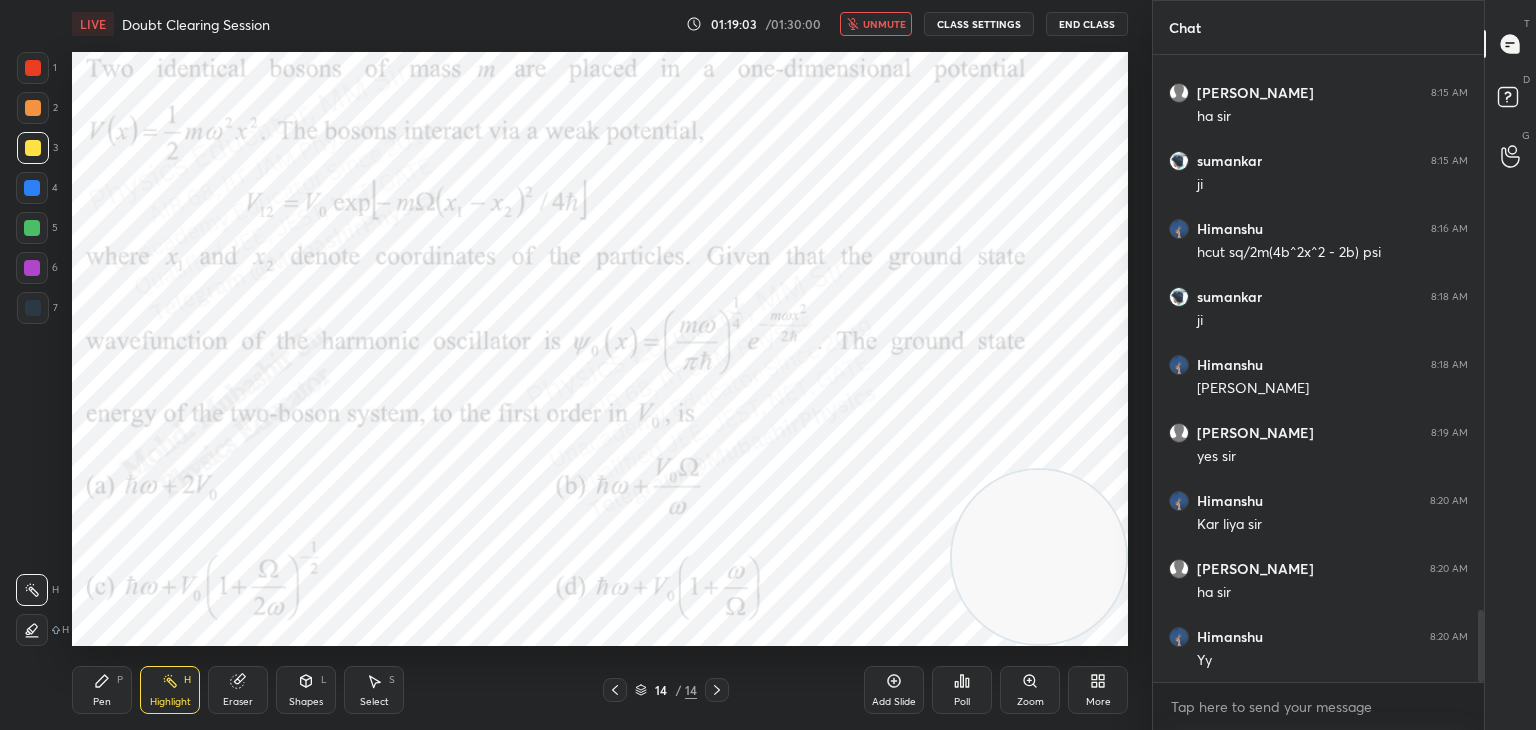 click on "unmute" at bounding box center [884, 24] 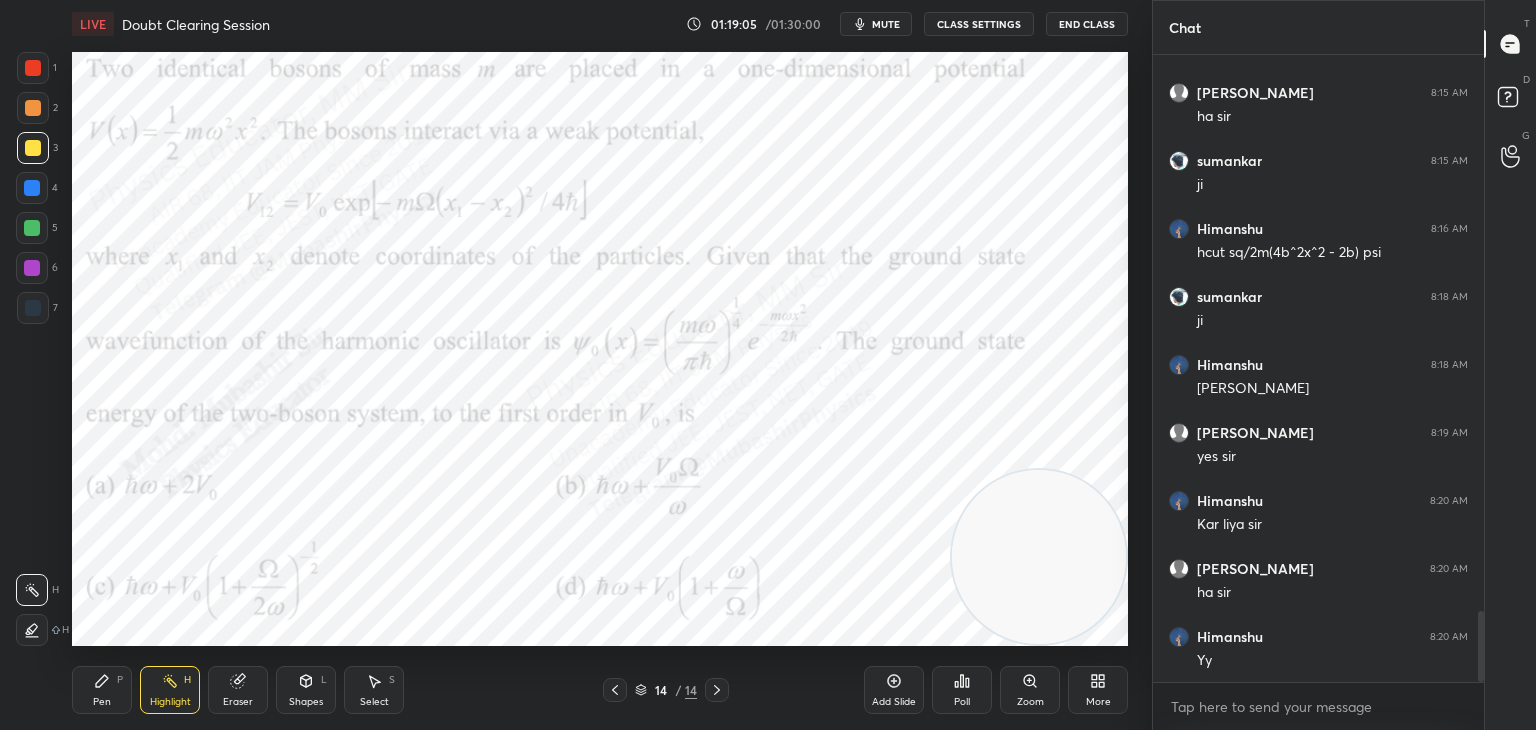 scroll, scrollTop: 4910, scrollLeft: 0, axis: vertical 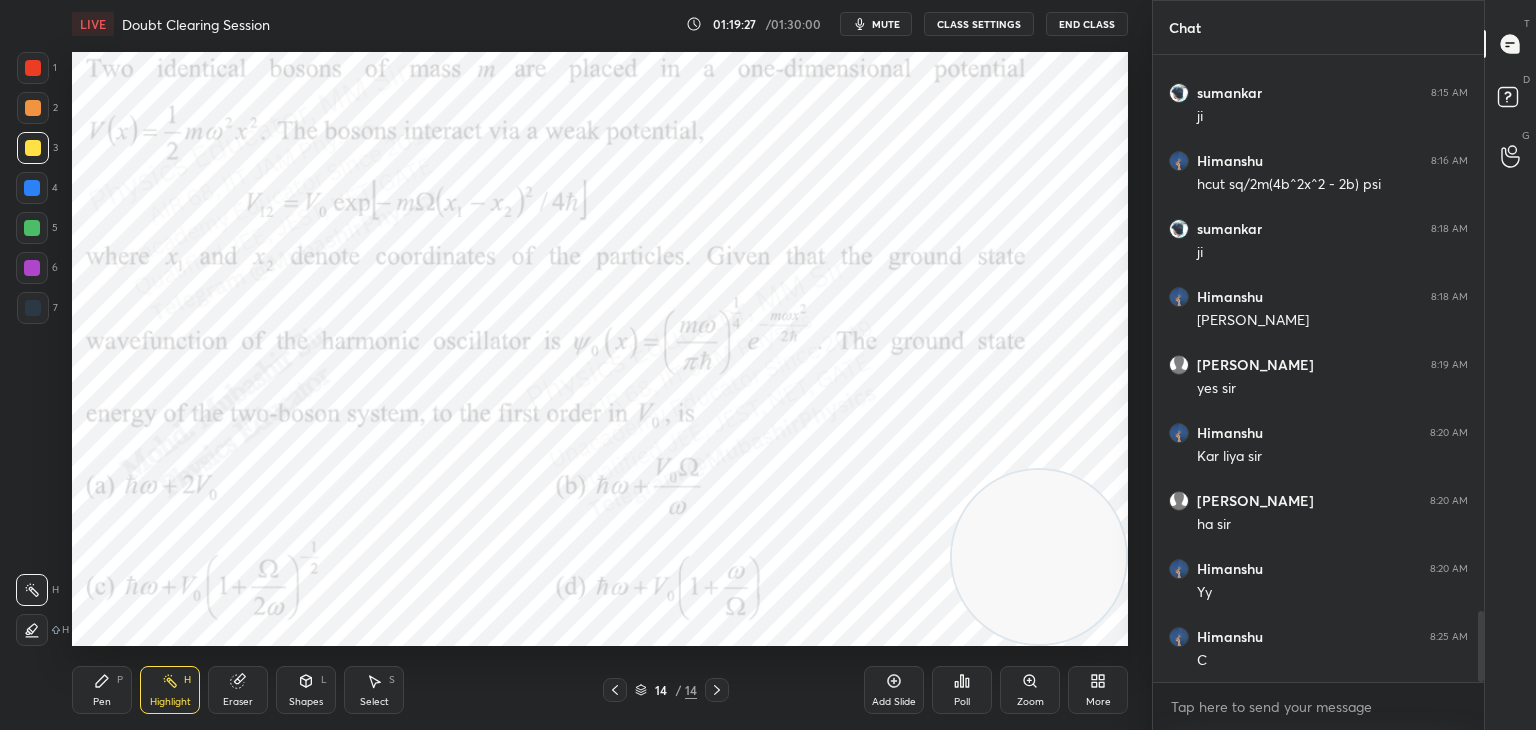 click on "More" at bounding box center (1098, 690) 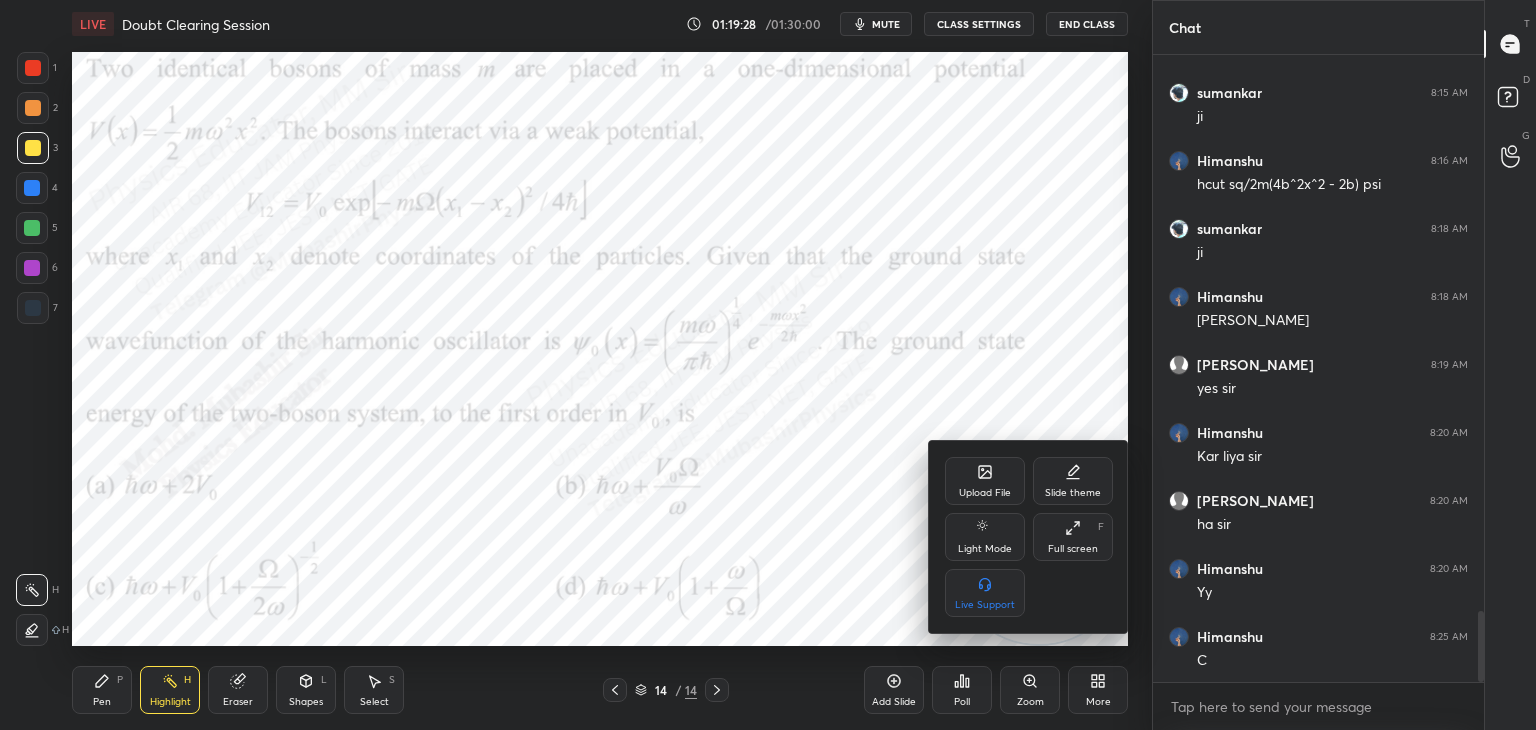 click 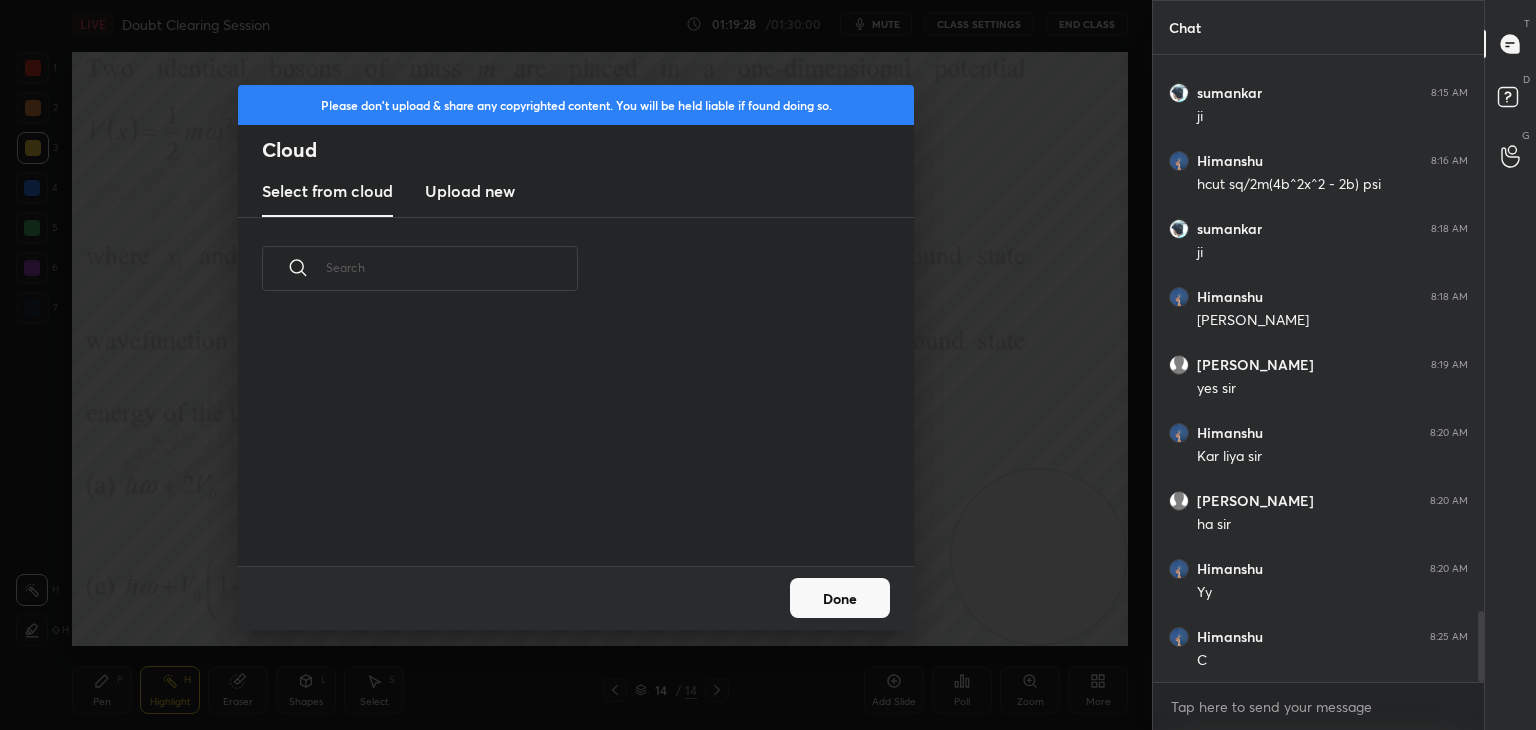 scroll, scrollTop: 5, scrollLeft: 10, axis: both 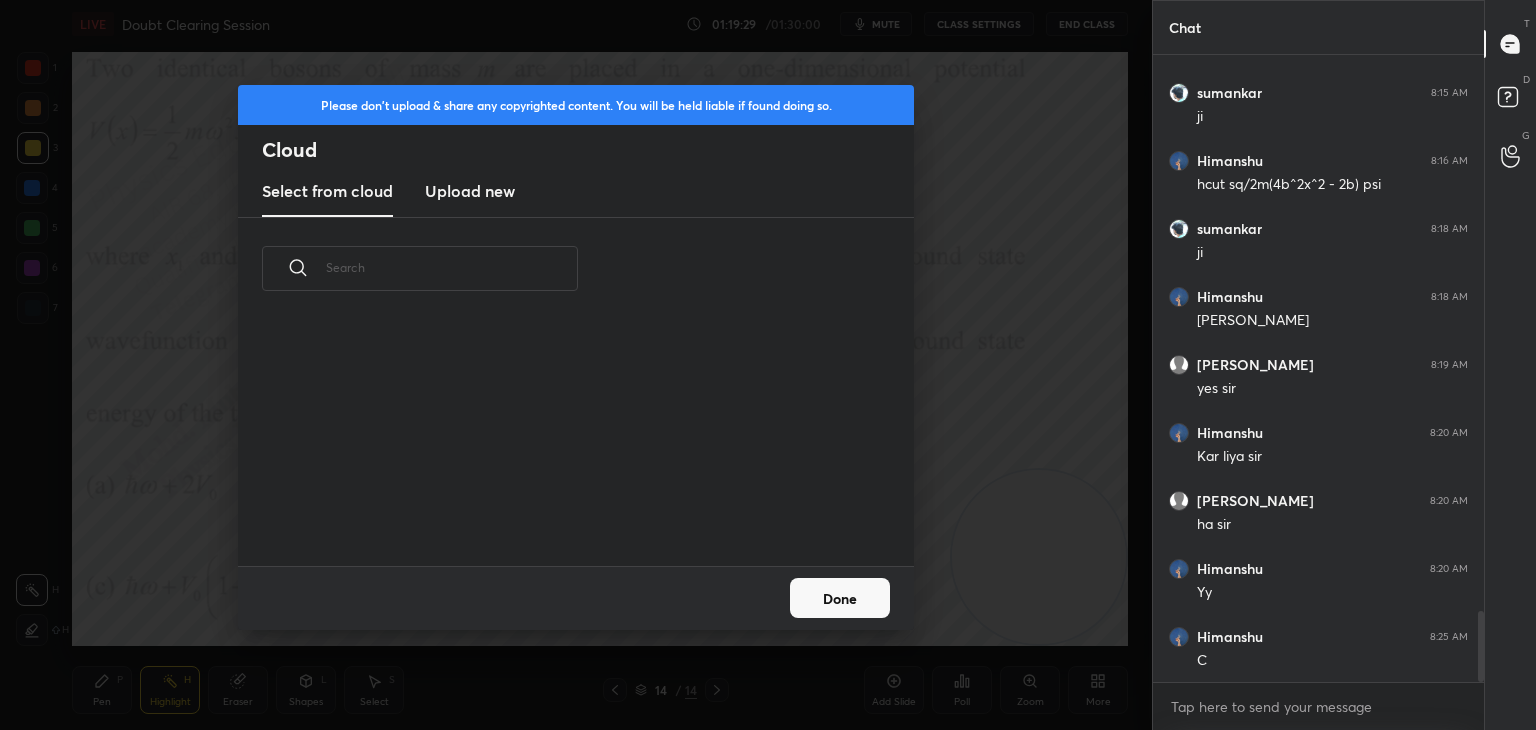 click on "Upload new" at bounding box center (470, 191) 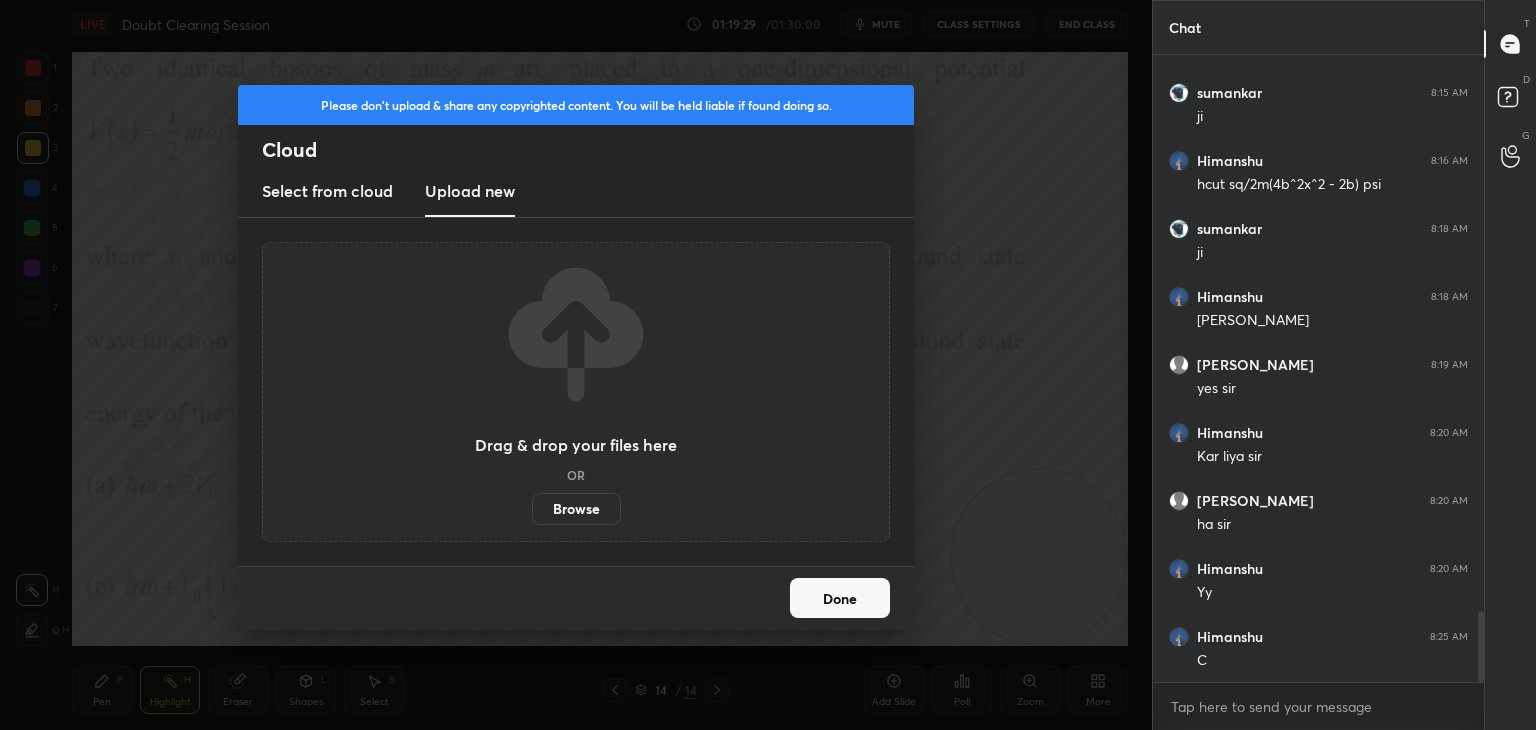 click on "Browse" at bounding box center [576, 509] 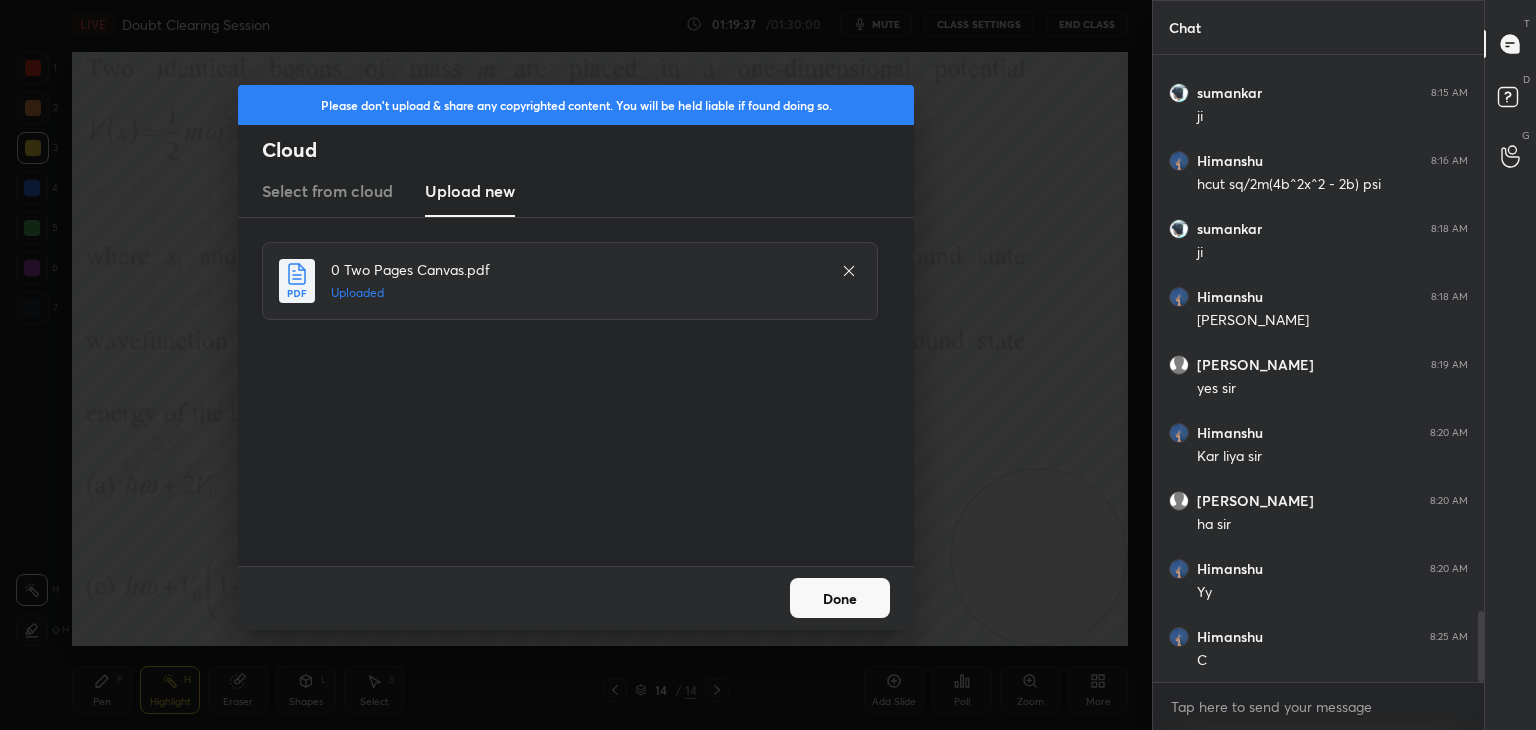 click on "Done" at bounding box center [840, 598] 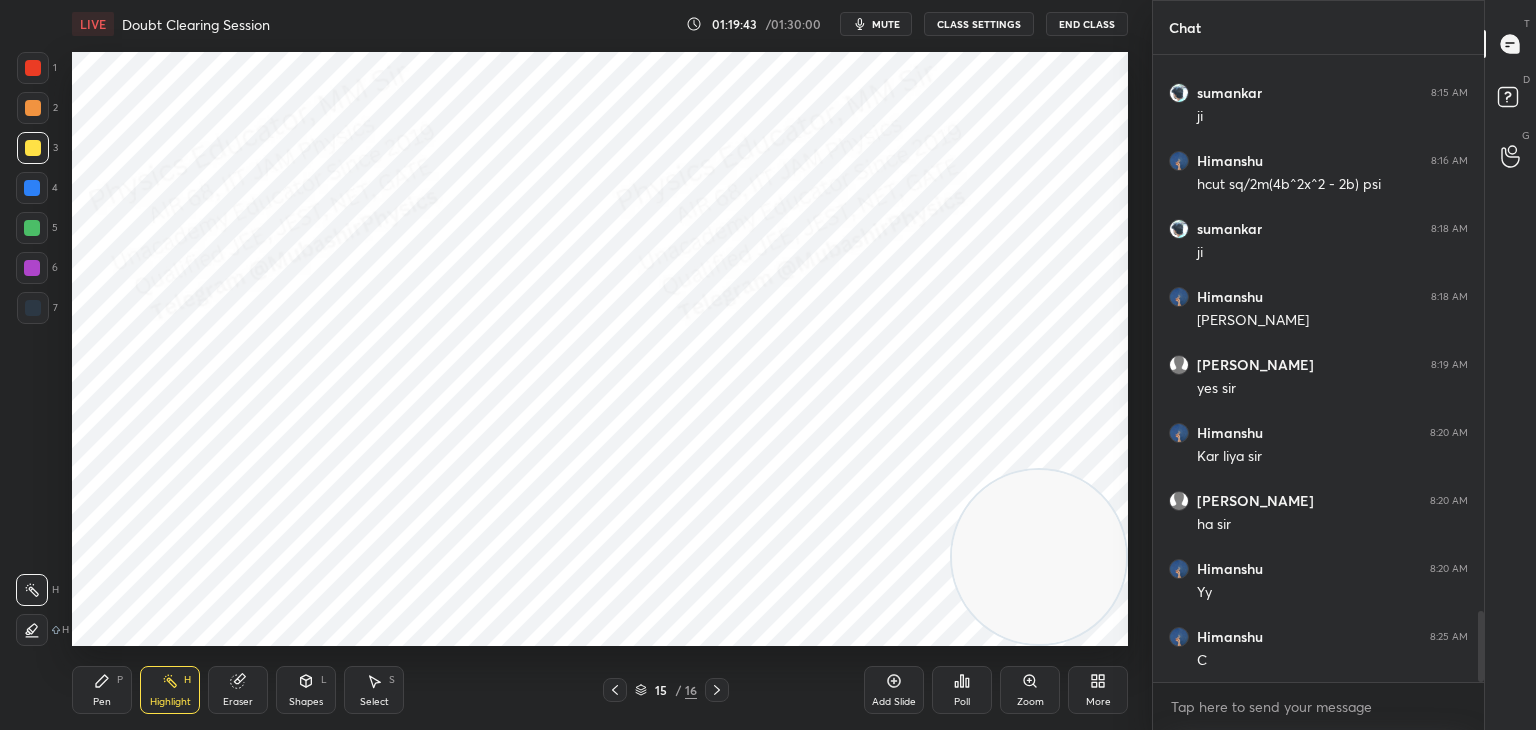 click on "Pen P" at bounding box center (102, 690) 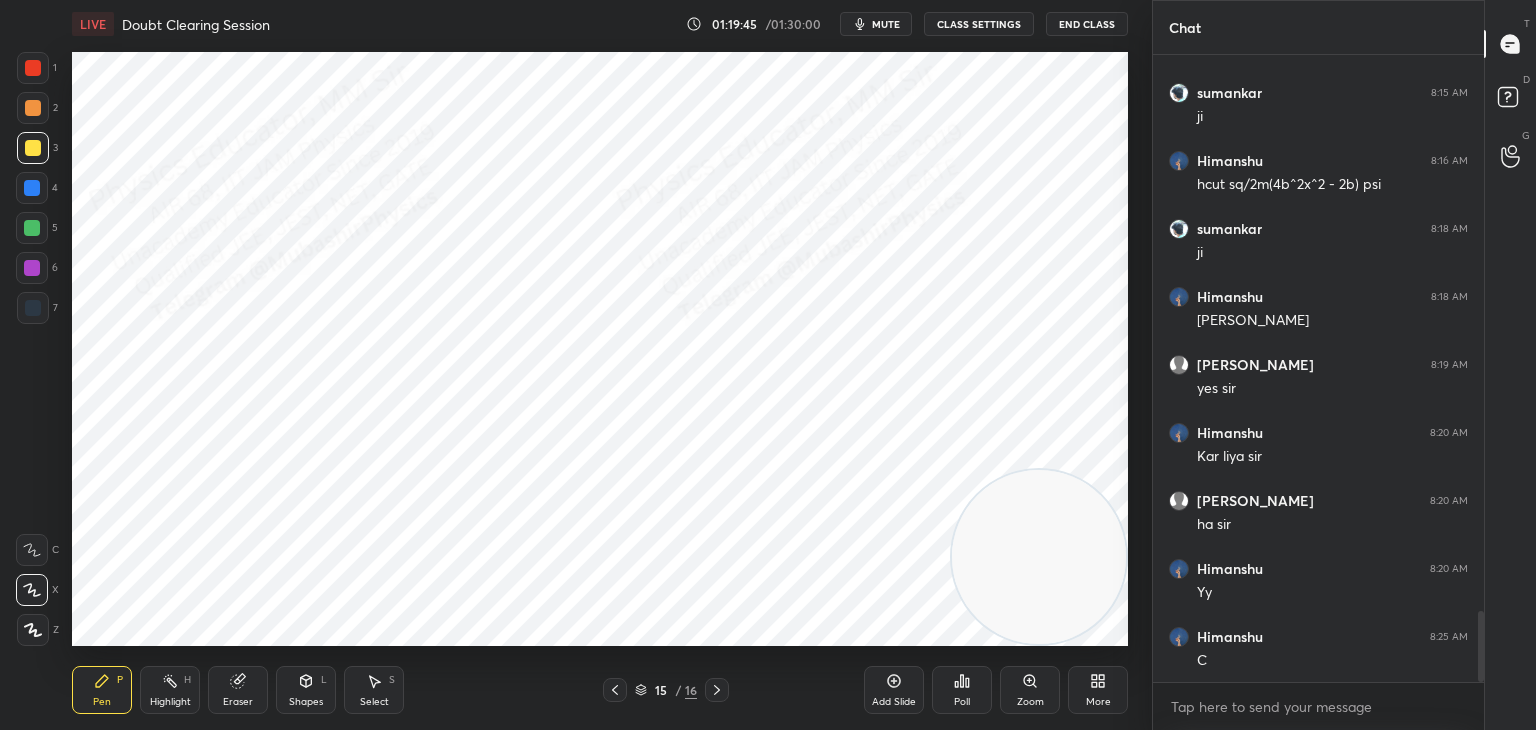 drag, startPoint x: 34, startPoint y: 193, endPoint x: 60, endPoint y: 210, distance: 31.06445 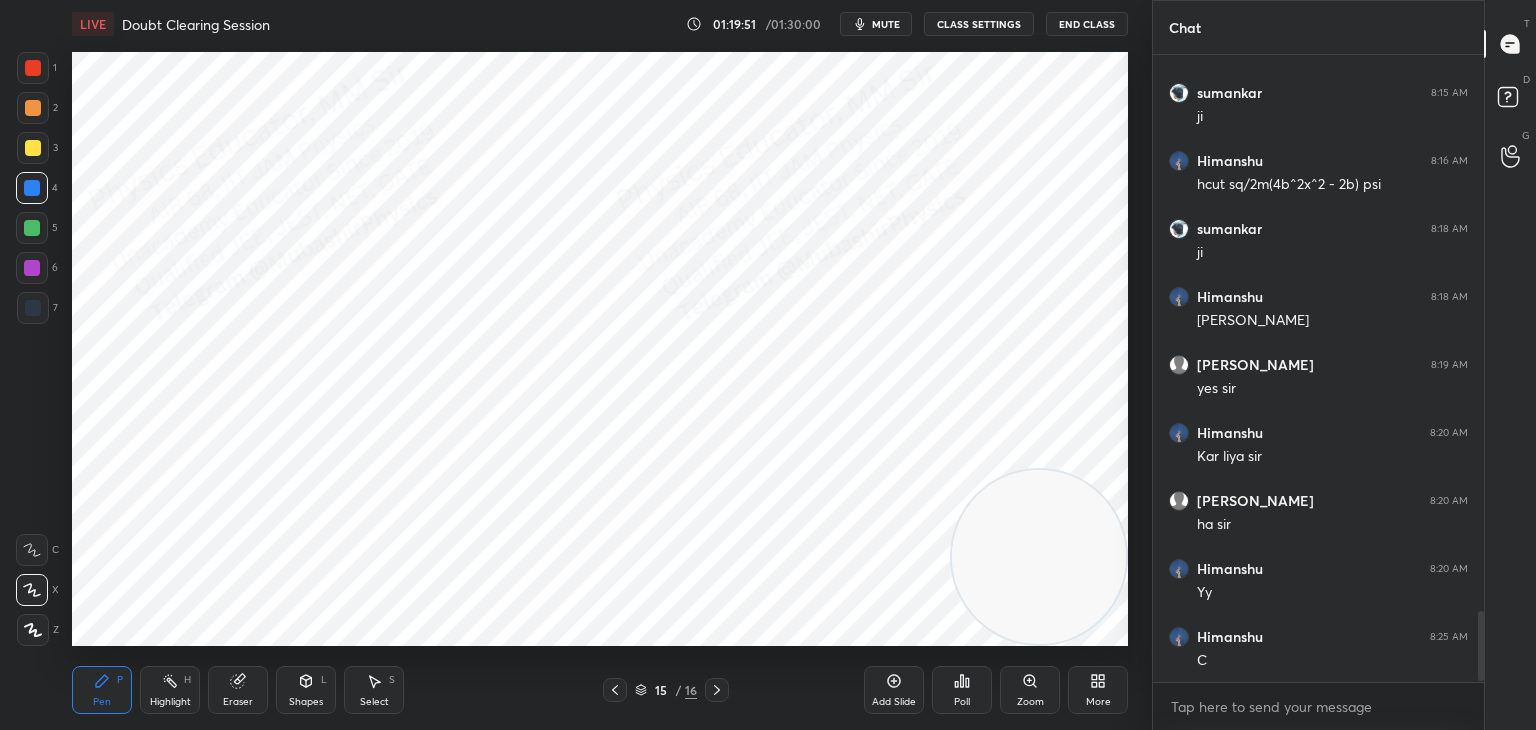 scroll, scrollTop: 4978, scrollLeft: 0, axis: vertical 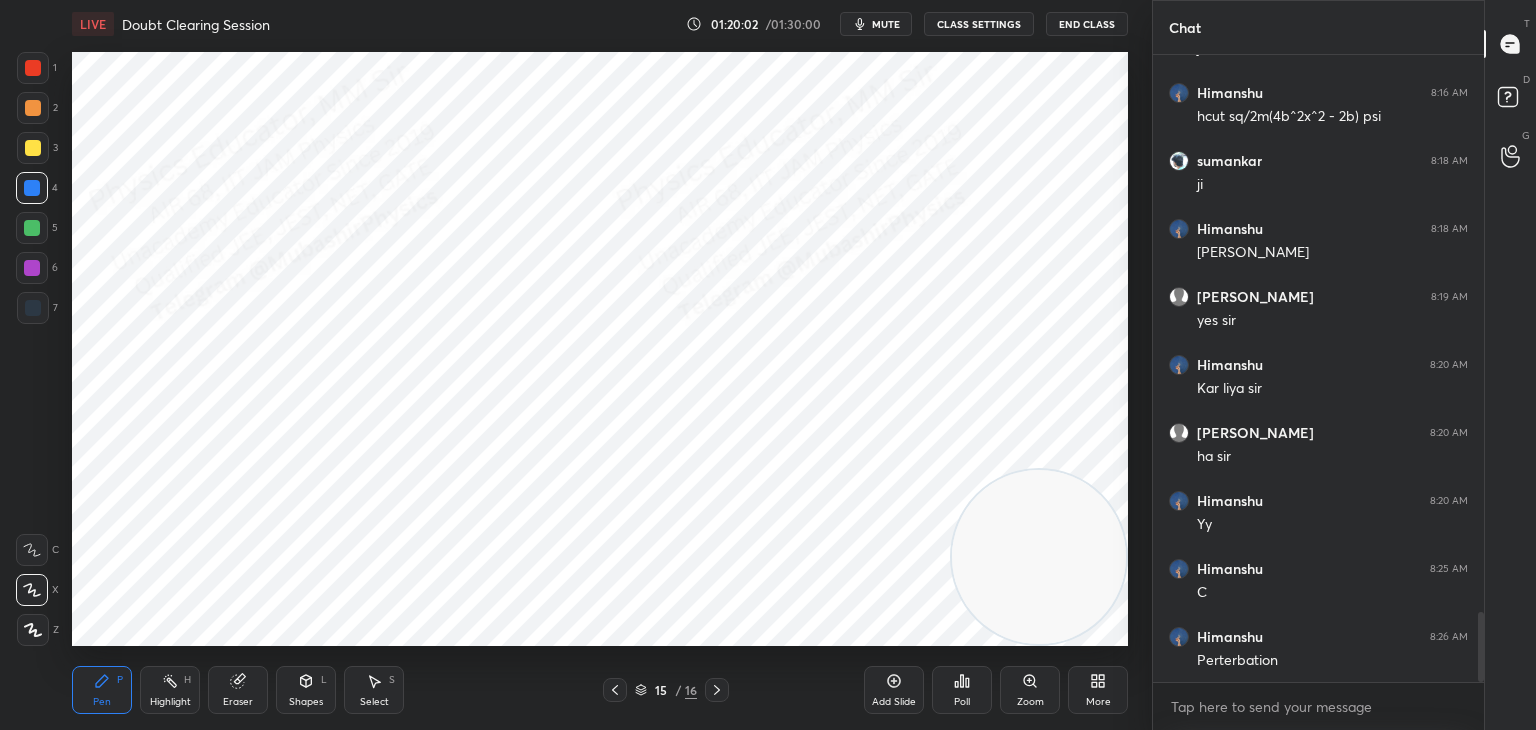 drag, startPoint x: 181, startPoint y: 687, endPoint x: 493, endPoint y: 671, distance: 312.40997 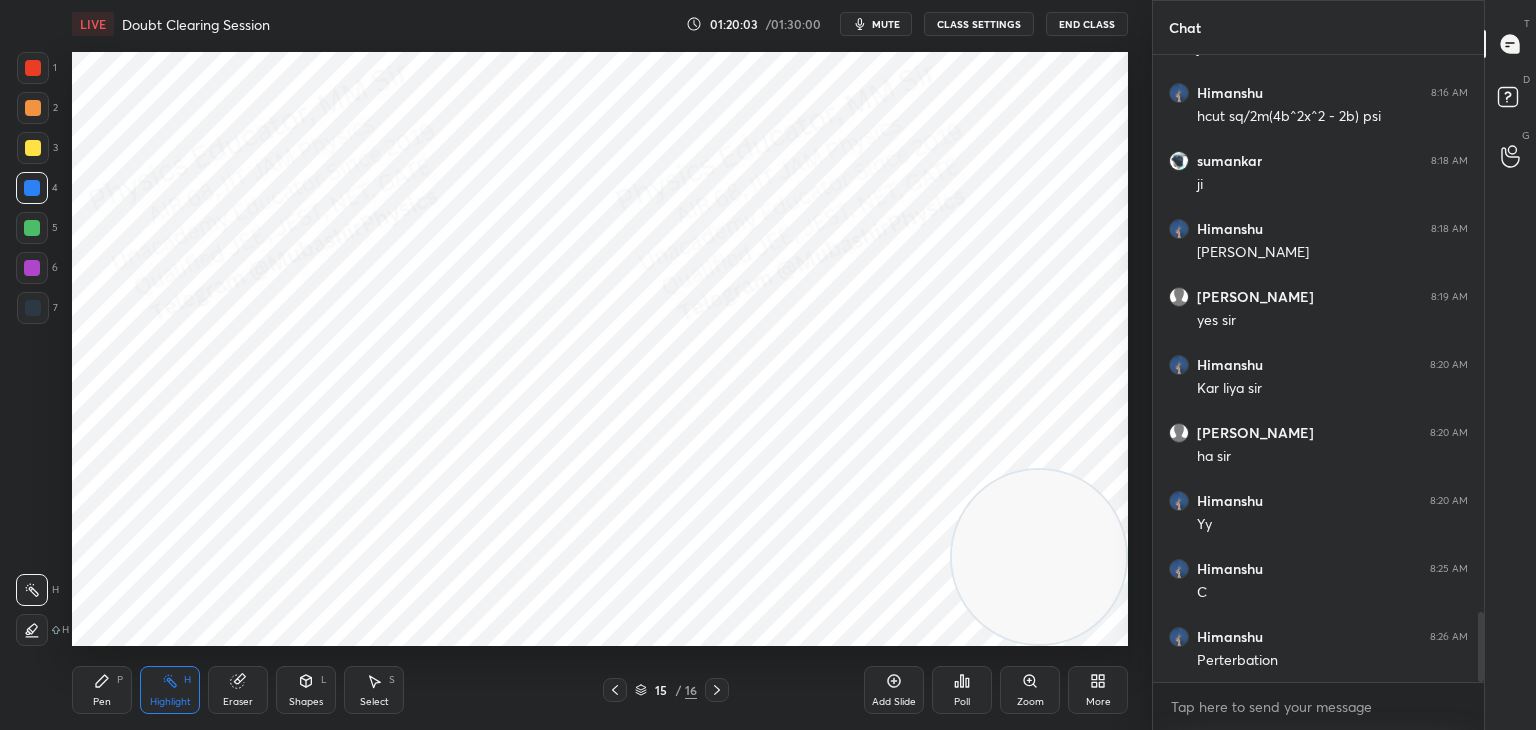 drag, startPoint x: 600, startPoint y: 687, endPoint x: 629, endPoint y: 687, distance: 29 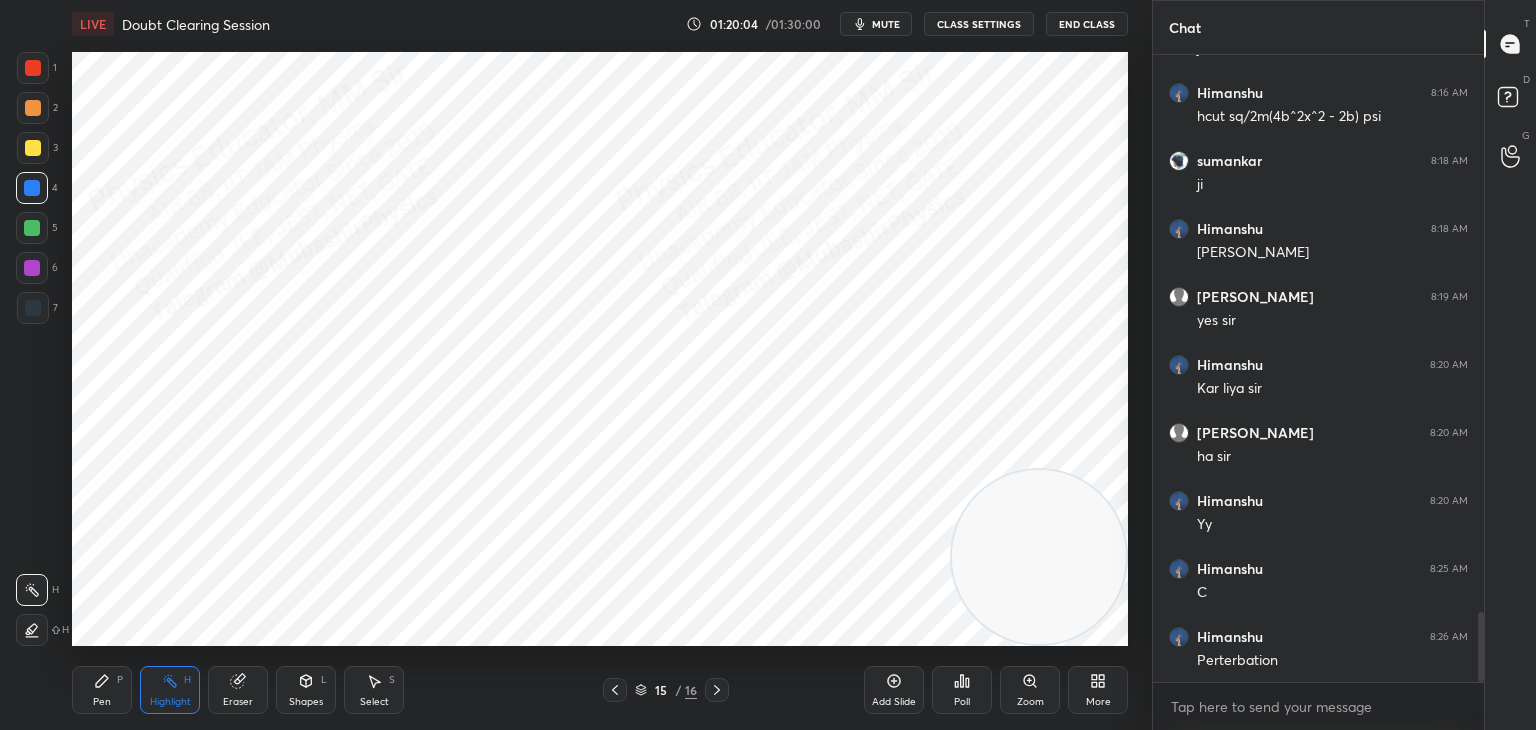 click 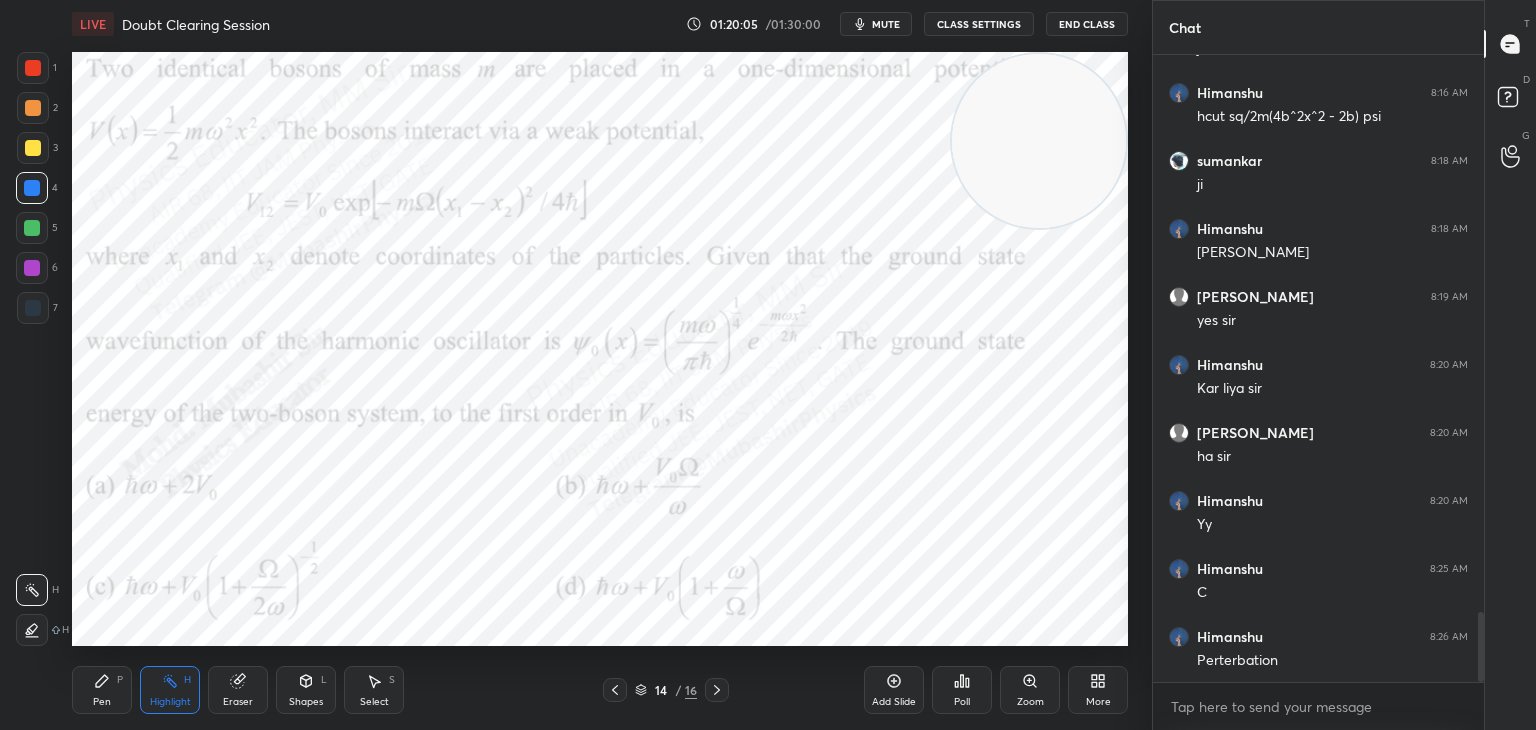 drag, startPoint x: 1077, startPoint y: 391, endPoint x: 990, endPoint y: 222, distance: 190.07893 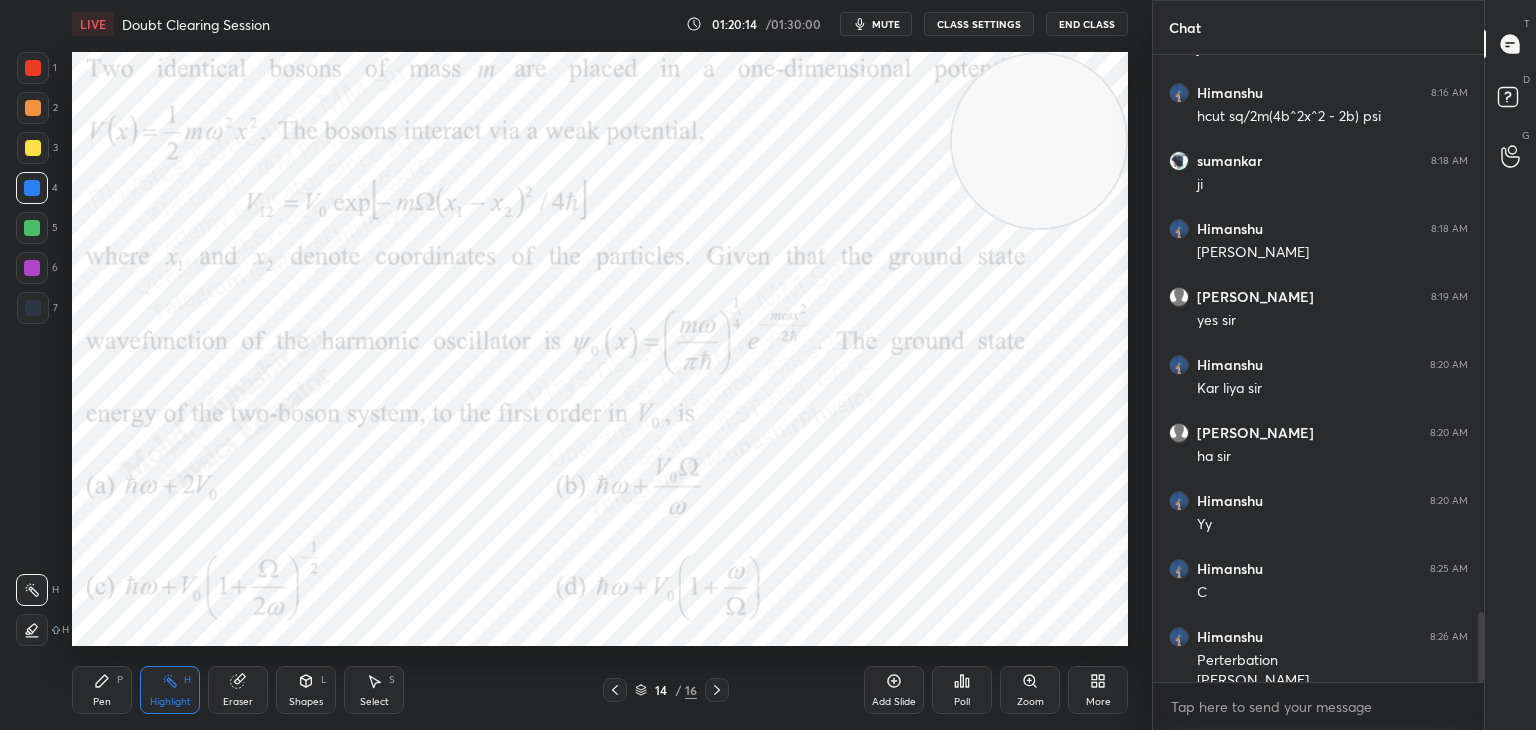 scroll, scrollTop: 4998, scrollLeft: 0, axis: vertical 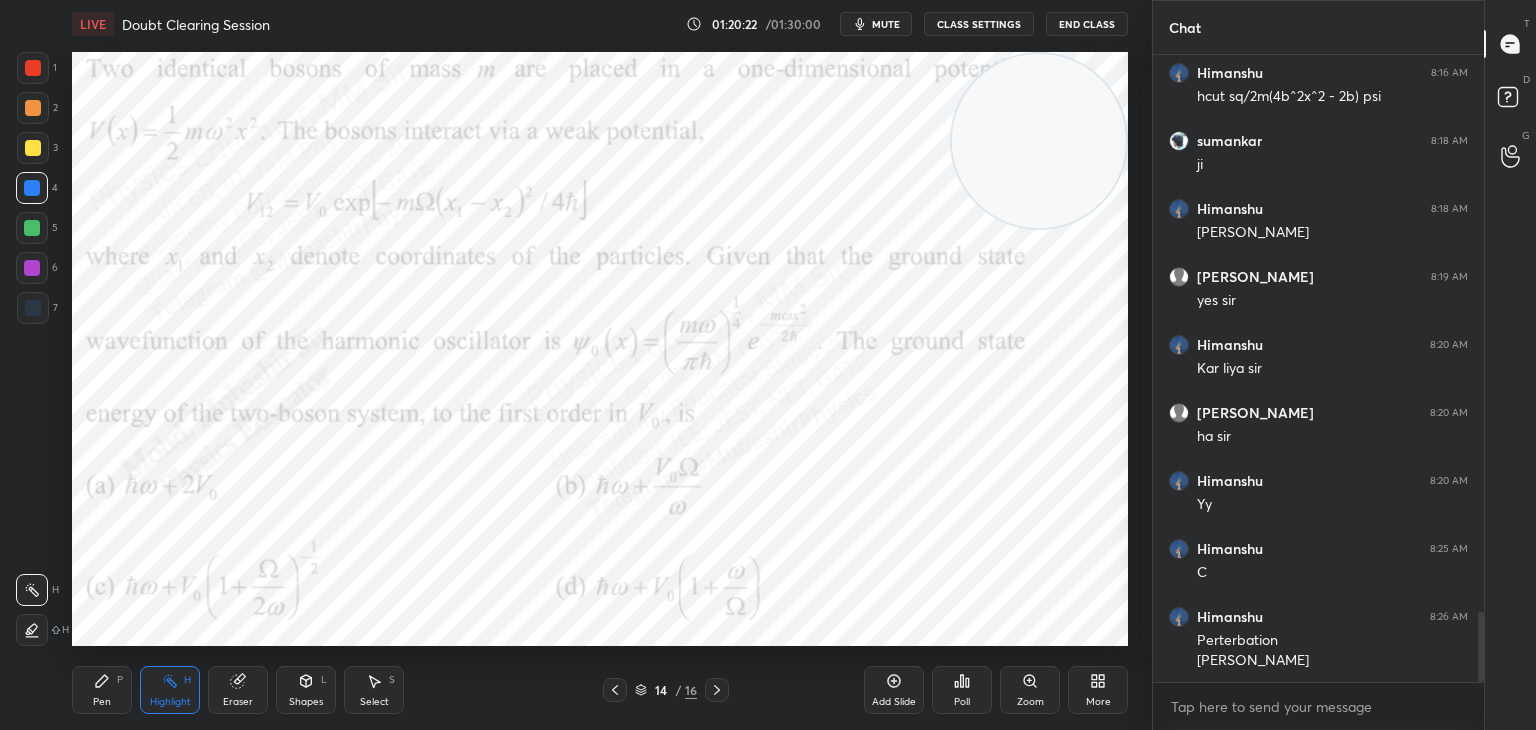 click 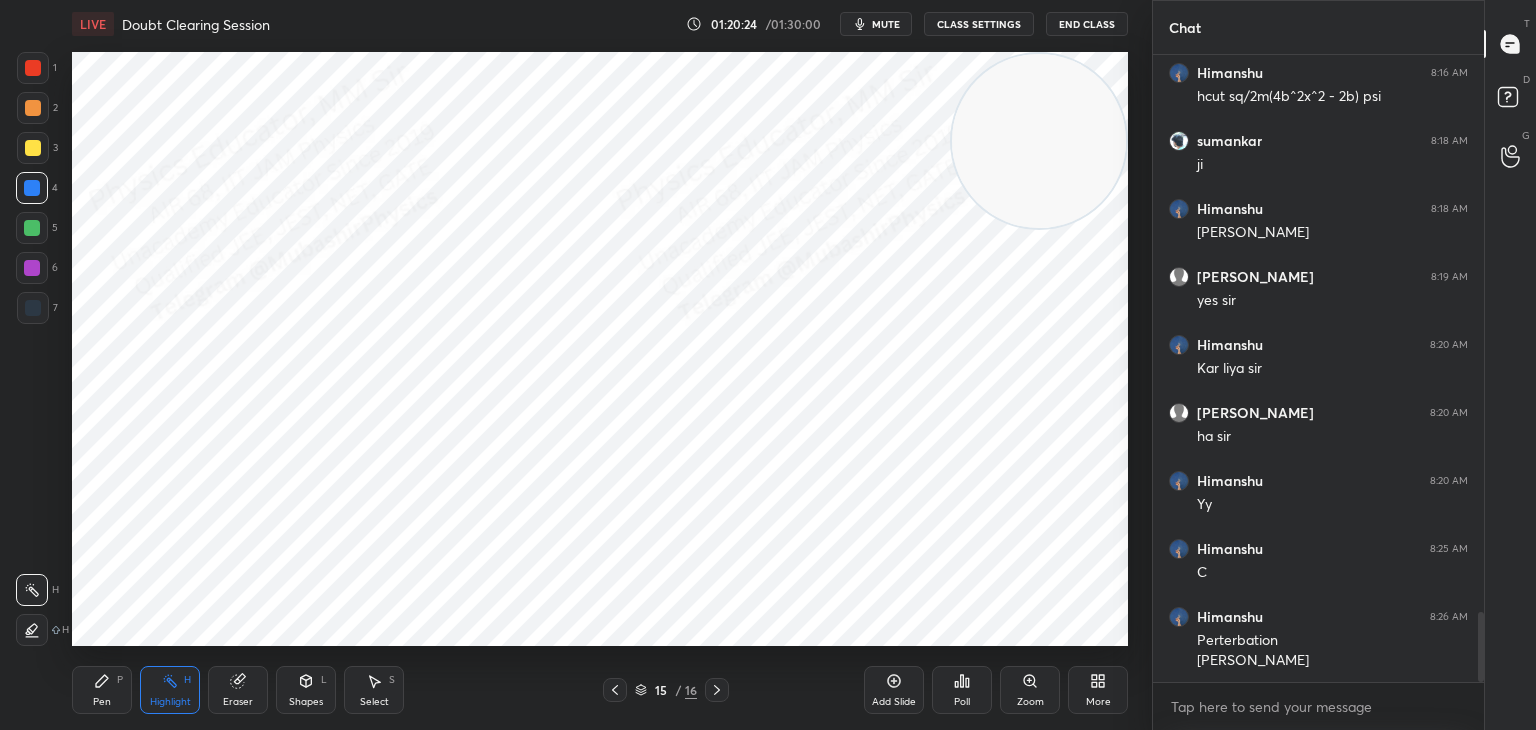 click on "Pen P" at bounding box center [102, 690] 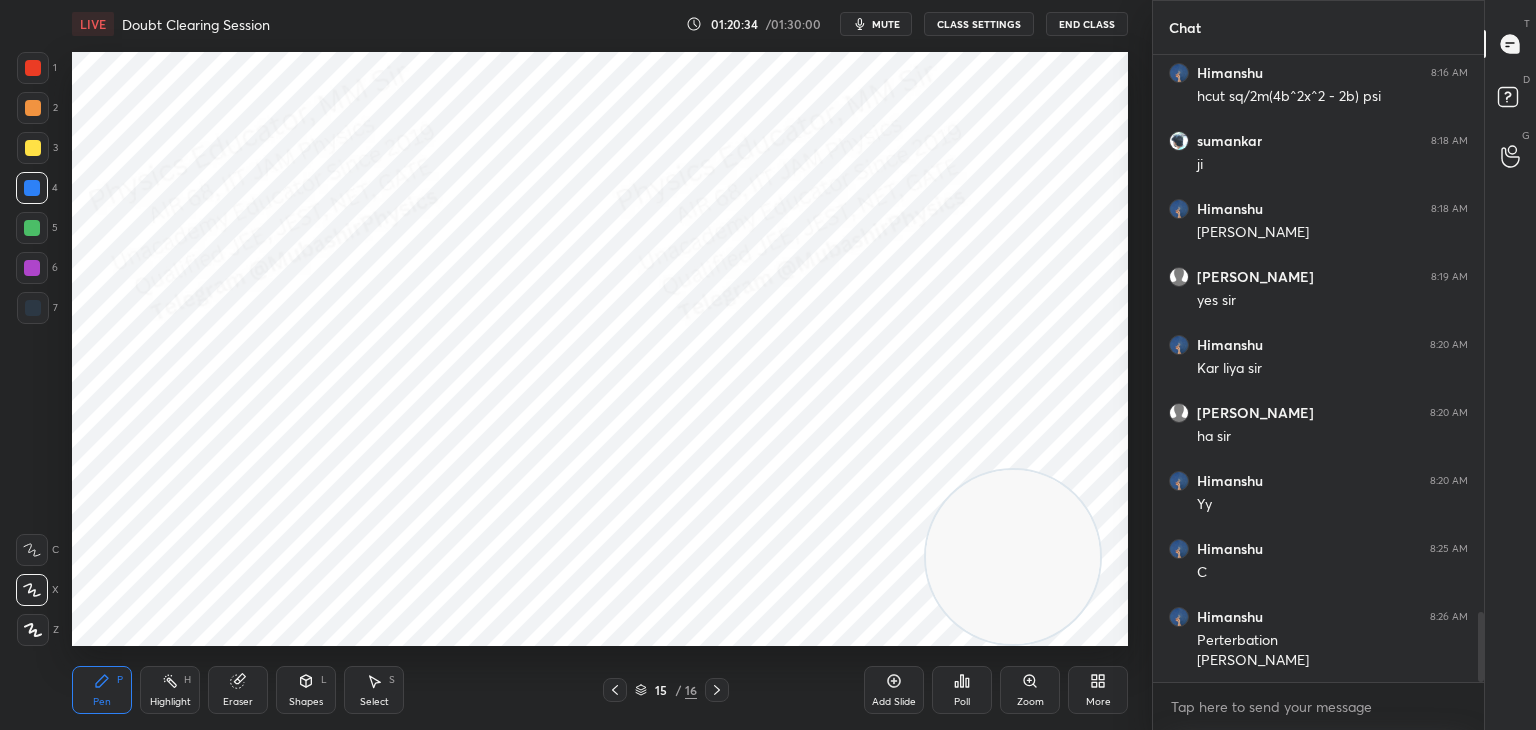 drag, startPoint x: 1016, startPoint y: 321, endPoint x: 936, endPoint y: 493, distance: 189.69449 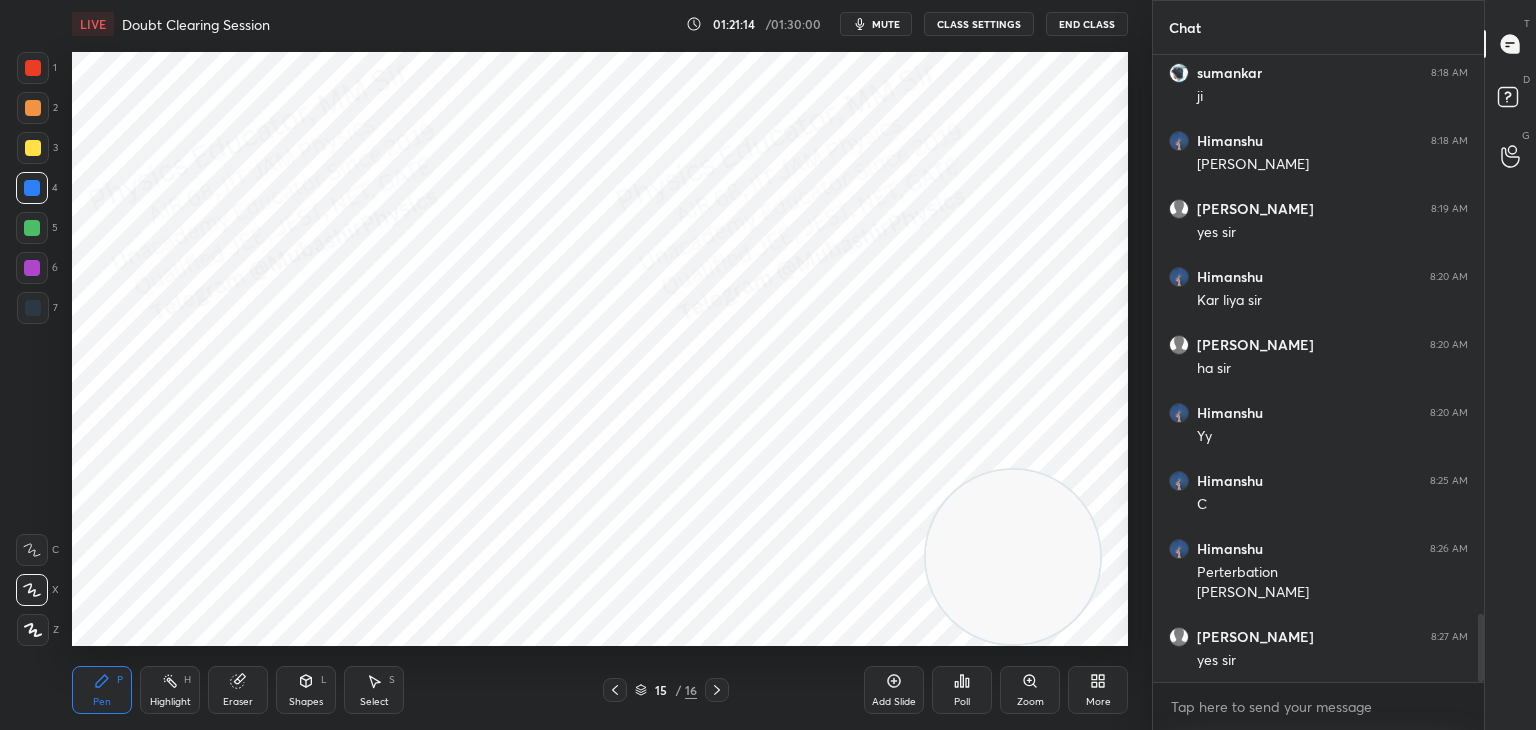 scroll, scrollTop: 5134, scrollLeft: 0, axis: vertical 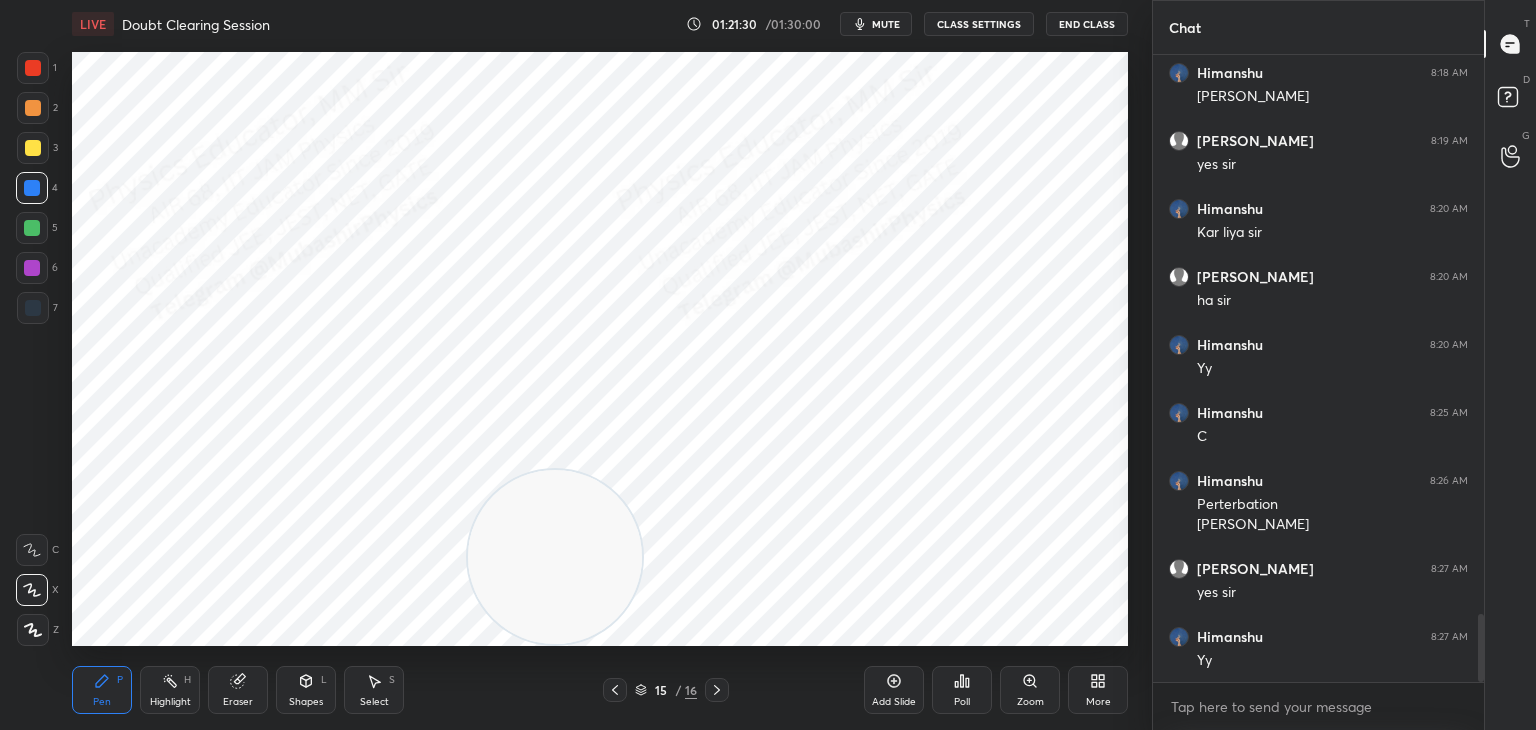 drag, startPoint x: 526, startPoint y: 609, endPoint x: 408, endPoint y: 587, distance: 120.033325 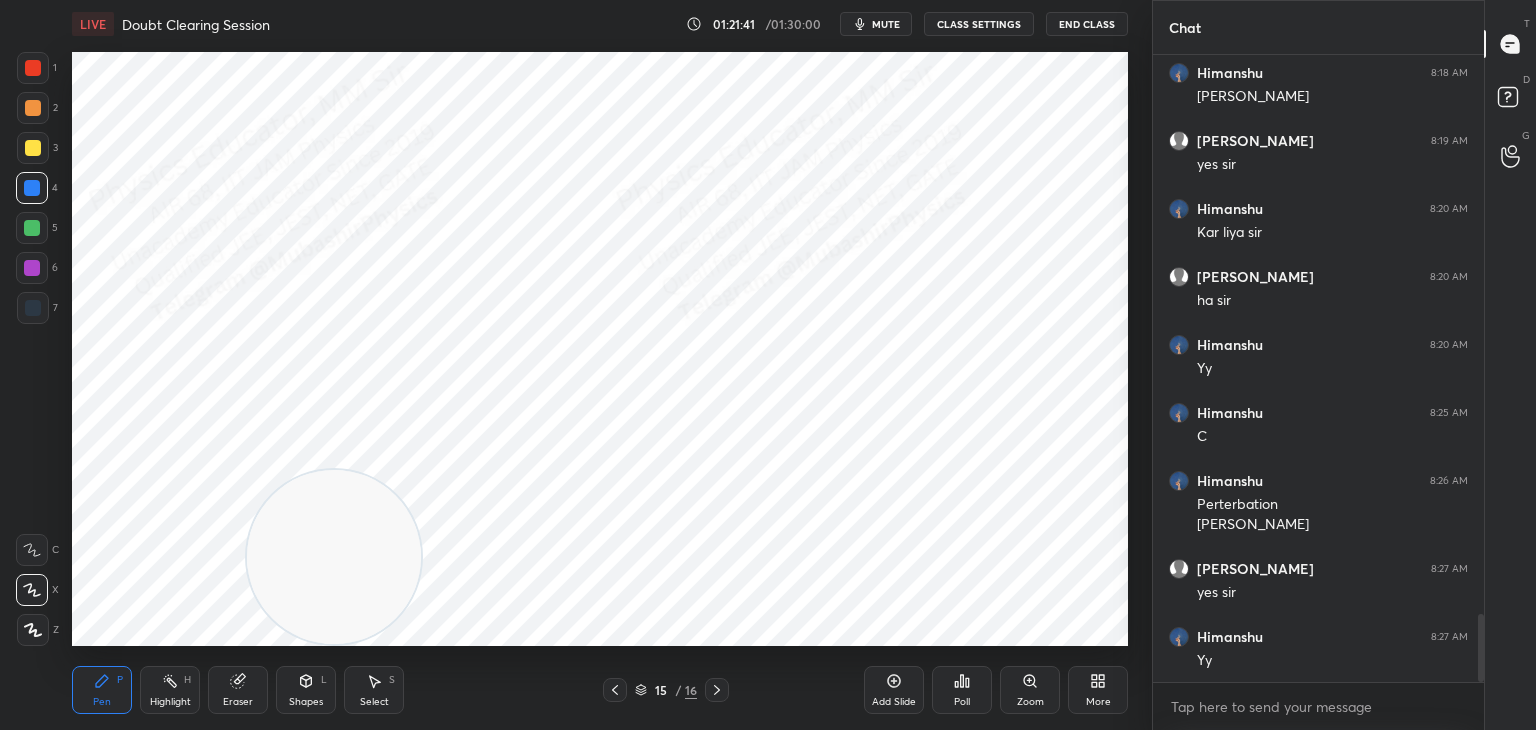 drag, startPoint x: 373, startPoint y: 689, endPoint x: 376, endPoint y: 475, distance: 214.02103 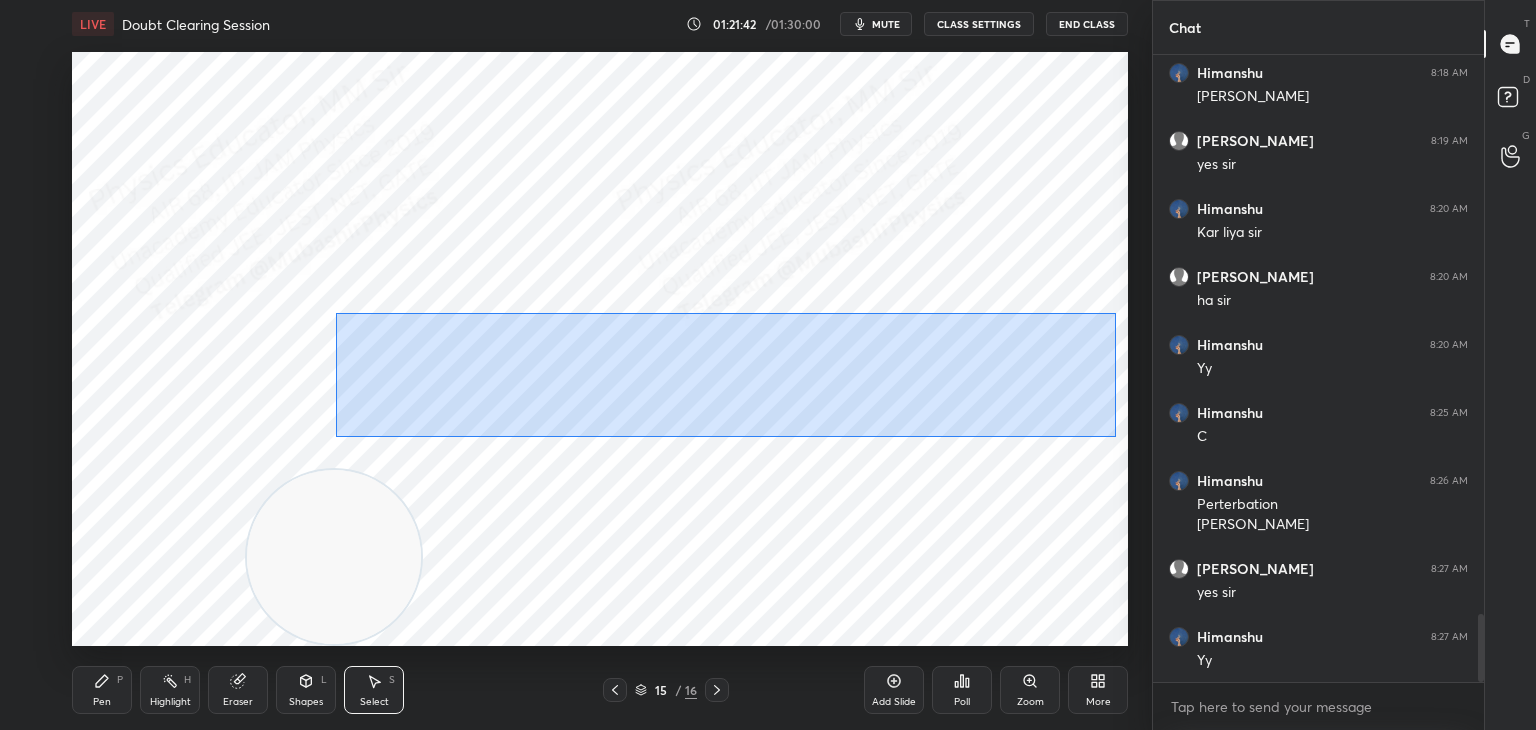 drag, startPoint x: 336, startPoint y: 313, endPoint x: 1078, endPoint y: 421, distance: 749.81866 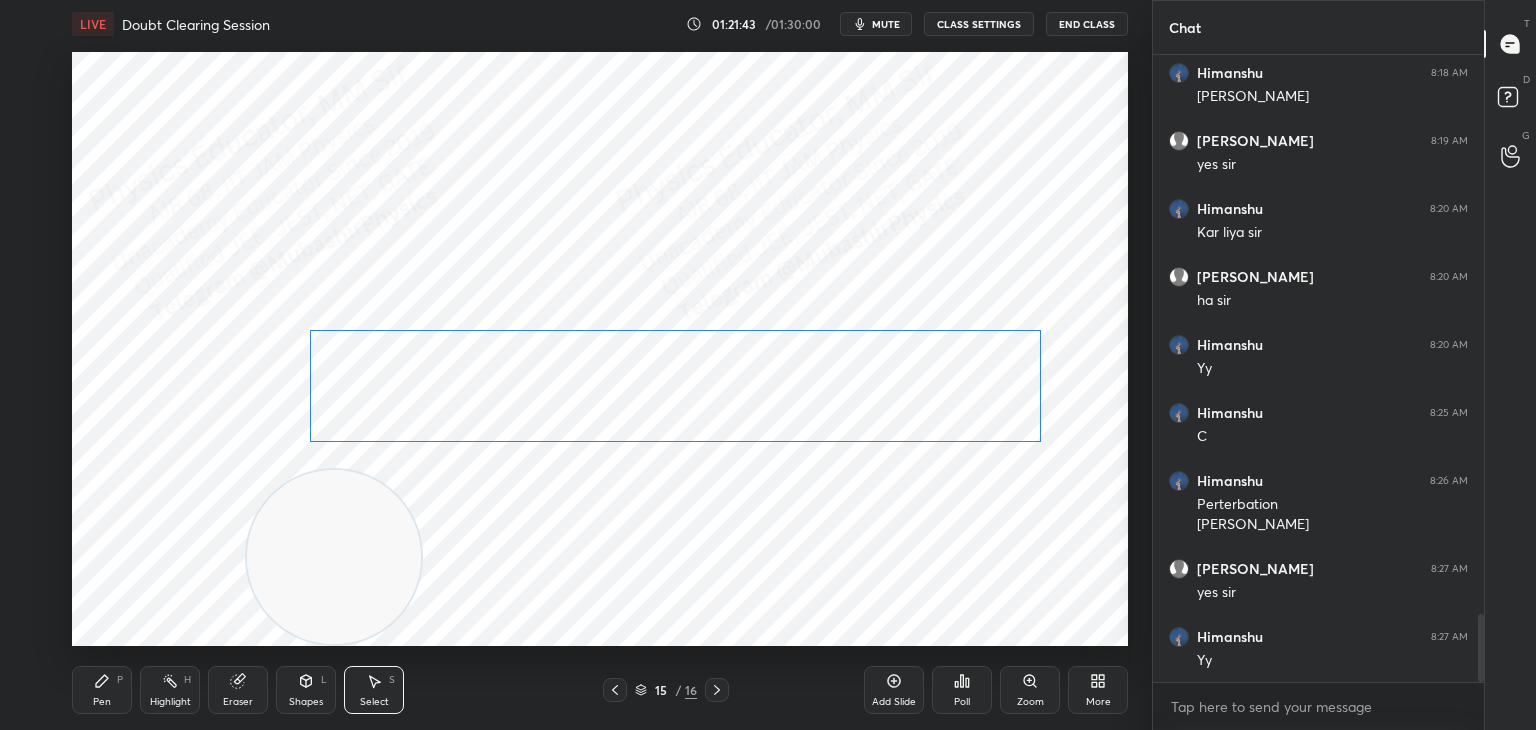 drag, startPoint x: 978, startPoint y: 367, endPoint x: 866, endPoint y: 359, distance: 112.28535 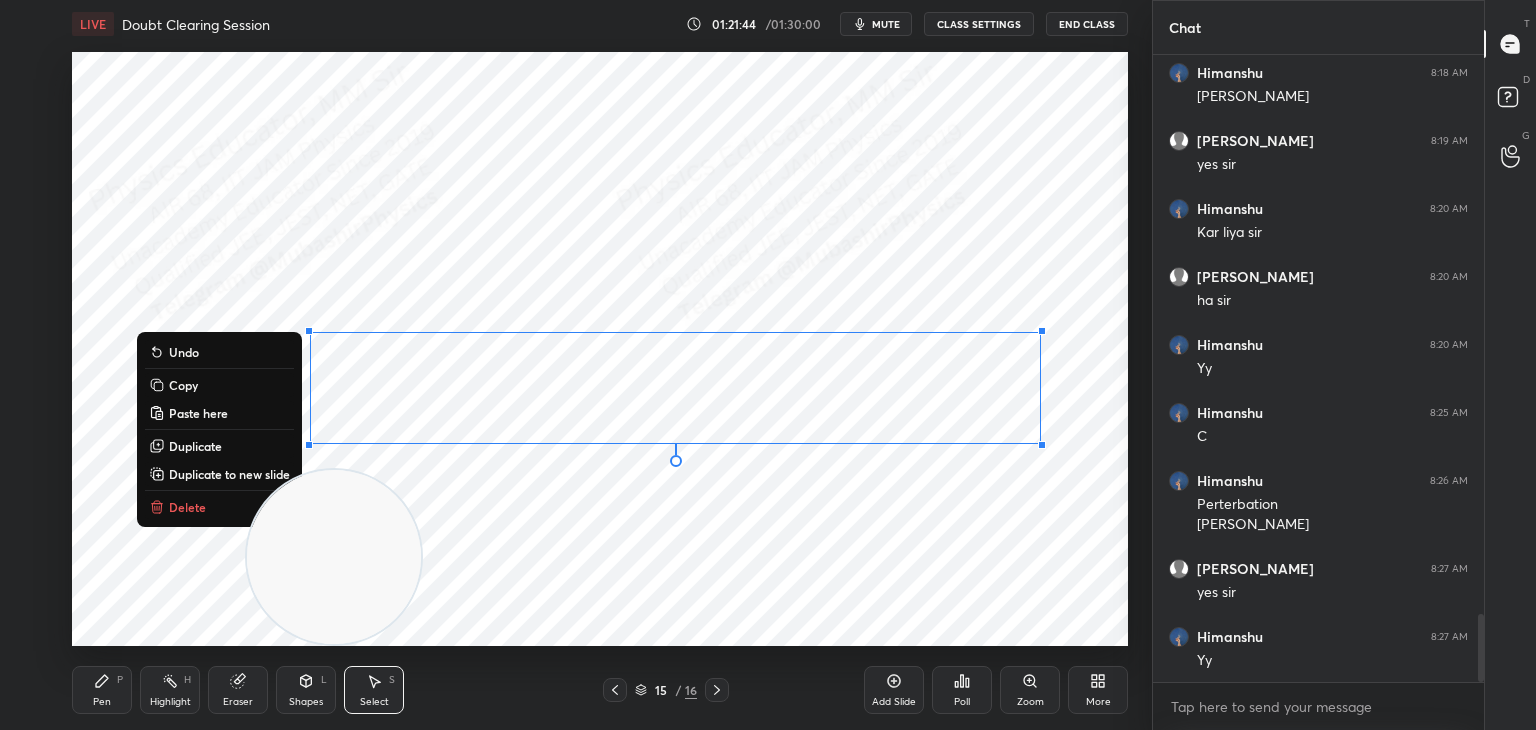 drag, startPoint x: 472, startPoint y: 286, endPoint x: 450, endPoint y: 293, distance: 23.086792 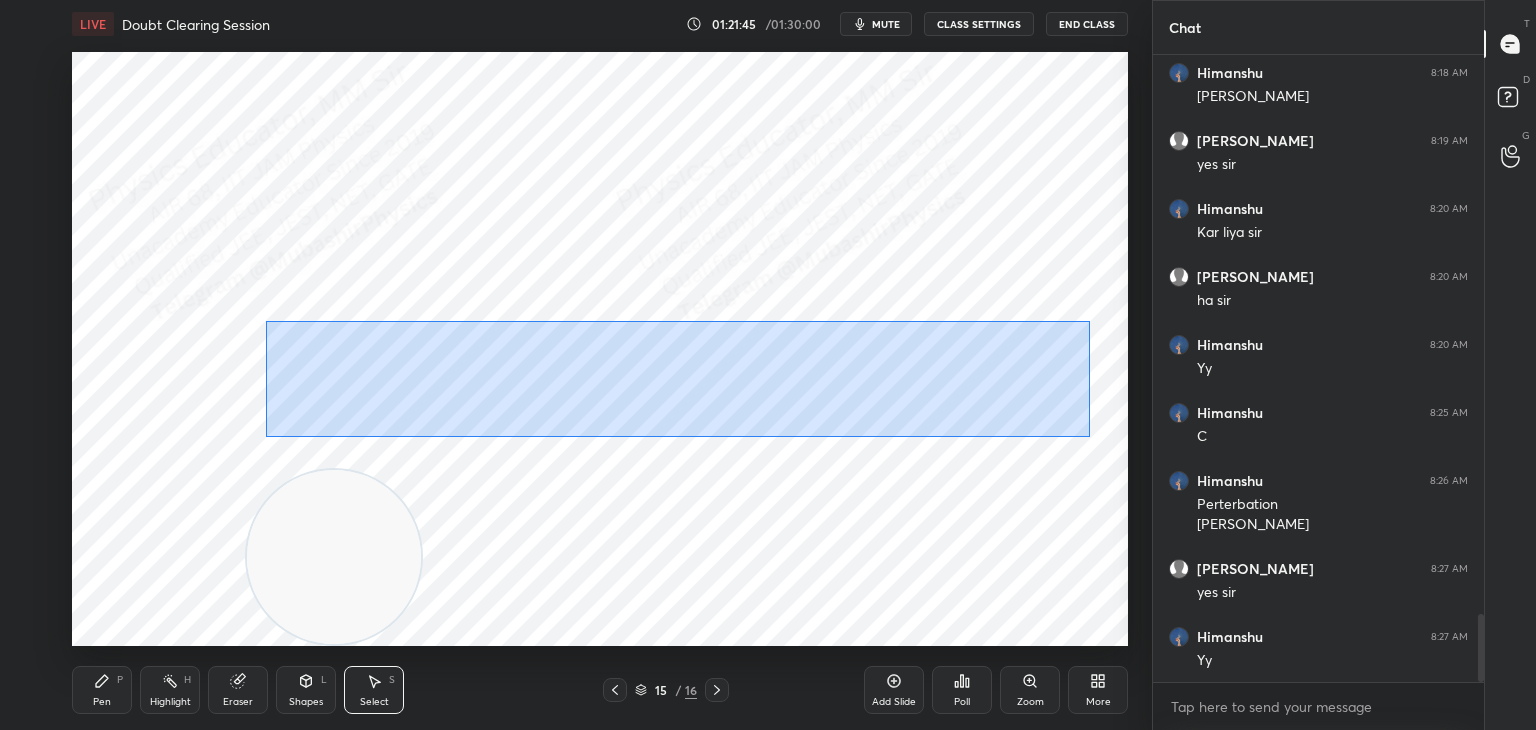 drag, startPoint x: 266, startPoint y: 321, endPoint x: 1062, endPoint y: 429, distance: 803.2932 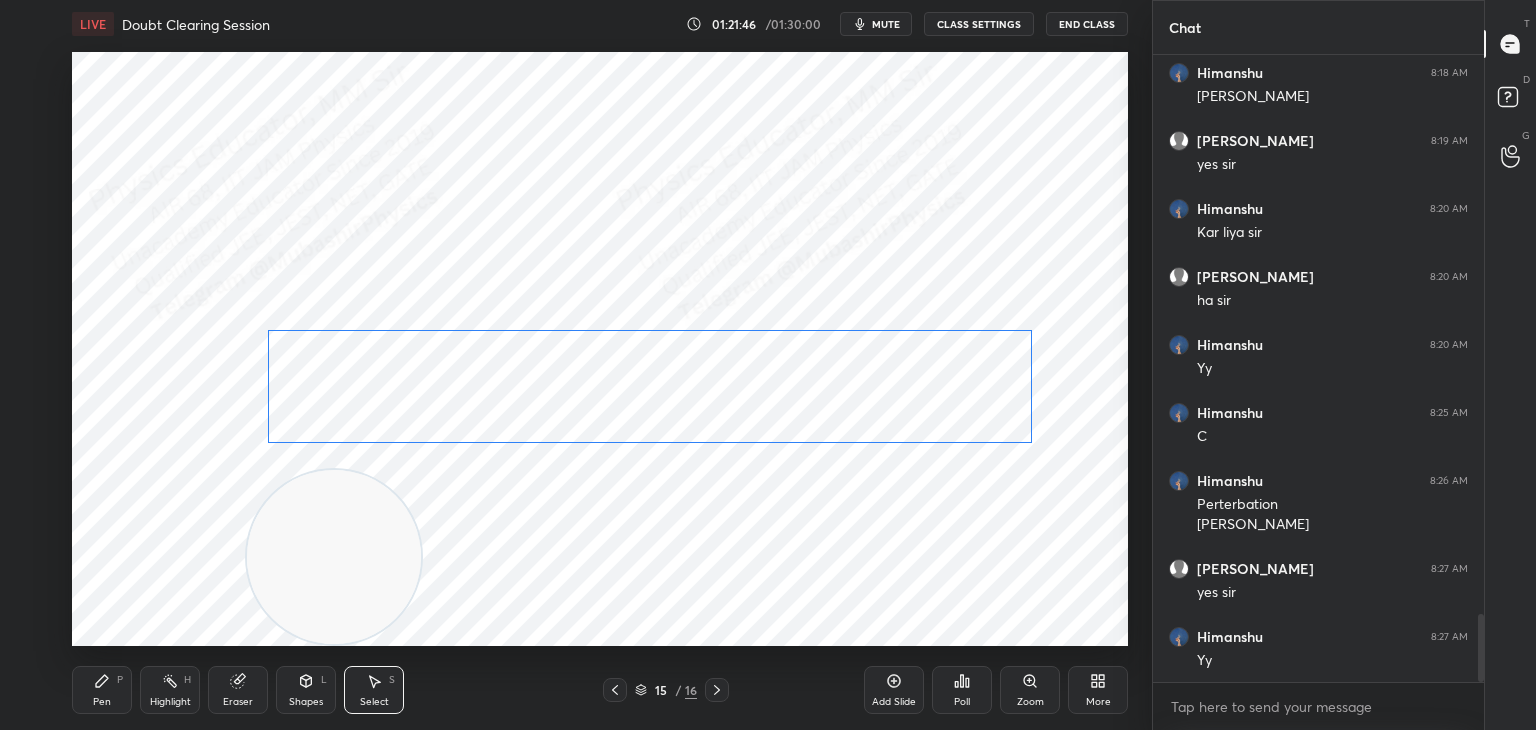 drag, startPoint x: 960, startPoint y: 397, endPoint x: 950, endPoint y: 395, distance: 10.198039 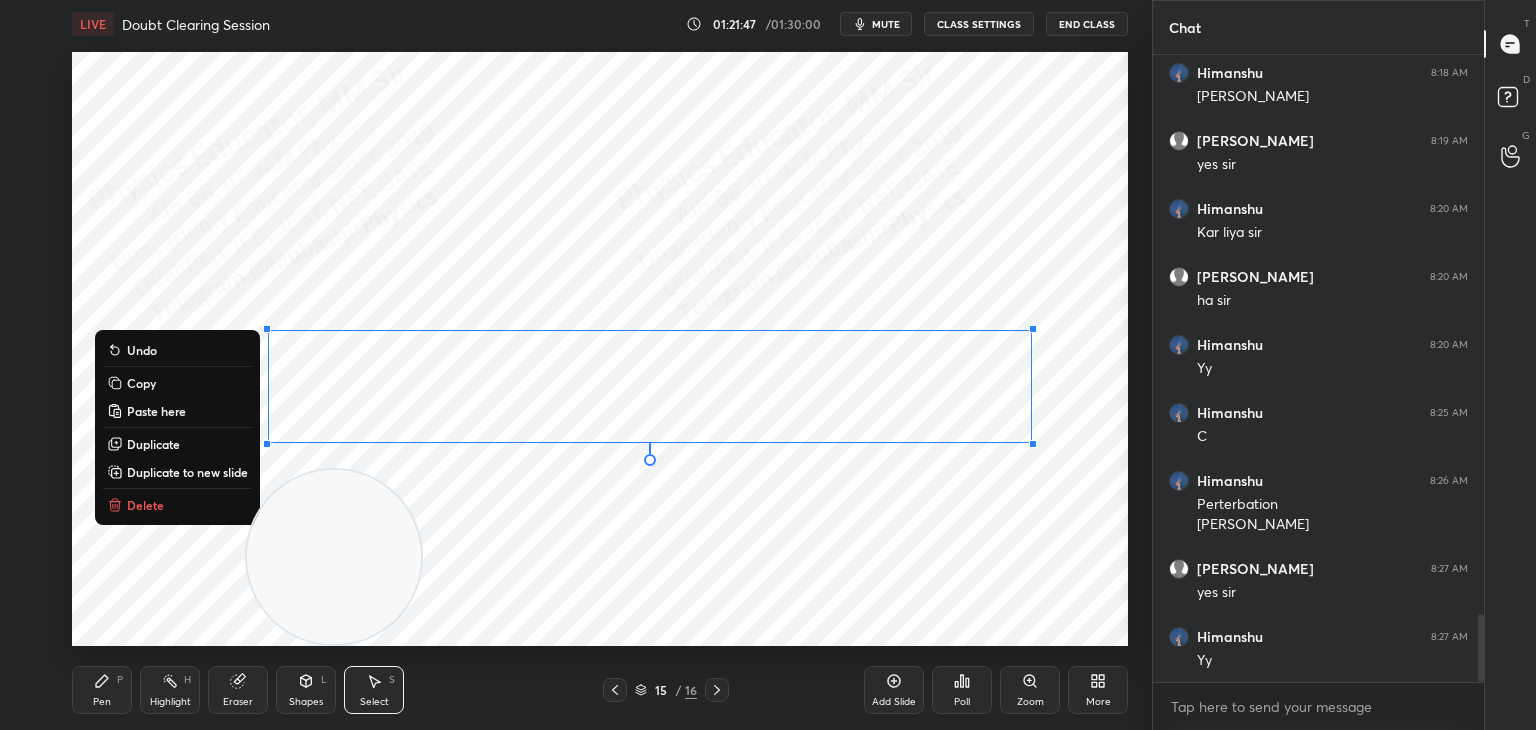 click on "0 ° Undo Copy Paste here Duplicate Duplicate to new slide Delete" at bounding box center (600, 349) 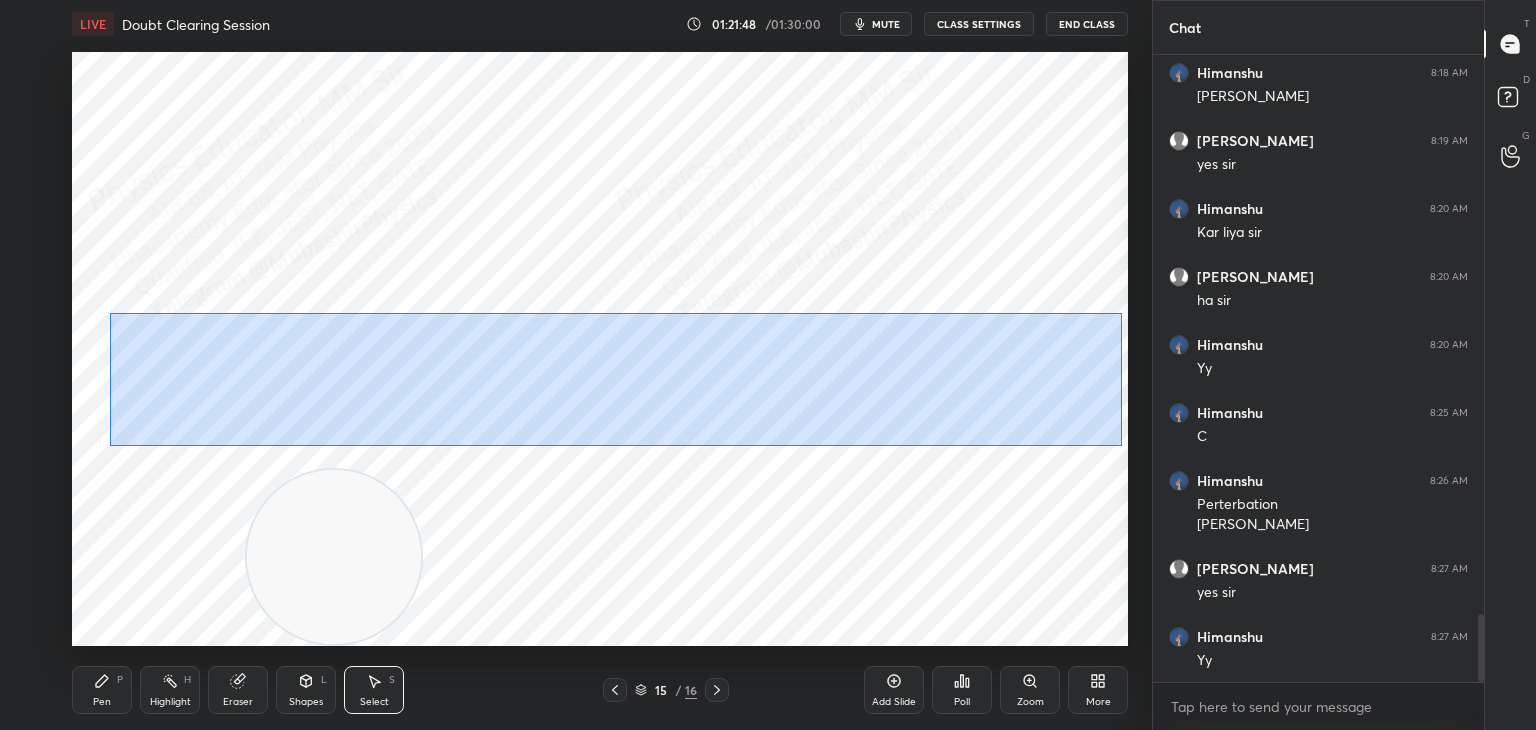 drag, startPoint x: 102, startPoint y: 317, endPoint x: 944, endPoint y: 377, distance: 844.1351 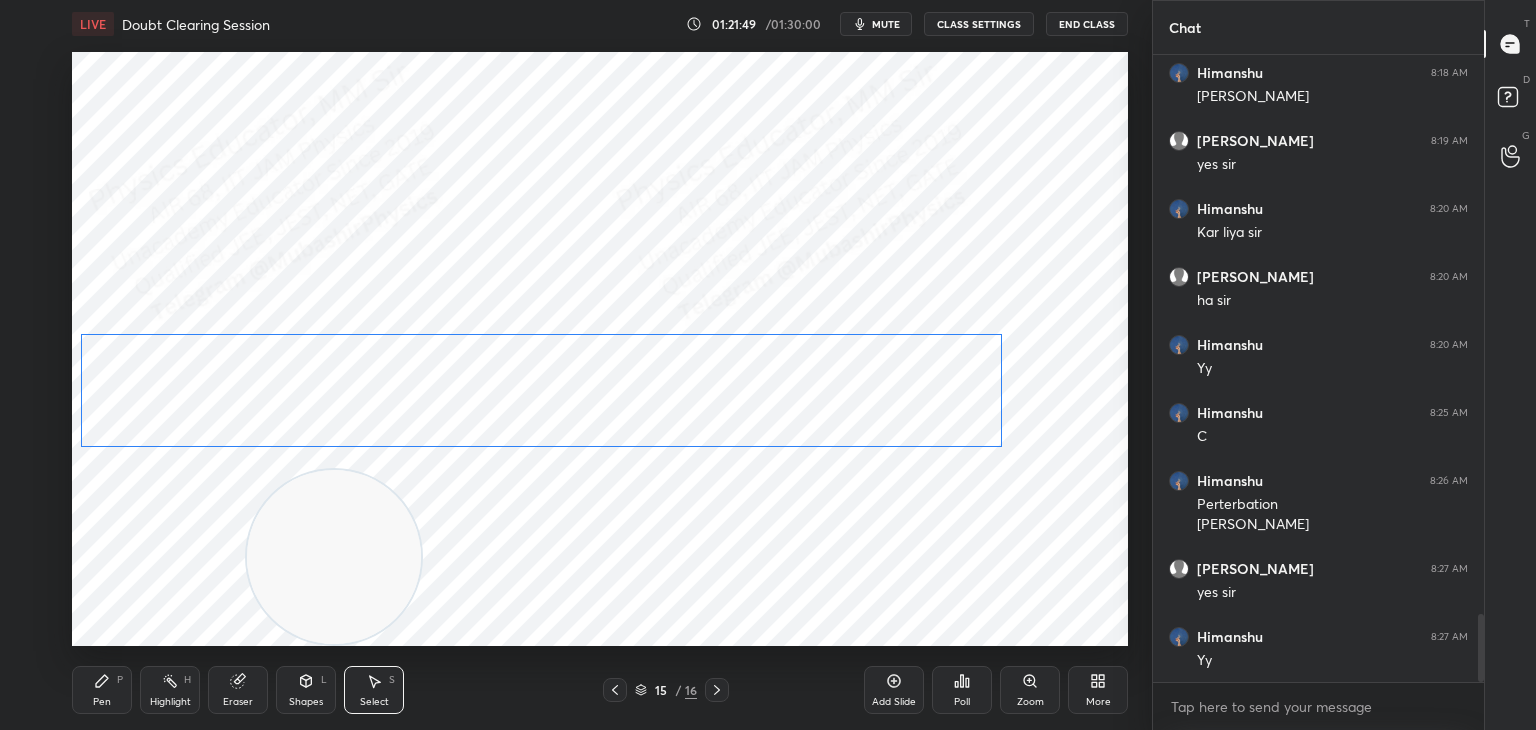 drag, startPoint x: 908, startPoint y: 369, endPoint x: 877, endPoint y: 373, distance: 31.257 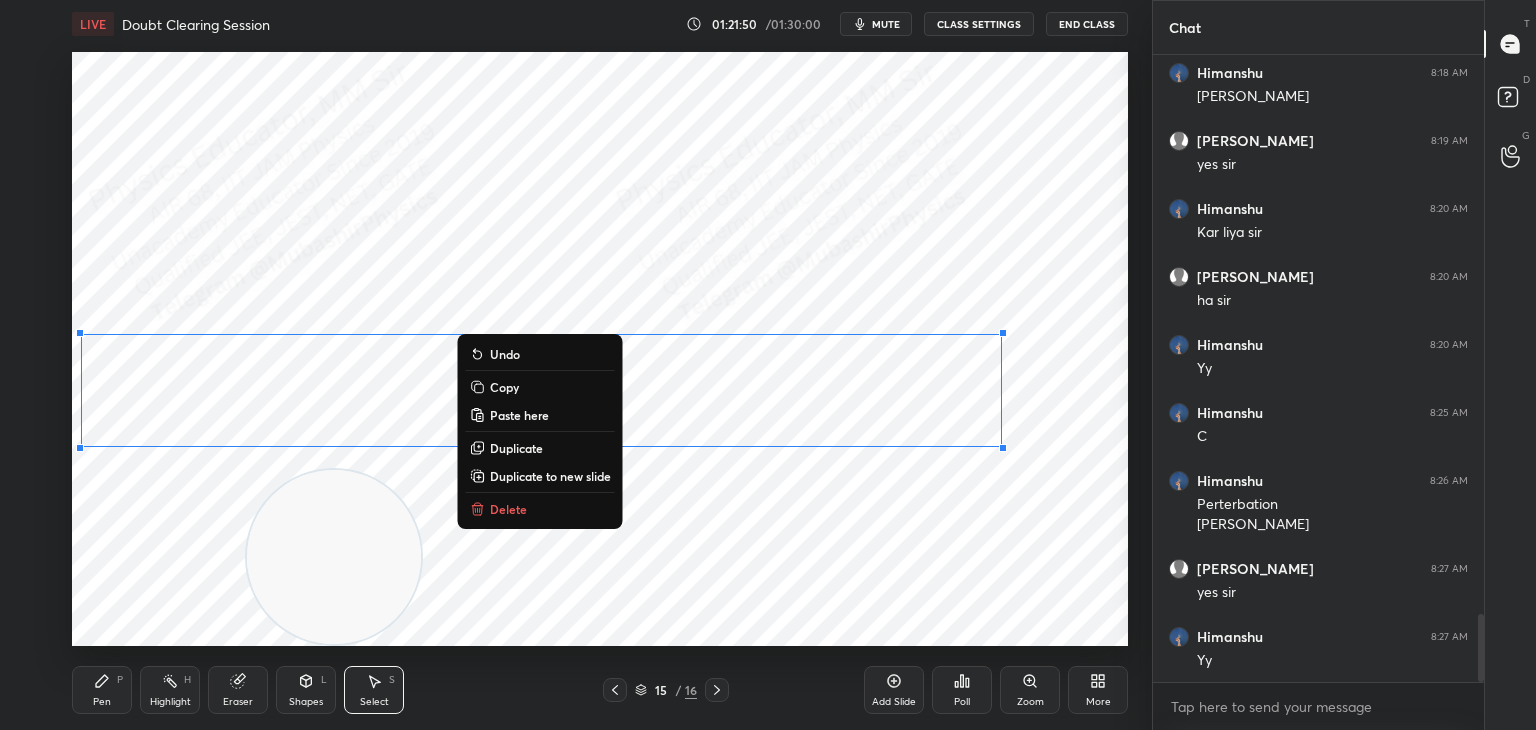 click on "0 ° Undo Copy Paste here Duplicate Duplicate to new slide Delete" at bounding box center [600, 349] 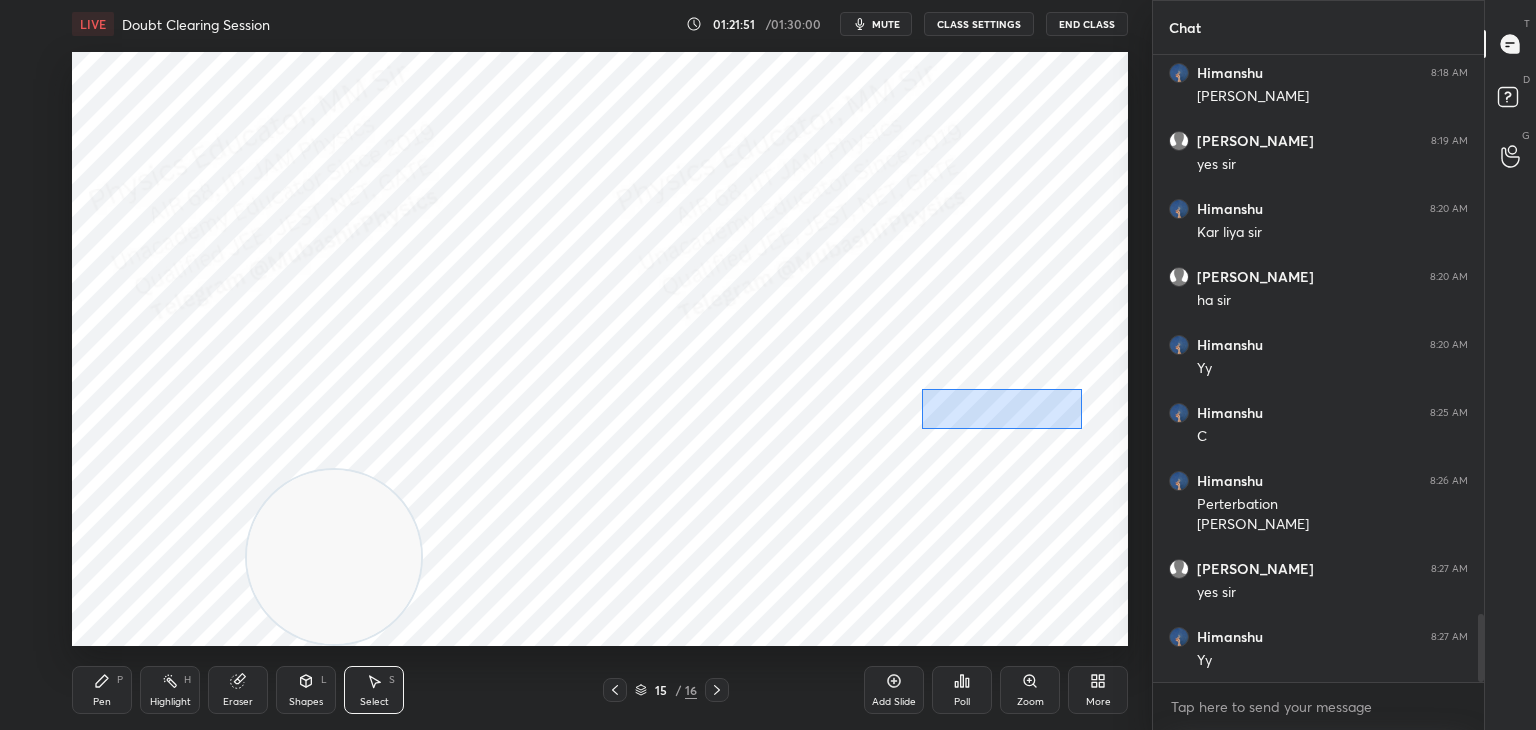 drag, startPoint x: 922, startPoint y: 389, endPoint x: 1088, endPoint y: 433, distance: 171.73235 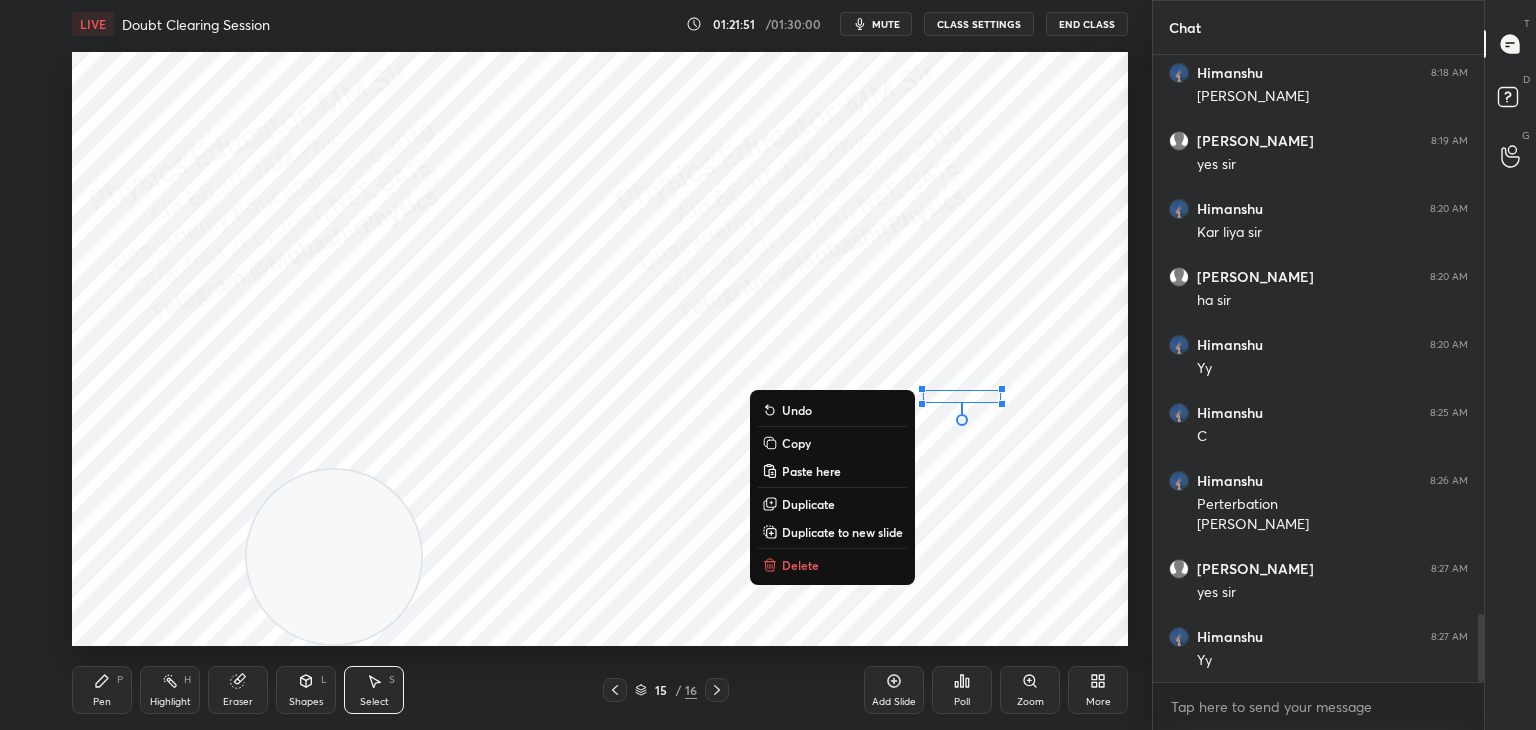 click on "Delete" at bounding box center [832, 565] 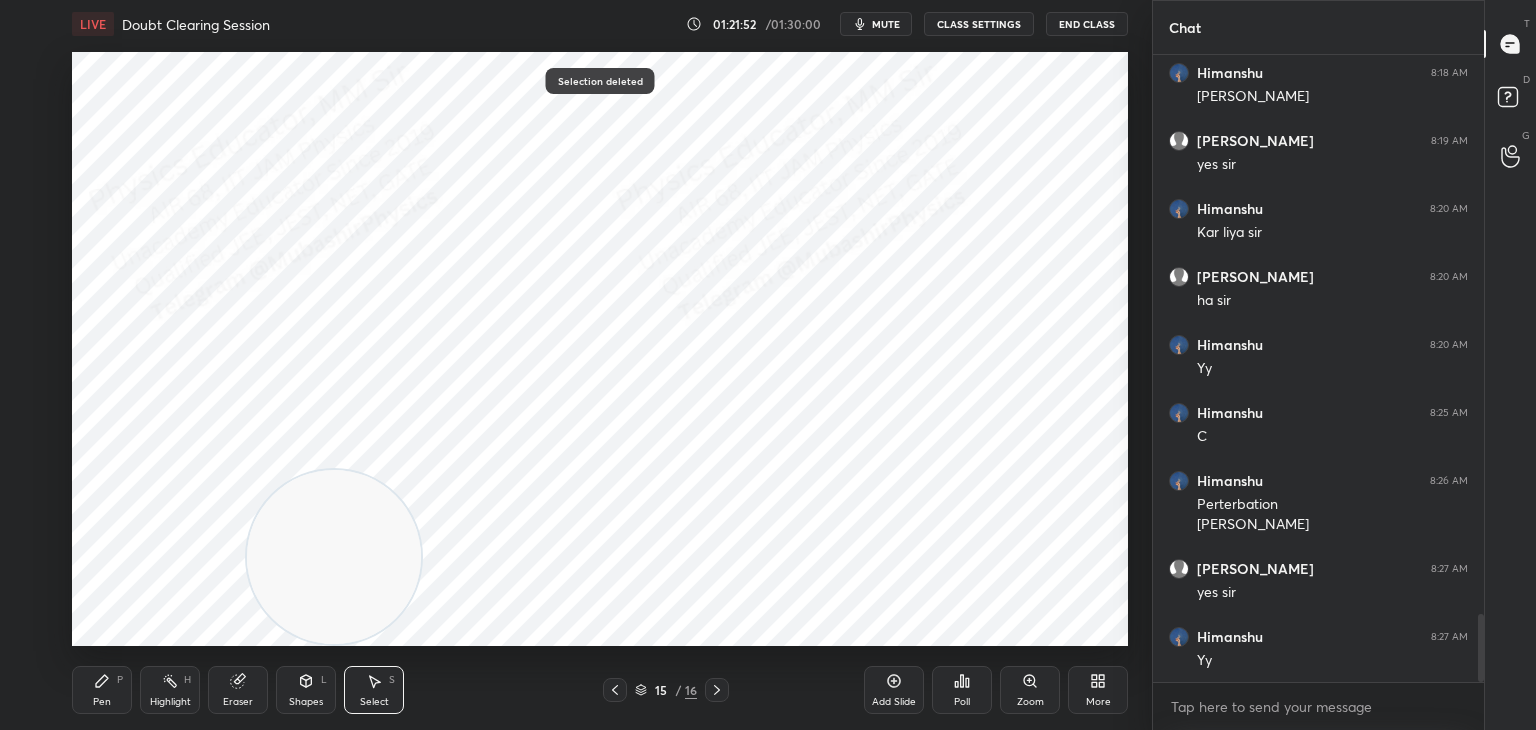 click on "Pen P" at bounding box center [102, 690] 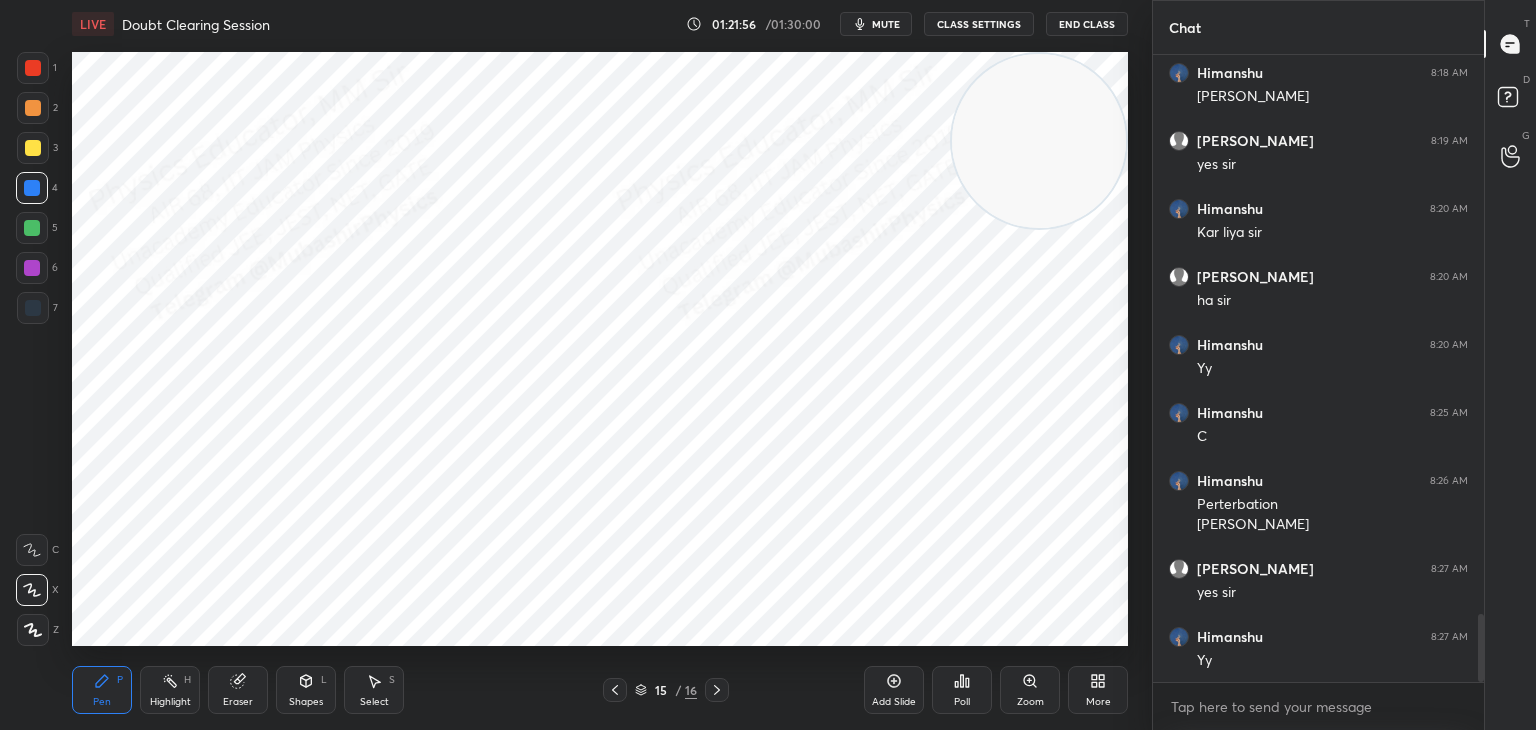 drag, startPoint x: 720, startPoint y: 315, endPoint x: 1054, endPoint y: 134, distance: 379.89078 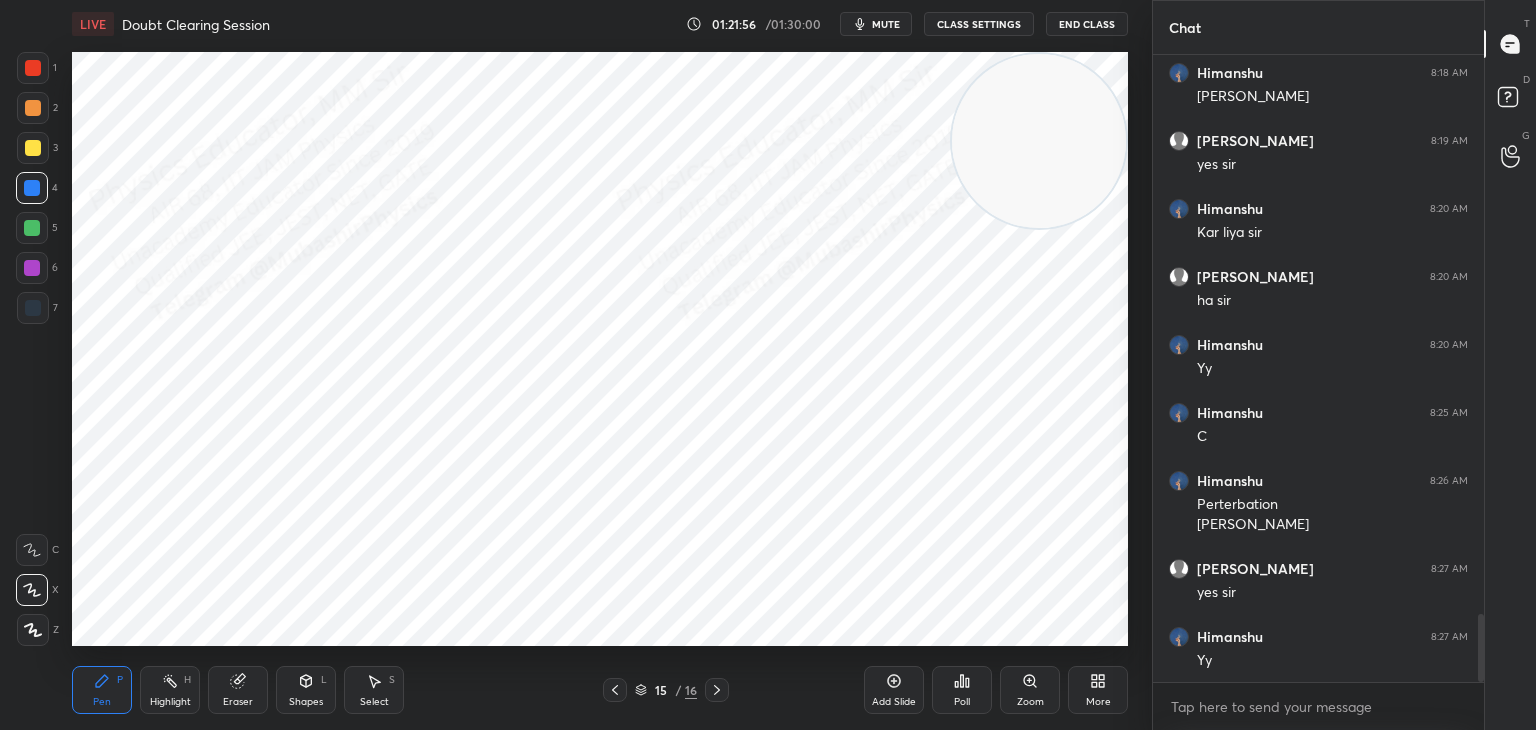 click at bounding box center [1039, 141] 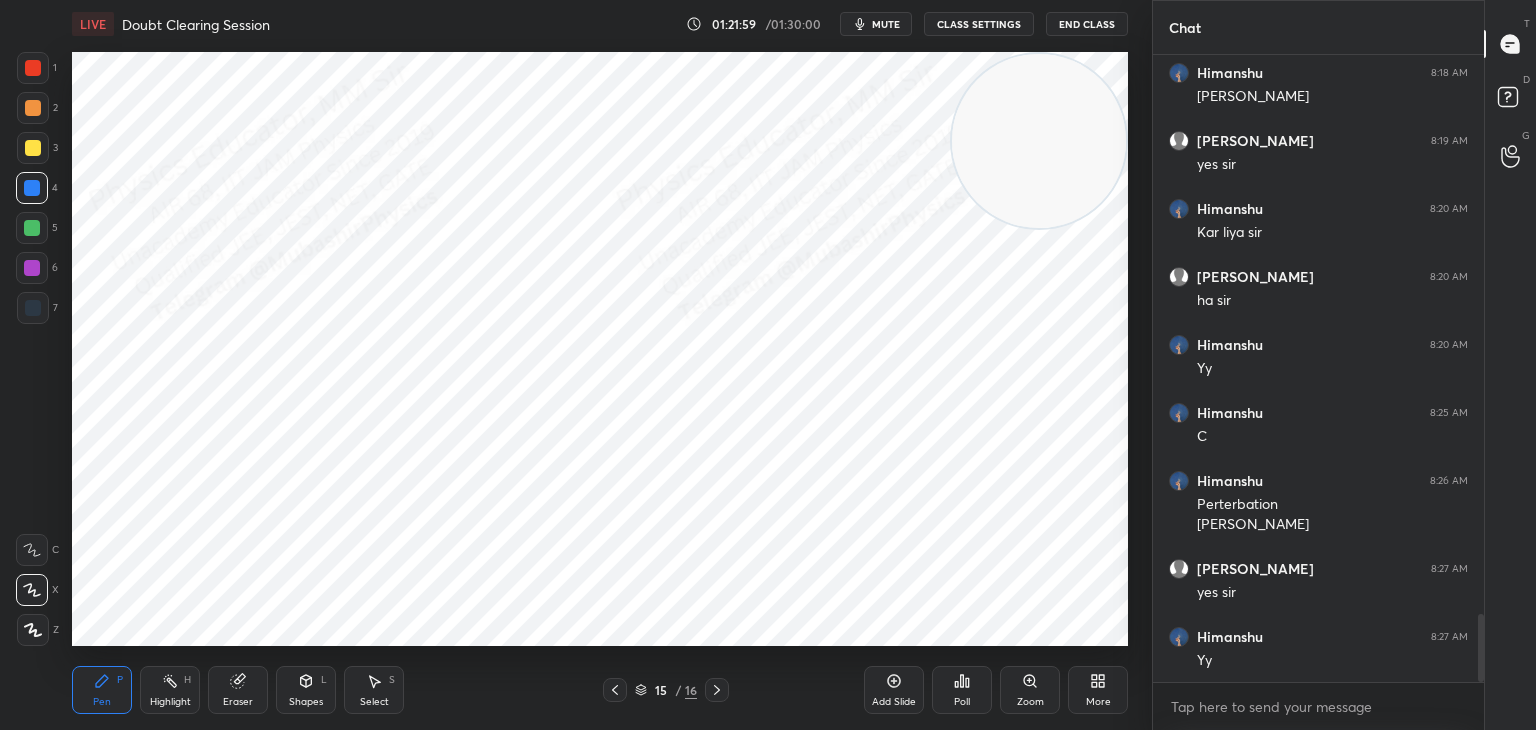 drag, startPoint x: 33, startPoint y: 218, endPoint x: 68, endPoint y: 226, distance: 35.902645 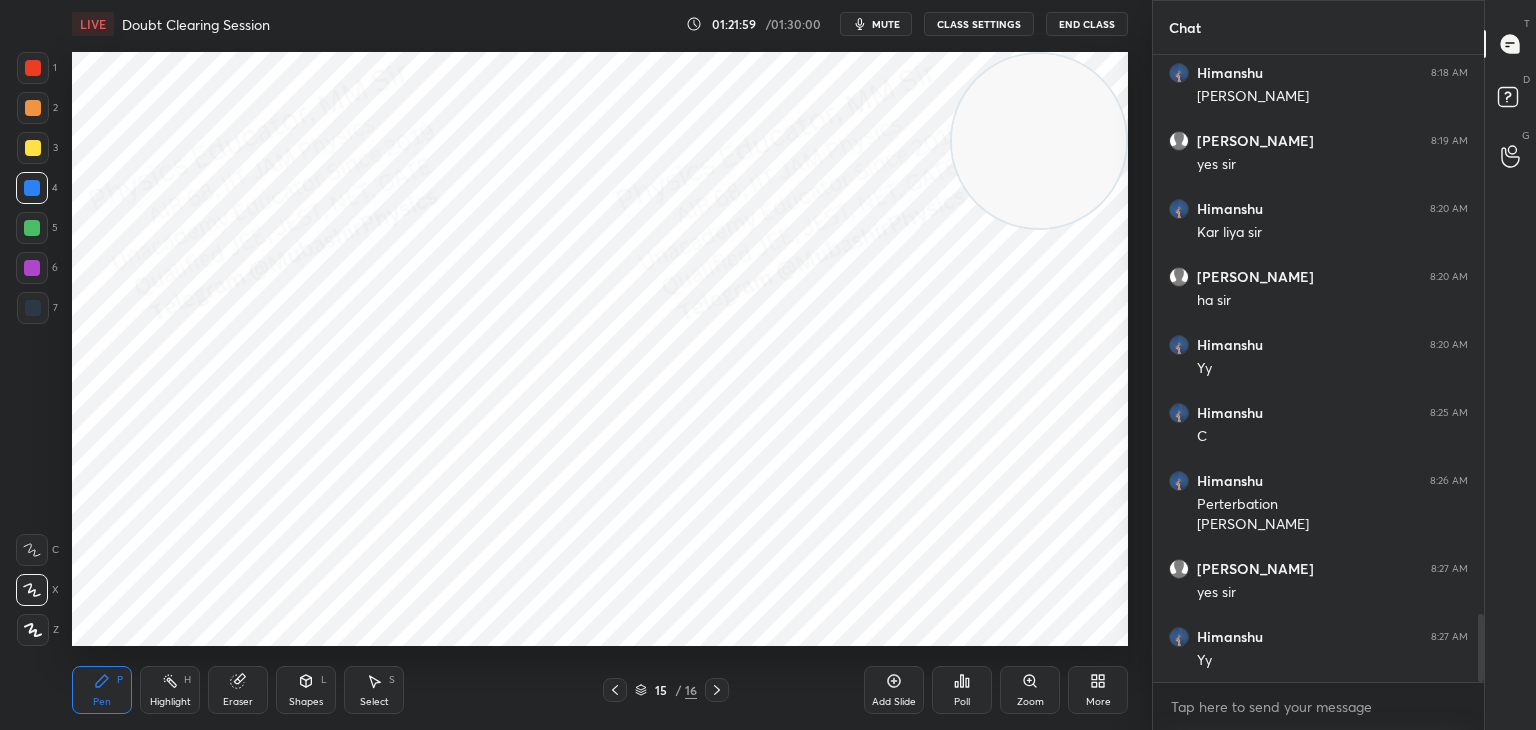 click at bounding box center (32, 228) 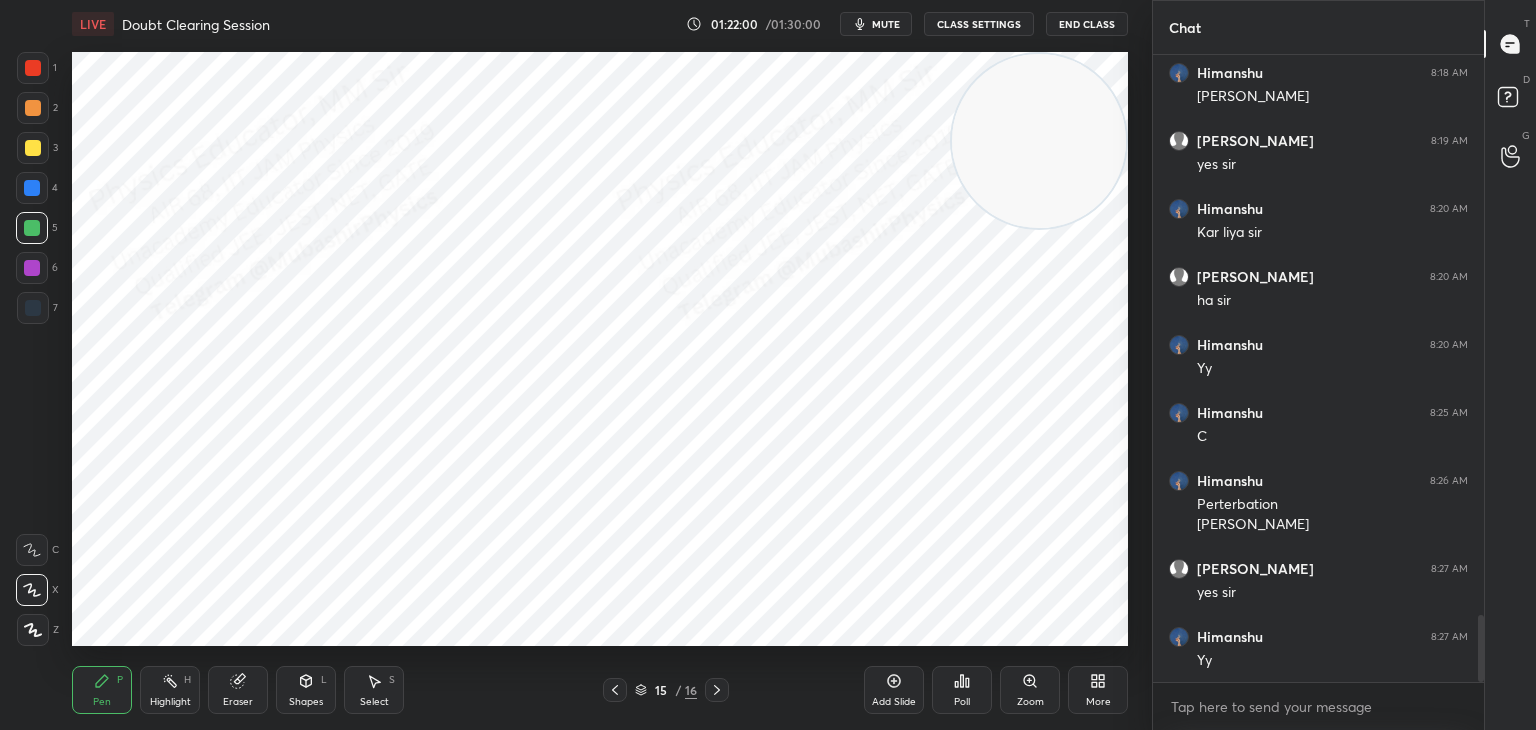 scroll, scrollTop: 5202, scrollLeft: 0, axis: vertical 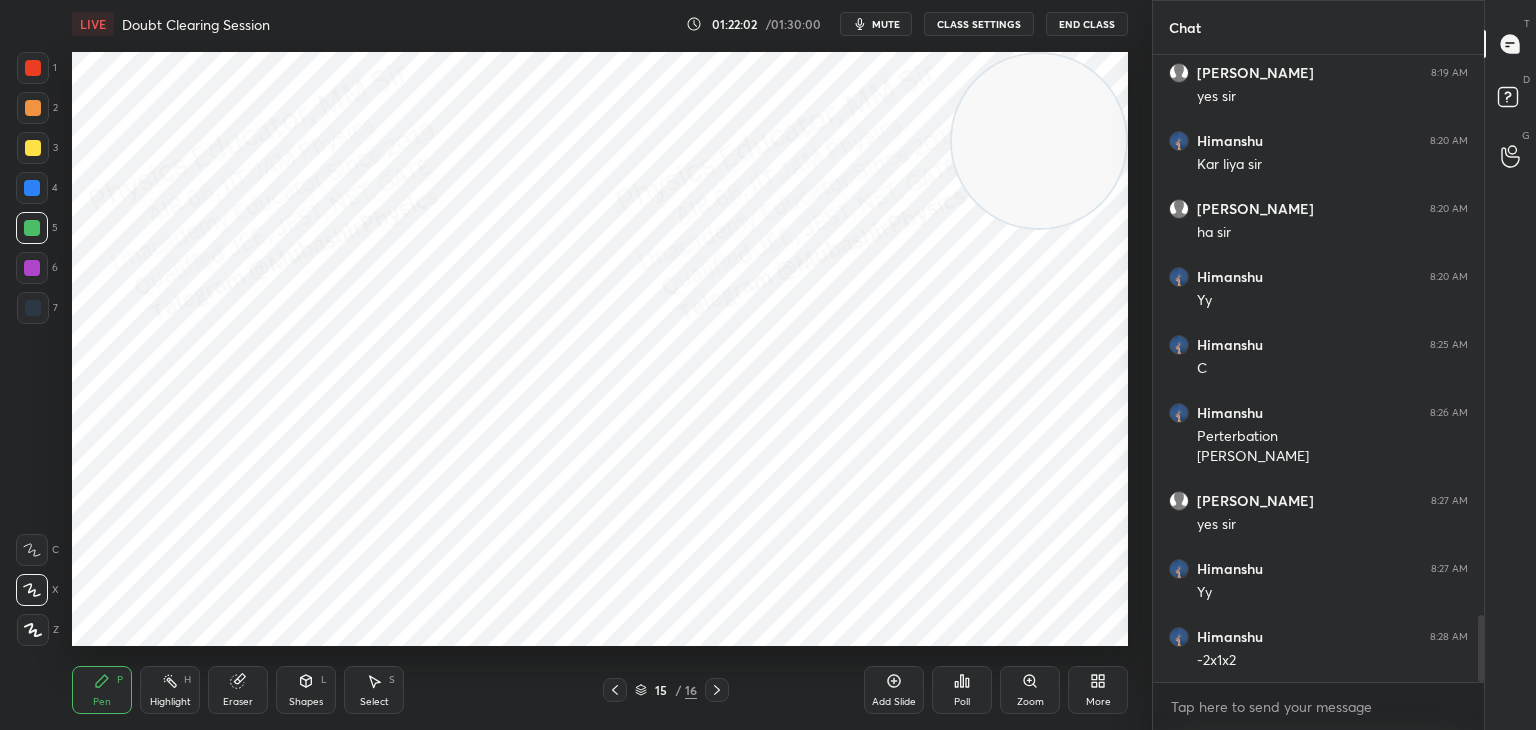 drag, startPoint x: 38, startPoint y: 151, endPoint x: 41, endPoint y: 161, distance: 10.440307 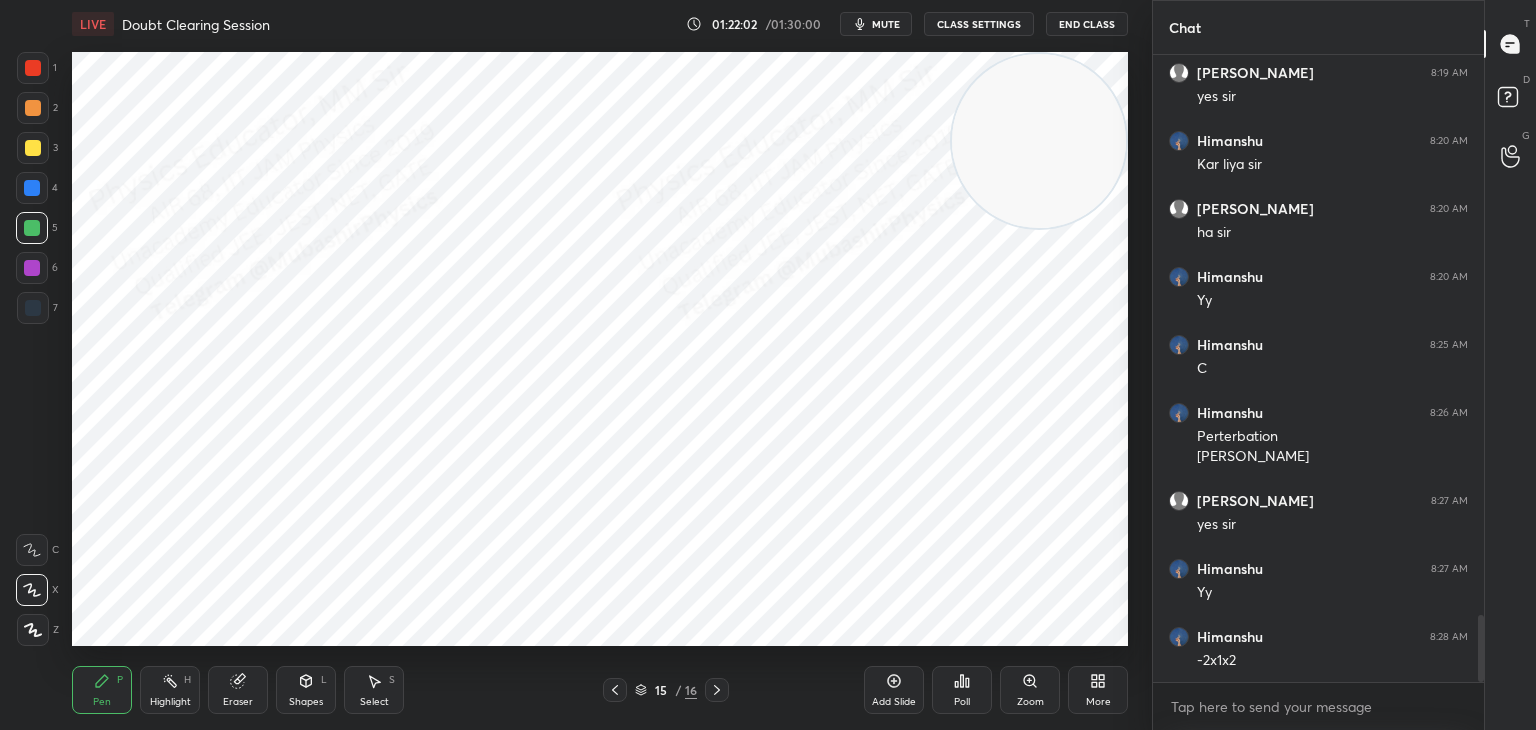click at bounding box center (33, 148) 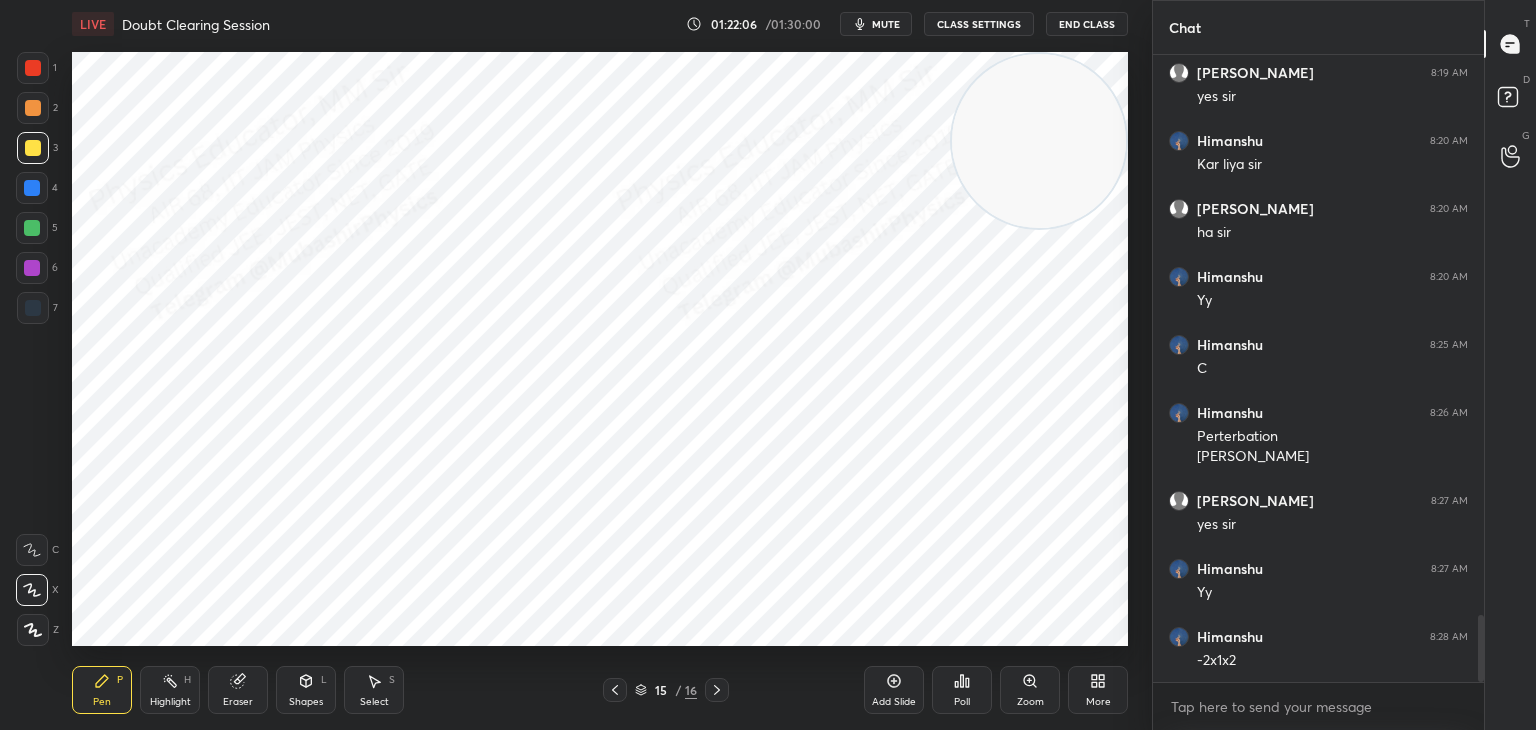 drag, startPoint x: 36, startPoint y: 199, endPoint x: 37, endPoint y: 209, distance: 10.049875 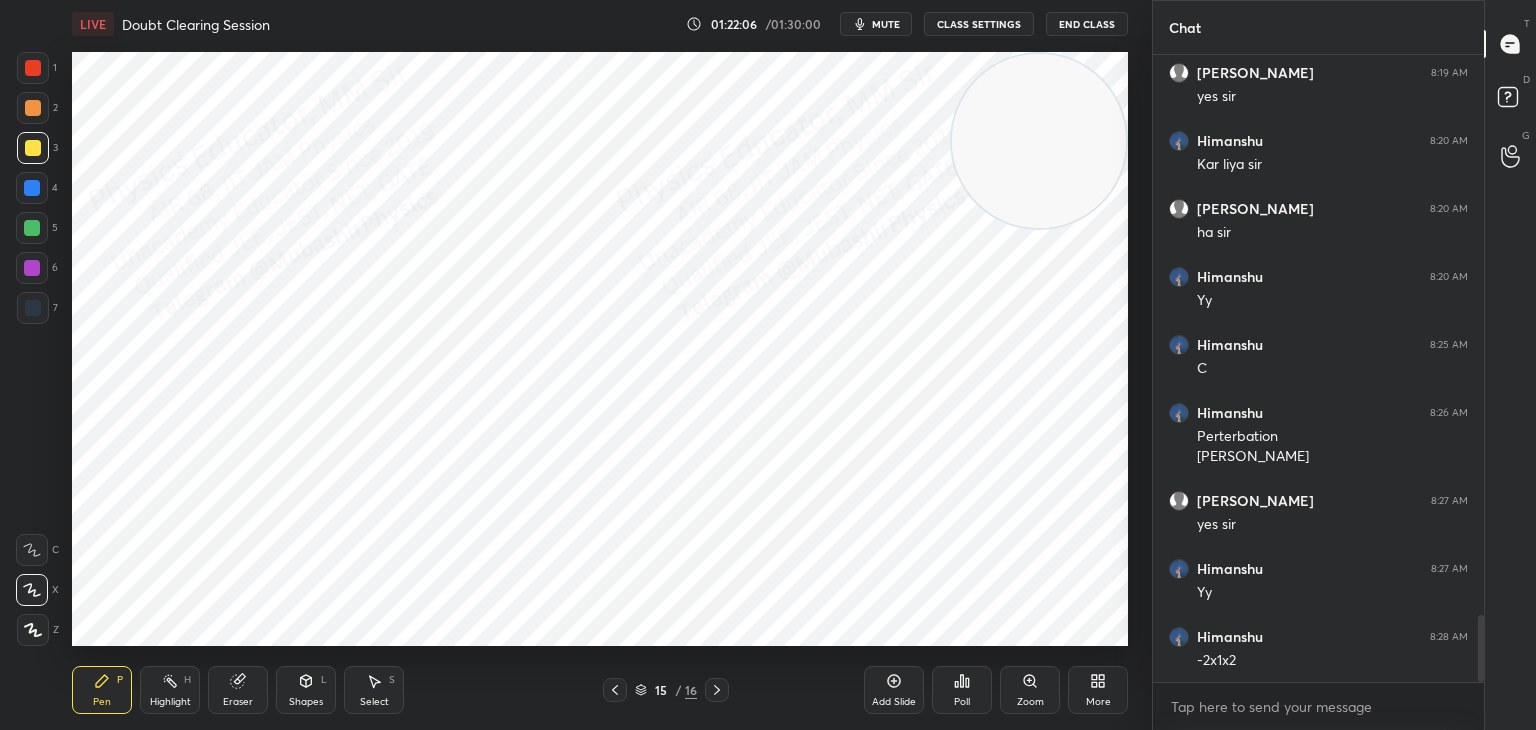 click at bounding box center (32, 188) 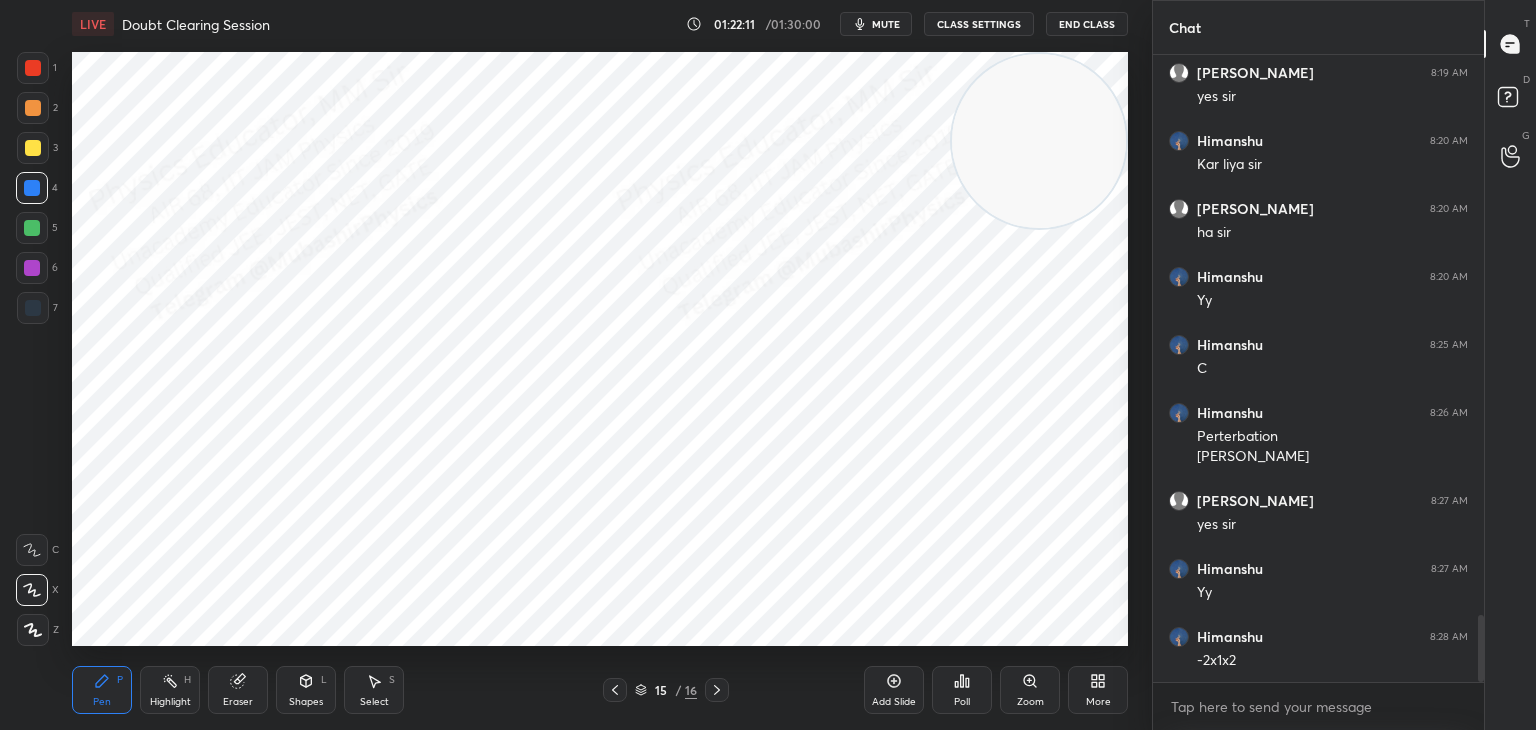 scroll, scrollTop: 5270, scrollLeft: 0, axis: vertical 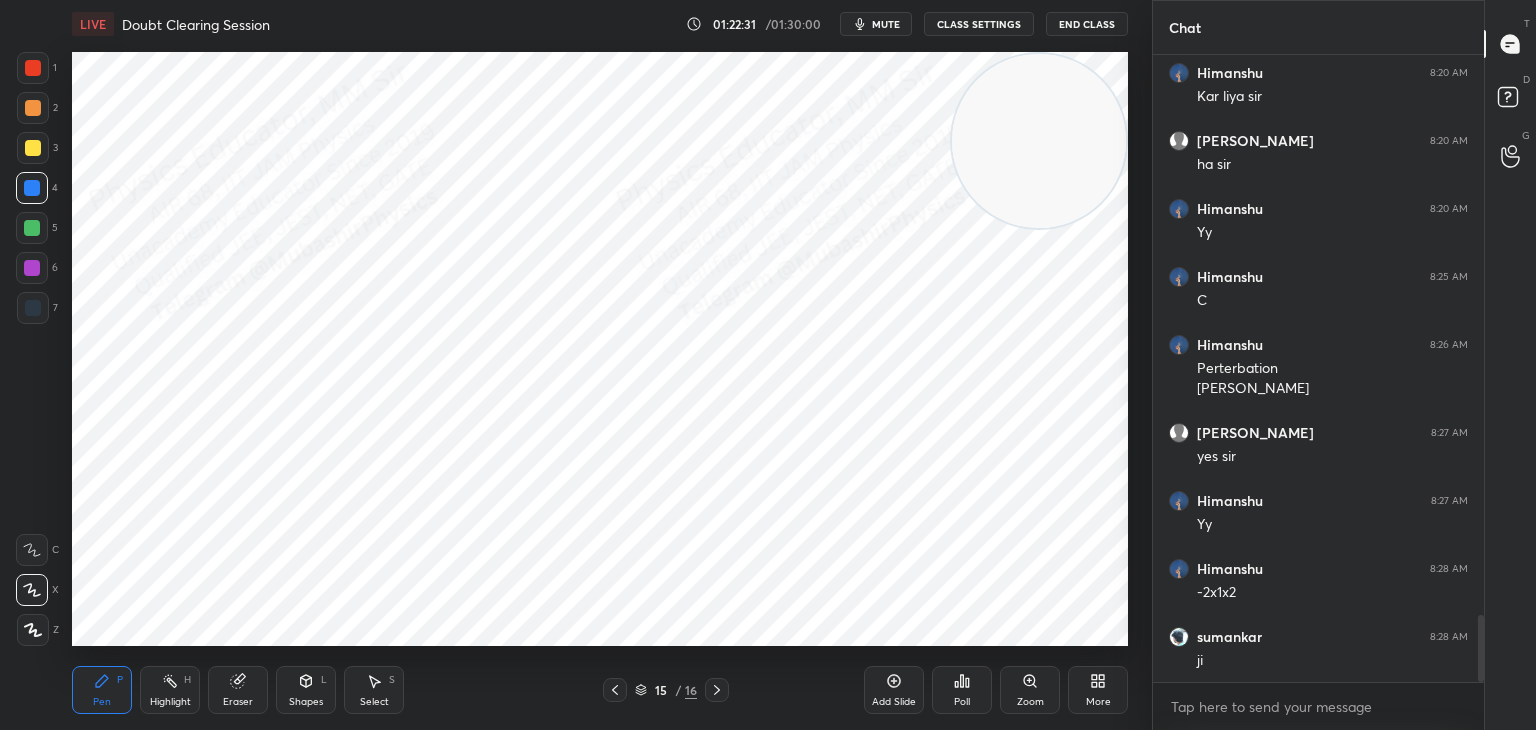 click on "Select S" at bounding box center (374, 690) 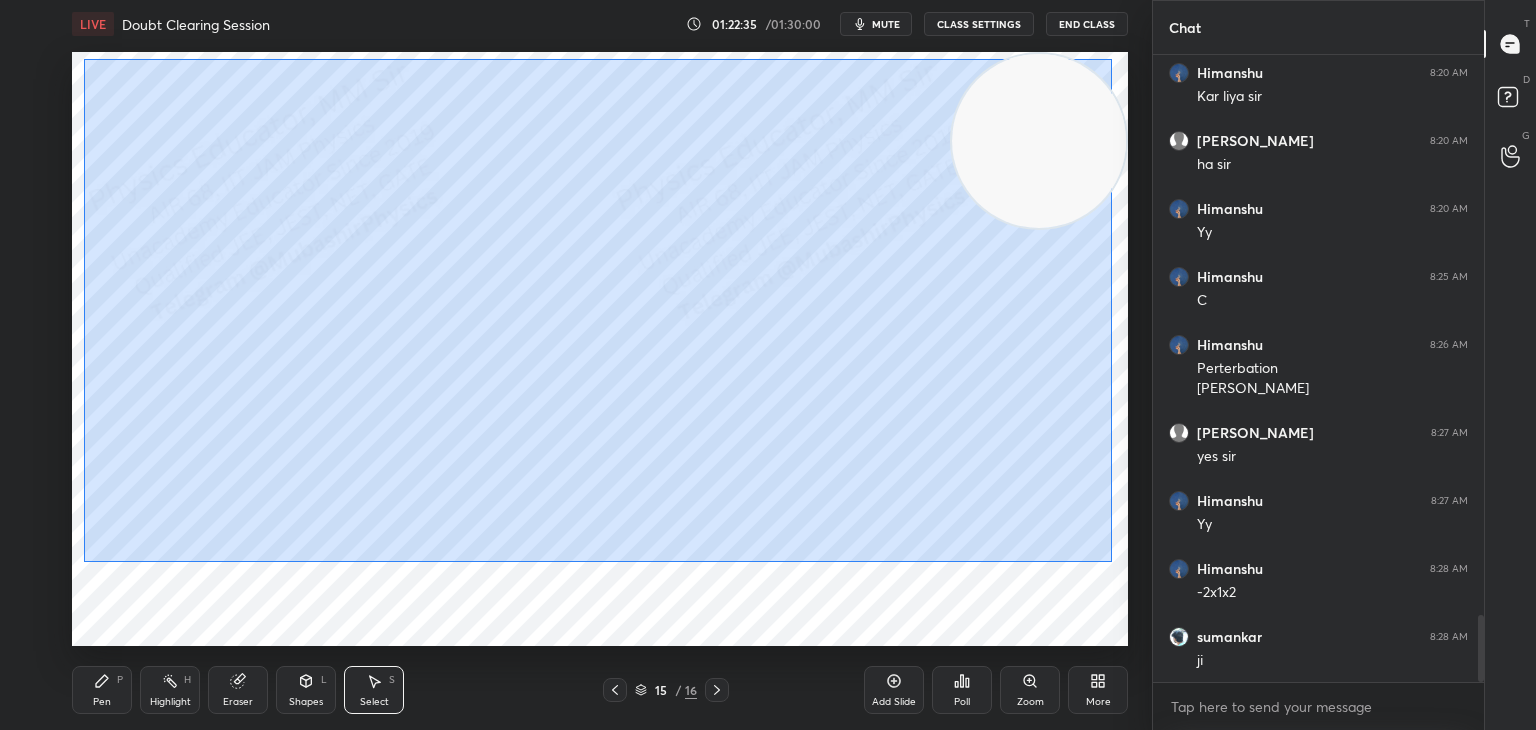 drag, startPoint x: 88, startPoint y: 53, endPoint x: 1145, endPoint y: 558, distance: 1171.441 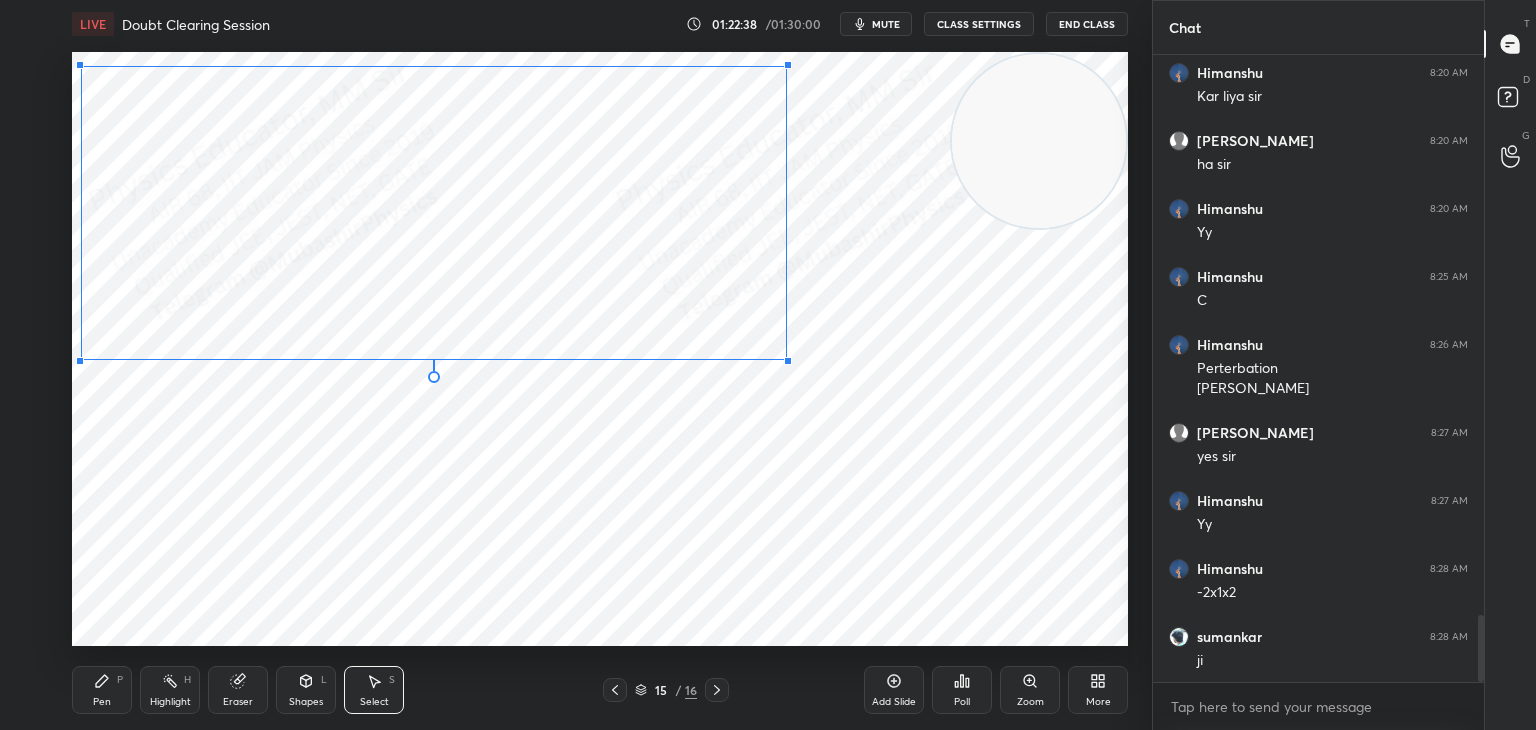 drag, startPoint x: 1098, startPoint y: 551, endPoint x: 786, endPoint y: 359, distance: 366.3441 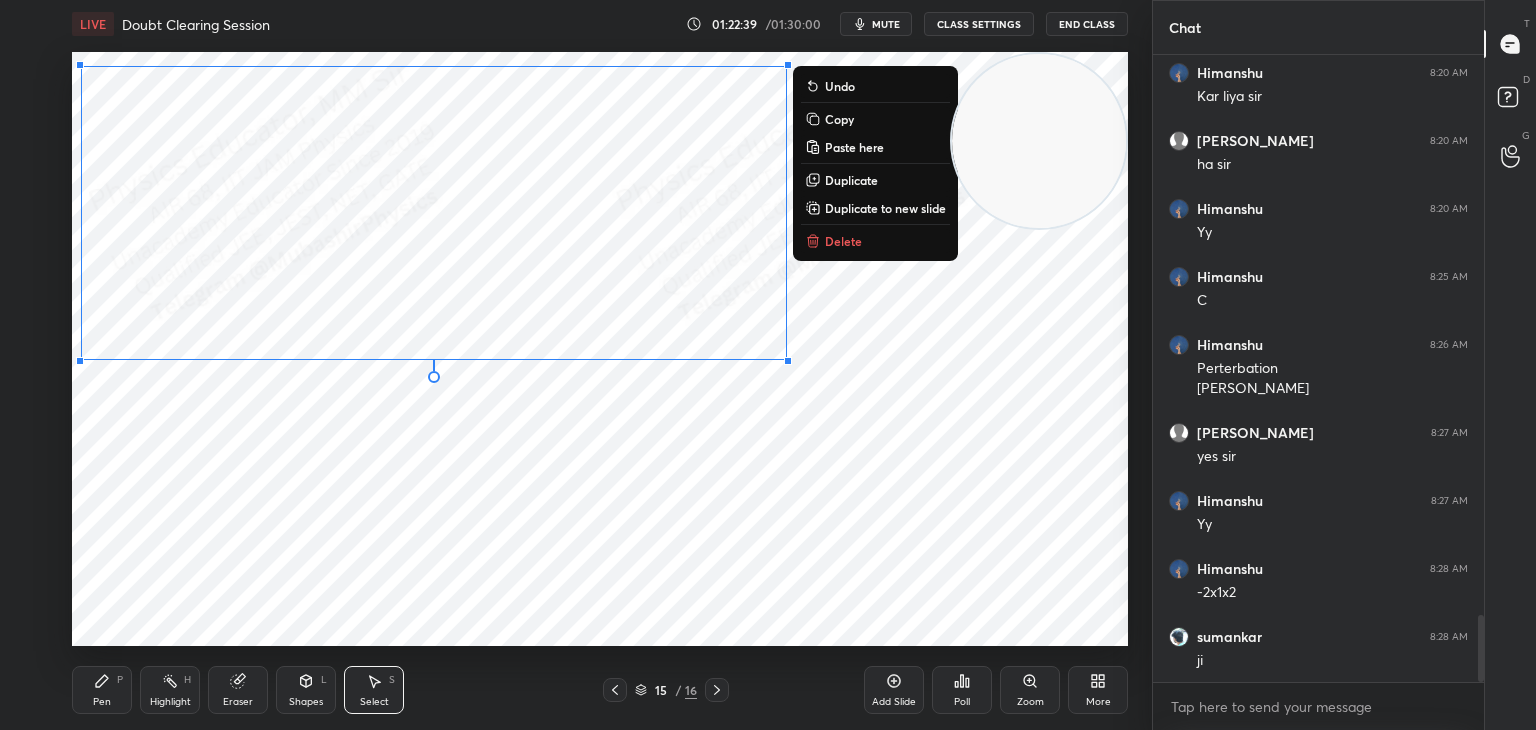 click 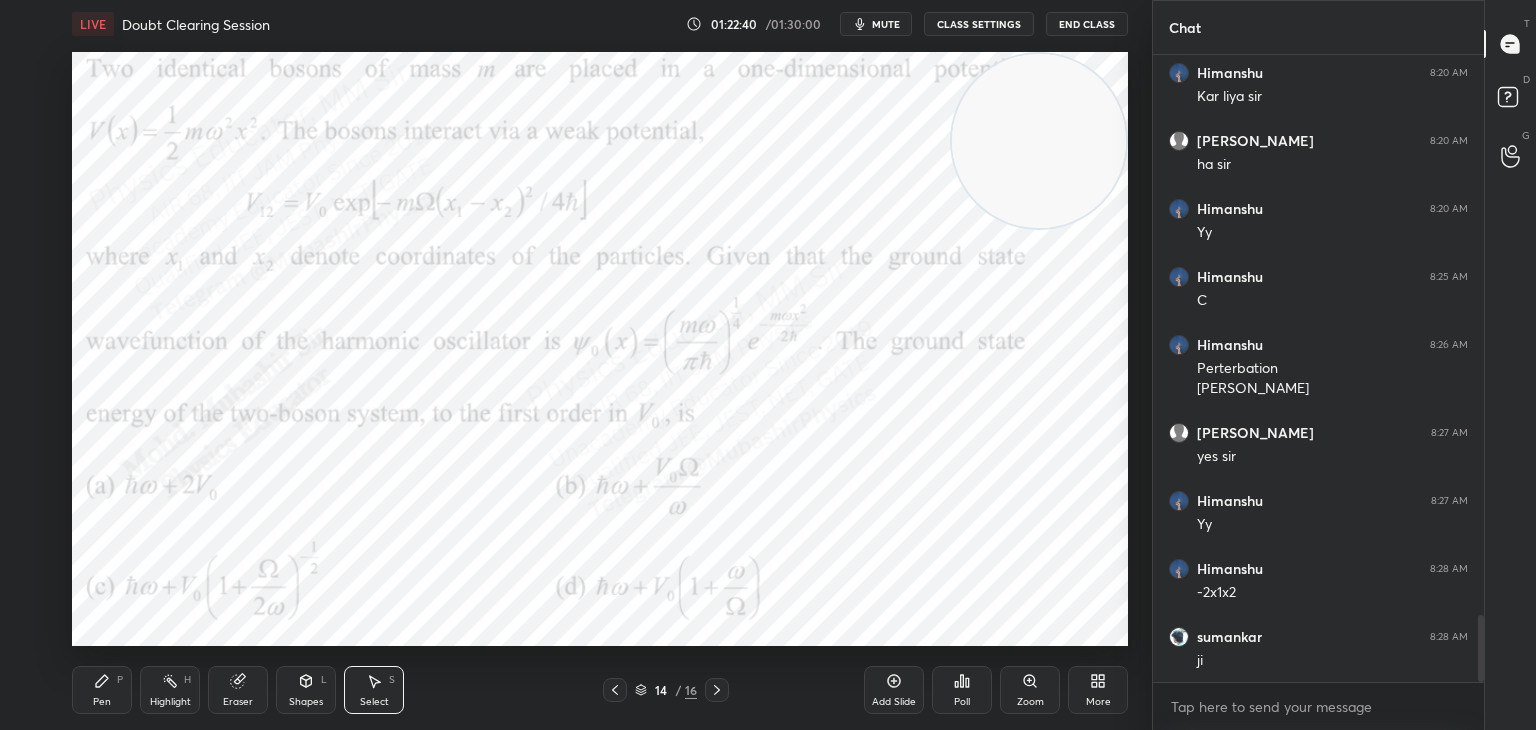 drag, startPoint x: 178, startPoint y: 690, endPoint x: 233, endPoint y: 665, distance: 60.41523 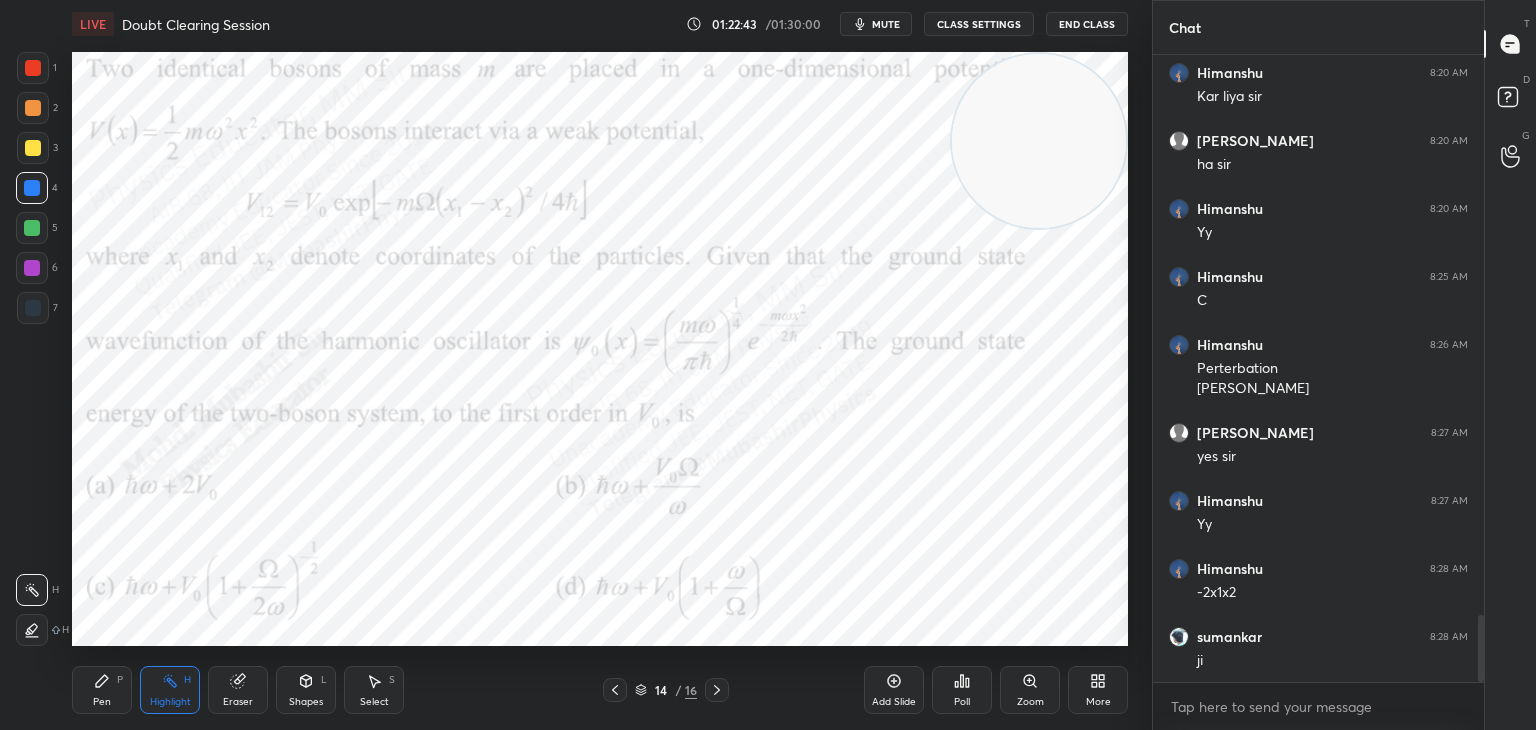 click 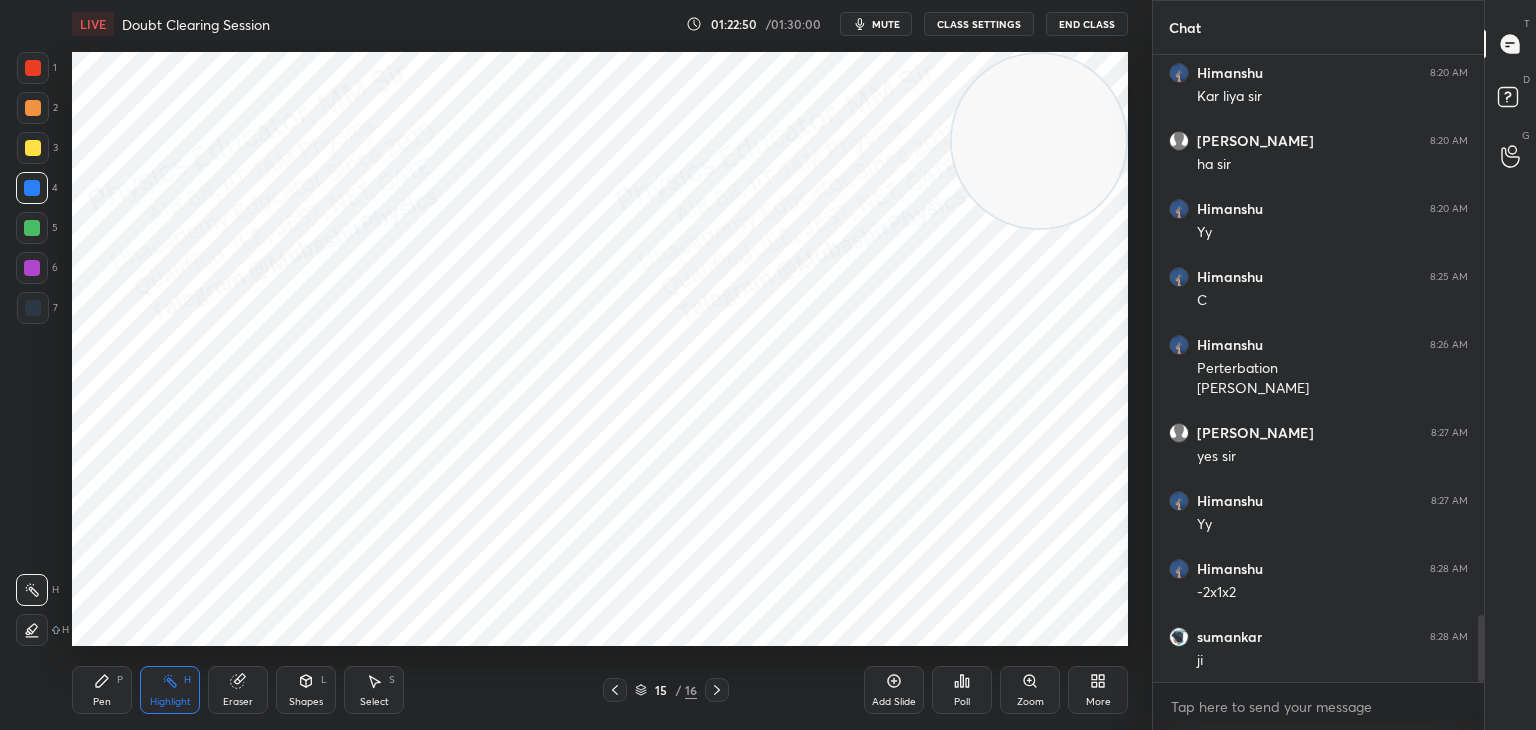 drag, startPoint x: 104, startPoint y: 677, endPoint x: 60, endPoint y: 503, distance: 179.47702 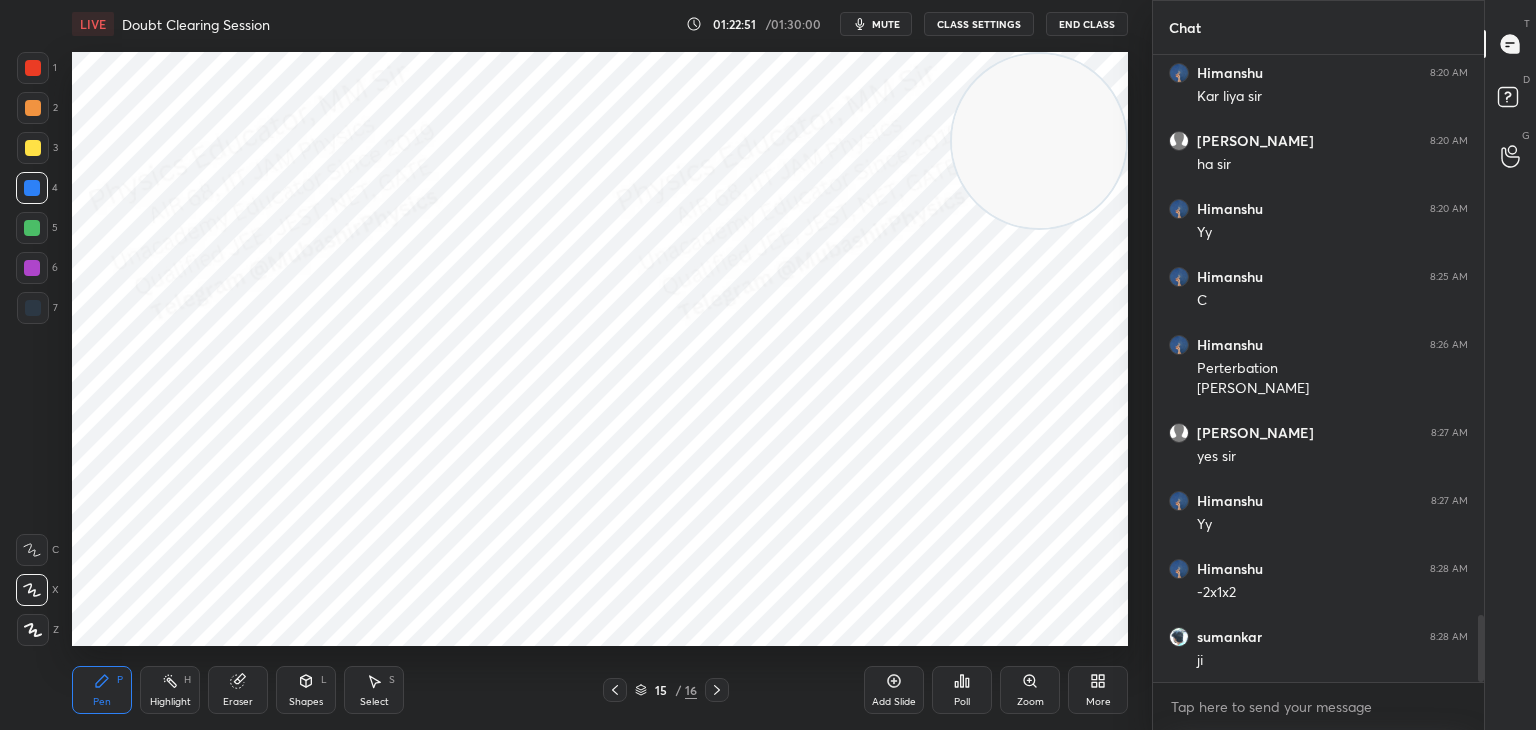 drag, startPoint x: 28, startPoint y: 265, endPoint x: 60, endPoint y: 338, distance: 79.70571 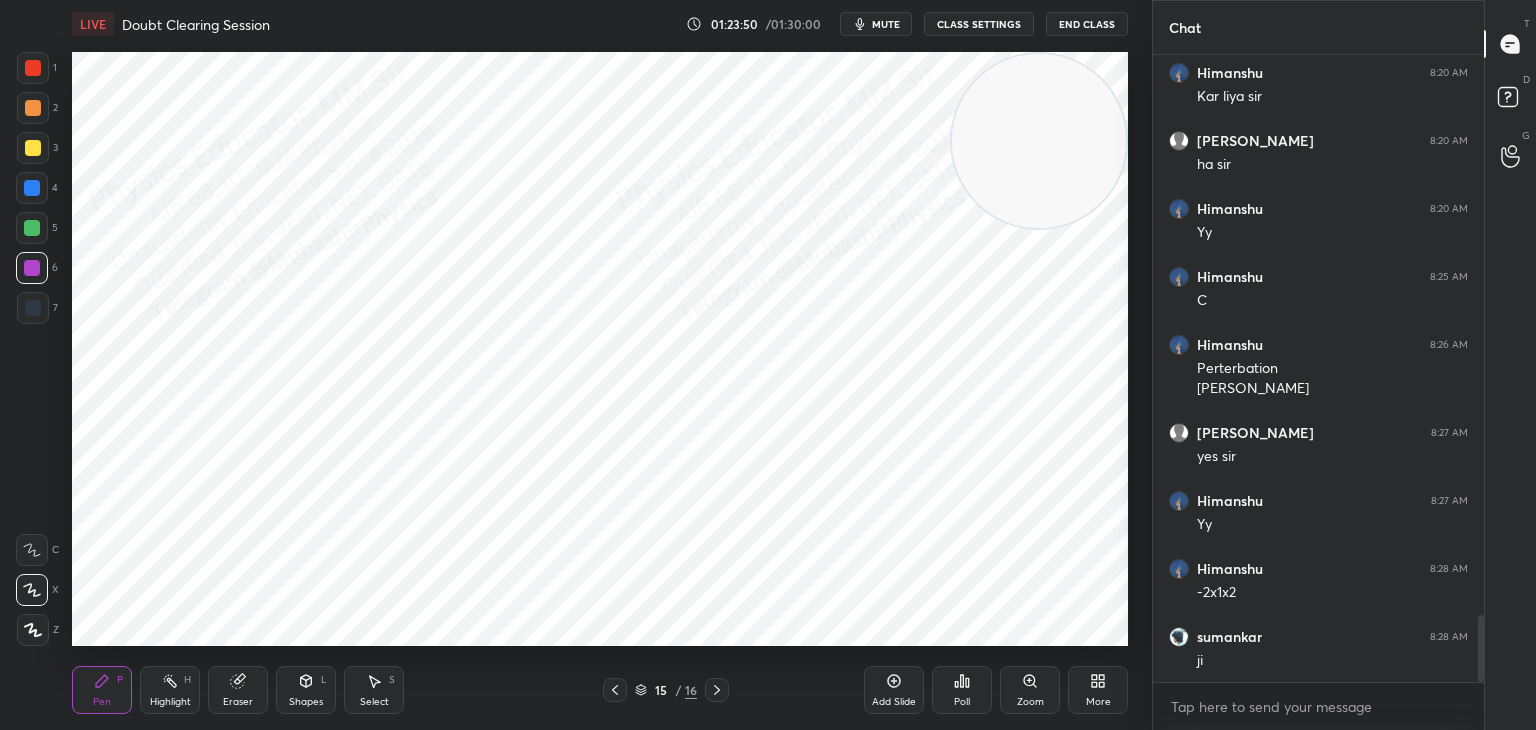 drag, startPoint x: 158, startPoint y: 689, endPoint x: 200, endPoint y: 675, distance: 44.27189 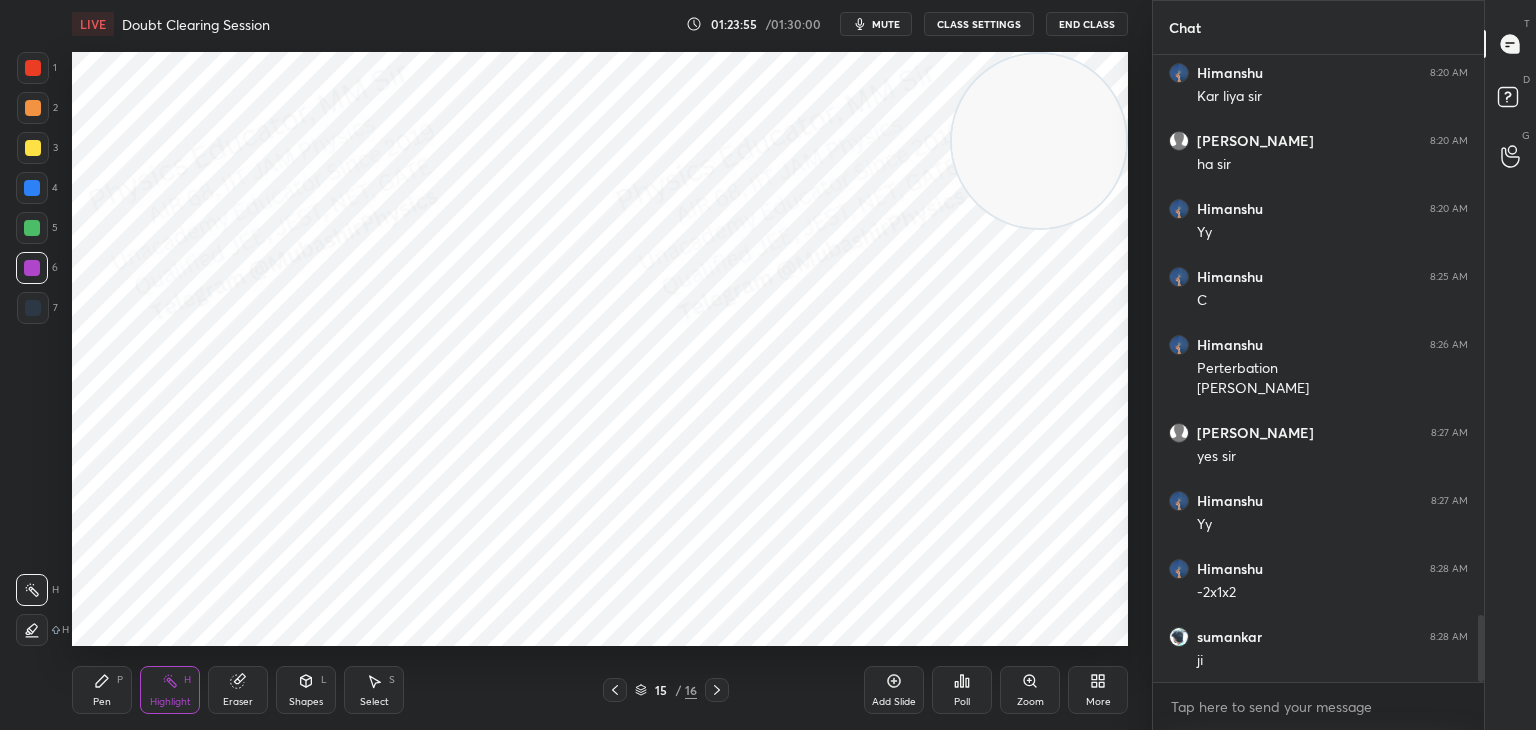 click 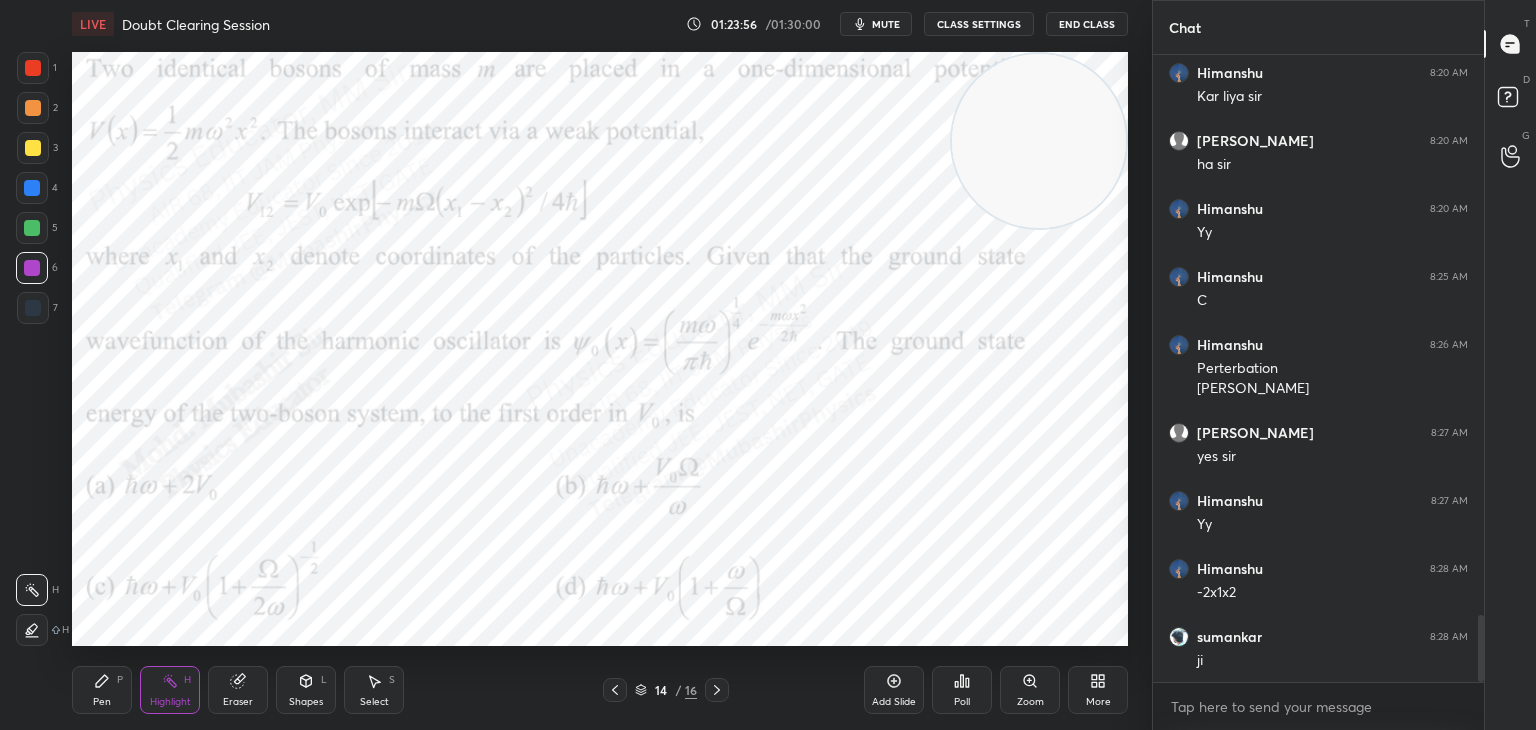 drag, startPoint x: 102, startPoint y: 693, endPoint x: 96, endPoint y: 647, distance: 46.389652 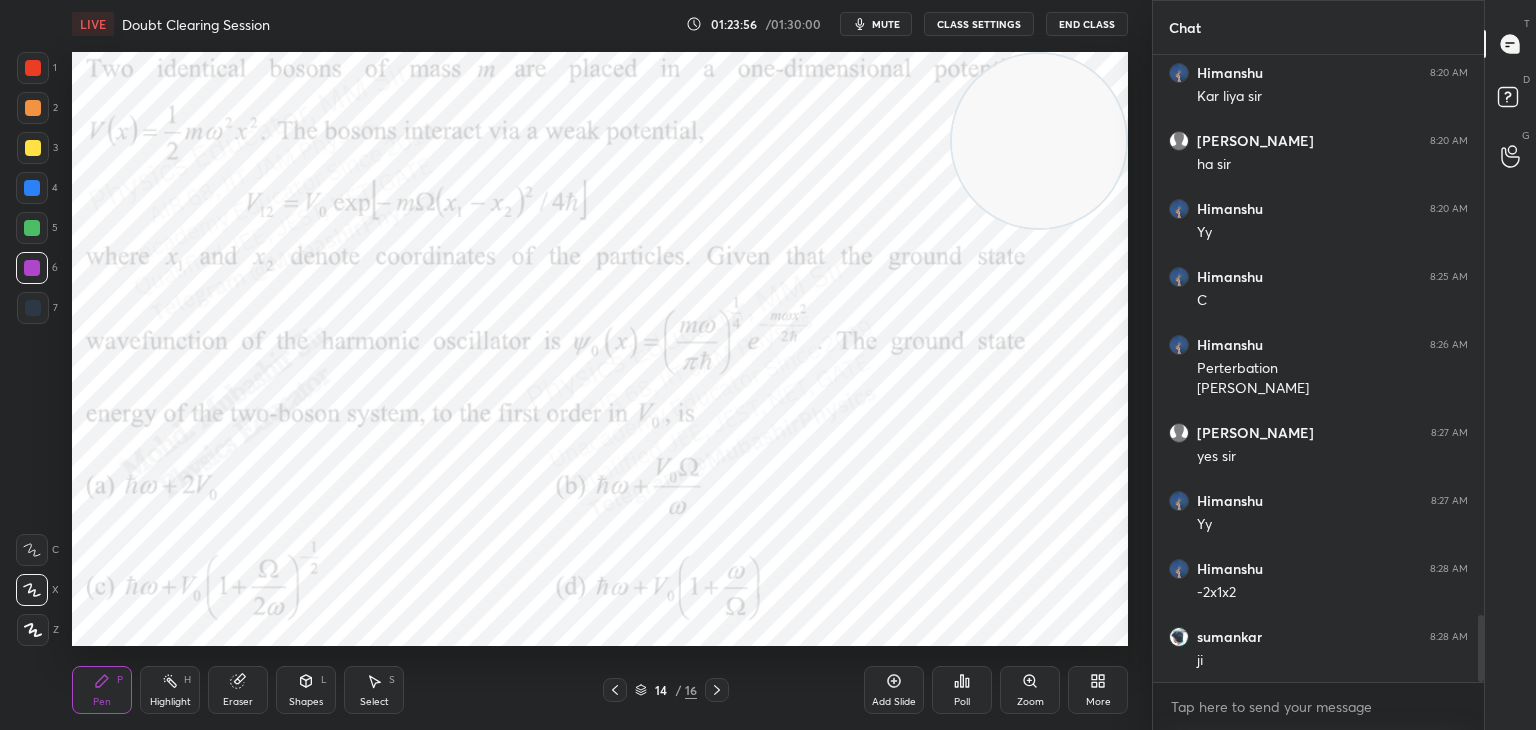 click on "4" at bounding box center (37, 192) 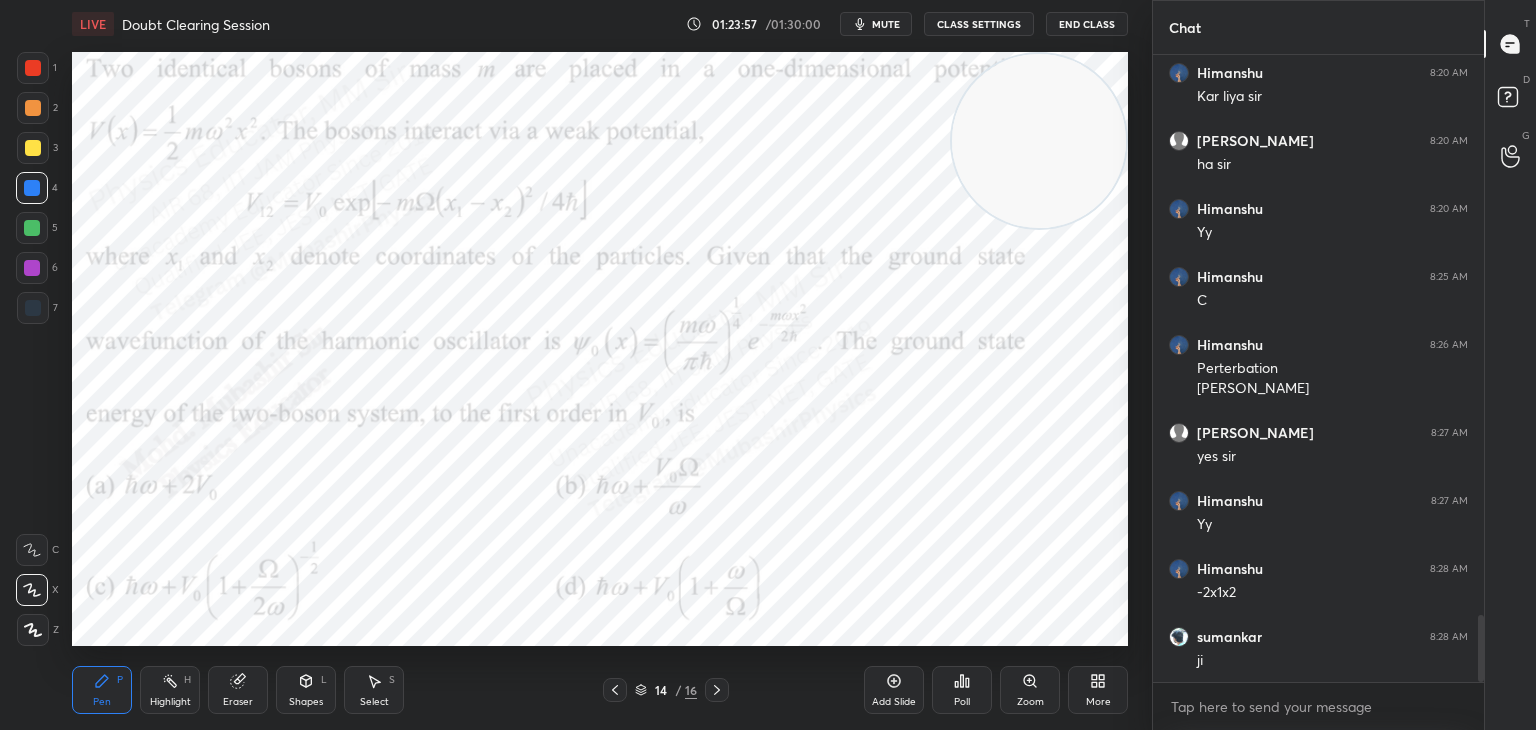 click on "3" at bounding box center (37, 152) 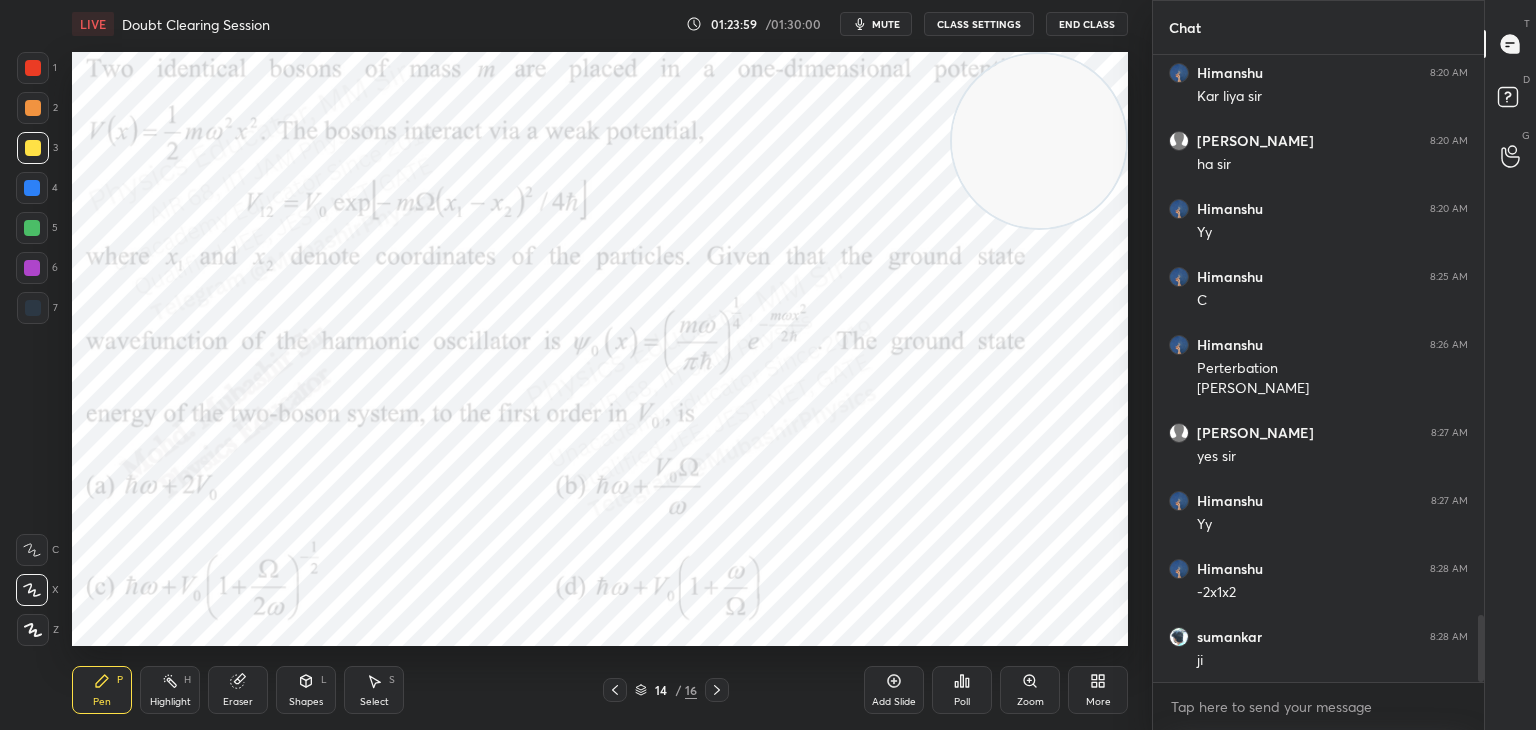 click on "Highlight H" at bounding box center (170, 690) 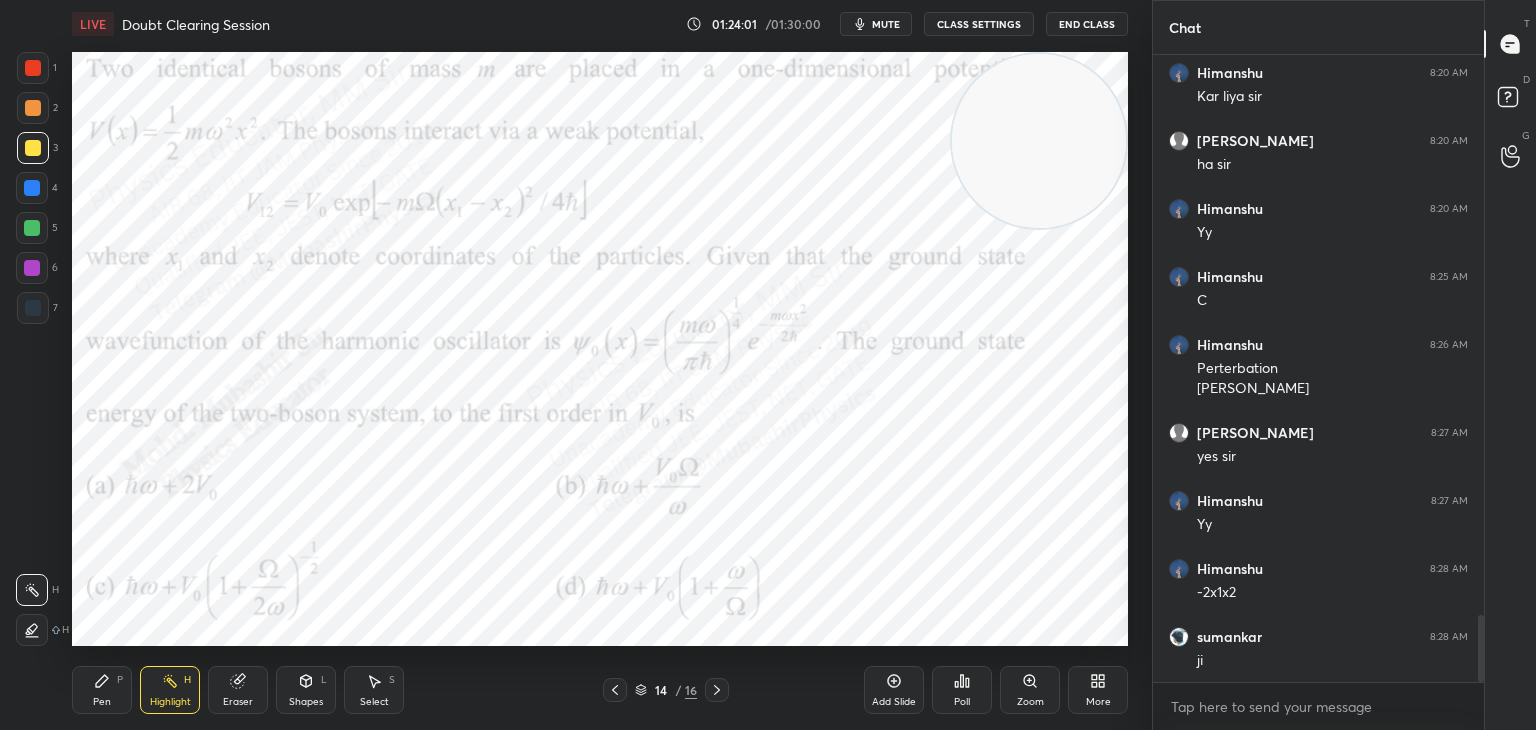 click on "Pen P" at bounding box center (102, 690) 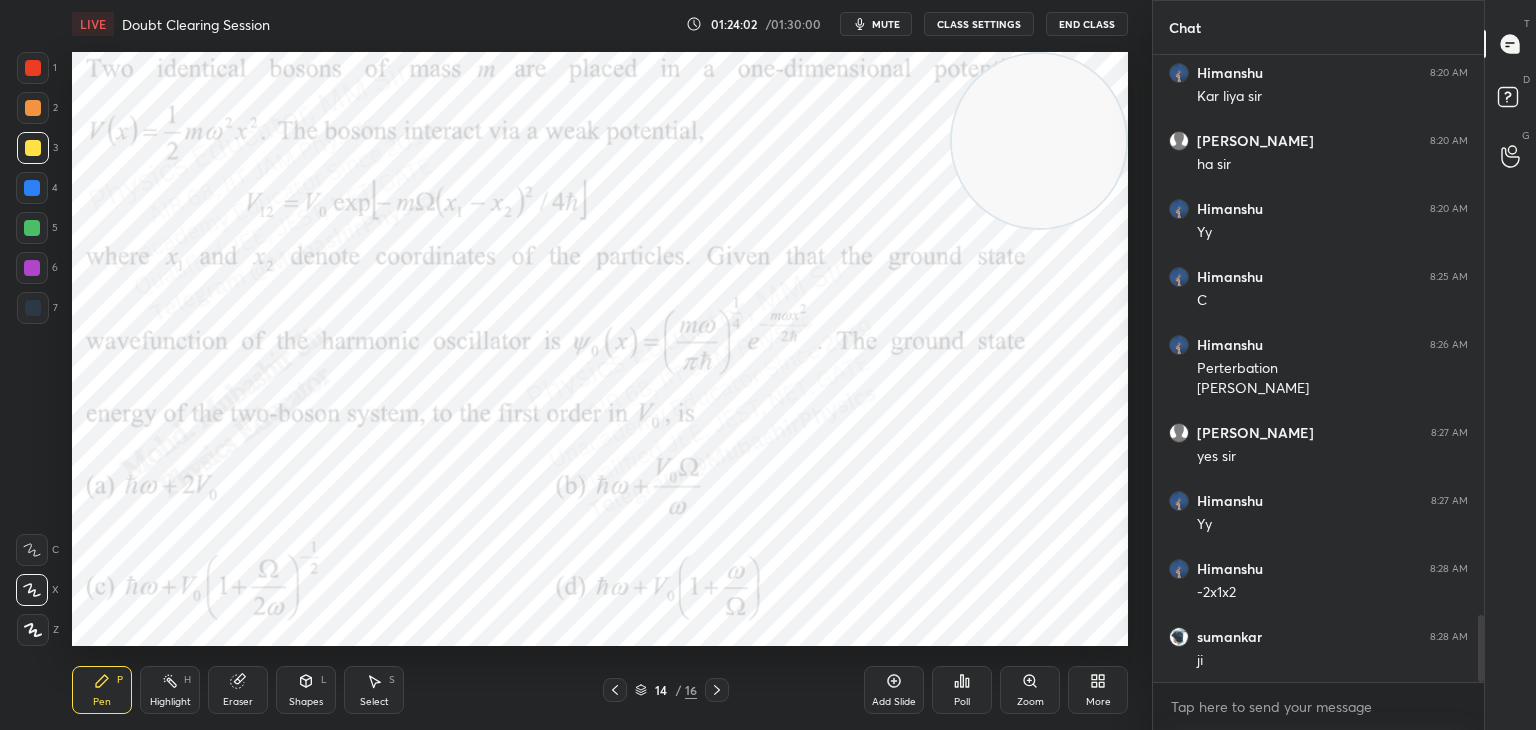 click at bounding box center (32, 228) 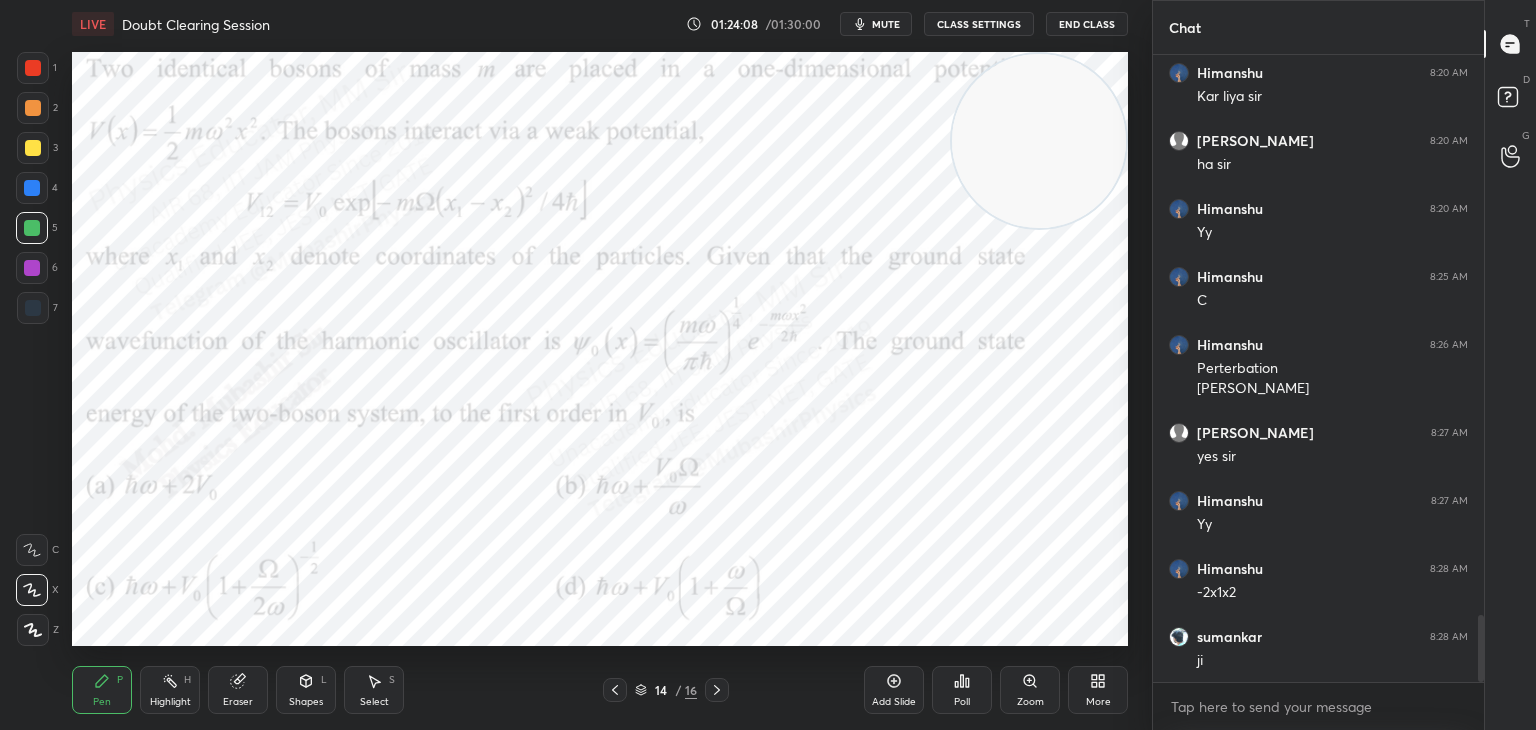 drag, startPoint x: 720, startPoint y: 693, endPoint x: 532, endPoint y: 691, distance: 188.01064 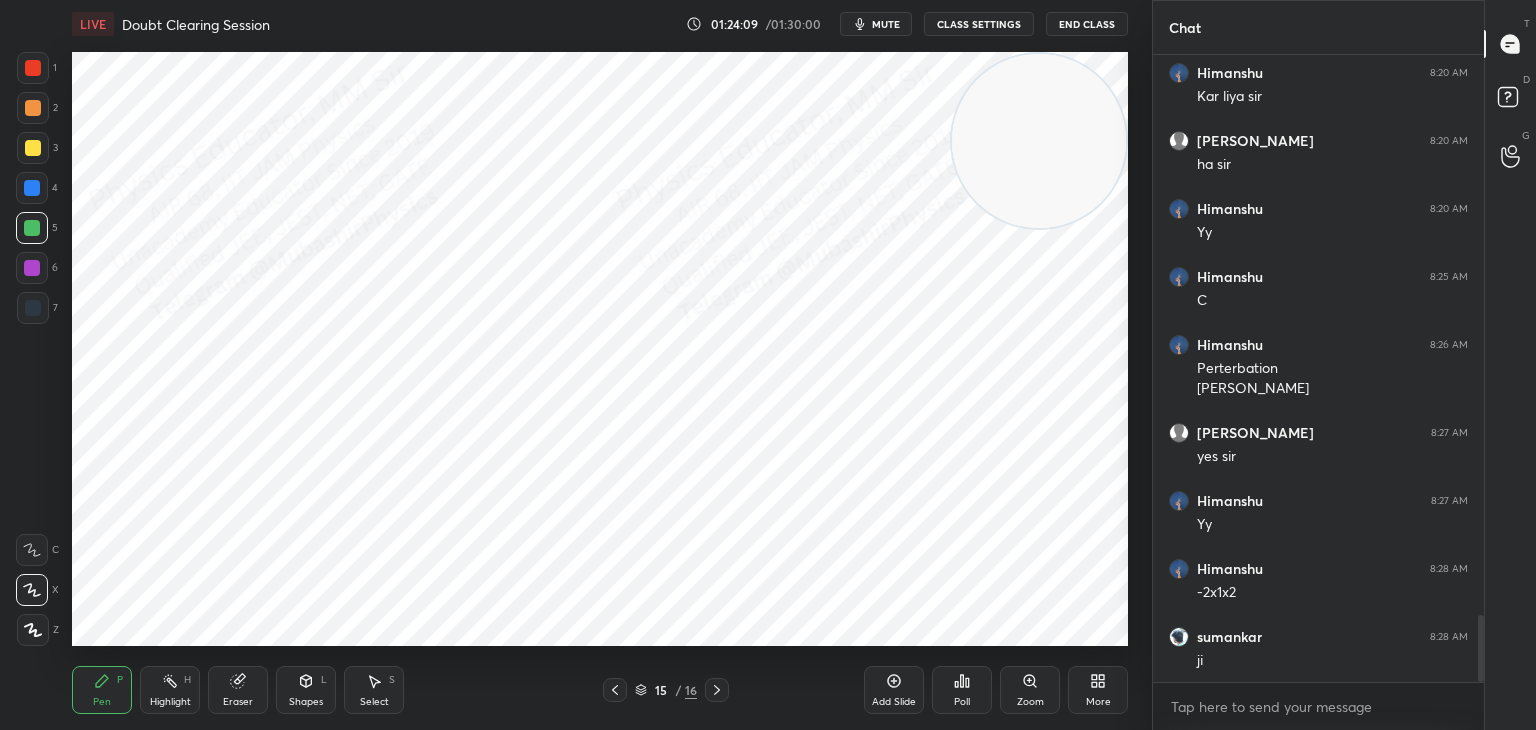 drag, startPoint x: 170, startPoint y: 693, endPoint x: 321, endPoint y: 647, distance: 157.8512 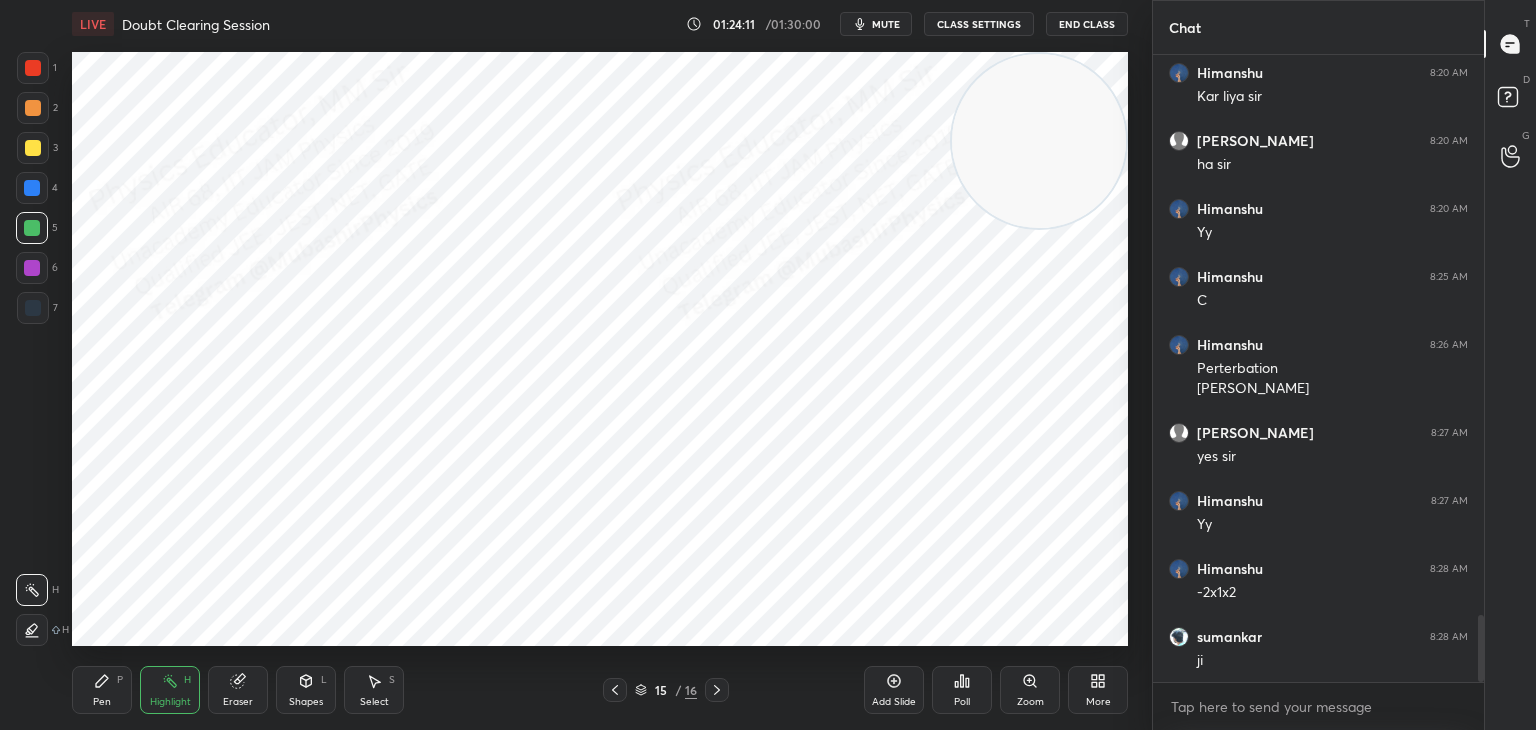 click 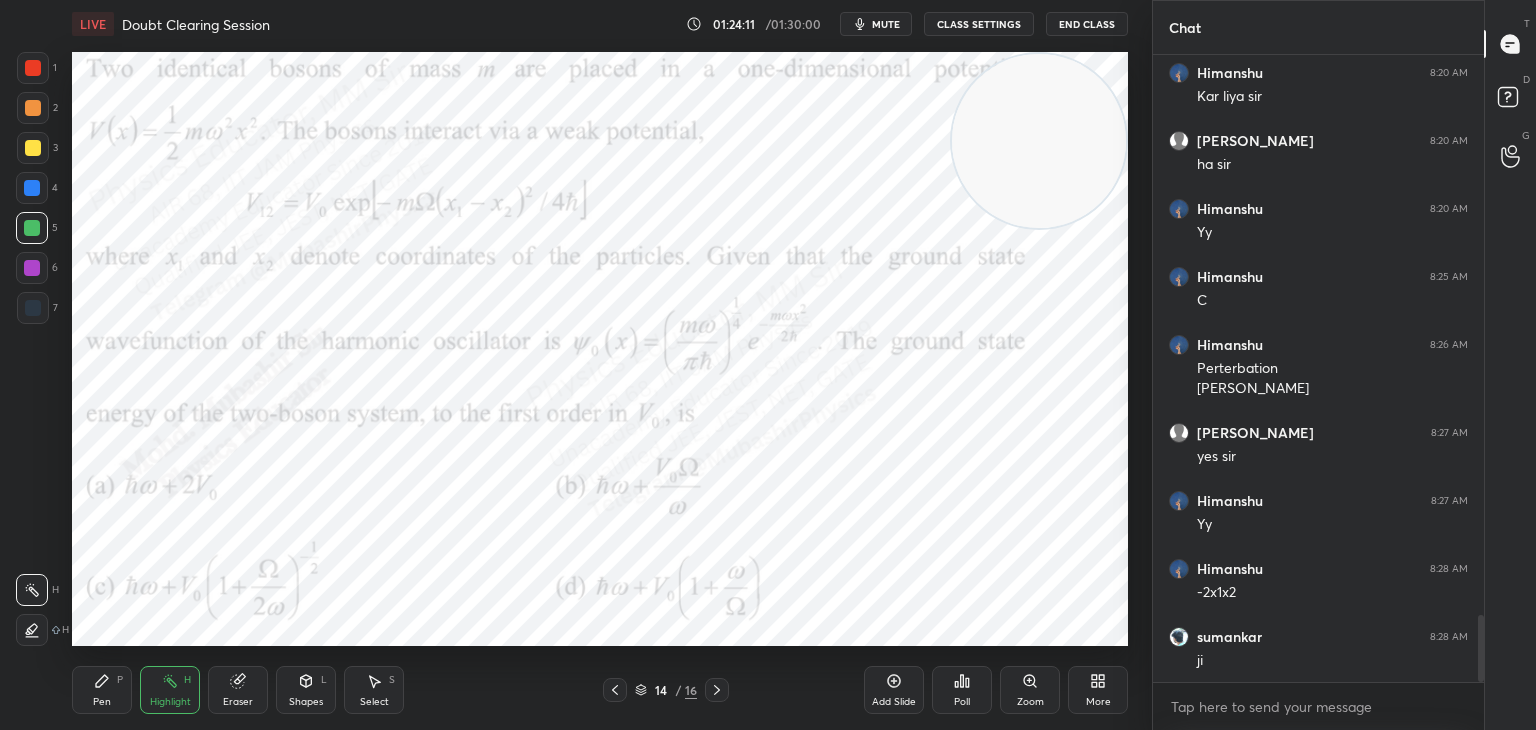 drag, startPoint x: 590, startPoint y: 426, endPoint x: 50, endPoint y: 734, distance: 621.6623 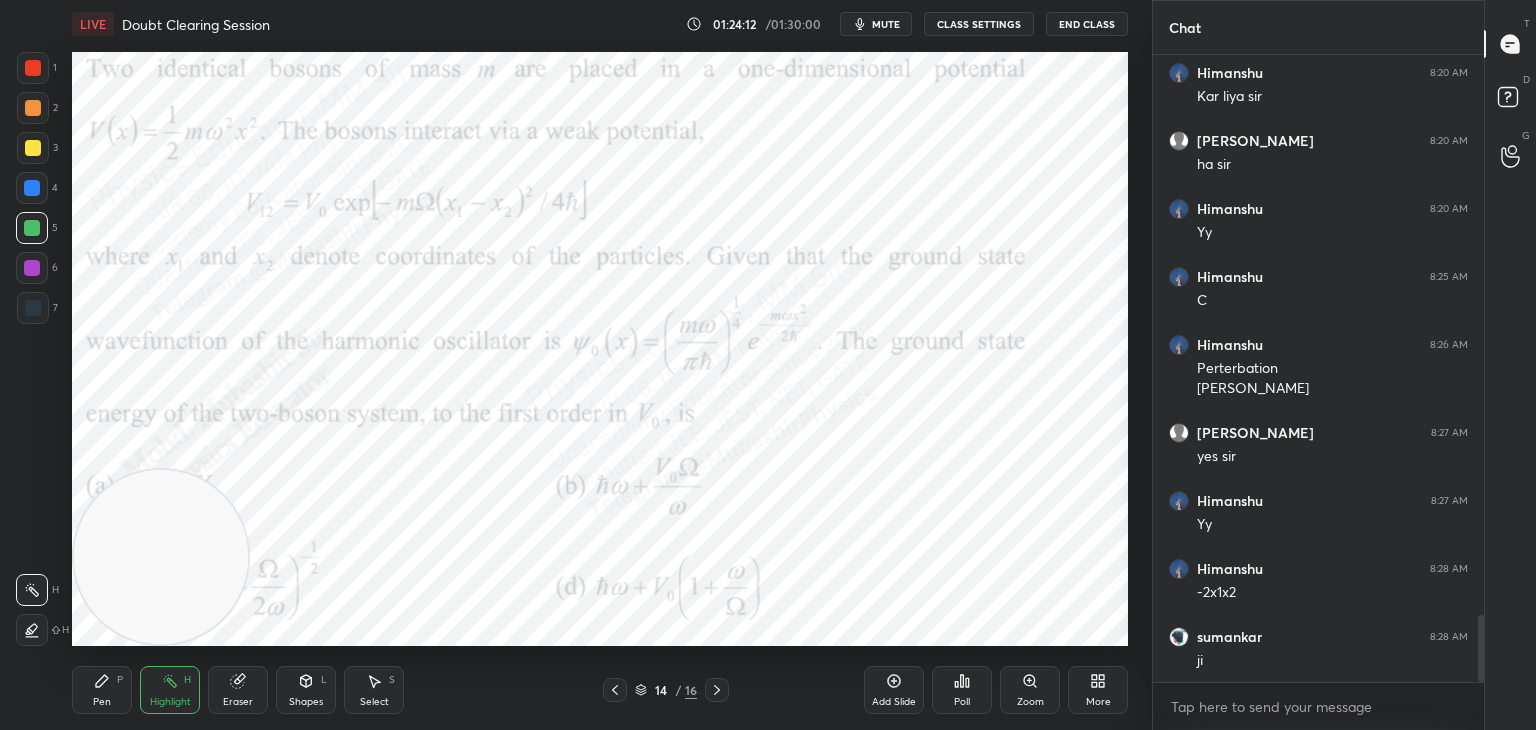 click on "Pen P" at bounding box center [102, 690] 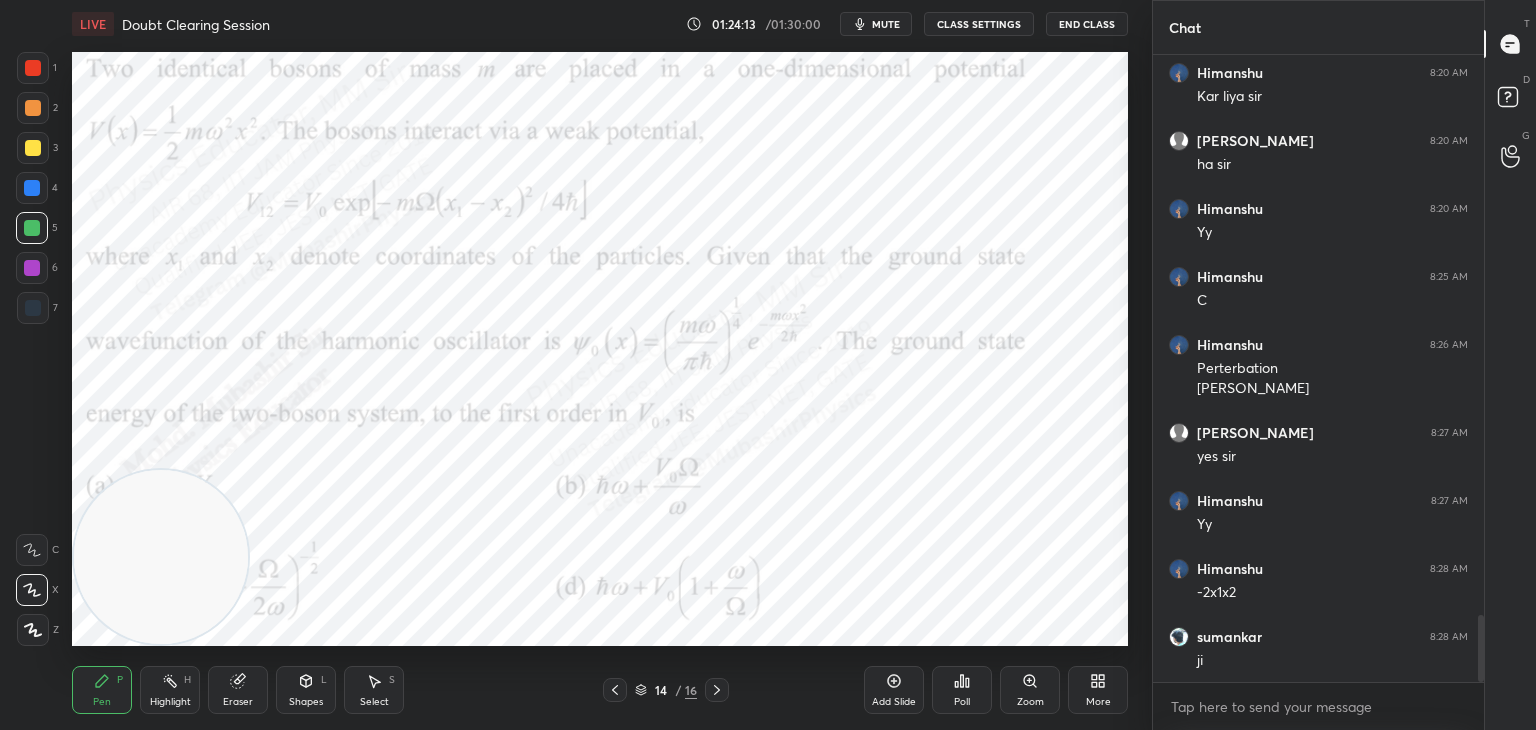 drag, startPoint x: 32, startPoint y: 69, endPoint x: 57, endPoint y: 71, distance: 25.079872 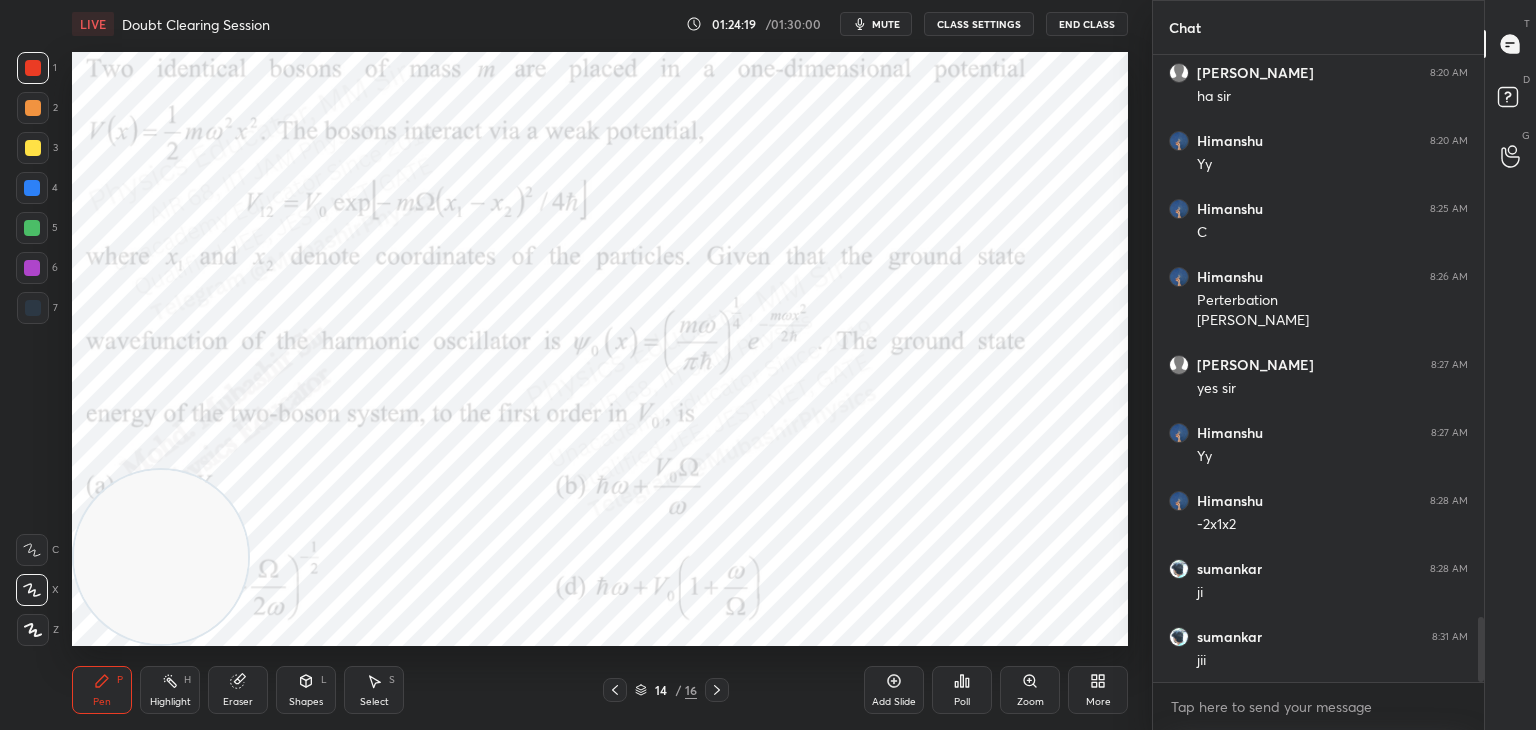 scroll, scrollTop: 5406, scrollLeft: 0, axis: vertical 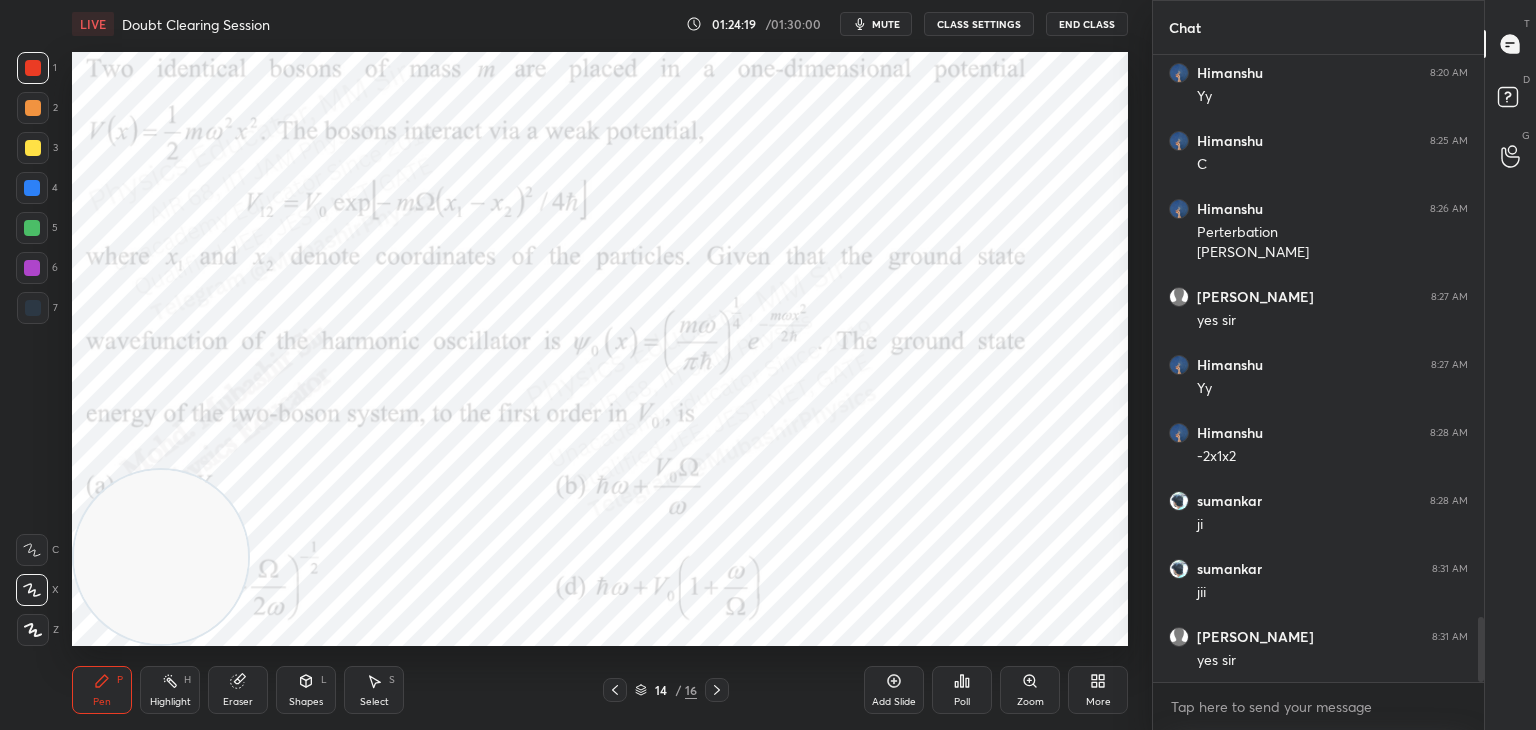 drag, startPoint x: 162, startPoint y: 685, endPoint x: 260, endPoint y: 651, distance: 103.73042 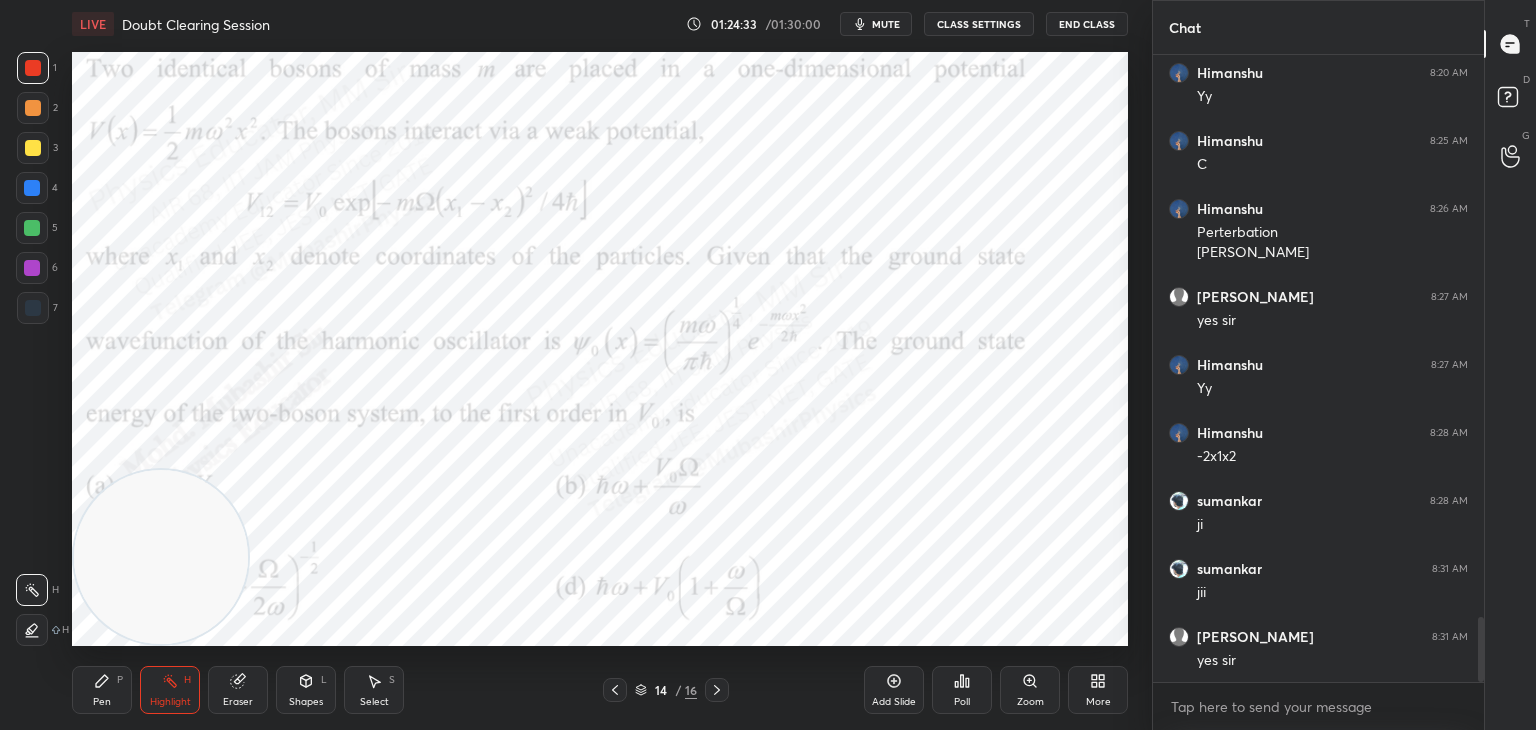 click 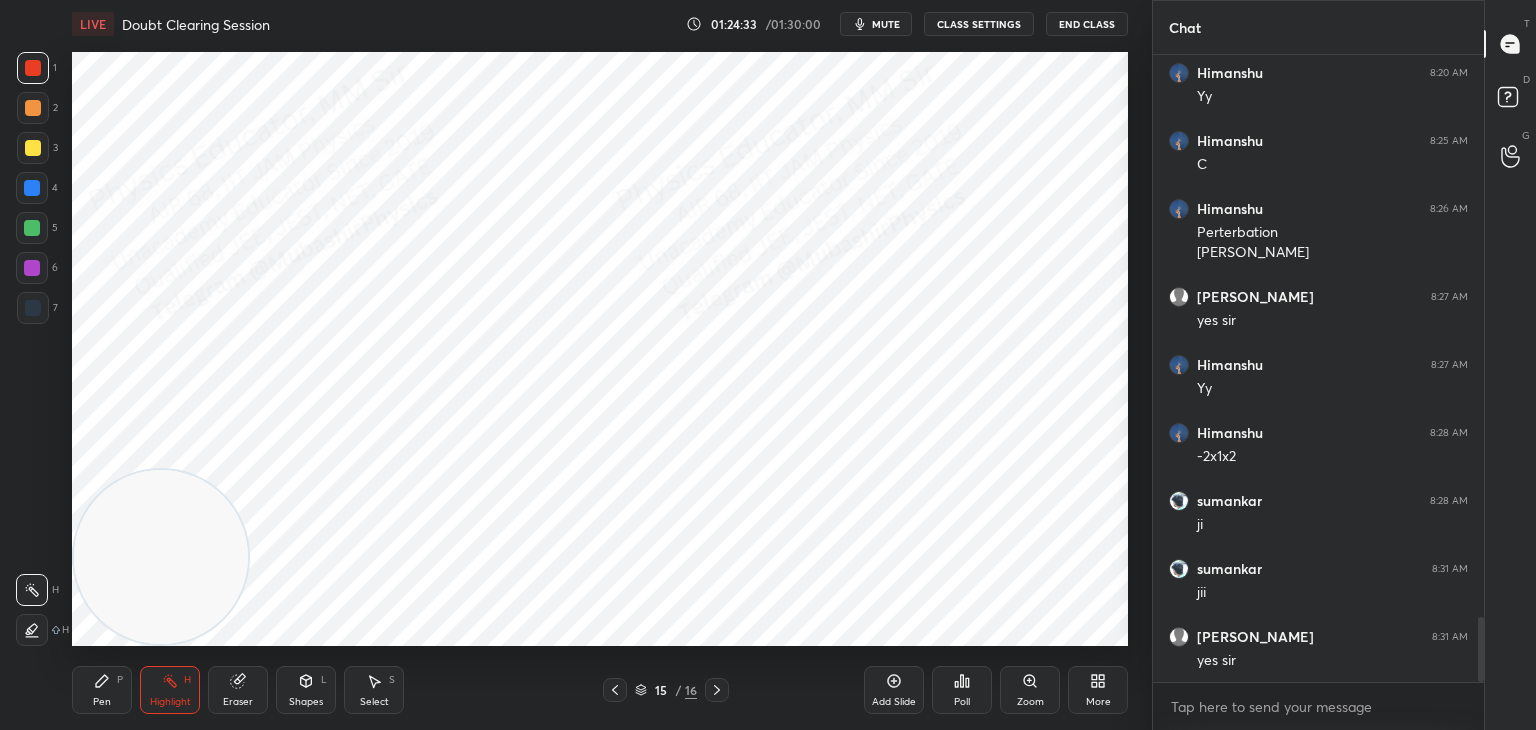 click 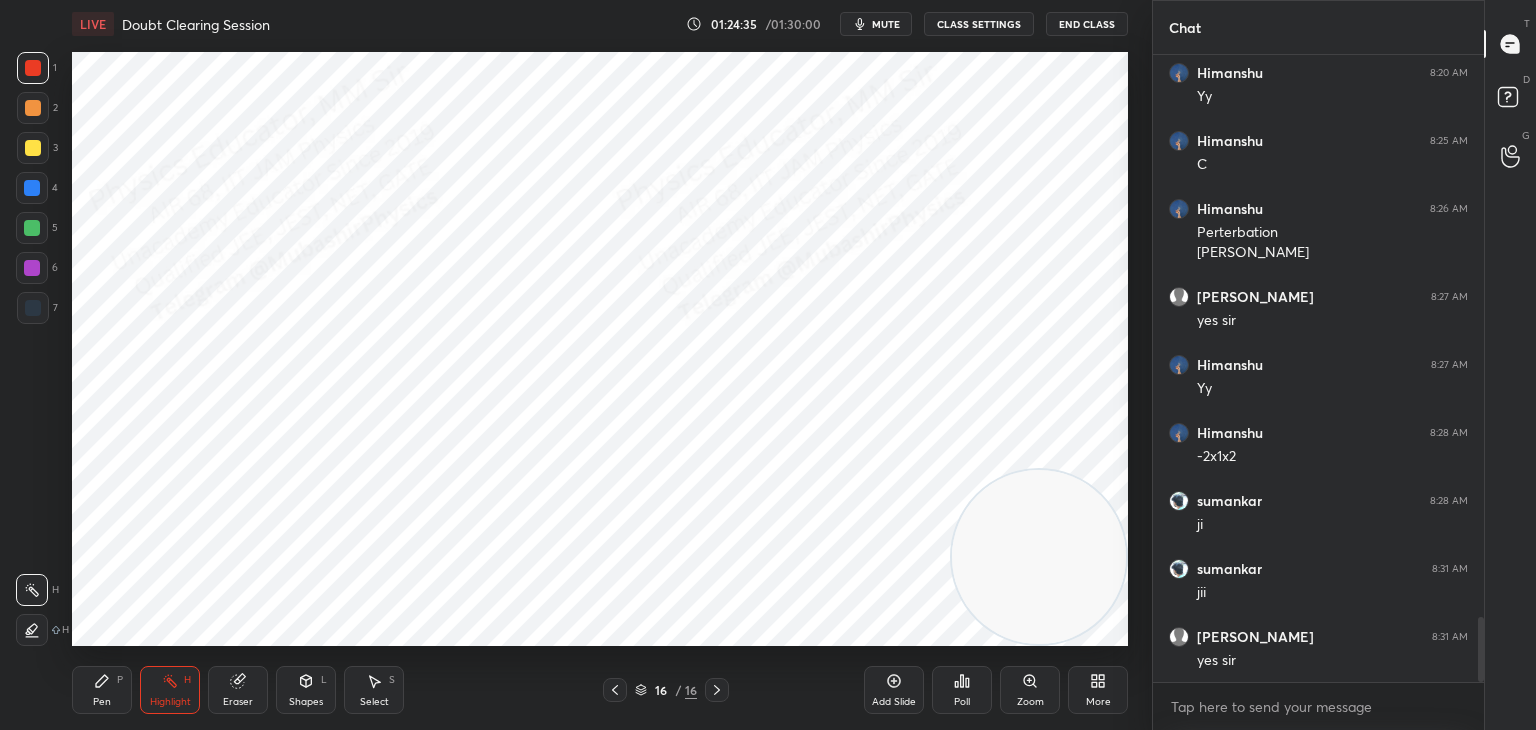 drag, startPoint x: 178, startPoint y: 573, endPoint x: 818, endPoint y: 650, distance: 644.6154 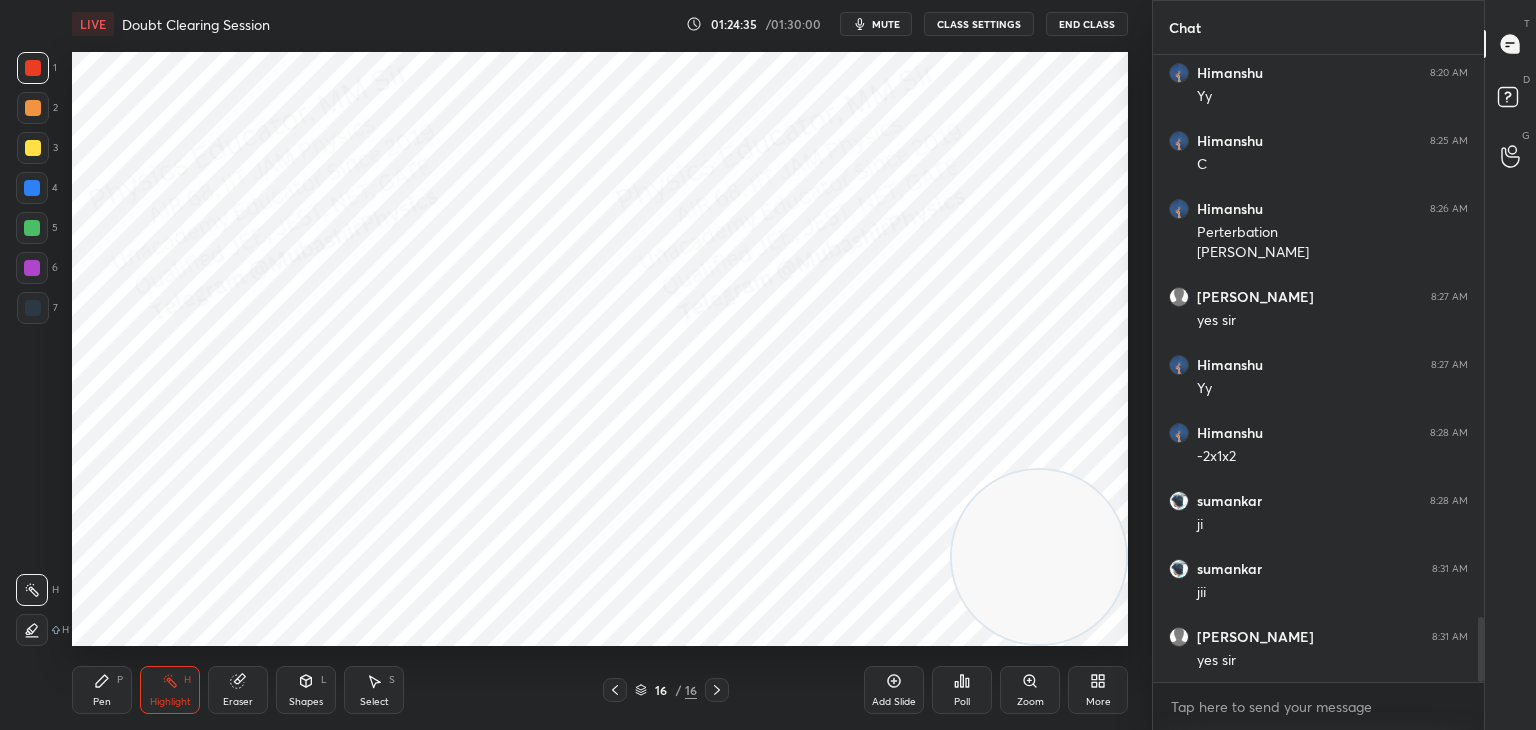 click on "1 2 3 4 5 6 7 C X Z C X Z E E Erase all   H H LIVE Doubt Clearing Session 01:24:35 /  01:30:00 mute CLASS SETTINGS End Class Setting up your live class Poll for   secs No correct answer Start poll Back Doubt Clearing Session • L27 of Detailed Course on Quantum Mechanics for GATE, NET 2026/2027 [PERSON_NAME] Pen P Highlight H Eraser Shapes L Select S 16 / 16 Add Slide Poll Zoom More Chat [PERSON_NAME] 8:20 AM ha [PERSON_NAME] 8:20 AM [PERSON_NAME] 8:25 AM C [PERSON_NAME] 8:26 AM Perterbation [PERSON_NAME] 8:27 AM yes [PERSON_NAME] 8:27 AM [PERSON_NAME] 8:28 AM -2x1x2 sumankar 8:28 AM ji sumankar 8:31 AM [PERSON_NAME] 8:31 AM yes sir JUMP TO LATEST Enable hand raising Enable raise hand to speak to learners. Once enabled, chat will be turned off temporarily. Enable x   Doubts asked by learners will show up here NEW DOUBTS ASKED No one has raised a hand yet Can't raise hand Looks like educator just invited you to speak. Please wait before you can raise your hand again. Got it T Messages (T) D Doubts (D) G Raise Hand (G) Buffering" at bounding box center (768, 365) 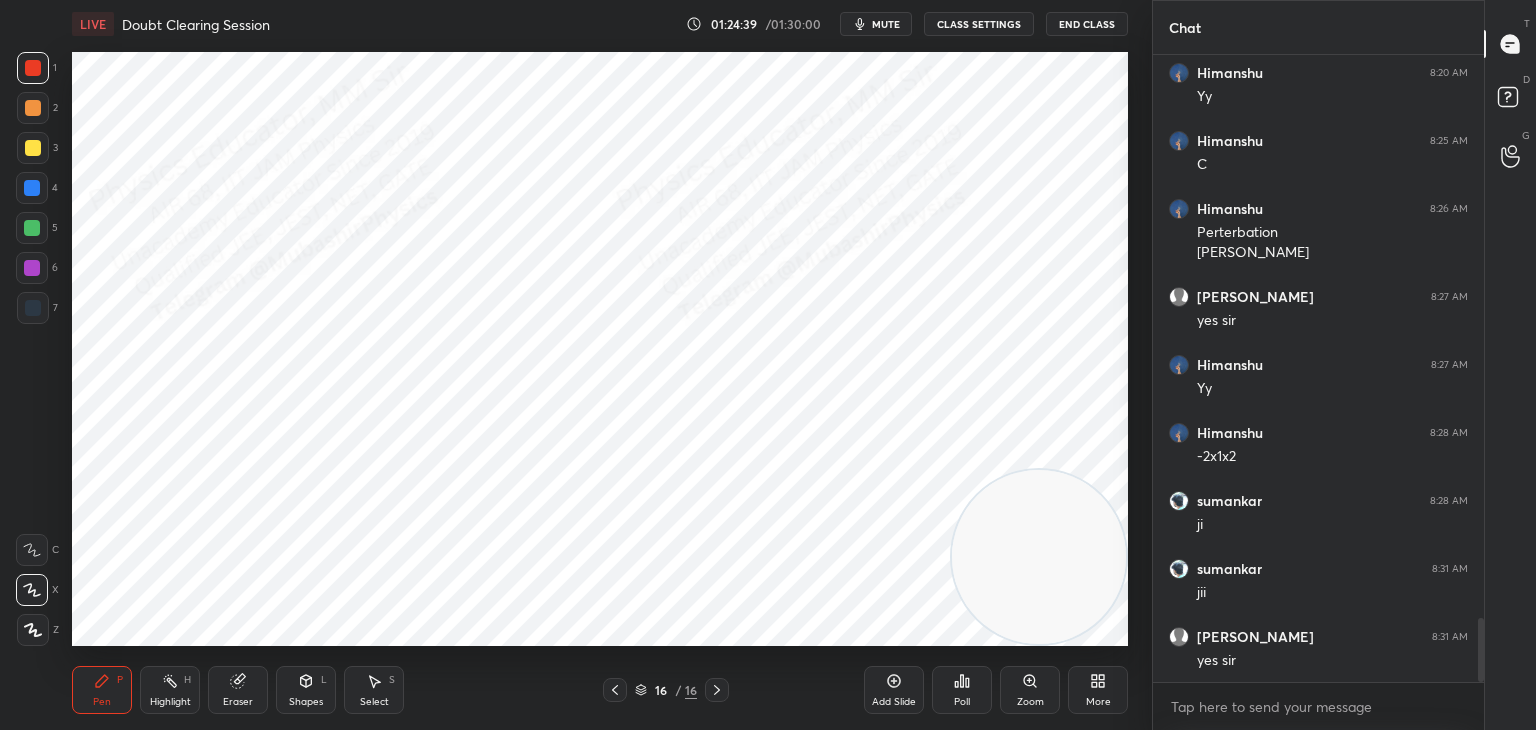 scroll, scrollTop: 5474, scrollLeft: 0, axis: vertical 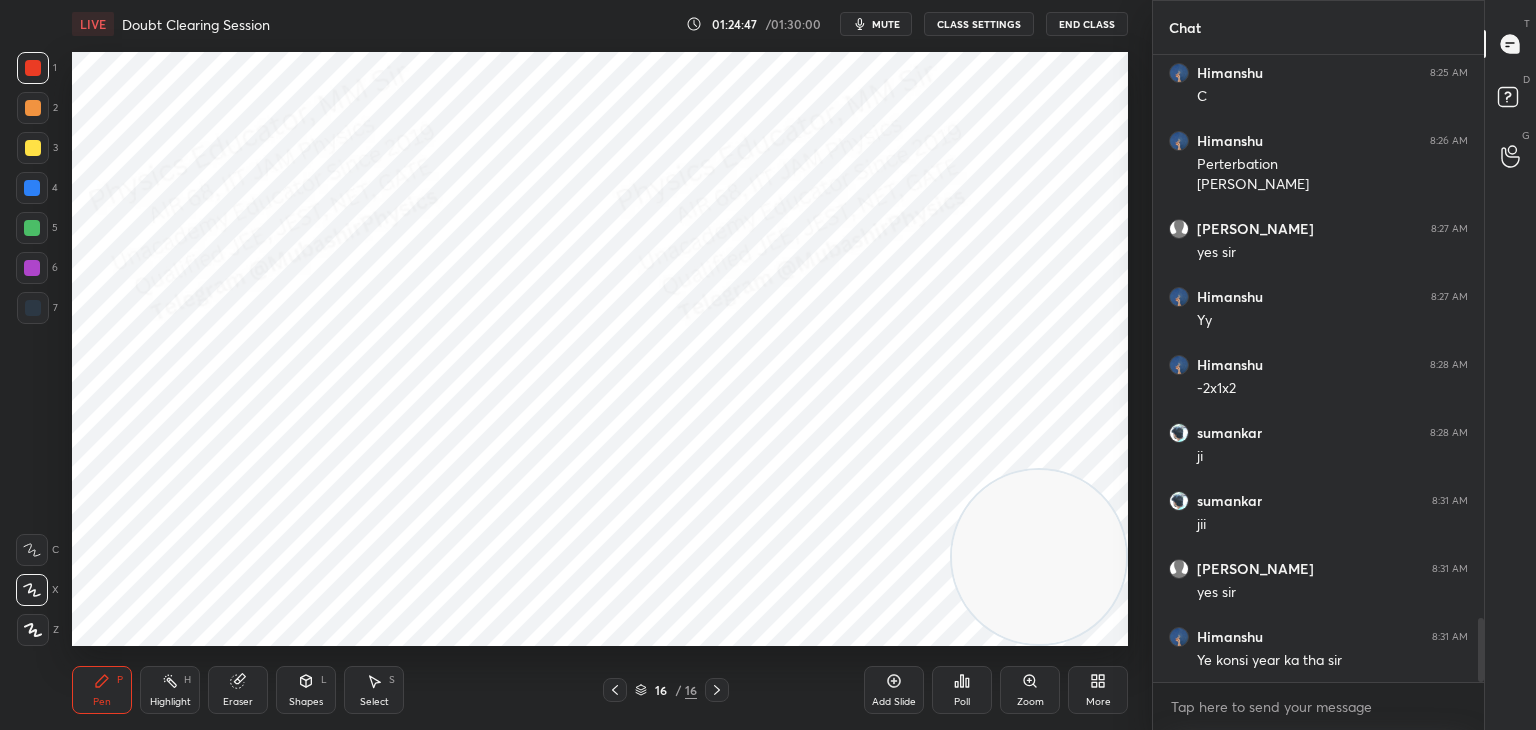 click at bounding box center [32, 188] 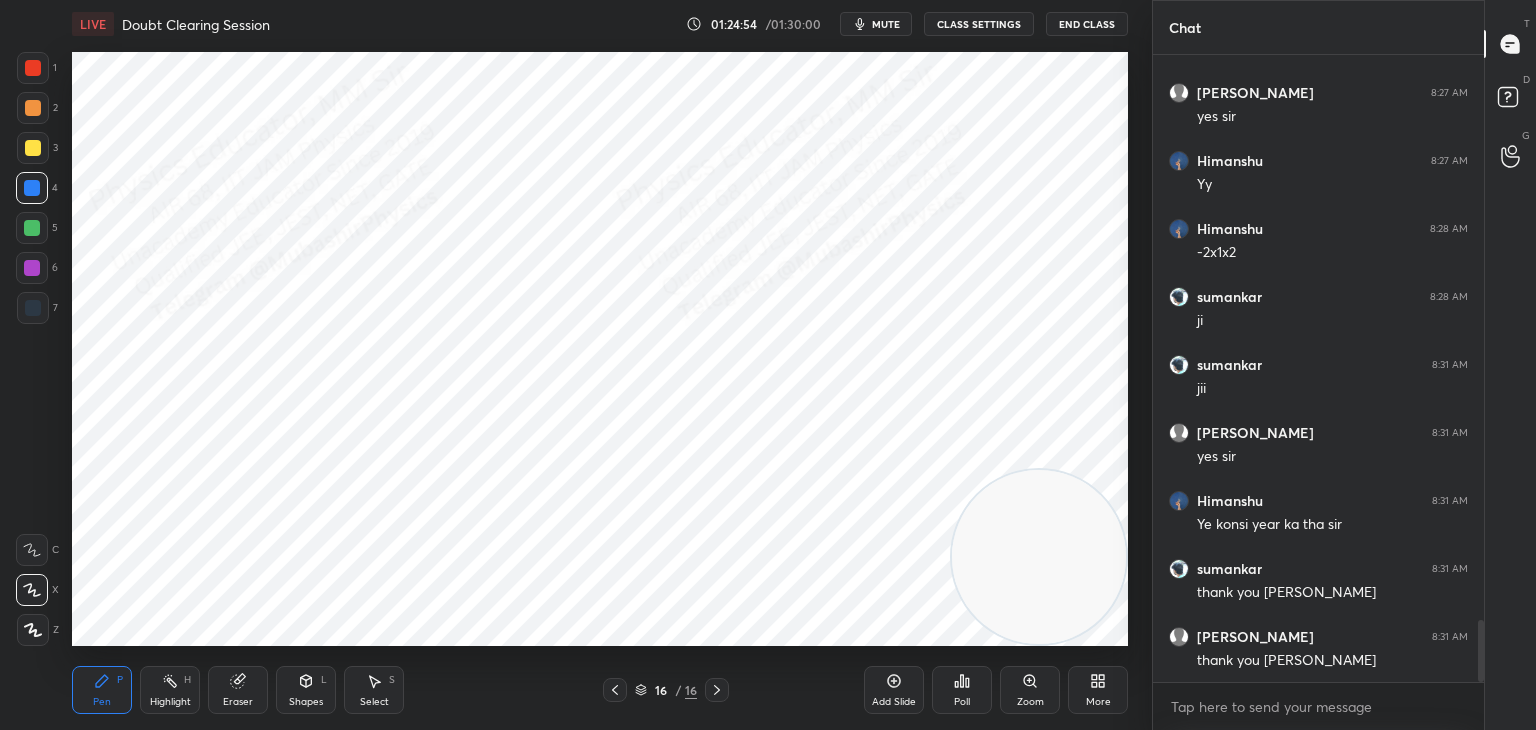 scroll, scrollTop: 5678, scrollLeft: 0, axis: vertical 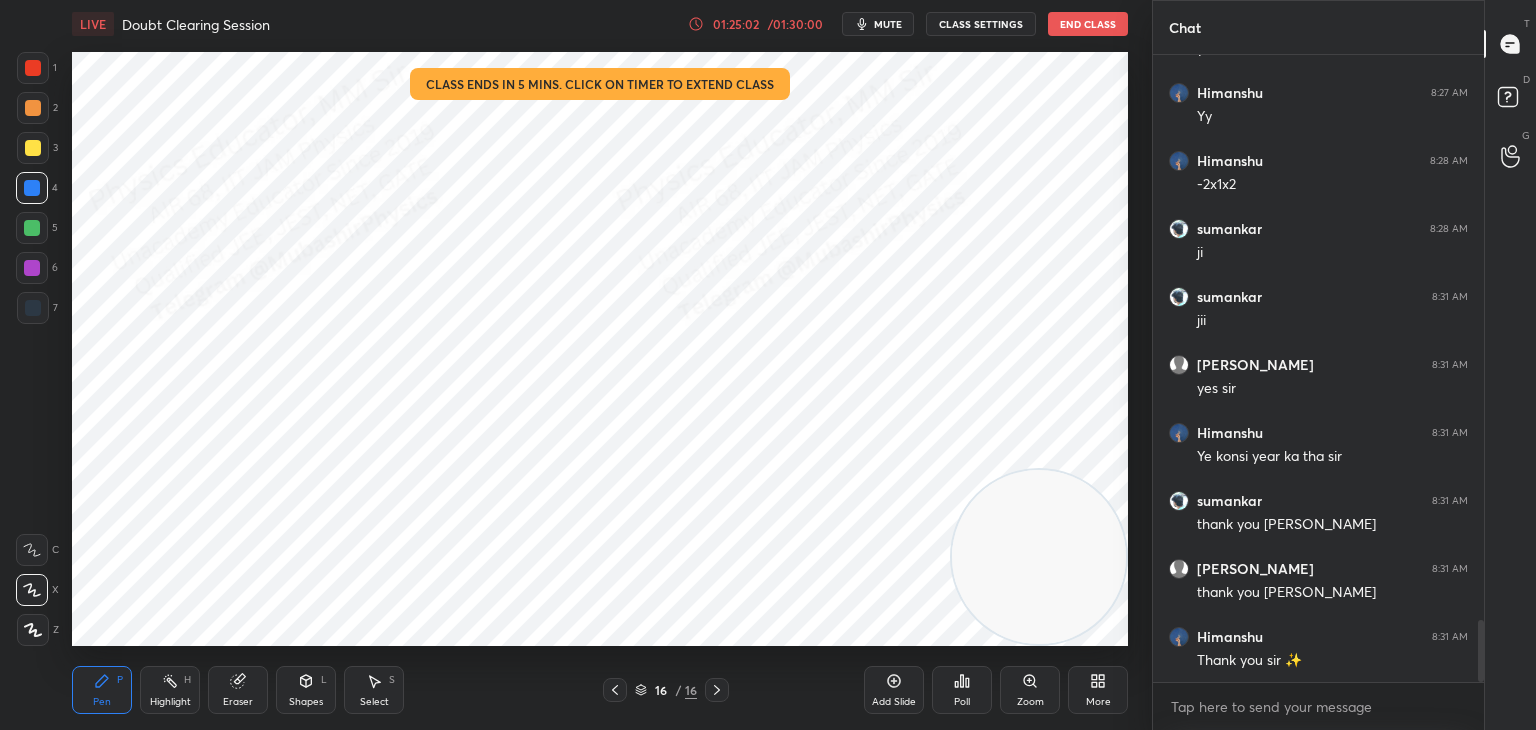 drag, startPoint x: 164, startPoint y: 690, endPoint x: 185, endPoint y: 654, distance: 41.677334 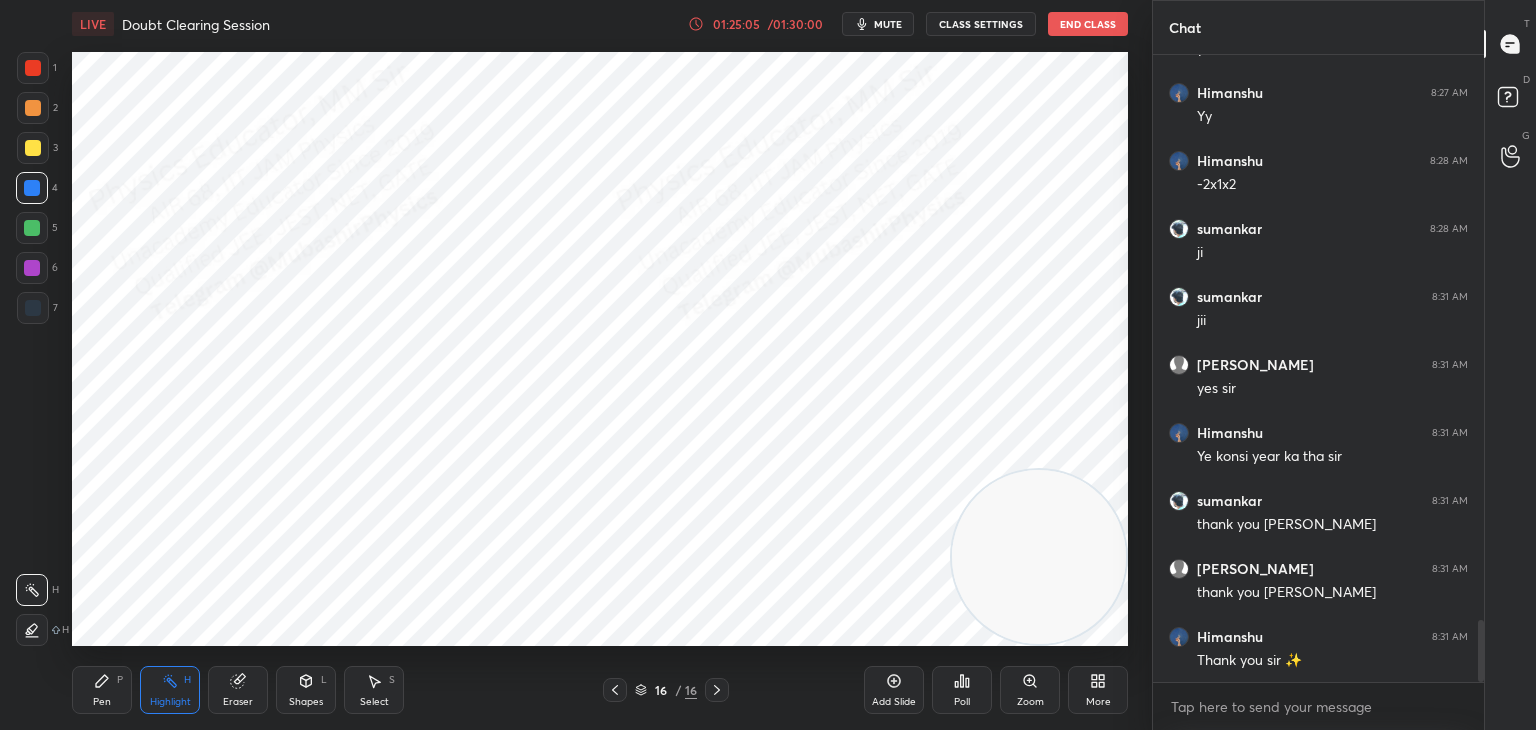click at bounding box center [717, 690] 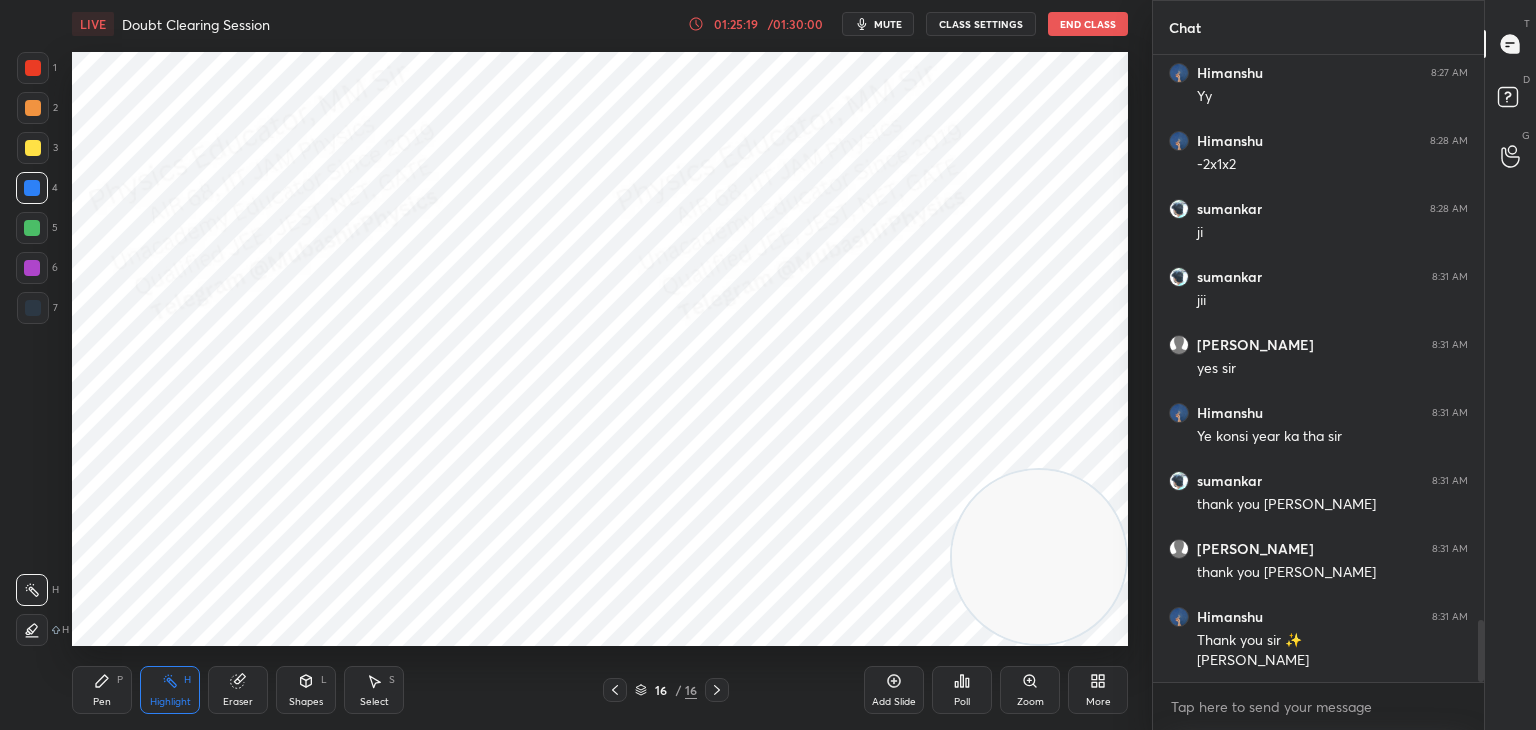scroll, scrollTop: 5766, scrollLeft: 0, axis: vertical 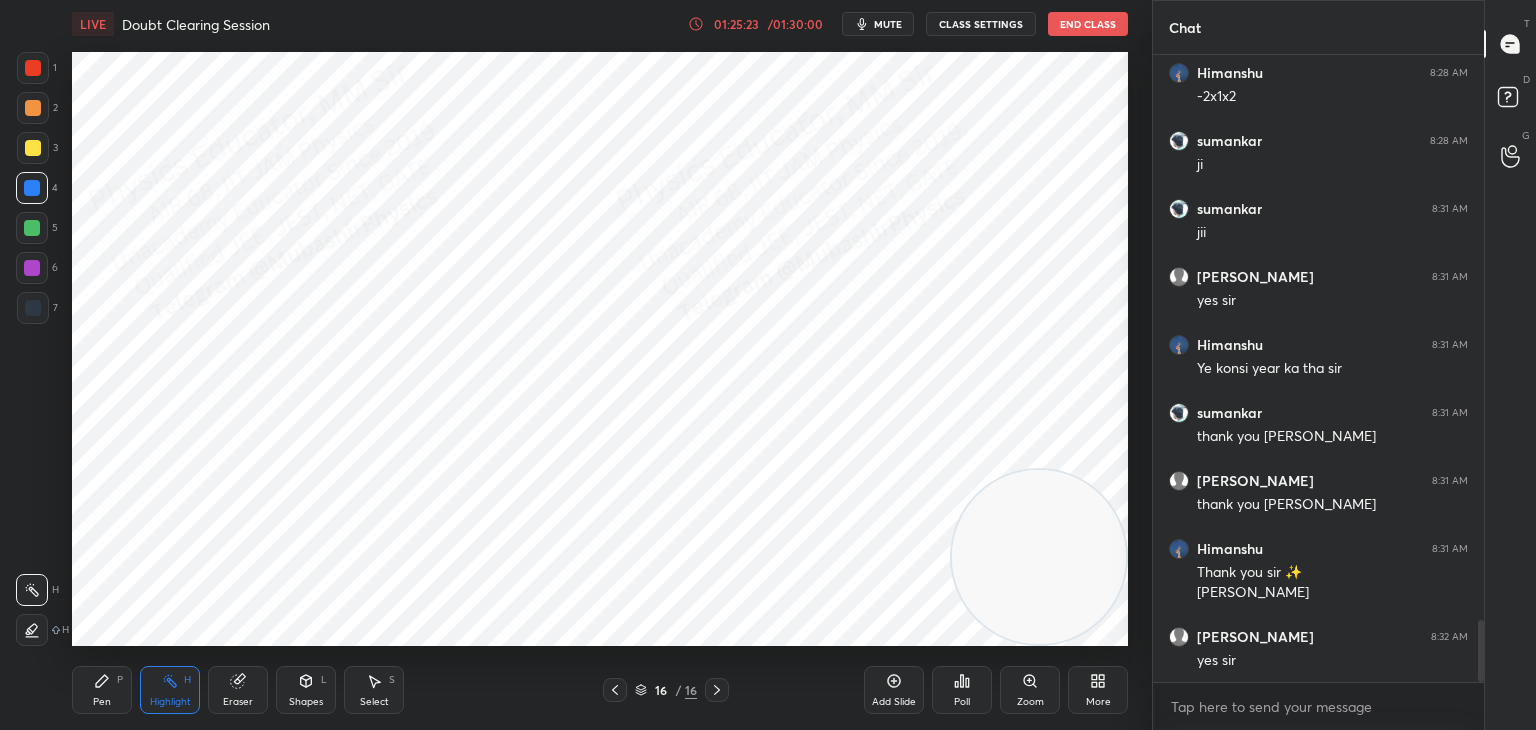 click on "End Class" at bounding box center [1088, 24] 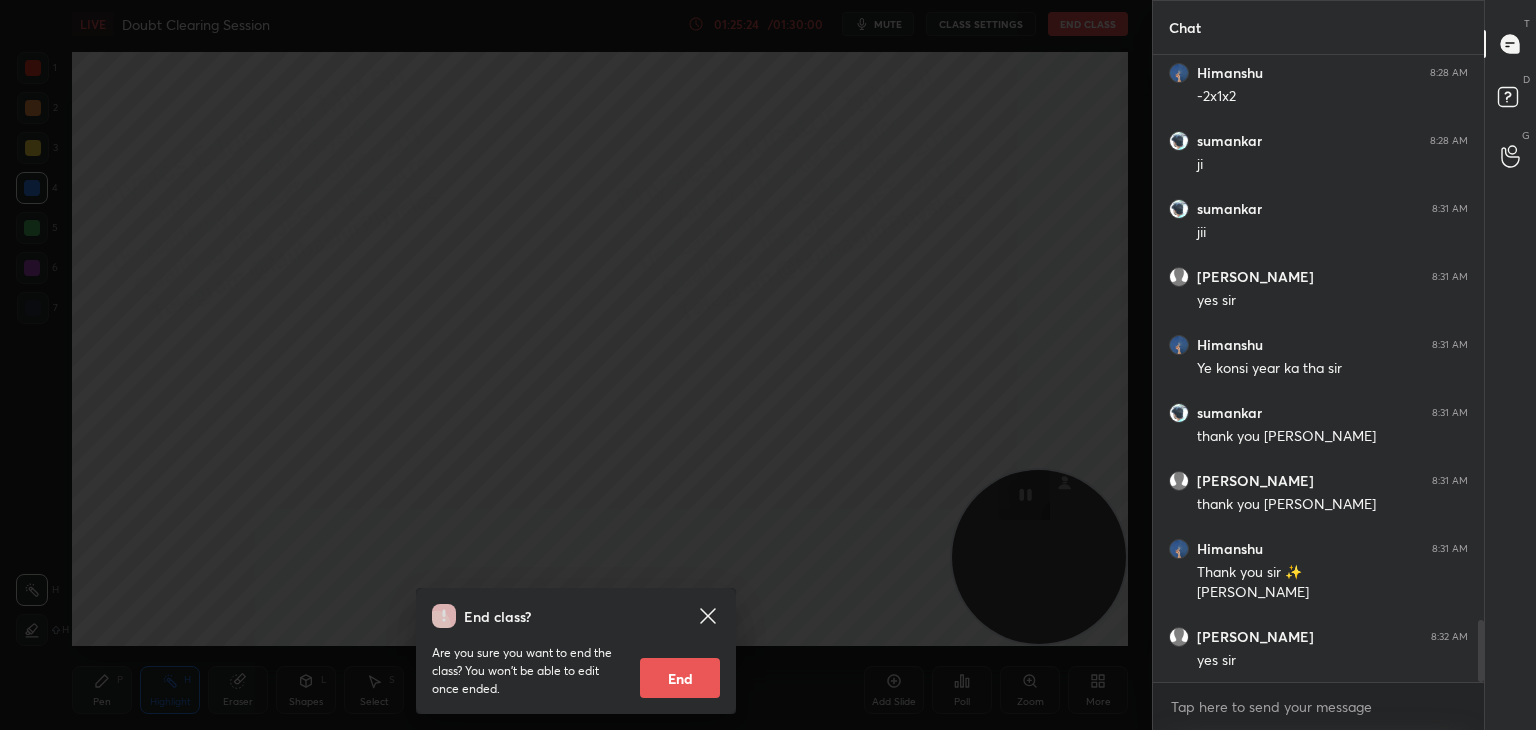 click on "End" at bounding box center (680, 678) 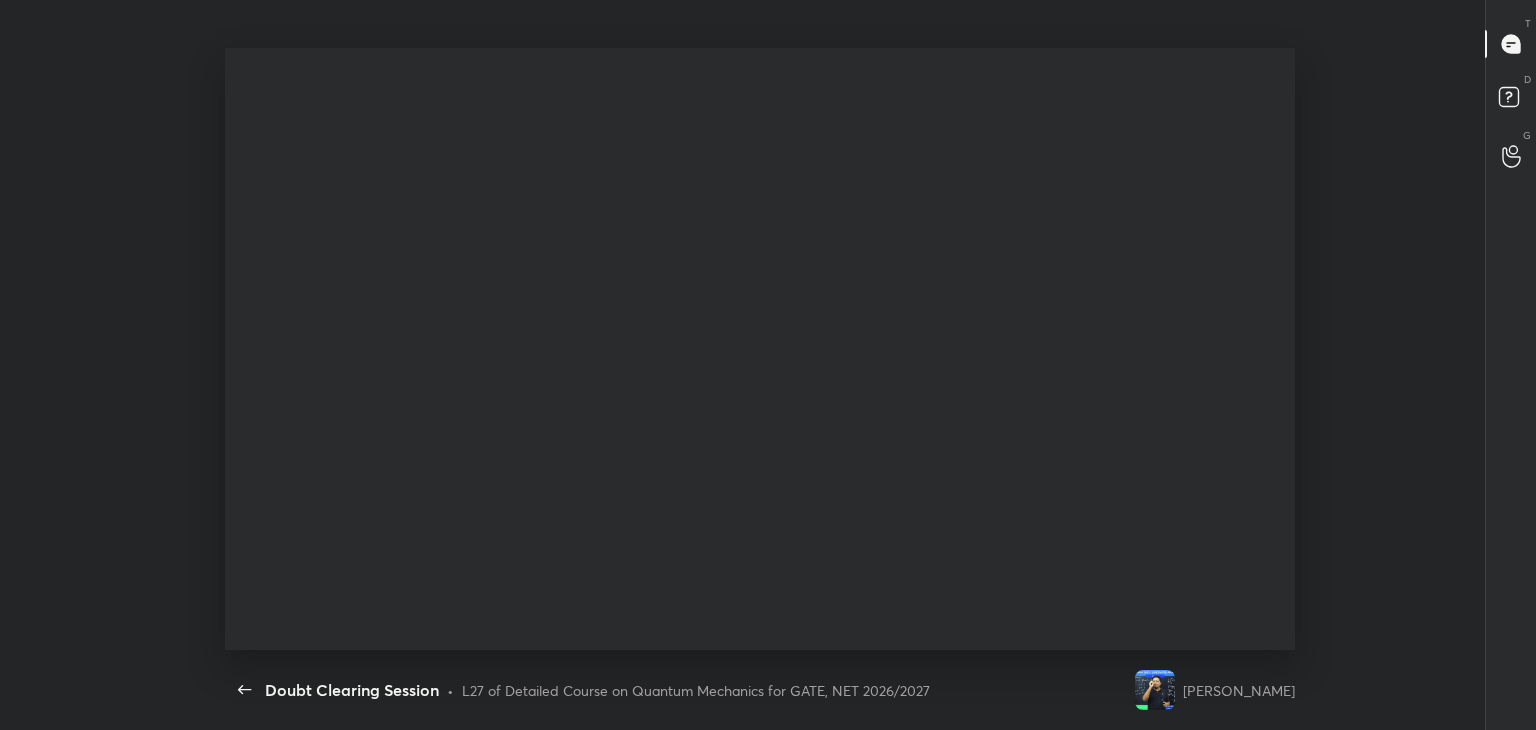 scroll, scrollTop: 99397, scrollLeft: 98863, axis: both 